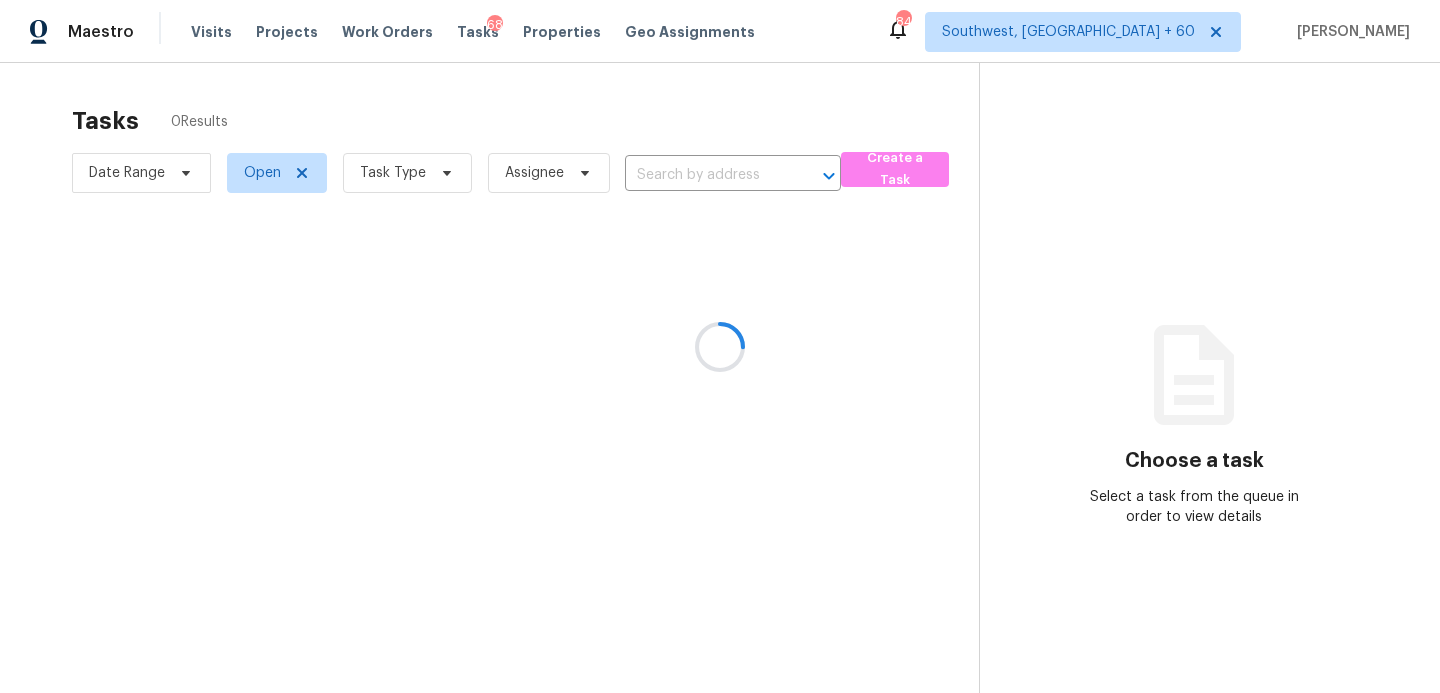 scroll, scrollTop: 0, scrollLeft: 0, axis: both 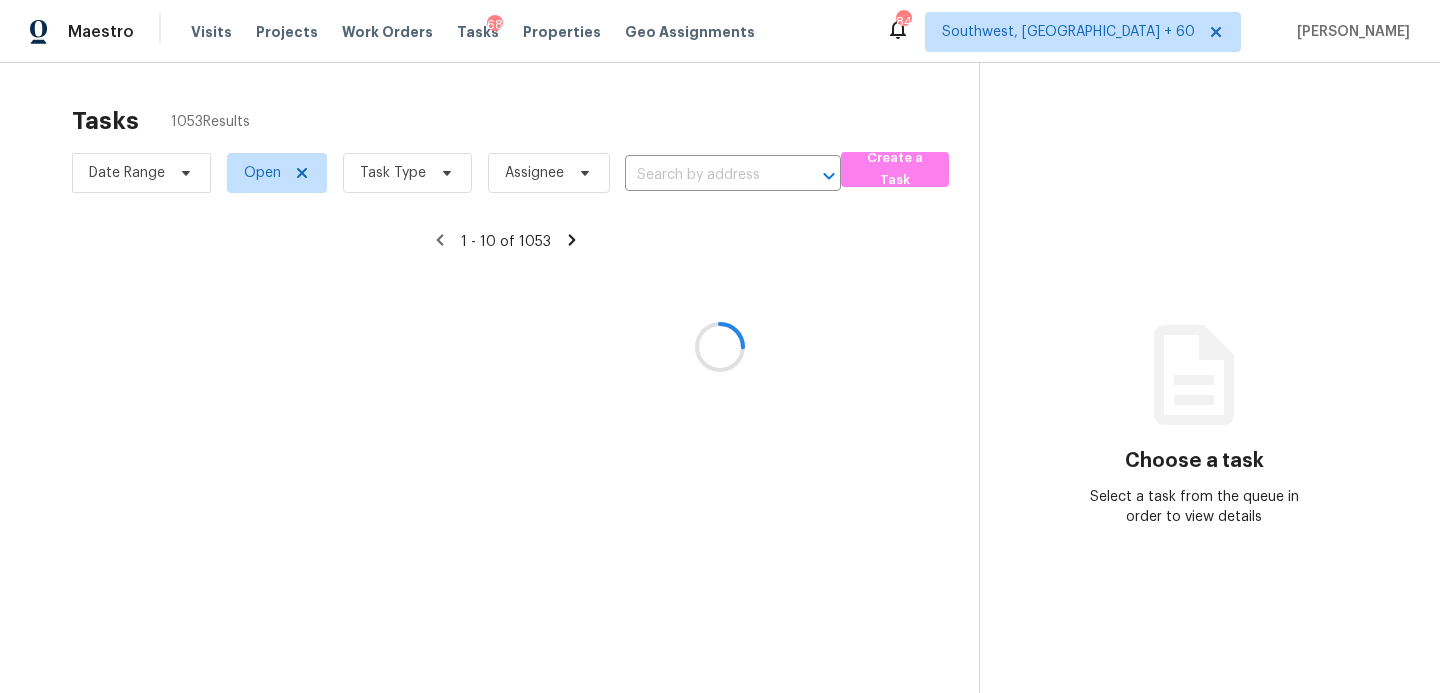click at bounding box center (720, 346) 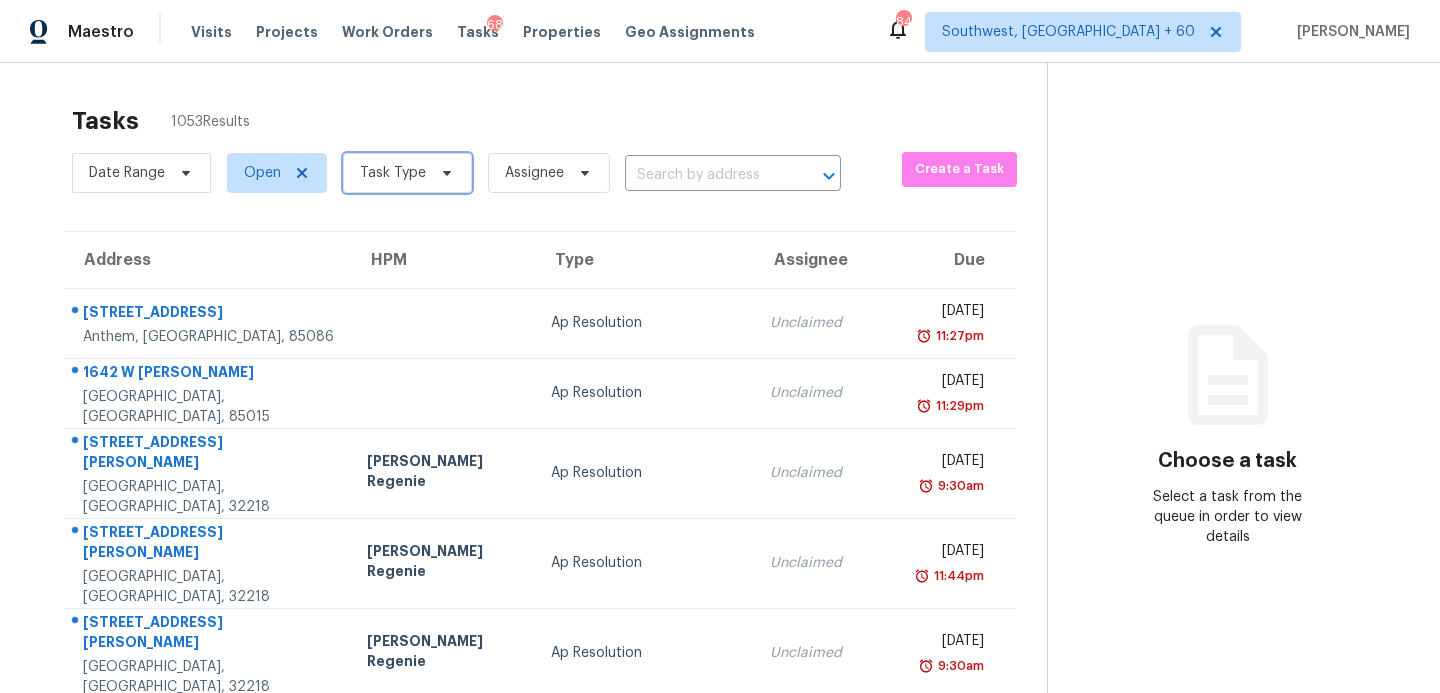 click on "Task Type" at bounding box center (393, 173) 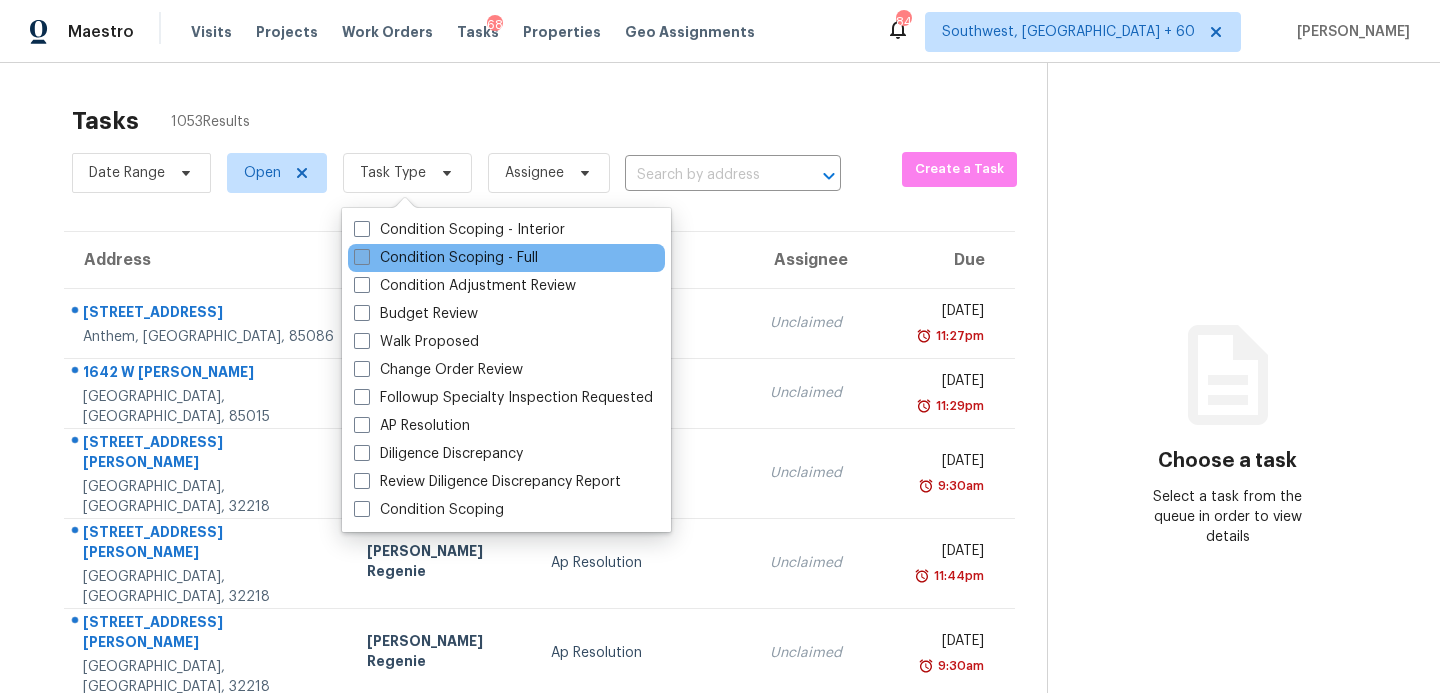click on "Condition Scoping - Full" at bounding box center (446, 258) 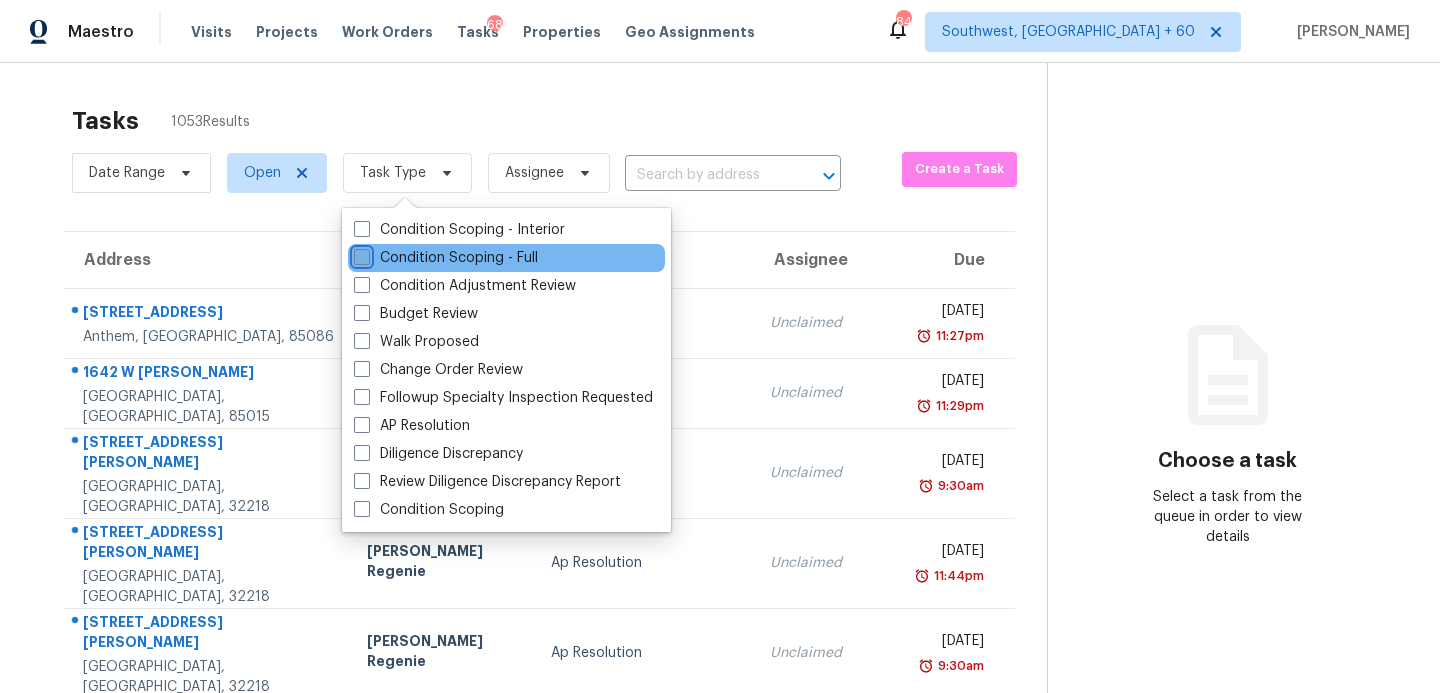 click on "Condition Scoping - Full" at bounding box center [360, 254] 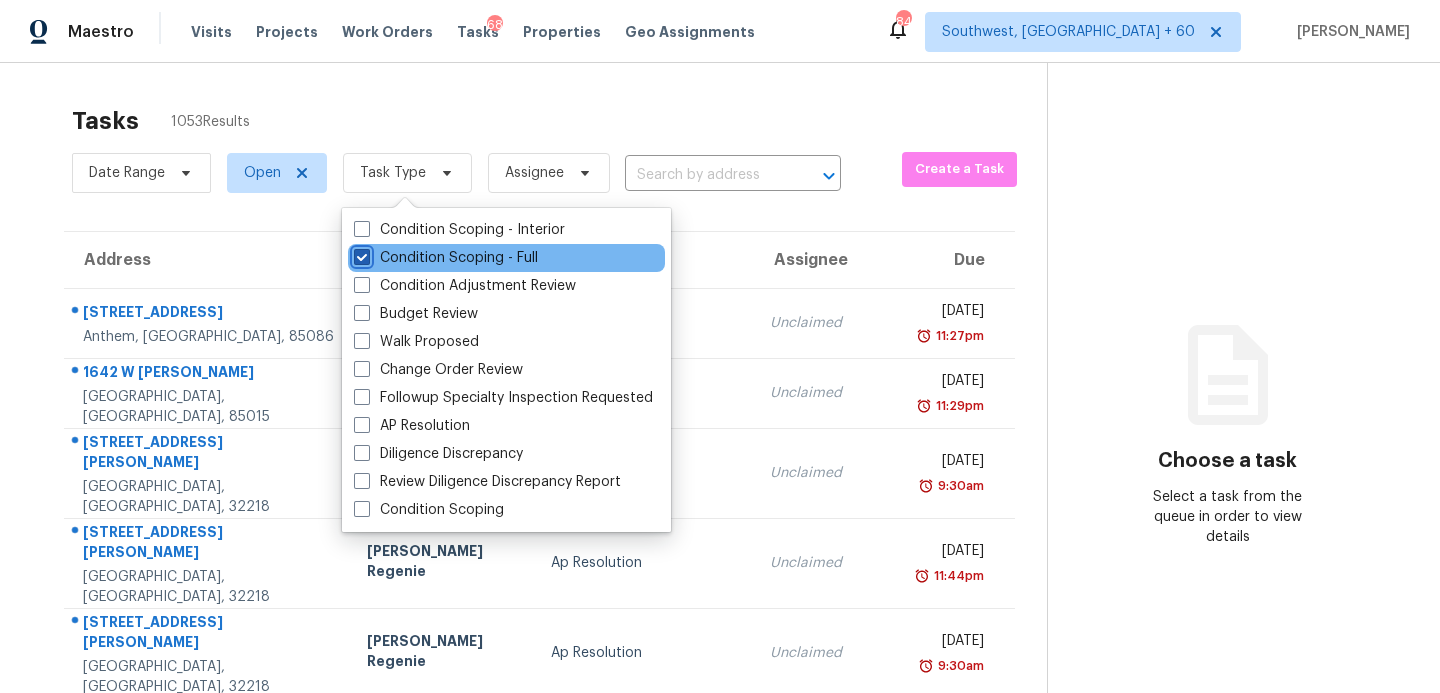 checkbox on "true" 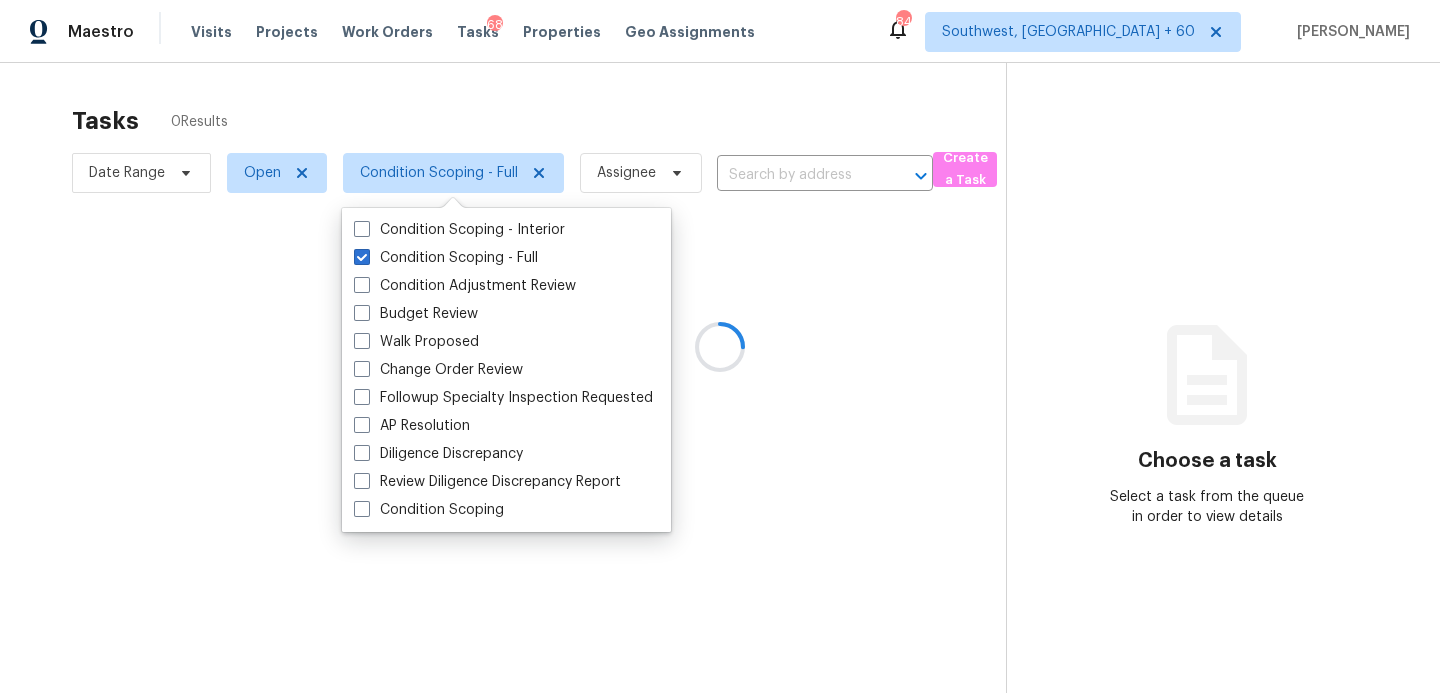 click on "Condition Scoping - Interior Condition Scoping - Full Condition Adjustment Review Budget Review Walk Proposed Change Order Review Followup Specialty Inspection Requested AP Resolution Diligence Discrepancy Review Diligence Discrepancy Report Condition Scoping" at bounding box center [506, 370] 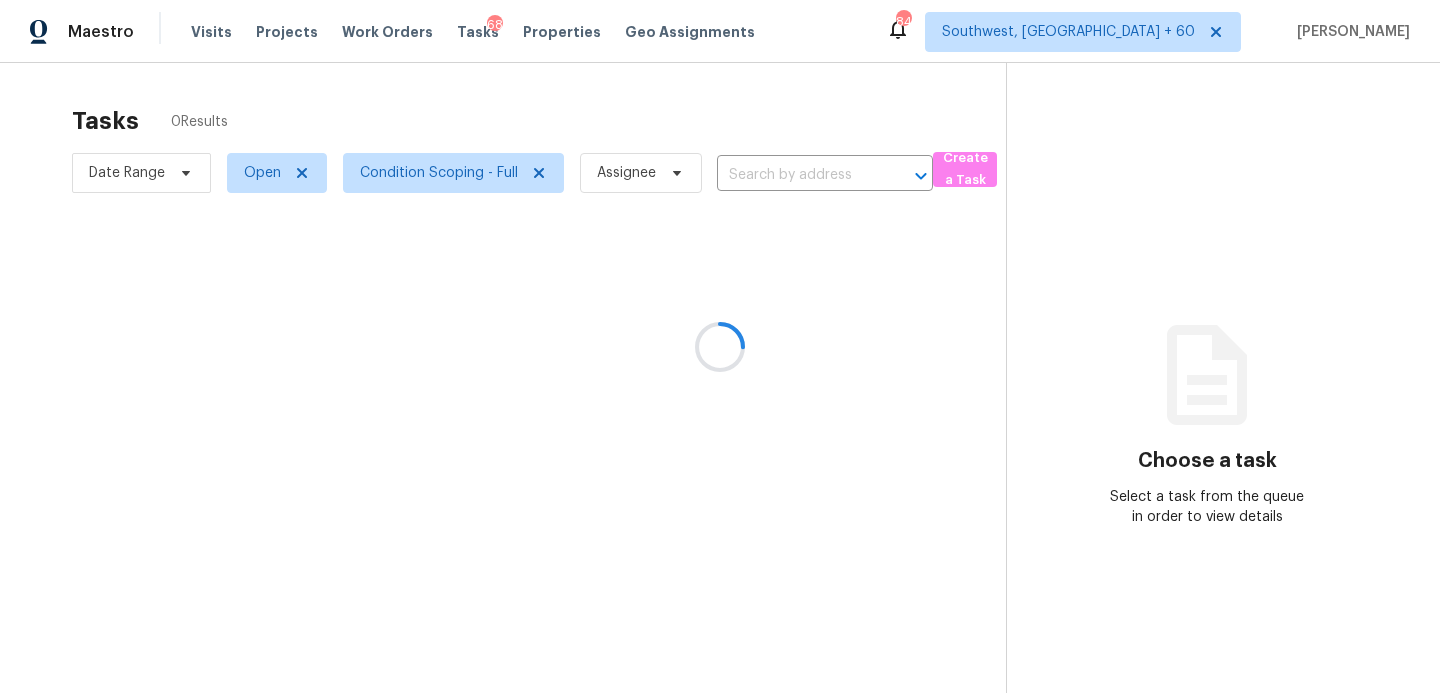 click at bounding box center (720, 346) 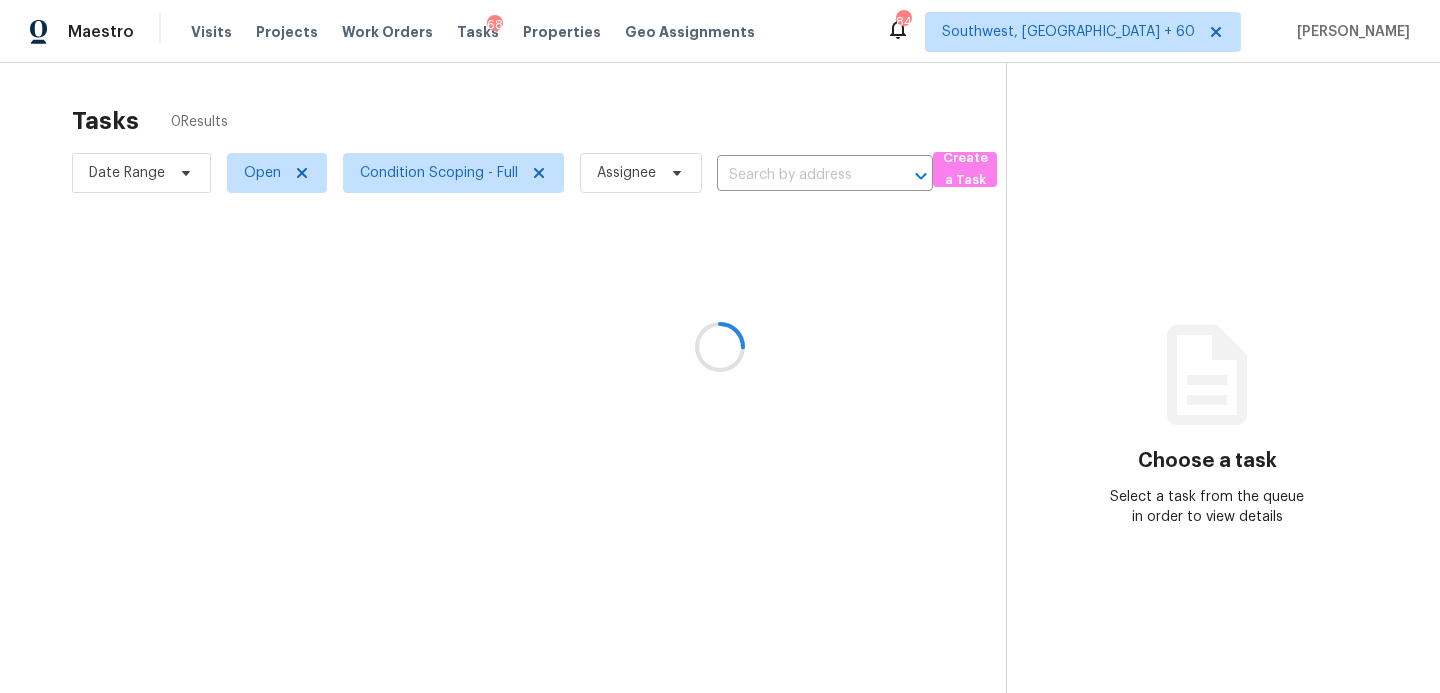 click at bounding box center (720, 346) 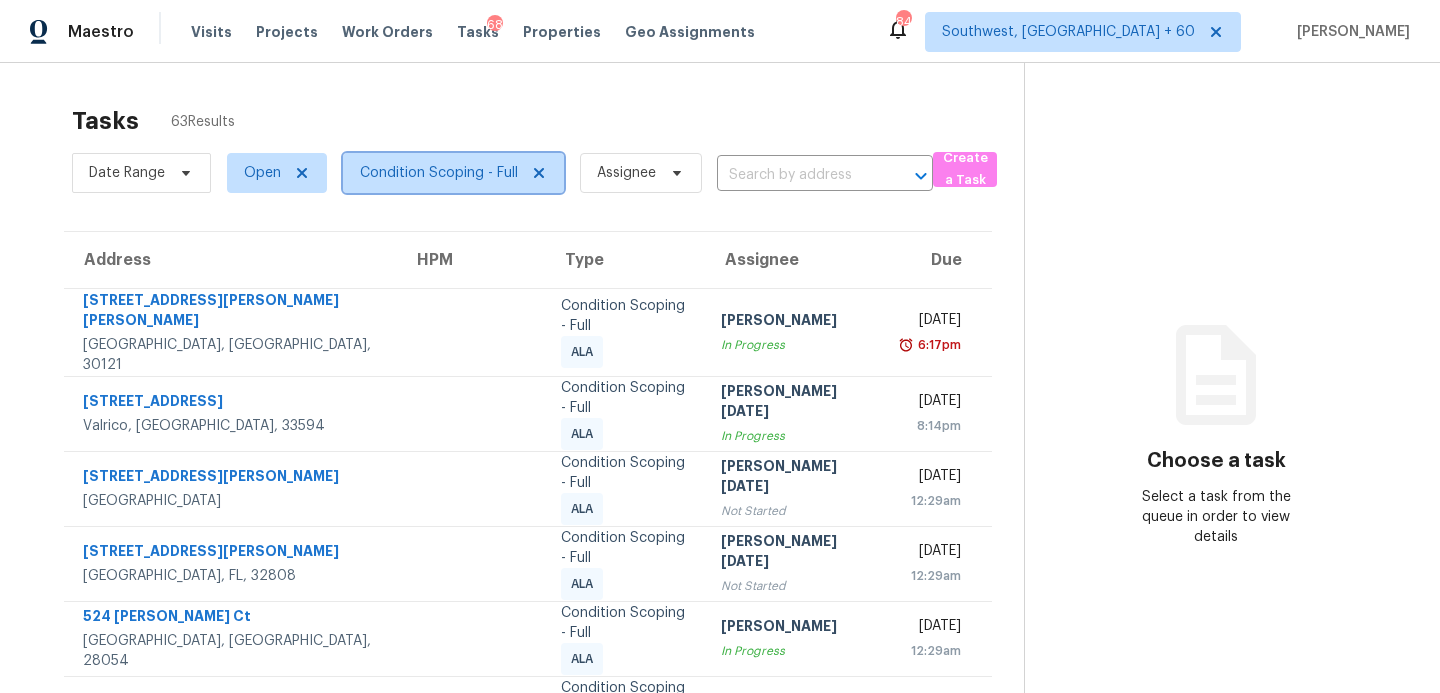 click on "Condition Scoping - Full" at bounding box center (439, 173) 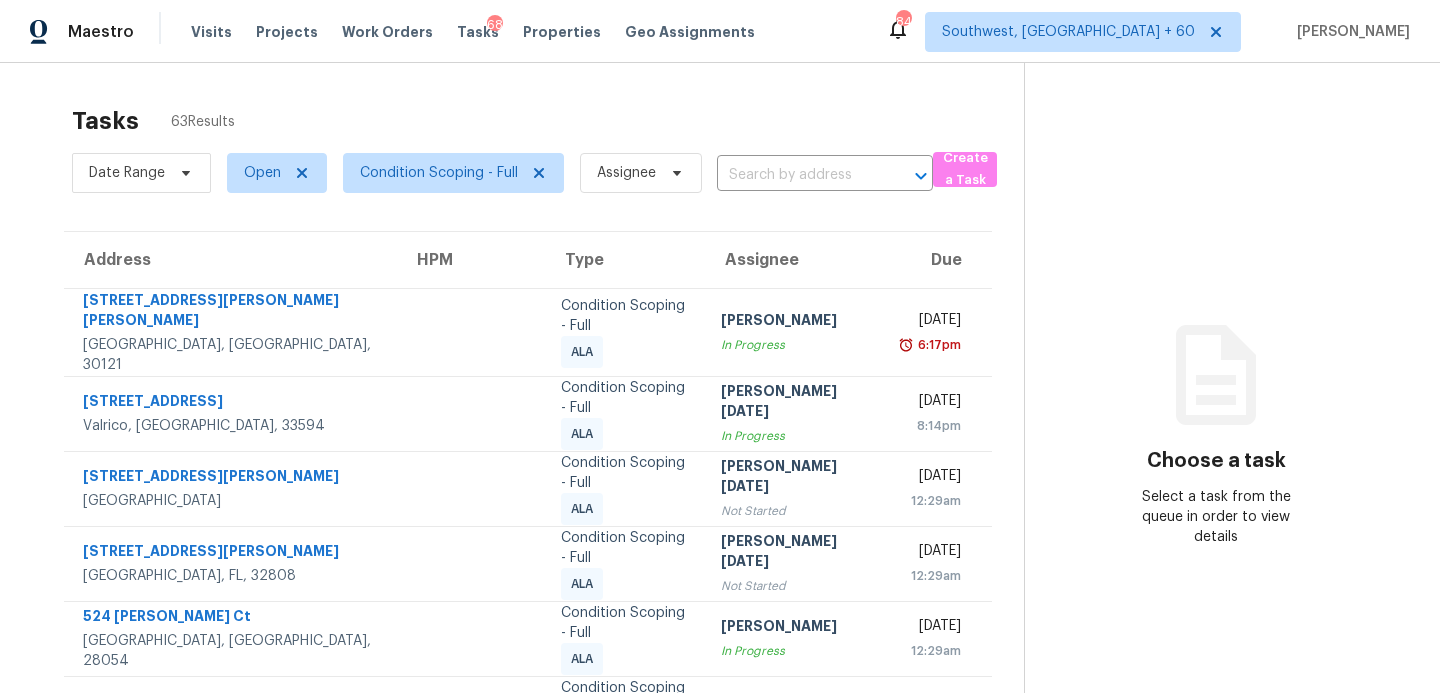 click on "Choose a task Select a task from the queue in order to view details" at bounding box center (1216, 574) 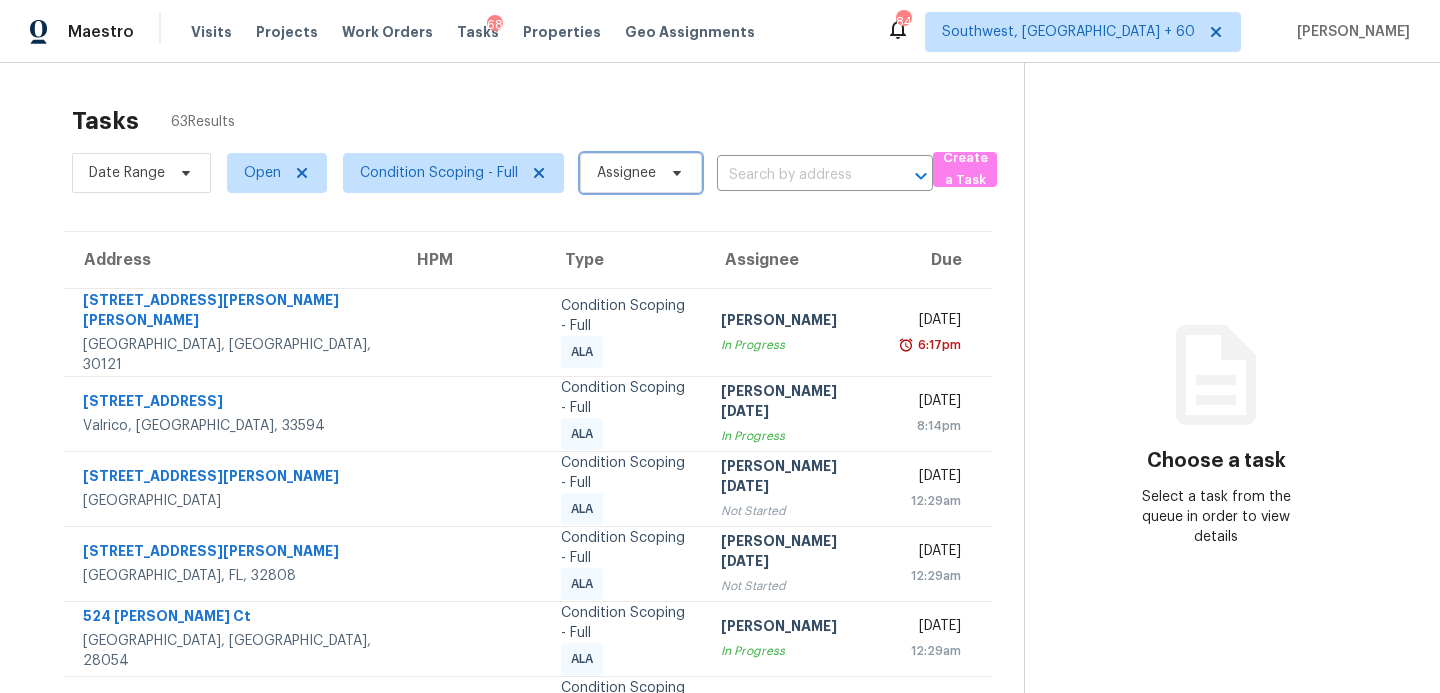 click on "Assignee" at bounding box center (626, 173) 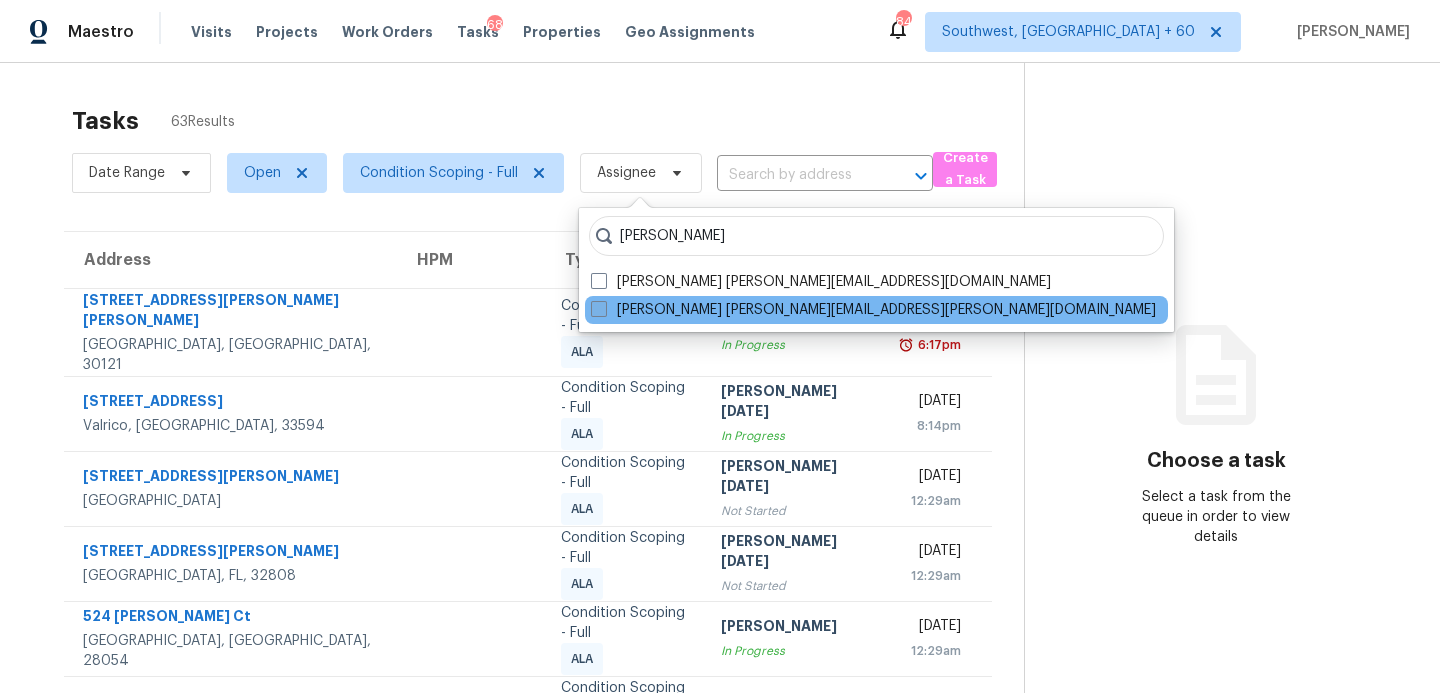 type on "sakthivel" 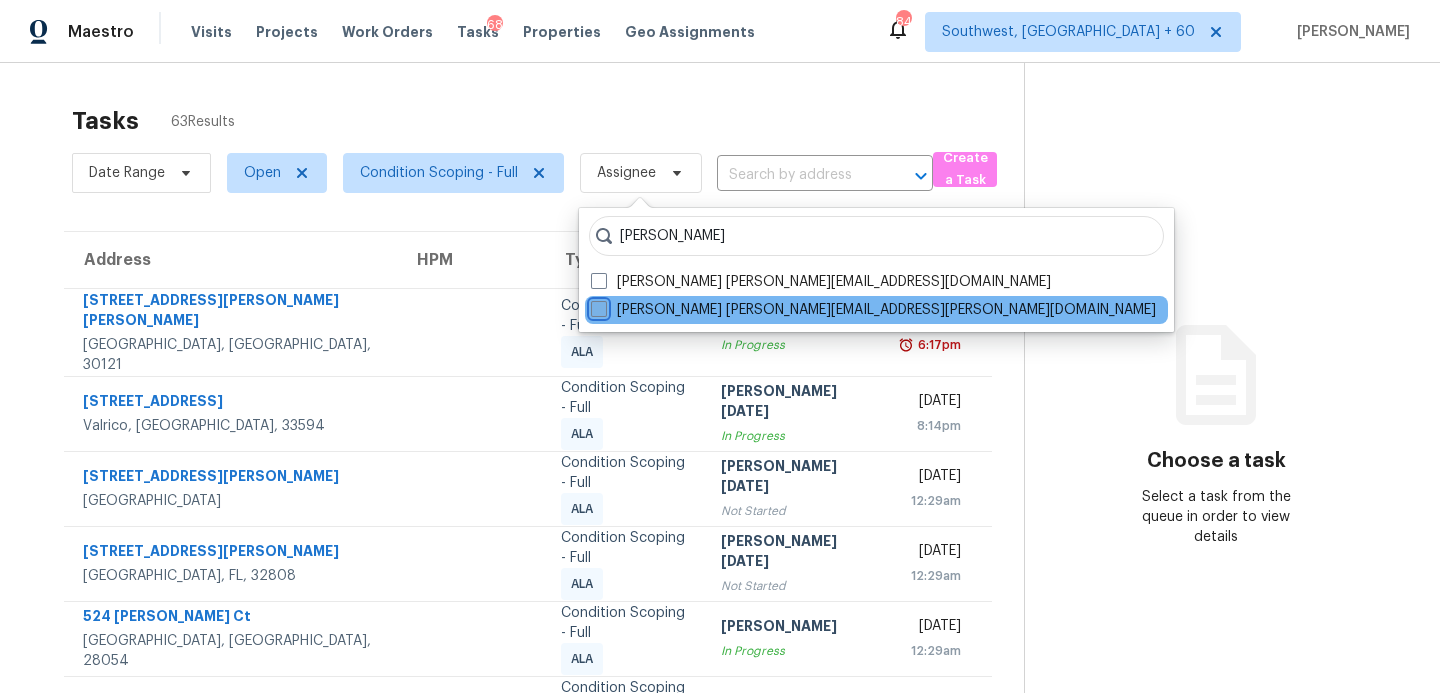 click on "Sakthivel Chandran
sakthivel.chandran@opendoor.com" at bounding box center (597, 306) 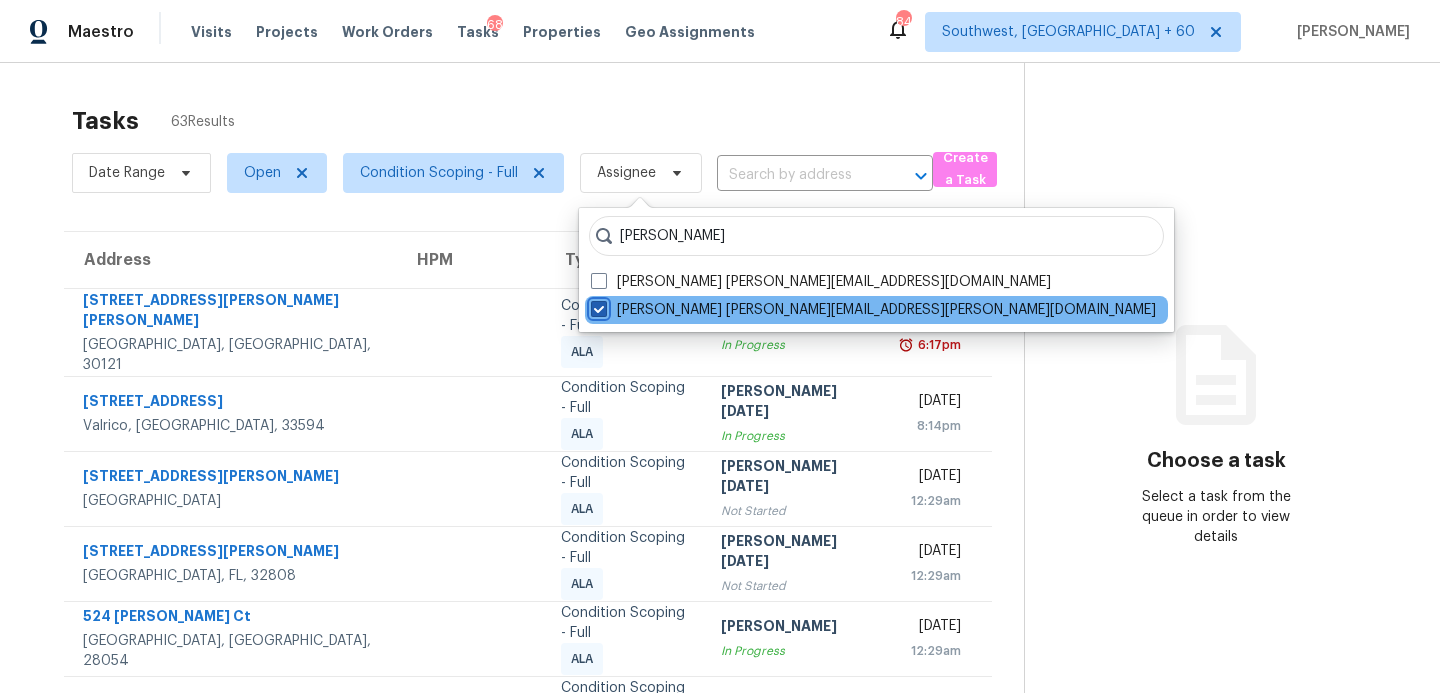 checkbox on "true" 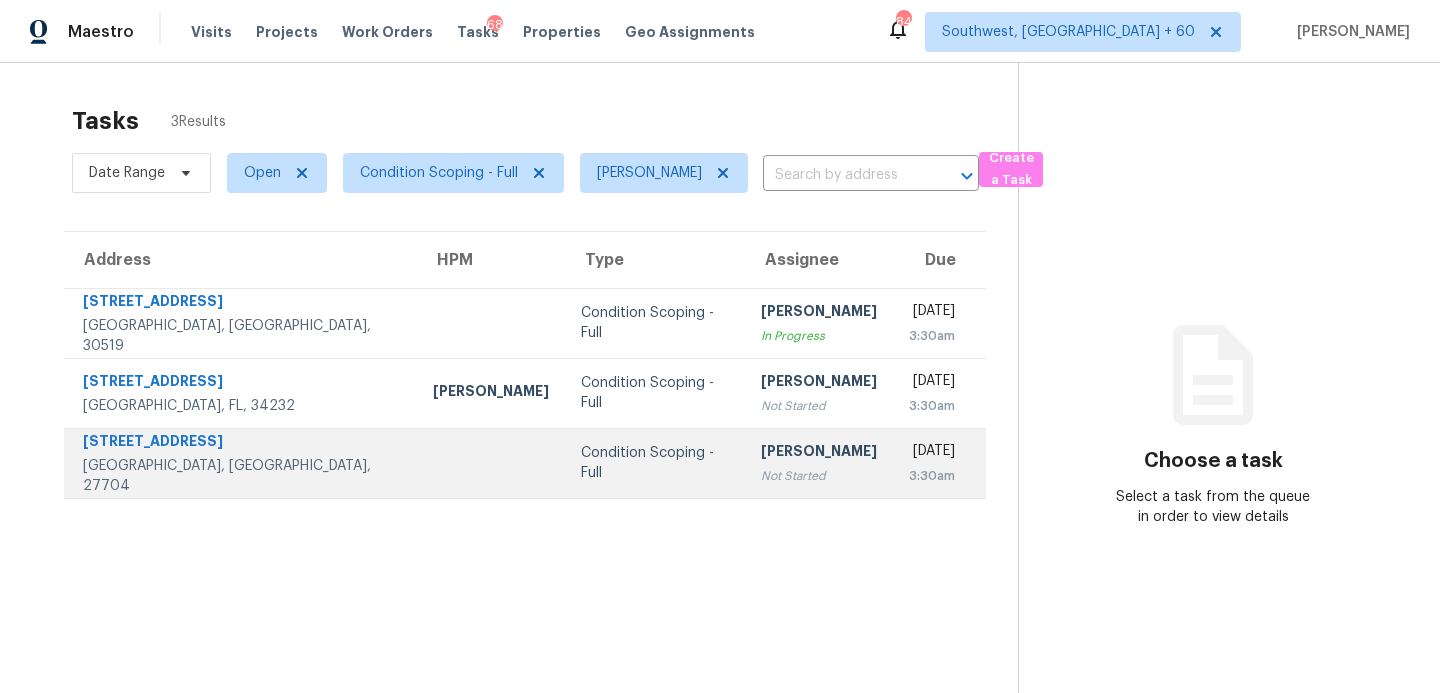 click on "[PERSON_NAME]" at bounding box center (819, 453) 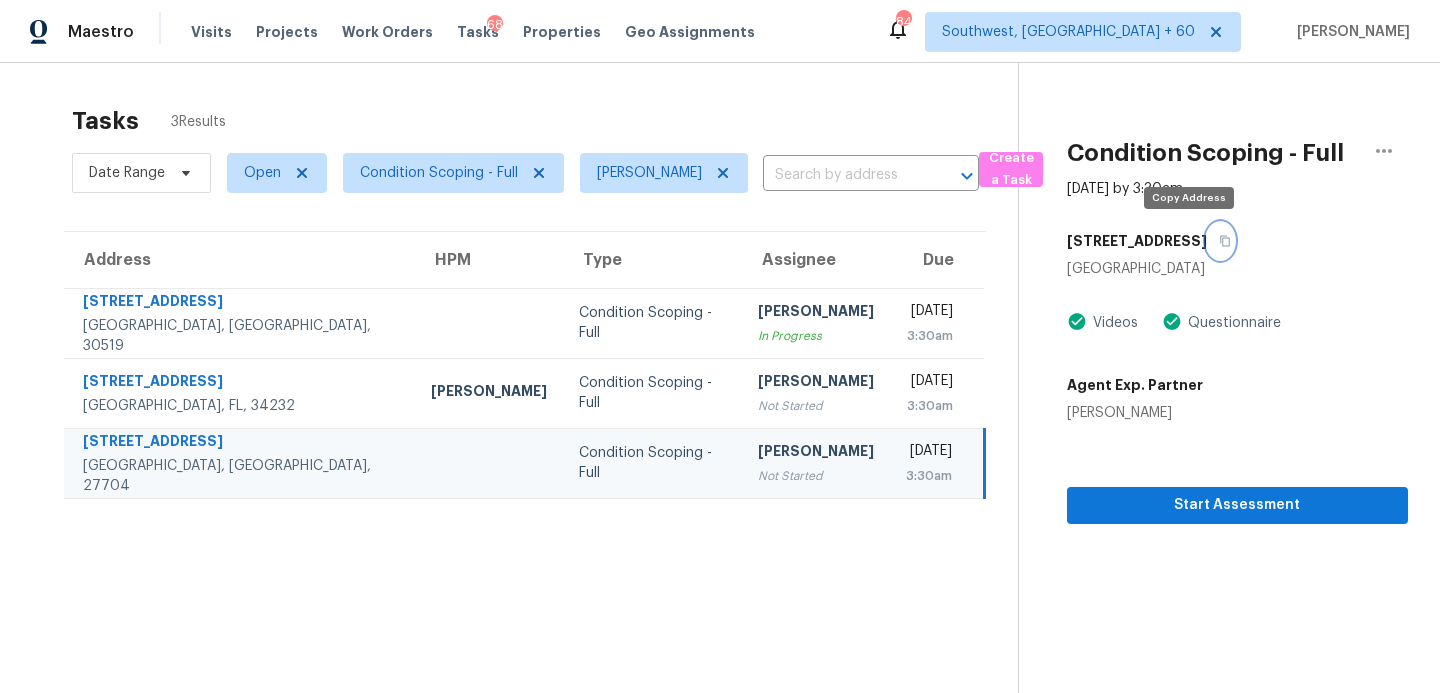 click 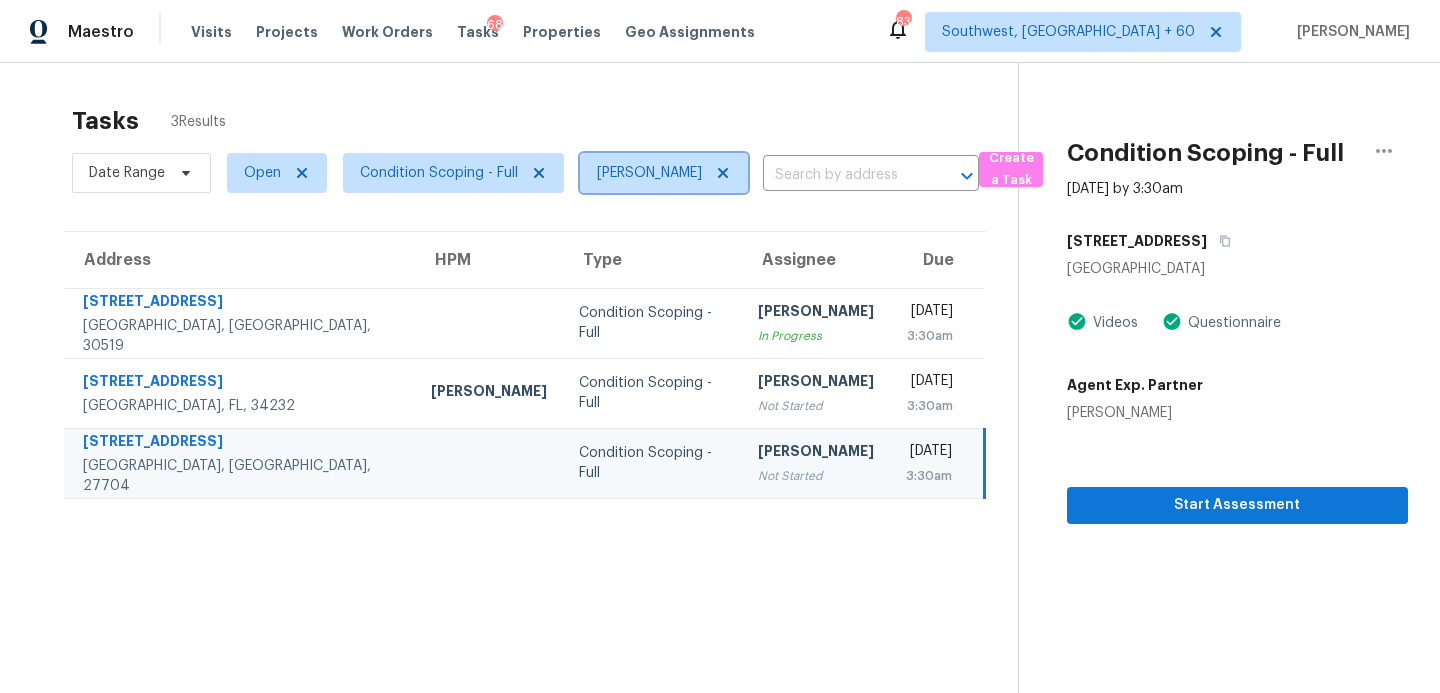 click 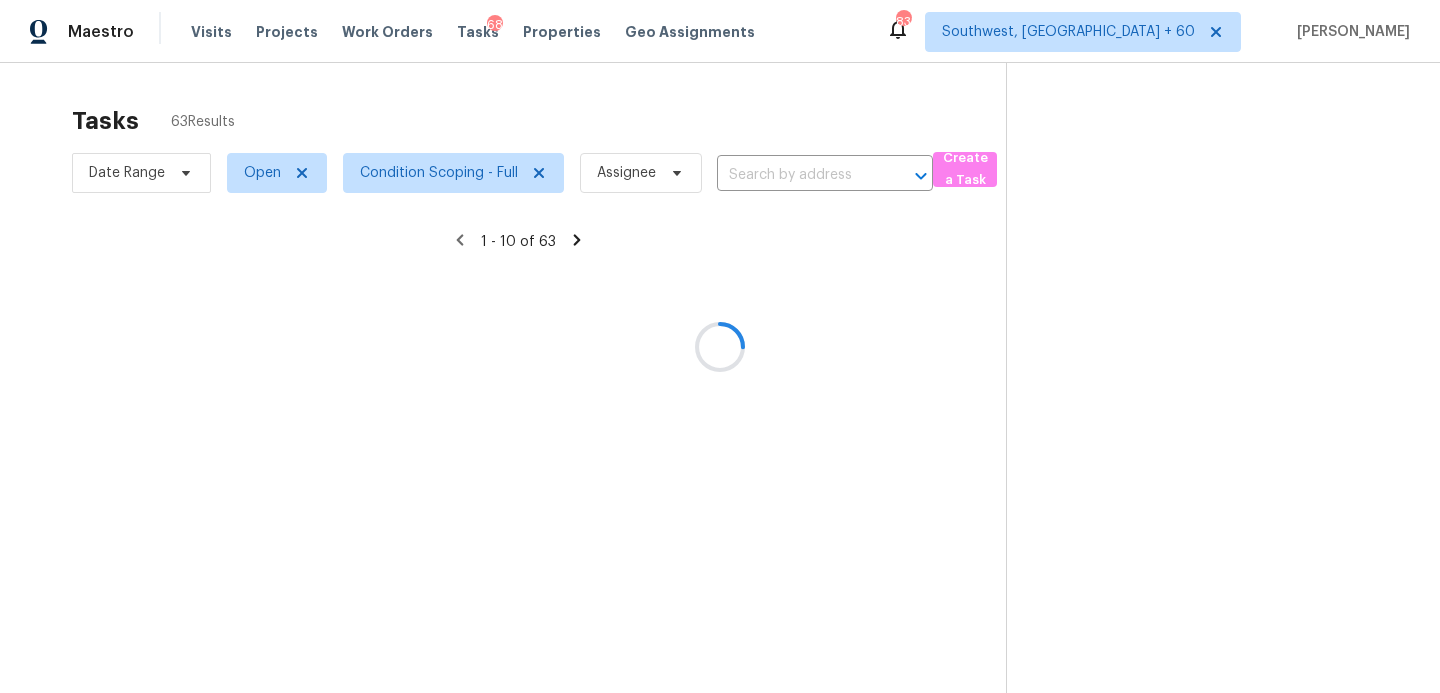 click at bounding box center (720, 346) 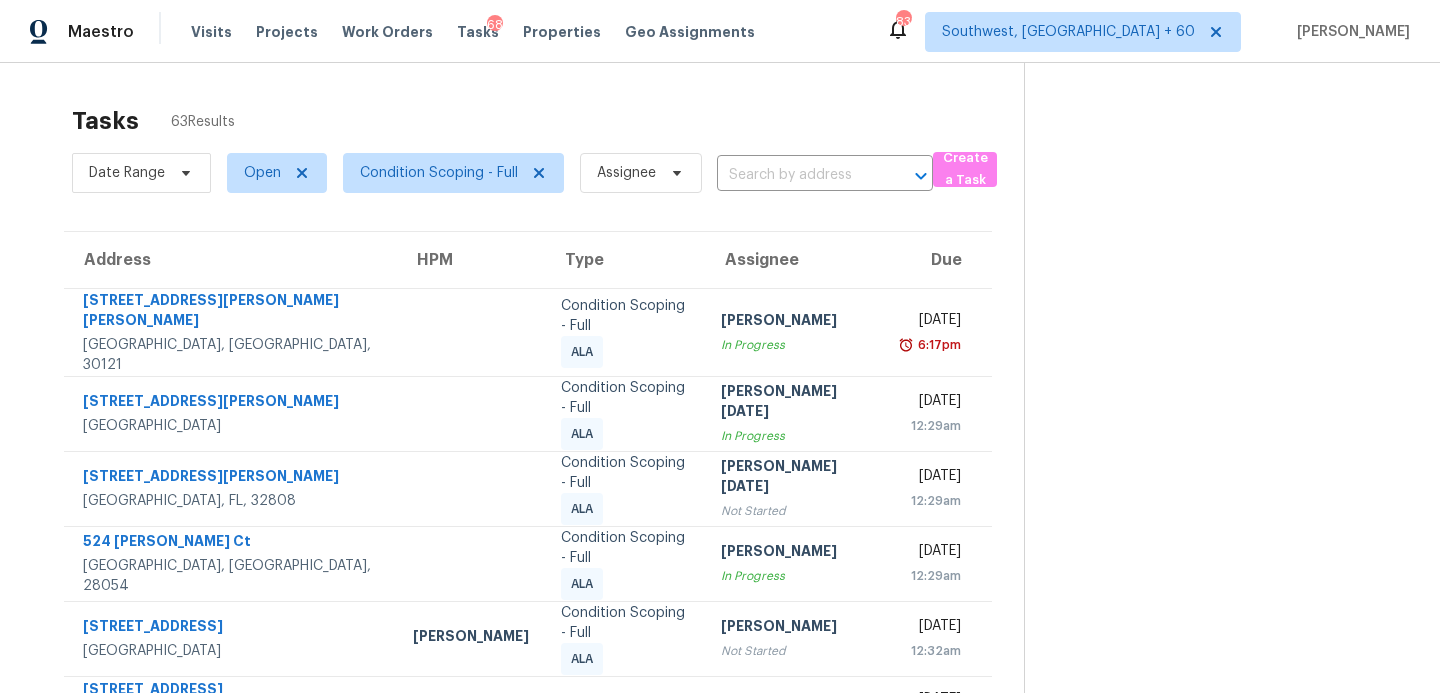 click at bounding box center (797, 175) 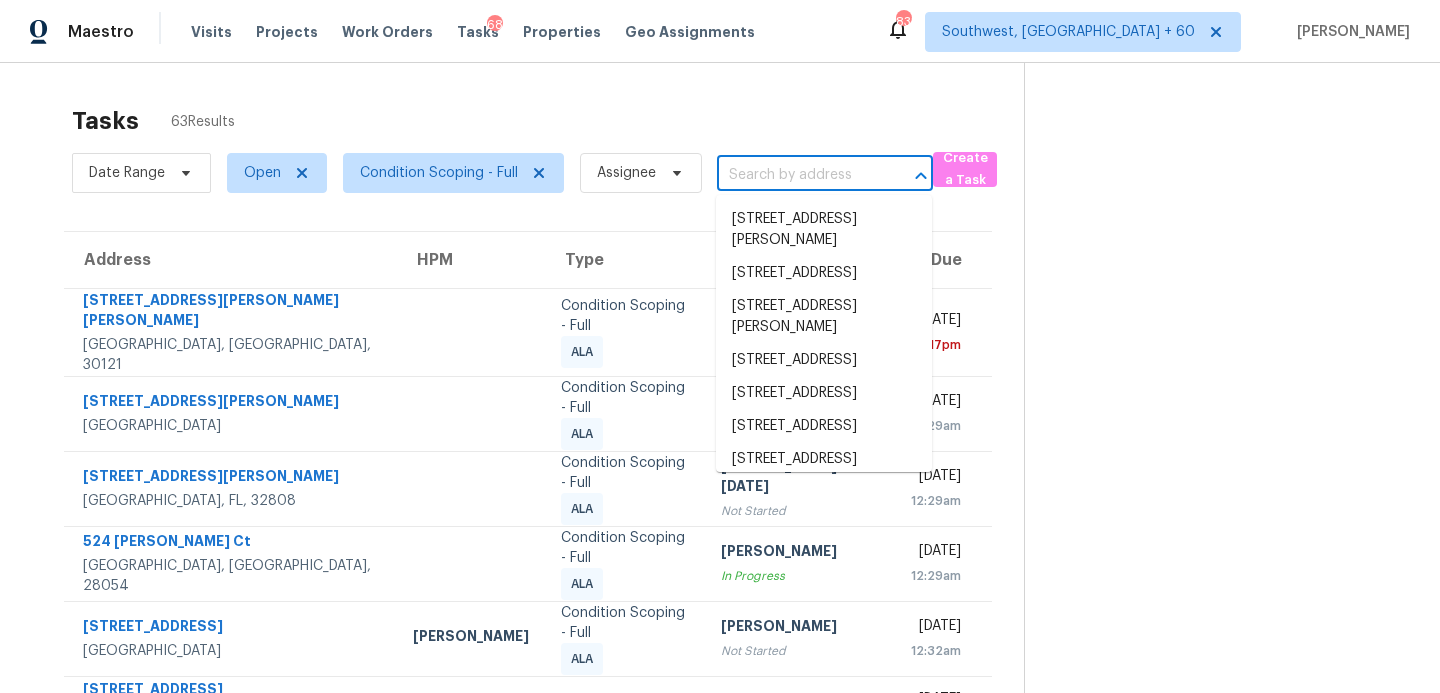 paste on "7244 W Canterbury Dr, Peoria, AZ, 85345" 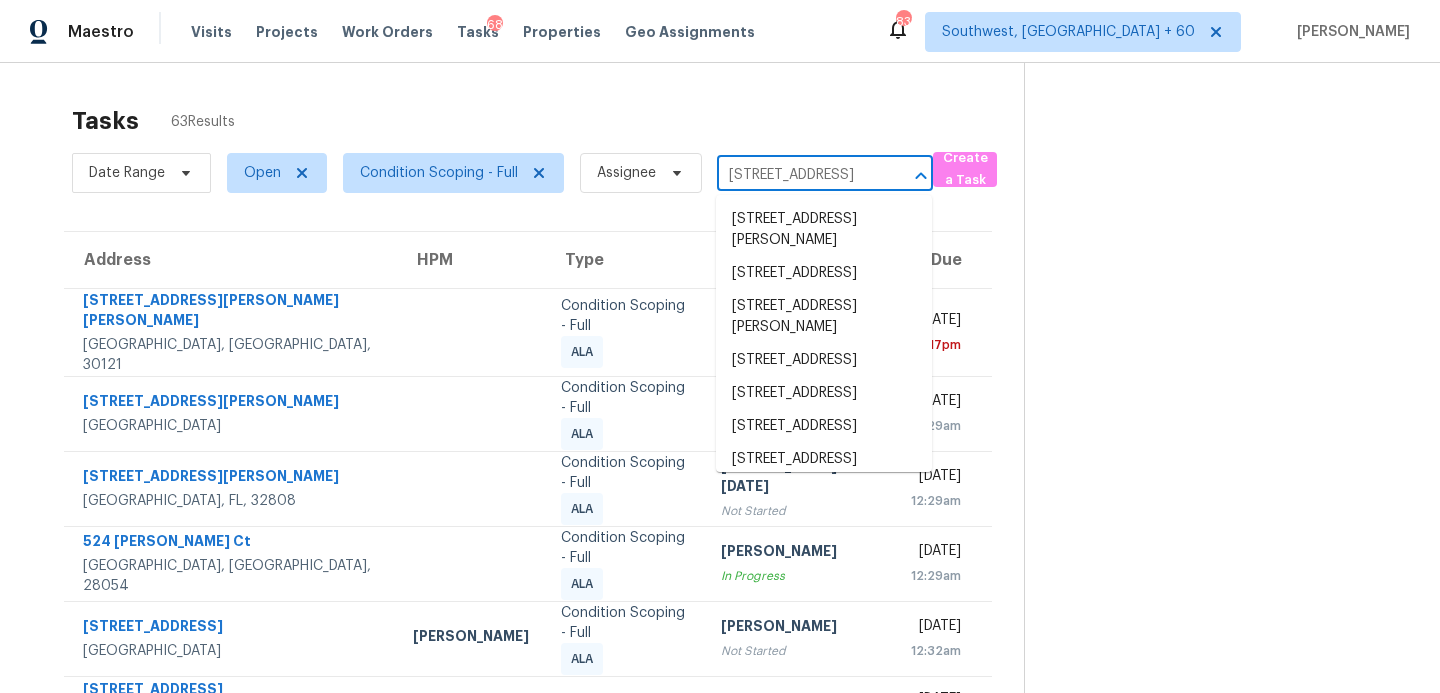 scroll, scrollTop: 0, scrollLeft: 119, axis: horizontal 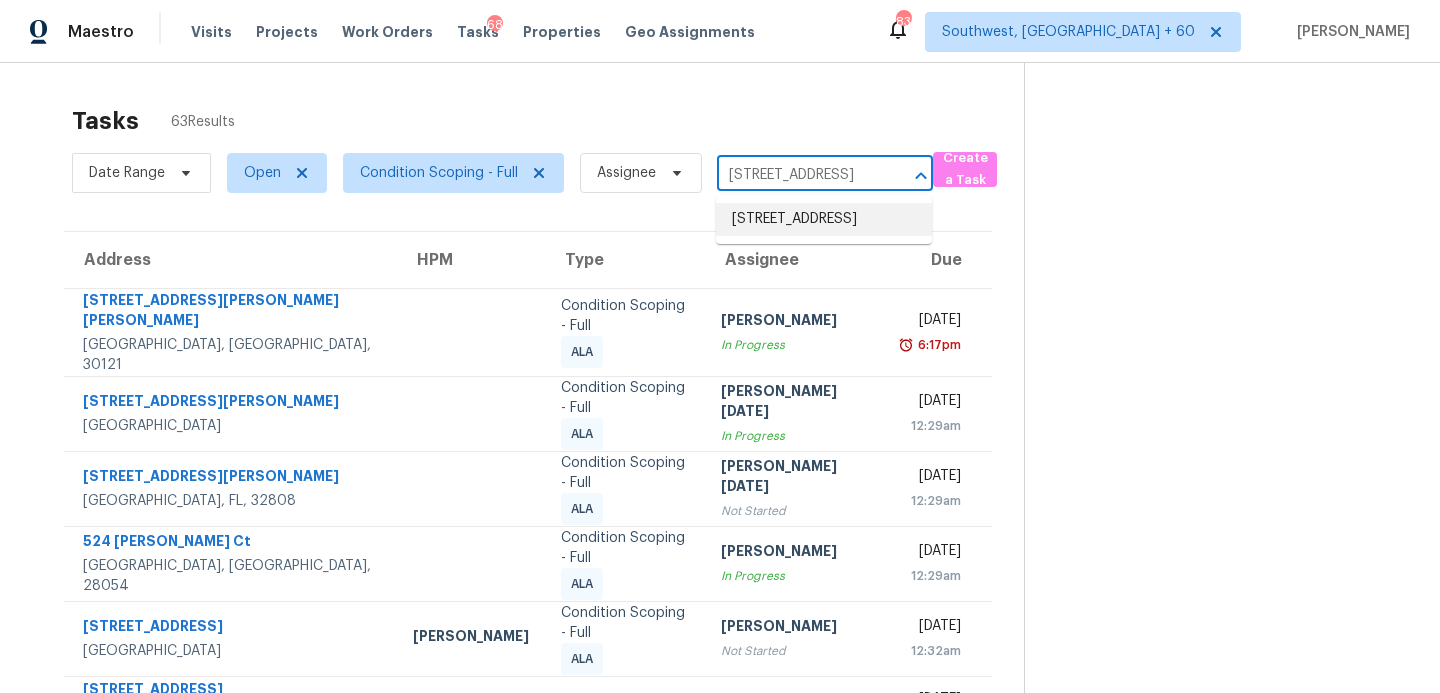 click on "7244 W Canterbury Dr, Peoria, AZ 85345" at bounding box center [824, 219] 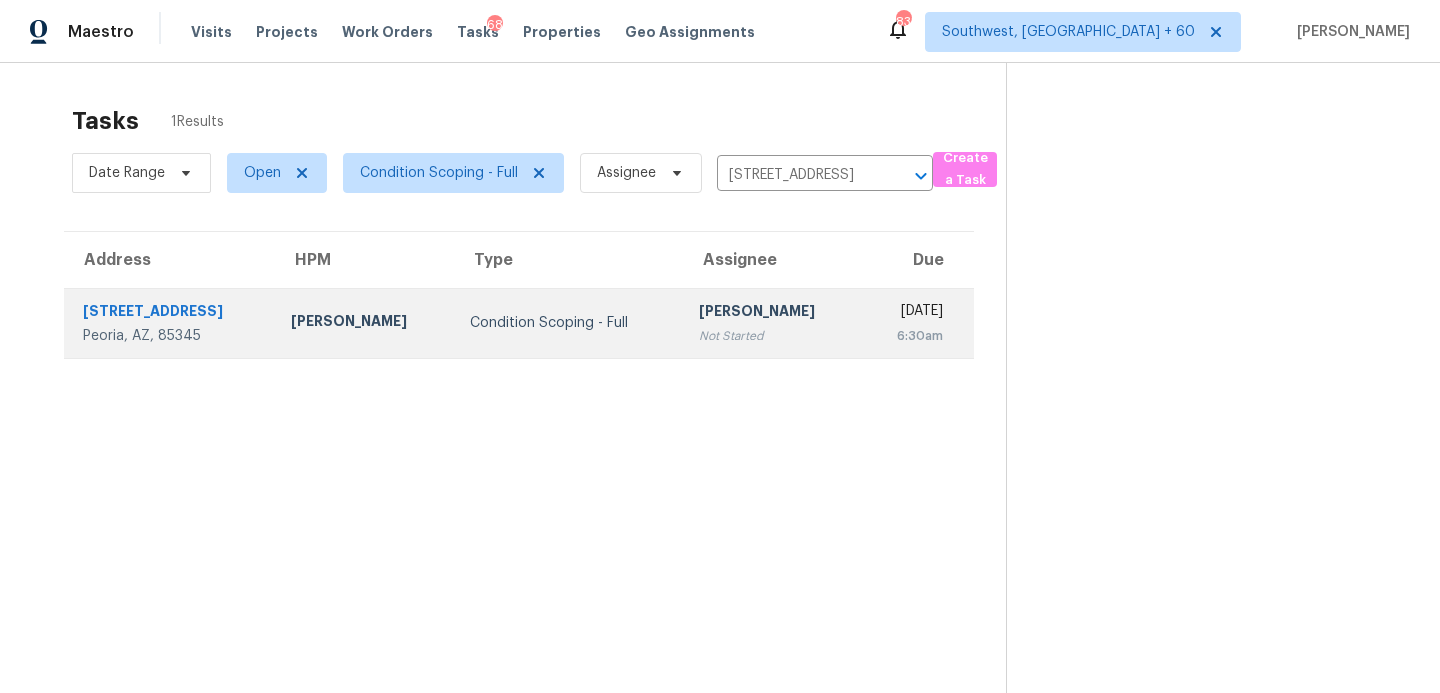 click on "Roopesh Jaikanth Not Started" at bounding box center [772, 323] 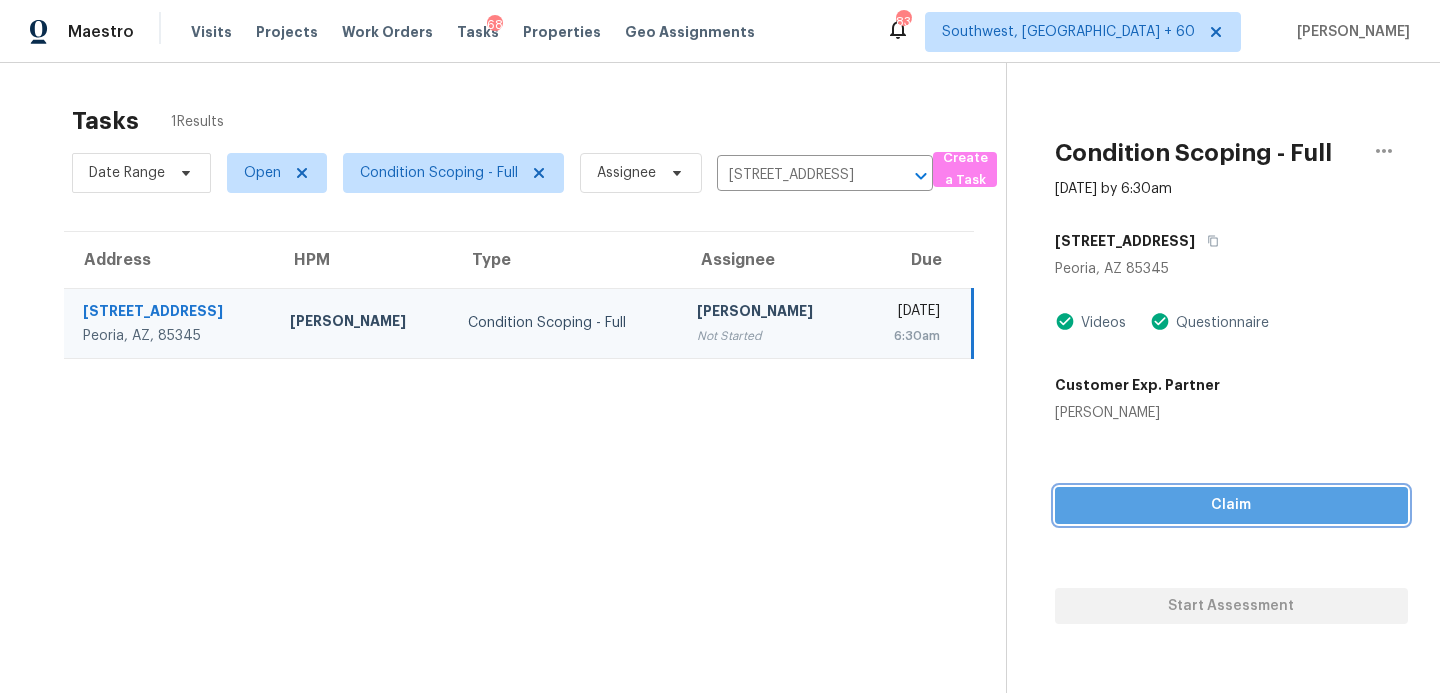 click on "Claim" at bounding box center (1231, 505) 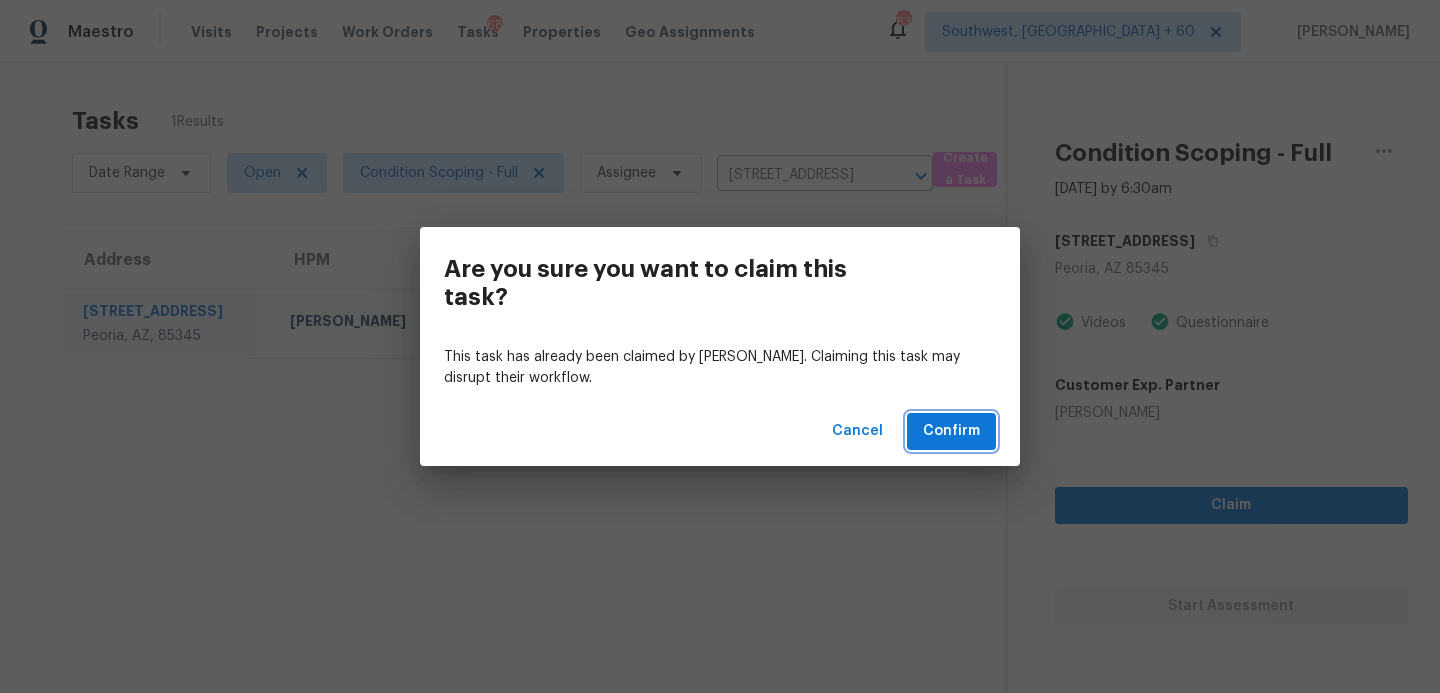 click on "Confirm" at bounding box center (951, 431) 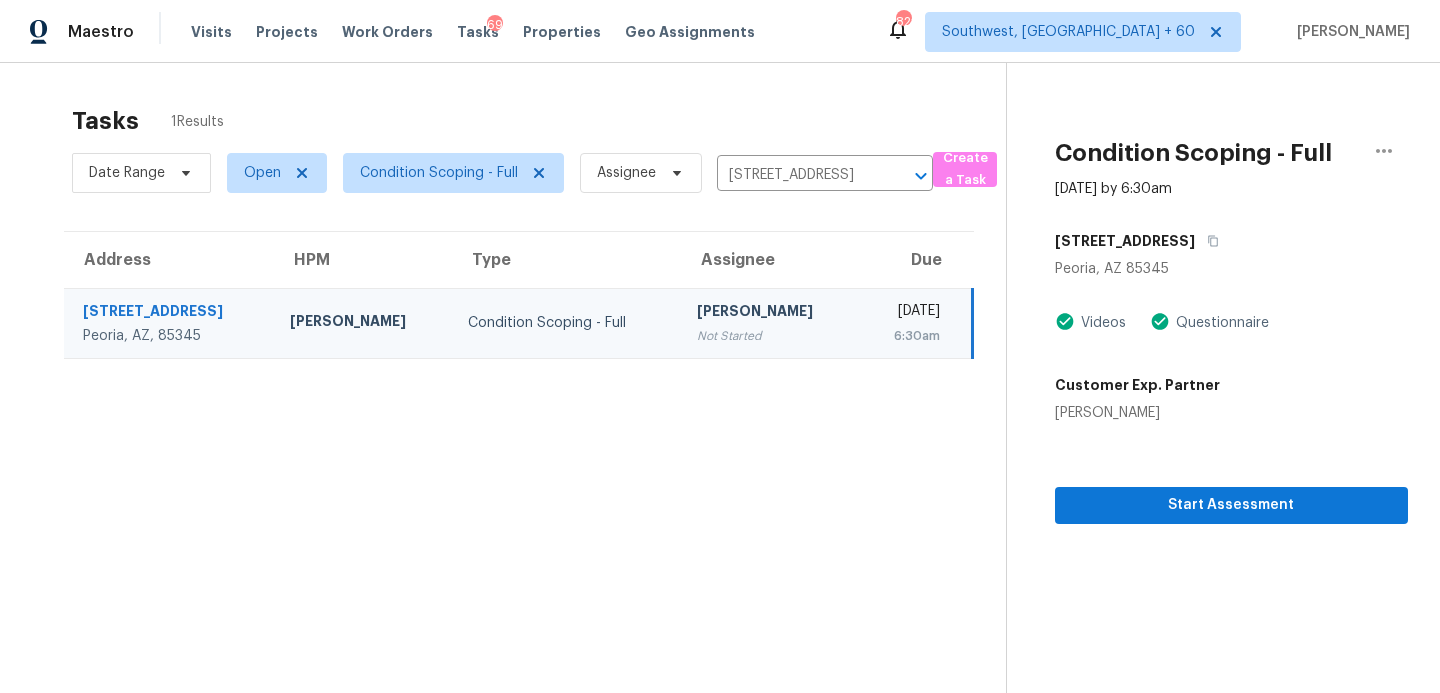 click on "[PERSON_NAME]" at bounding box center [770, 313] 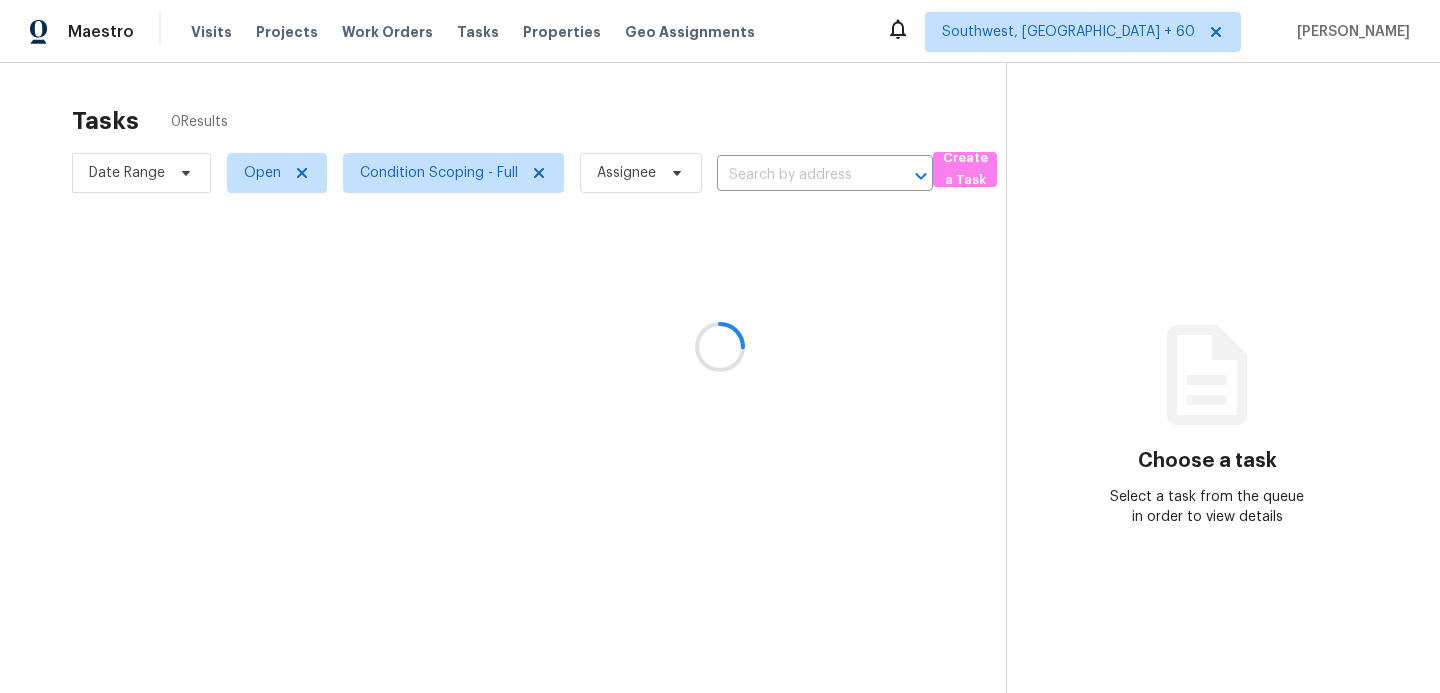 scroll, scrollTop: 0, scrollLeft: 0, axis: both 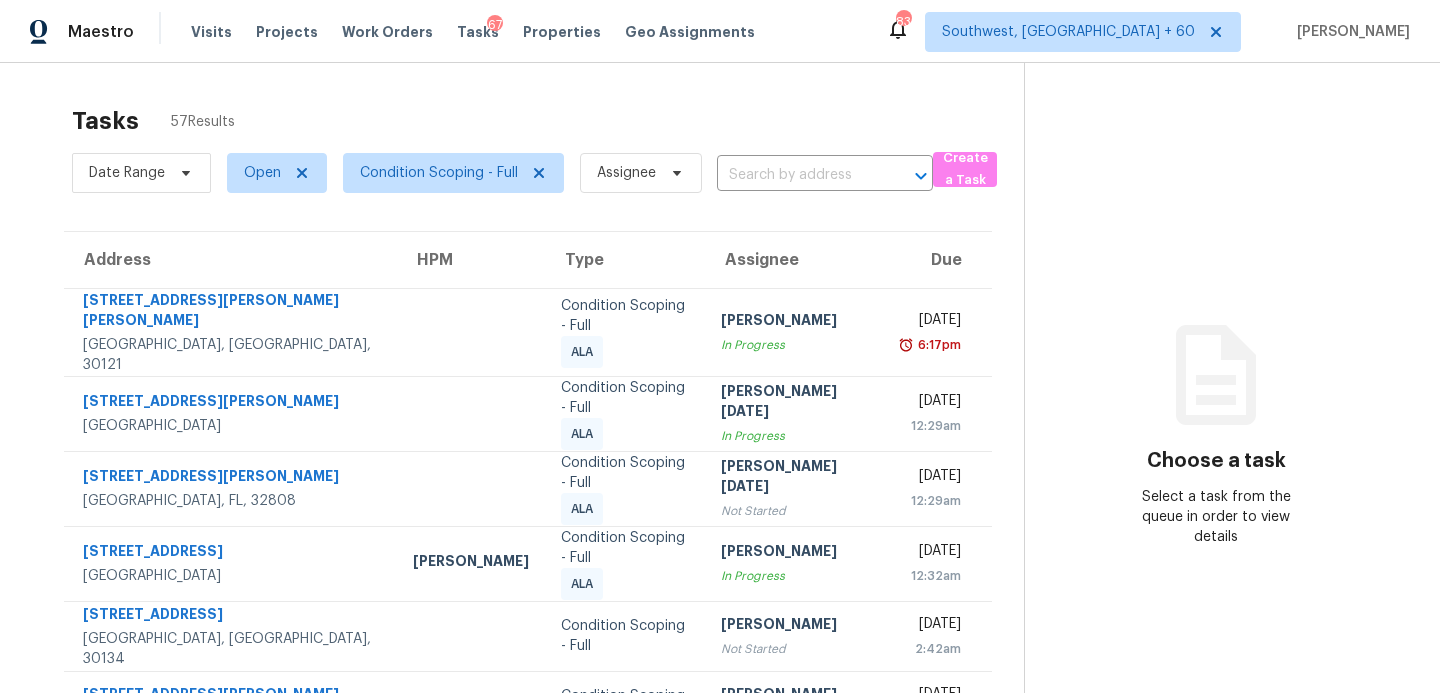 click on "Assignee" at bounding box center (633, 173) 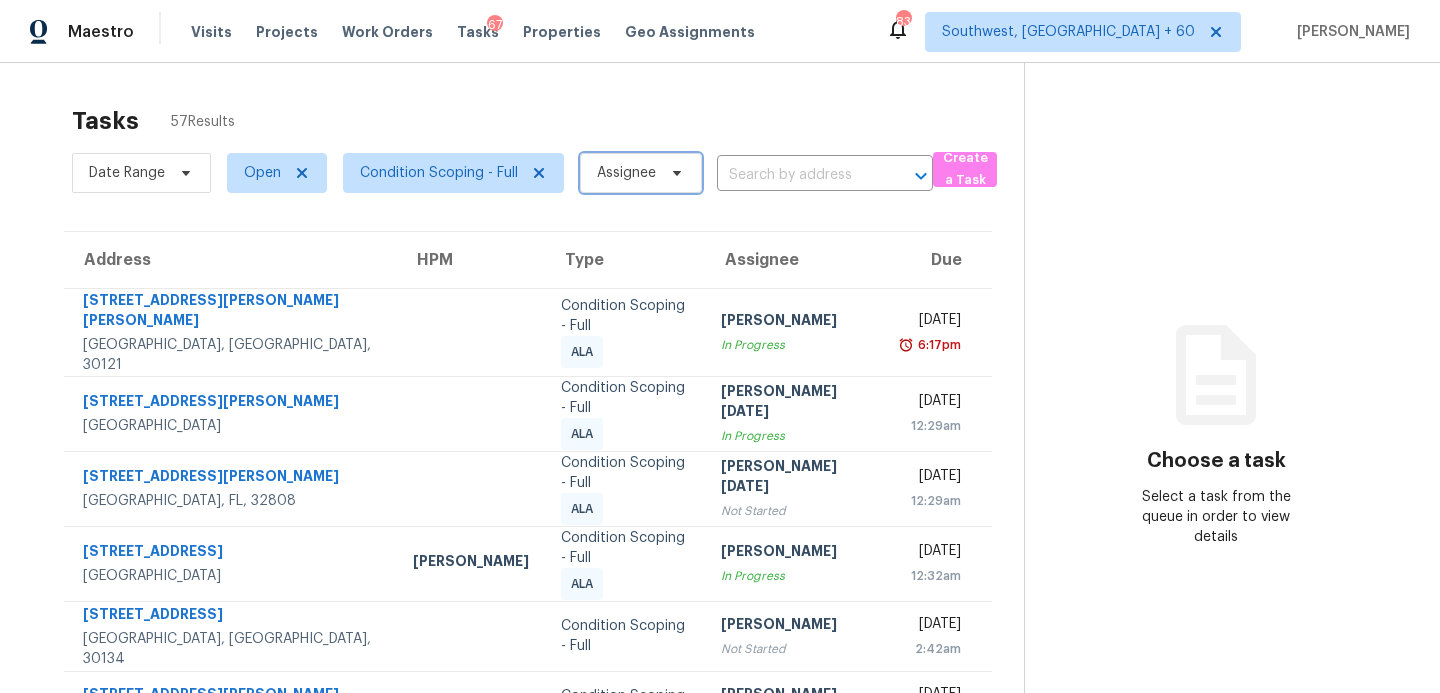 click on "Assignee" at bounding box center [641, 173] 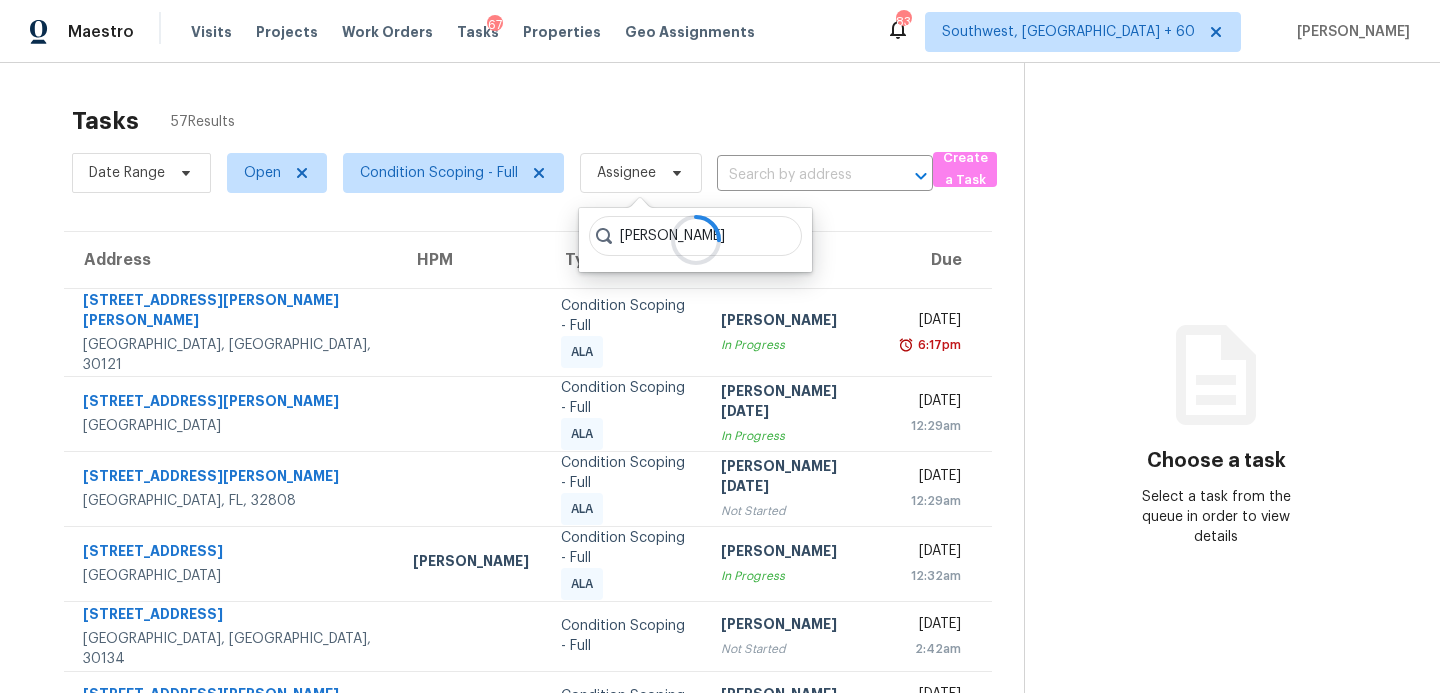 type on "sakthivel" 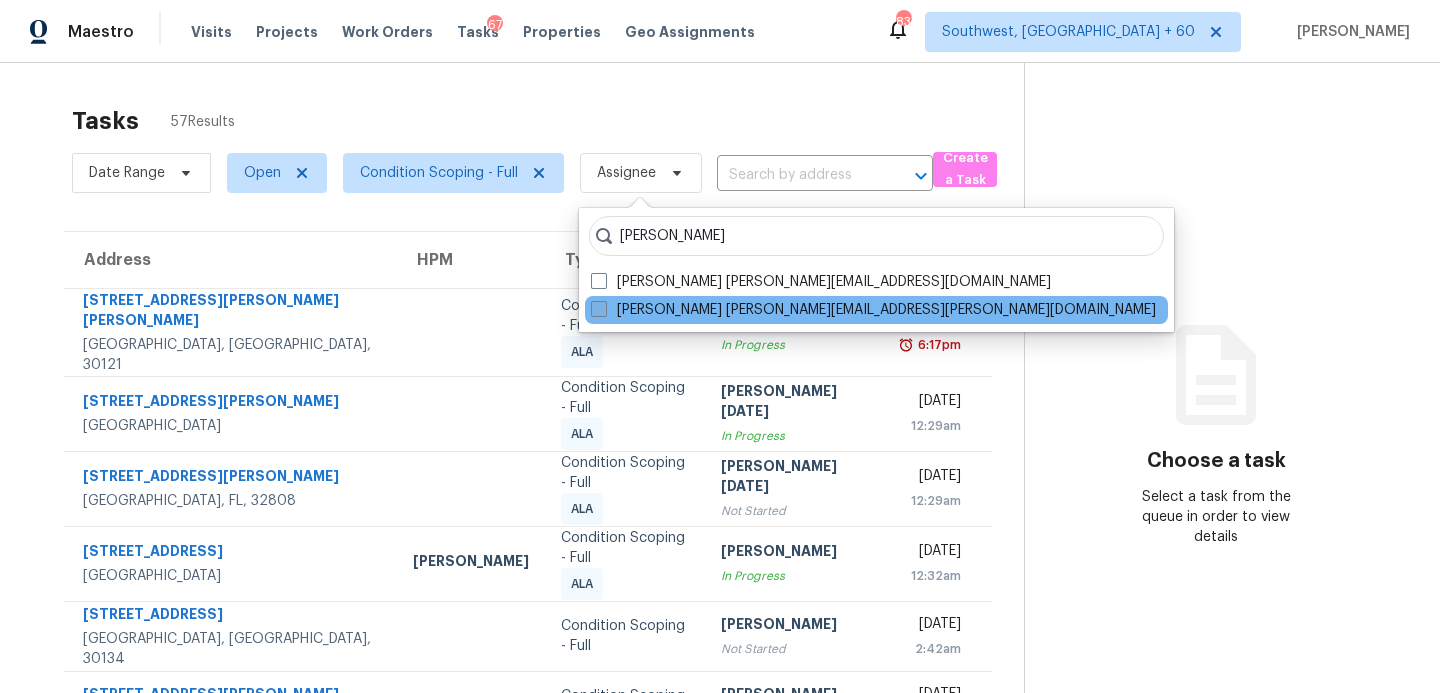 click on "Sakthivel Chandran
sakthivel.chandran@opendoor.com" at bounding box center (873, 310) 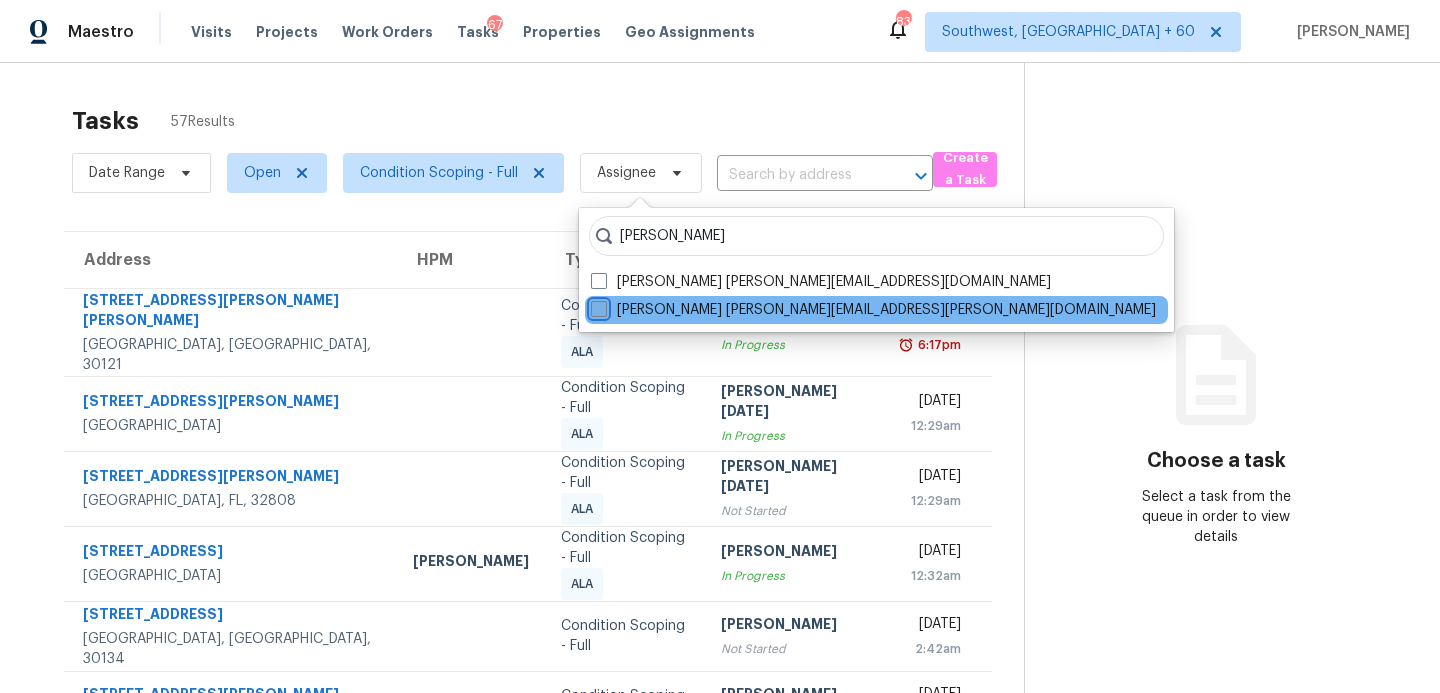 click on "Sakthivel Chandran
sakthivel.chandran@opendoor.com" at bounding box center [597, 306] 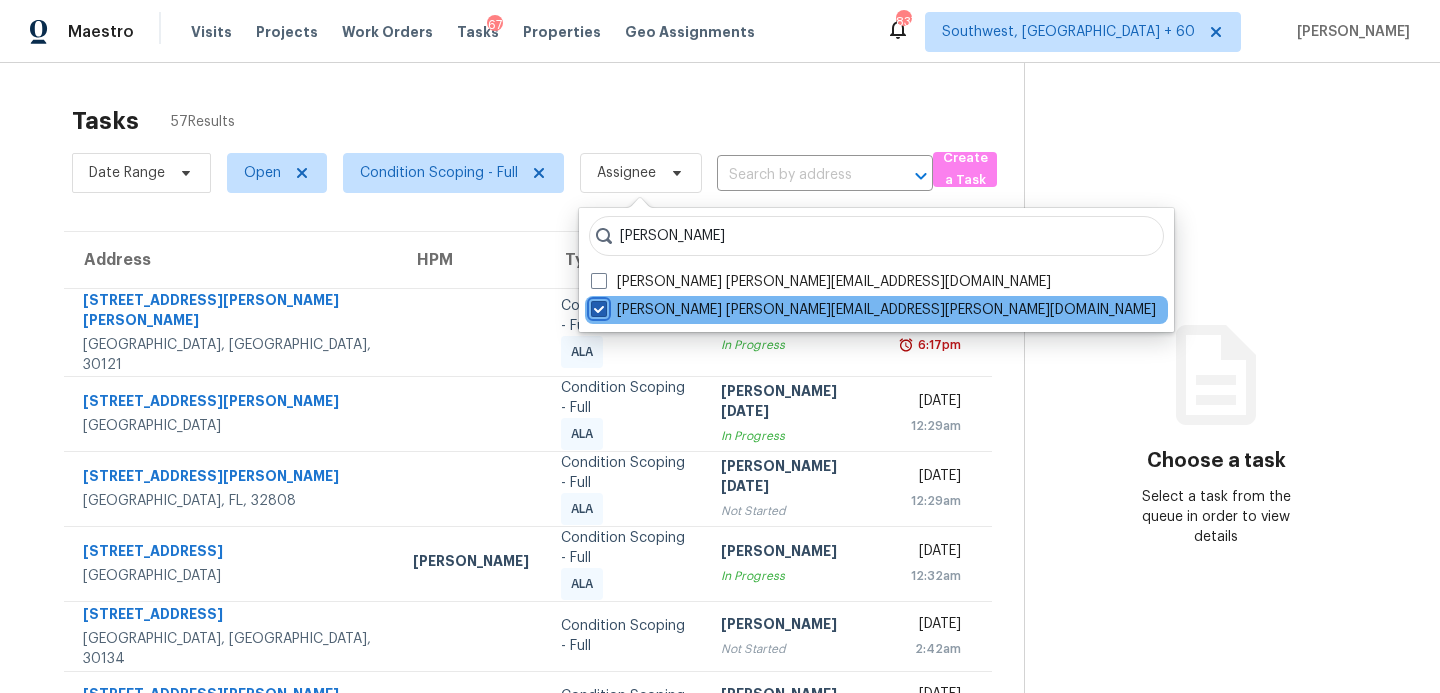 checkbox on "true" 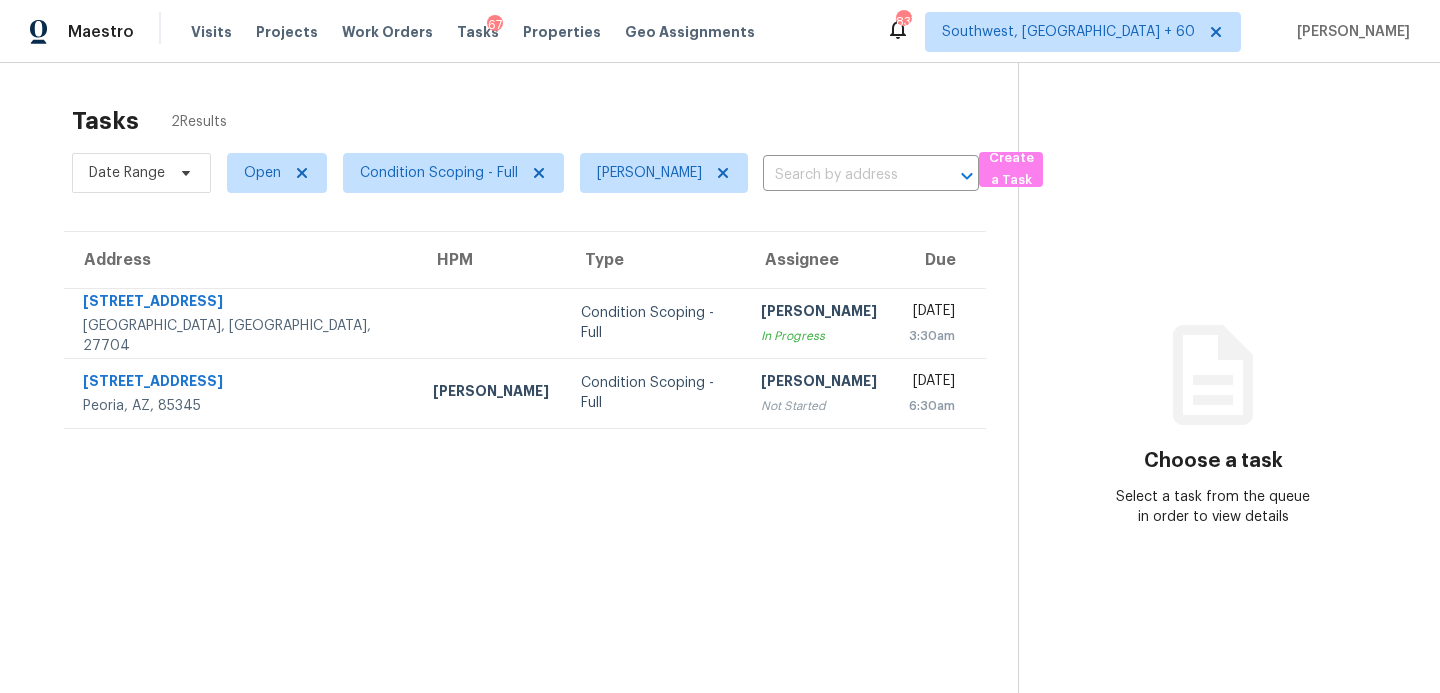 click on "[PERSON_NAME]" at bounding box center (819, 383) 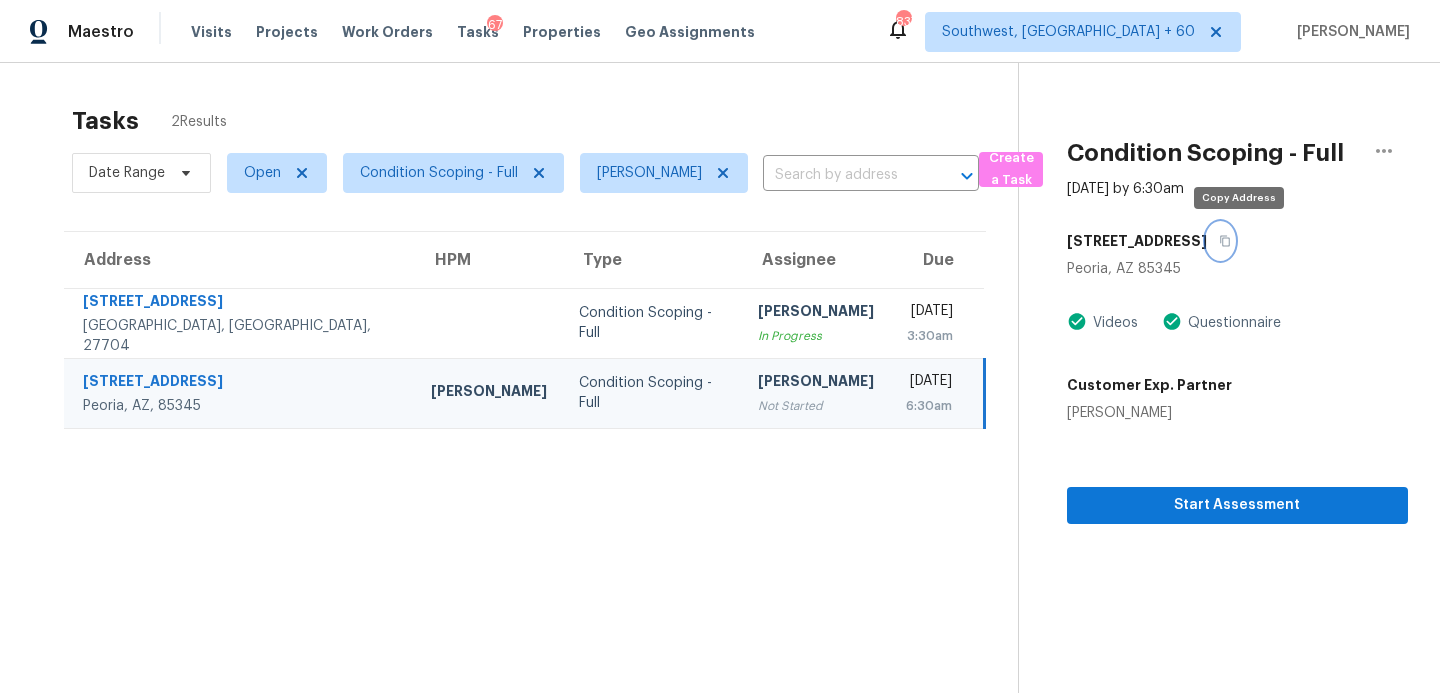 click 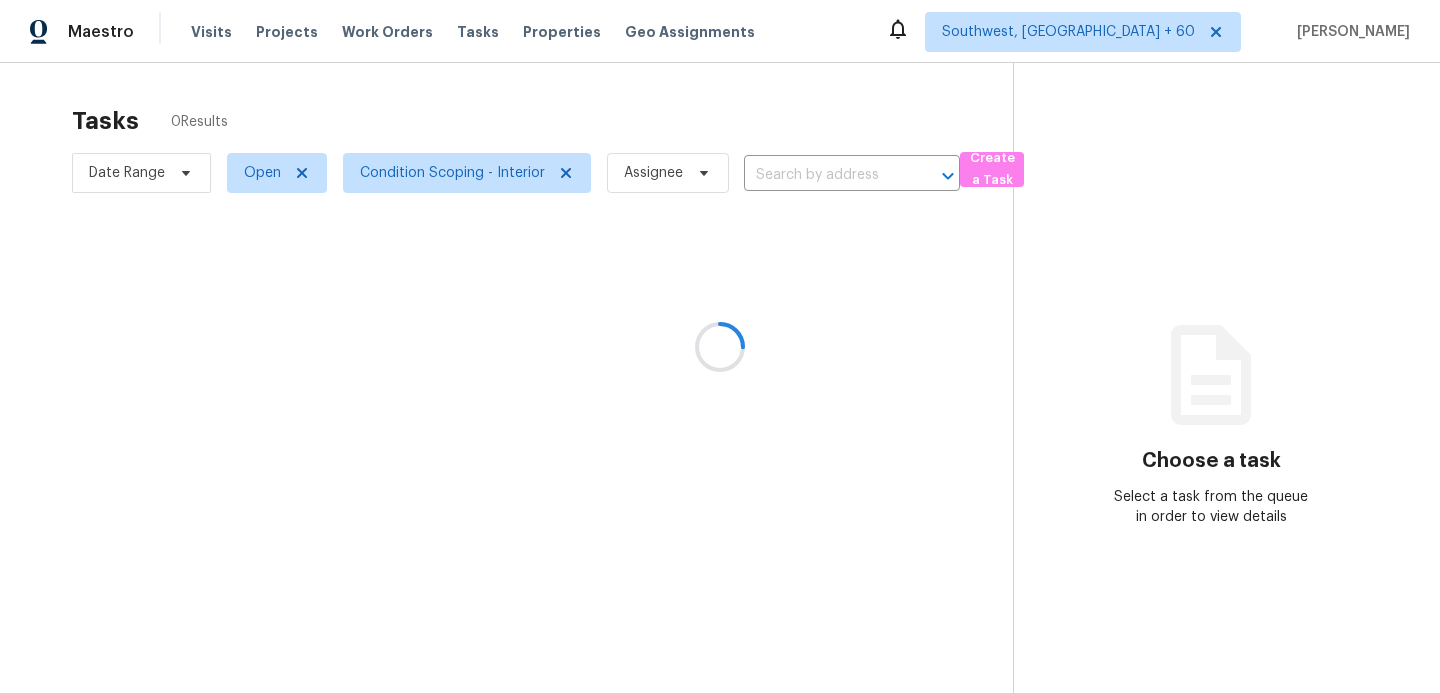 scroll, scrollTop: 0, scrollLeft: 0, axis: both 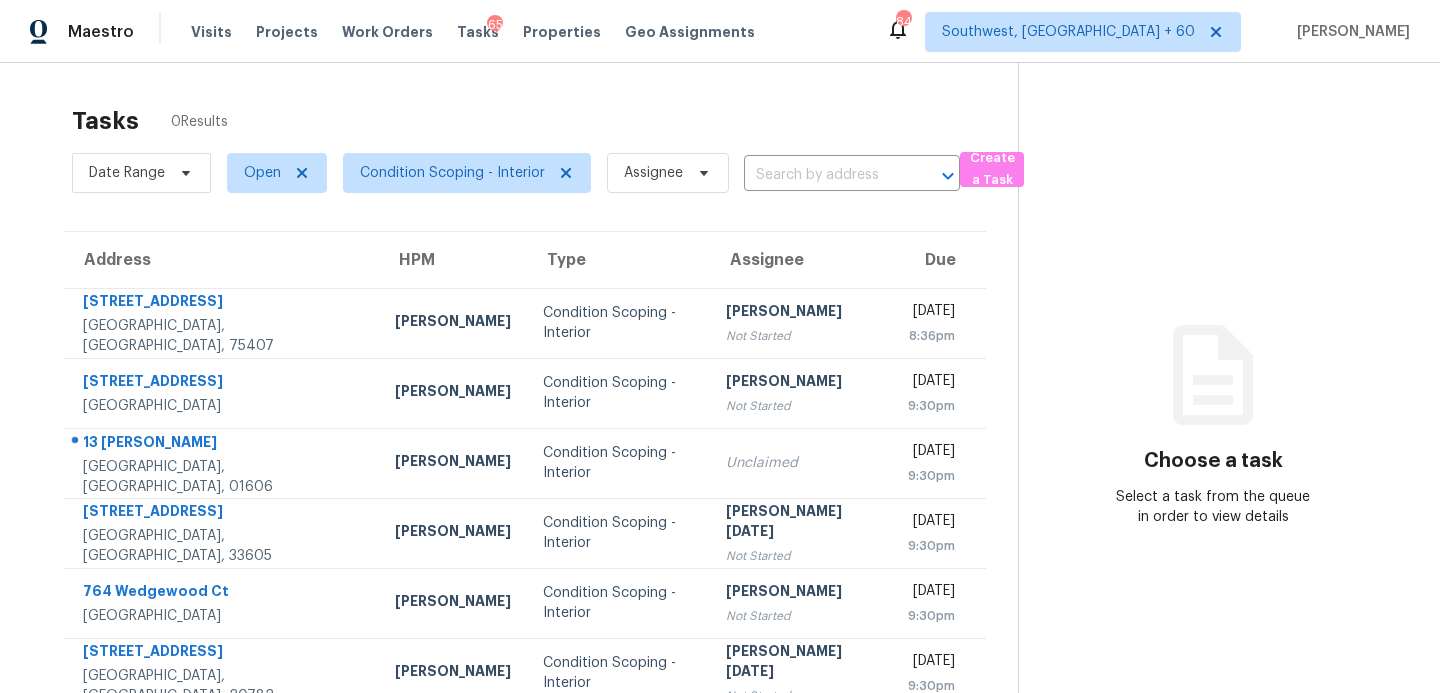 click on "Visits" at bounding box center (211, 32) 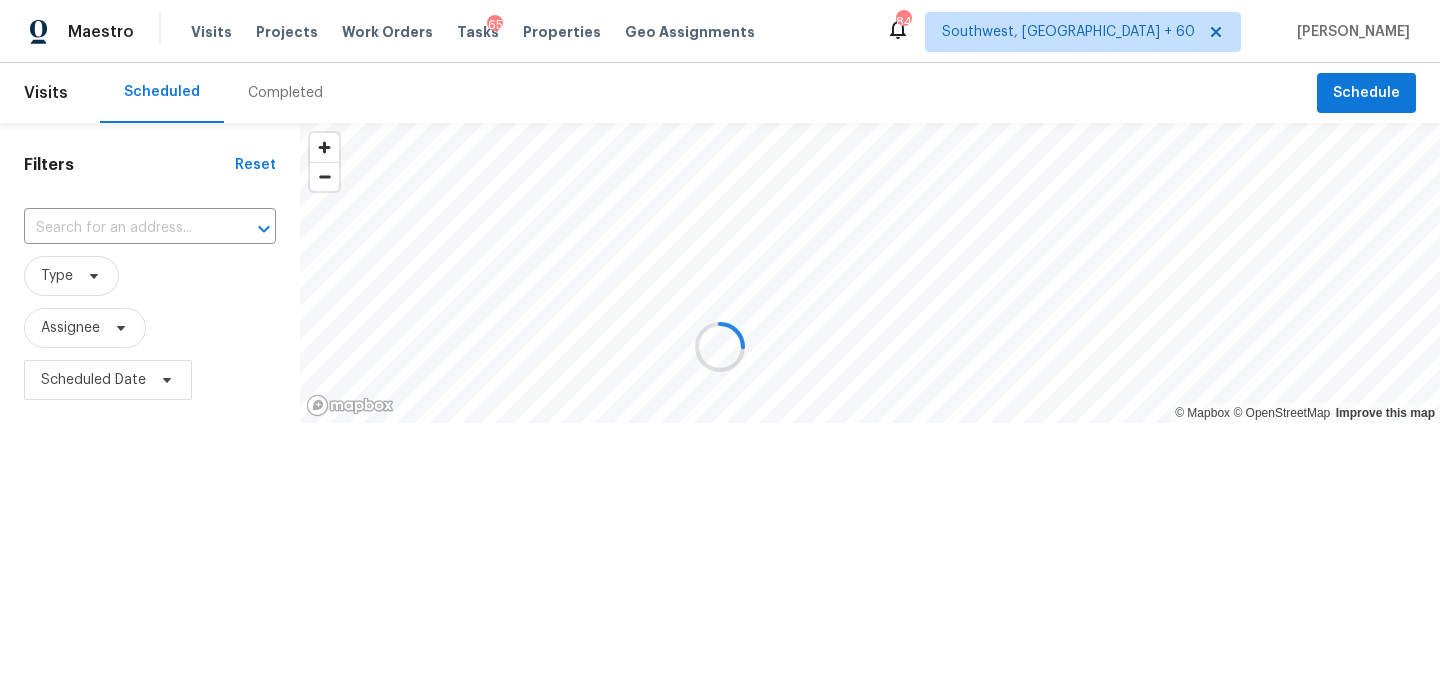 click on "Completed" at bounding box center (285, 93) 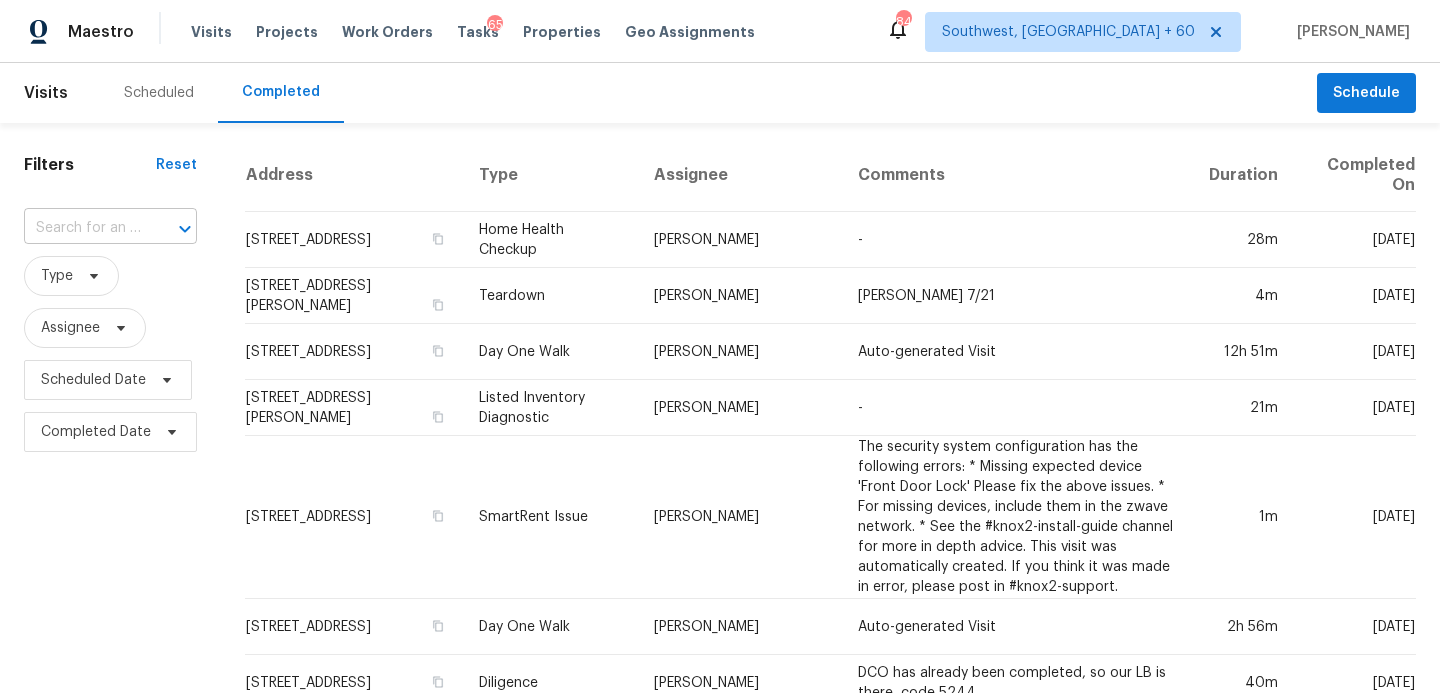 click at bounding box center [82, 228] 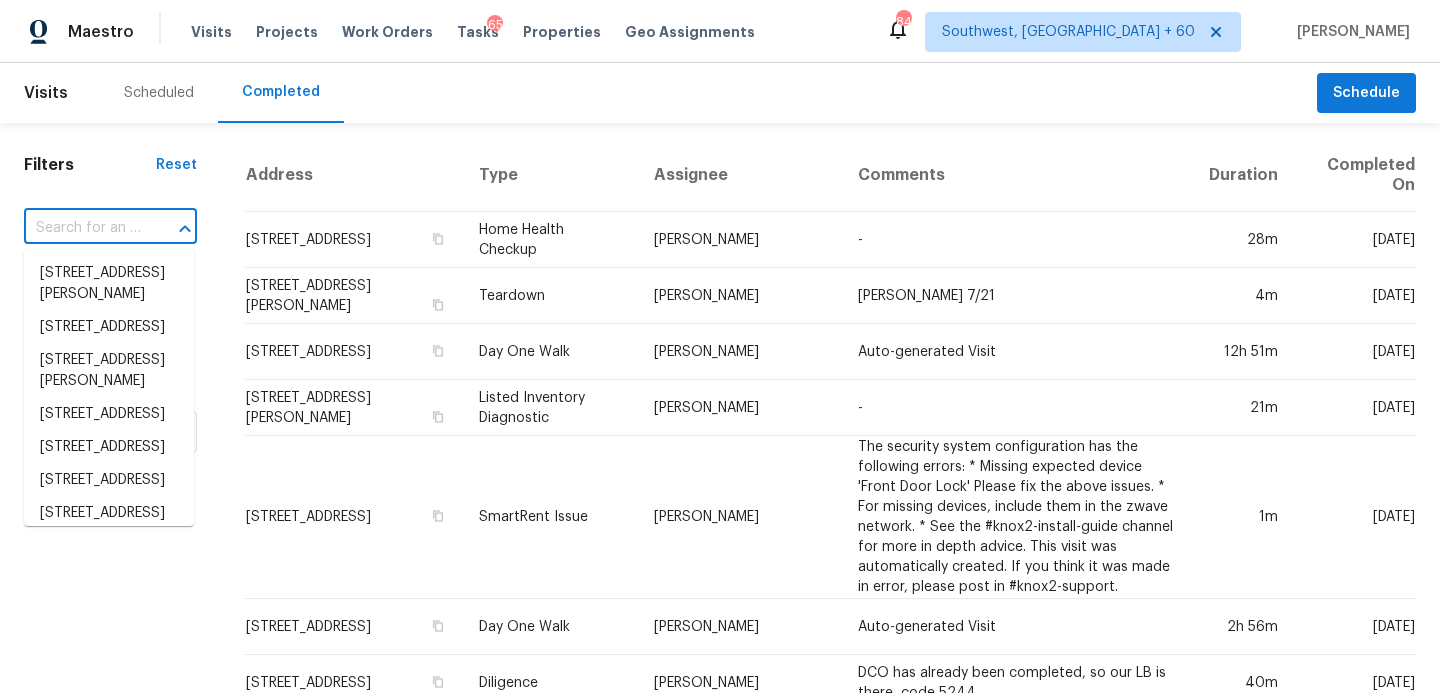 paste on "[STREET_ADDRESS][PERSON_NAME]" 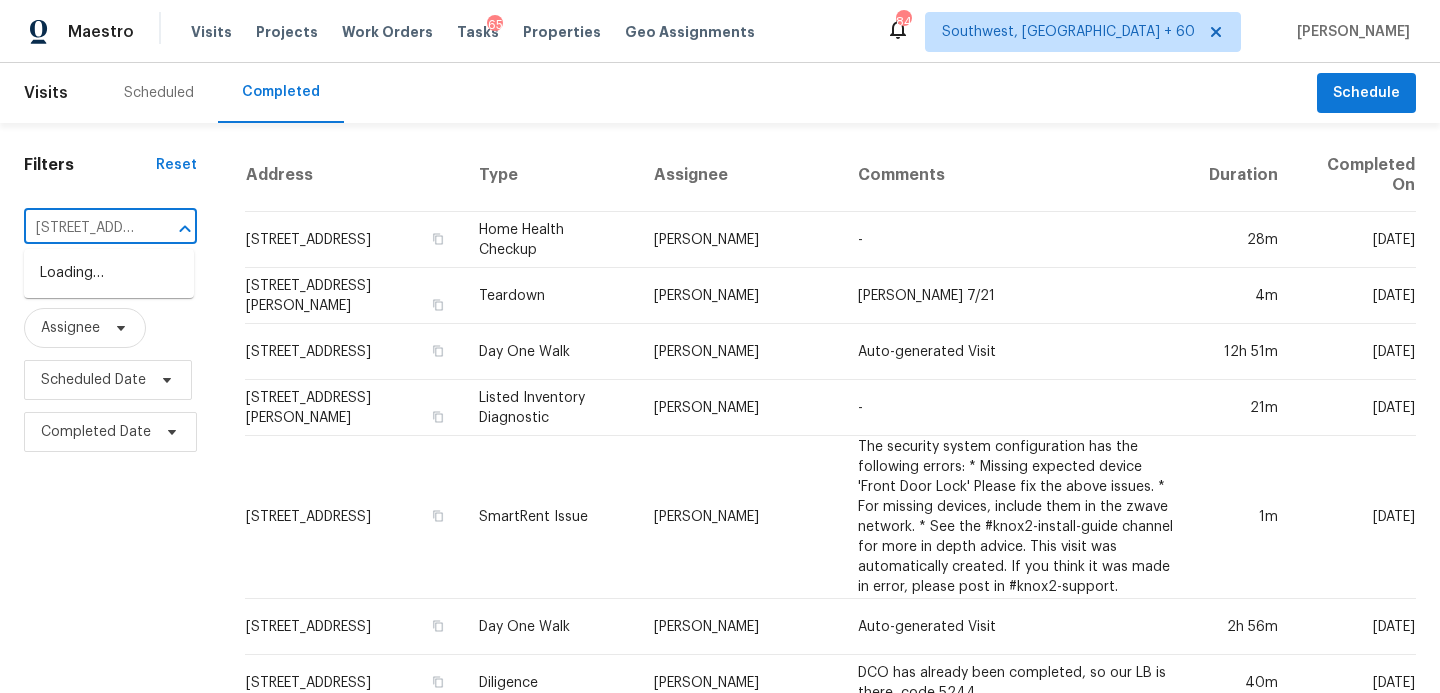 scroll, scrollTop: 0, scrollLeft: 121, axis: horizontal 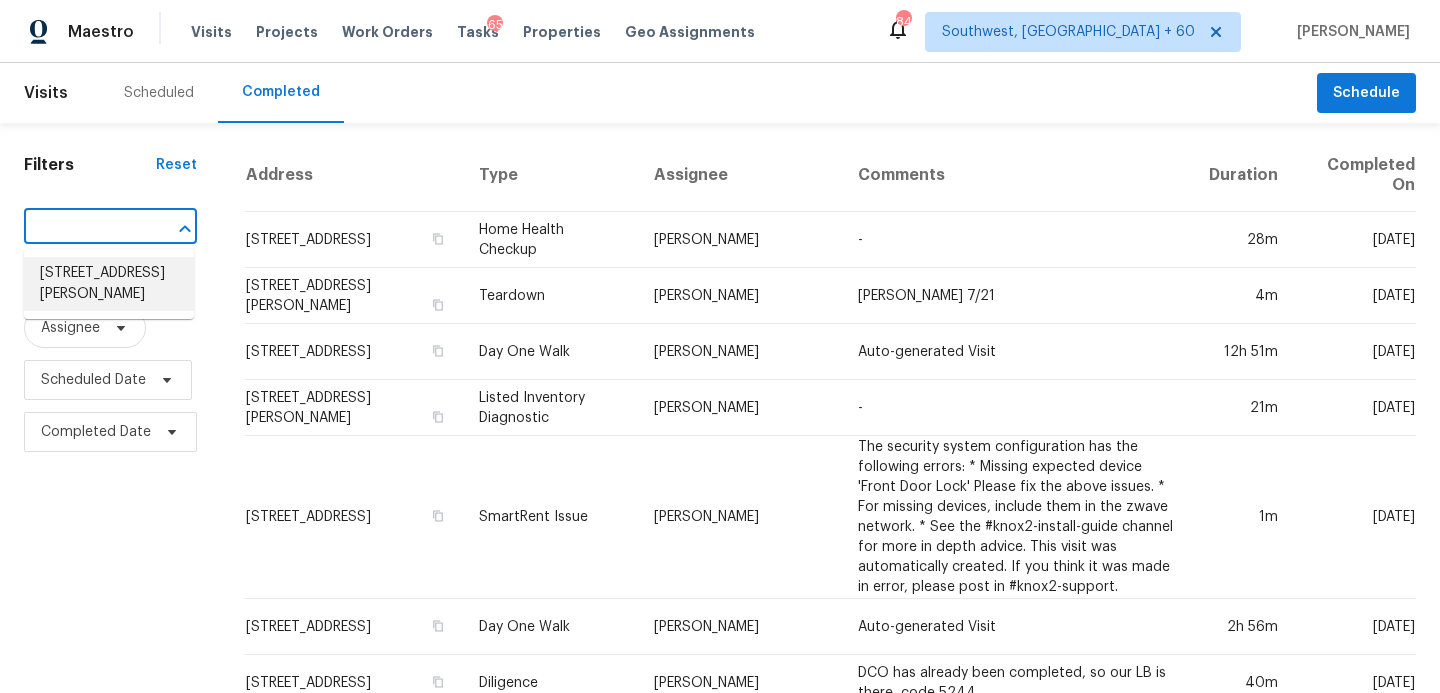 click on "[STREET_ADDRESS][PERSON_NAME]" at bounding box center [109, 284] 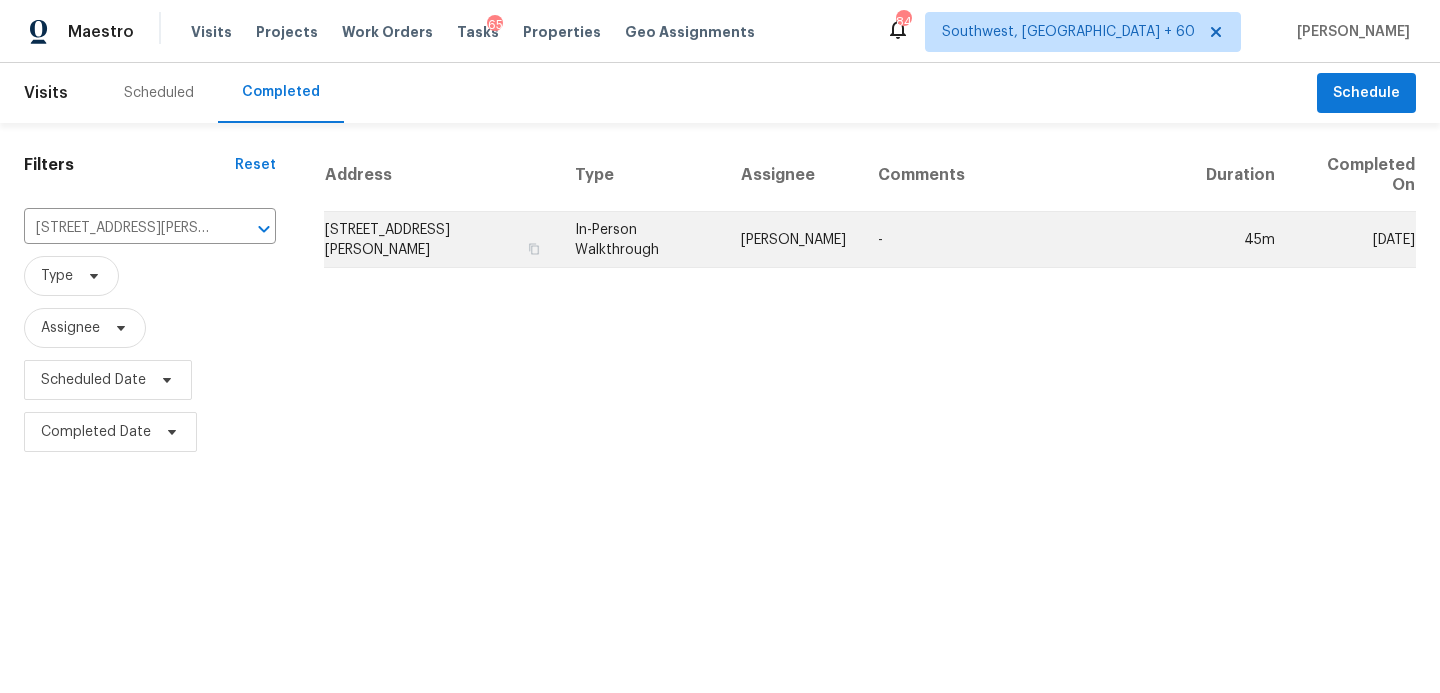 click on "In-Person Walkthrough" at bounding box center [642, 240] 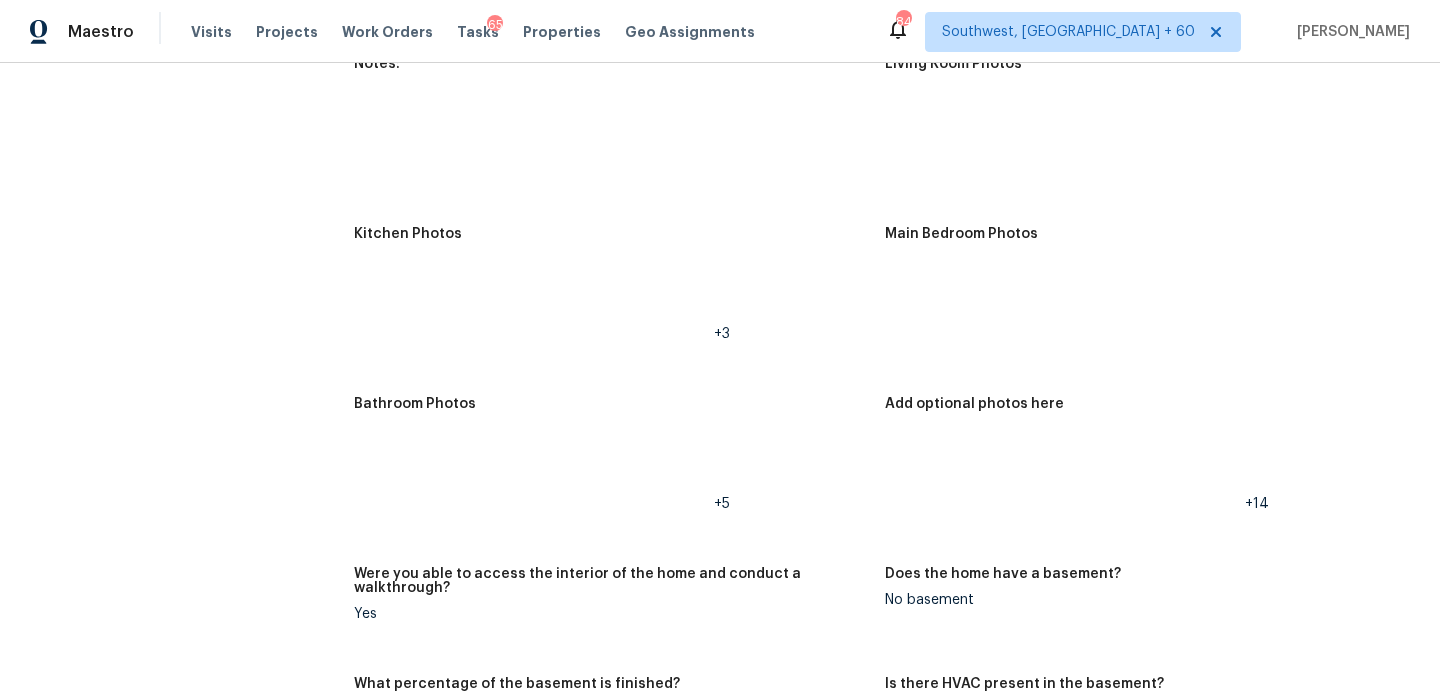 scroll, scrollTop: 2196, scrollLeft: 0, axis: vertical 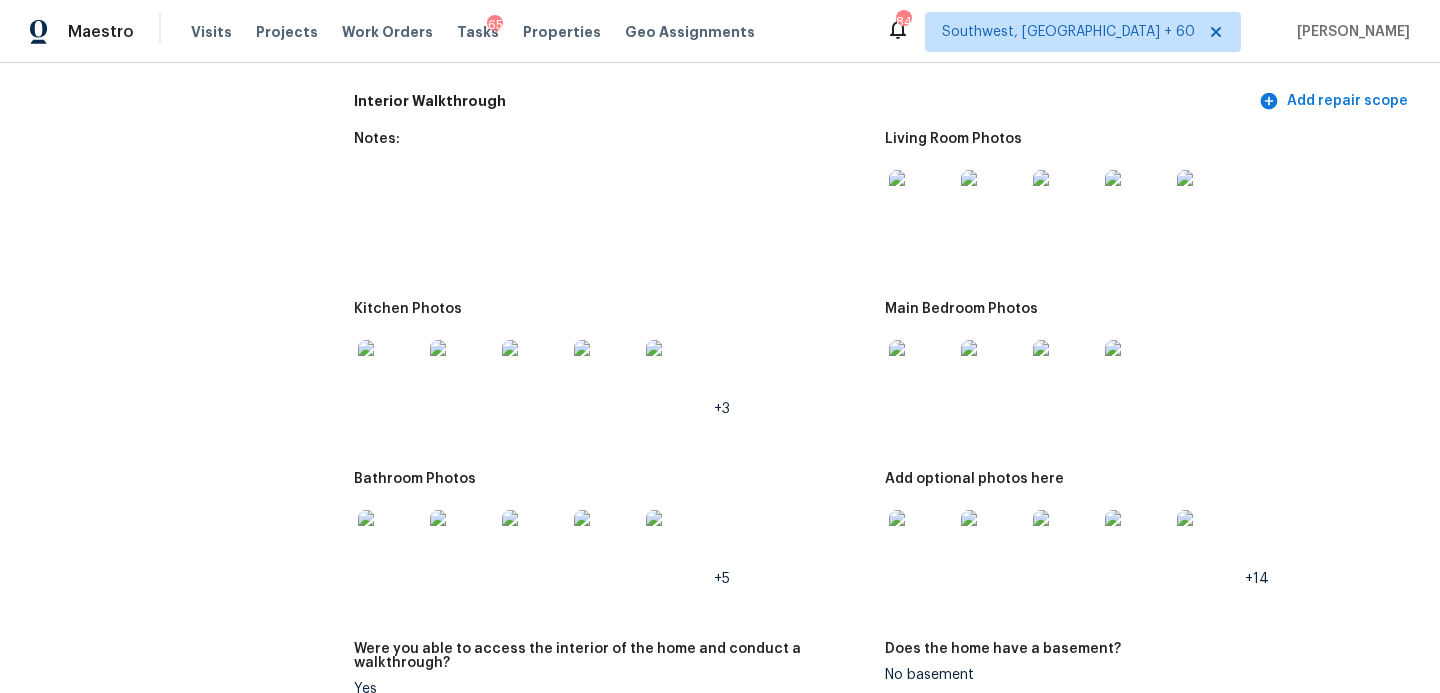 click at bounding box center [921, 202] 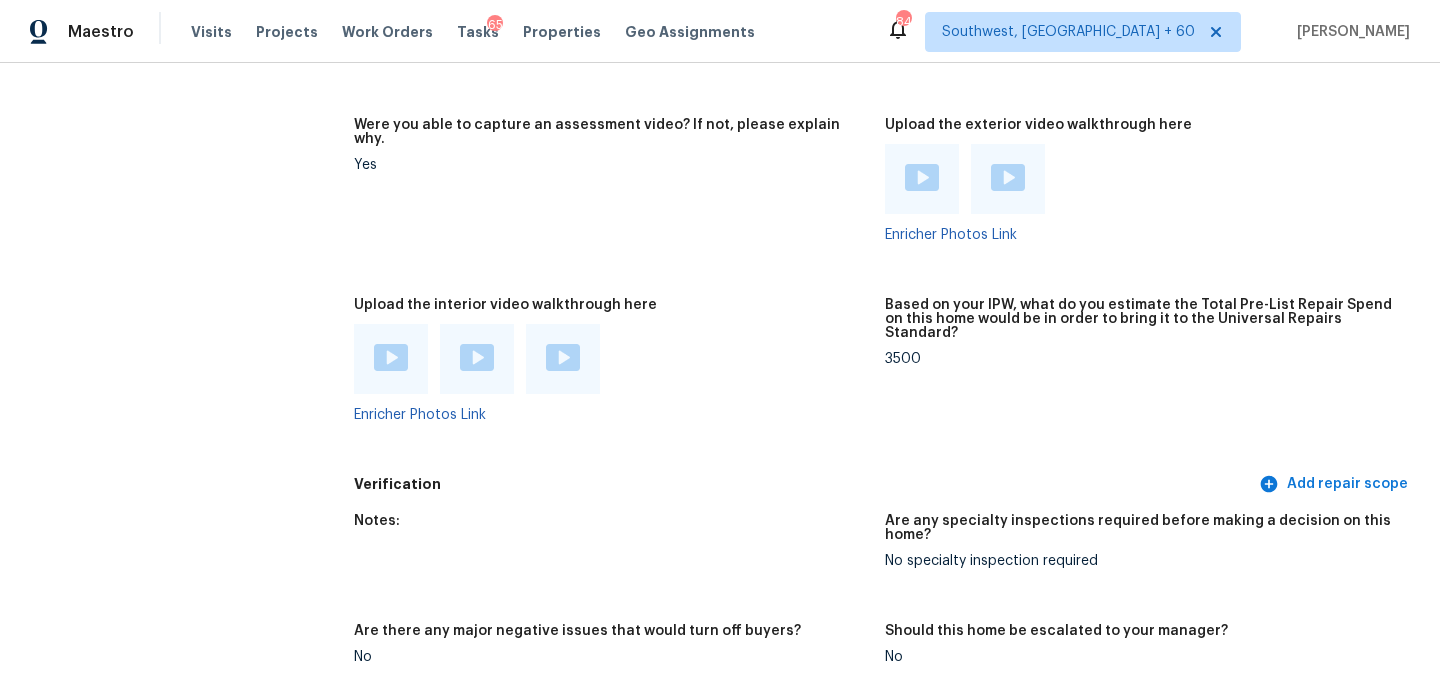 scroll, scrollTop: 3667, scrollLeft: 0, axis: vertical 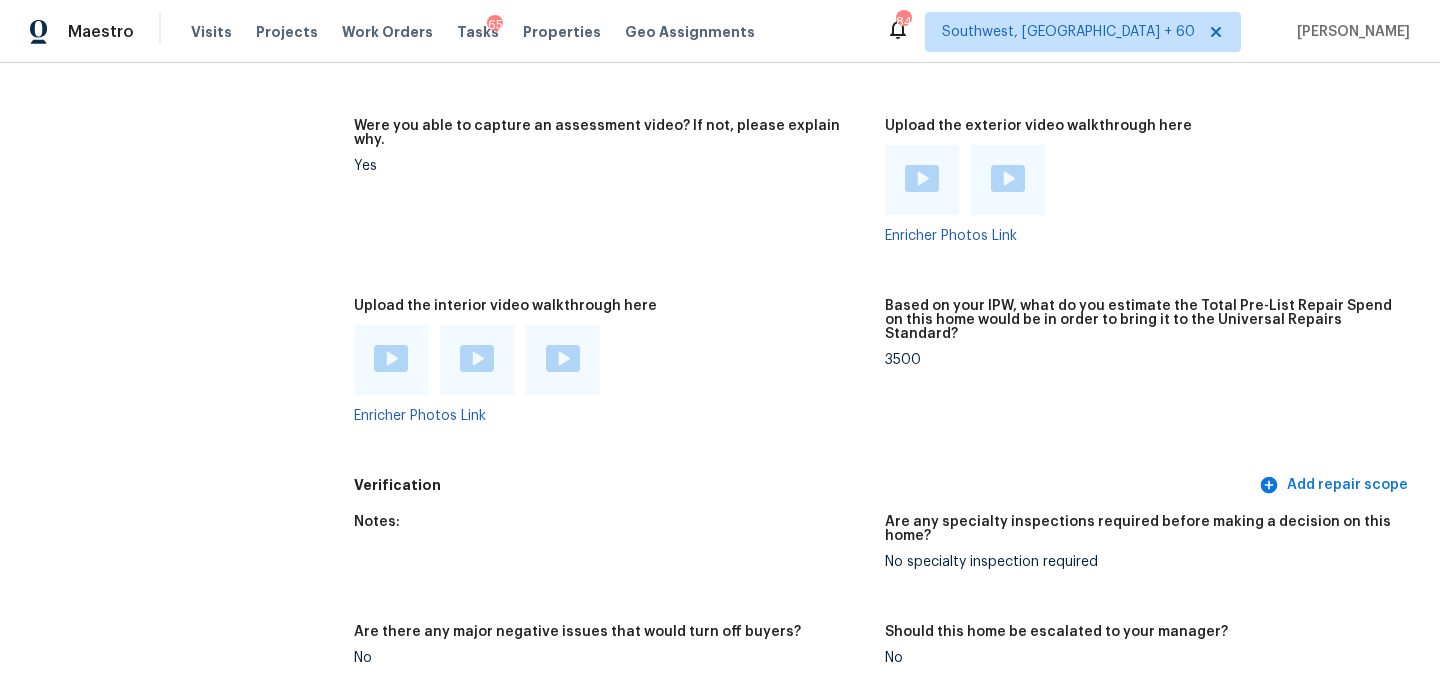click on "3500" at bounding box center [1142, 360] 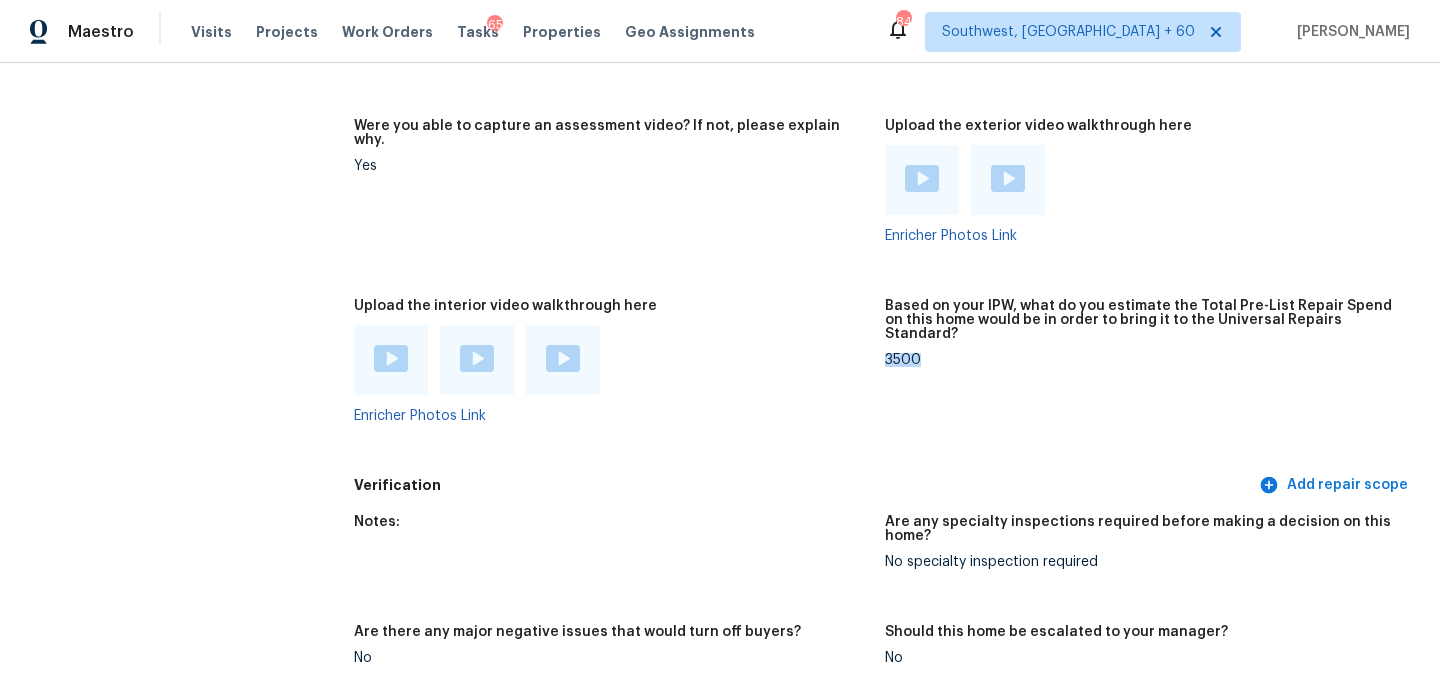 click on "3500" at bounding box center (1142, 360) 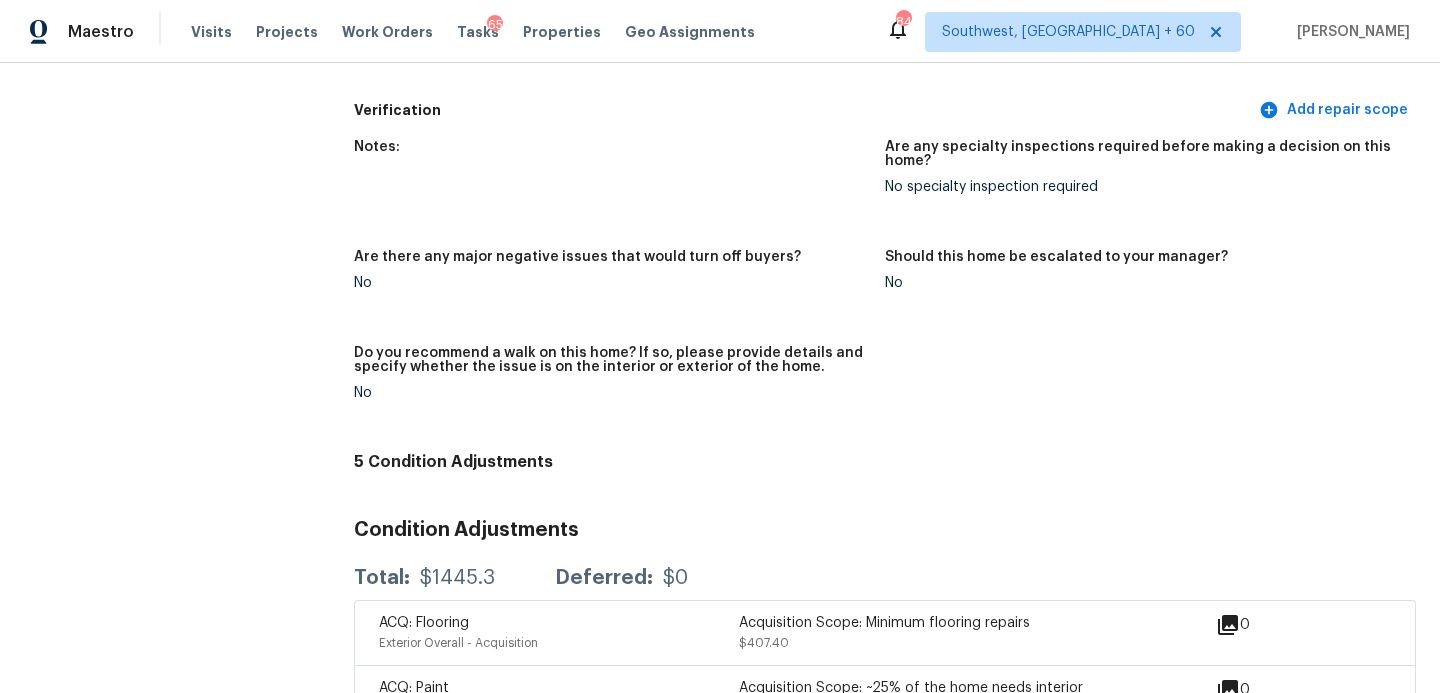 scroll, scrollTop: 4239, scrollLeft: 0, axis: vertical 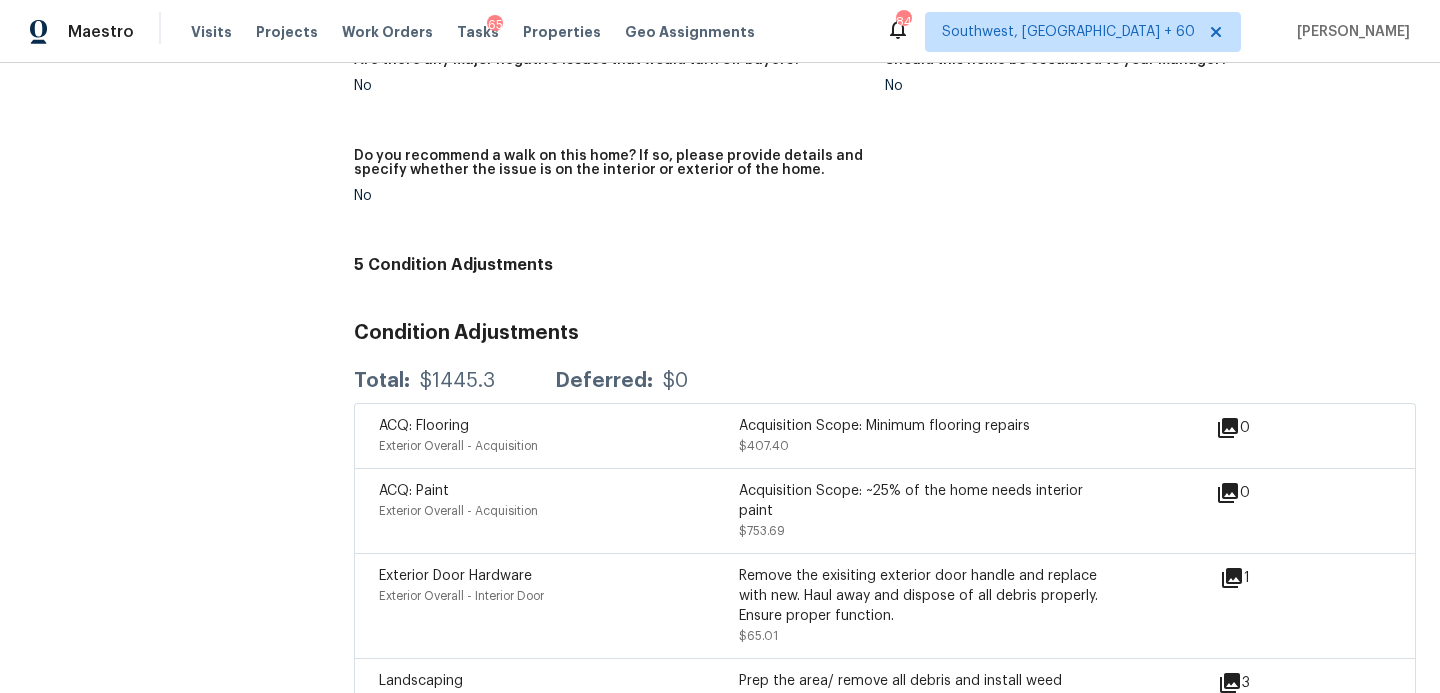 click on "In-Person Walkthrough Completed:  7/16/2025, 21:02 PM  to   7/16/2025, 21:46 PM Assignee Andy Taylor Total Scopes 5 Due Date Wed, Jul 16 Questions Pricing Add repair scope Is there any noticeable new construction in the immediate or neighboring subdivision of the home? No Did you notice any neighbors who haven't kept up with their homes (ex. lots of debris, etc.), loud barking dogs, or is there noticeable traffic noise at the home? No Does either the front yard or back yard have a severe slope? No Rate the curb appeal of the home from 1-9 (1 being the worst home on the street, 9 being the best home on the street)? 5 If the home has a pool, what condition is it in? No Pool Is there a strong odor that doesn't go away as your nose adjusts? (4+ on a 5 point scale) Please specify where the odor exists and provide details. No Please rate the quality of the neighborhood from 1-5 3 Exterior Add repair scope Notes: What is the dwelling type ? Single Family What type of community is the home located in? Not Gated (n/a)" at bounding box center (885, -1569) 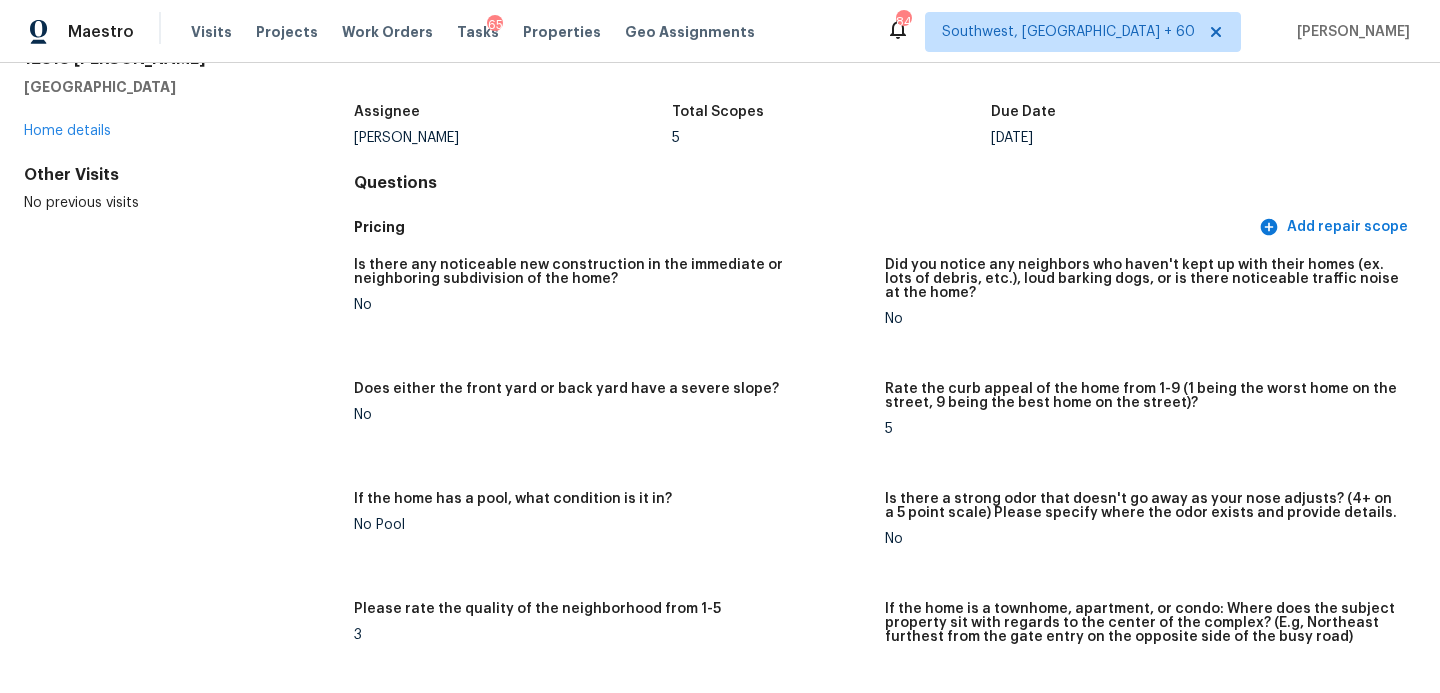 scroll, scrollTop: 0, scrollLeft: 0, axis: both 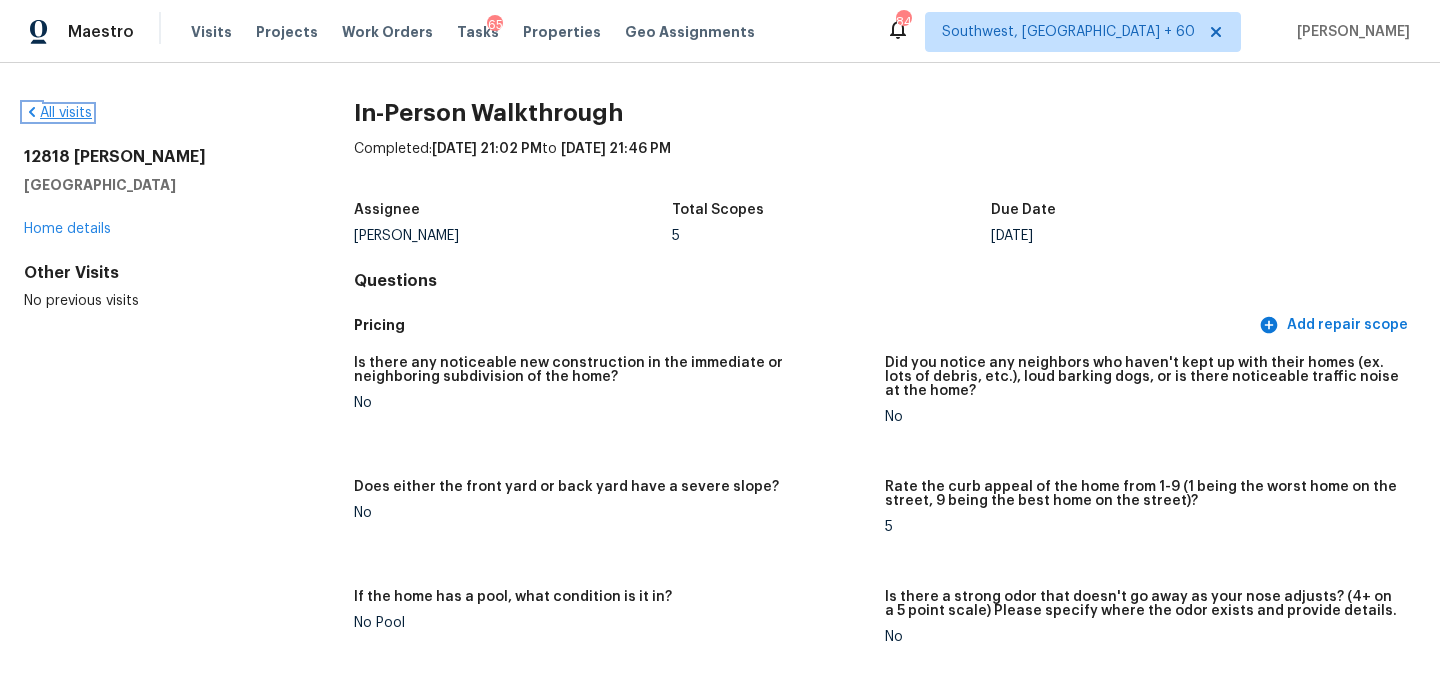 click on "All visits" at bounding box center (58, 113) 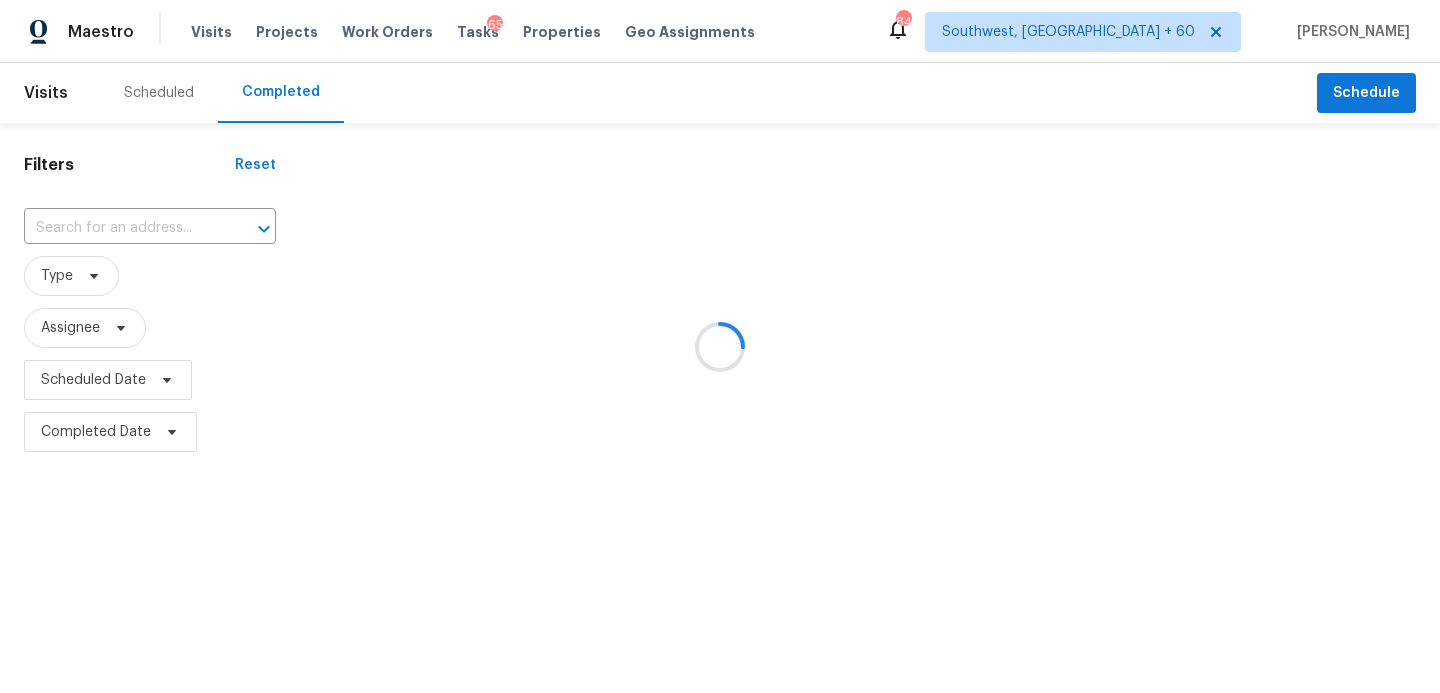 click at bounding box center (720, 346) 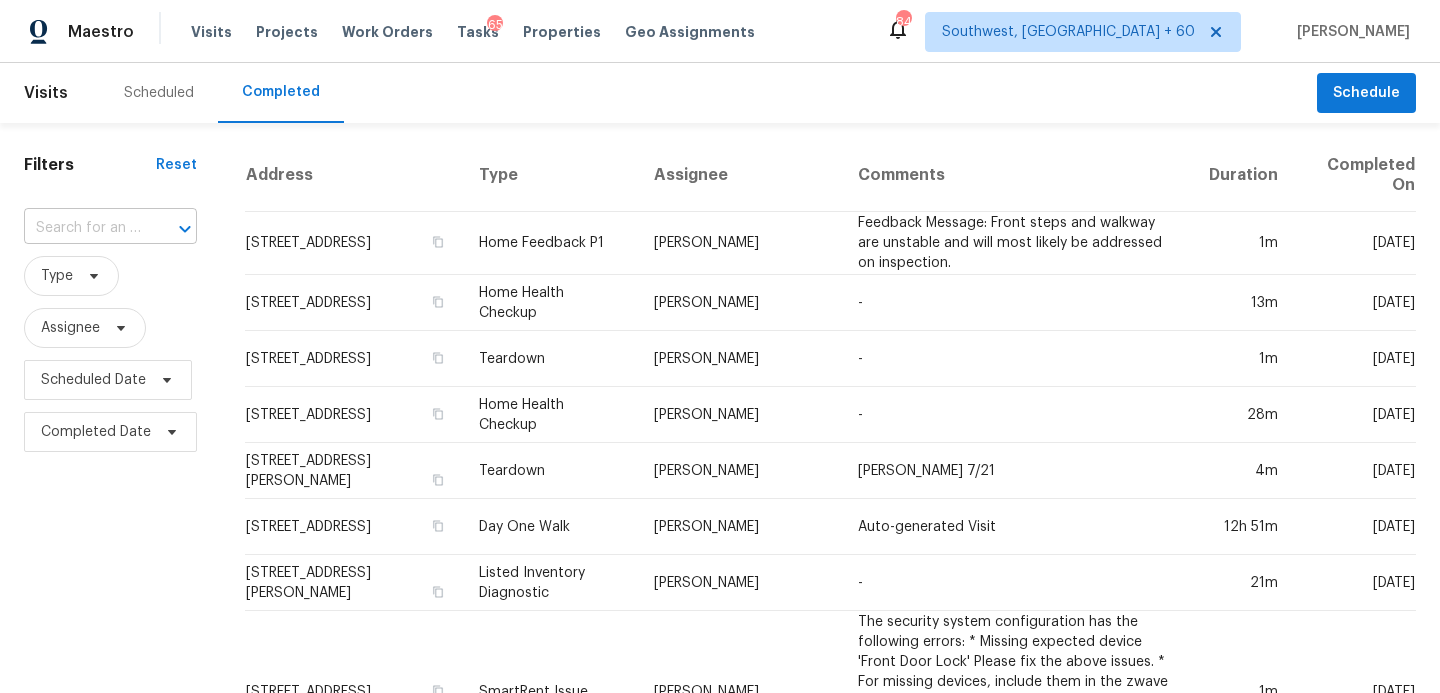 click at bounding box center (171, 229) 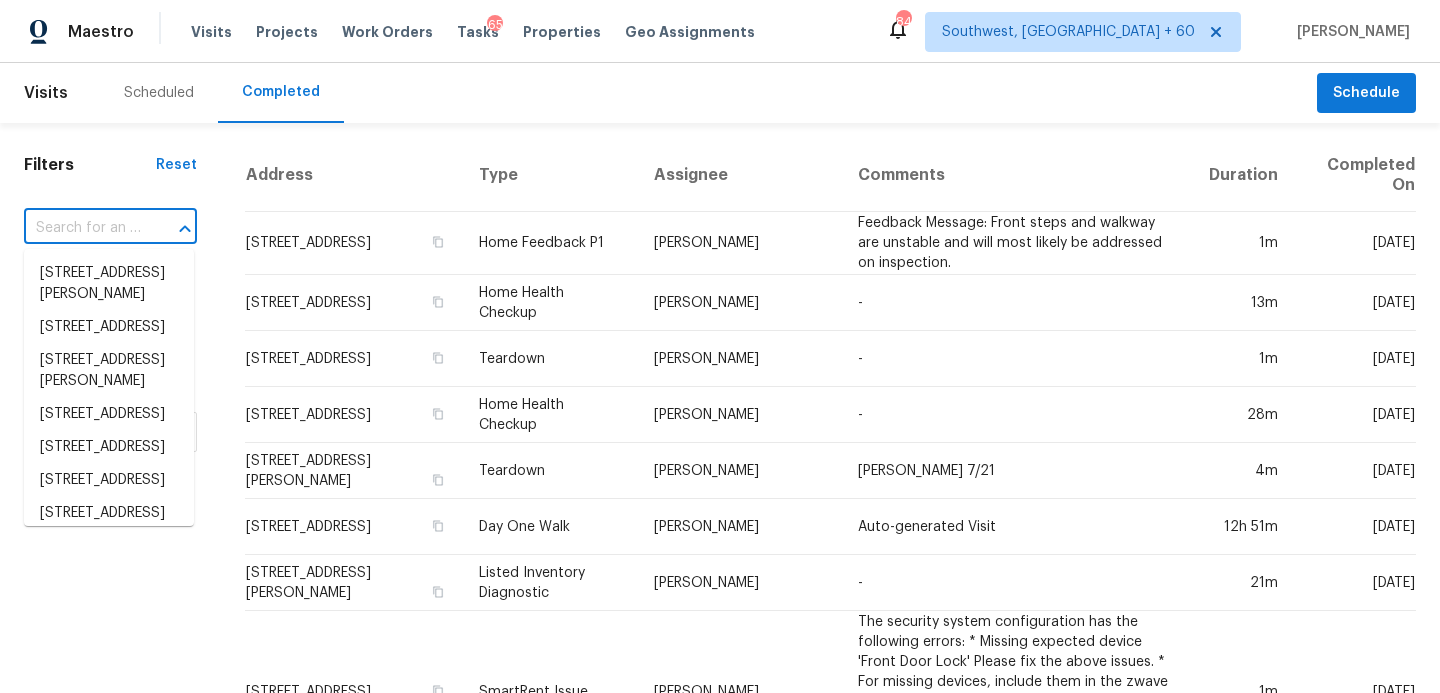 paste on "14294 Hercules St, Hesperia, CA 92345" 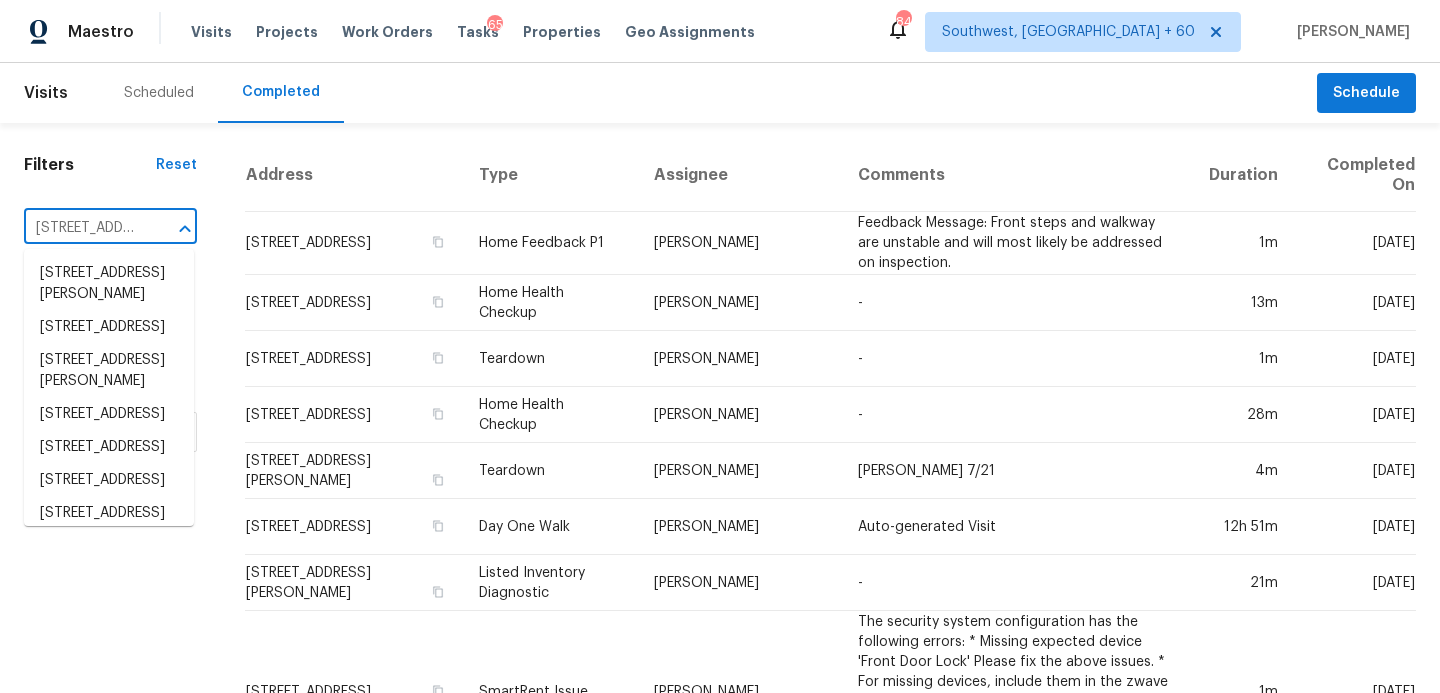 scroll, scrollTop: 0, scrollLeft: 153, axis: horizontal 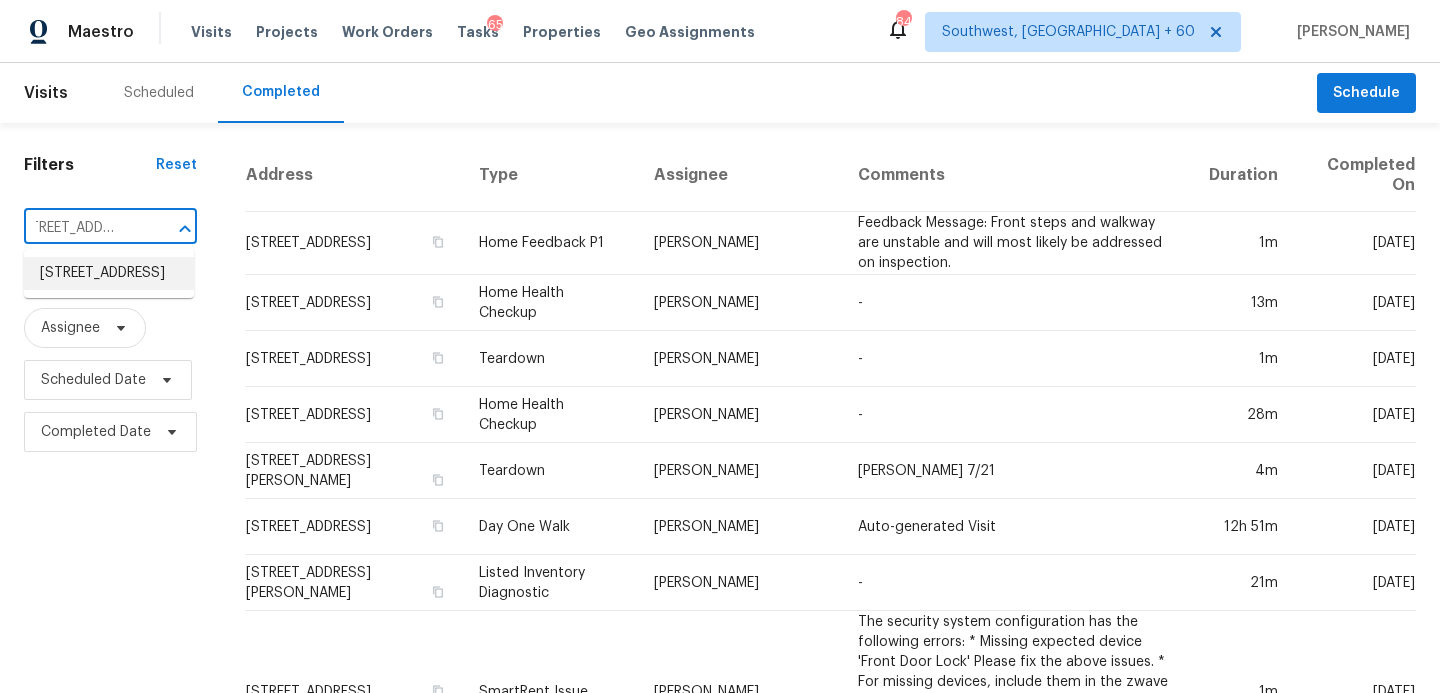 click on "14294 Hercules St, Hesperia, CA 92345" at bounding box center [109, 273] 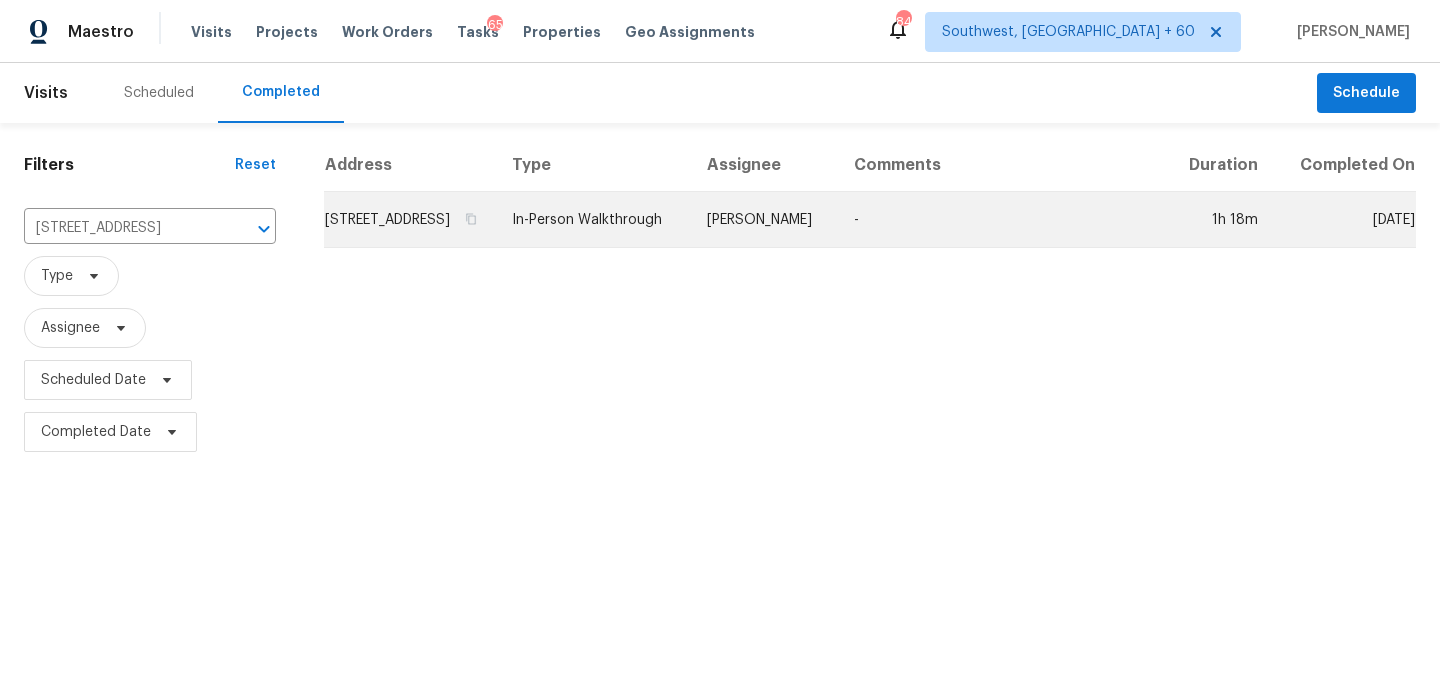 click on "Mike Chavez" at bounding box center (764, 220) 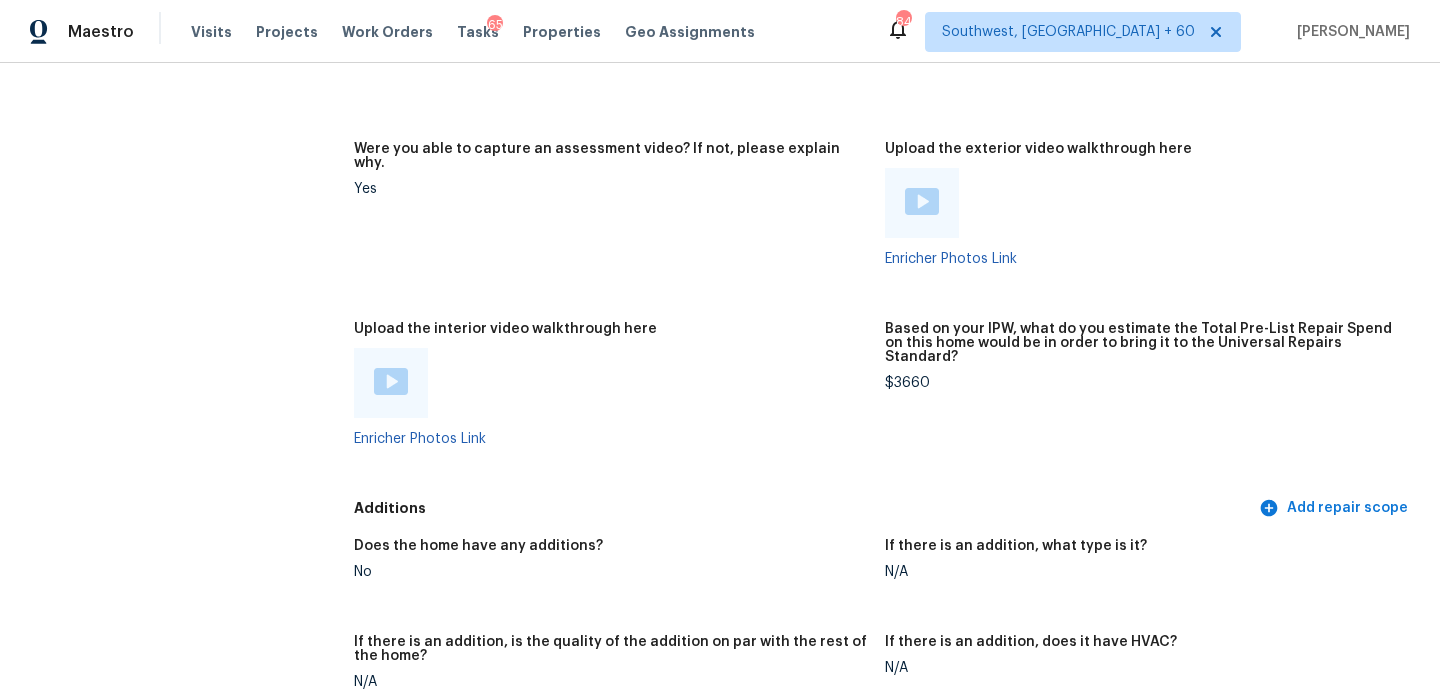 scroll, scrollTop: 3760, scrollLeft: 0, axis: vertical 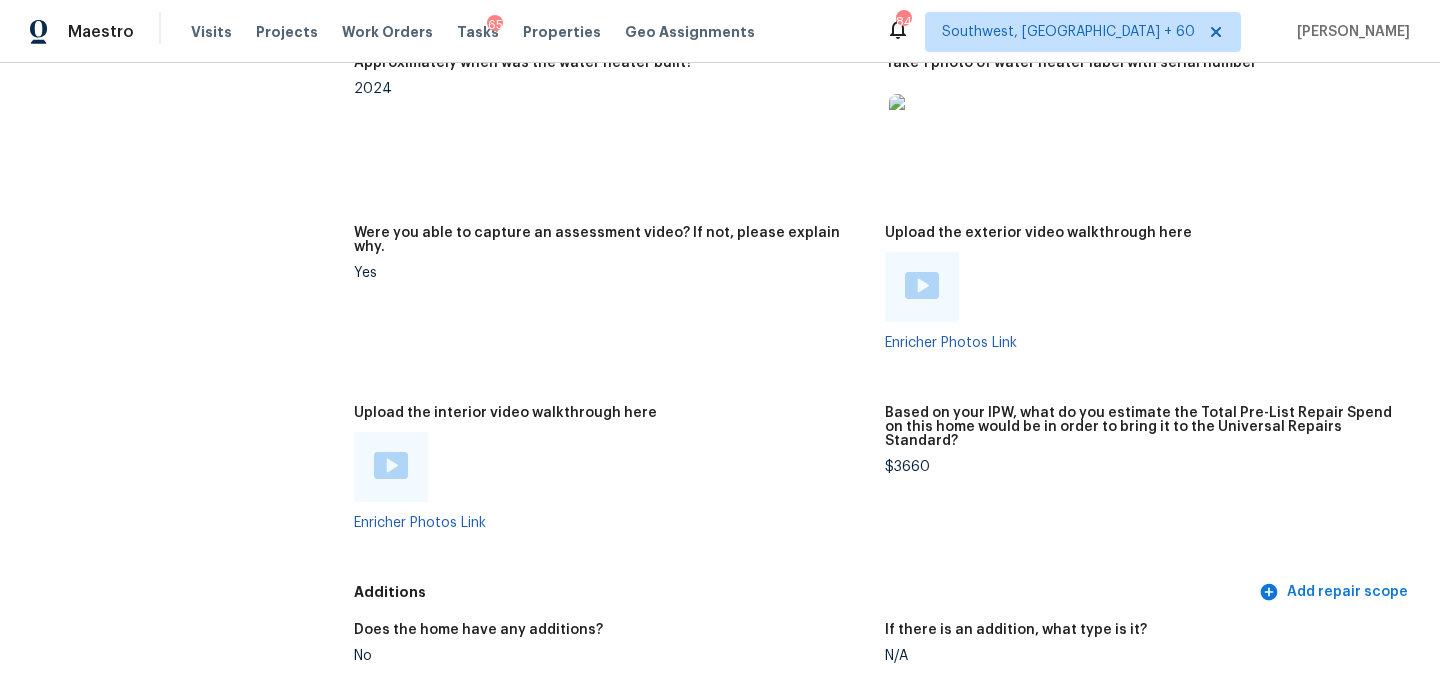 click at bounding box center [391, 465] 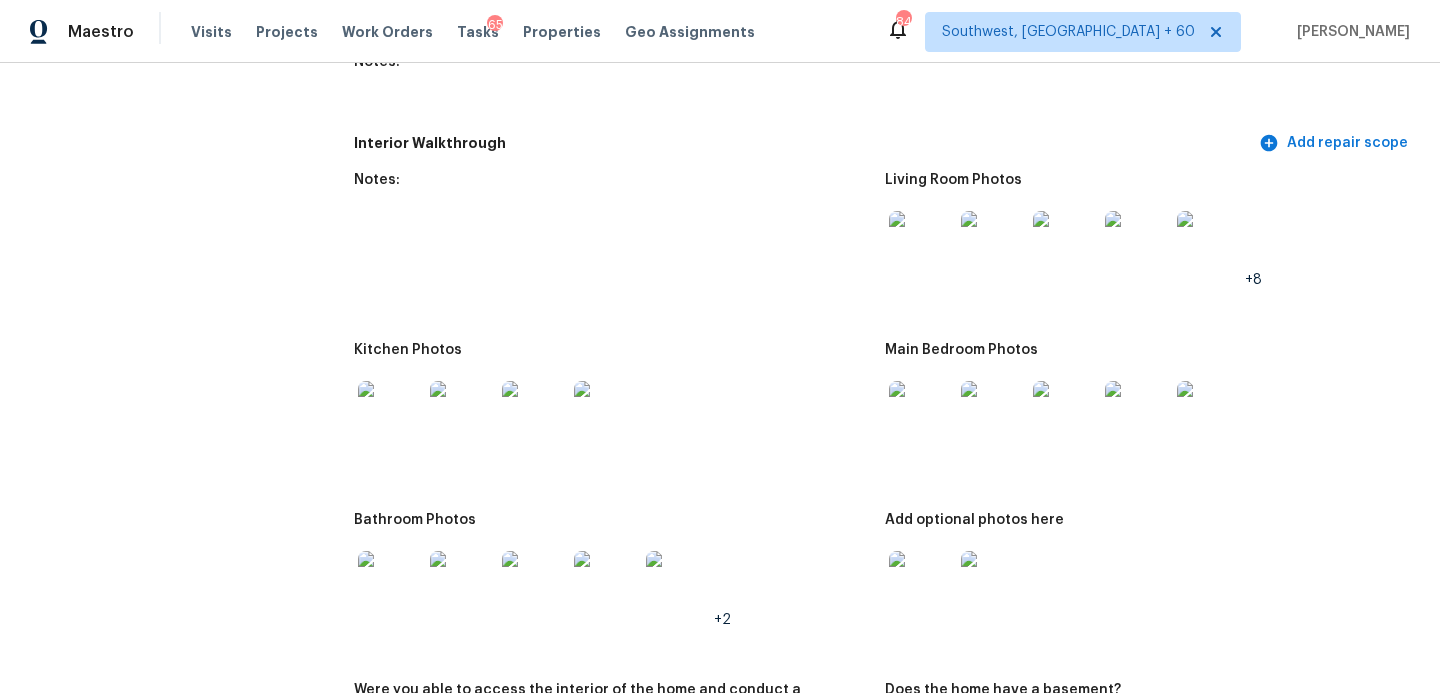 scroll, scrollTop: 2248, scrollLeft: 0, axis: vertical 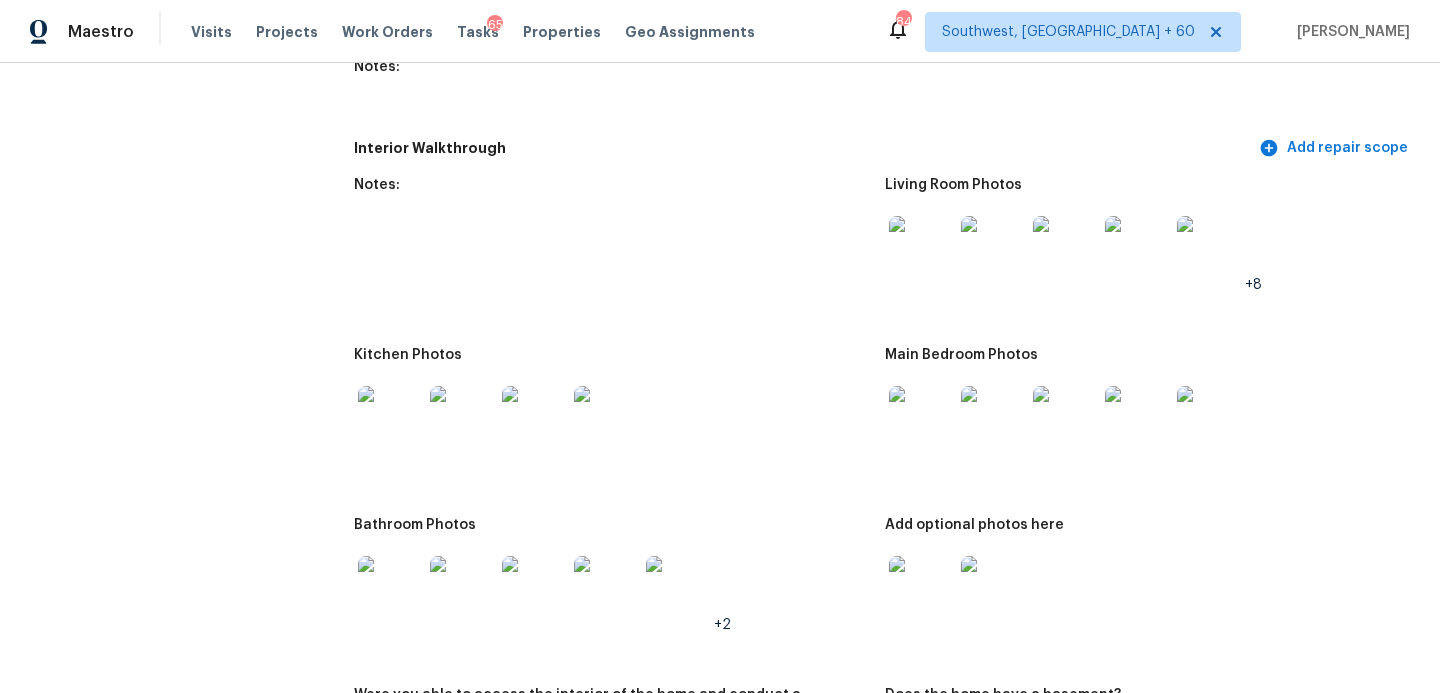 click at bounding box center [921, 248] 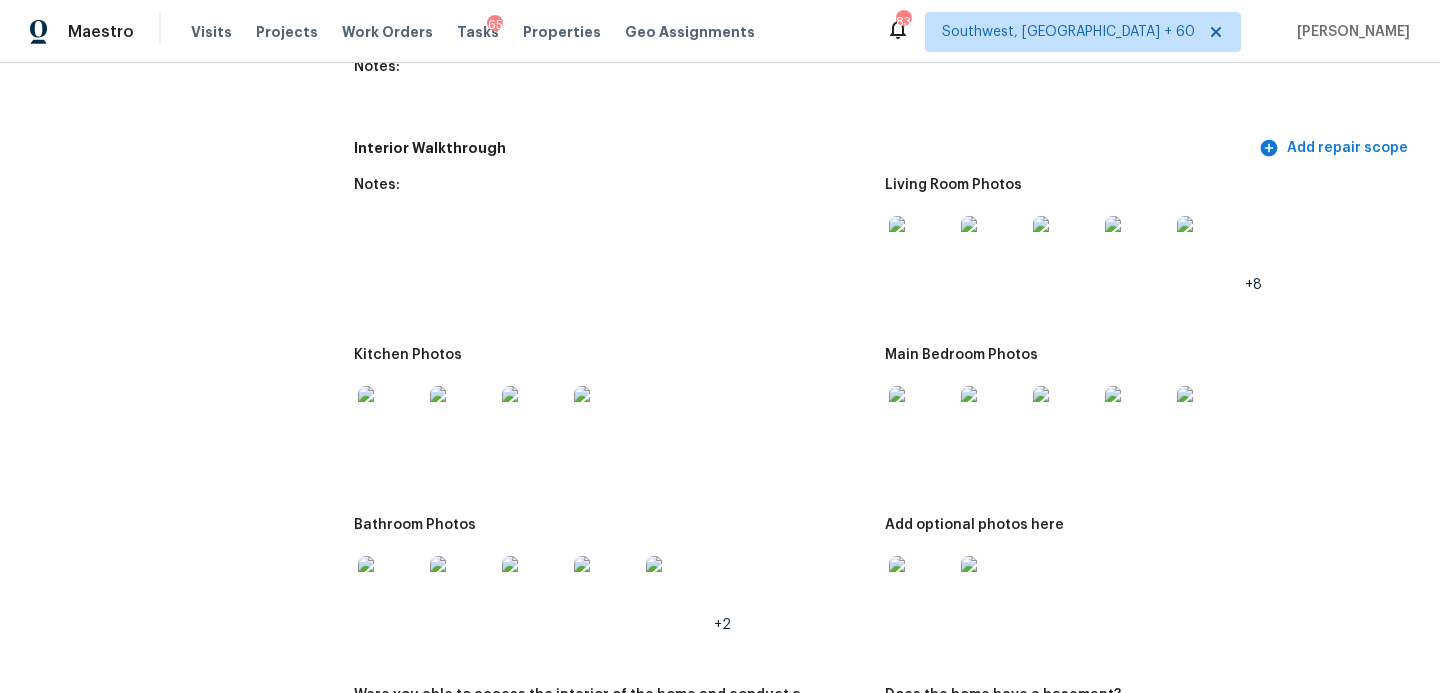 click at bounding box center [921, 588] 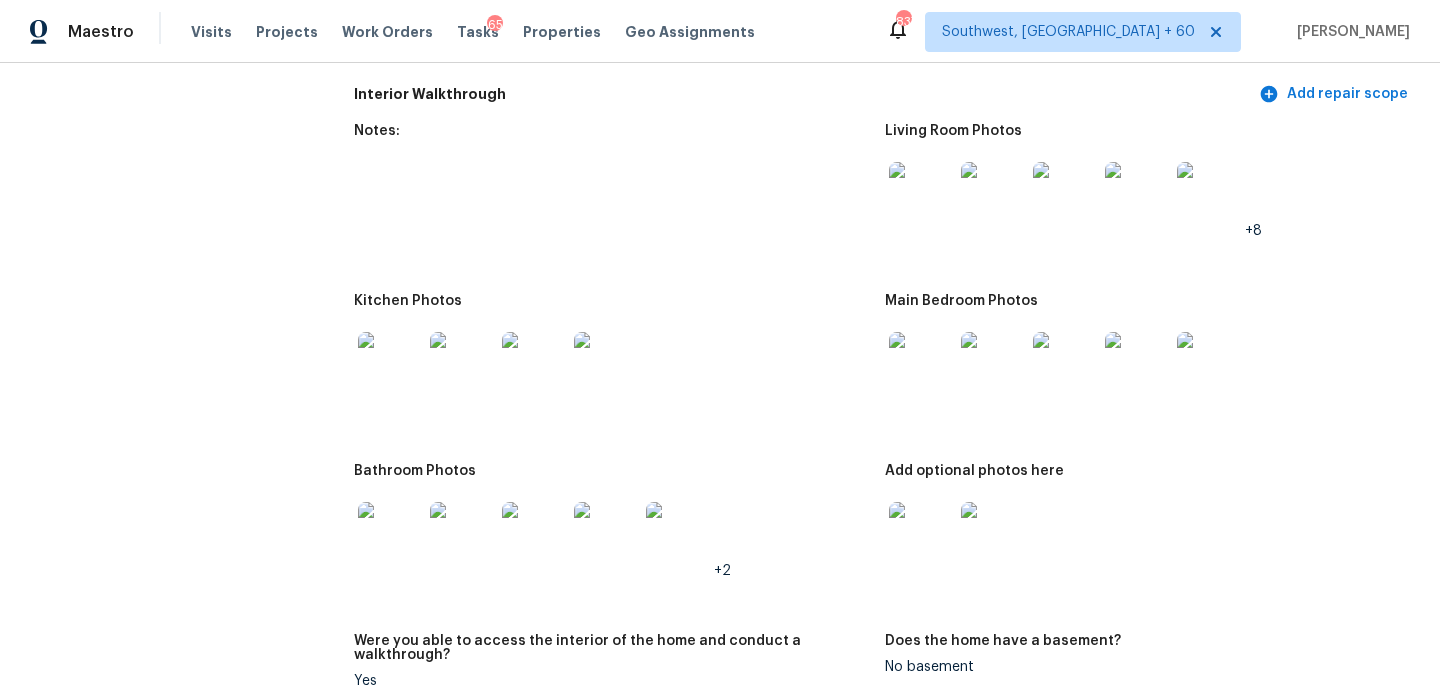 scroll, scrollTop: 2335, scrollLeft: 0, axis: vertical 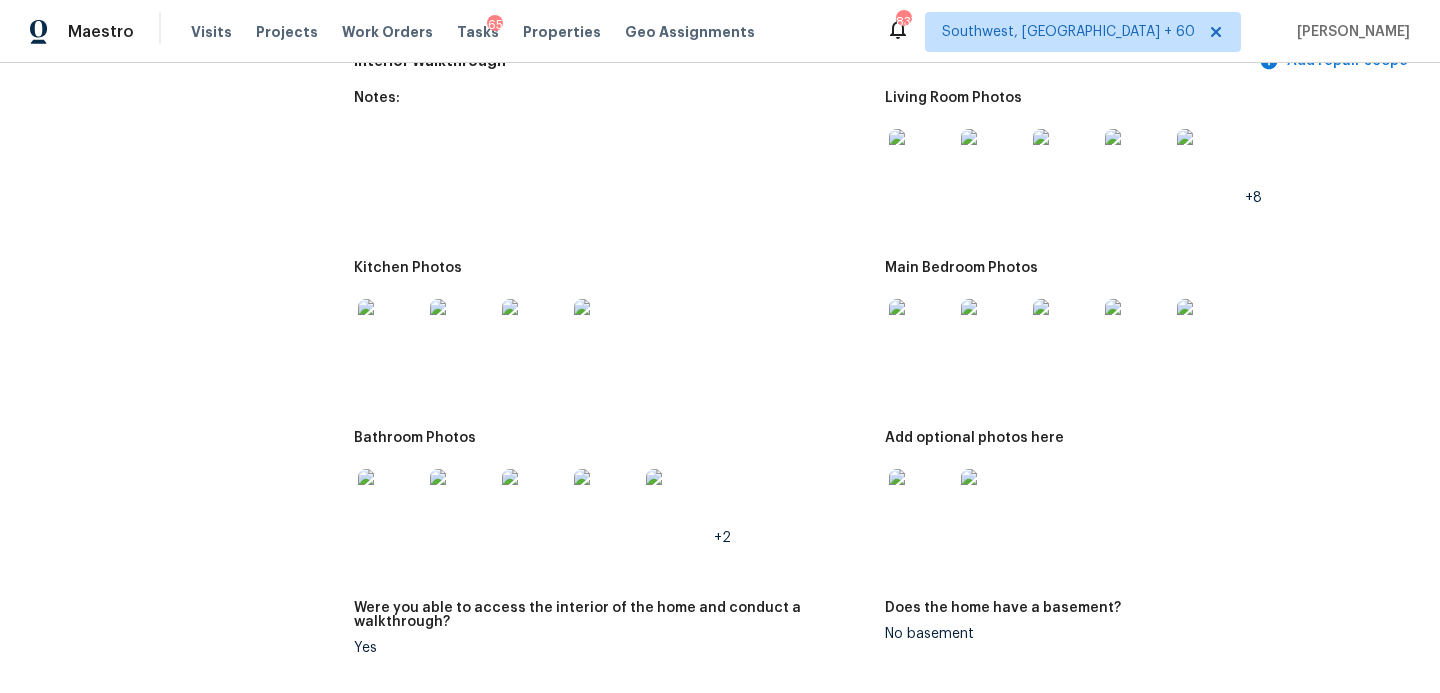 click at bounding box center [534, 501] 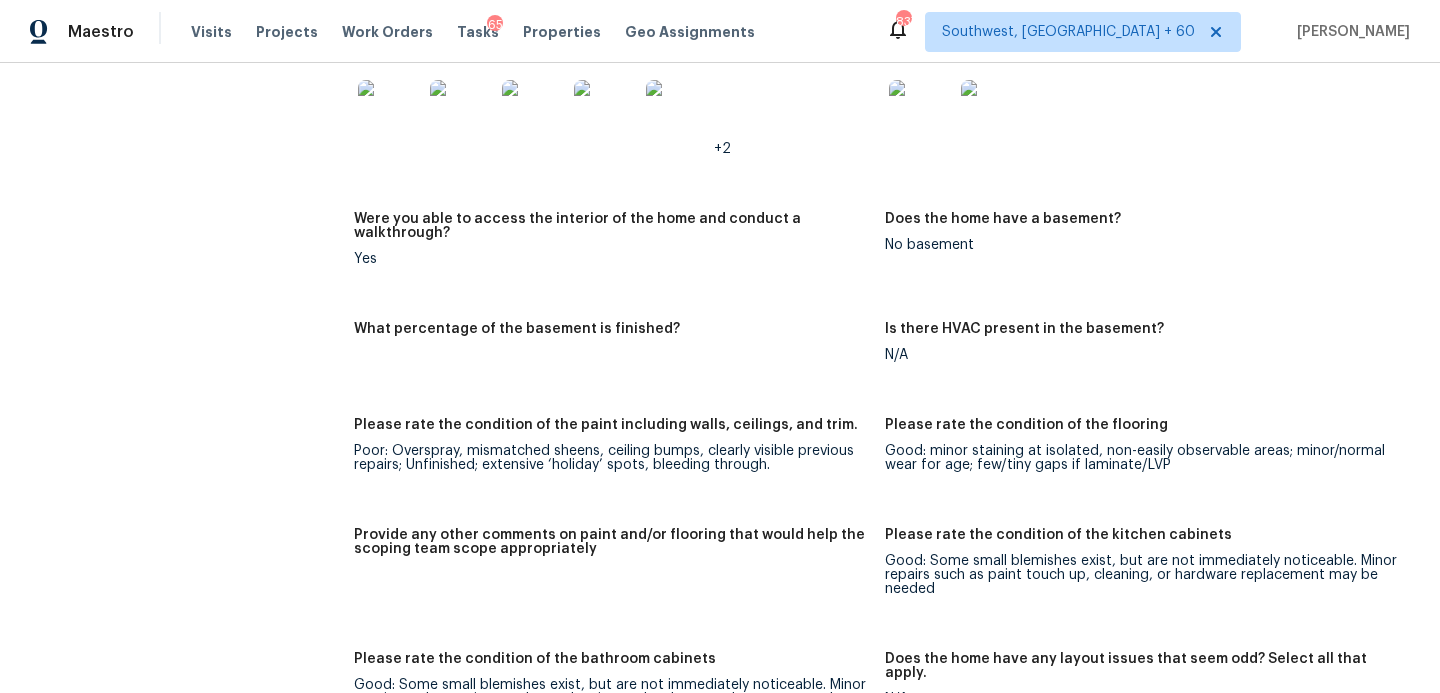 scroll, scrollTop: 2393, scrollLeft: 0, axis: vertical 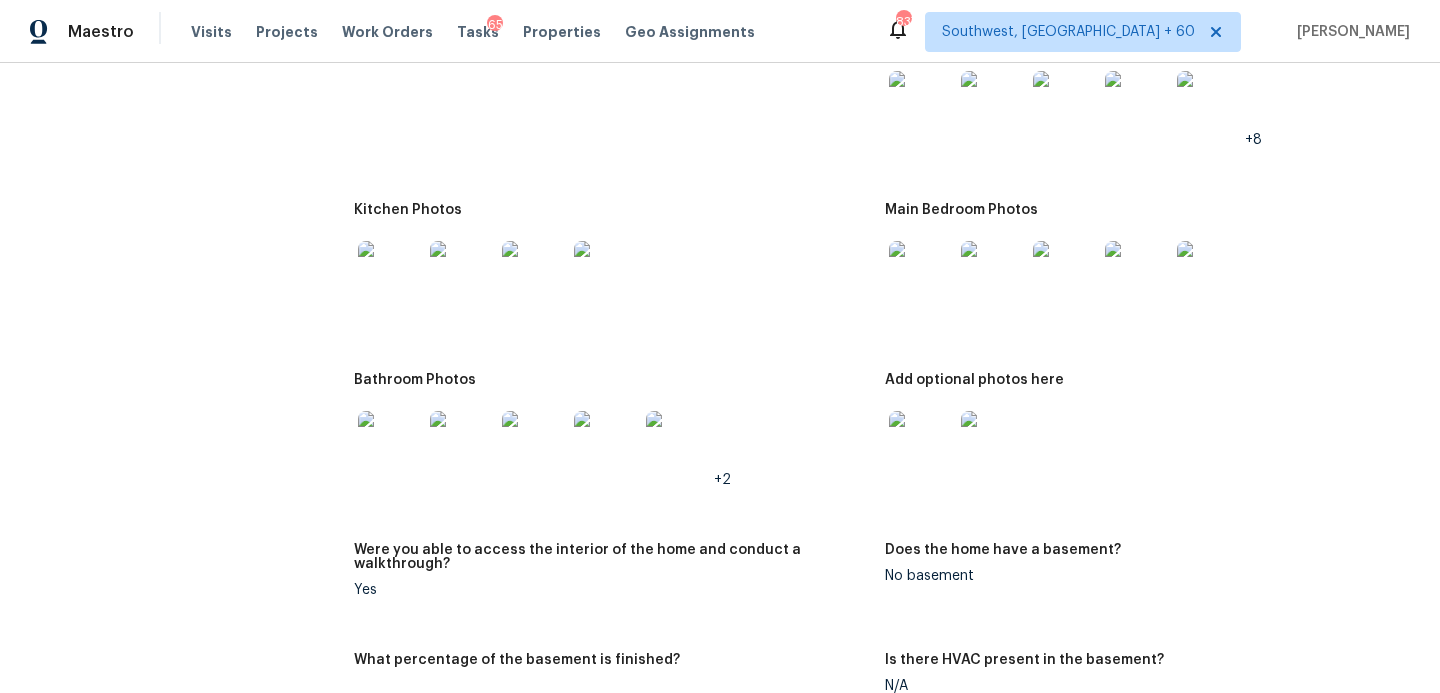 click at bounding box center [921, 103] 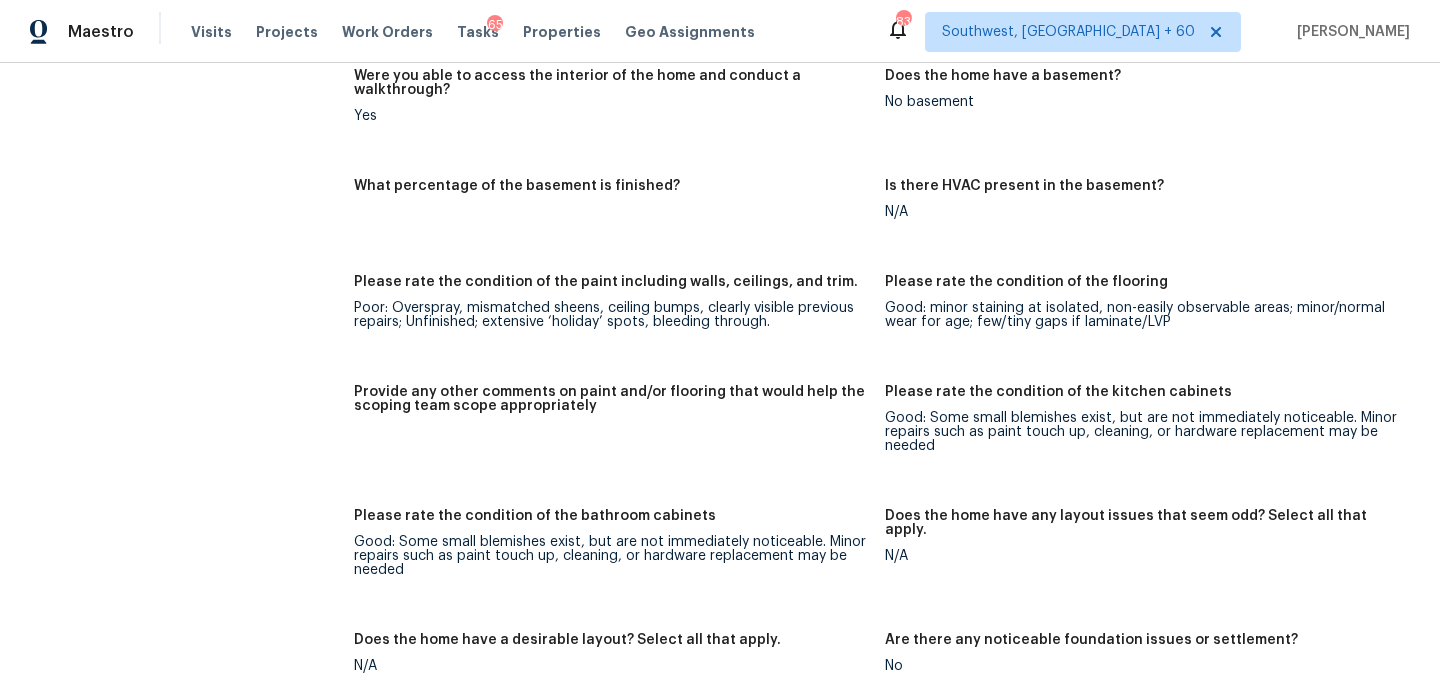scroll, scrollTop: 2930, scrollLeft: 0, axis: vertical 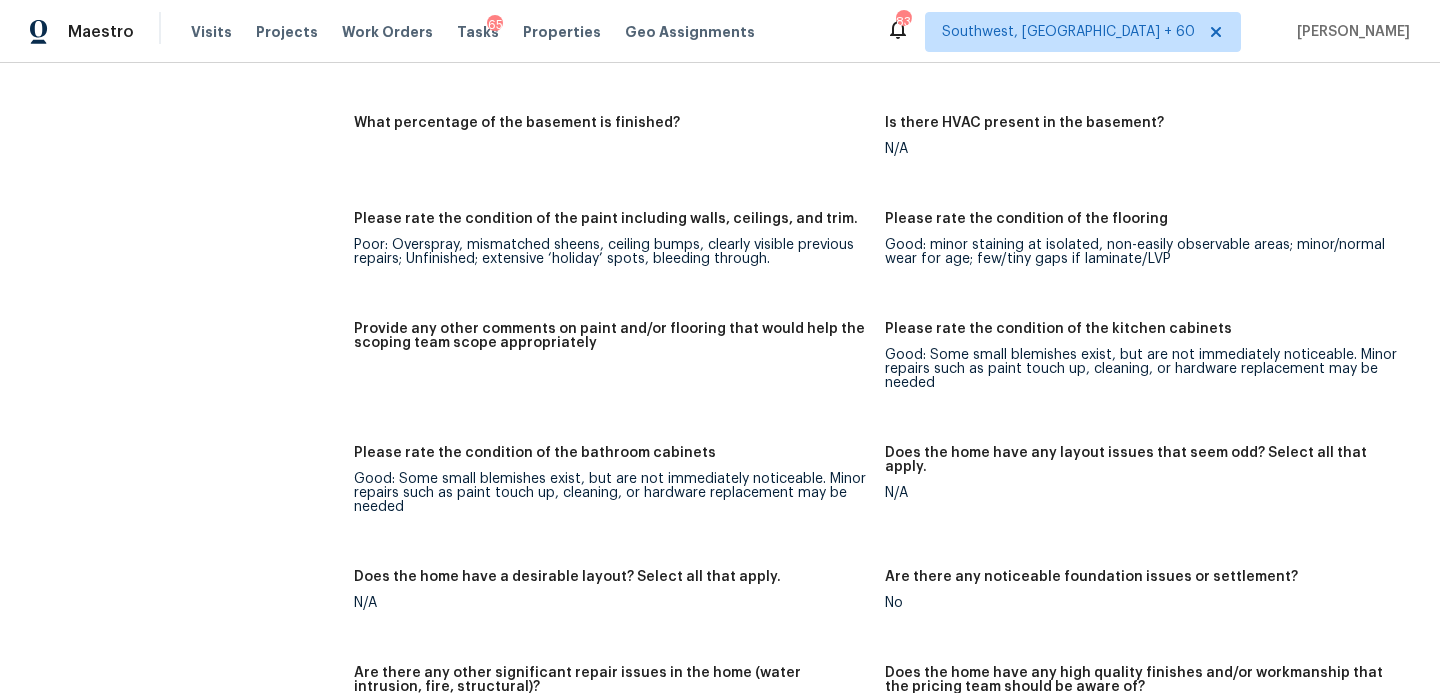 click on "Notes: Living Room Photos  +8 Kitchen Photos Main Bedroom Photos Bathroom Photos  +2 Add optional photos here Were you able to access the interior of the home and conduct a walkthrough? Yes Does the home have a basement? No basement What percentage of the basement is finished? Is there HVAC present in the basement? N/A Please rate the condition of the paint including walls, ceilings, and trim. Poor: Overspray, mismatched sheens, ceiling bumps, clearly visible previous repairs; Unfinished; extensive ‘holiday’ spots, bleeding through. Please rate the condition of the flooring Good: minor staining at isolated, non-easily observable areas; minor/normal wear for age; few/tiny gaps if laminate/LVP Provide any other comments on paint and/or flooring that would help the scoping team scope appropriately Please rate the condition of the kitchen cabinets Good: Some small blemishes exist, but are not immediately noticeable. Minor repairs such as paint touch up, cleaning, or hardware replacement may be needed N/A N/A" at bounding box center [885, 444] 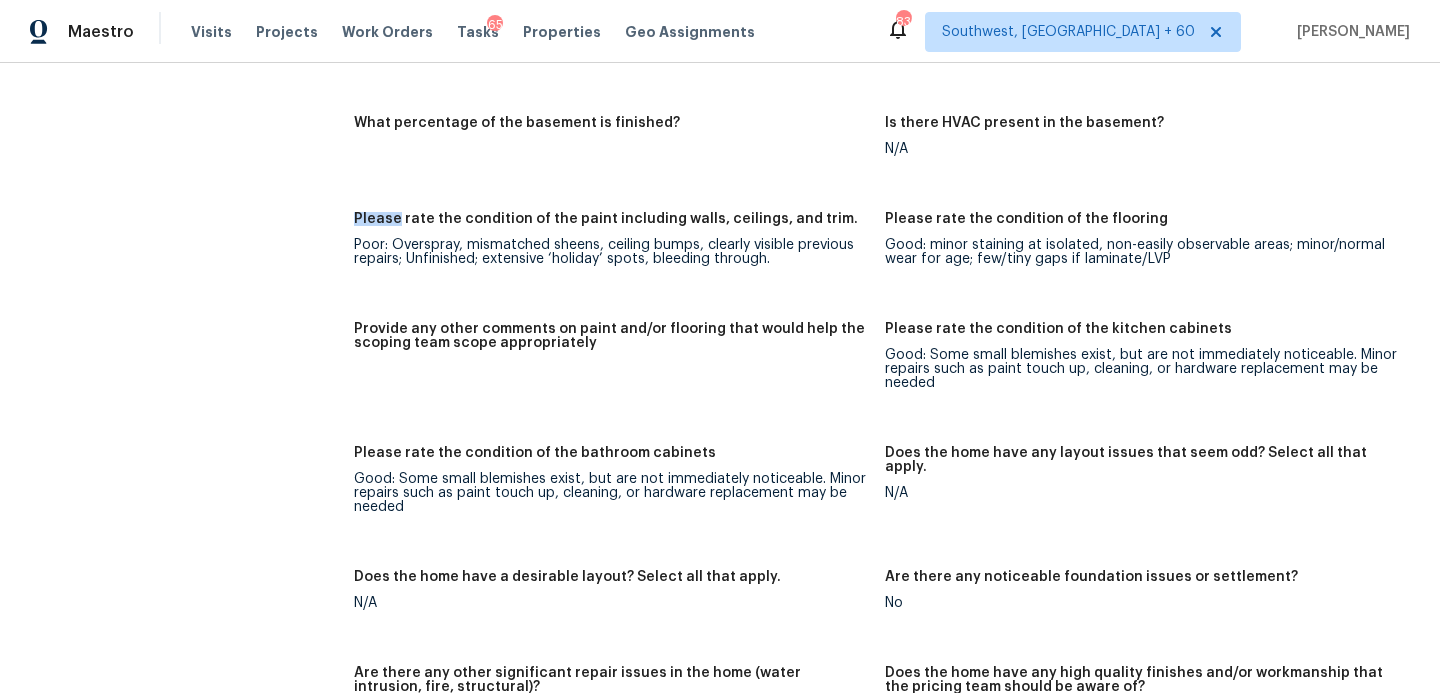 click on "Notes: Living Room Photos  +8 Kitchen Photos Main Bedroom Photos Bathroom Photos  +2 Add optional photos here Were you able to access the interior of the home and conduct a walkthrough? Yes Does the home have a basement? No basement What percentage of the basement is finished? Is there HVAC present in the basement? N/A Please rate the condition of the paint including walls, ceilings, and trim. Poor: Overspray, mismatched sheens, ceiling bumps, clearly visible previous repairs; Unfinished; extensive ‘holiday’ spots, bleeding through. Please rate the condition of the flooring Good: minor staining at isolated, non-easily observable areas; minor/normal wear for age; few/tiny gaps if laminate/LVP Provide any other comments on paint and/or flooring that would help the scoping team scope appropriately Please rate the condition of the kitchen cabinets Good: Some small blemishes exist, but are not immediately noticeable. Minor repairs such as paint touch up, cleaning, or hardware replacement may be needed N/A N/A" at bounding box center [885, 444] 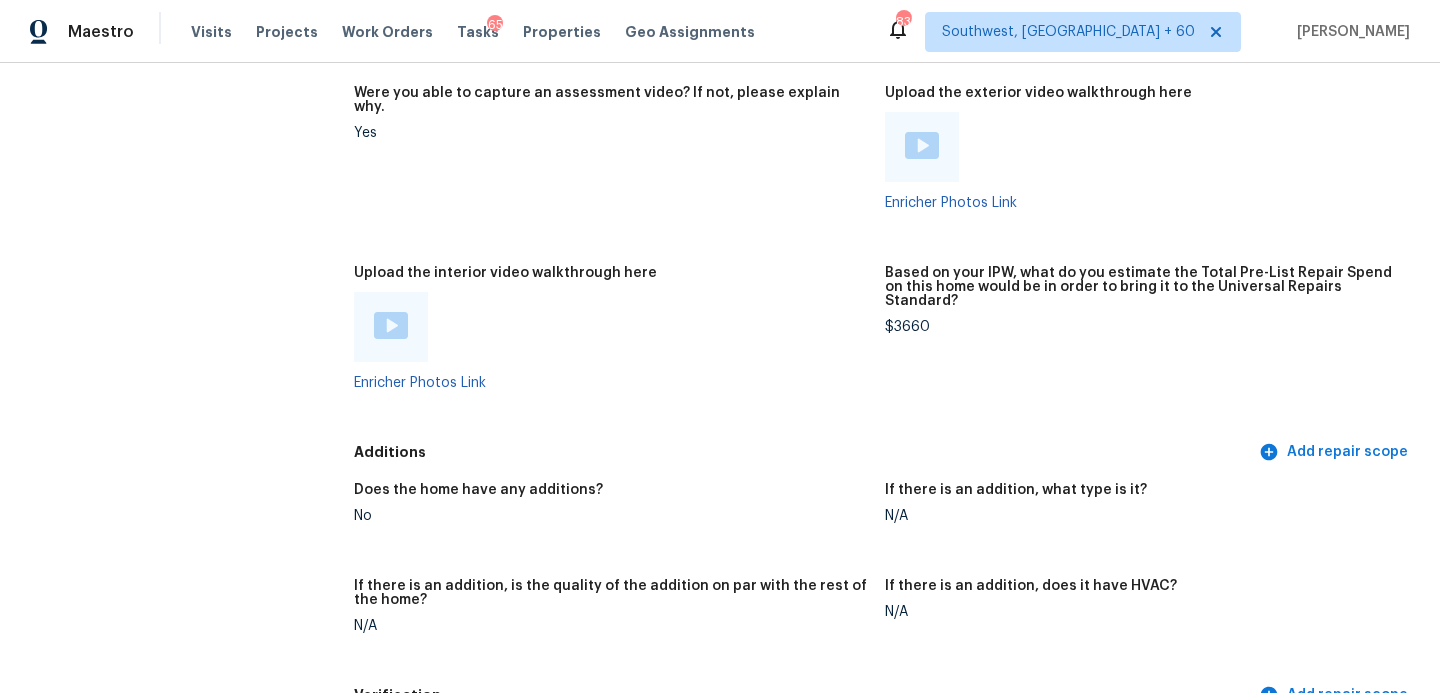 scroll, scrollTop: 3872, scrollLeft: 0, axis: vertical 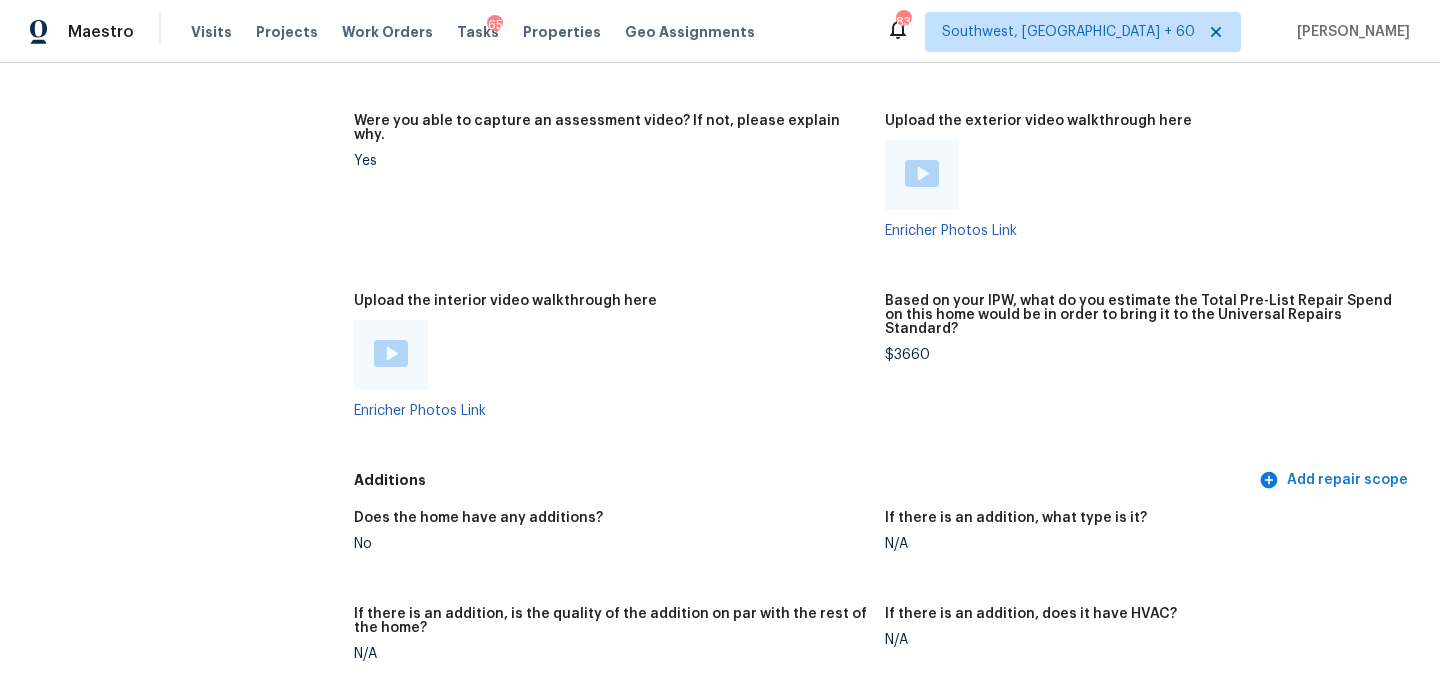 click on "Based on your IPW, what do you estimate the Total Pre-List Repair Spend on this home would be in order to bring it to the Universal Repairs Standard? $3660" at bounding box center (1150, 372) 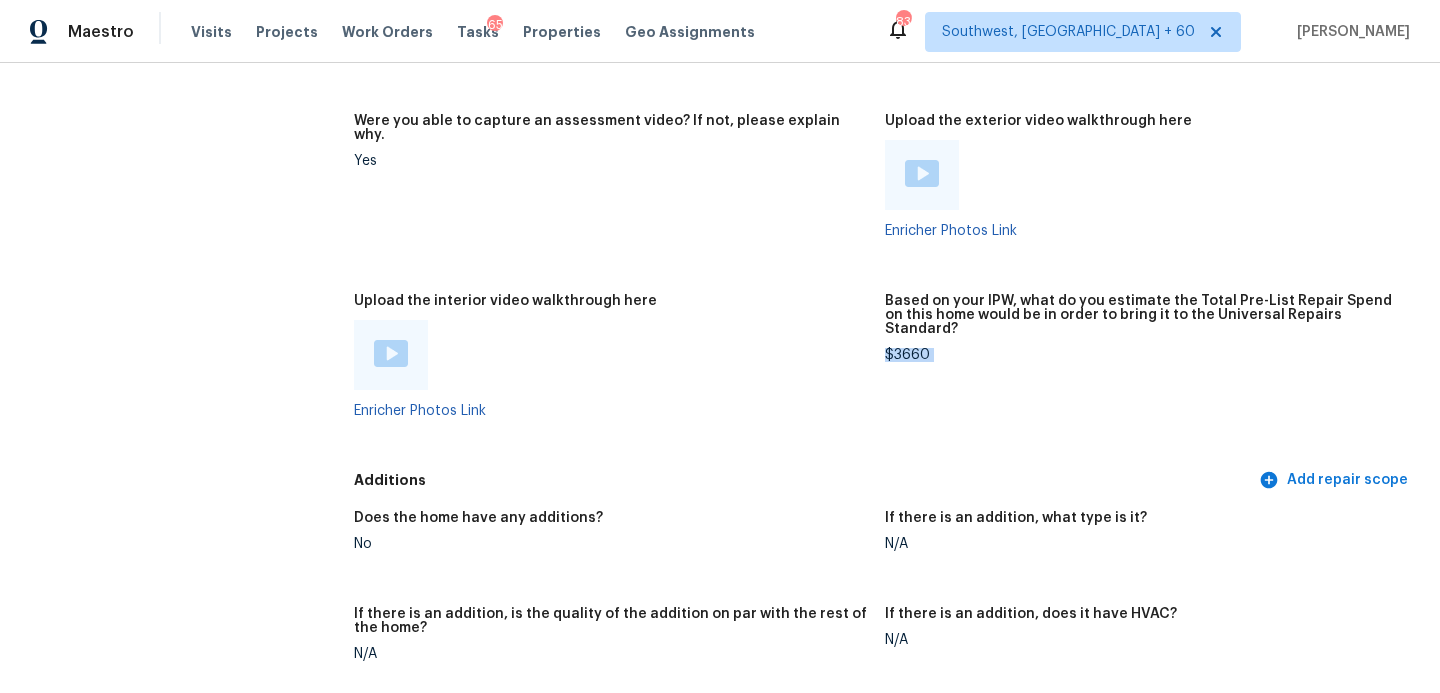 click on "$3660" at bounding box center (1142, 355) 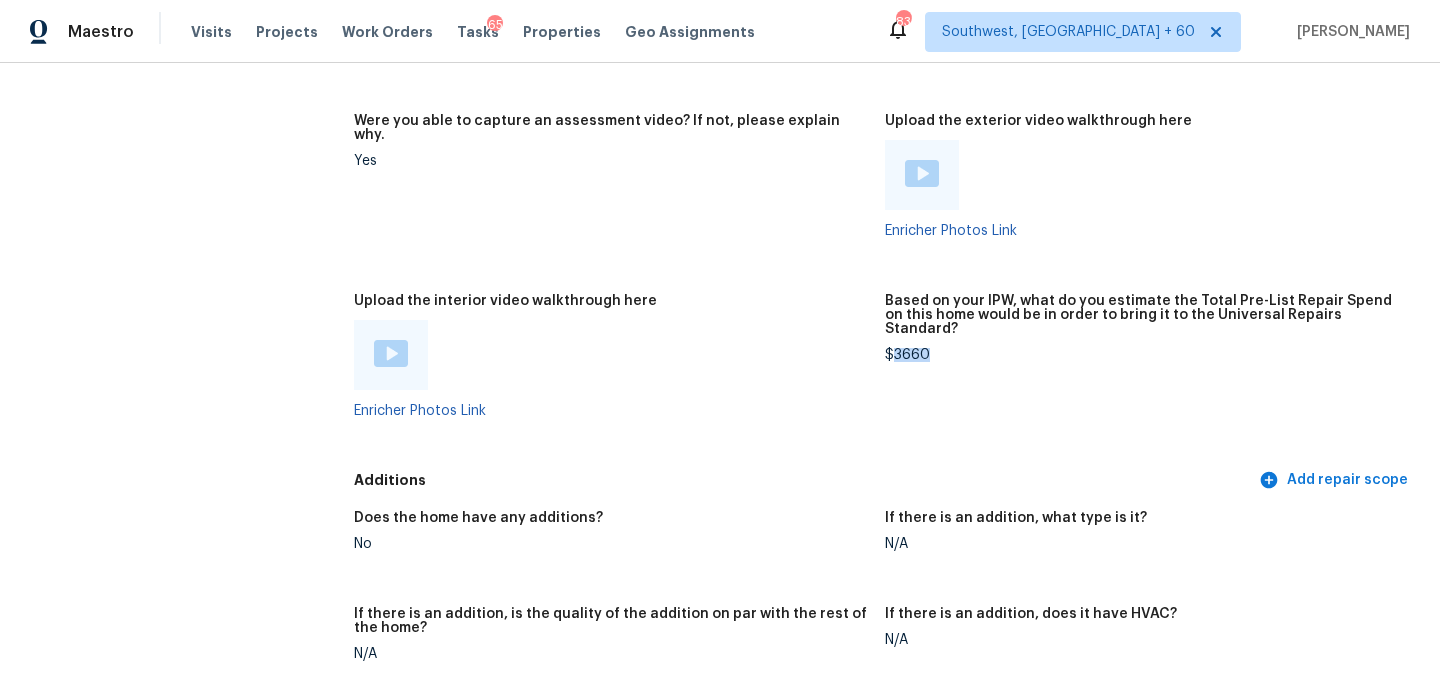 click on "$3660" at bounding box center (1142, 355) 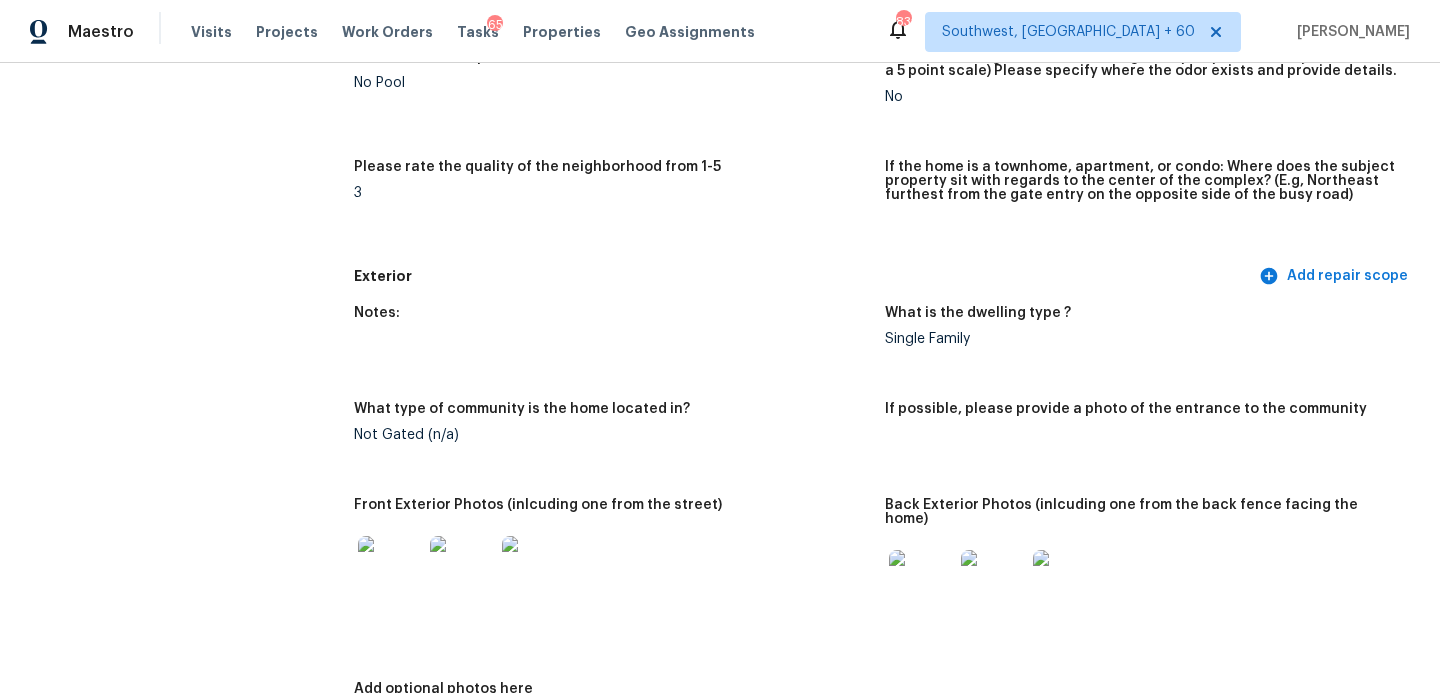 scroll, scrollTop: 0, scrollLeft: 0, axis: both 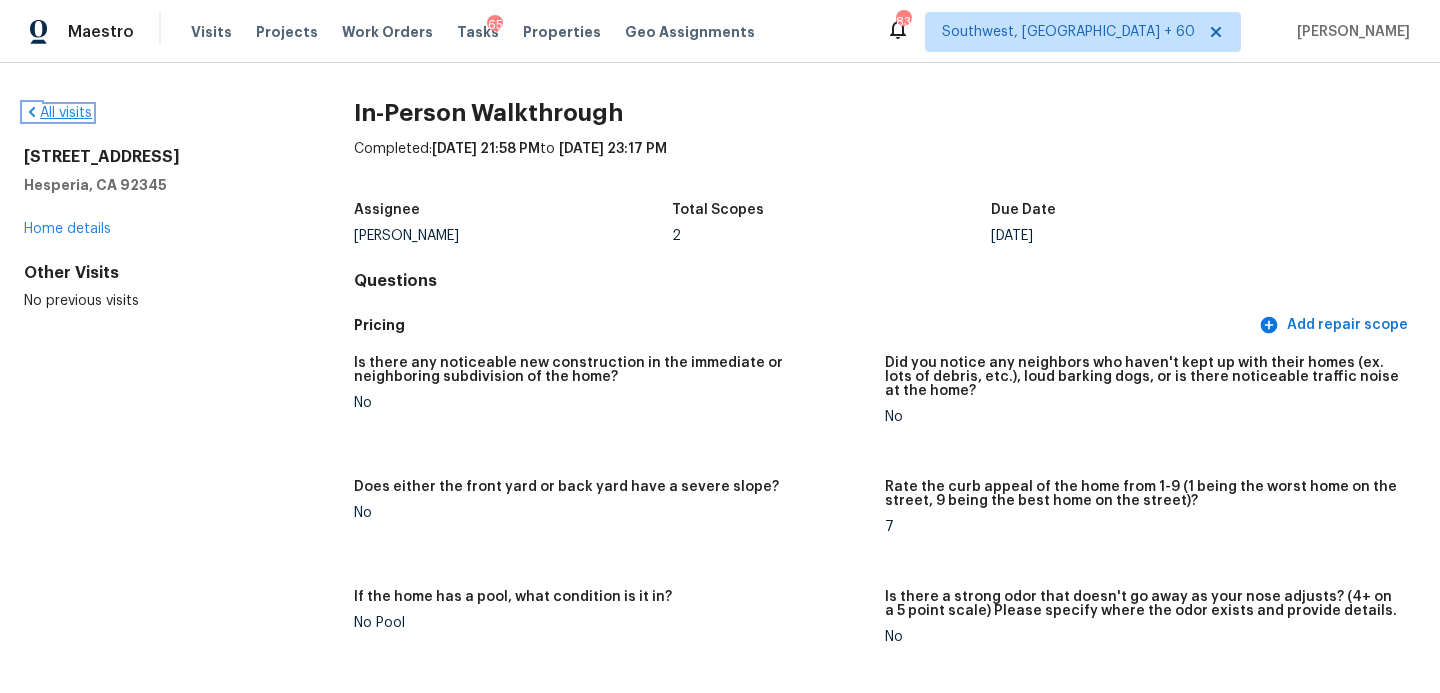 click on "All visits" at bounding box center (58, 113) 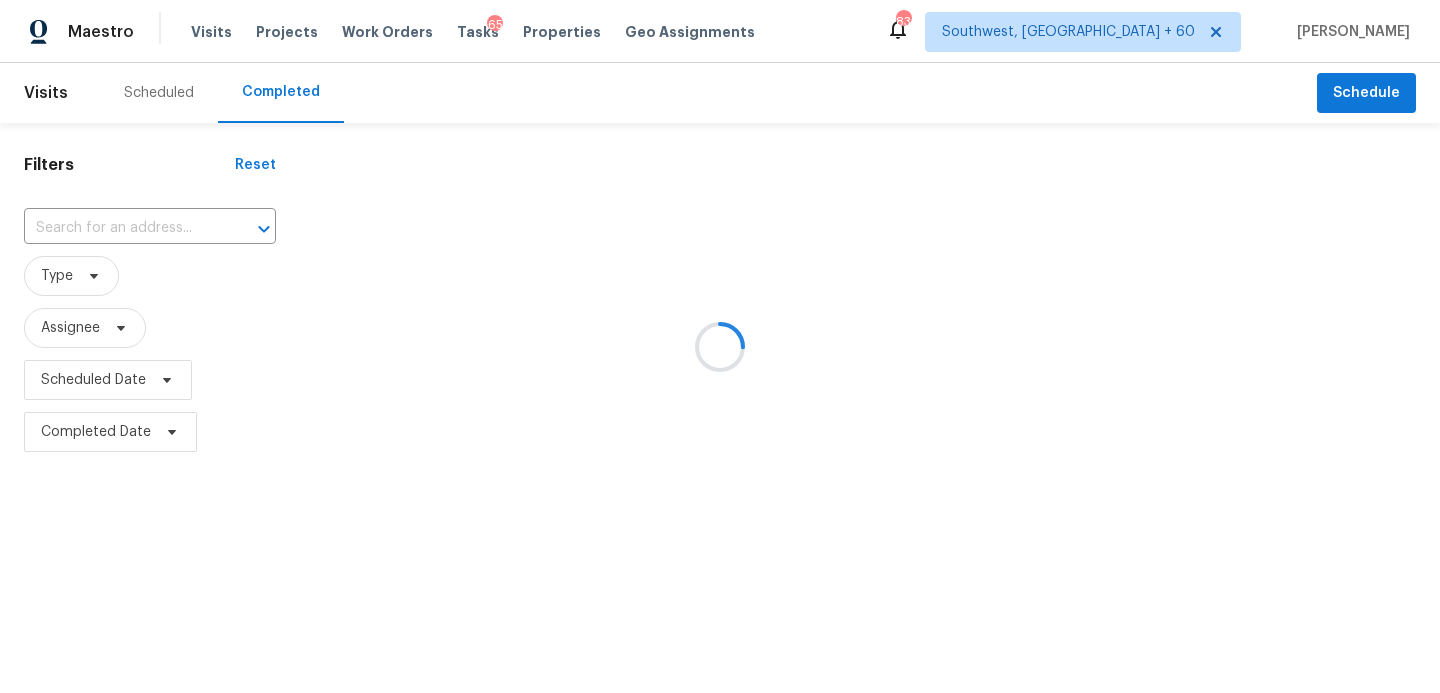 click at bounding box center (720, 346) 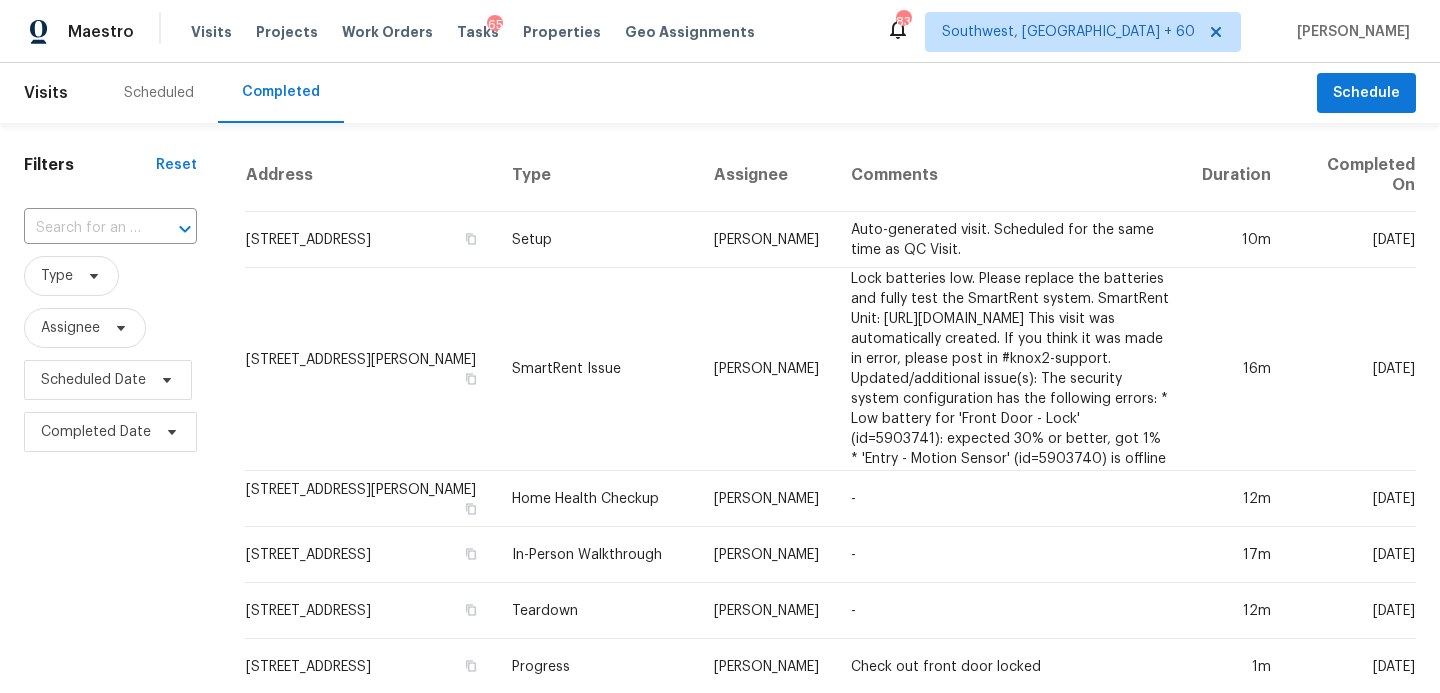 click at bounding box center (171, 229) 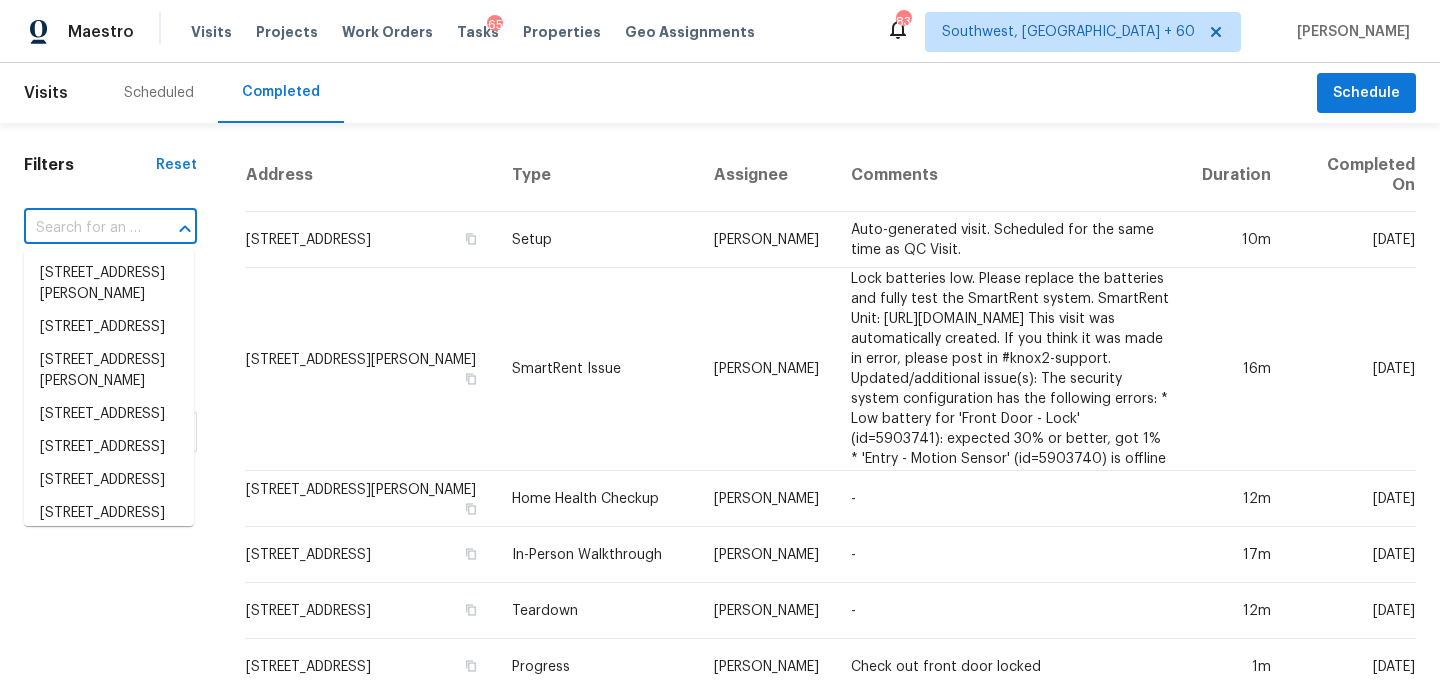 paste on "13 Fatima Ln, Worcester, MA 01606" 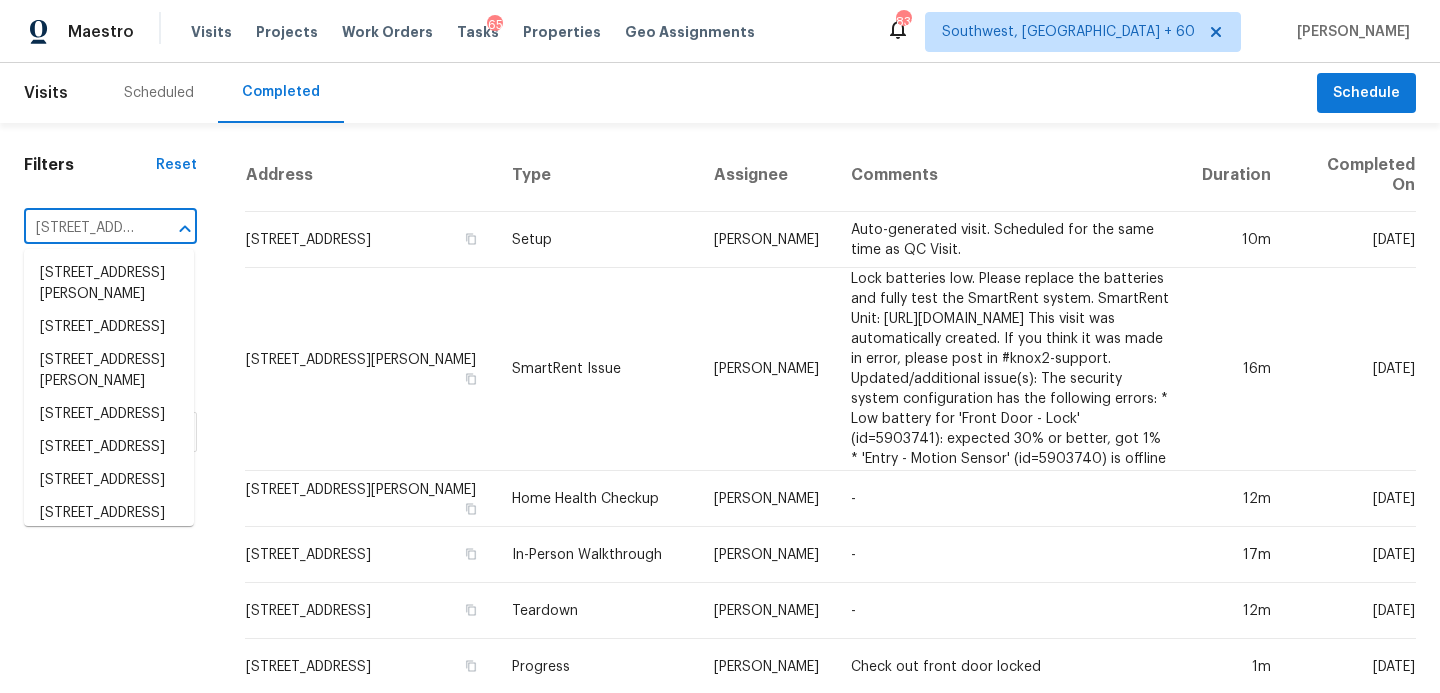 scroll, scrollTop: 0, scrollLeft: 126, axis: horizontal 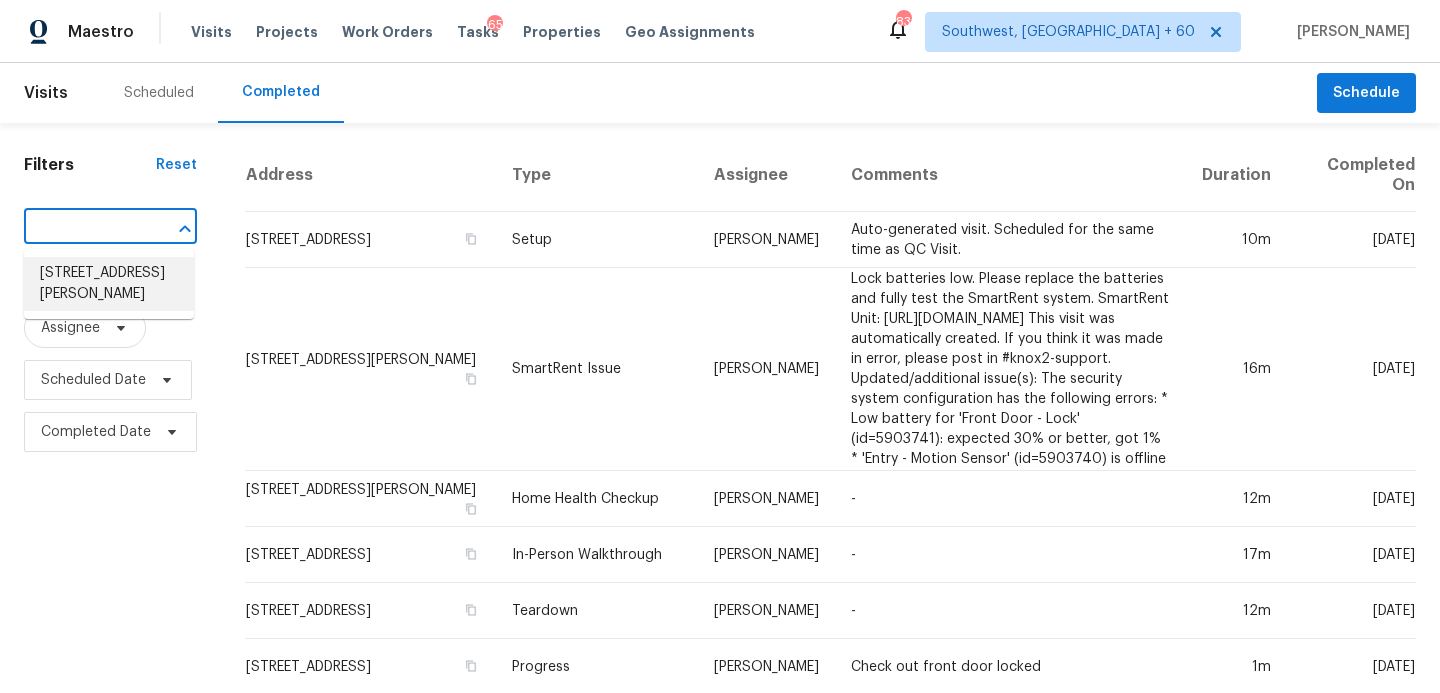 click on "13 Fatima Ln, Worcester, MA 01606" at bounding box center (109, 284) 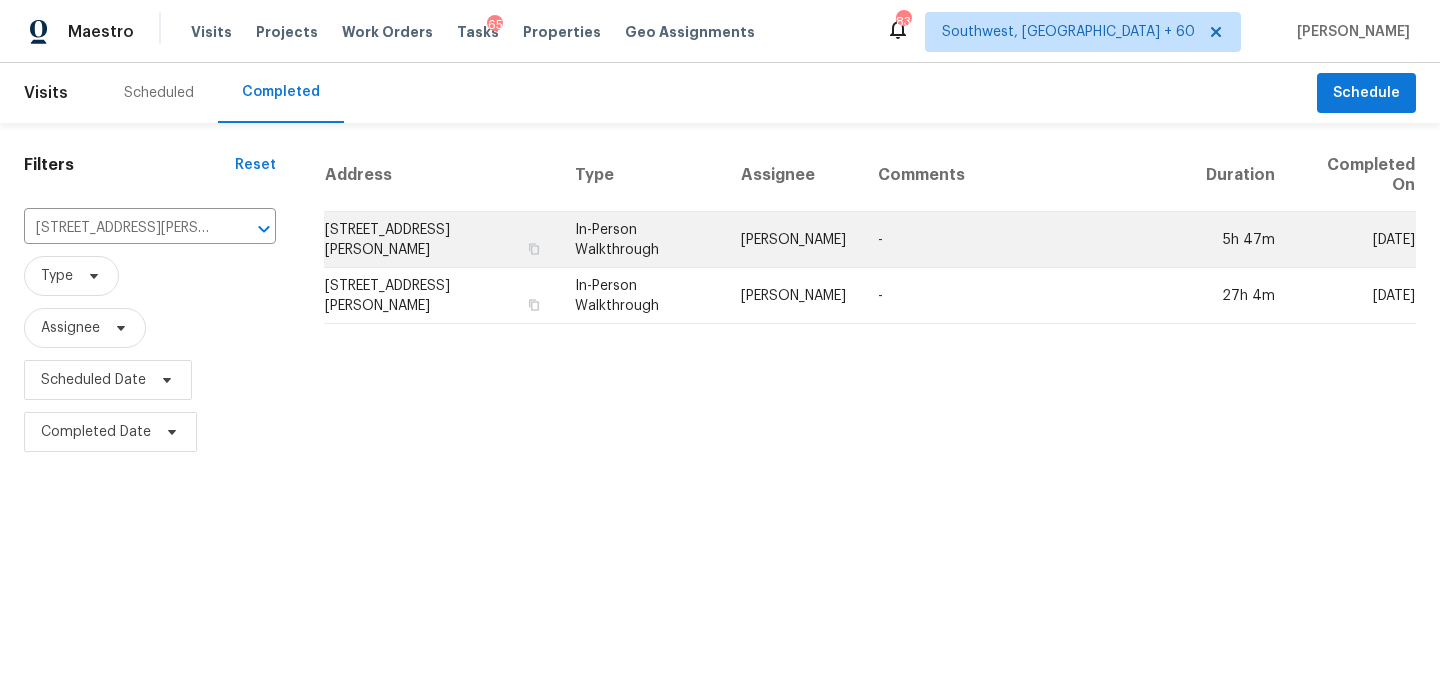 click on "Brian Mothes" at bounding box center [793, 240] 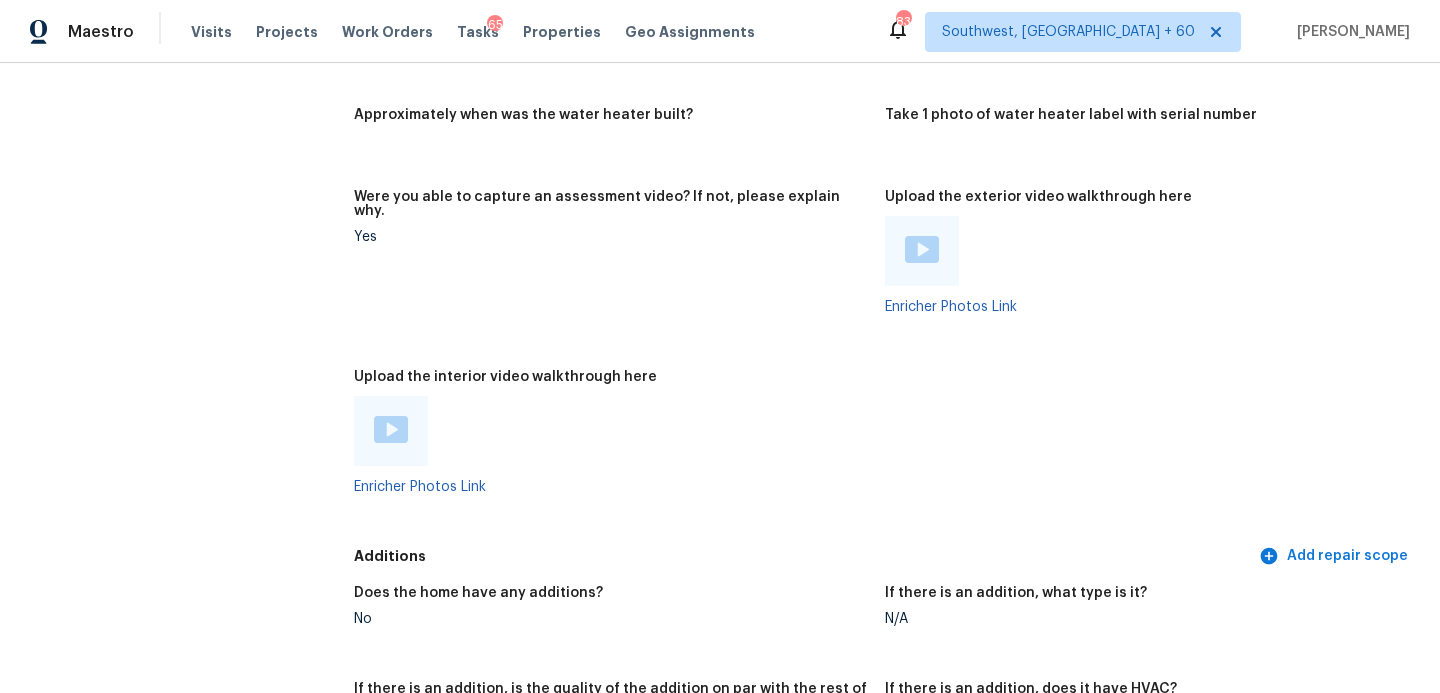 scroll, scrollTop: 4168, scrollLeft: 0, axis: vertical 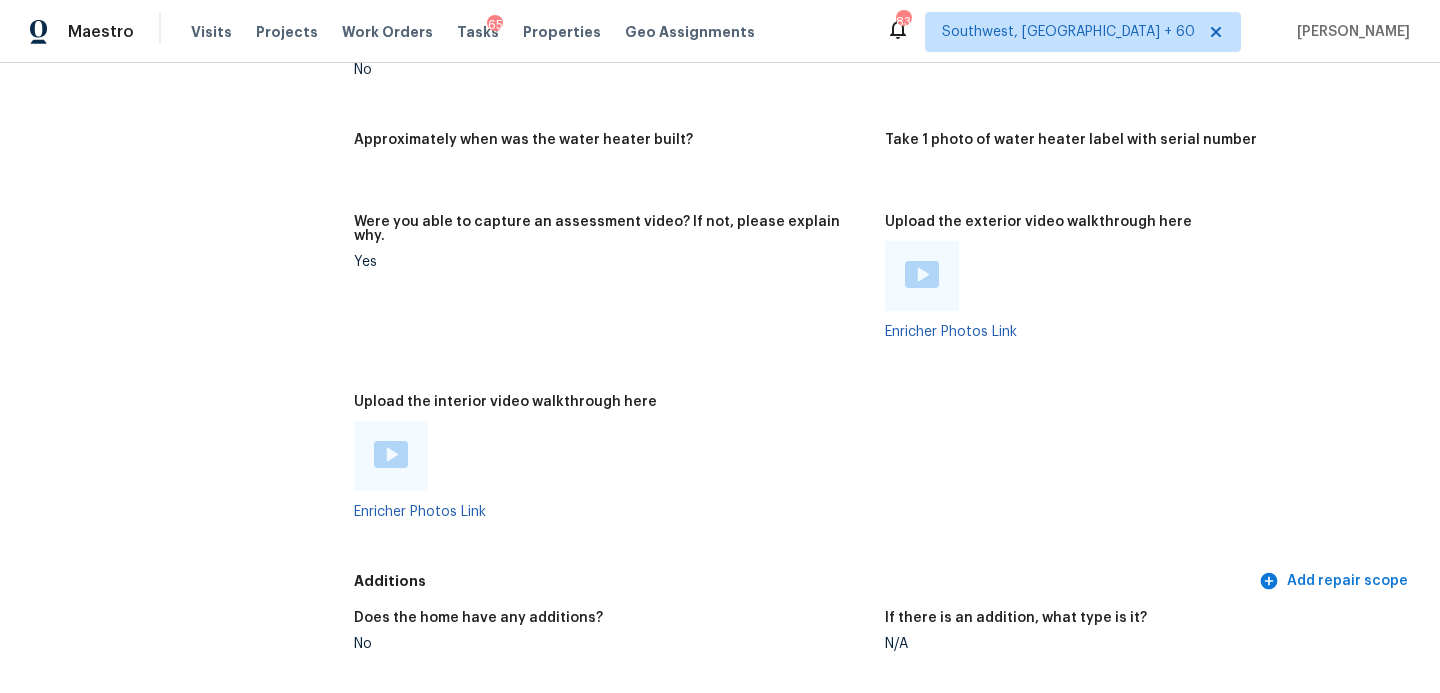 click at bounding box center (391, 456) 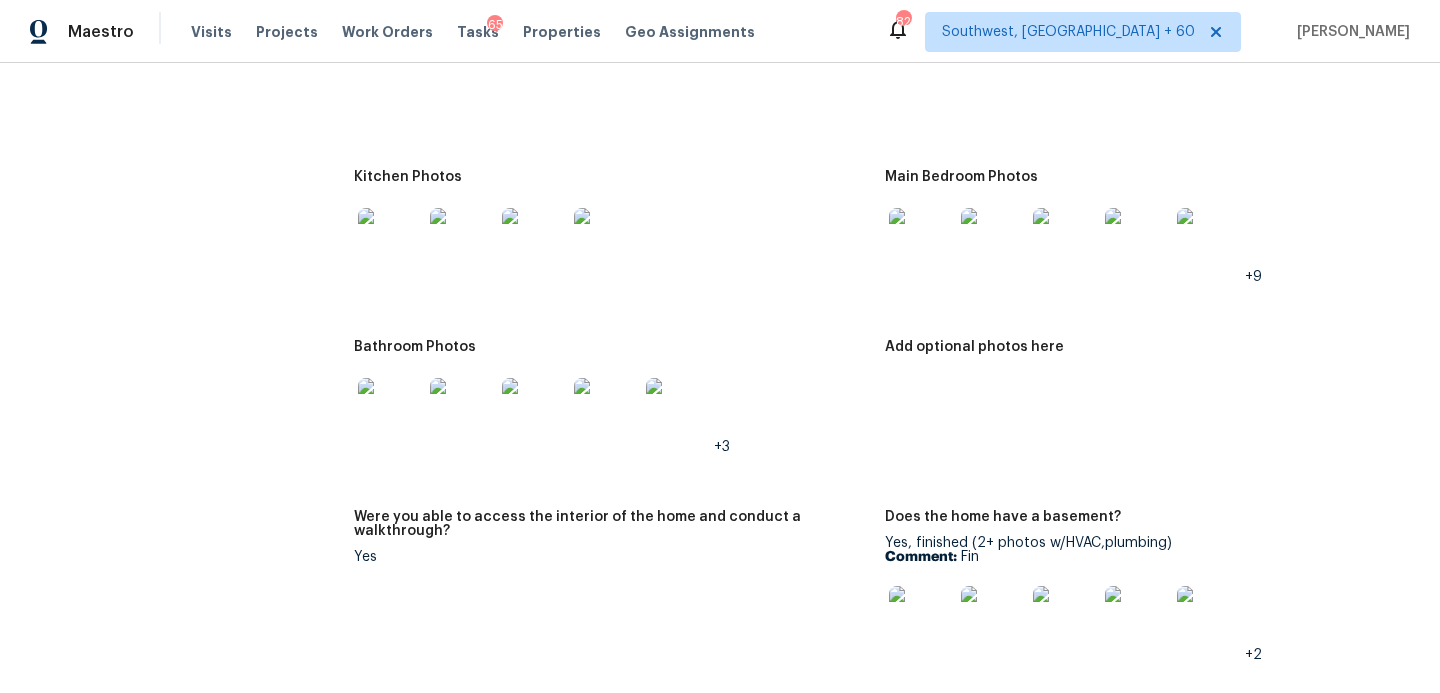 scroll, scrollTop: 2783, scrollLeft: 0, axis: vertical 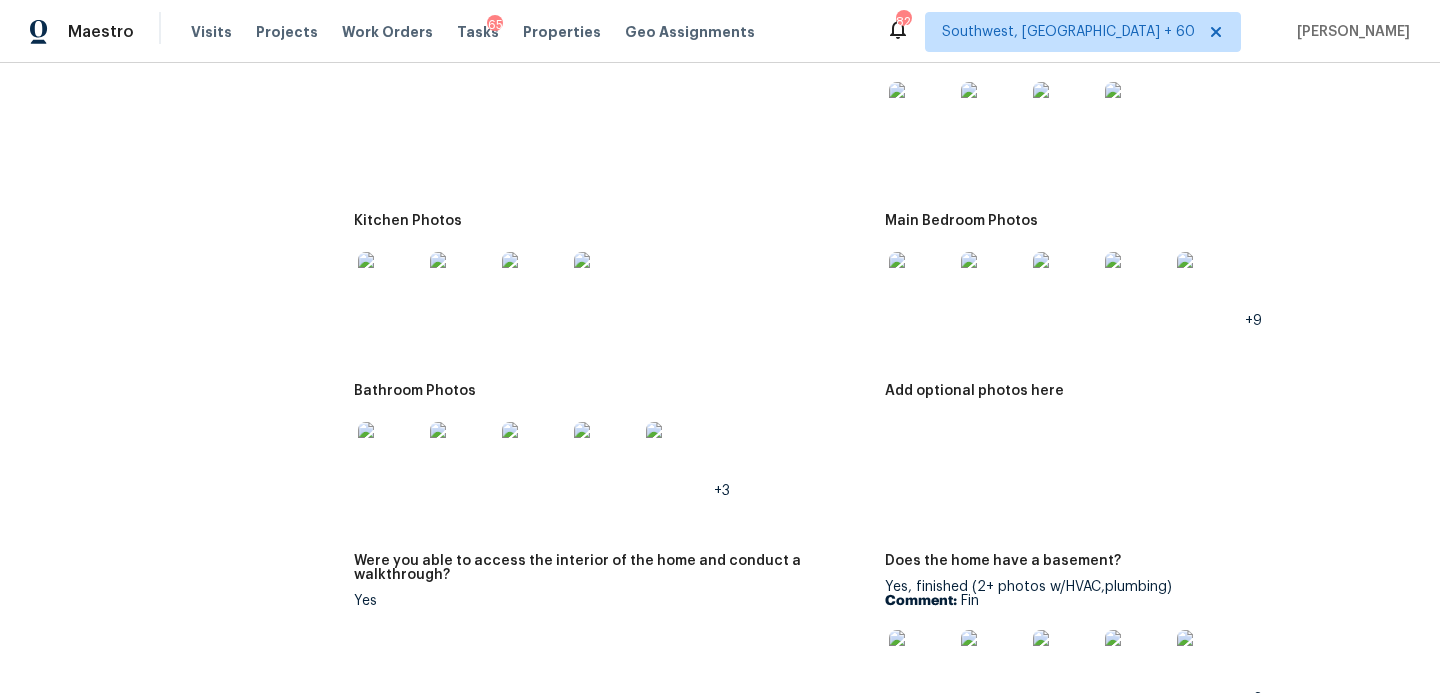 click at bounding box center [390, 454] 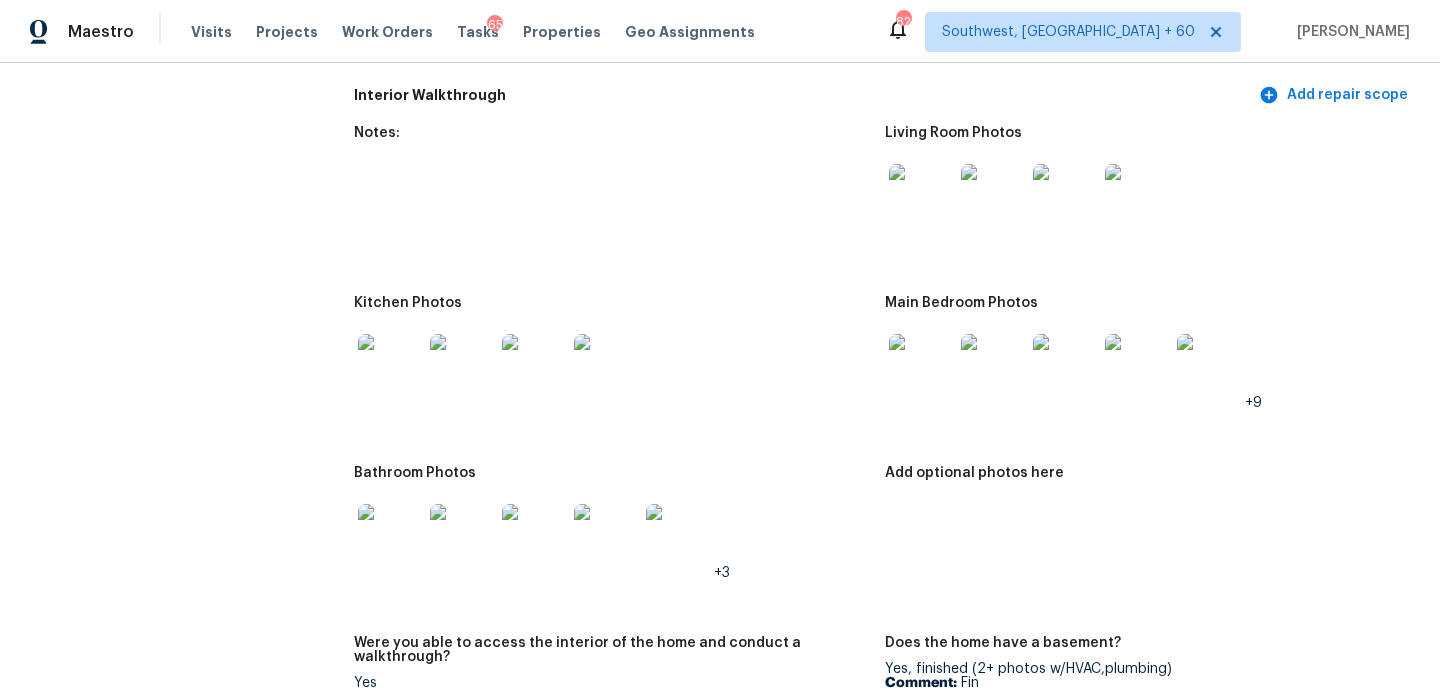 scroll, scrollTop: 2665, scrollLeft: 0, axis: vertical 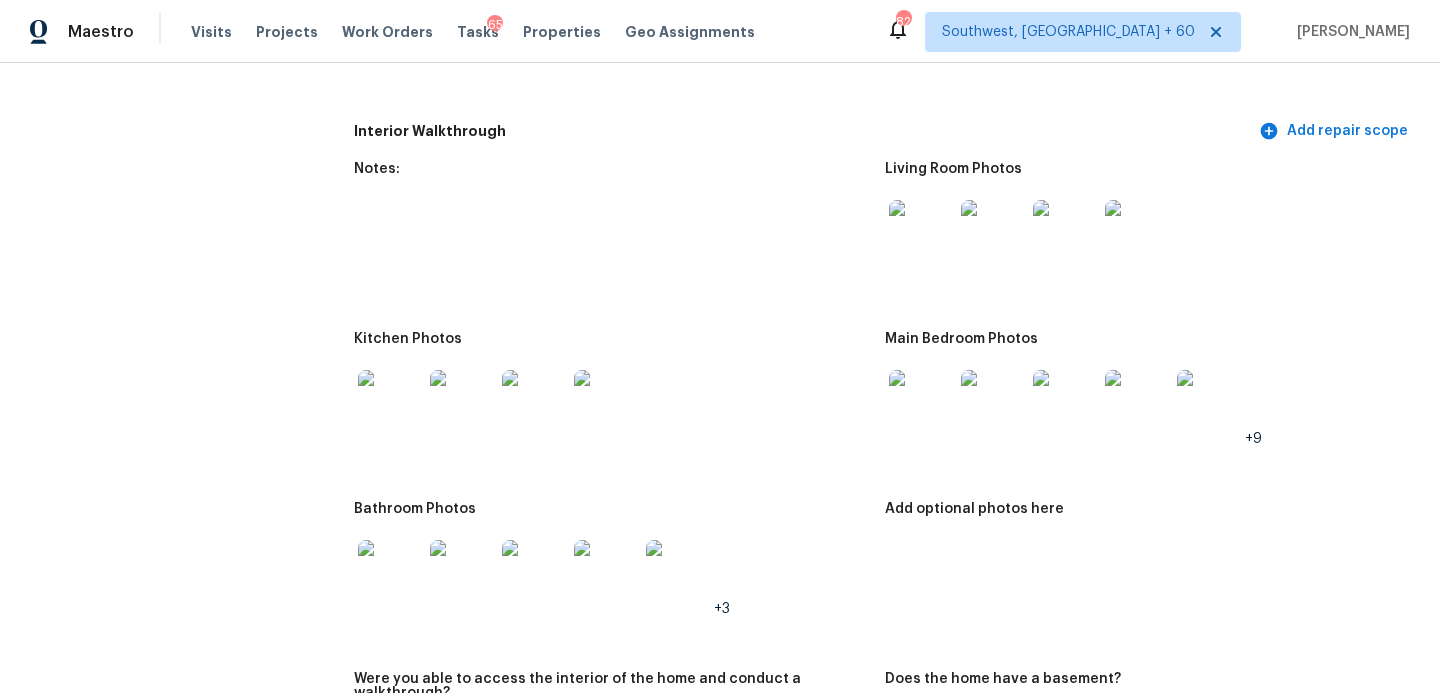 click at bounding box center [921, 232] 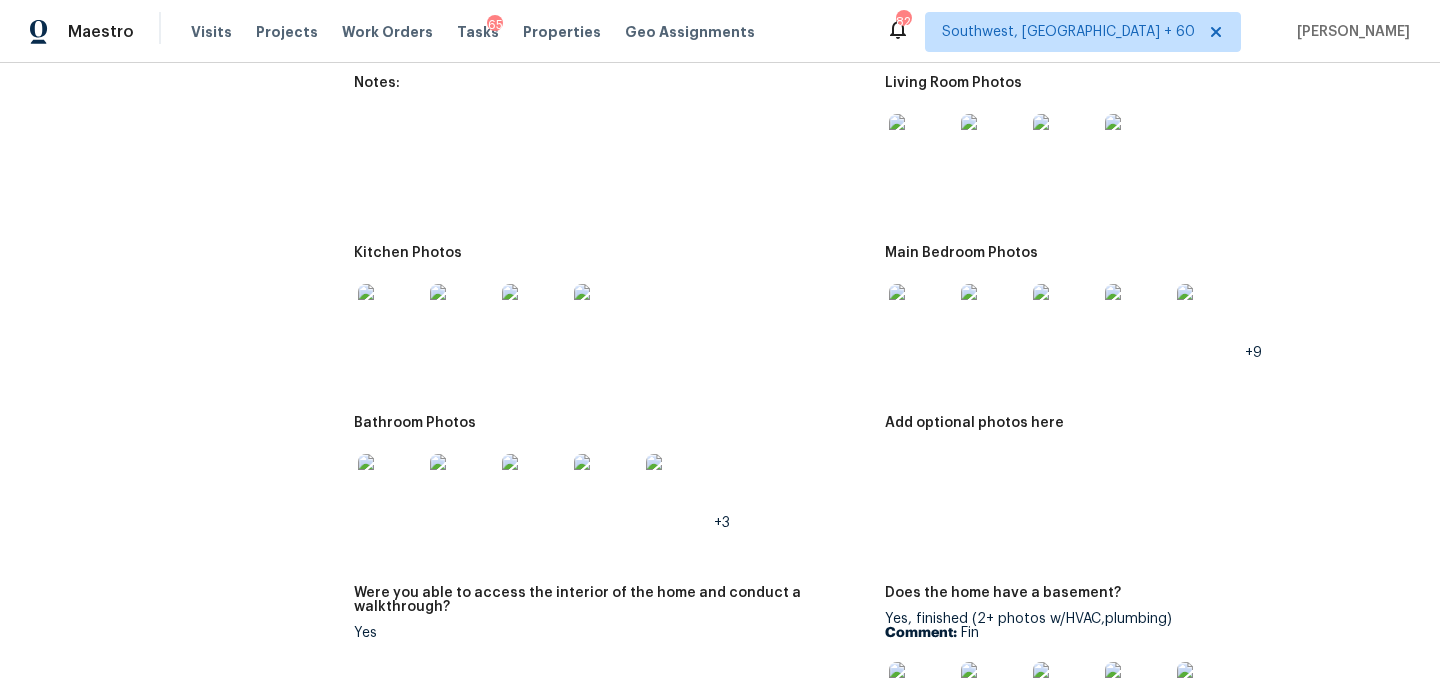 click at bounding box center (462, 486) 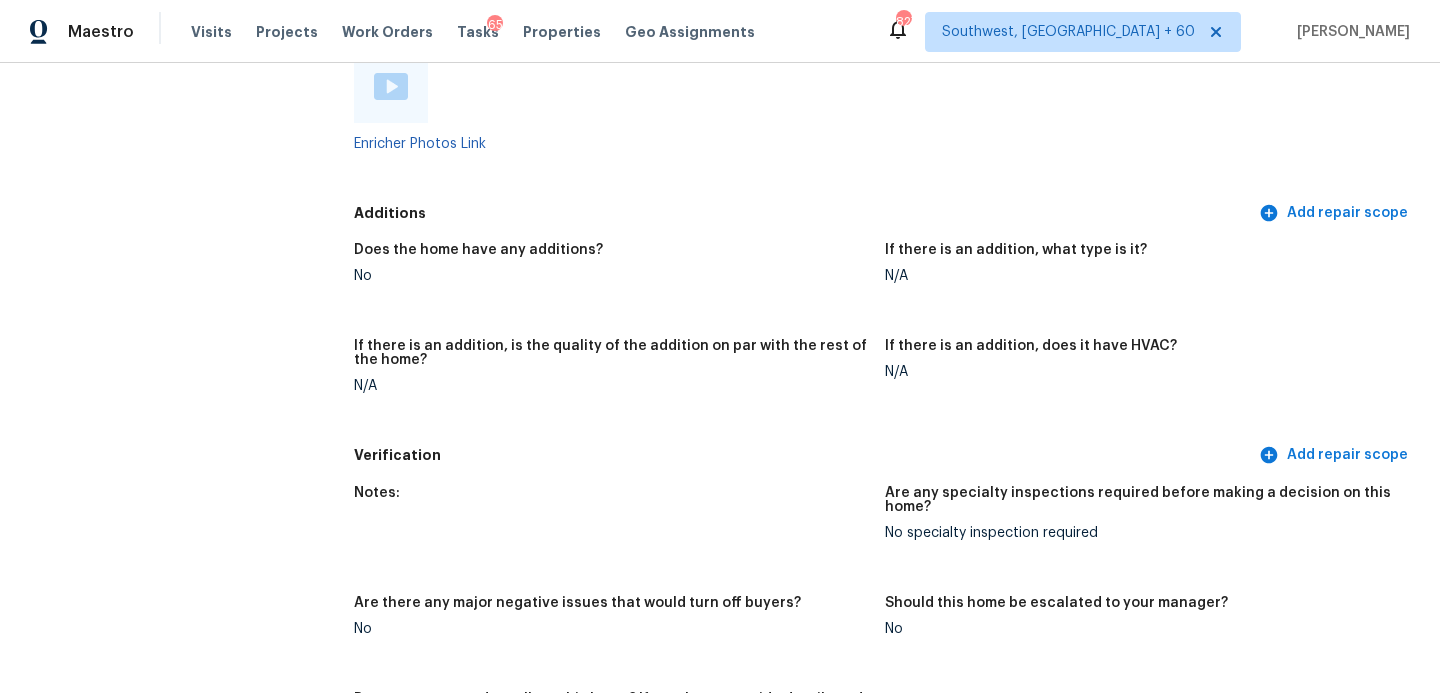 scroll, scrollTop: 5320, scrollLeft: 0, axis: vertical 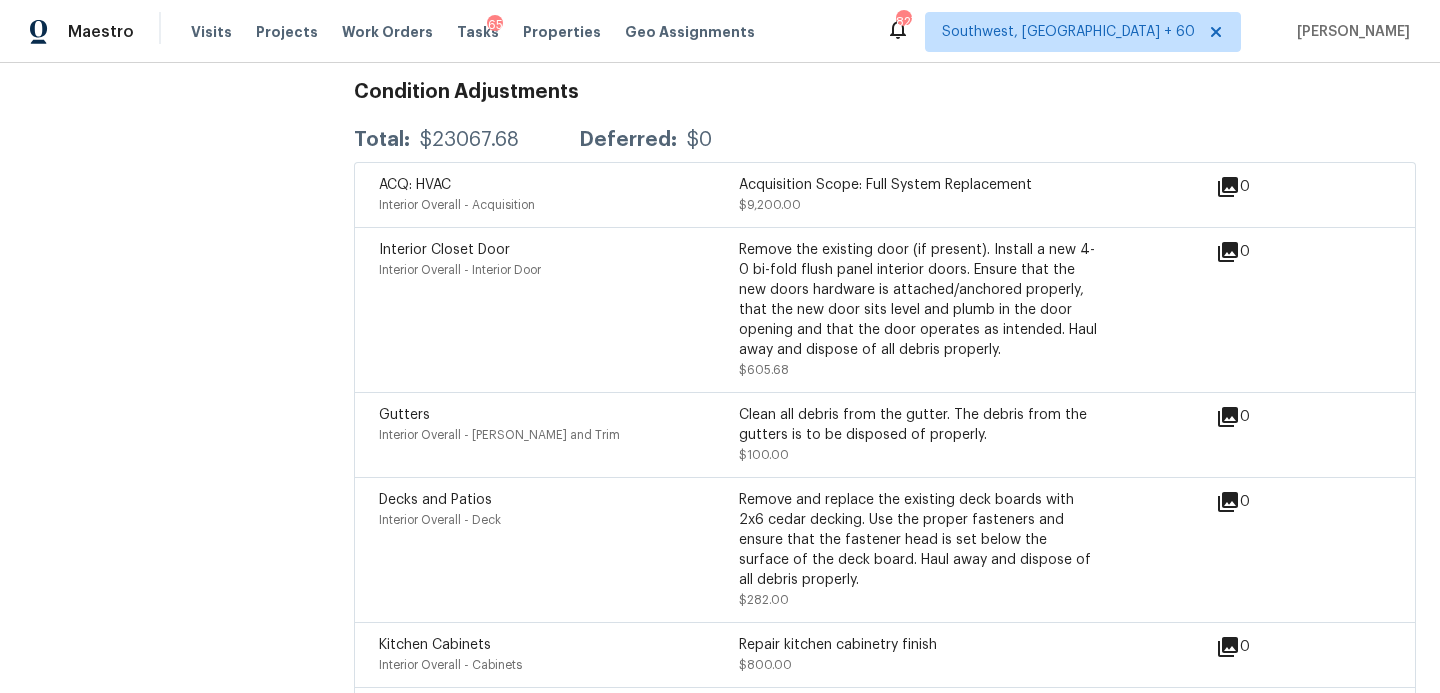 click on "Interior Overall - Acquisition" at bounding box center [559, 205] 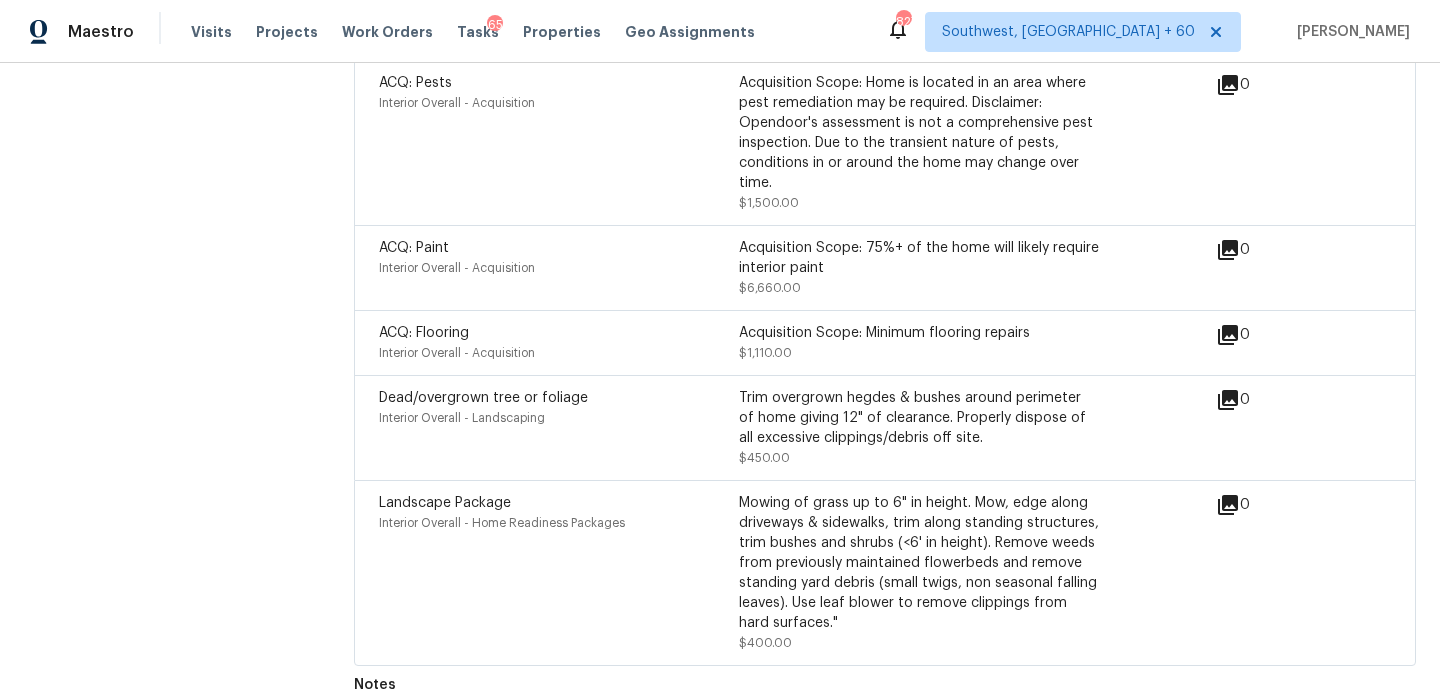 click on "ACQ: Paint Interior Overall - Acquisition" at bounding box center (559, 268) 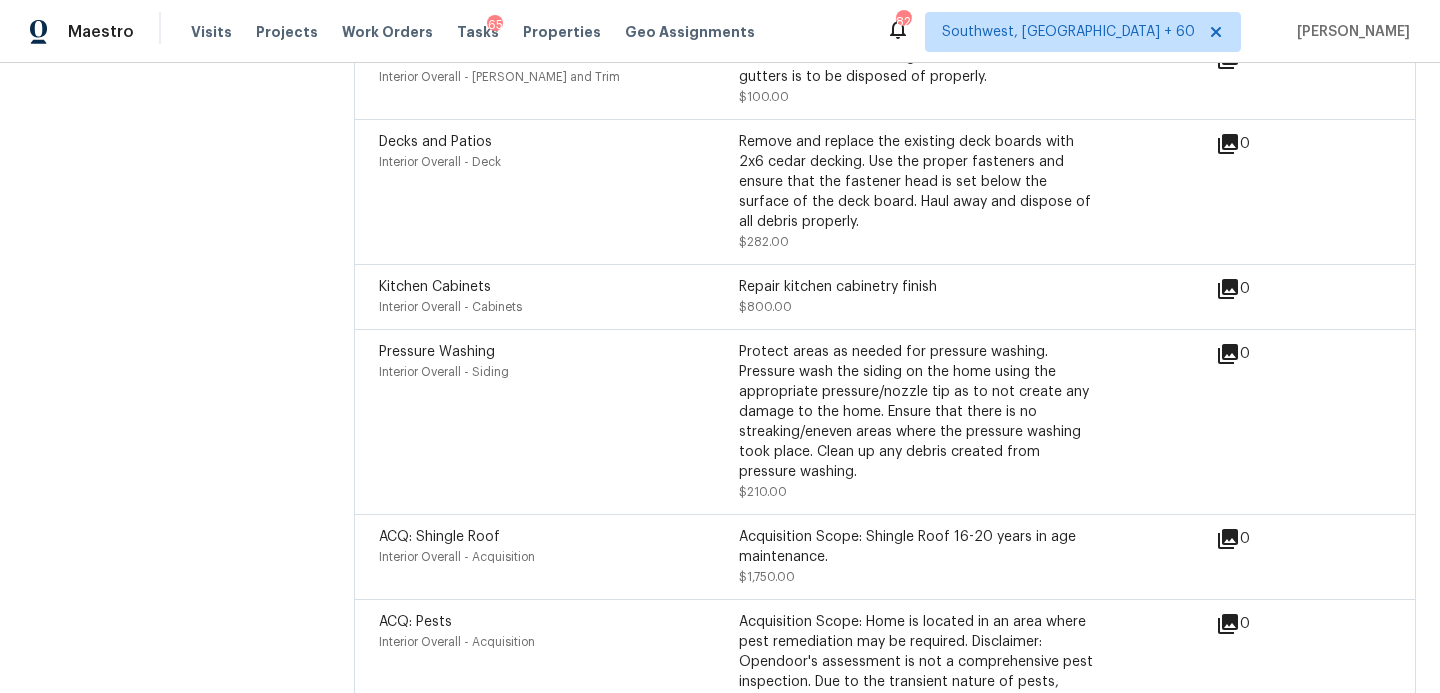 scroll, scrollTop: 5643, scrollLeft: 0, axis: vertical 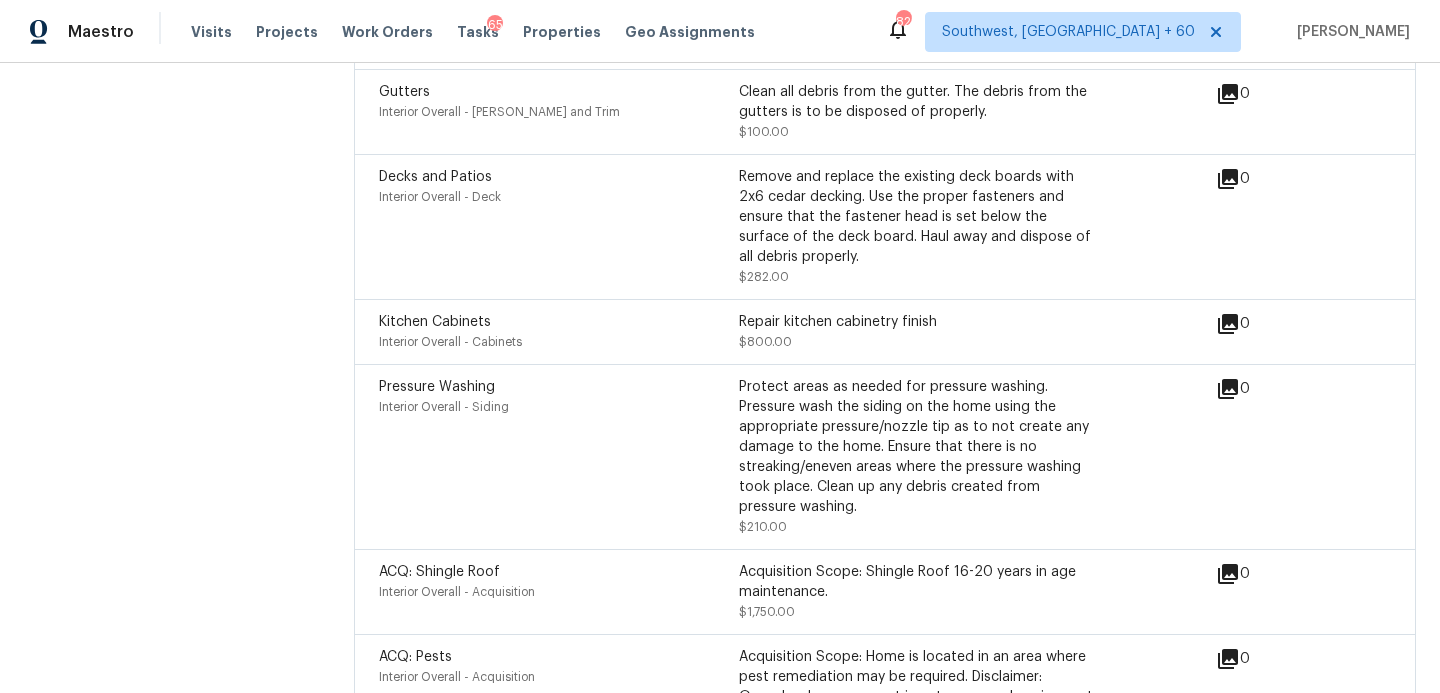 click on "Kitchen Cabinets" at bounding box center (435, 322) 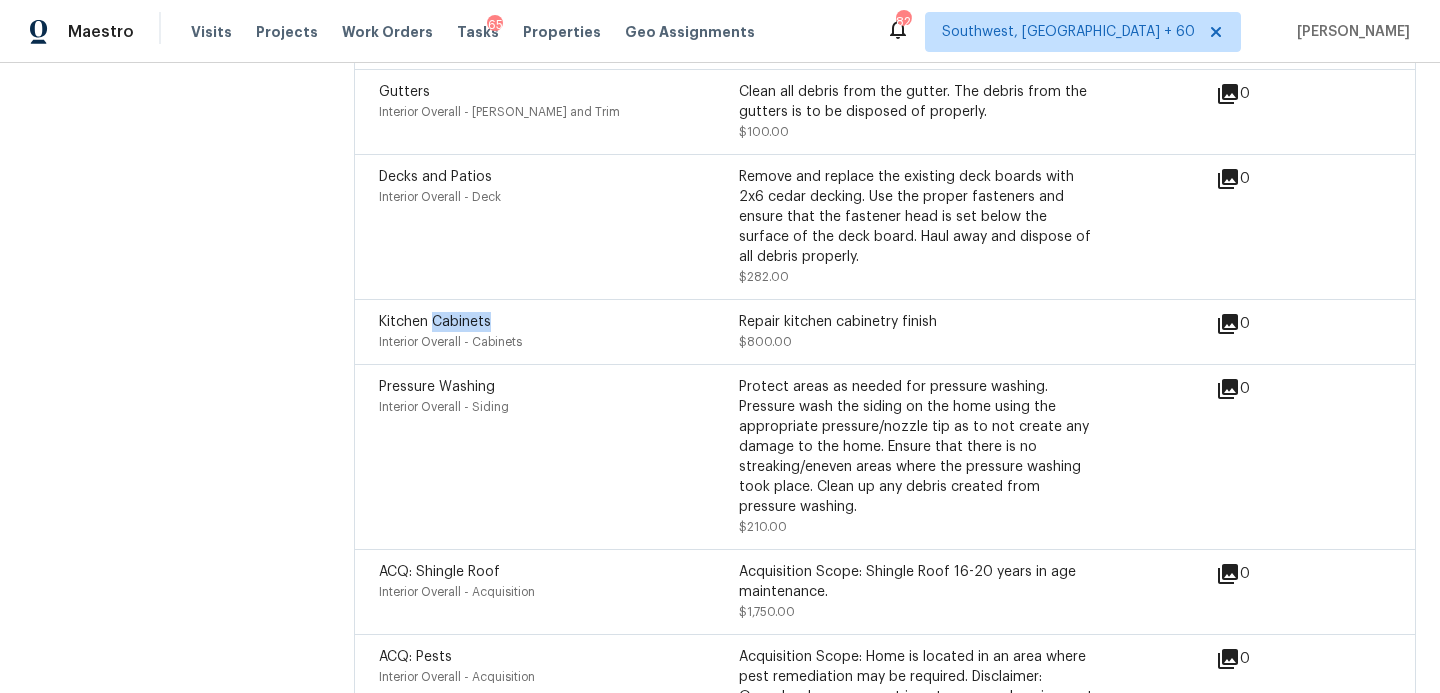 click on "Kitchen Cabinets" at bounding box center (435, 322) 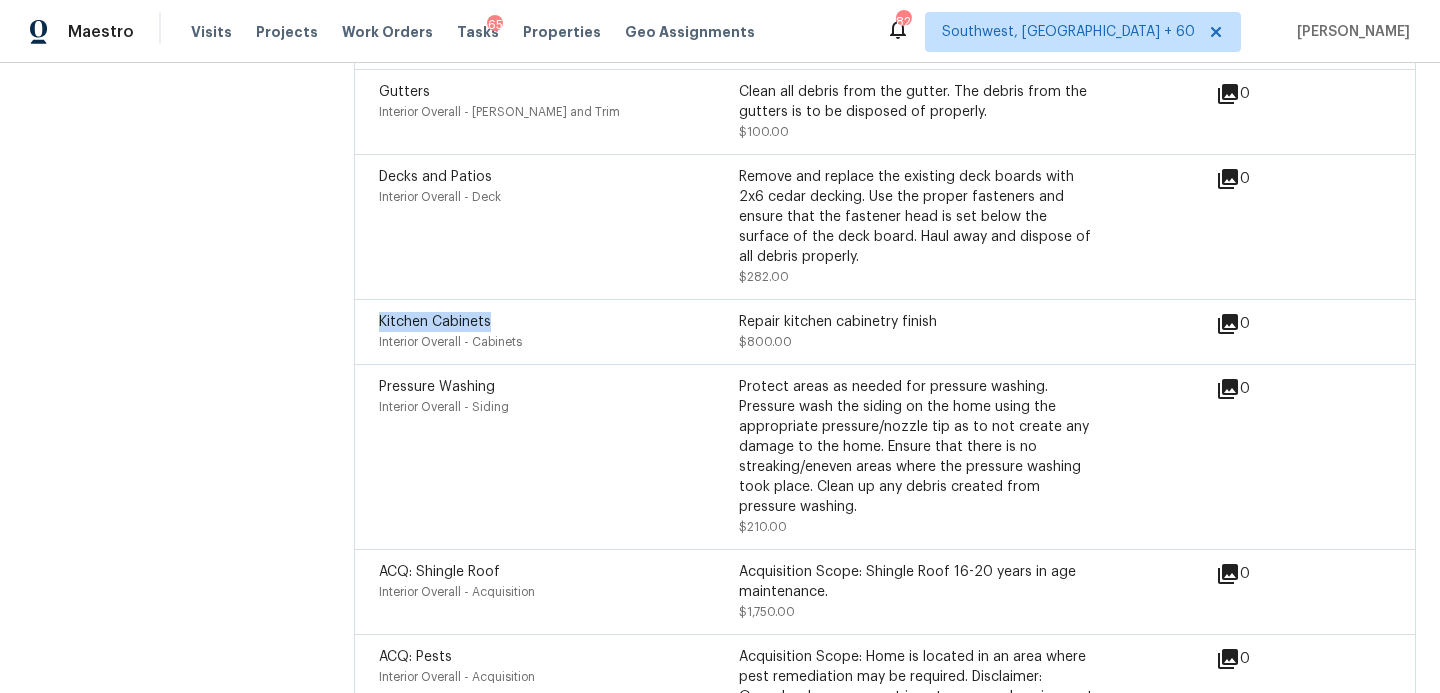 click on "Kitchen Cabinets" at bounding box center (435, 322) 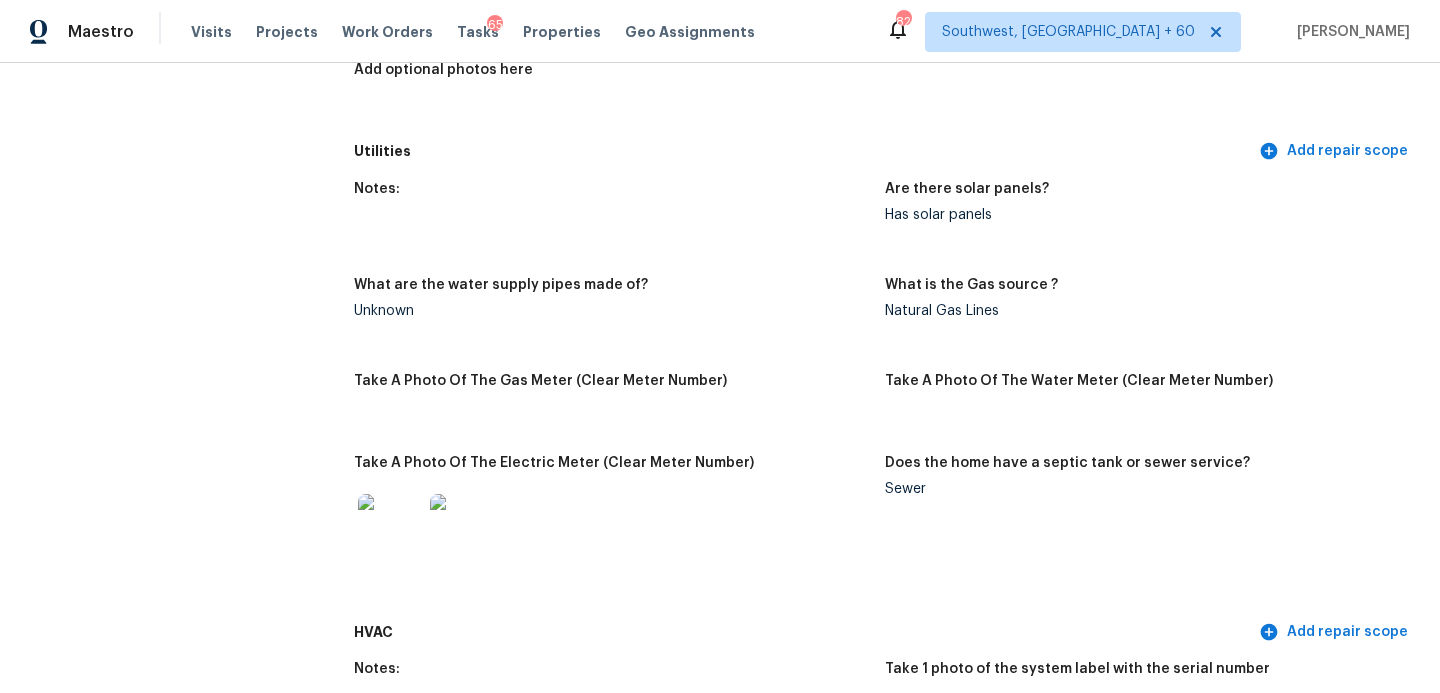 scroll, scrollTop: 0, scrollLeft: 0, axis: both 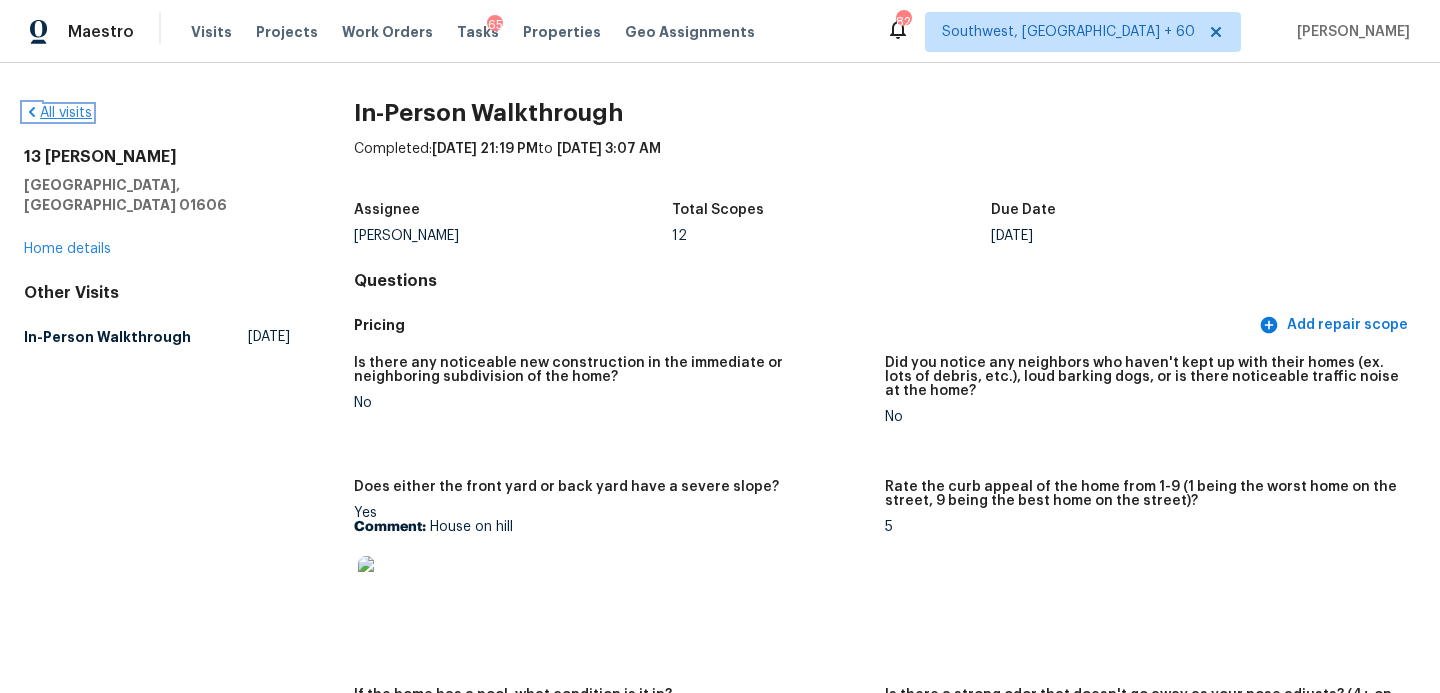 click on "All visits" at bounding box center [58, 113] 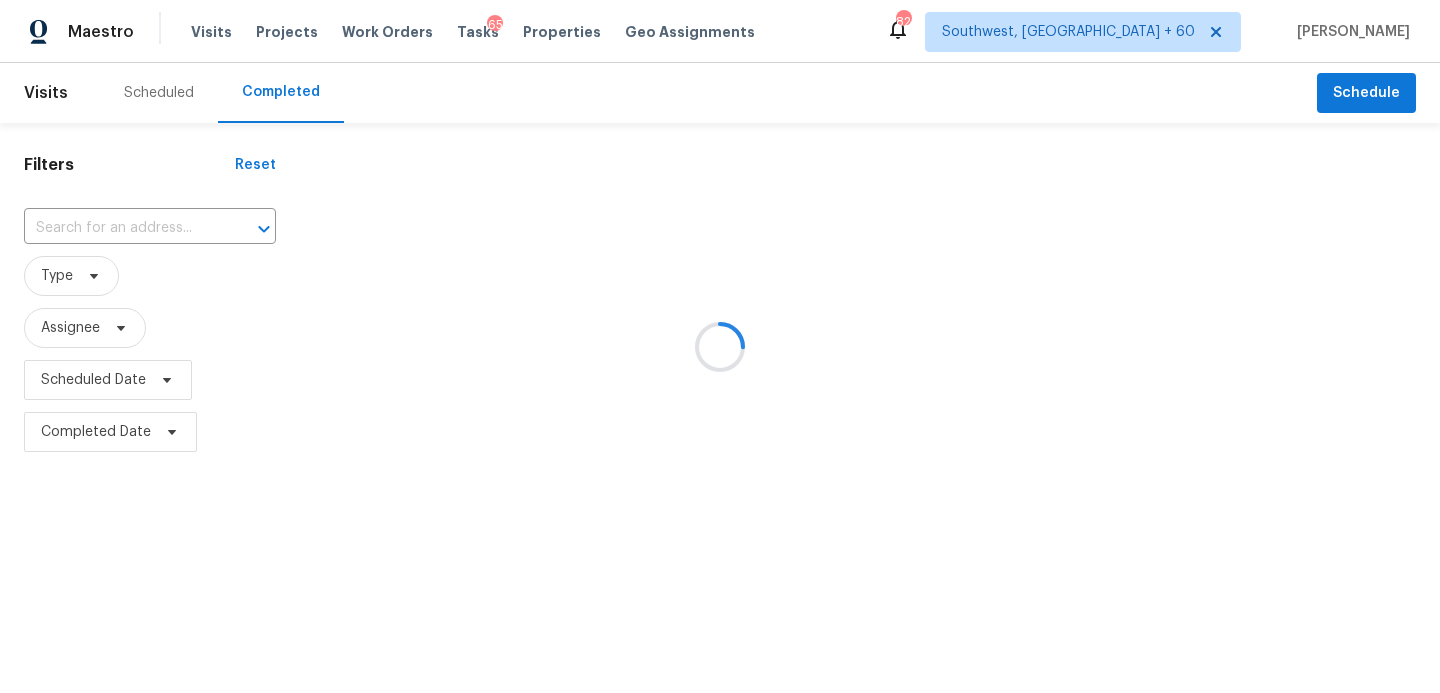 click at bounding box center (720, 346) 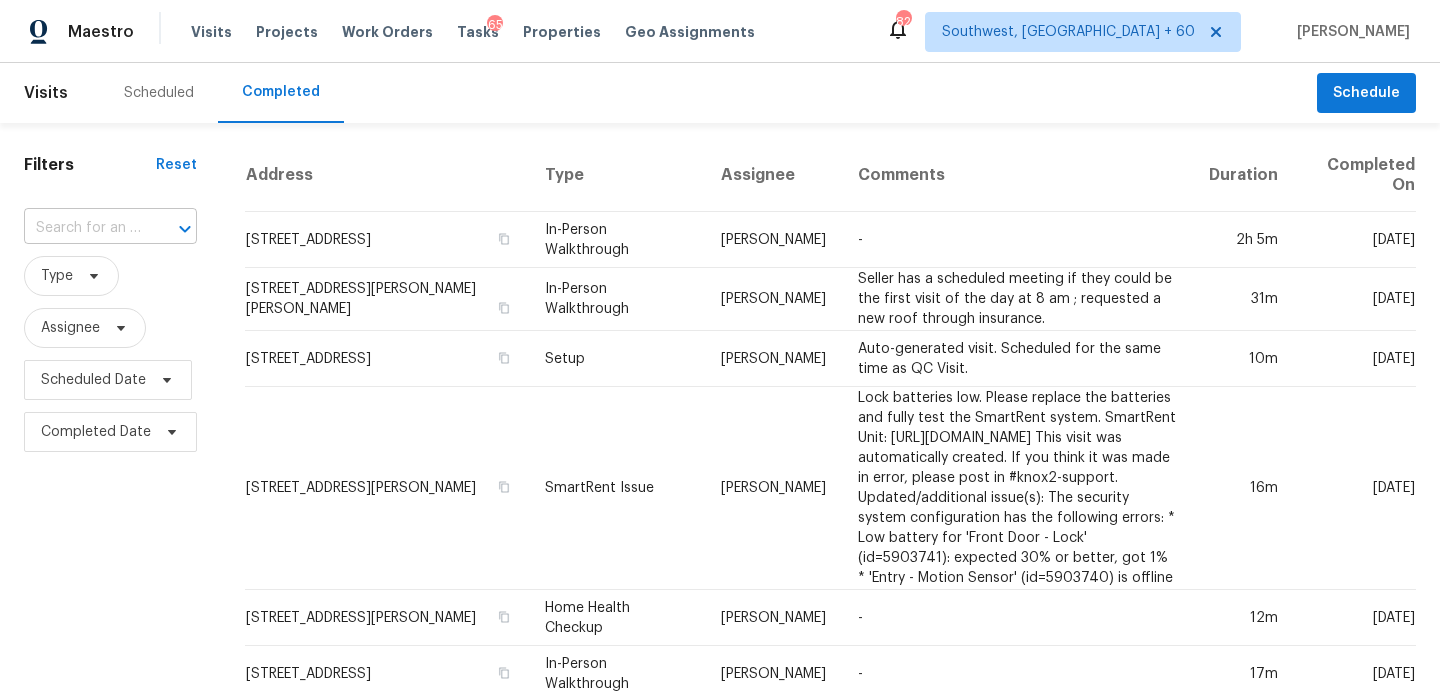 click at bounding box center [82, 228] 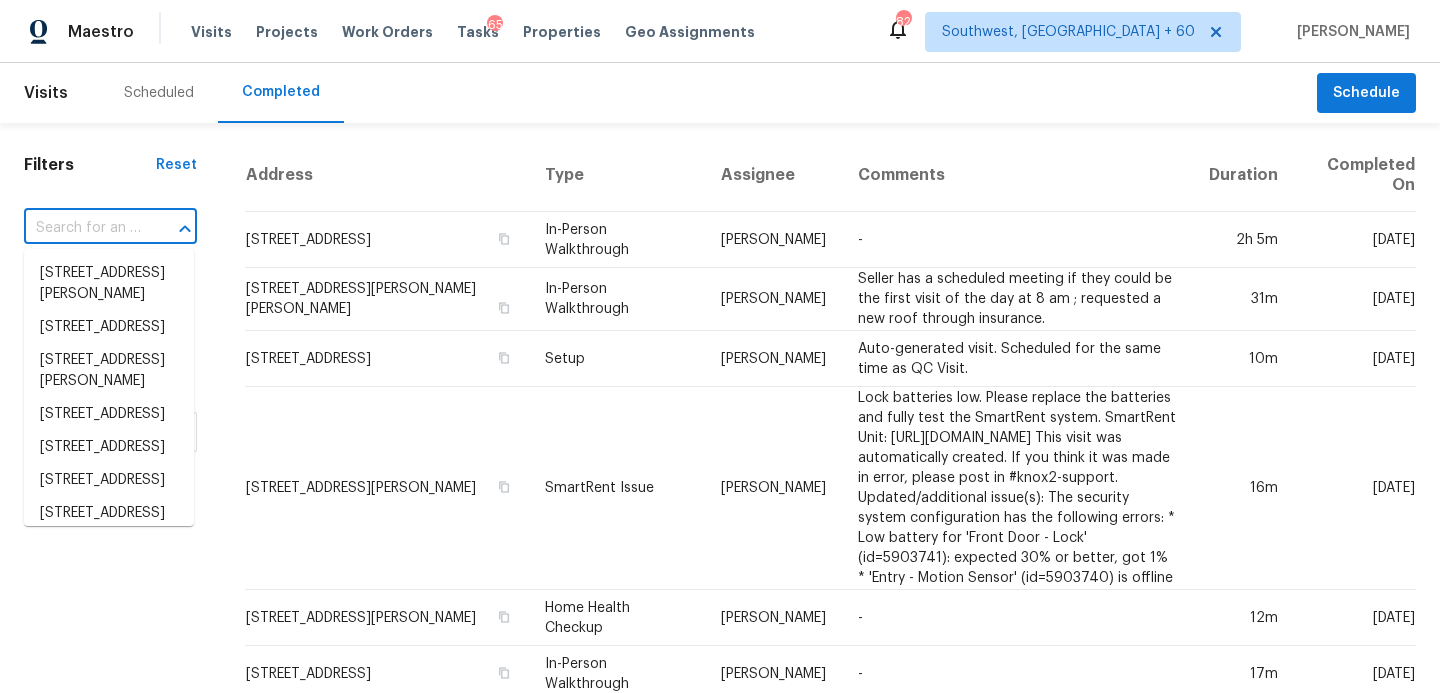paste on "517 Copper Meadows Ln, O Fallon, MO 63368" 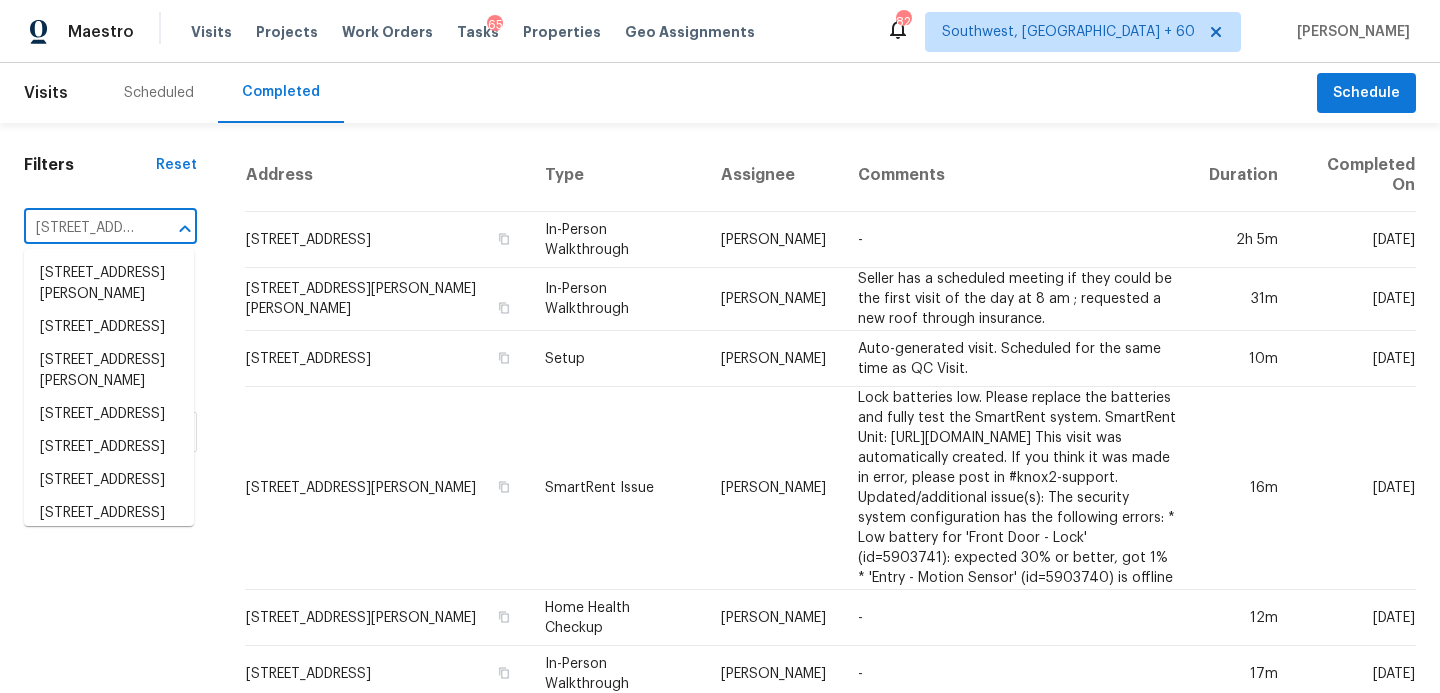 scroll, scrollTop: 0, scrollLeft: 196, axis: horizontal 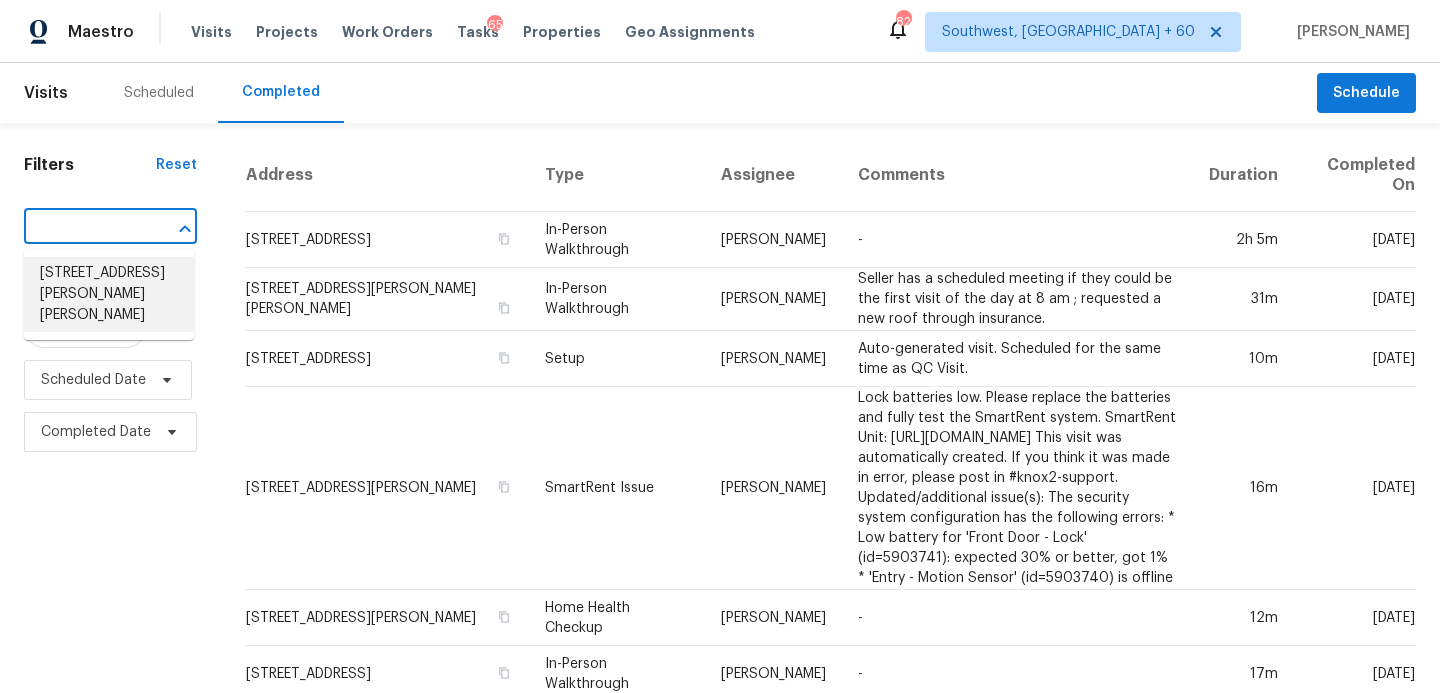 click on "517 Copper Meadows Ln, O Fallon, MO 63368" at bounding box center [109, 294] 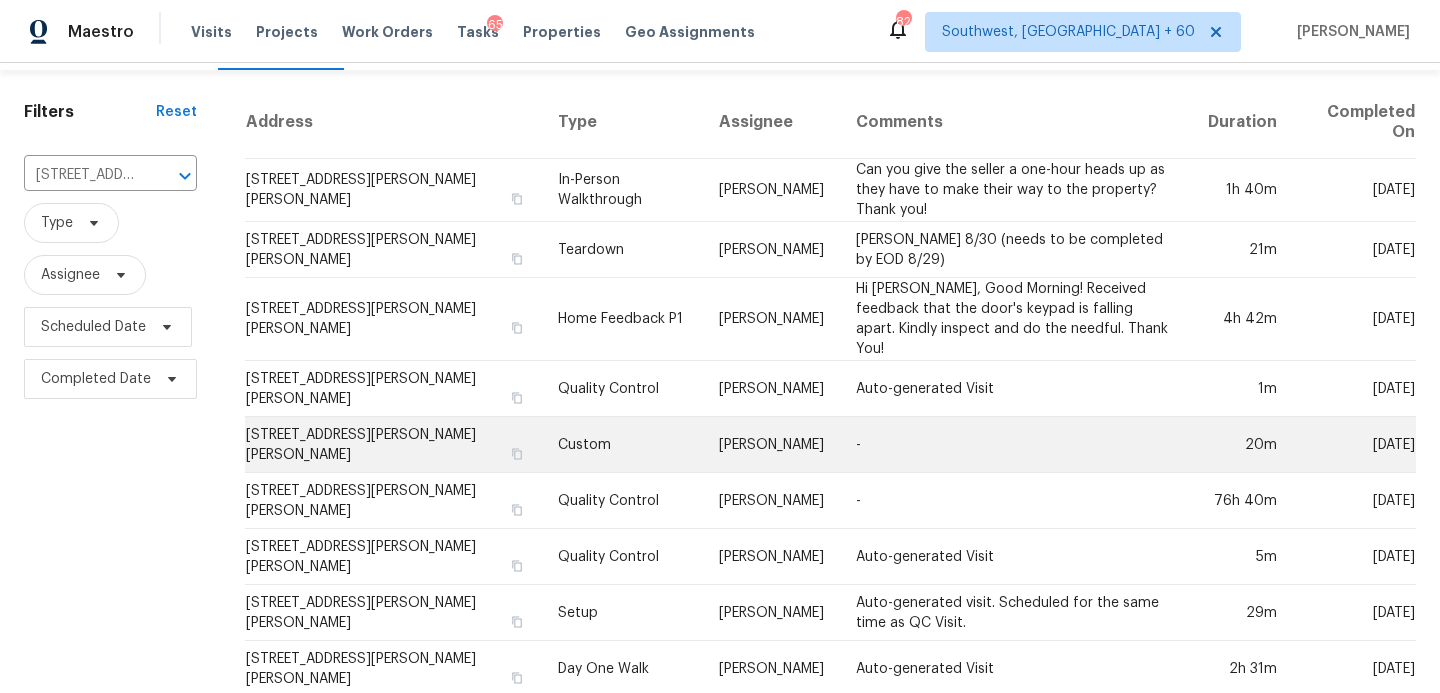 scroll, scrollTop: 0, scrollLeft: 0, axis: both 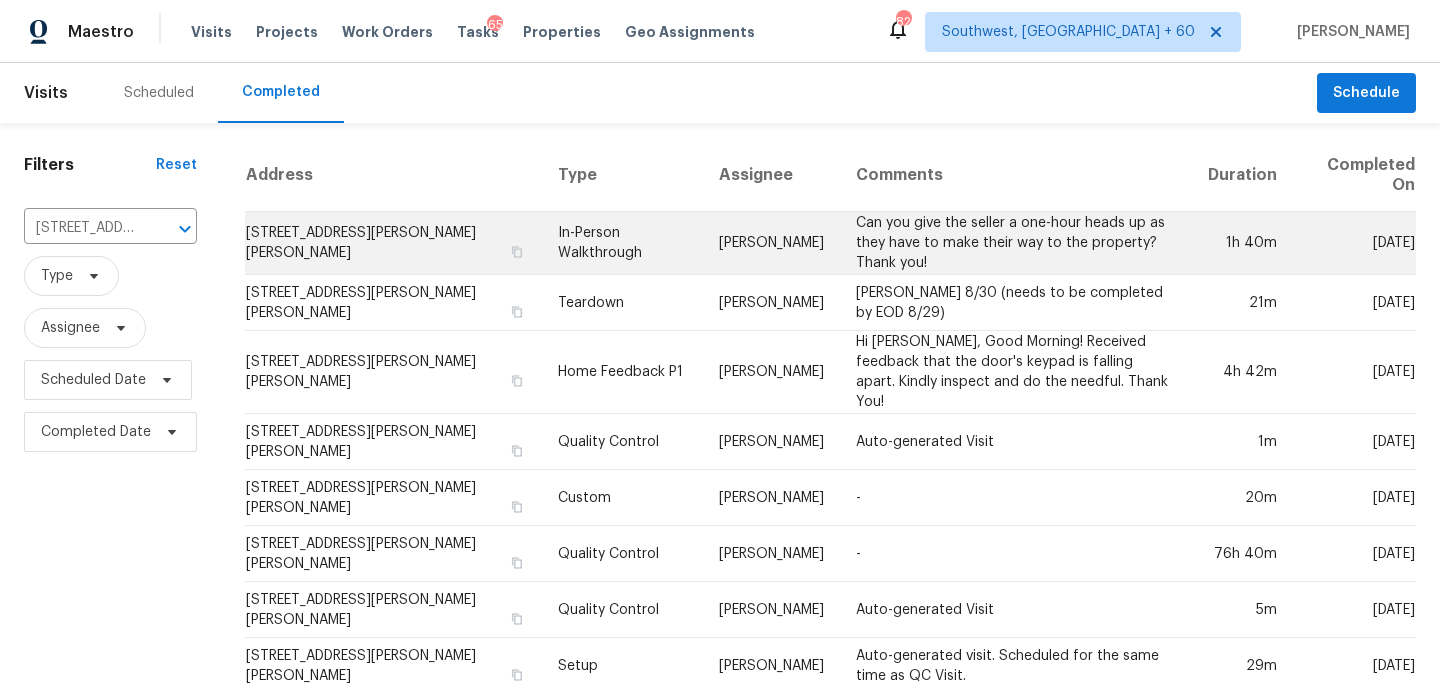 click on "Can you give the seller a one-hour heads up as they have to make their way to the property? Thank you!" at bounding box center (1015, 243) 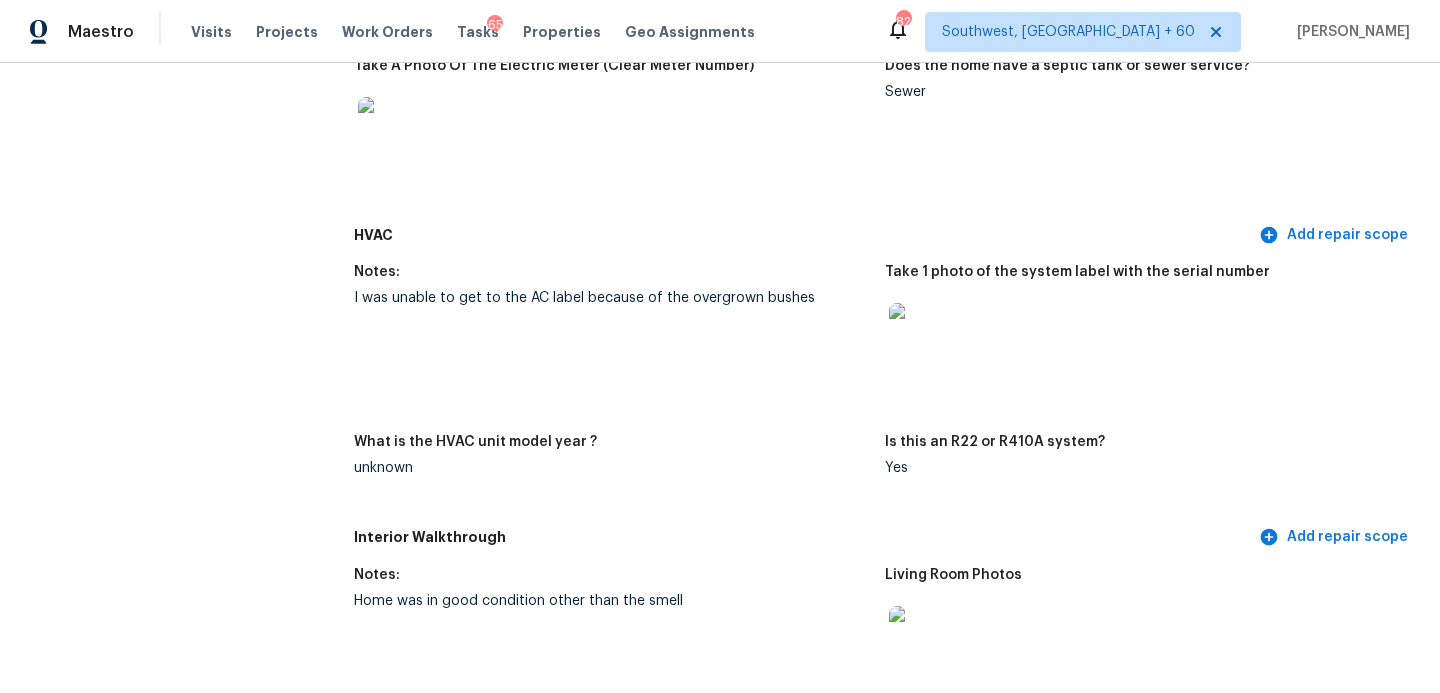 scroll, scrollTop: 1734, scrollLeft: 0, axis: vertical 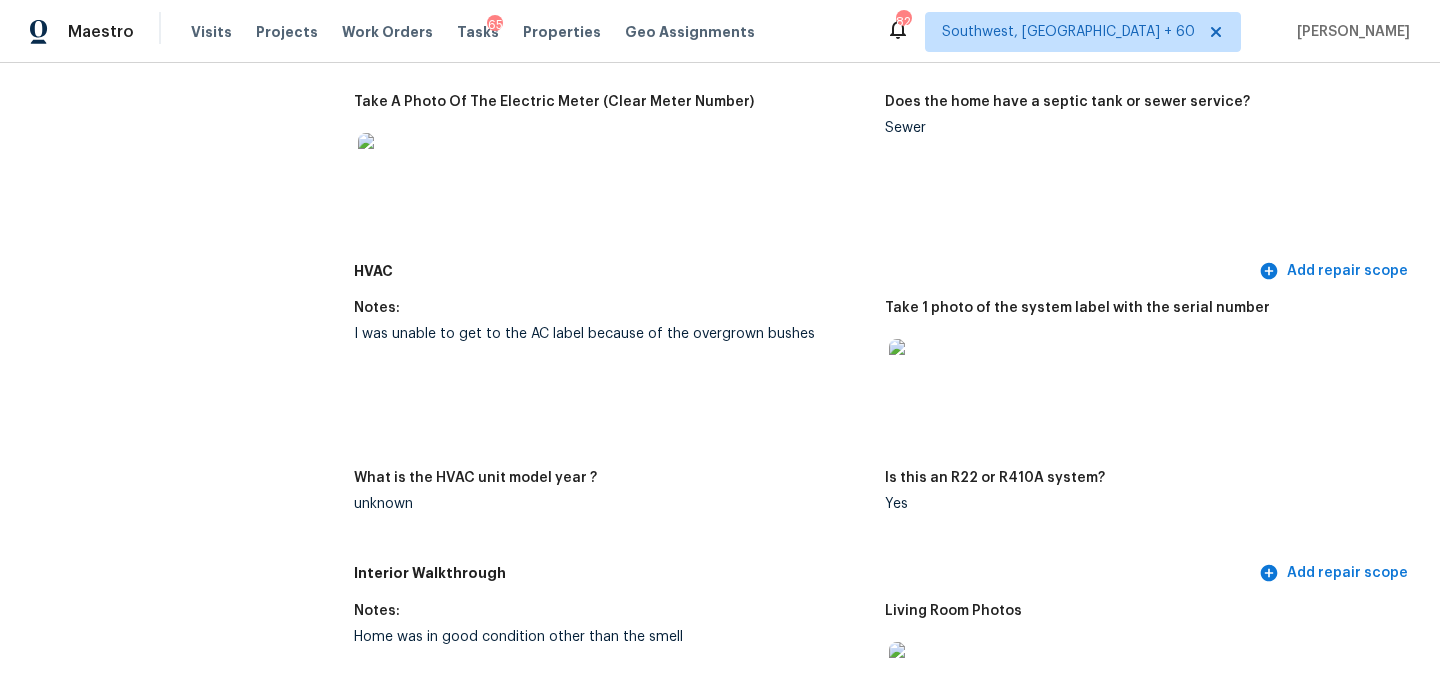 click at bounding box center (921, 371) 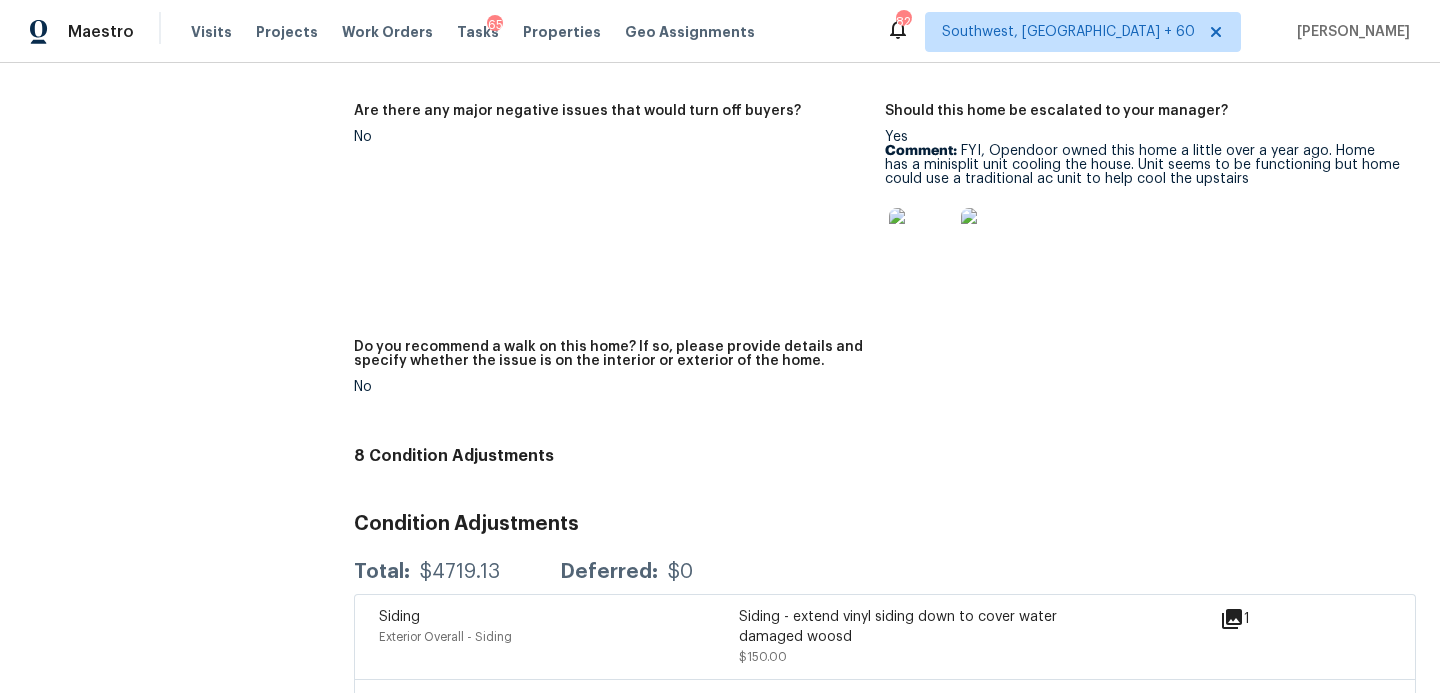 scroll, scrollTop: 4431, scrollLeft: 0, axis: vertical 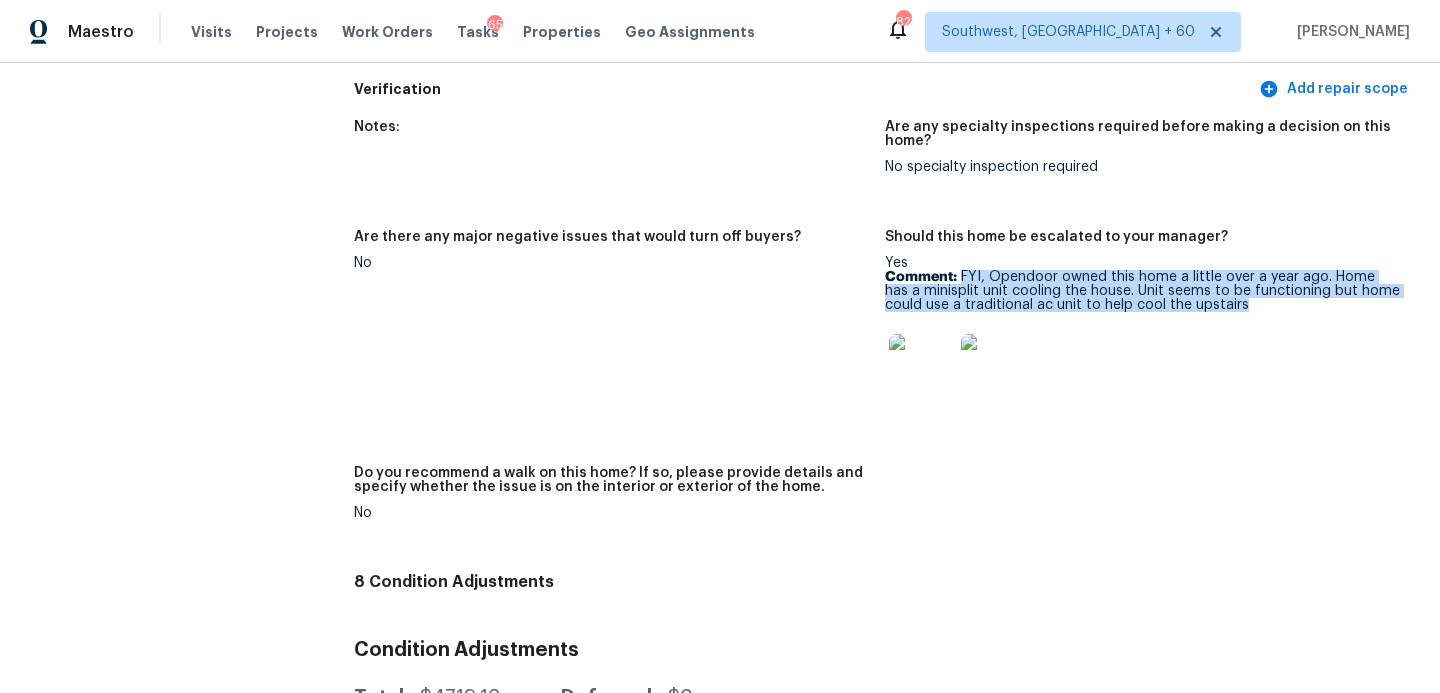 drag, startPoint x: 962, startPoint y: 249, endPoint x: 1258, endPoint y: 278, distance: 297.4172 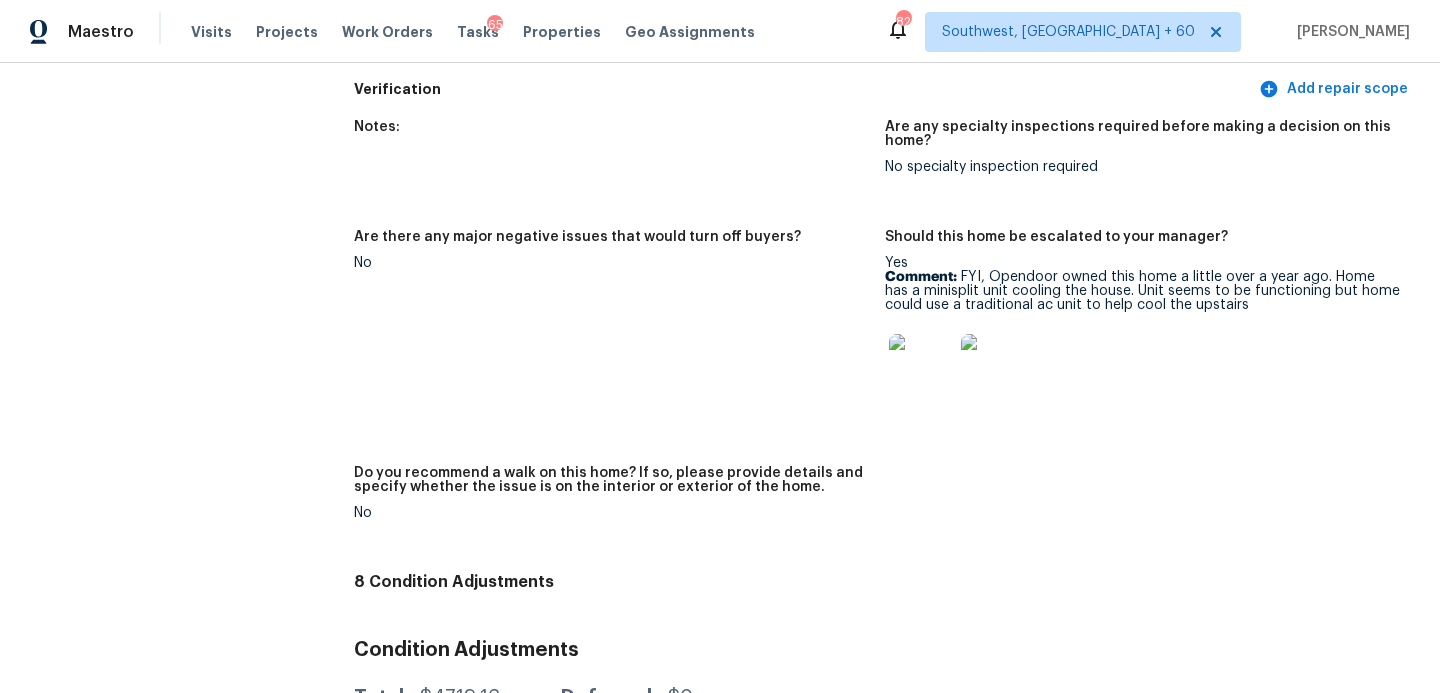 click on "Are there any major negative issues that would turn off buyers? No" at bounding box center (619, 336) 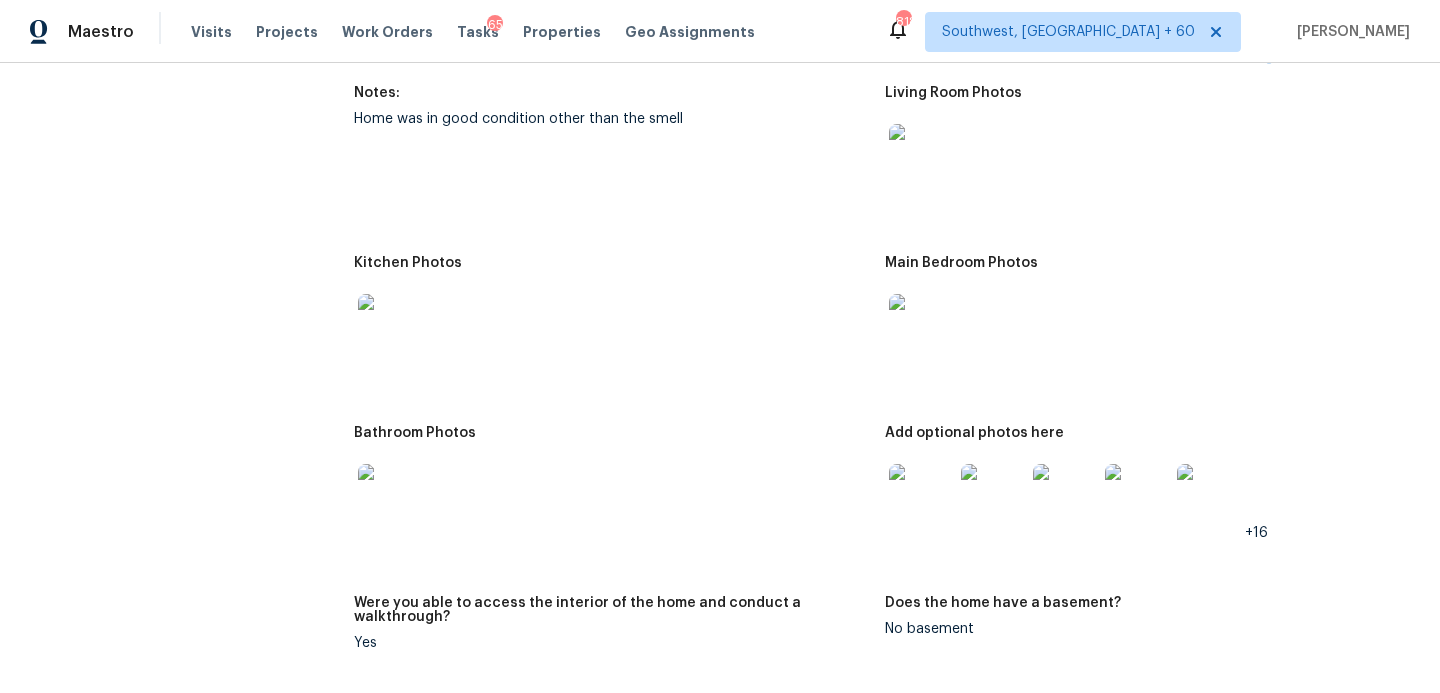 scroll, scrollTop: 2193, scrollLeft: 0, axis: vertical 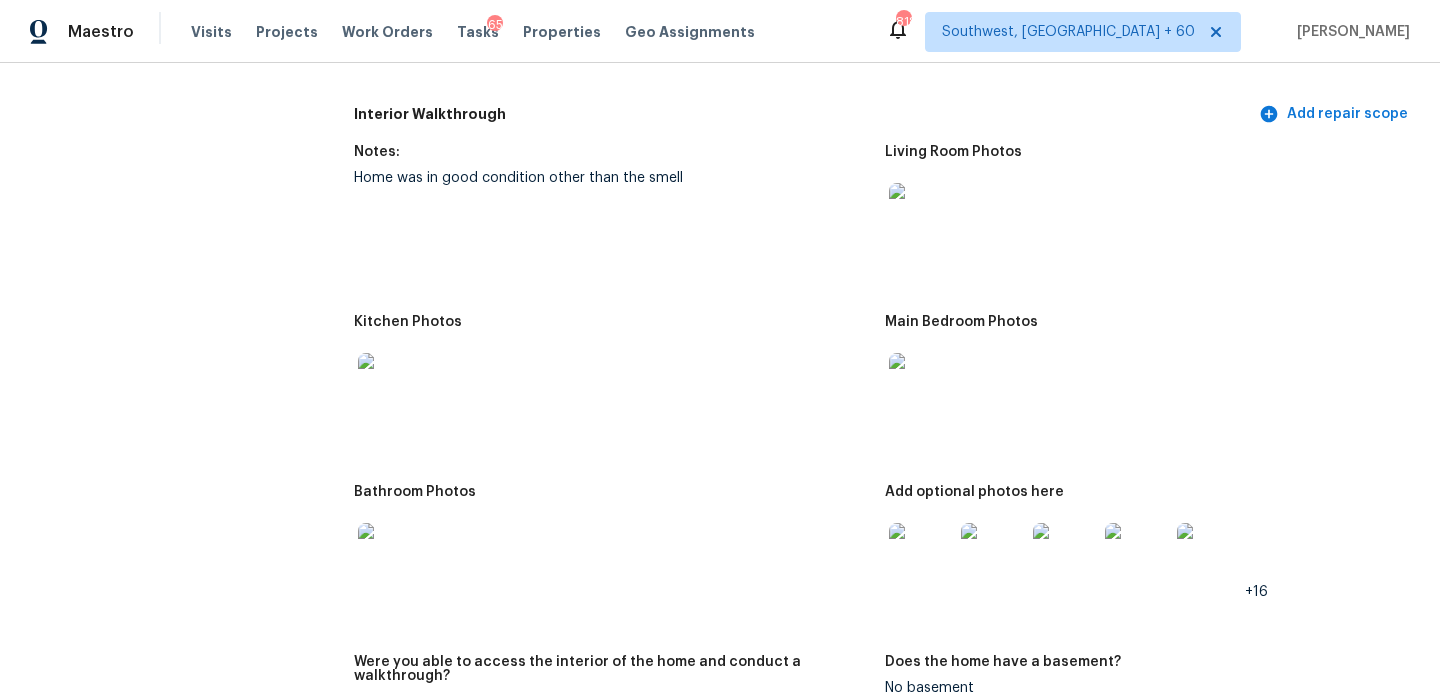 click at bounding box center [921, 215] 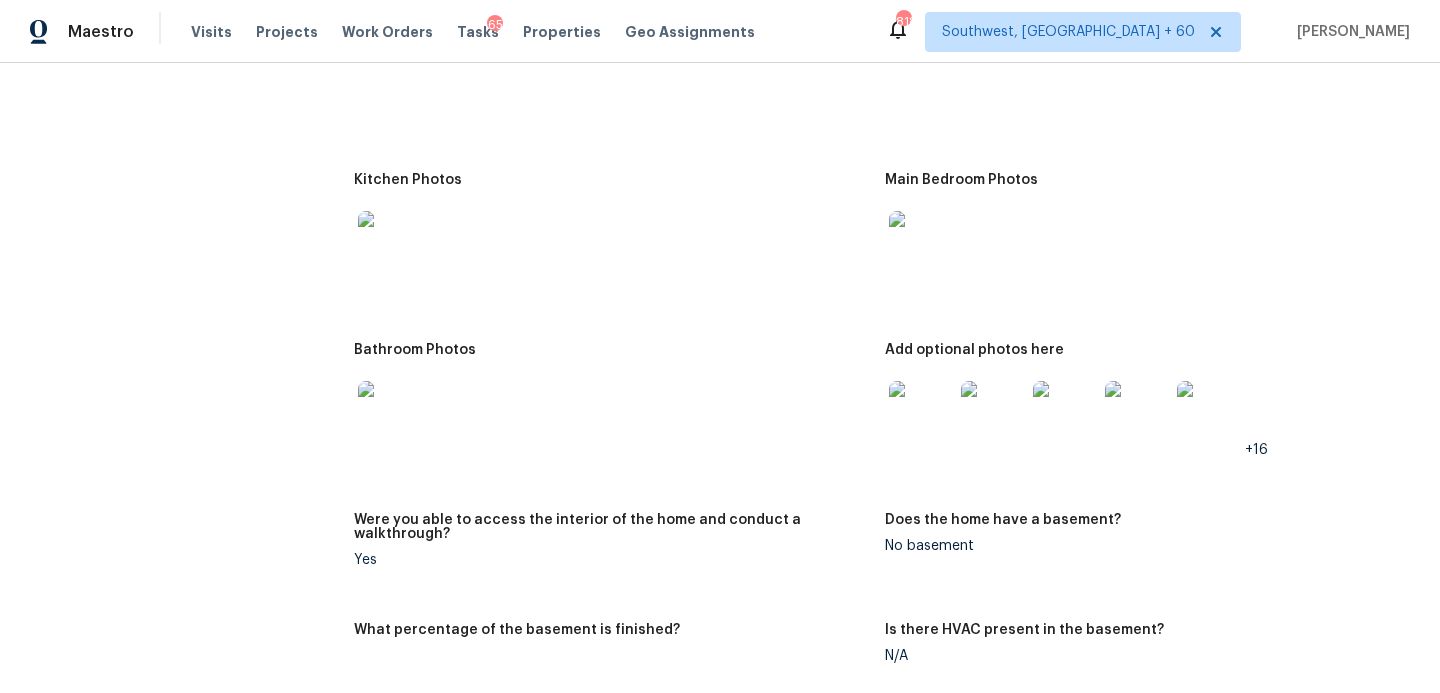 scroll, scrollTop: 2421, scrollLeft: 0, axis: vertical 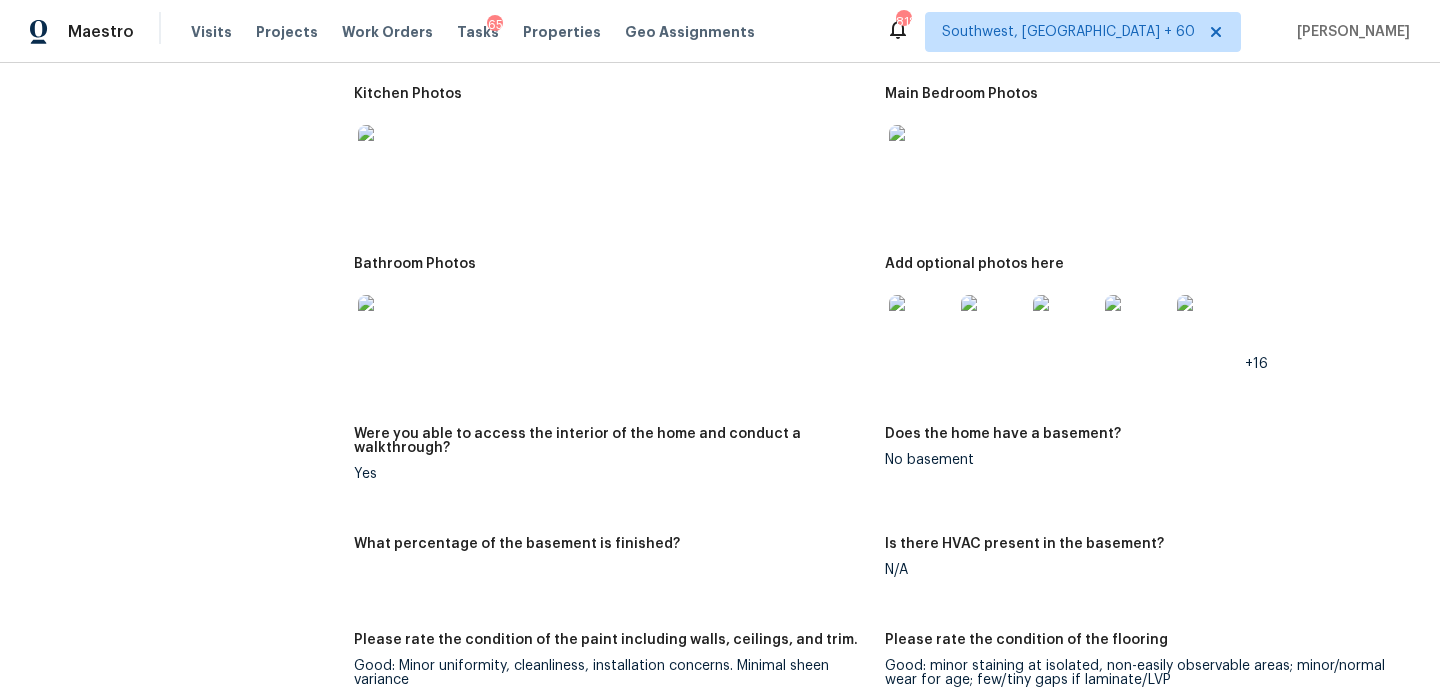 click at bounding box center [921, 327] 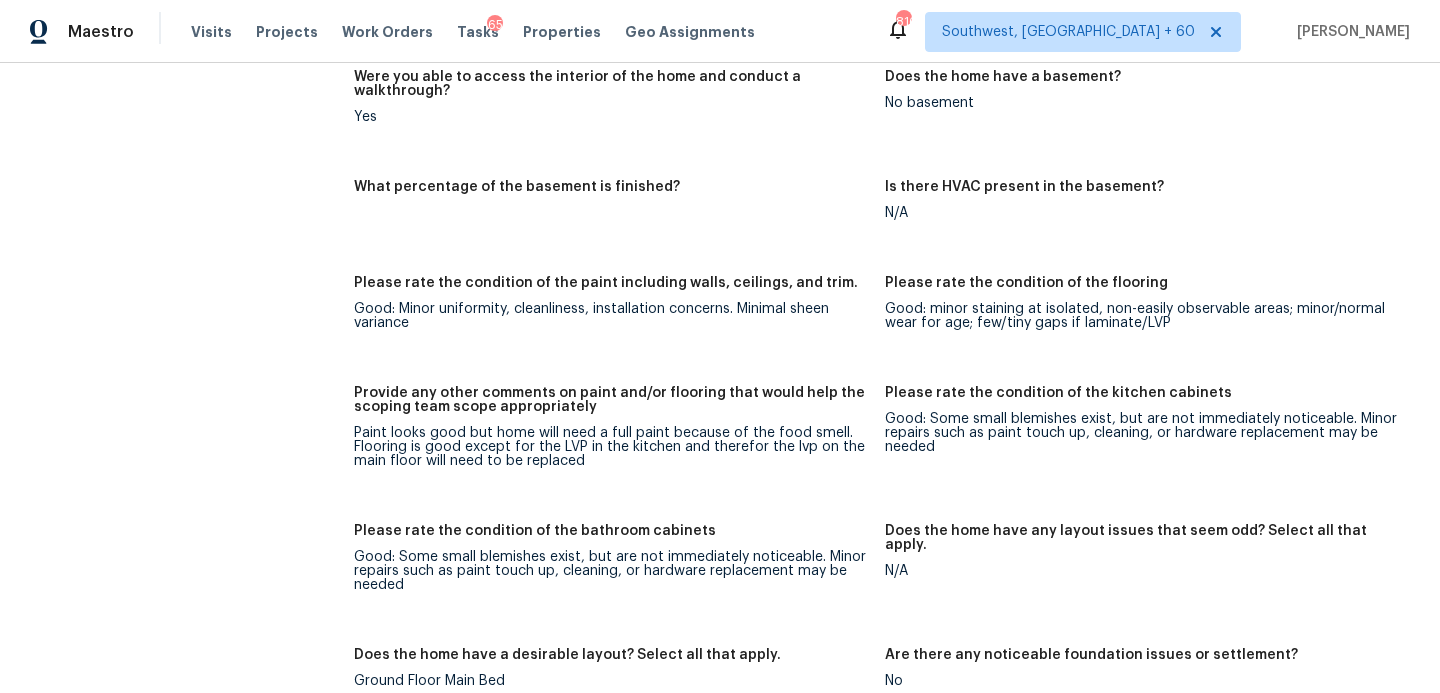 scroll, scrollTop: 2802, scrollLeft: 0, axis: vertical 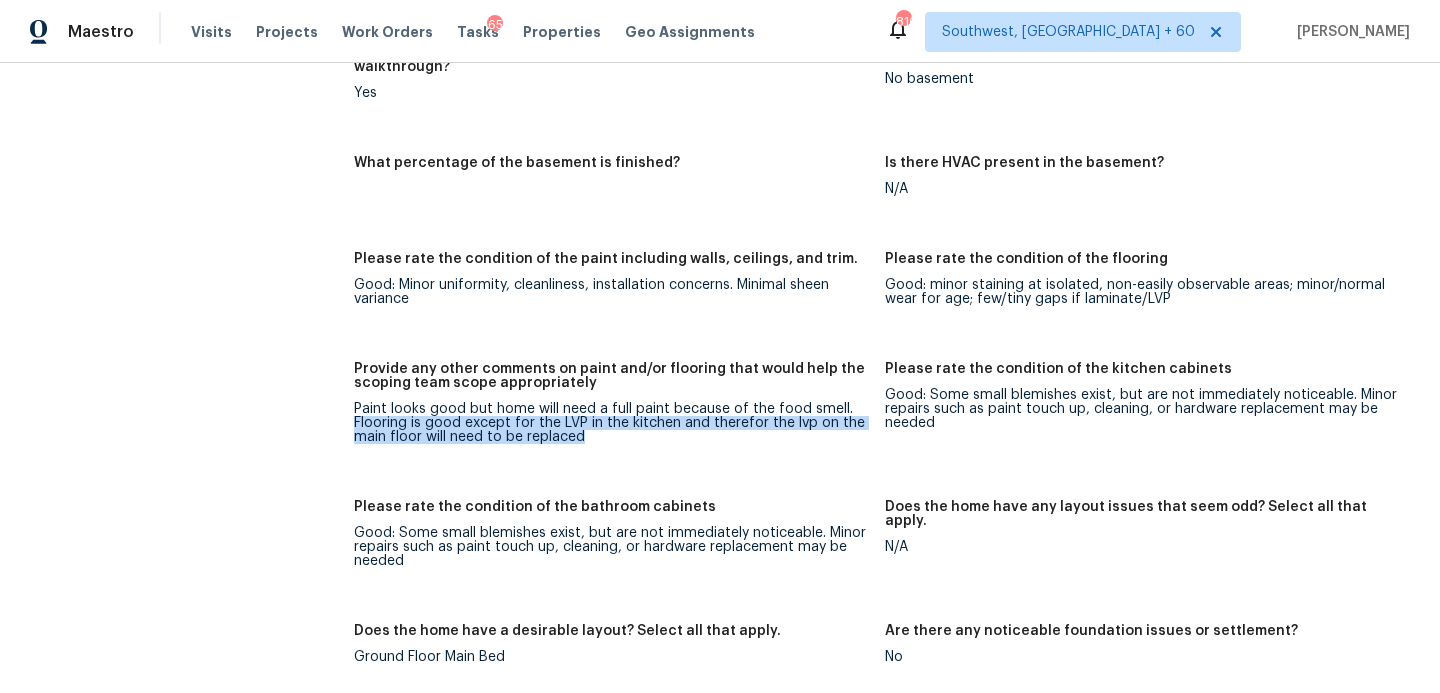 drag, startPoint x: 352, startPoint y: 397, endPoint x: 589, endPoint y: 416, distance: 237.76038 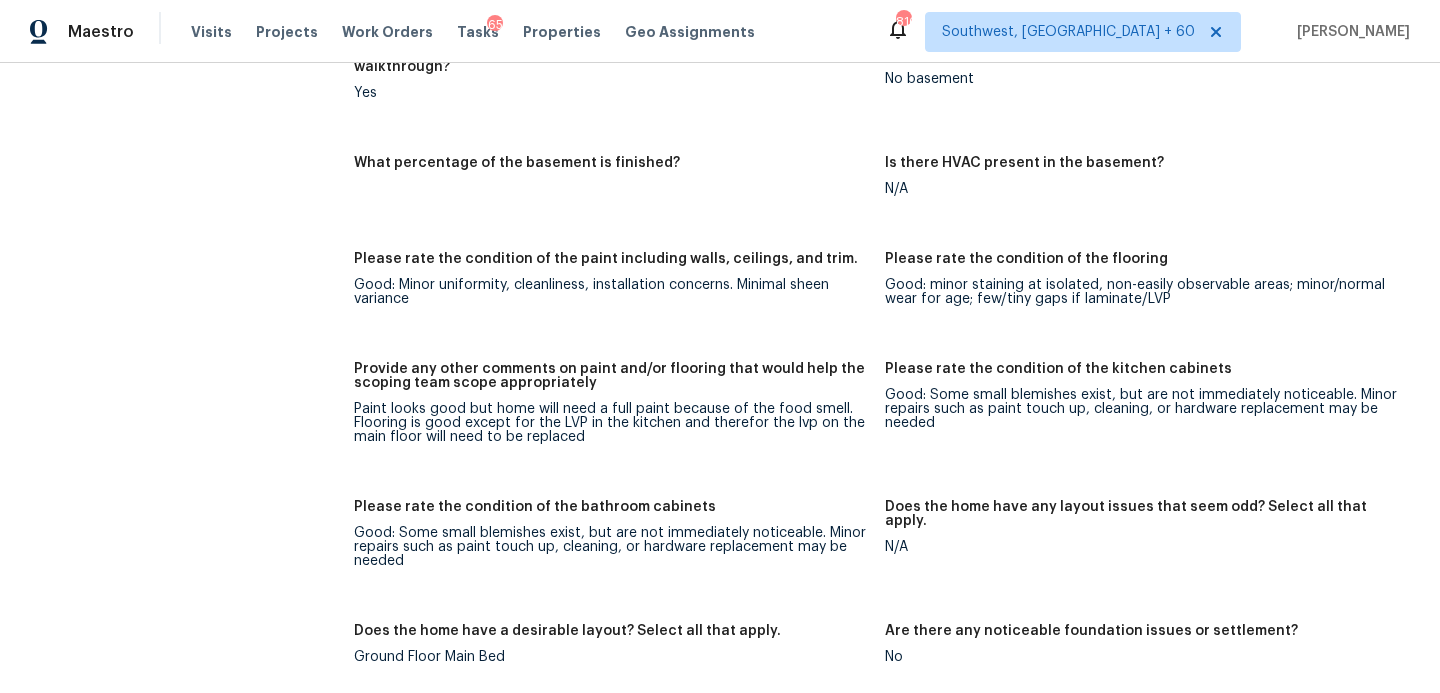 click on "Good: minor staining at isolated, non-easily observable areas; minor/normal wear for age; few/tiny gaps if laminate/LVP" at bounding box center (1142, 292) 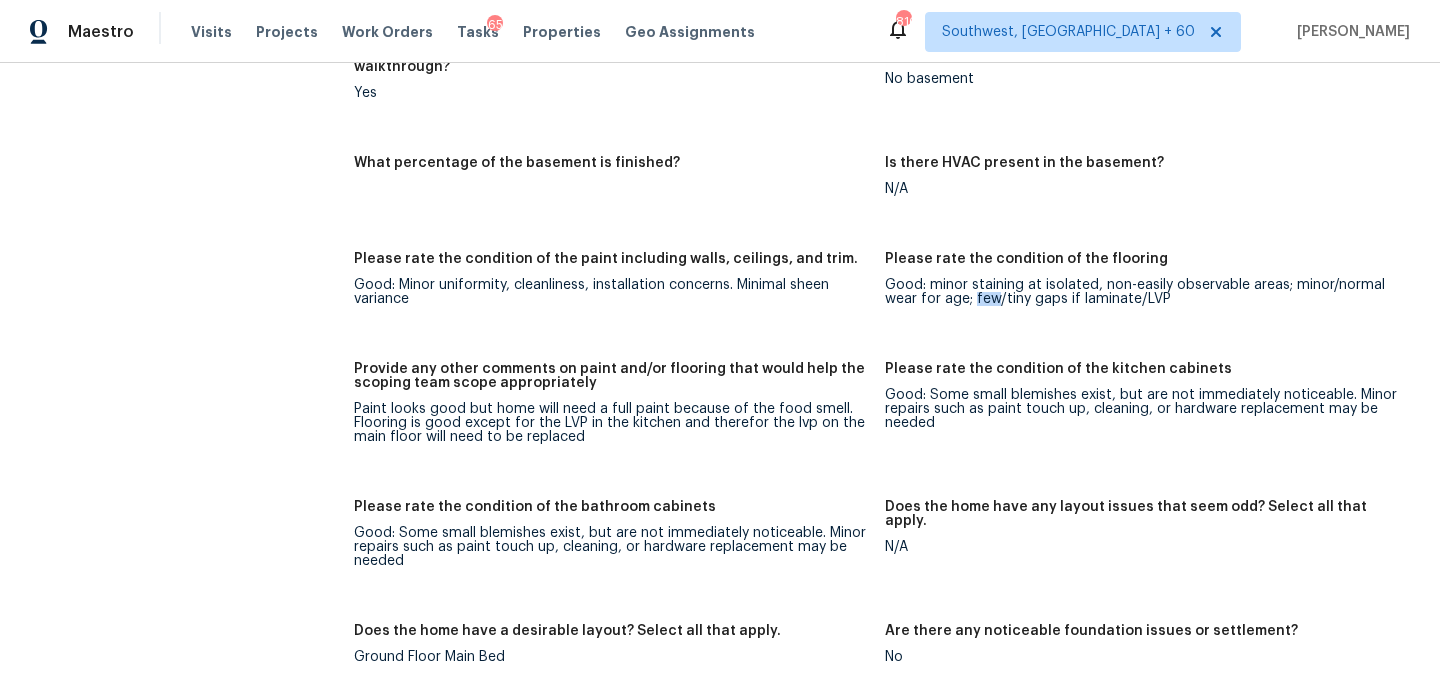 click on "Good: minor staining at isolated, non-easily observable areas; minor/normal wear for age; few/tiny gaps if laminate/LVP" at bounding box center [1142, 292] 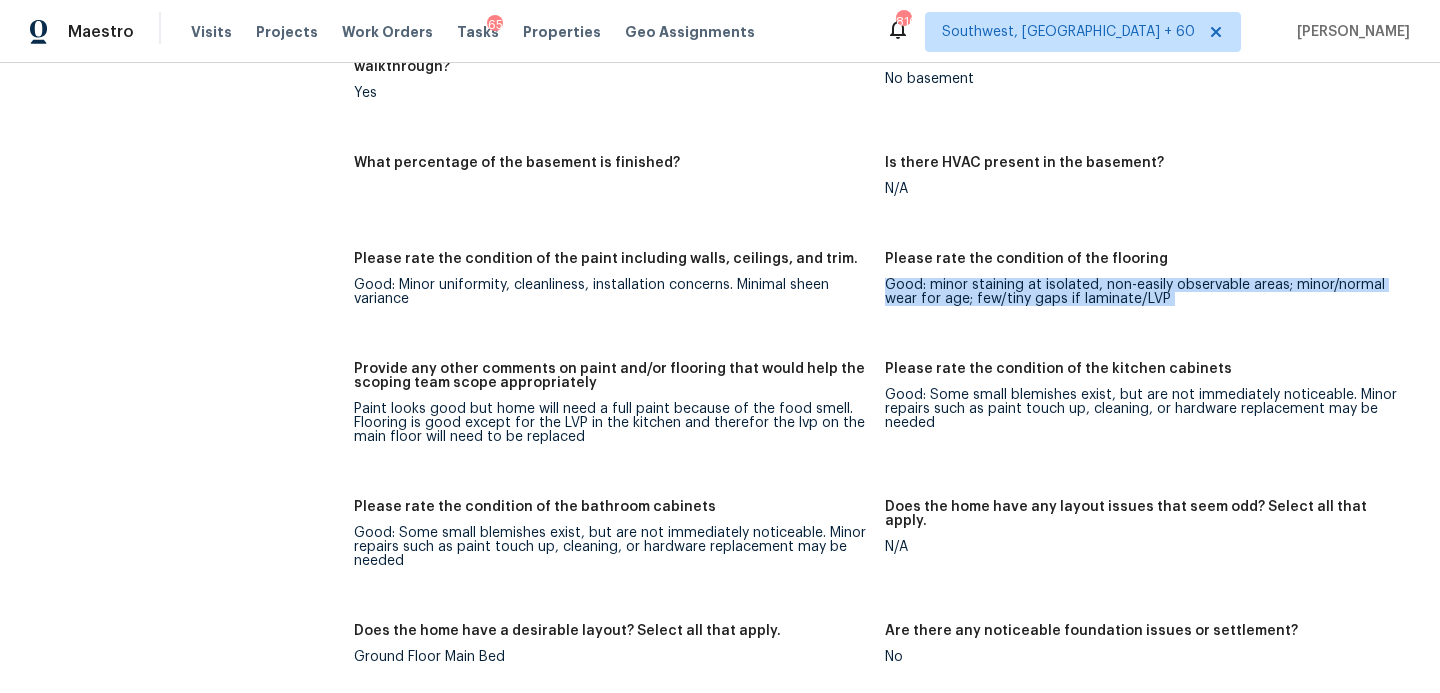 click on "Good: minor staining at isolated, non-easily observable areas; minor/normal wear for age; few/tiny gaps if laminate/LVP" at bounding box center [1142, 292] 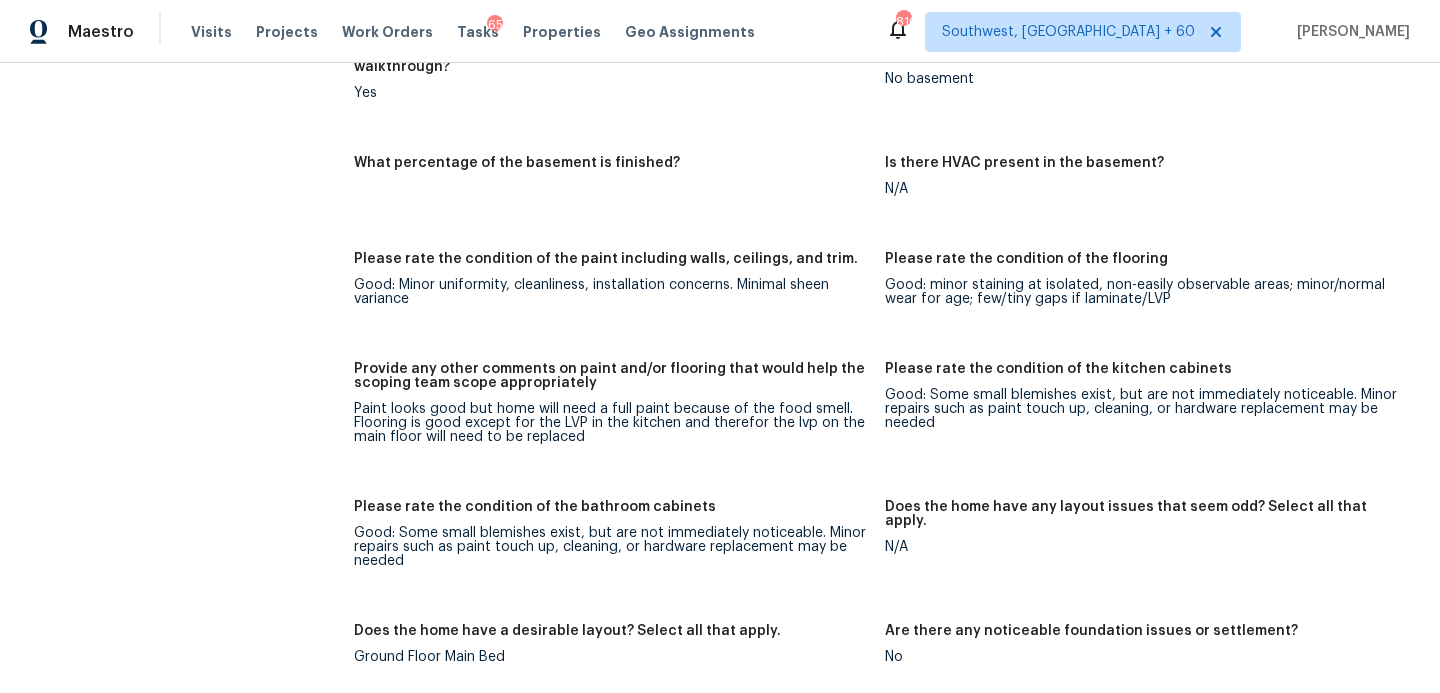 click on "What percentage of the basement is finished?" at bounding box center [619, 192] 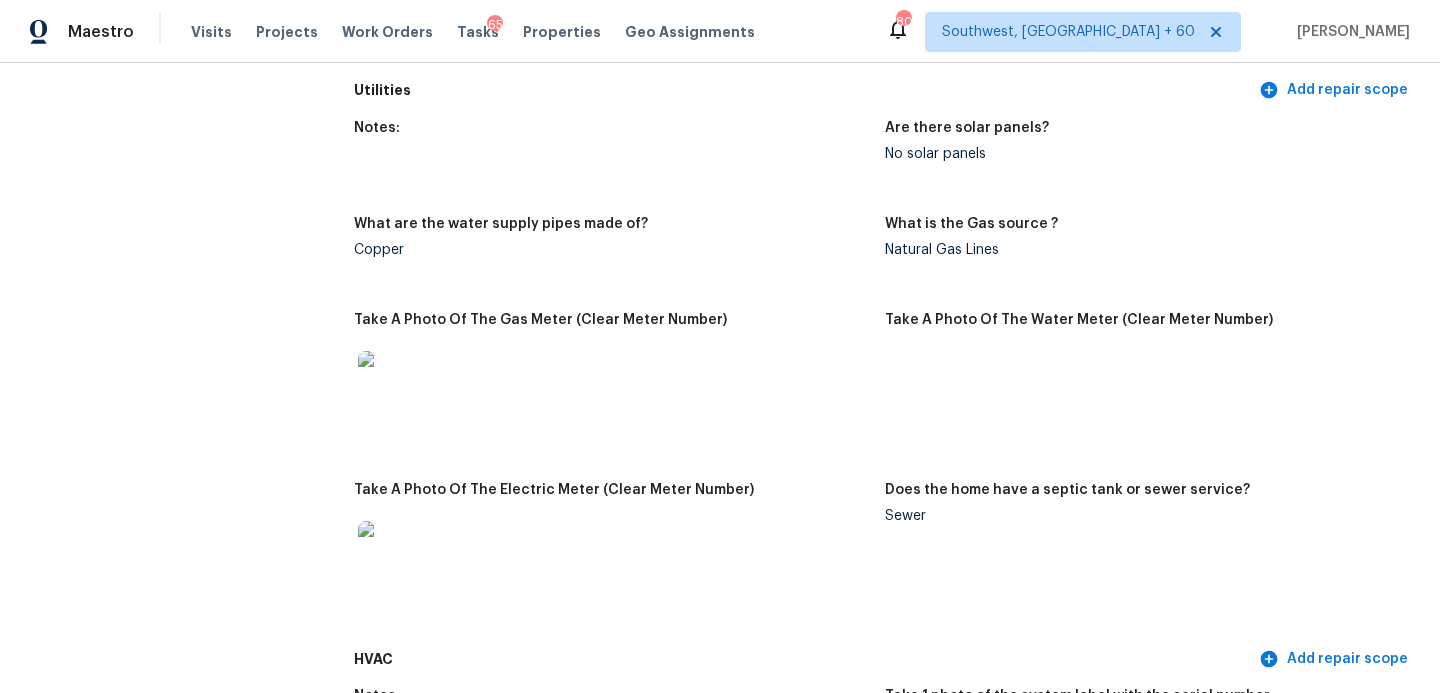 scroll, scrollTop: 0, scrollLeft: 0, axis: both 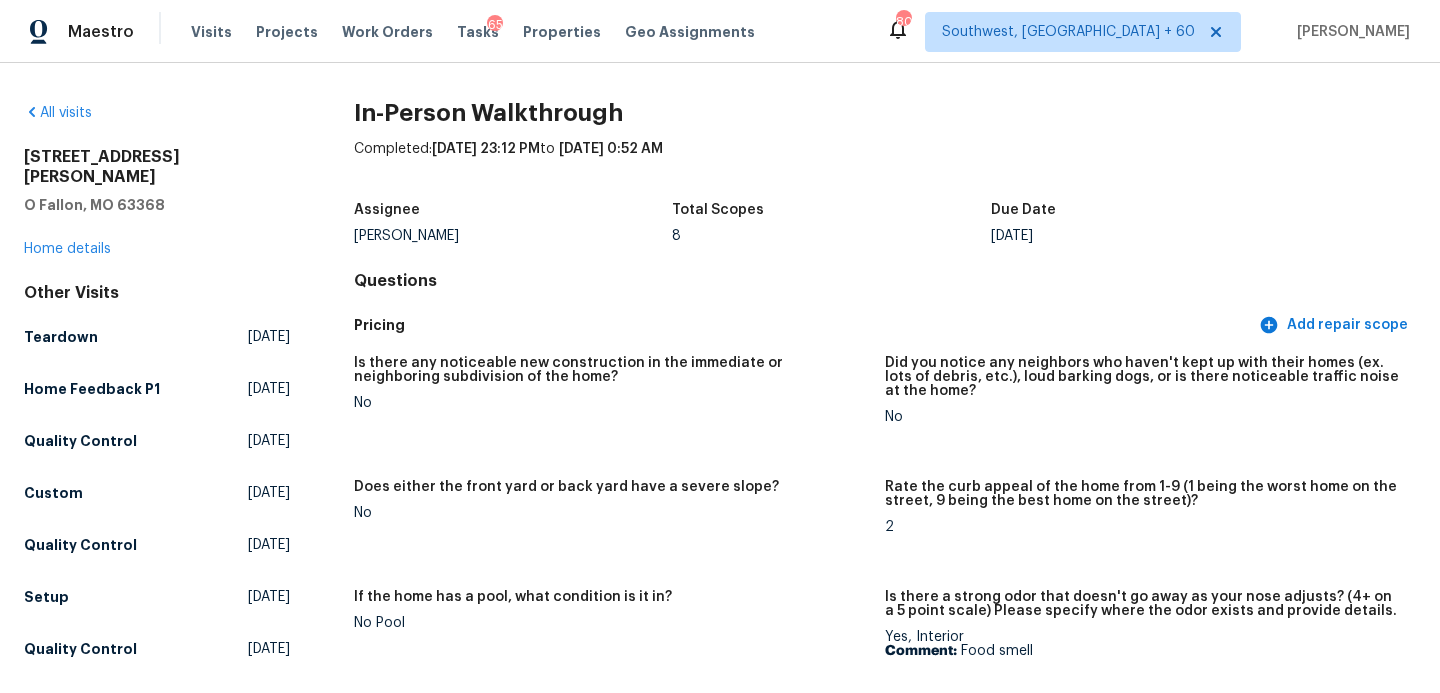click on "All visits" at bounding box center (157, 113) 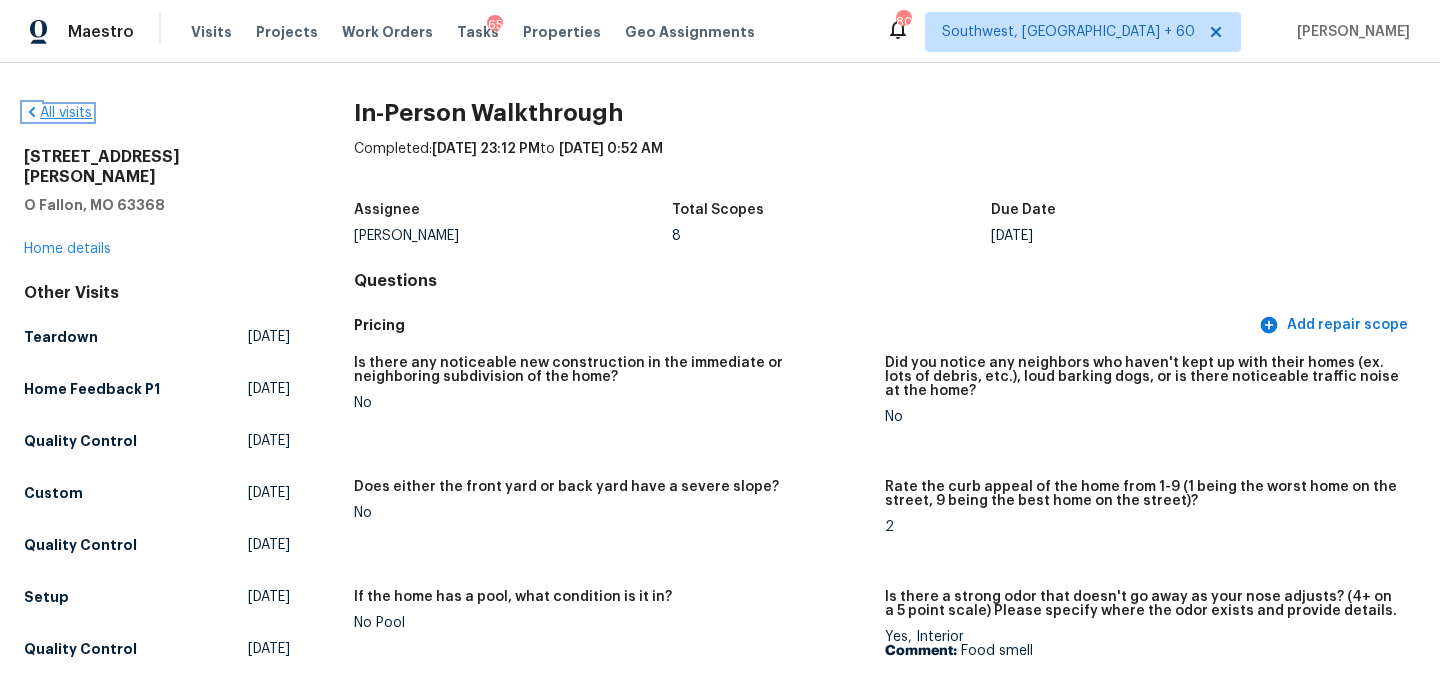 click on "All visits" at bounding box center (58, 113) 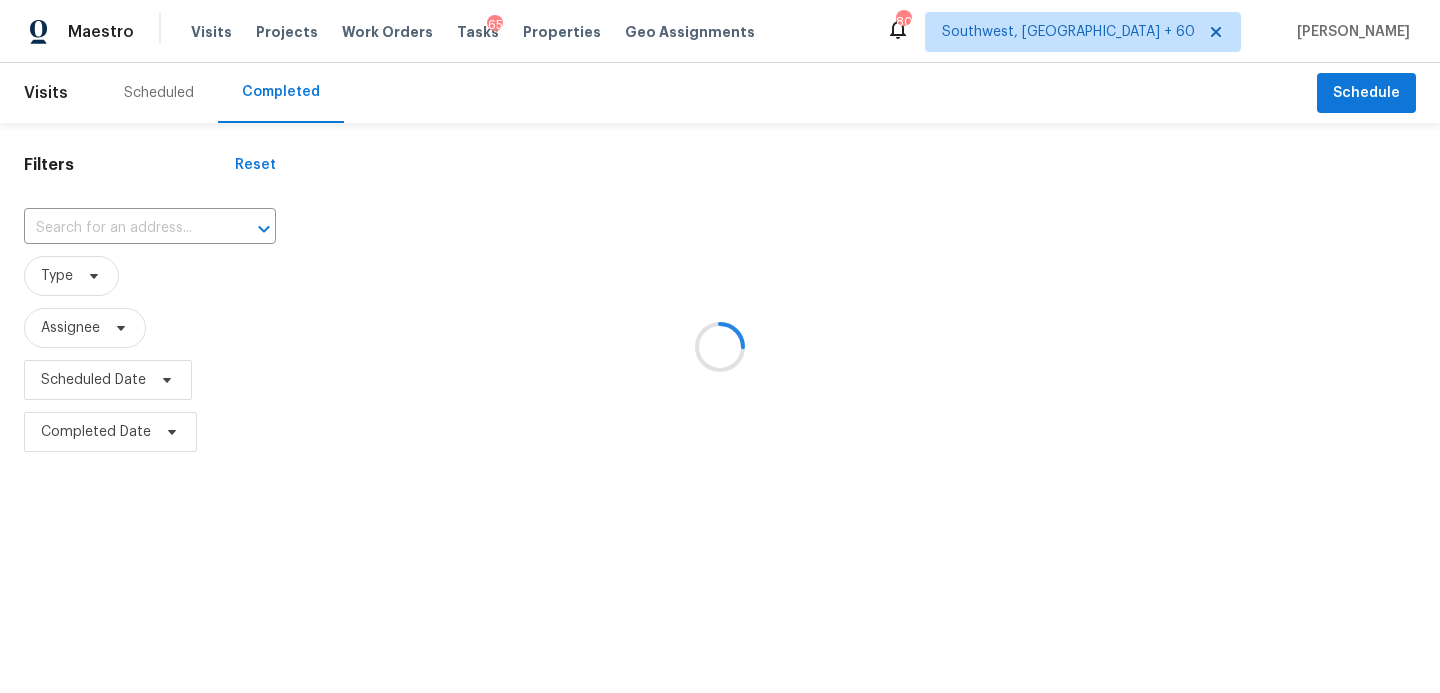 click at bounding box center (720, 346) 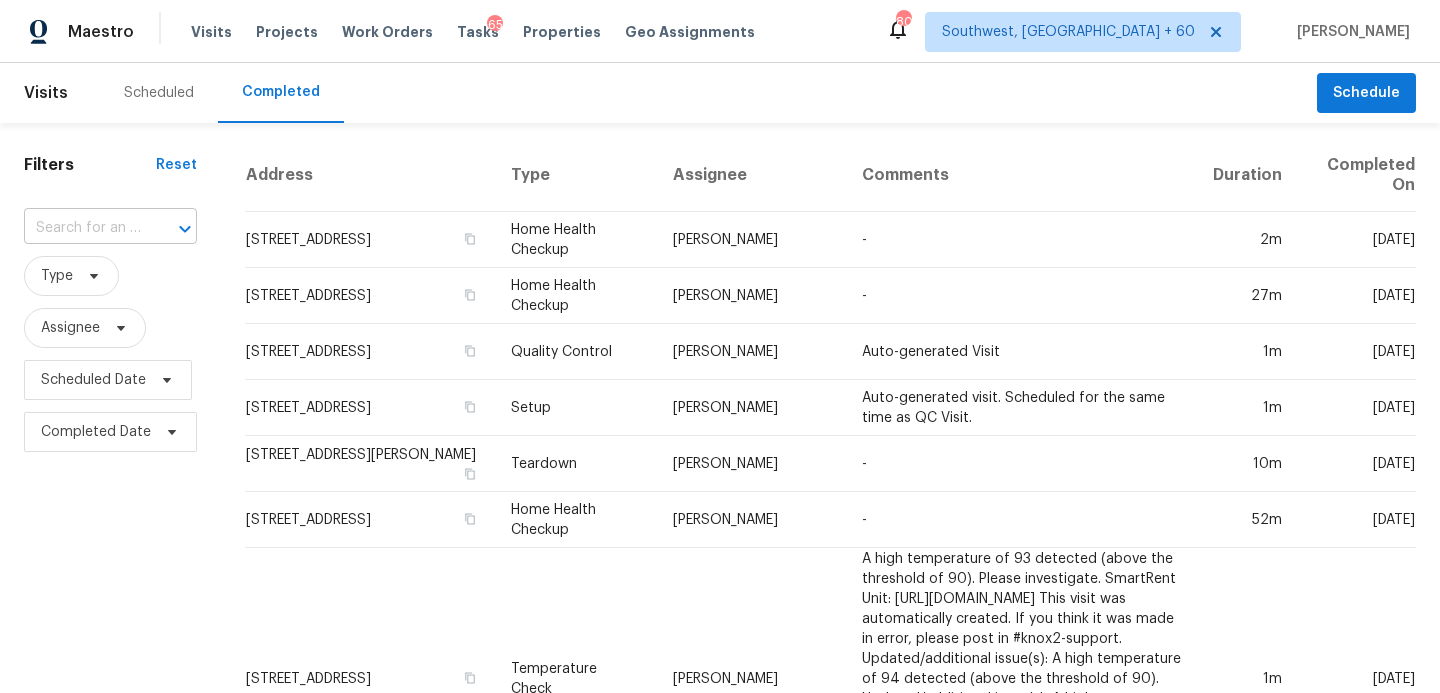 click at bounding box center [171, 229] 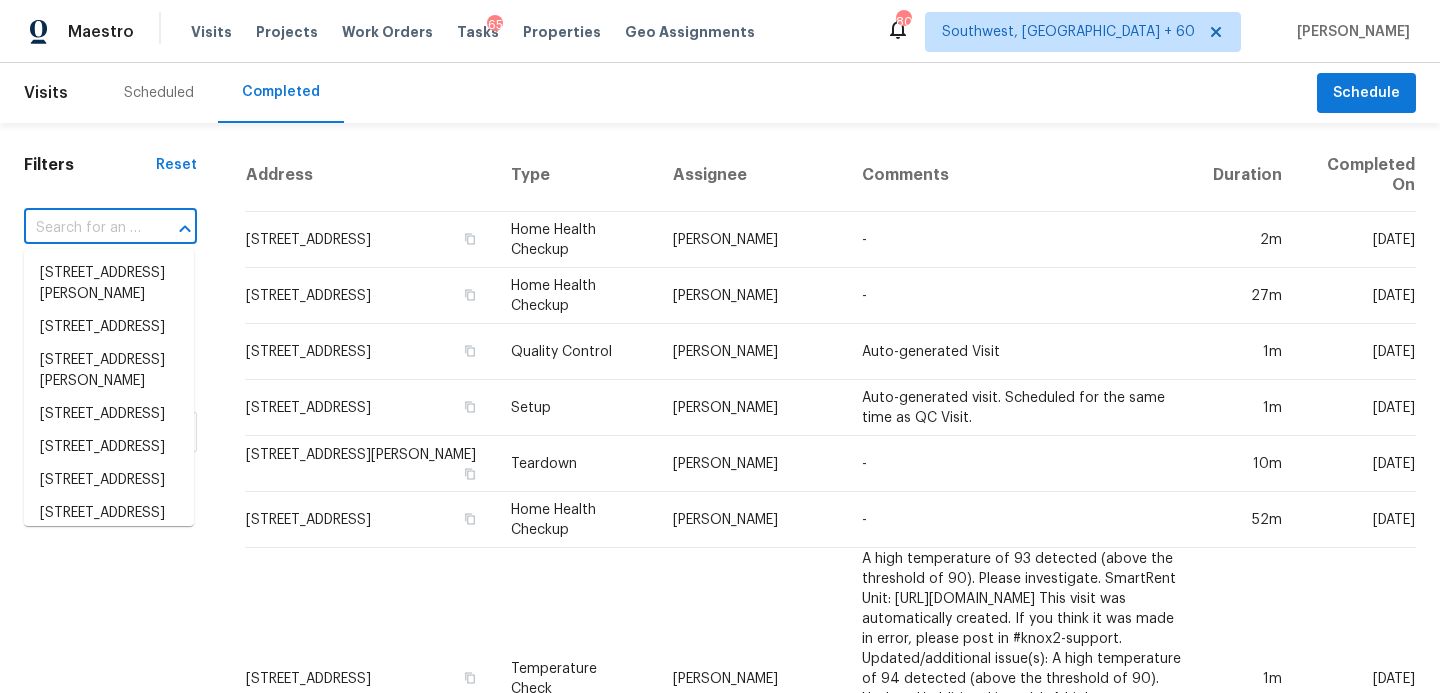 paste on "470 Woodland Dr, Gainesville, GA 30501" 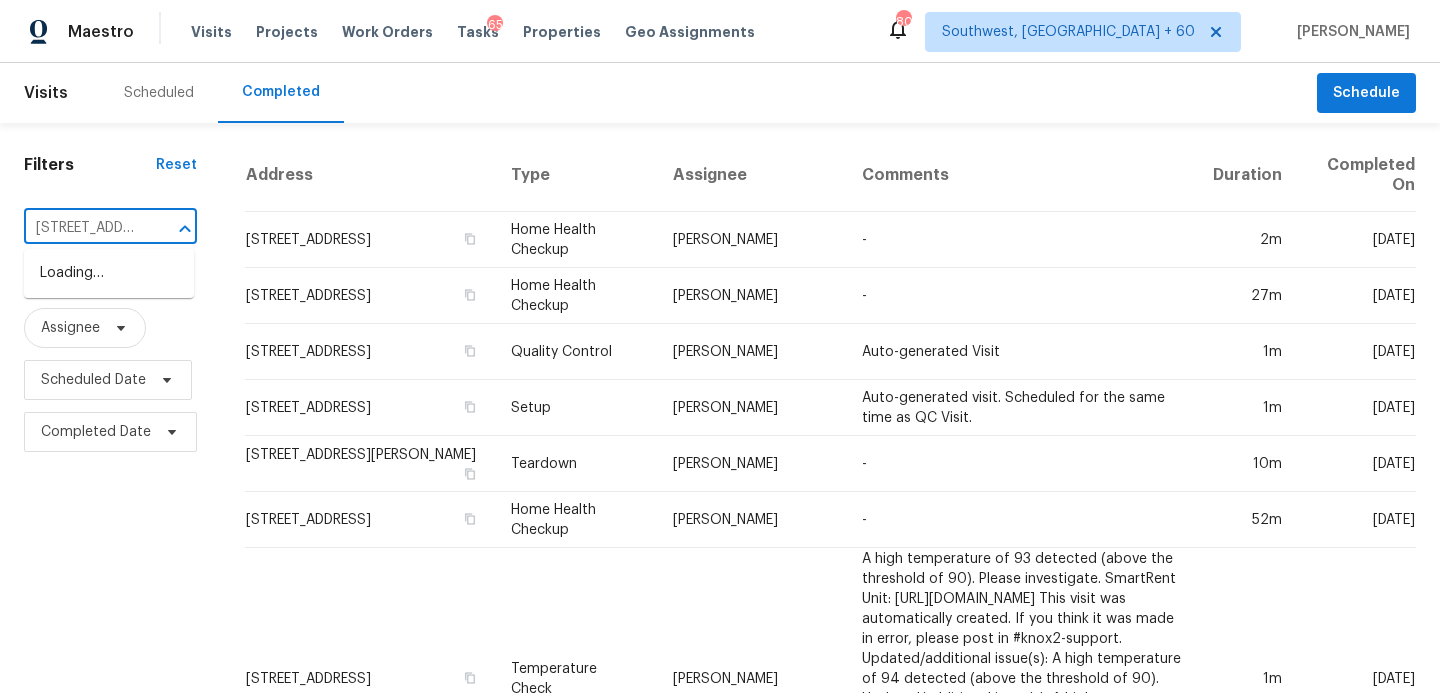 scroll, scrollTop: 0, scrollLeft: 161, axis: horizontal 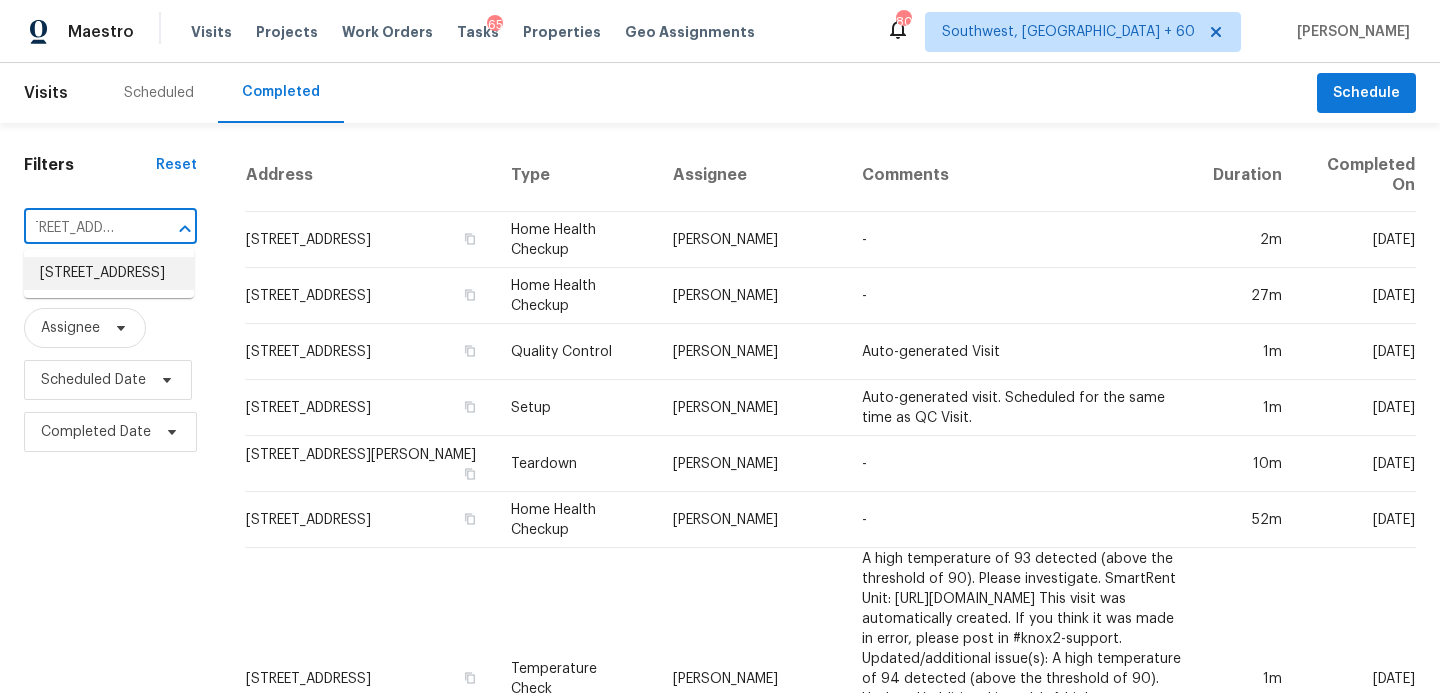 click on "470 Woodland Dr, Gainesville, GA 30501" at bounding box center (109, 273) 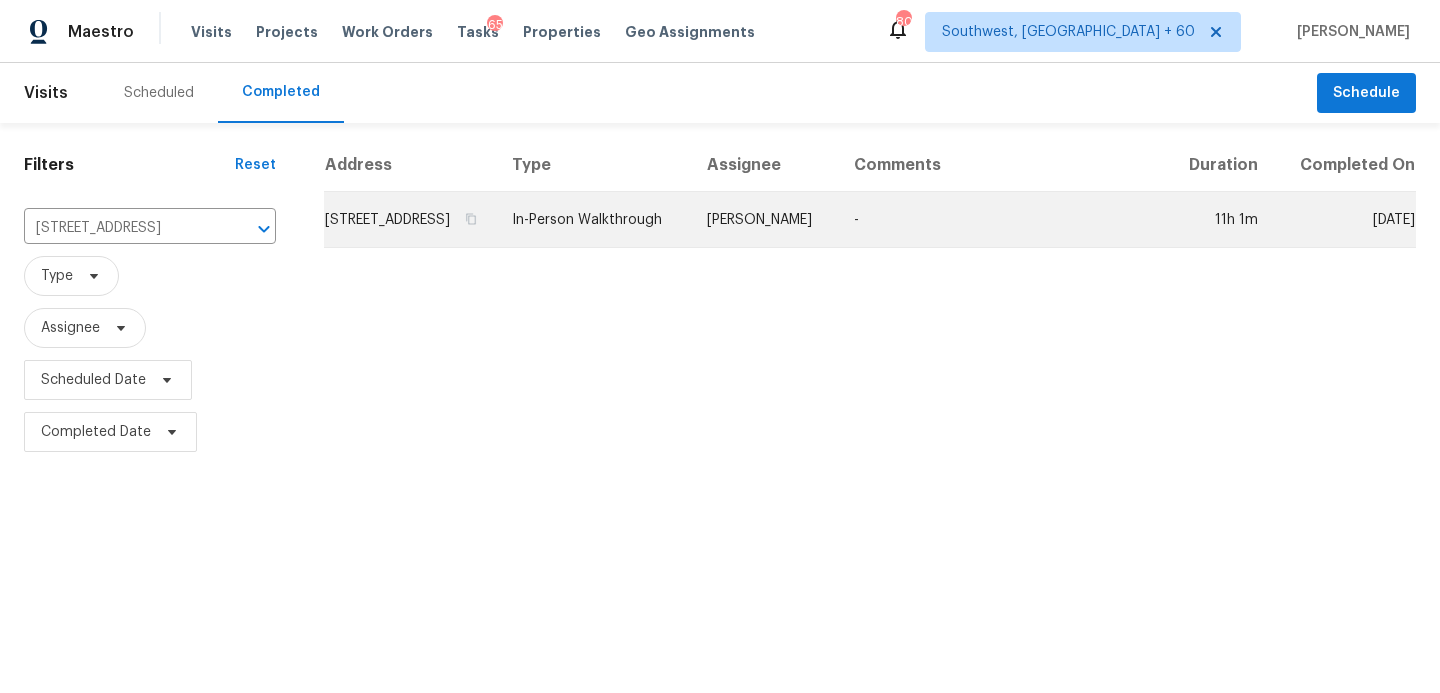 click on "In-Person Walkthrough" at bounding box center [593, 220] 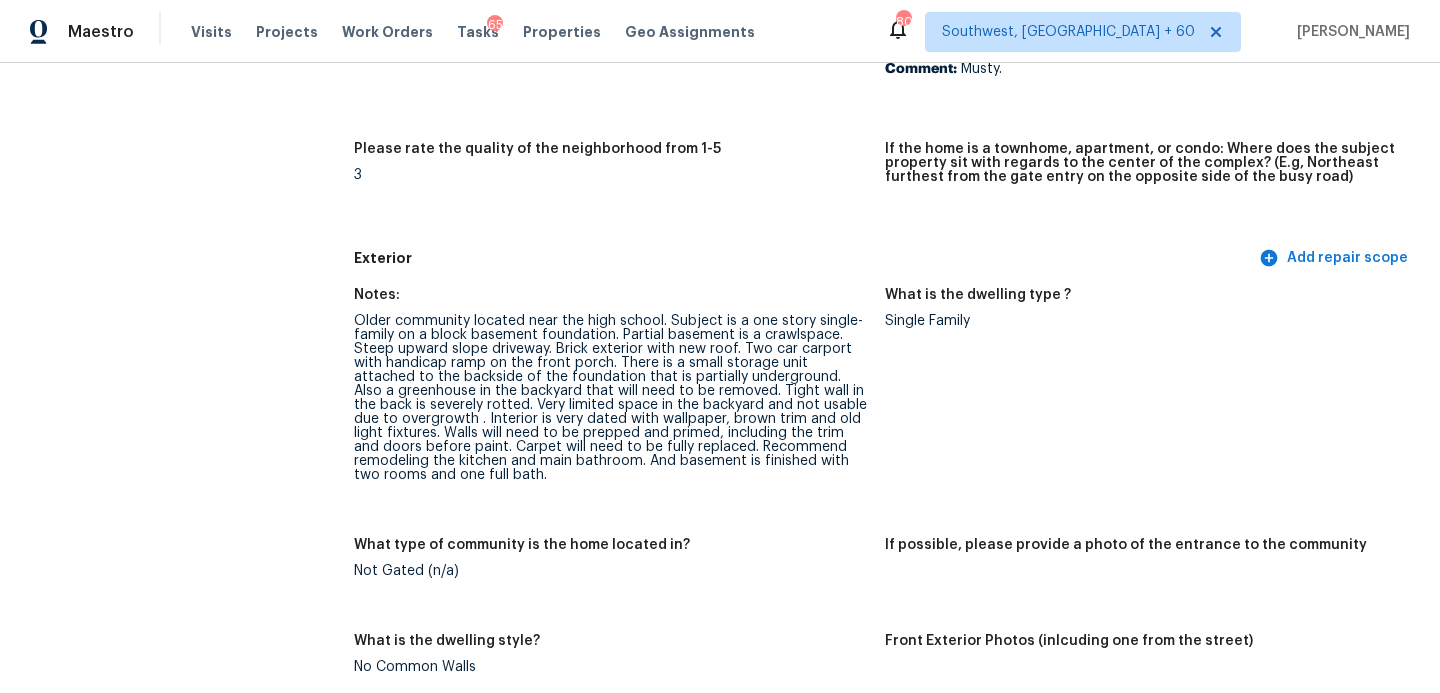 scroll, scrollTop: 722, scrollLeft: 0, axis: vertical 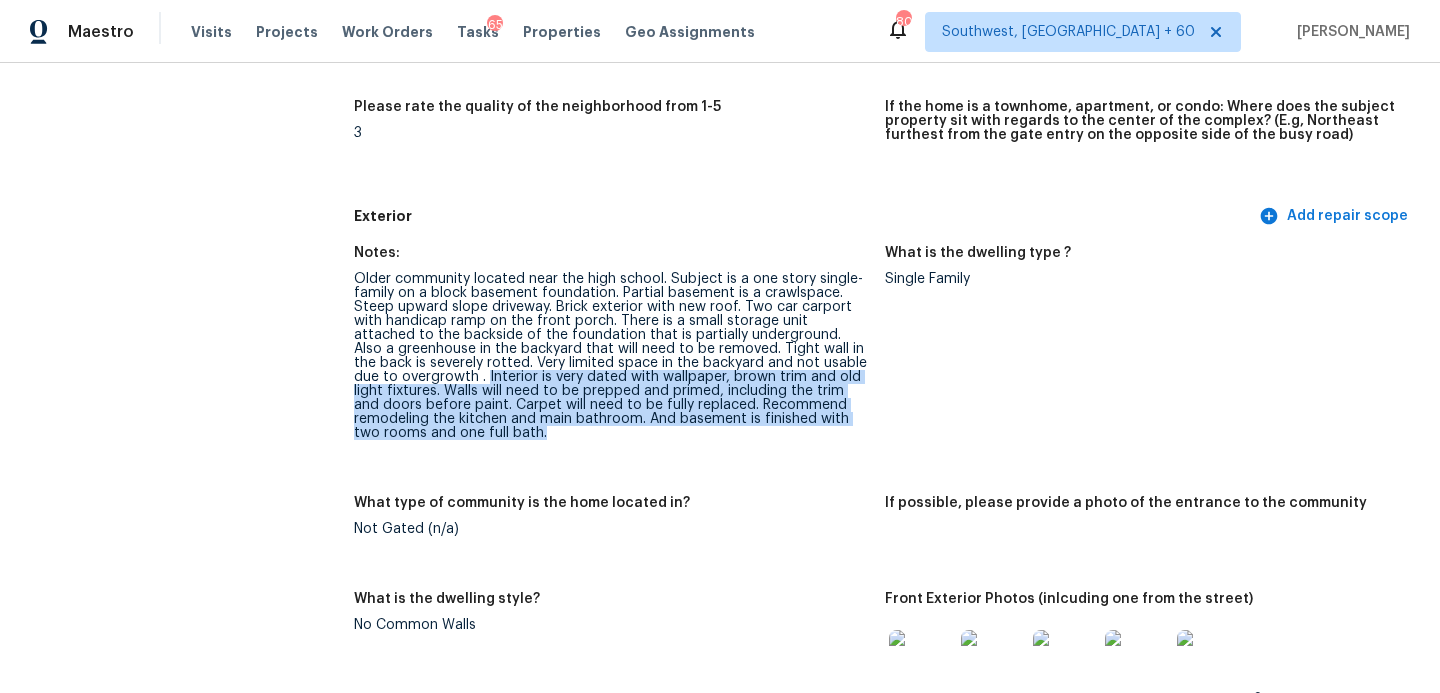 drag, startPoint x: 455, startPoint y: 376, endPoint x: 623, endPoint y: 435, distance: 178.05898 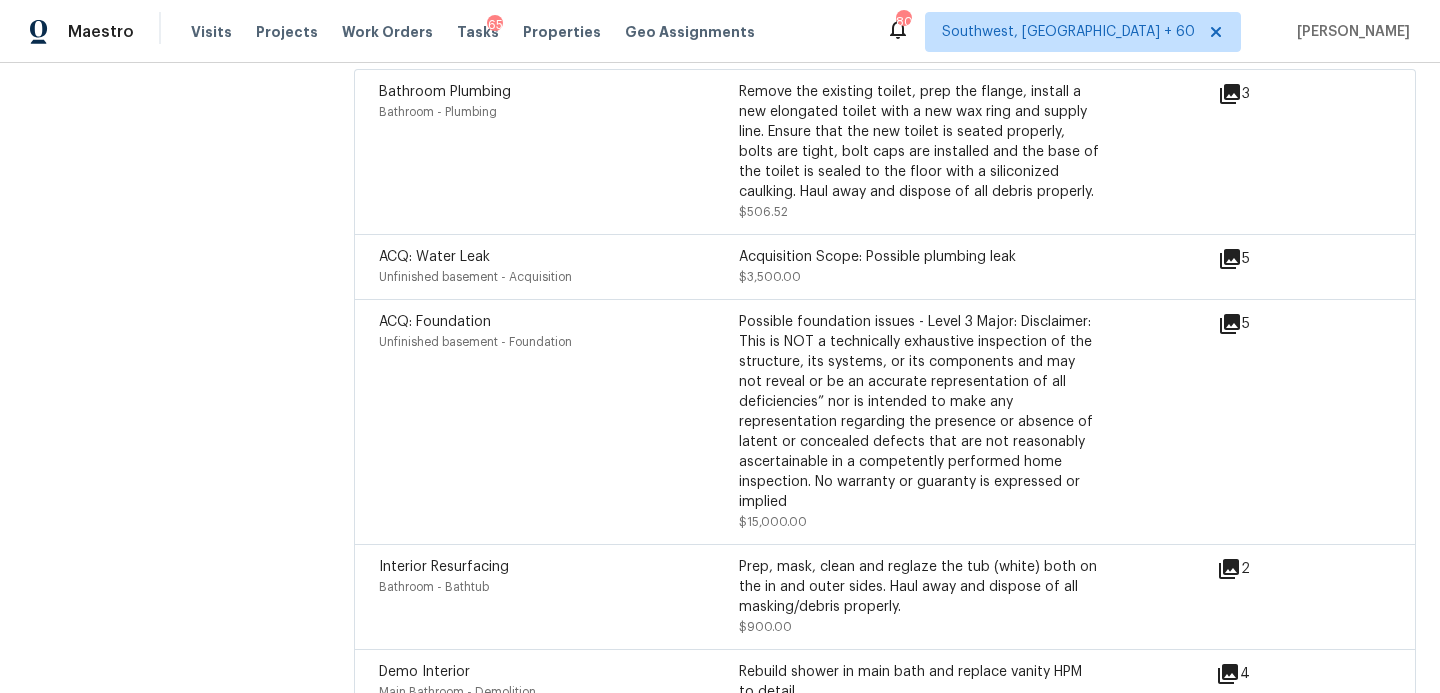 scroll, scrollTop: 6156, scrollLeft: 0, axis: vertical 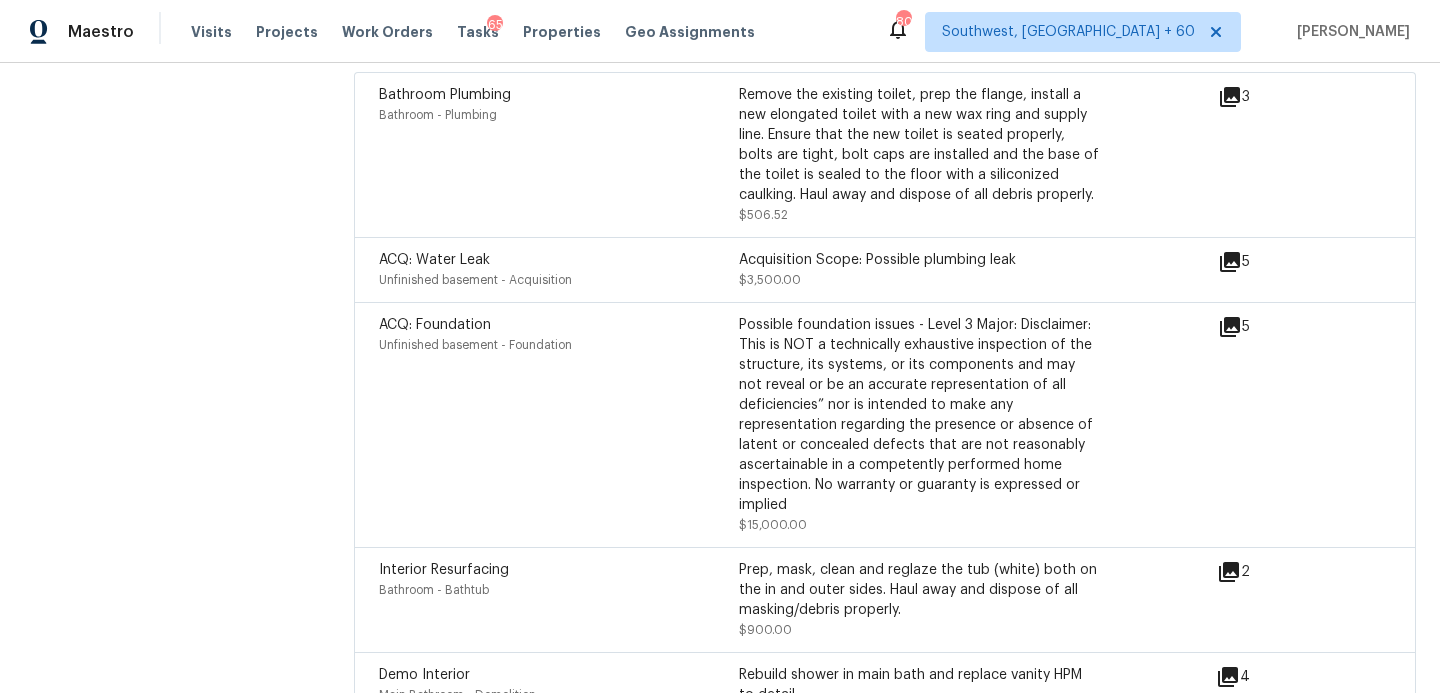 click 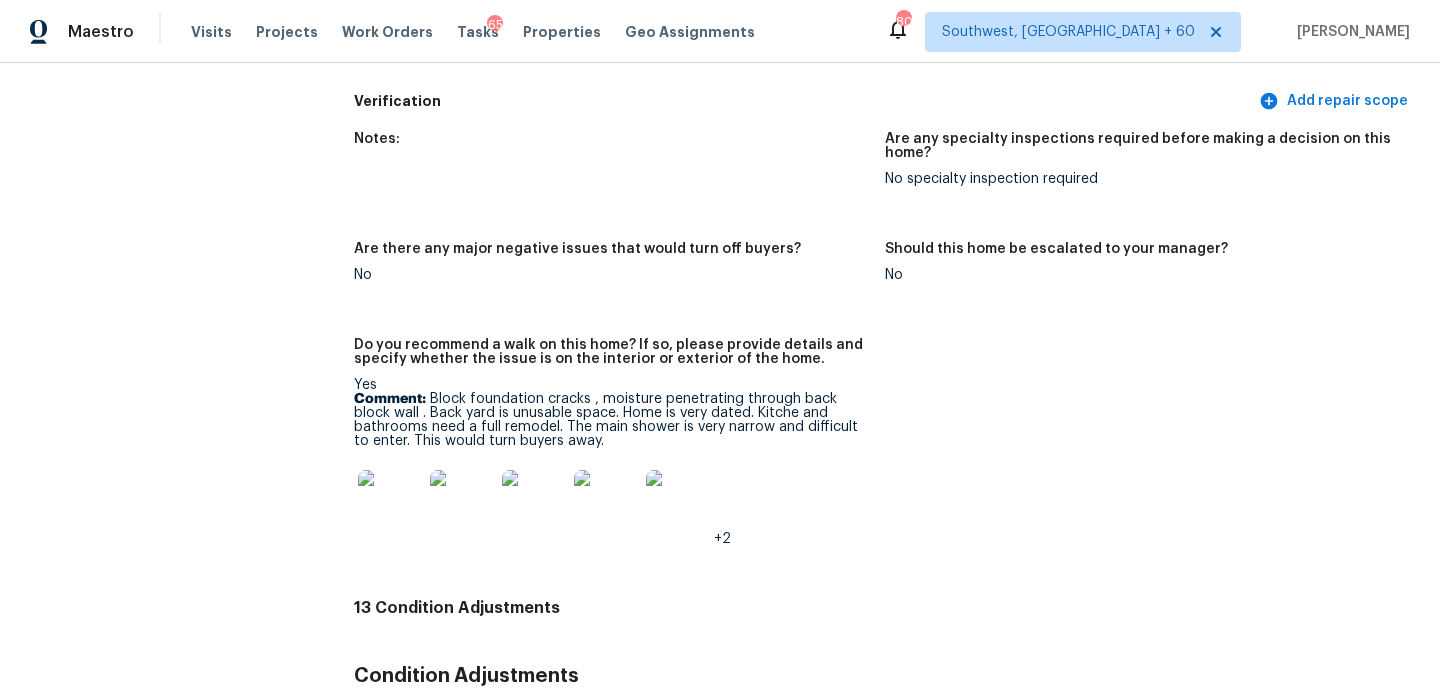 scroll, scrollTop: 5486, scrollLeft: 0, axis: vertical 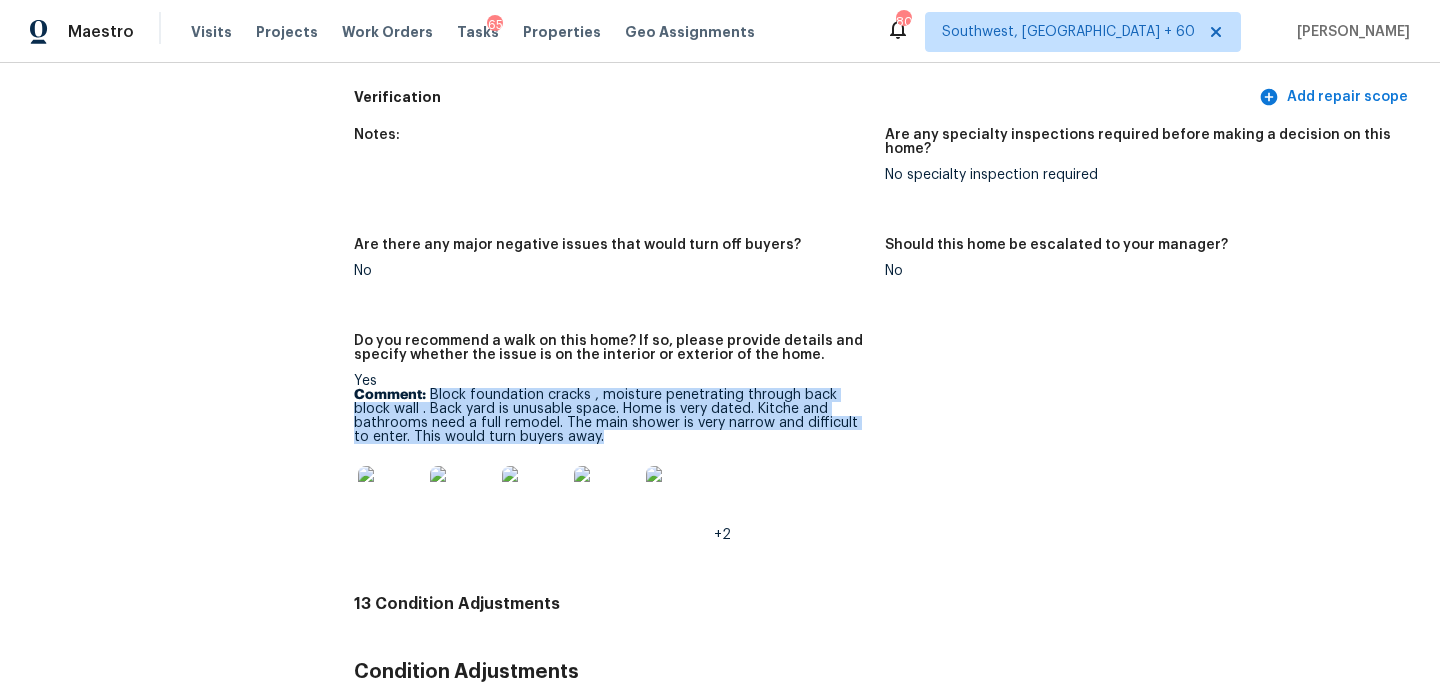 drag, startPoint x: 431, startPoint y: 380, endPoint x: 515, endPoint y: 421, distance: 93.471924 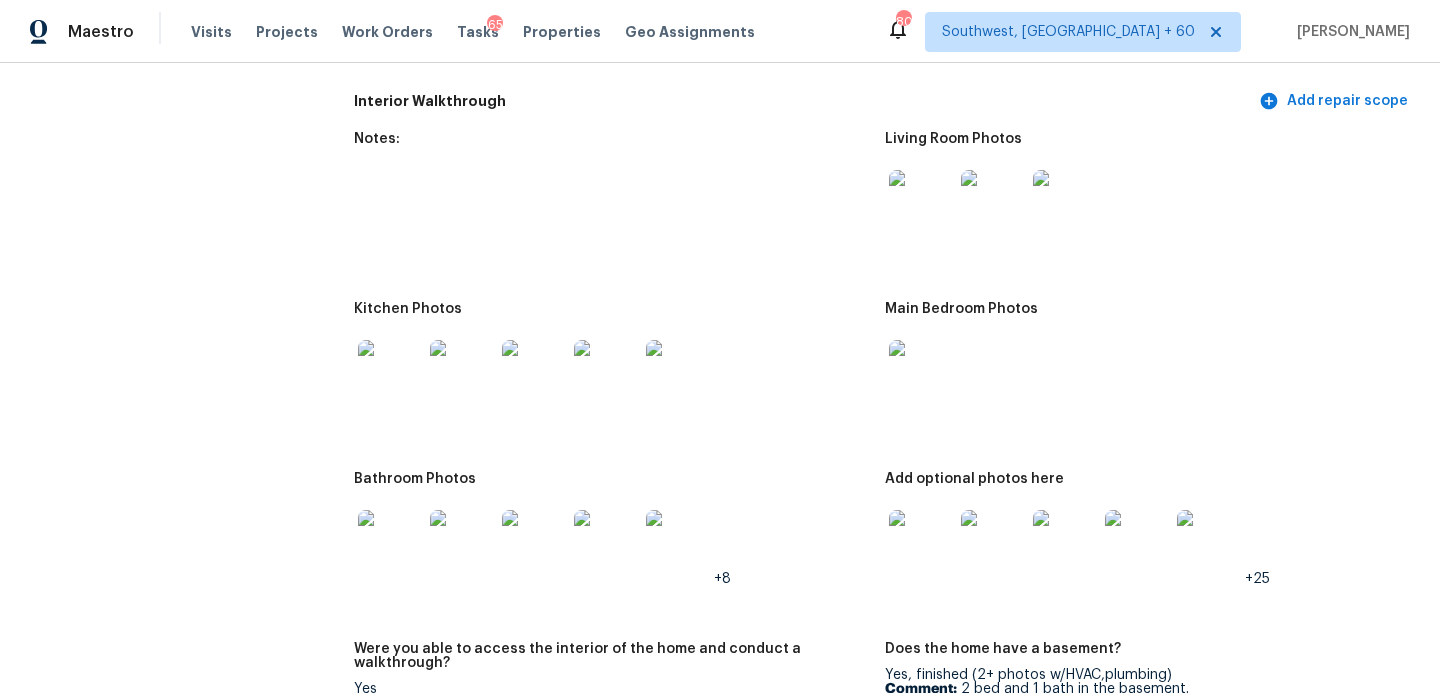 scroll, scrollTop: 2931, scrollLeft: 0, axis: vertical 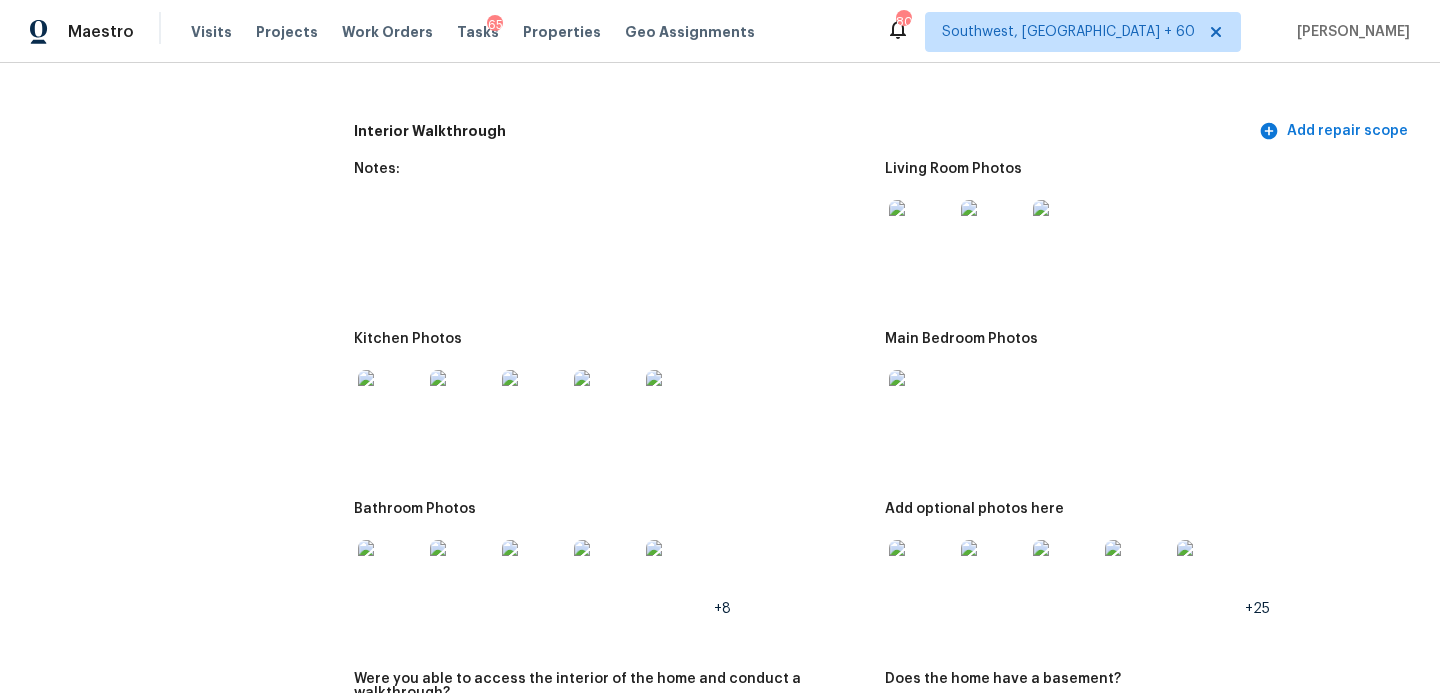 click at bounding box center [921, 232] 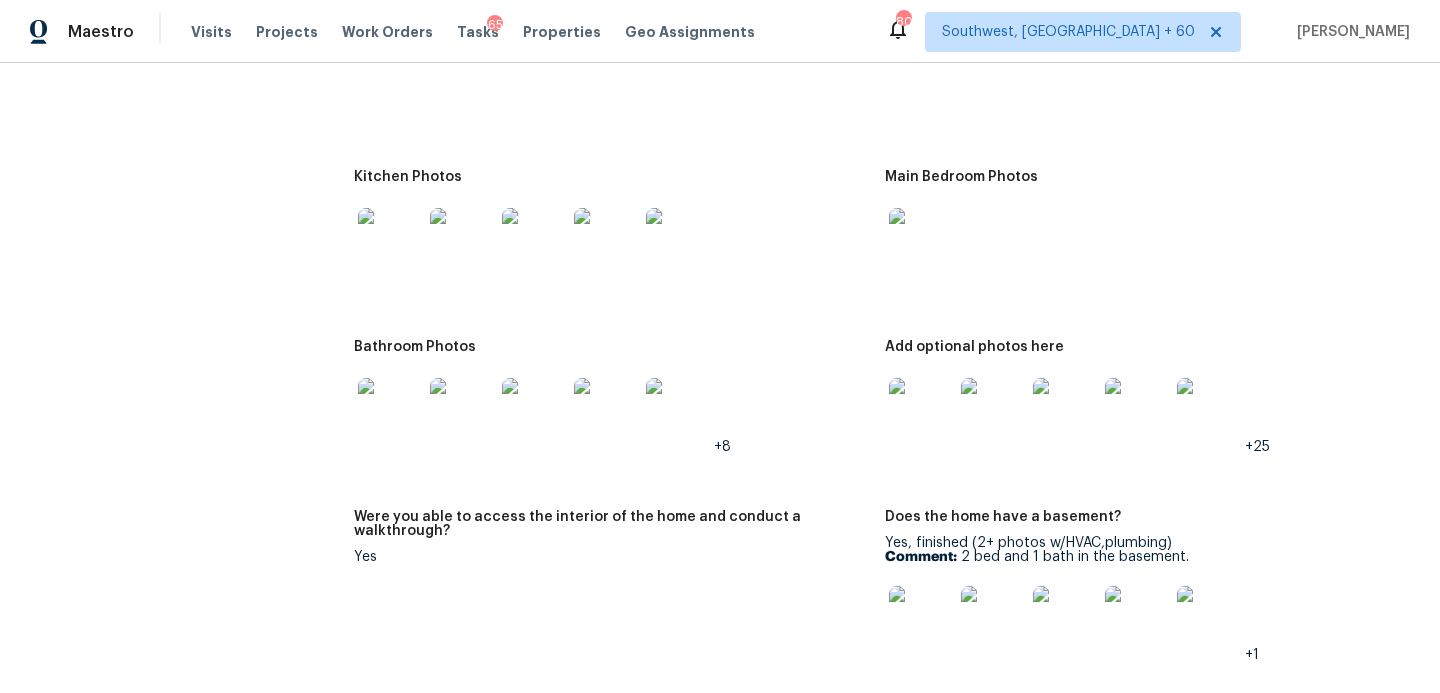 click at bounding box center (921, 410) 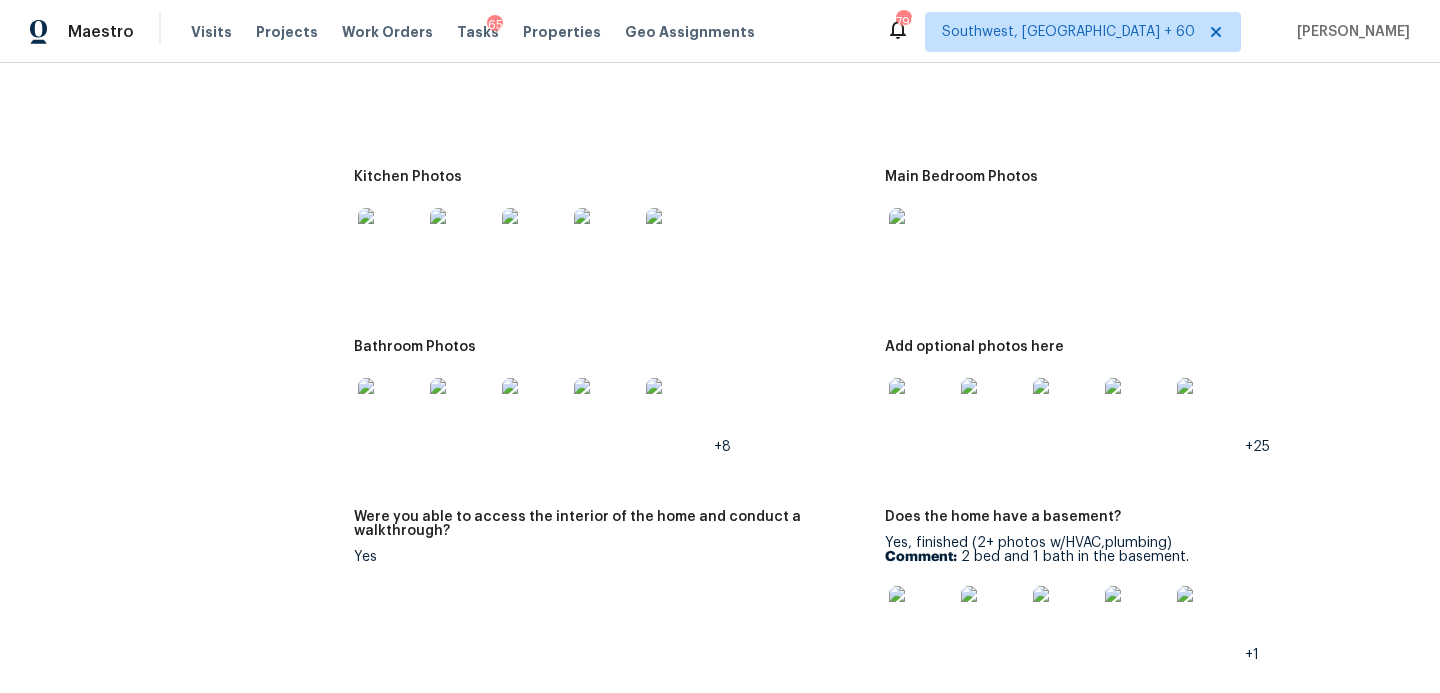click on "All visits 470 Woodland Dr Gainesville, GA 30501 Home details Other Visits No previous visits" at bounding box center (157, 900) 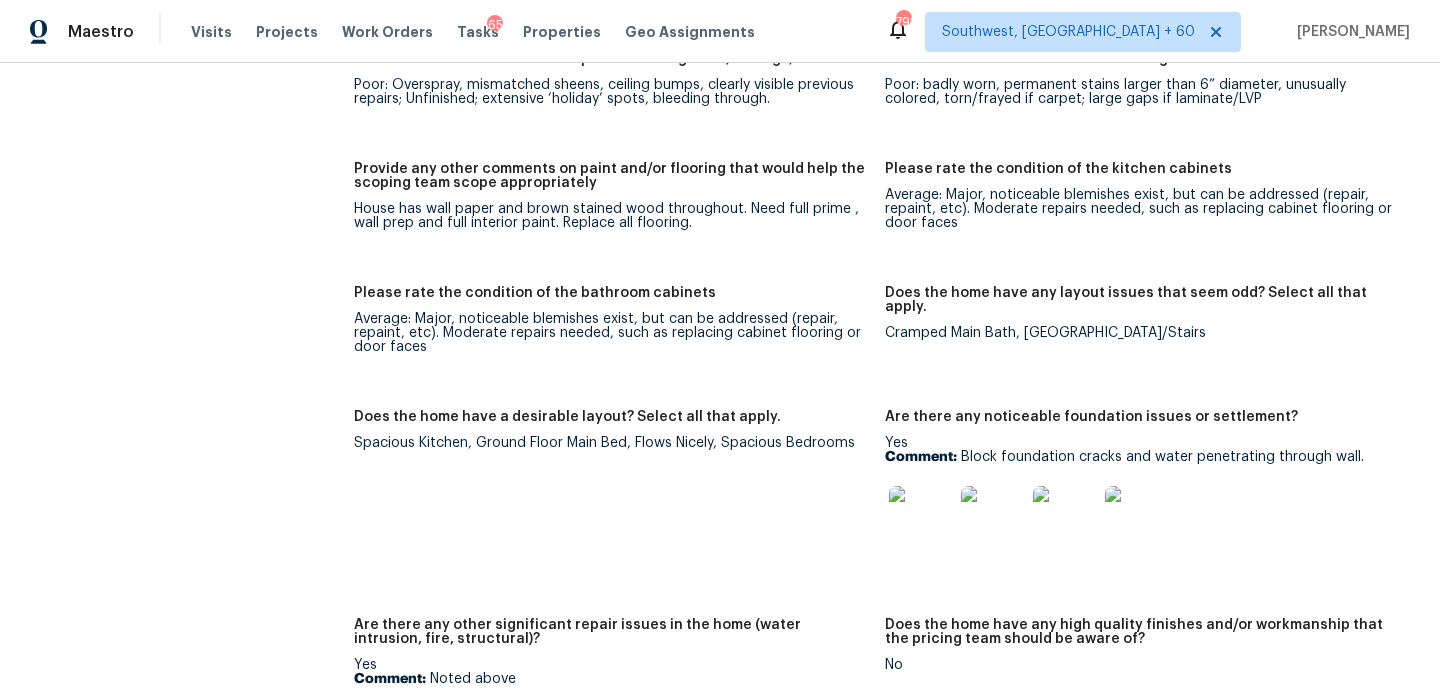 scroll, scrollTop: 3868, scrollLeft: 0, axis: vertical 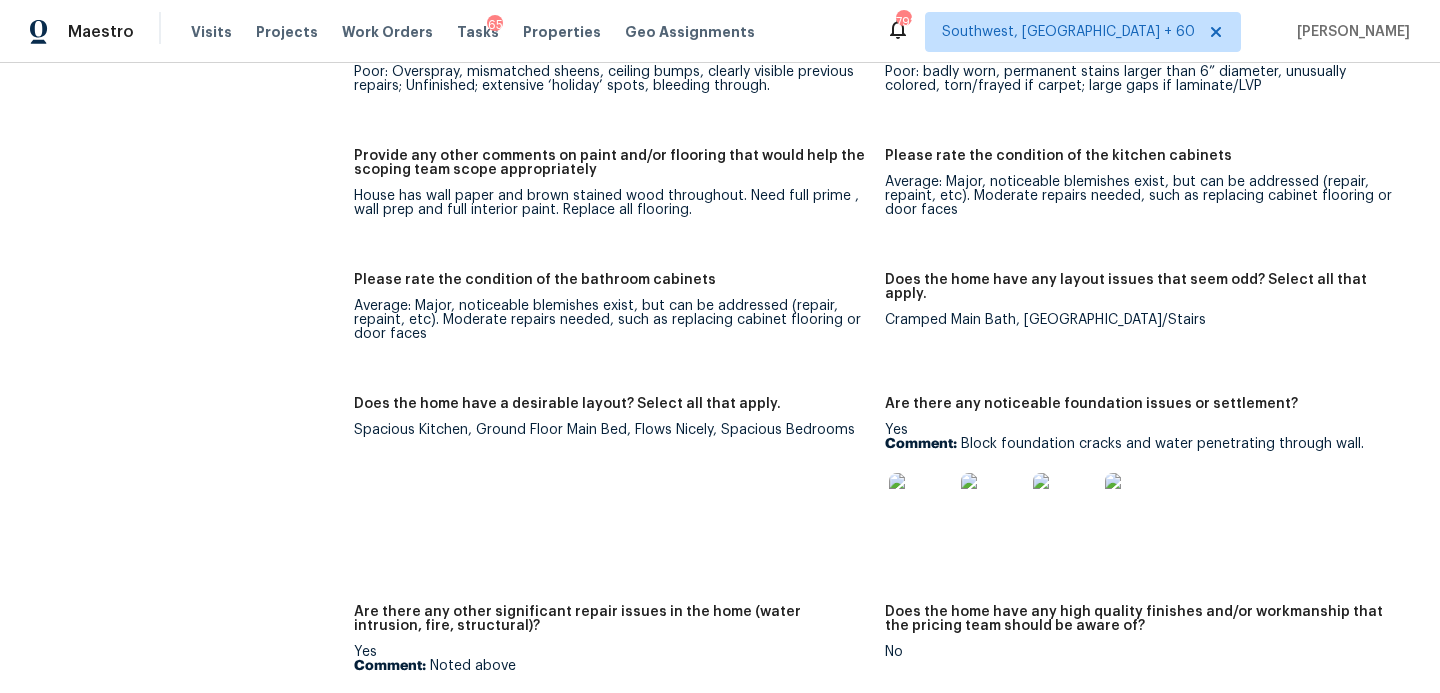 click on "Cramped Main Bath, [GEOGRAPHIC_DATA]/Stairs" at bounding box center (1142, 320) 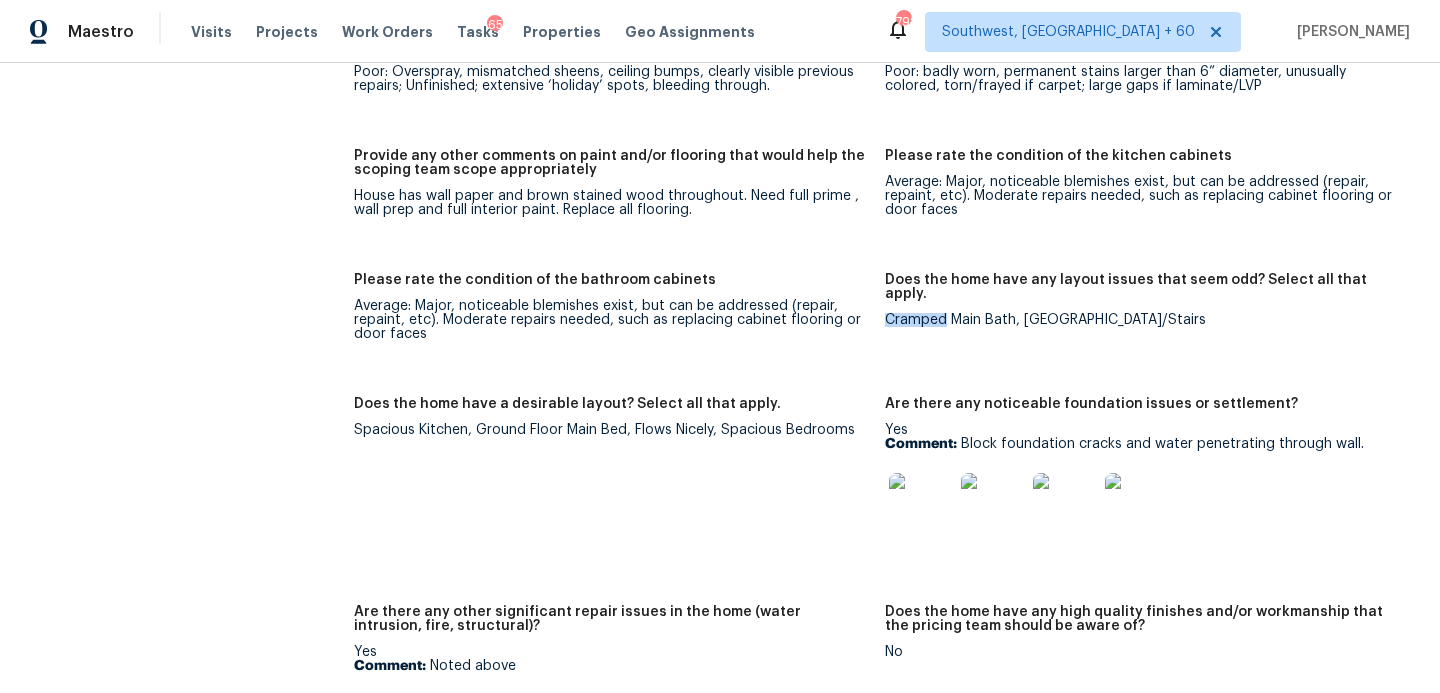 click on "Cramped Main Bath, [GEOGRAPHIC_DATA]/Stairs" at bounding box center (1142, 320) 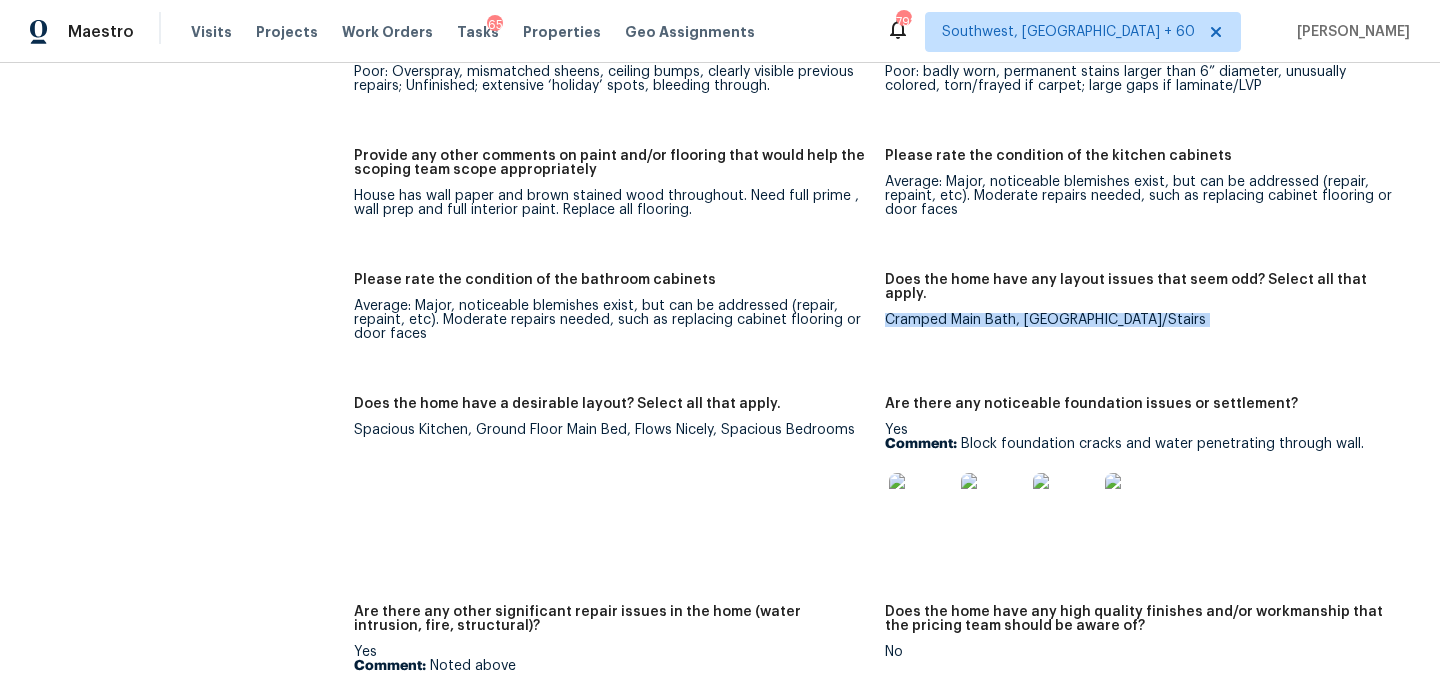 click on "Cramped Main Bath, [GEOGRAPHIC_DATA]/Stairs" at bounding box center (1142, 320) 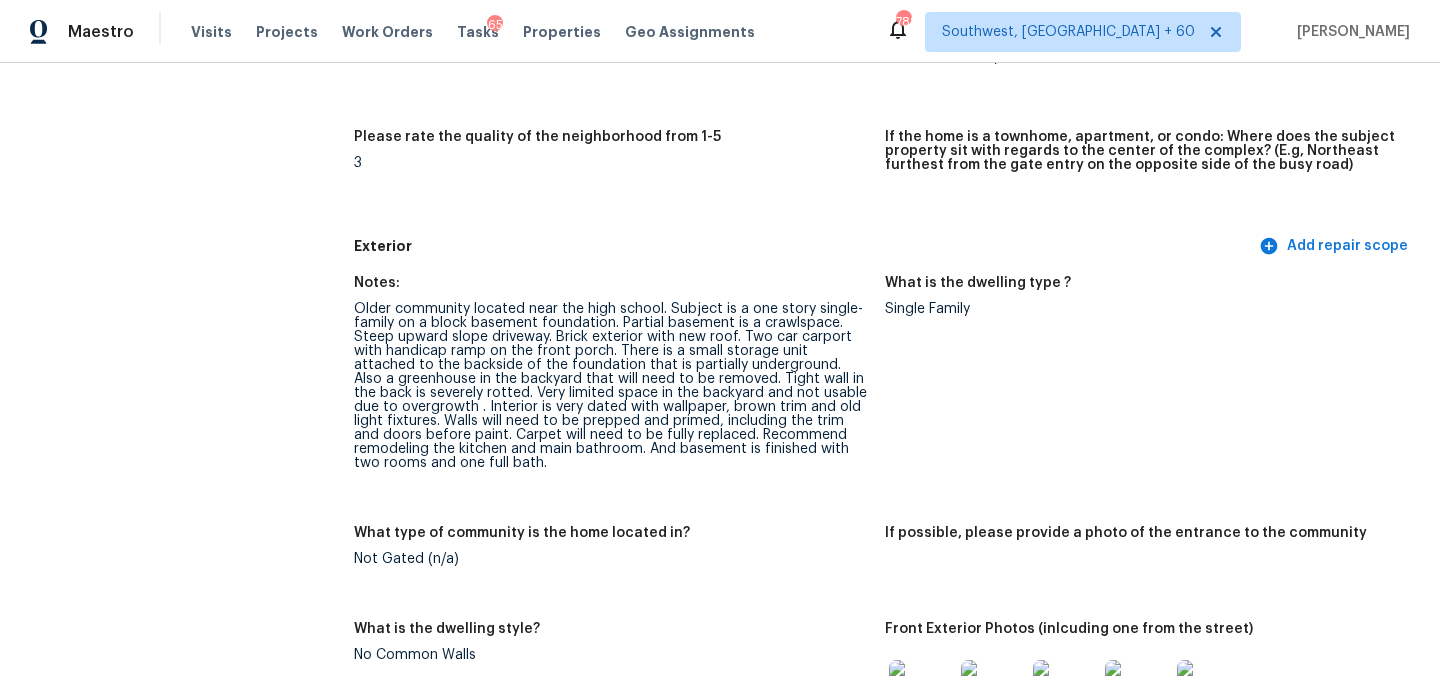 scroll, scrollTop: 666, scrollLeft: 0, axis: vertical 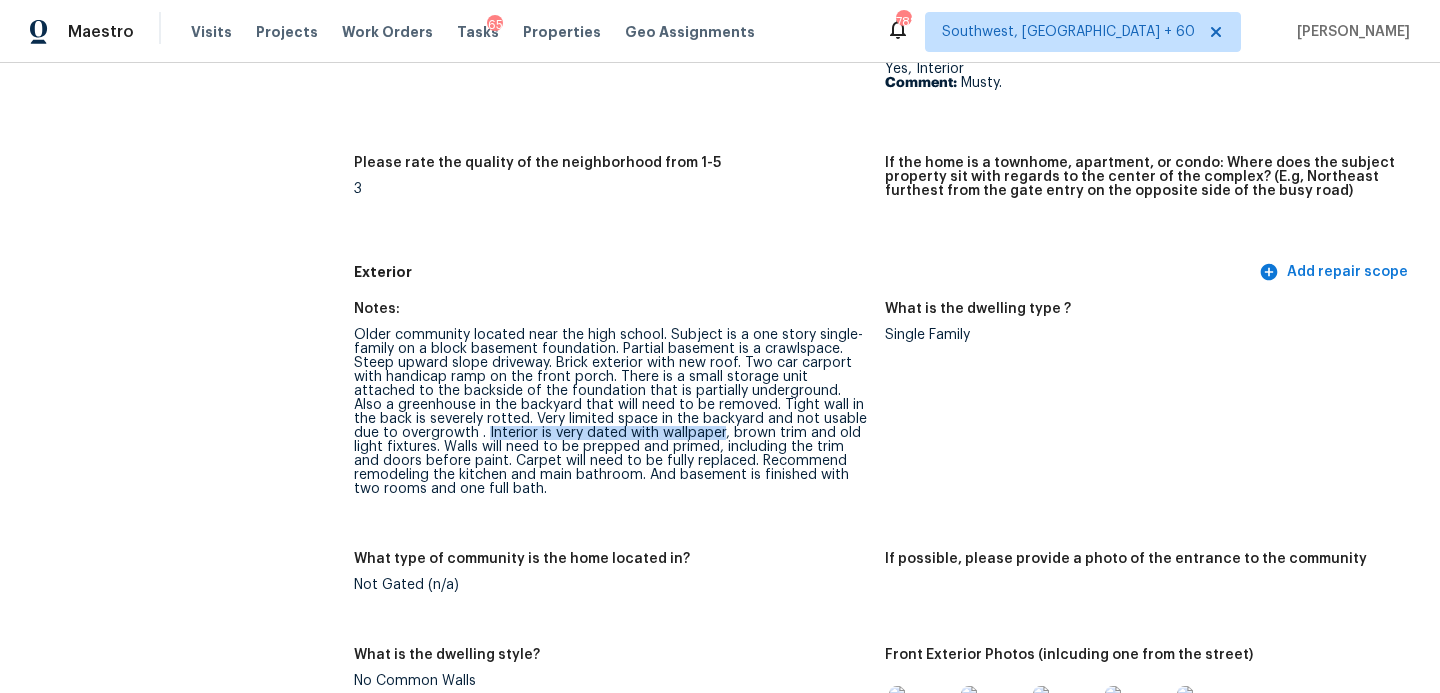 drag, startPoint x: 456, startPoint y: 436, endPoint x: 691, endPoint y: 434, distance: 235.00851 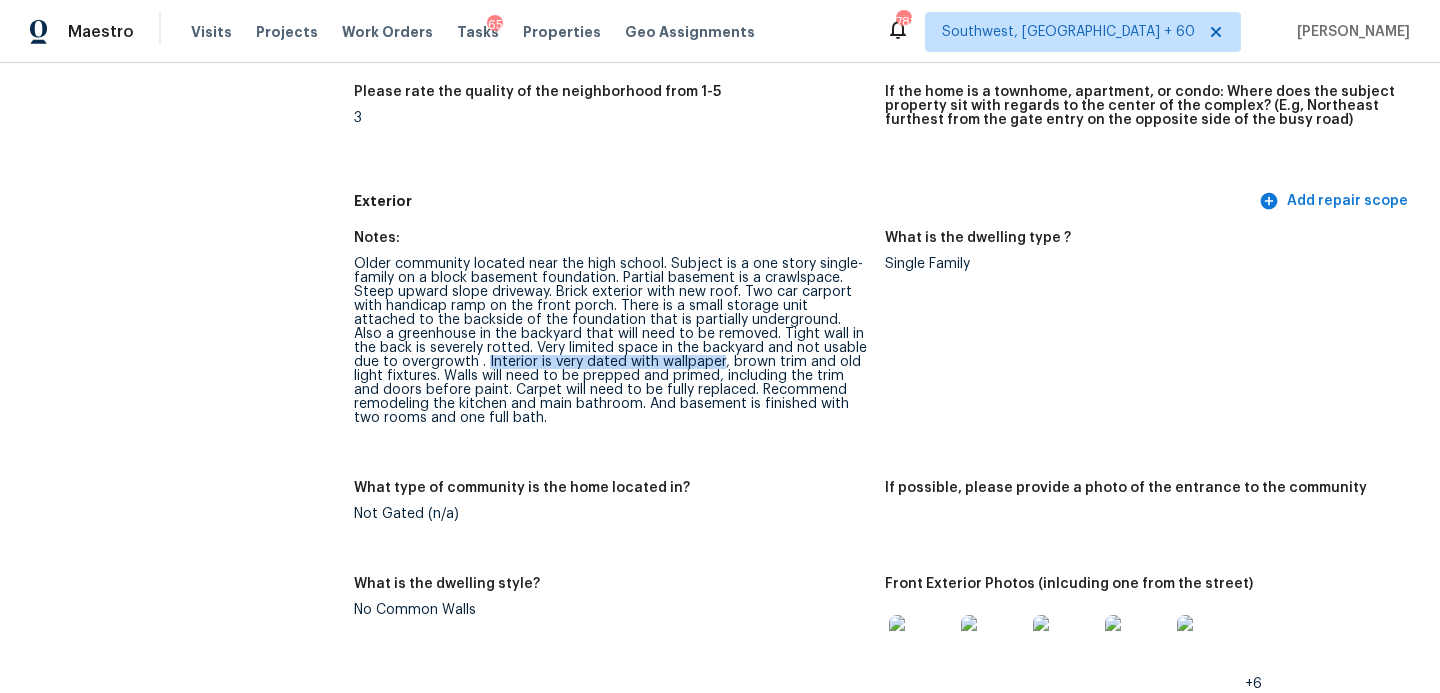 scroll, scrollTop: 0, scrollLeft: 0, axis: both 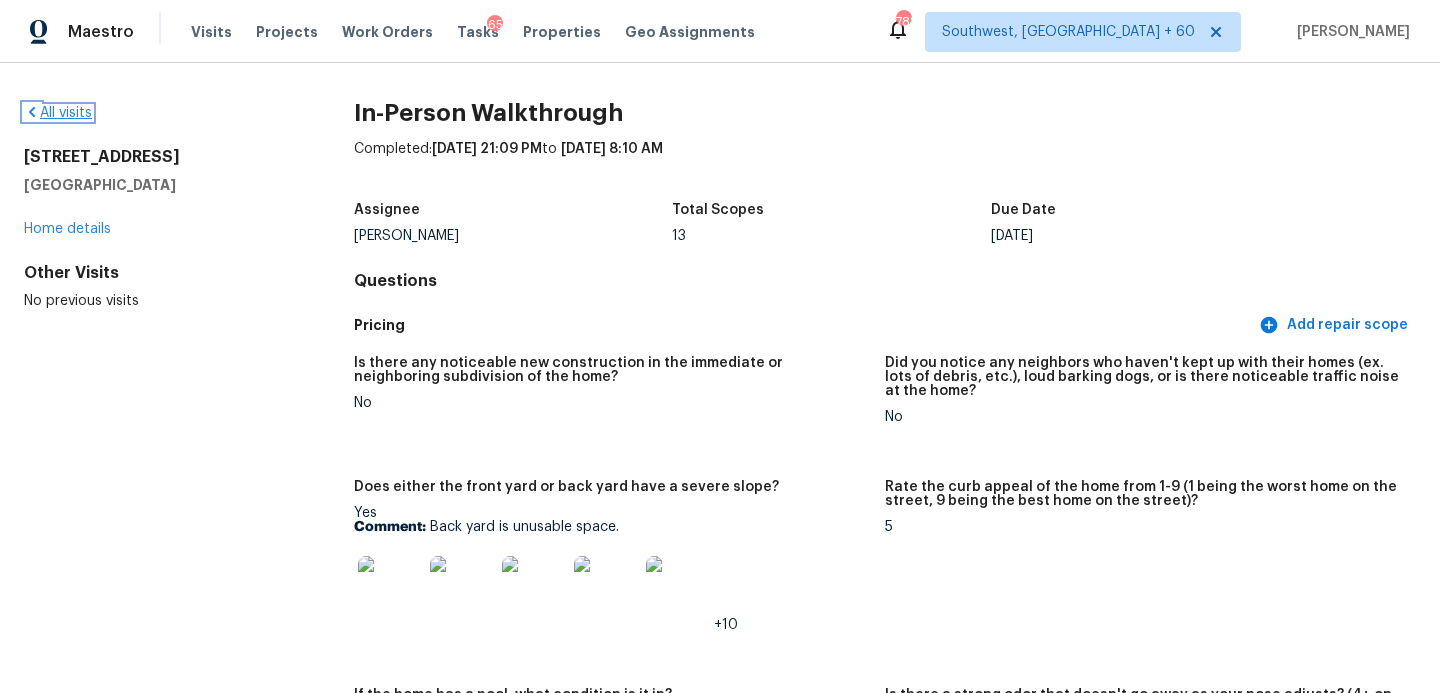 click on "All visits" at bounding box center (58, 113) 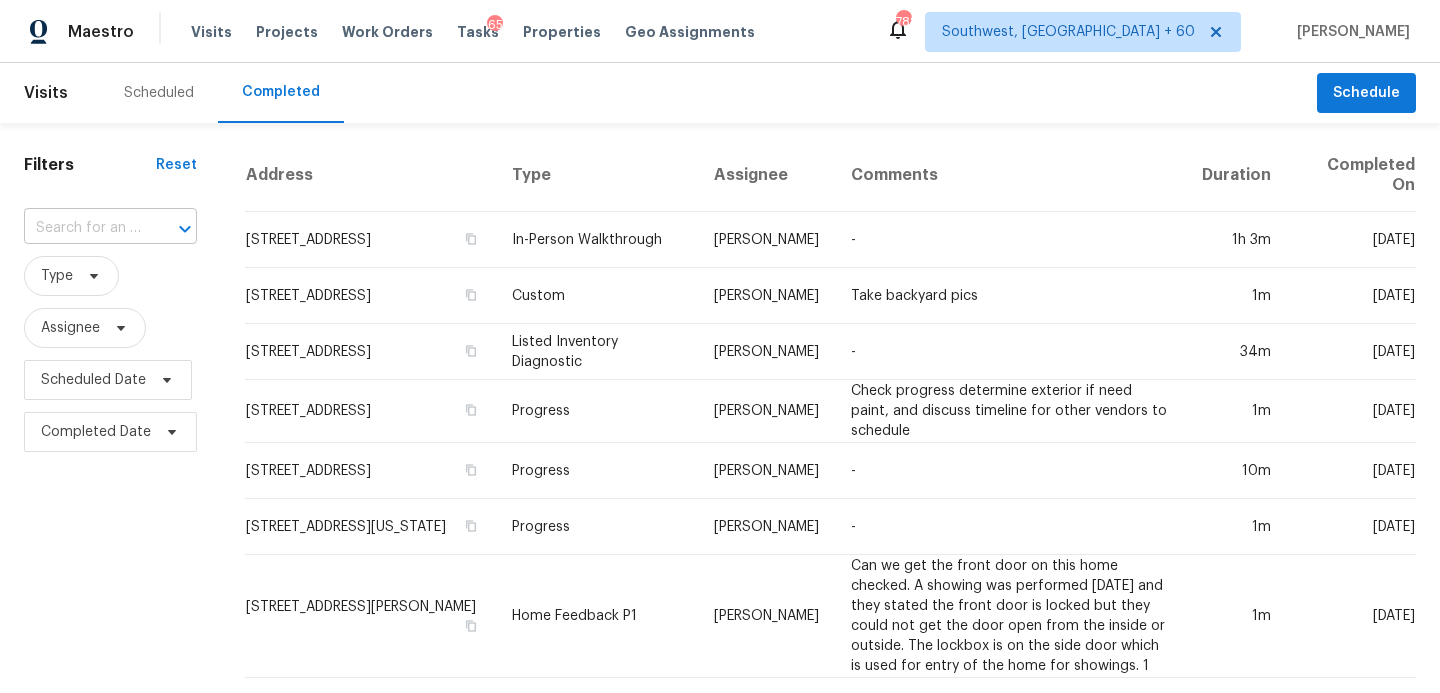click at bounding box center (82, 228) 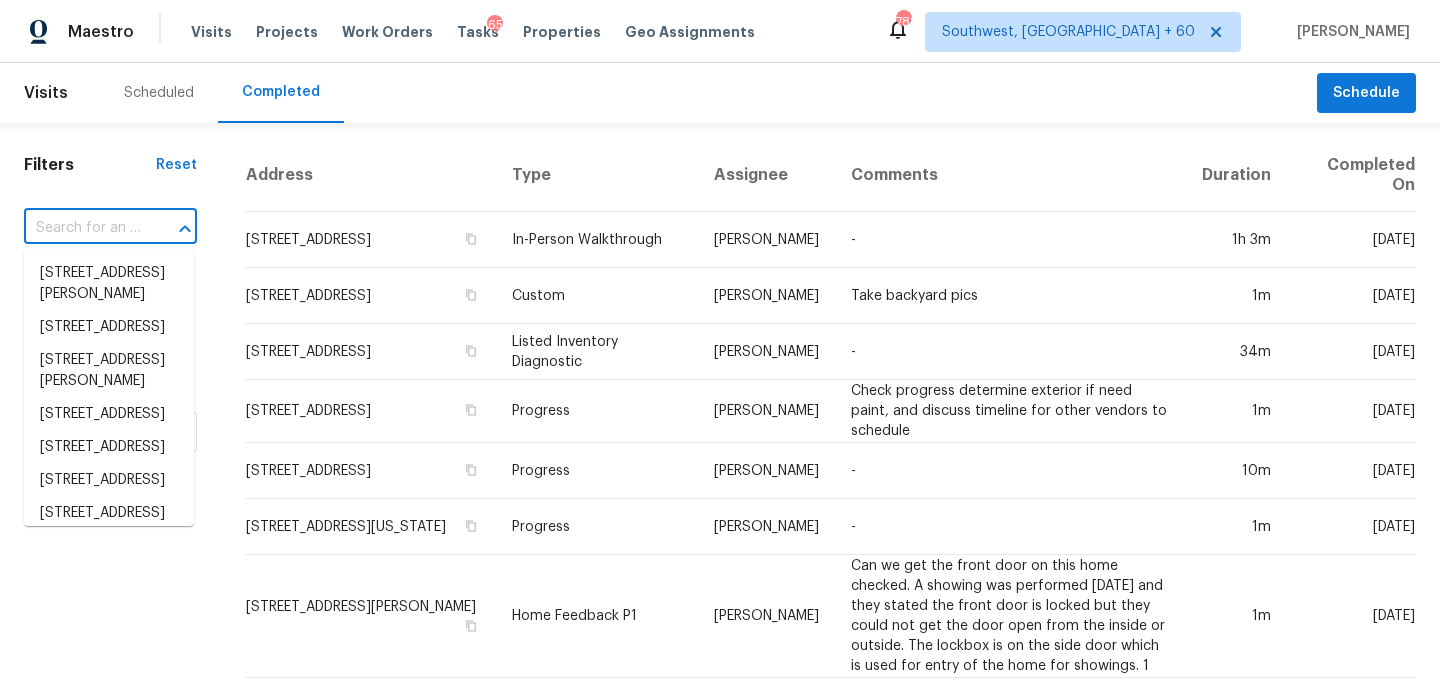 paste on "1316 Ironwood Dr, Grove City, OH 43123" 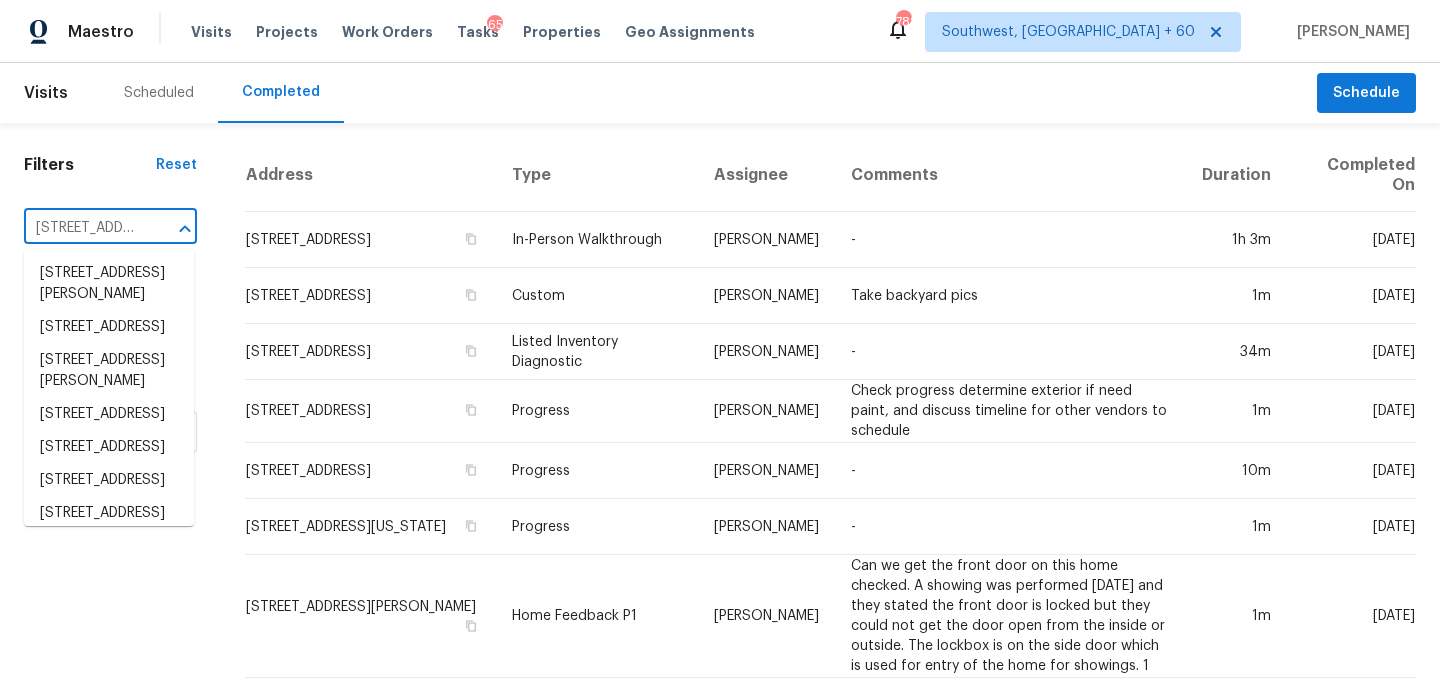 scroll, scrollTop: 0, scrollLeft: 157, axis: horizontal 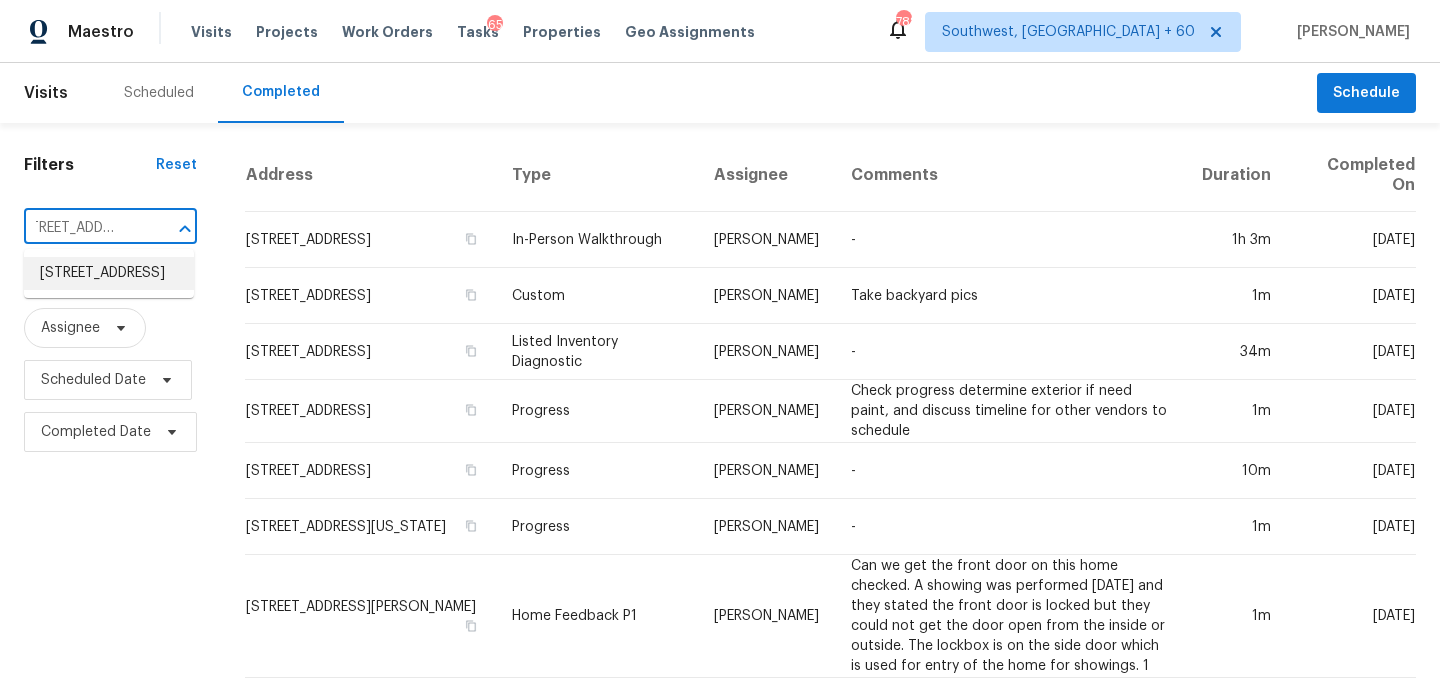 click on "1316 Ironwood Dr, Grove City, OH 43123" at bounding box center [109, 273] 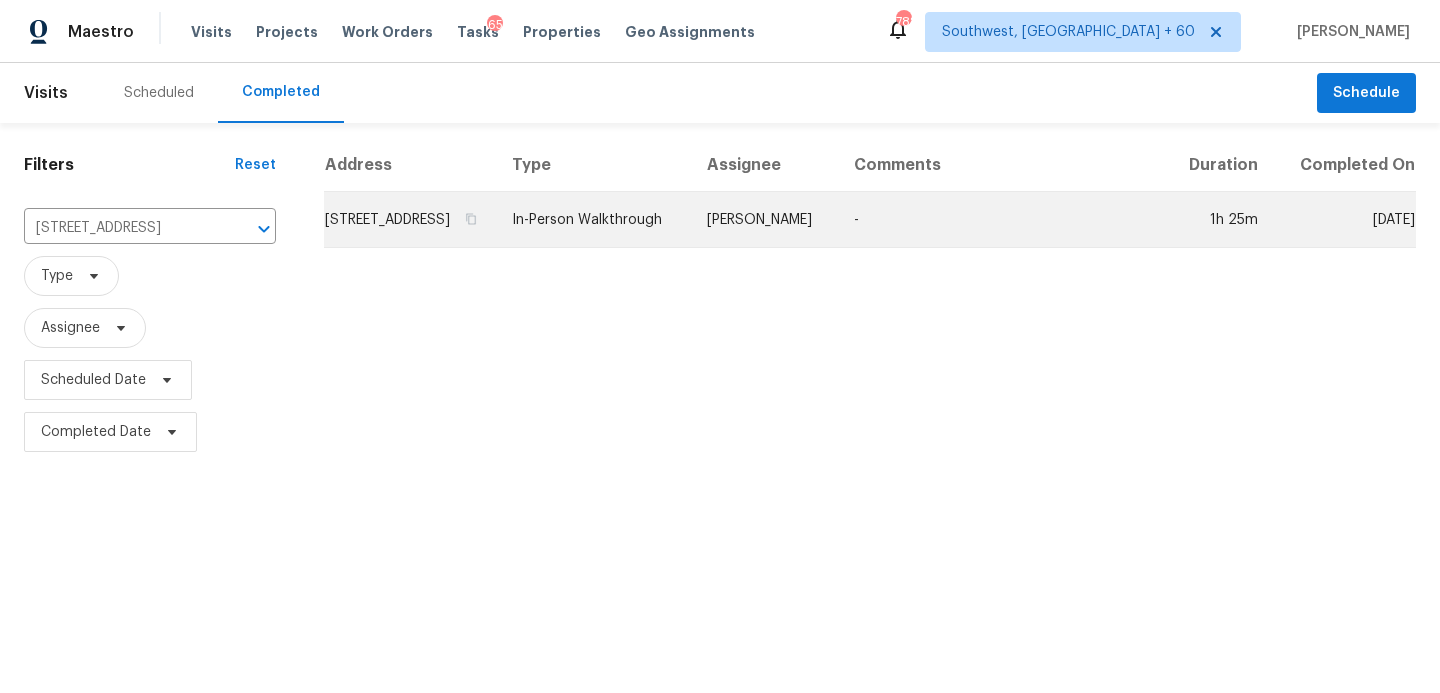 click on "Keith Hollingsworth" at bounding box center [764, 220] 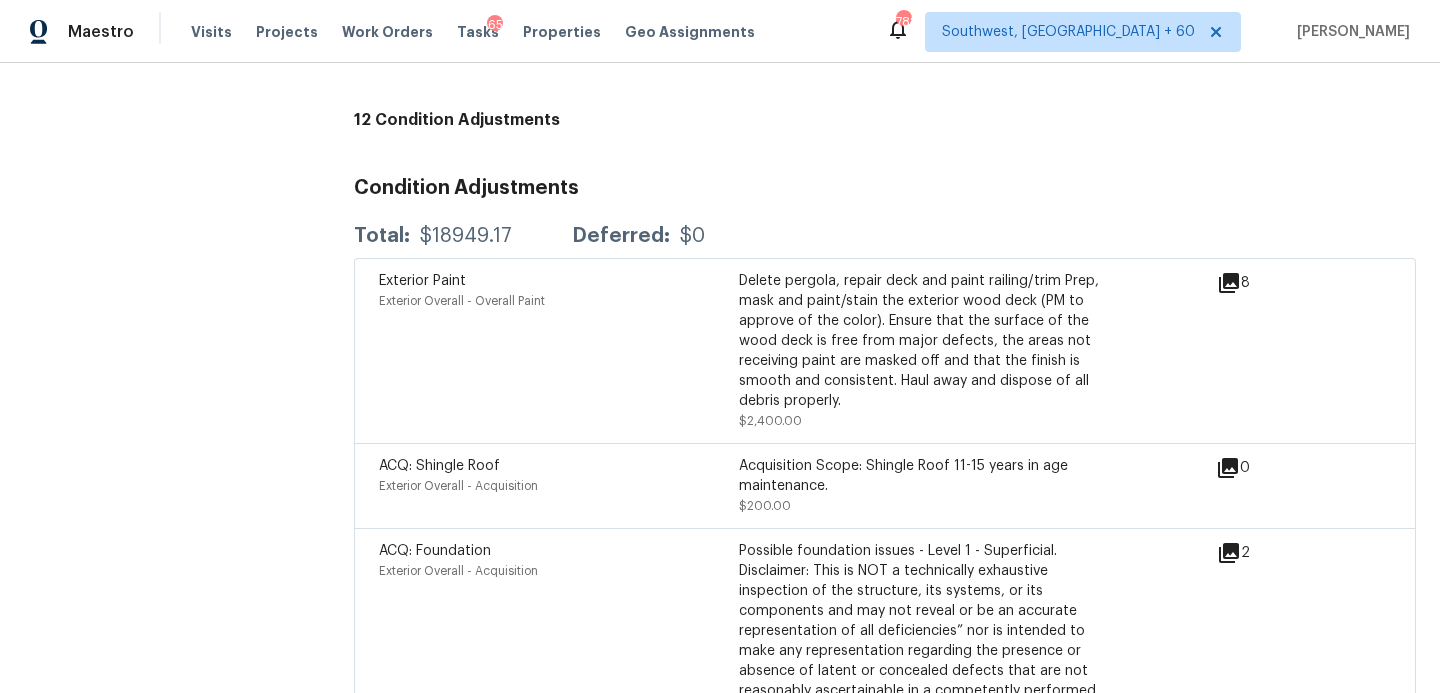scroll, scrollTop: 5011, scrollLeft: 0, axis: vertical 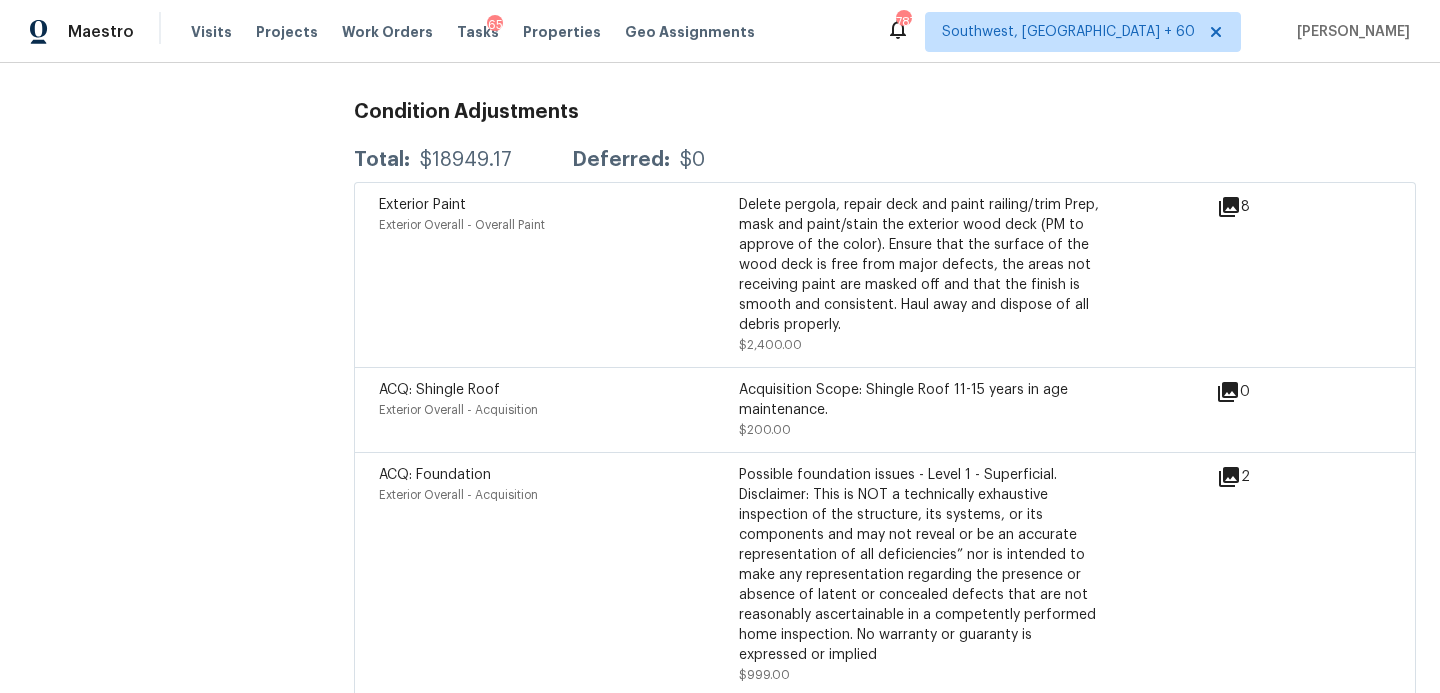 click on "2" at bounding box center (1265, 477) 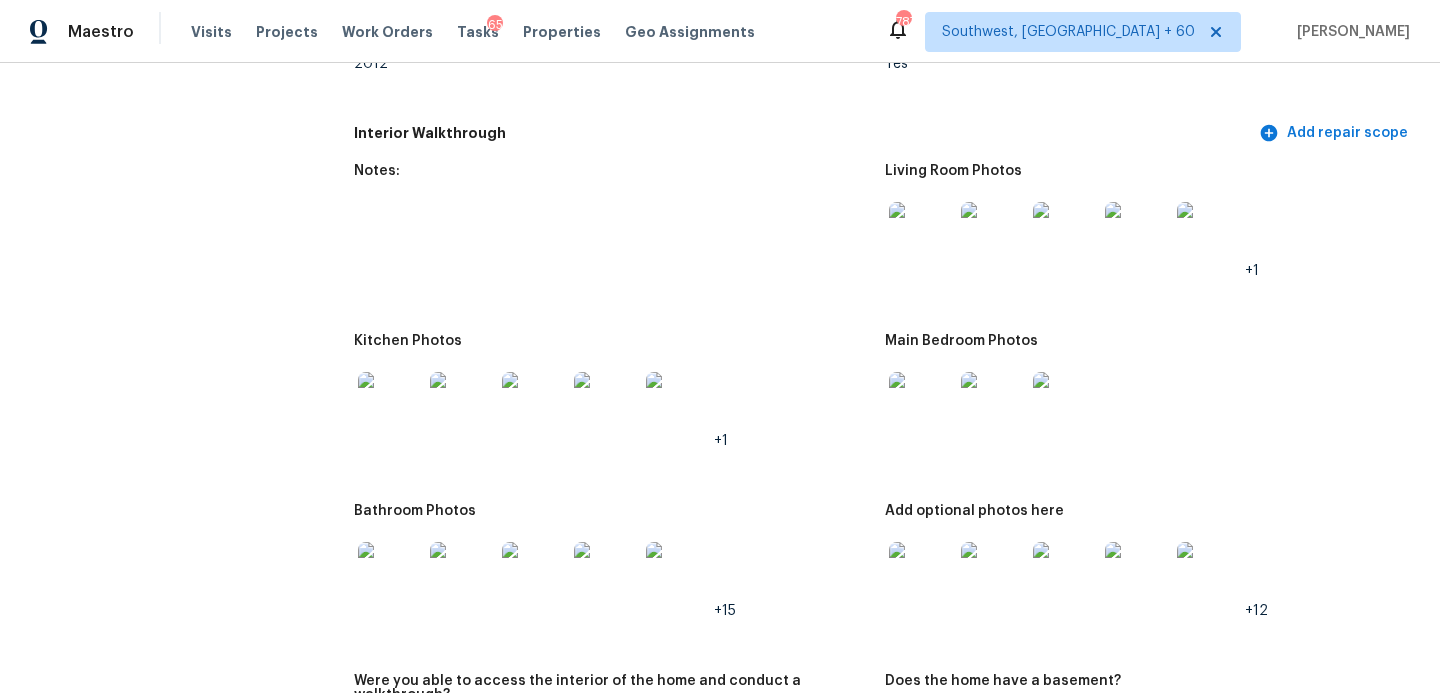 scroll, scrollTop: 2126, scrollLeft: 0, axis: vertical 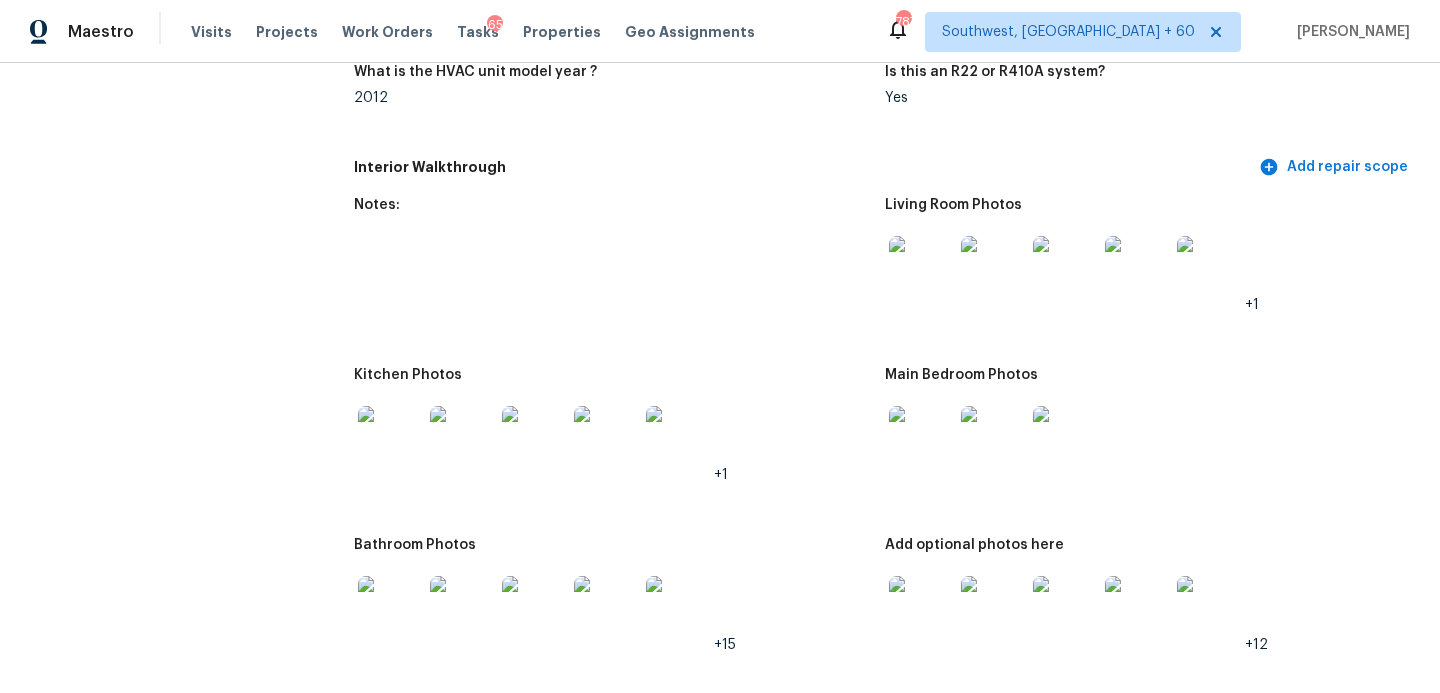 click at bounding box center [921, 268] 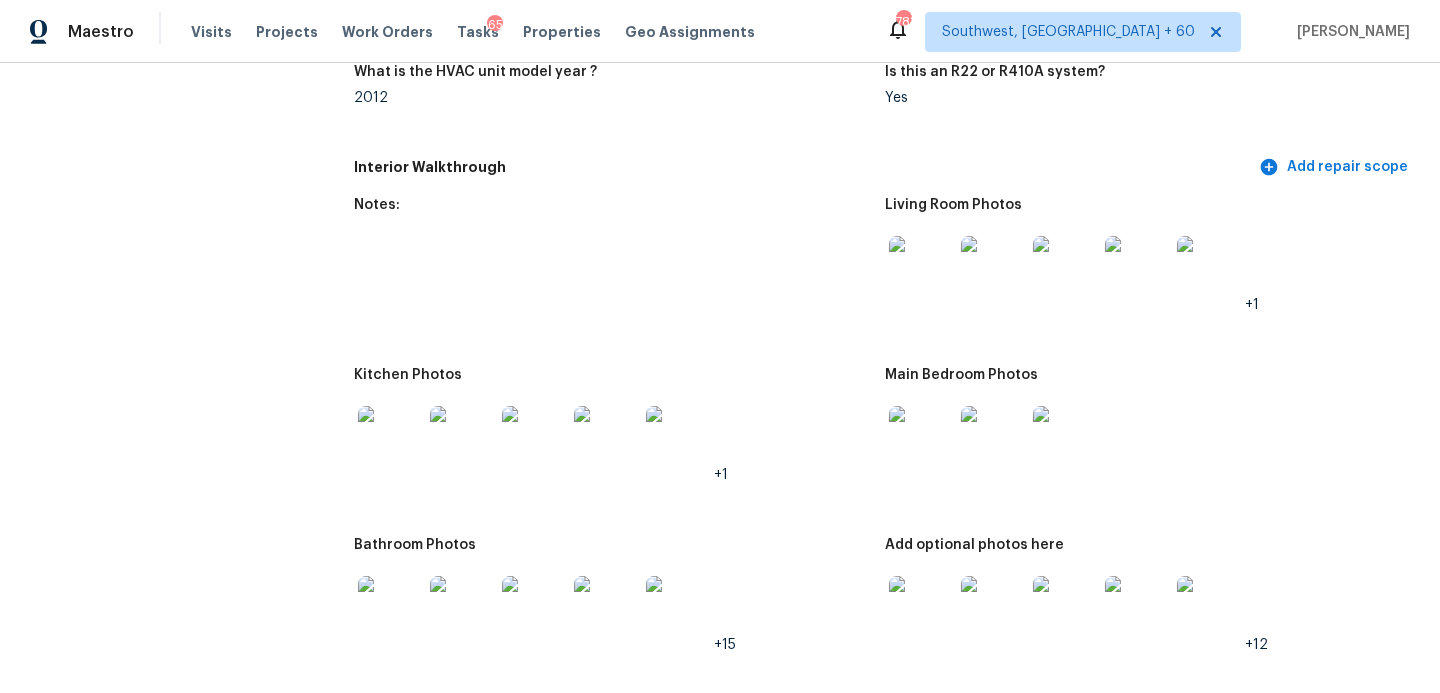 click at bounding box center (921, 438) 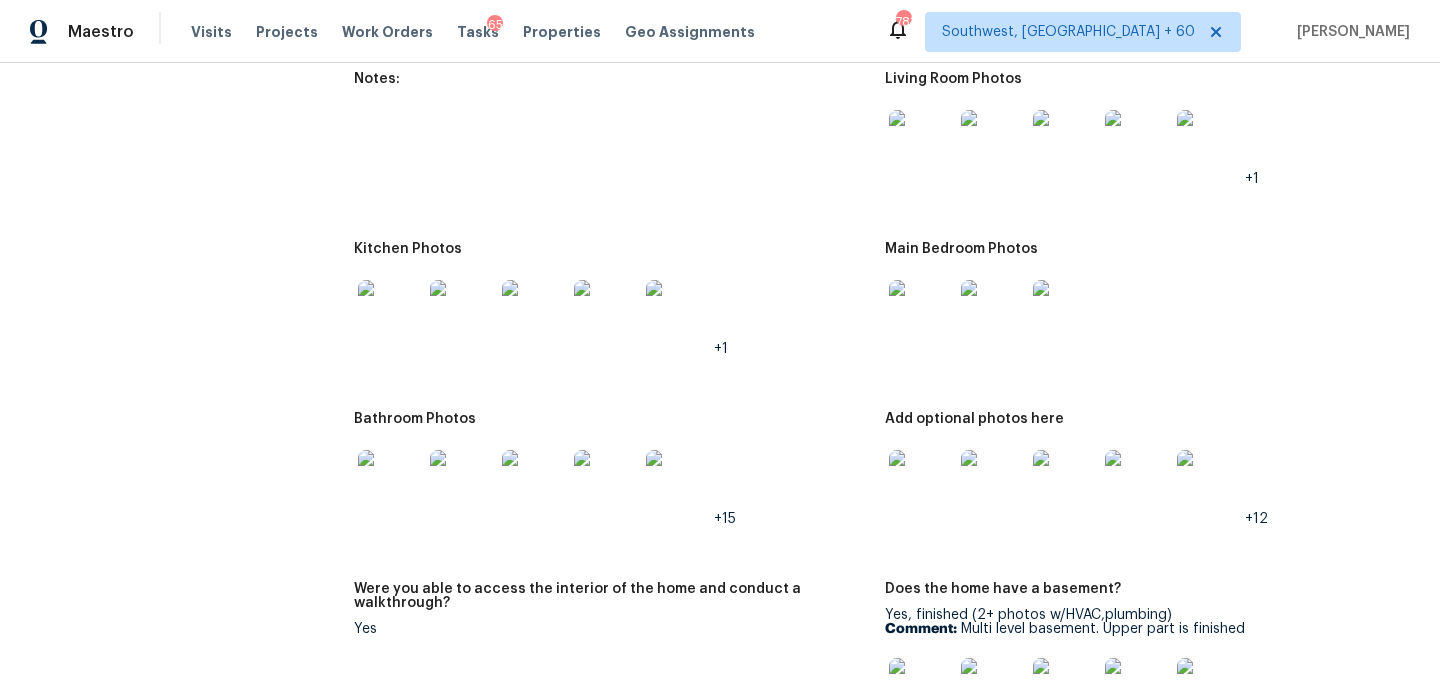 click at bounding box center (390, 482) 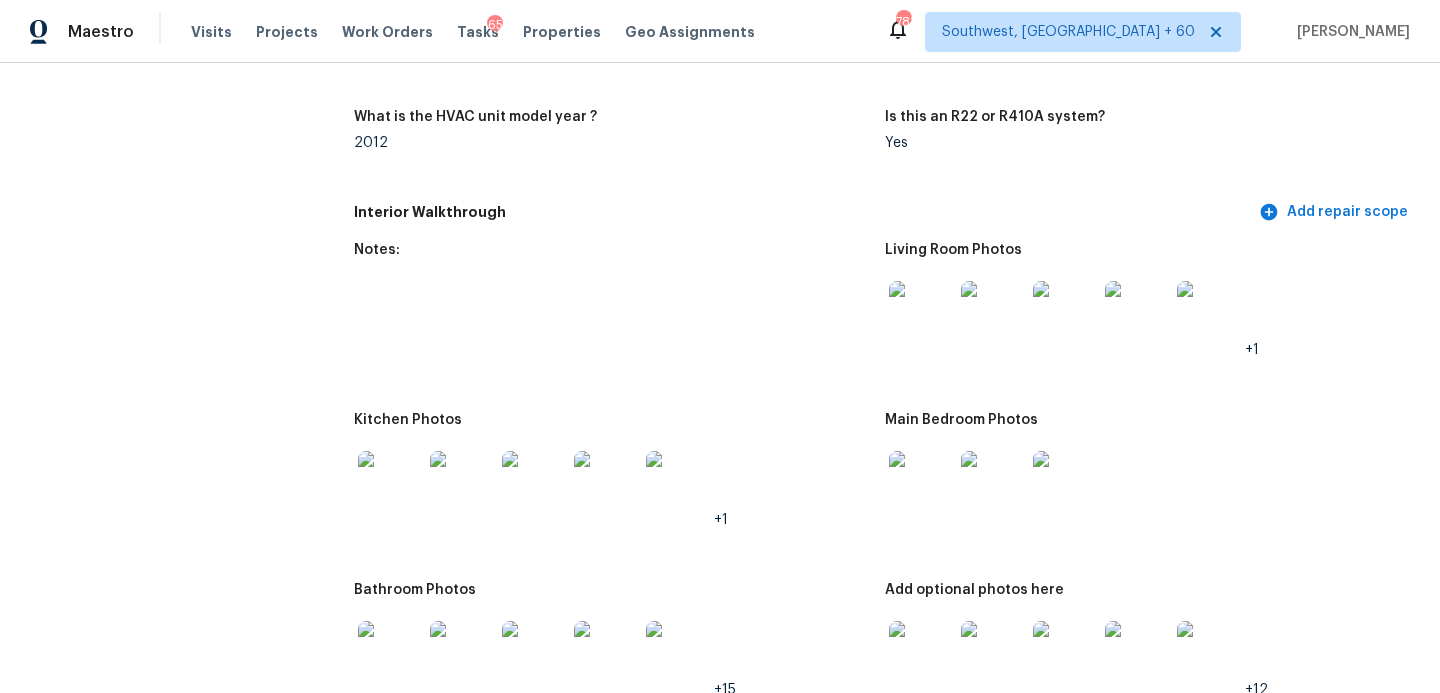 scroll, scrollTop: 2390, scrollLeft: 0, axis: vertical 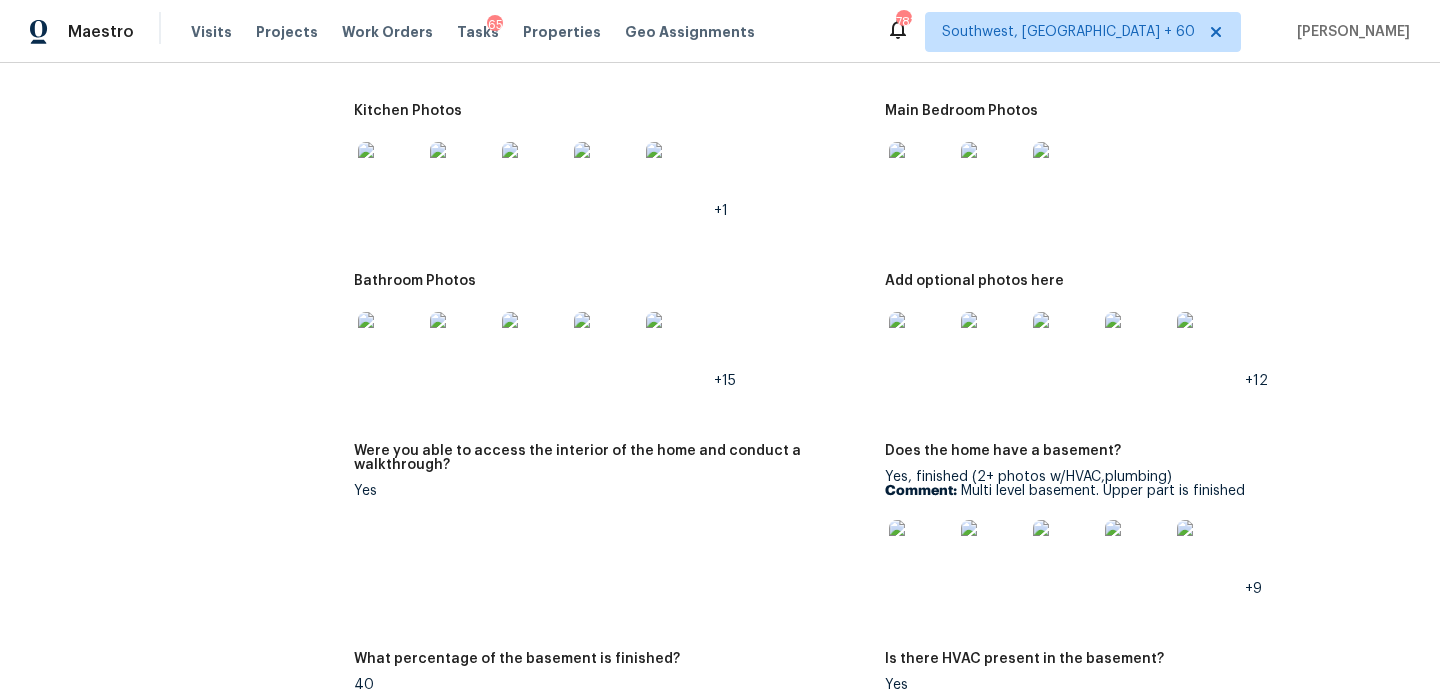 click on "All visits 1316 Ironwood Dr Grove City, OH 43123 Home details Other Visits No previous visits" at bounding box center [157, 1023] 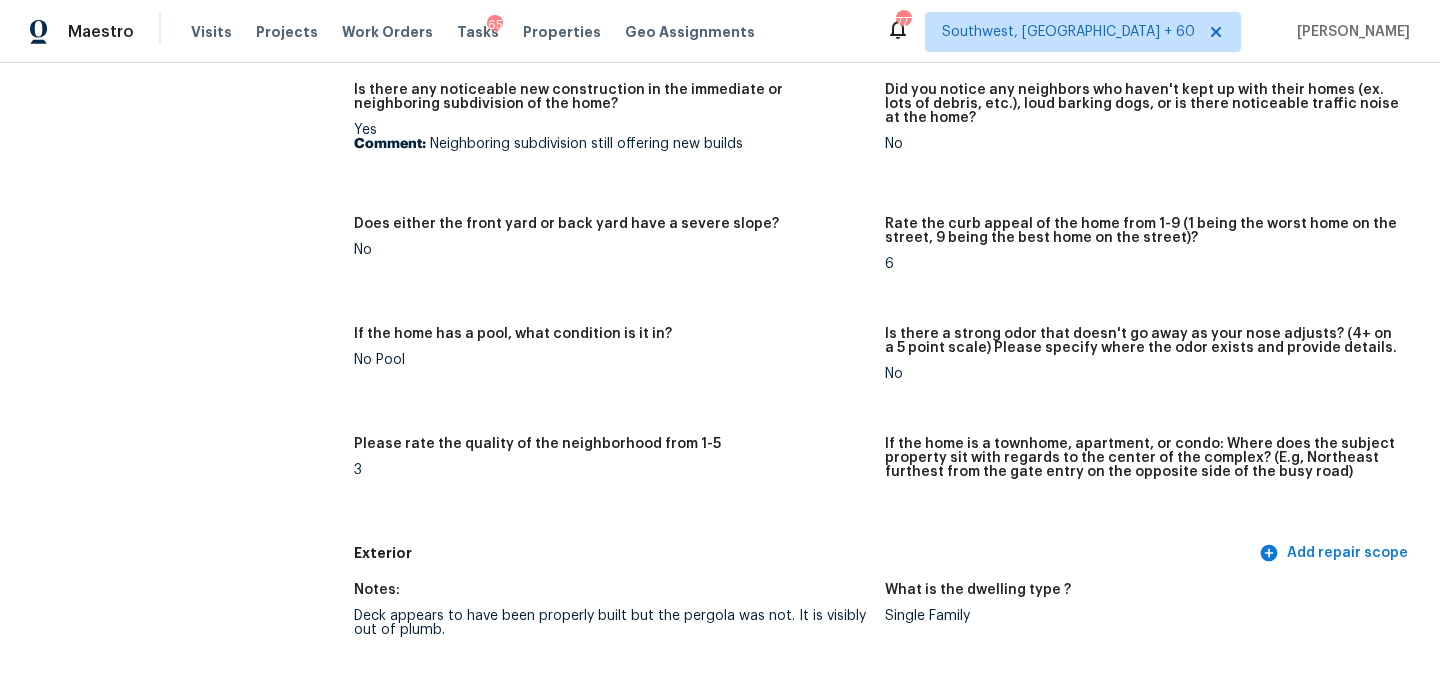 scroll, scrollTop: 0, scrollLeft: 0, axis: both 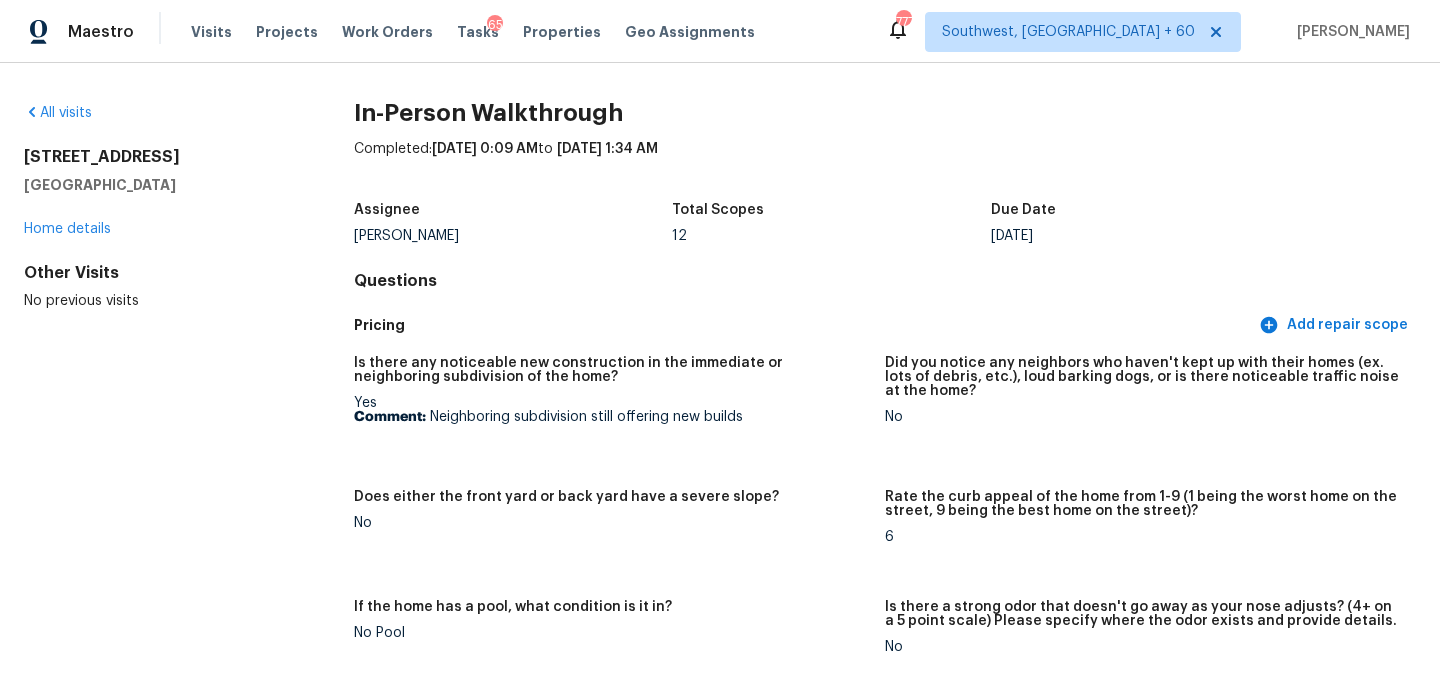 click on "All visits" at bounding box center [157, 113] 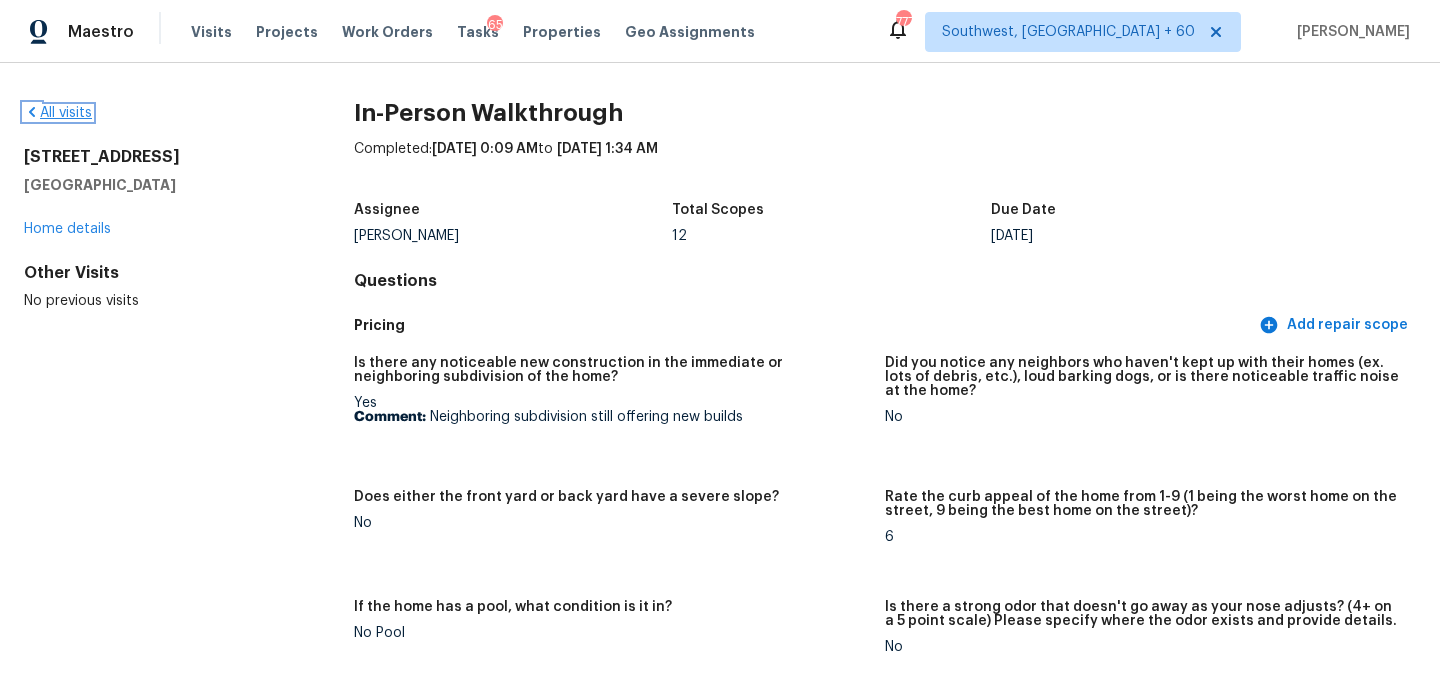 click on "All visits" at bounding box center [58, 113] 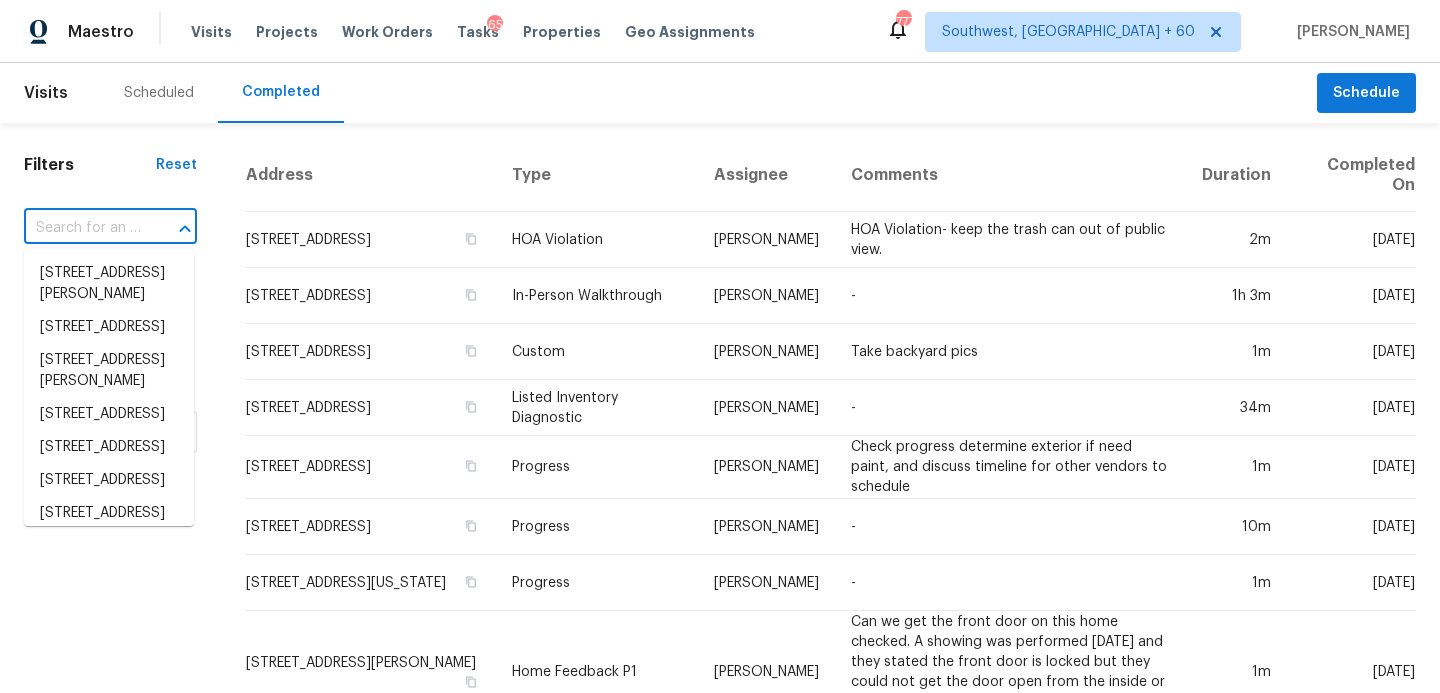 click at bounding box center (82, 228) 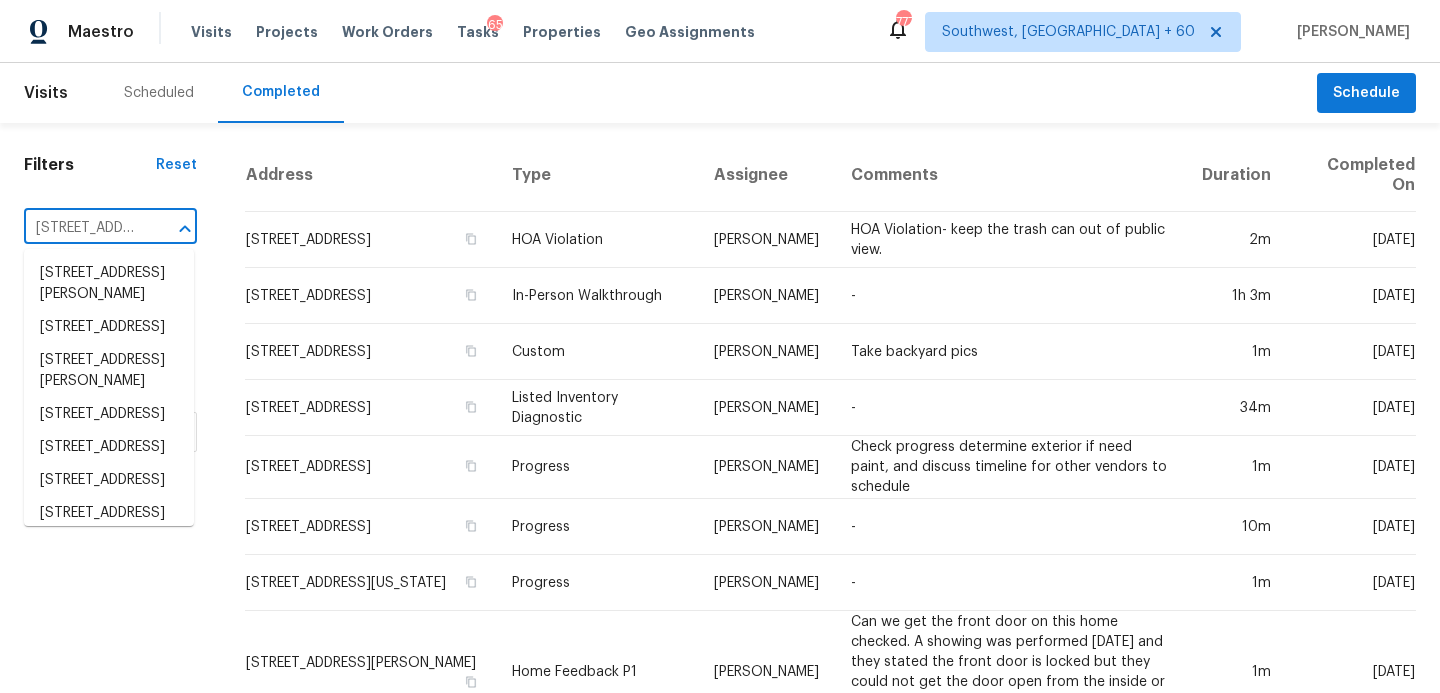 scroll, scrollTop: 0, scrollLeft: 154, axis: horizontal 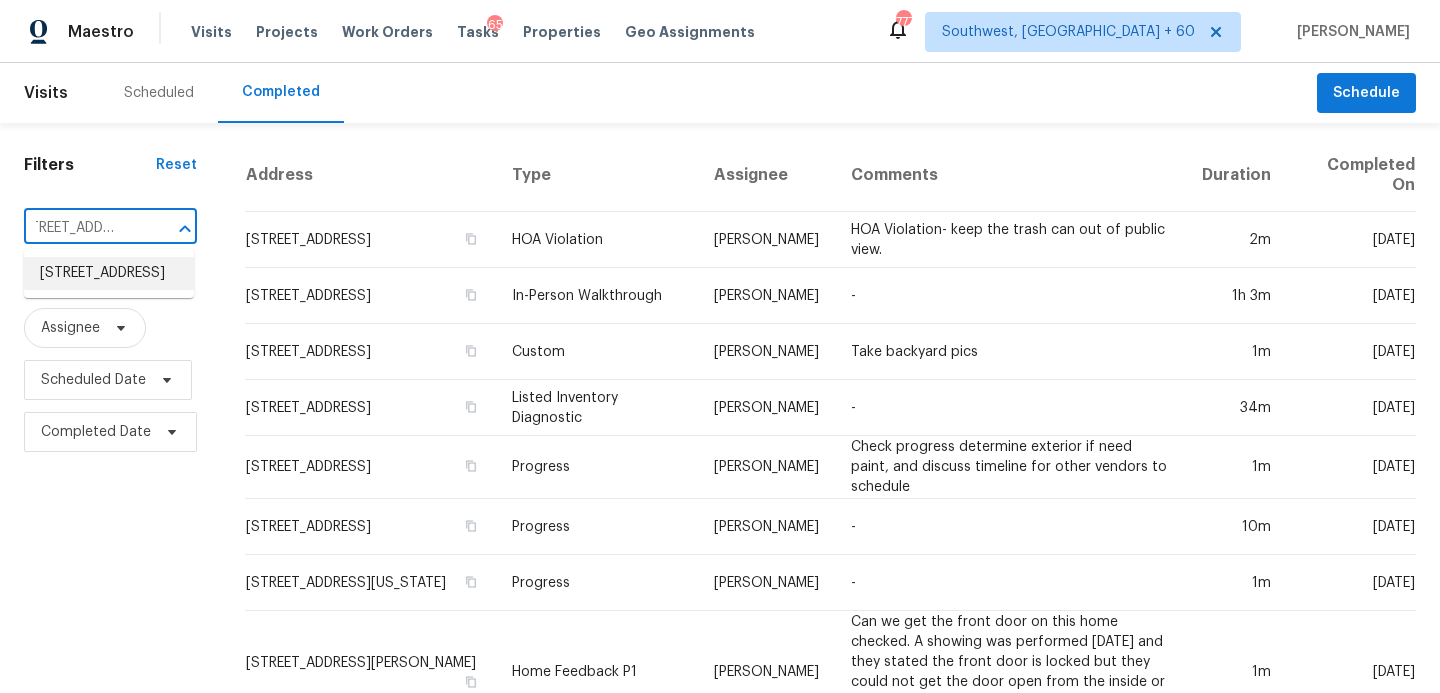 click on "41 Seathorn Path, Palm Coast, FL 32164" at bounding box center [109, 273] 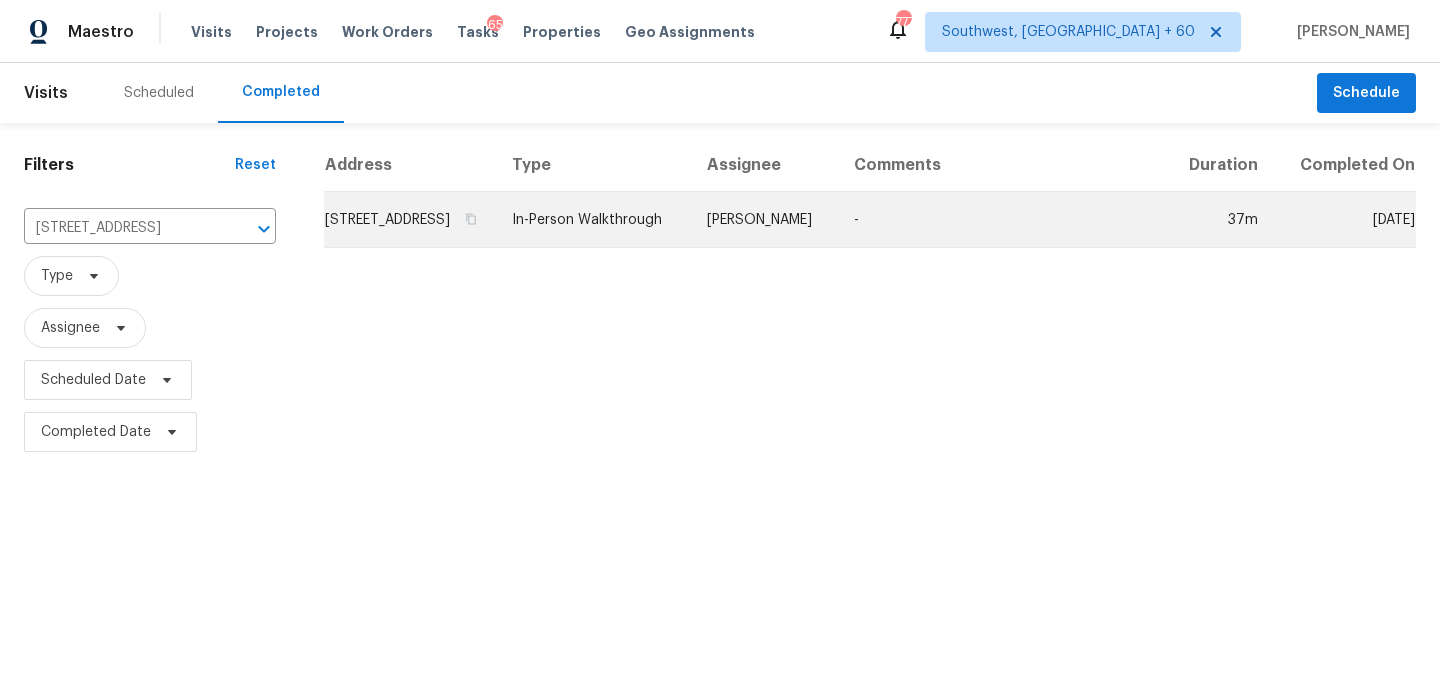 click on "In-Person Walkthrough" at bounding box center (593, 220) 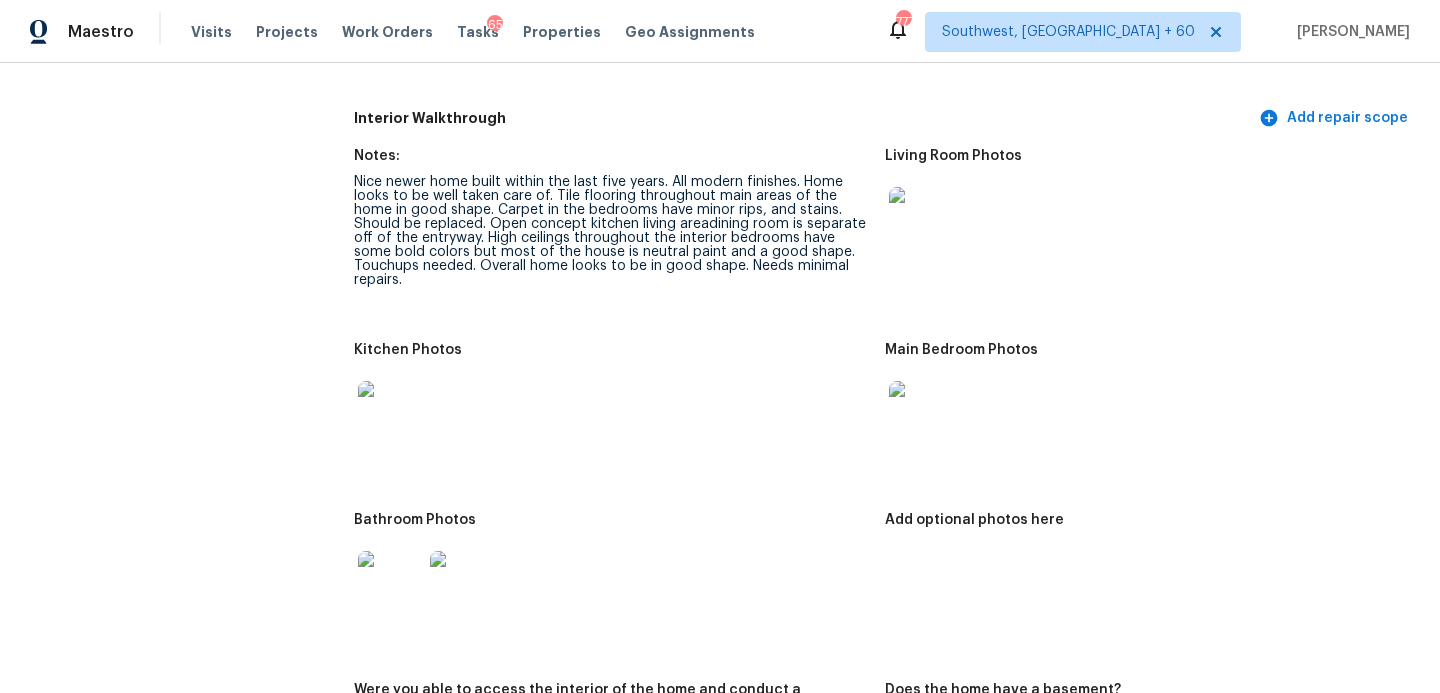 scroll, scrollTop: 1996, scrollLeft: 0, axis: vertical 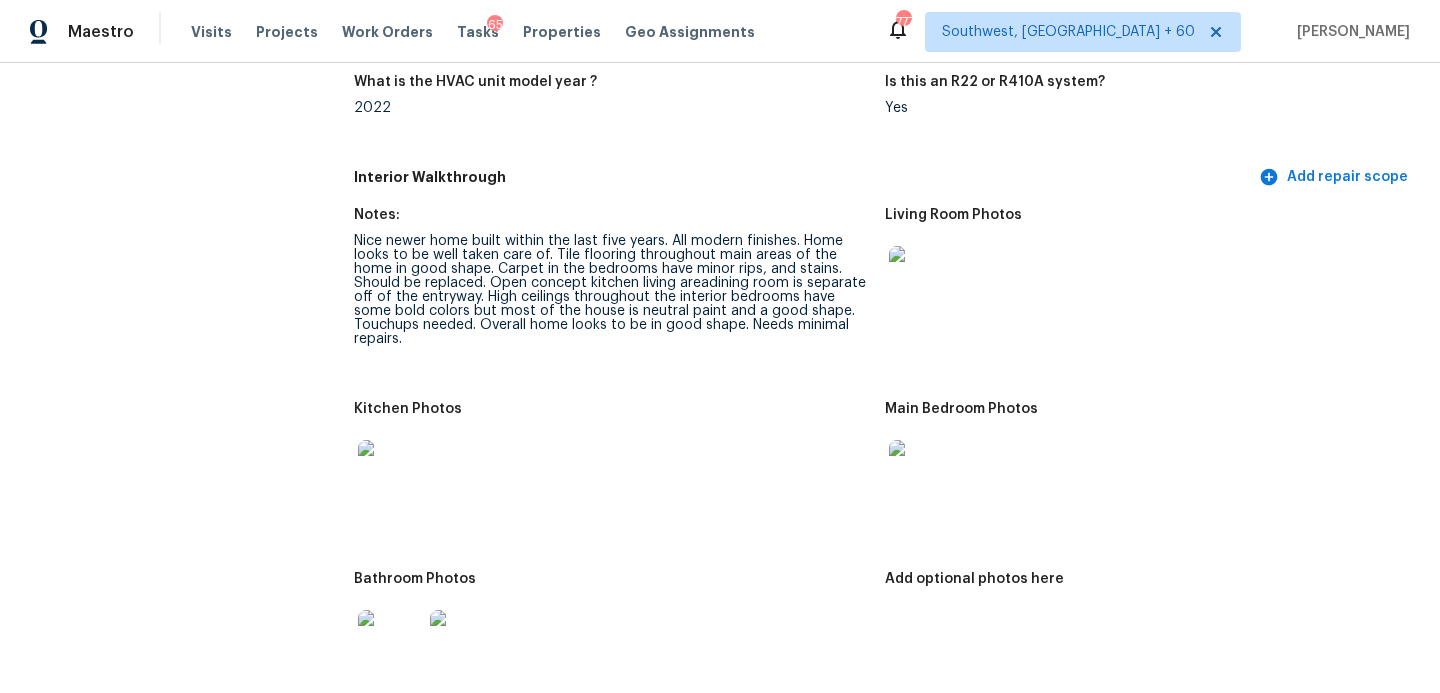 click at bounding box center [921, 278] 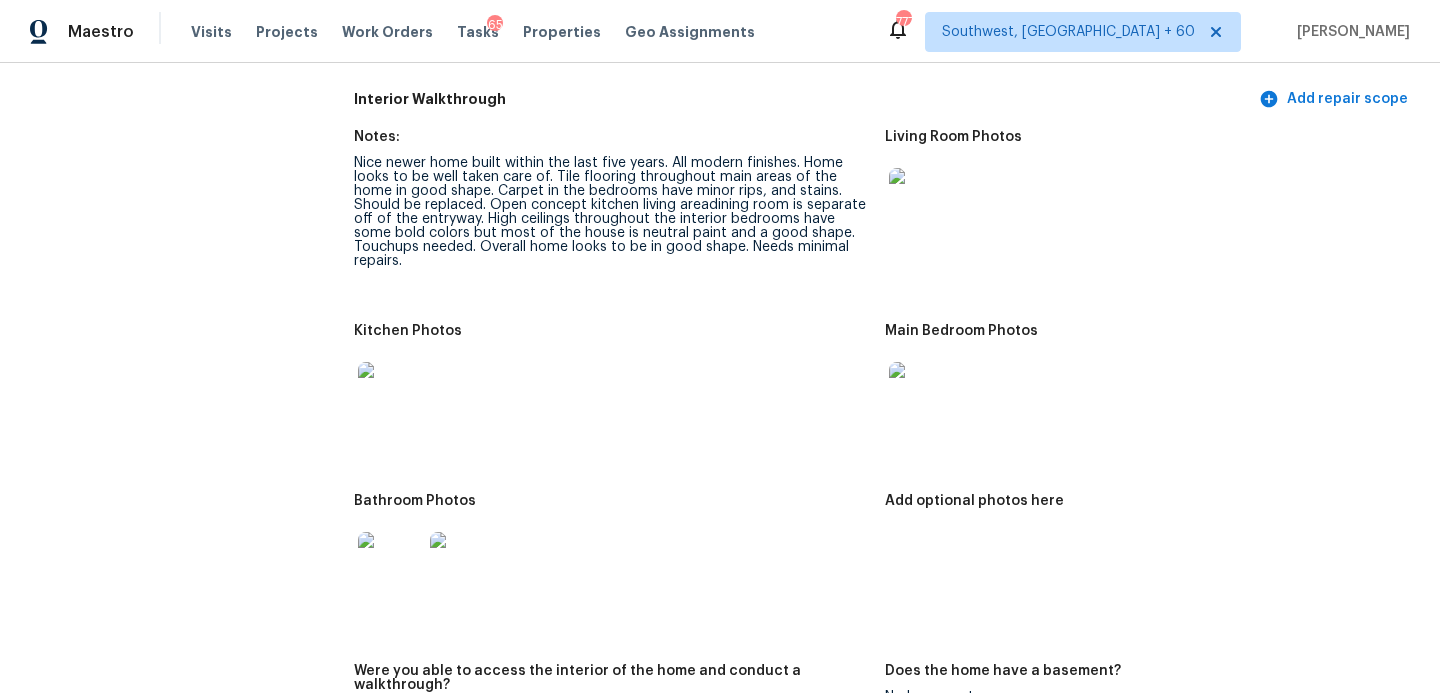 click at bounding box center (390, 564) 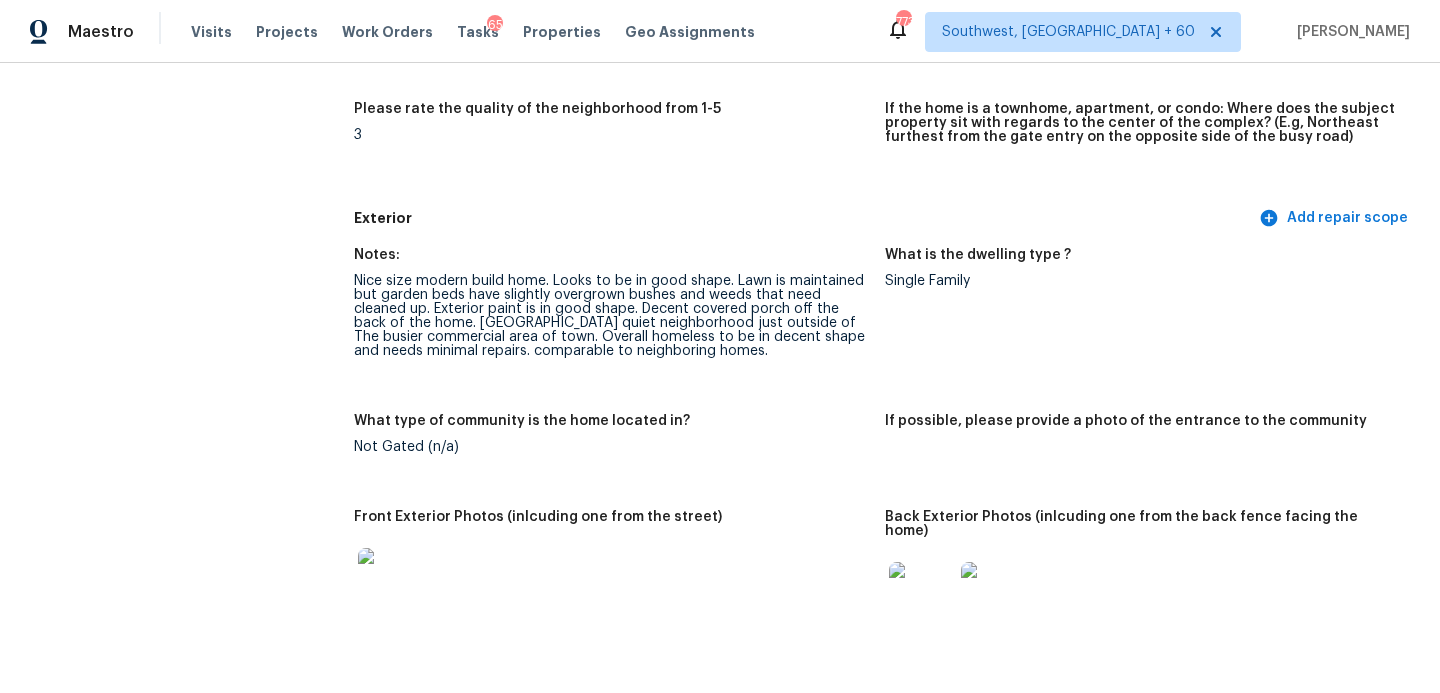 scroll, scrollTop: 598, scrollLeft: 0, axis: vertical 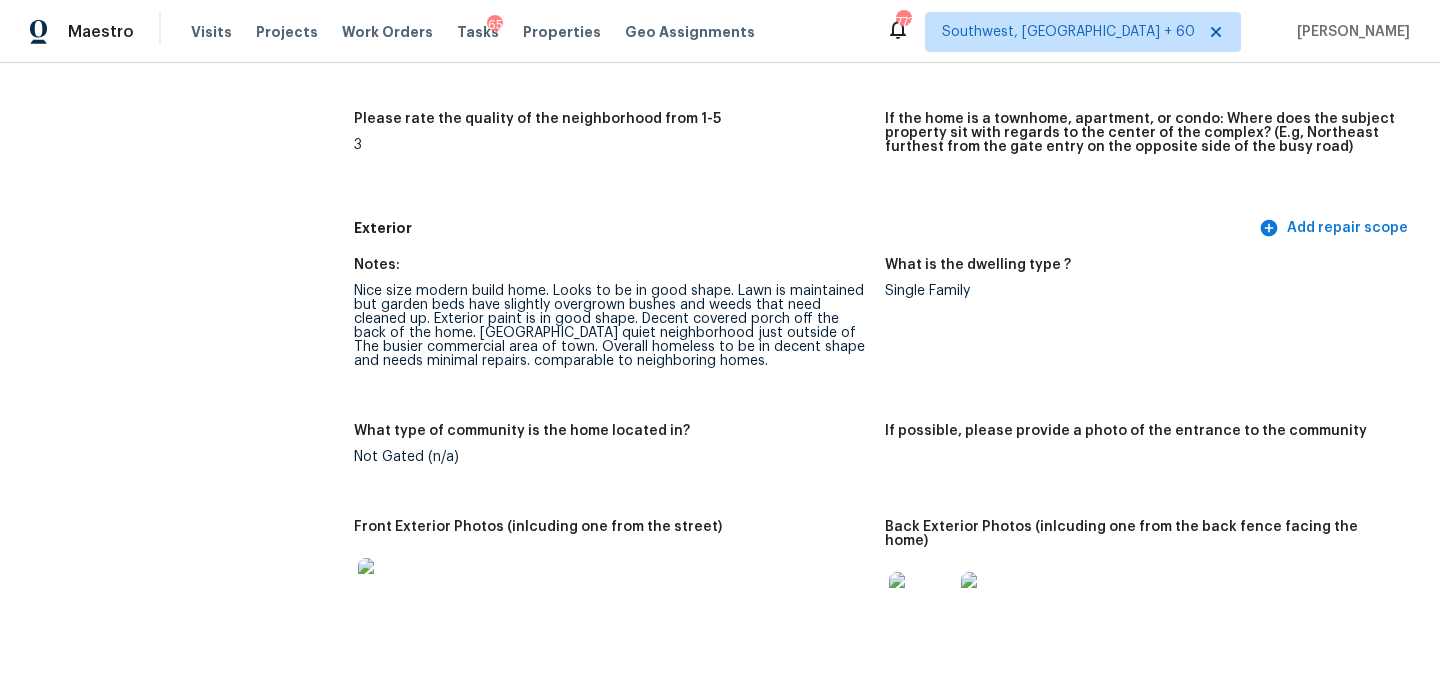 click at bounding box center (390, 590) 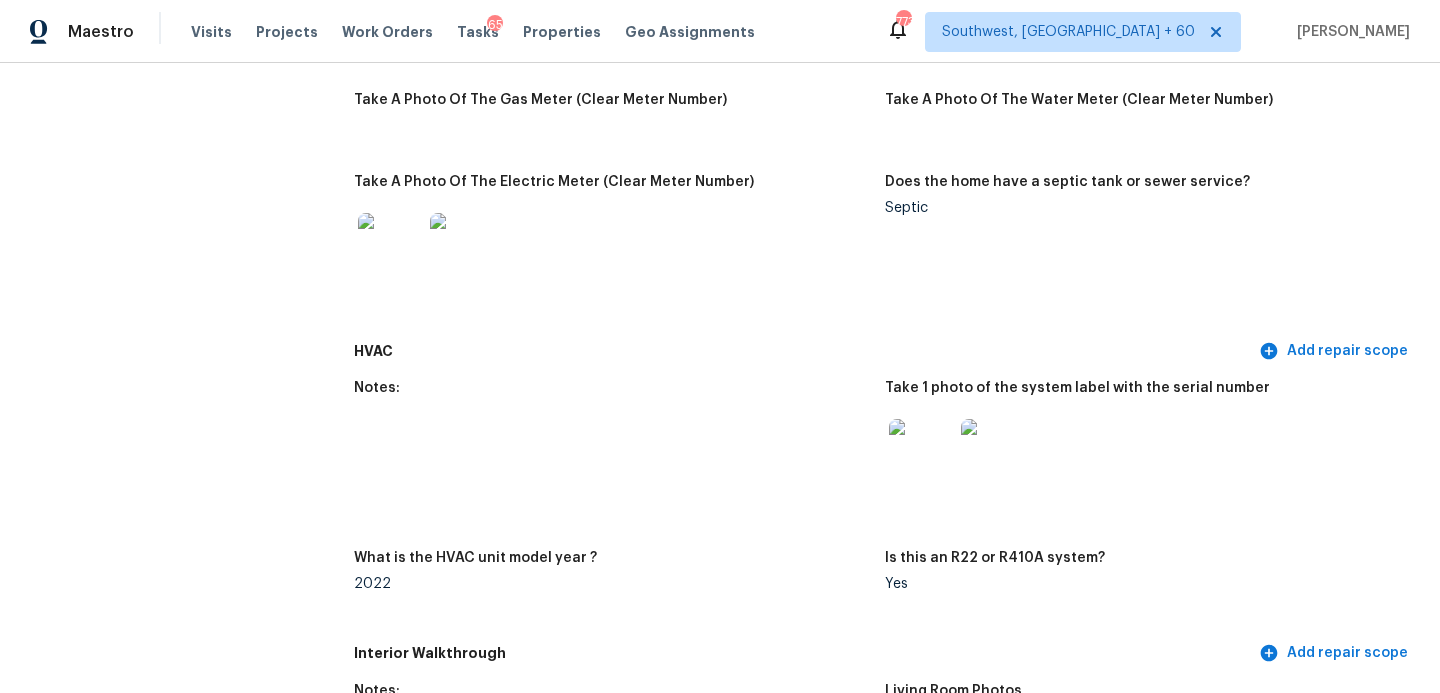 scroll, scrollTop: 1706, scrollLeft: 0, axis: vertical 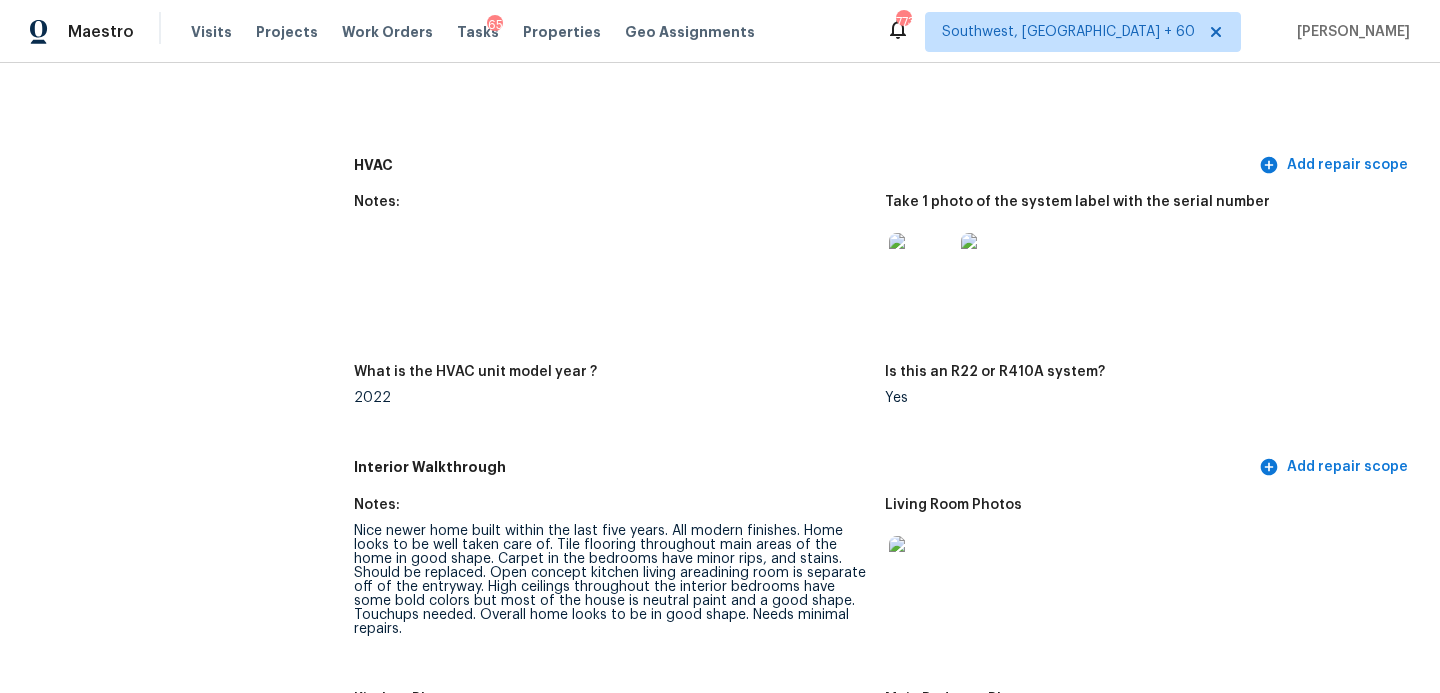 click at bounding box center [921, 265] 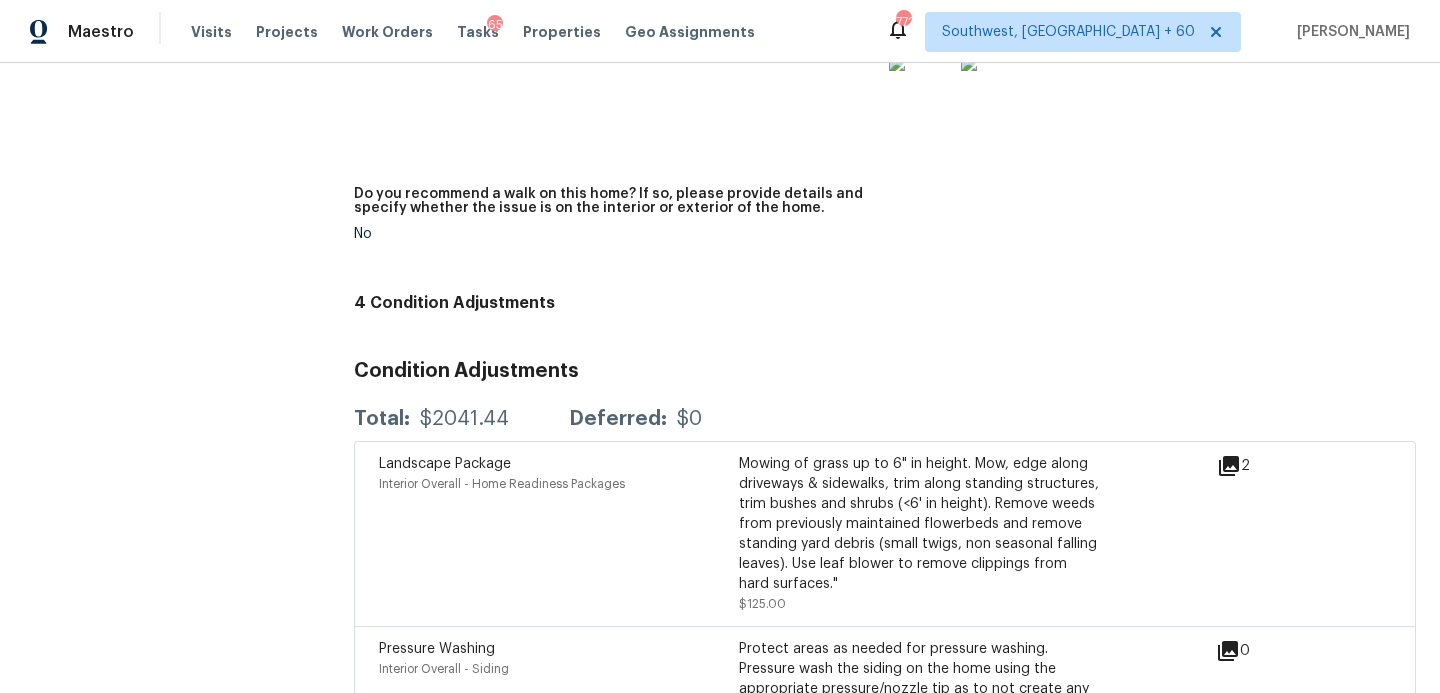 scroll, scrollTop: 4473, scrollLeft: 0, axis: vertical 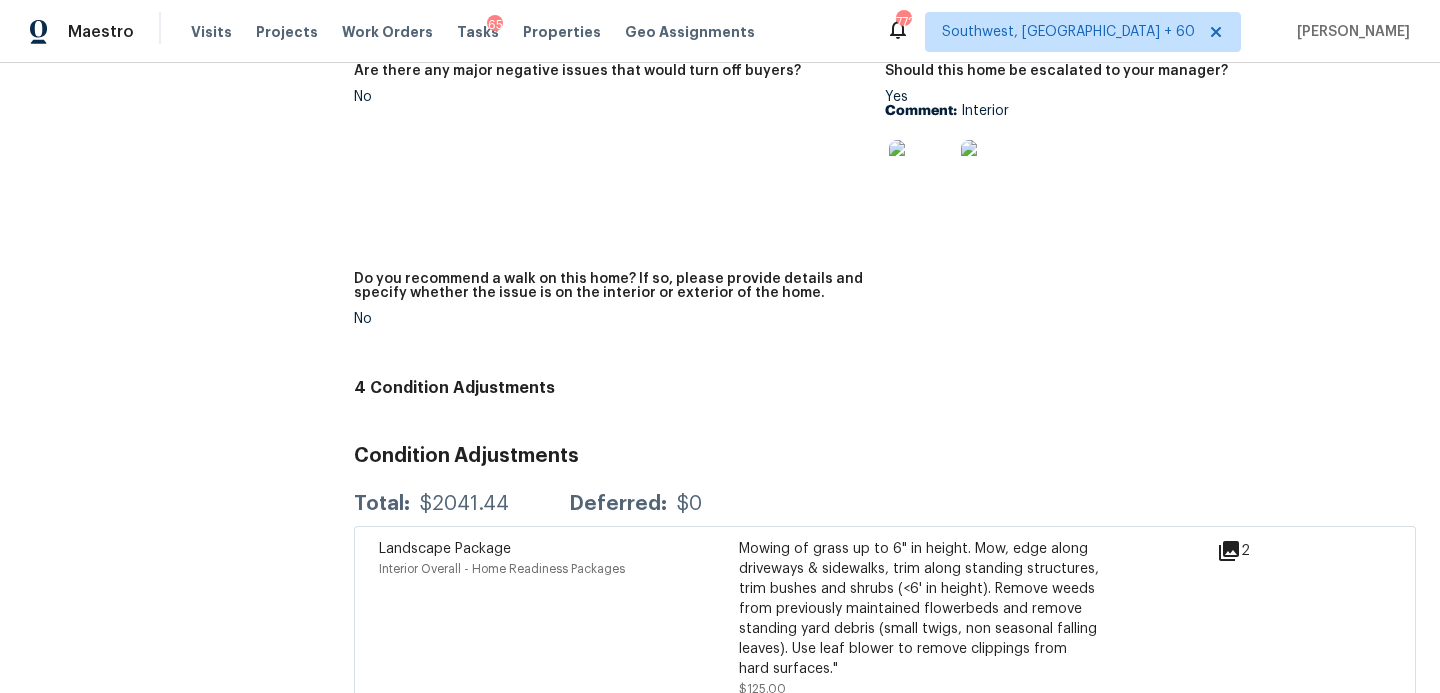 click on "Are there any major negative issues that would turn off buyers? No" at bounding box center (619, 156) 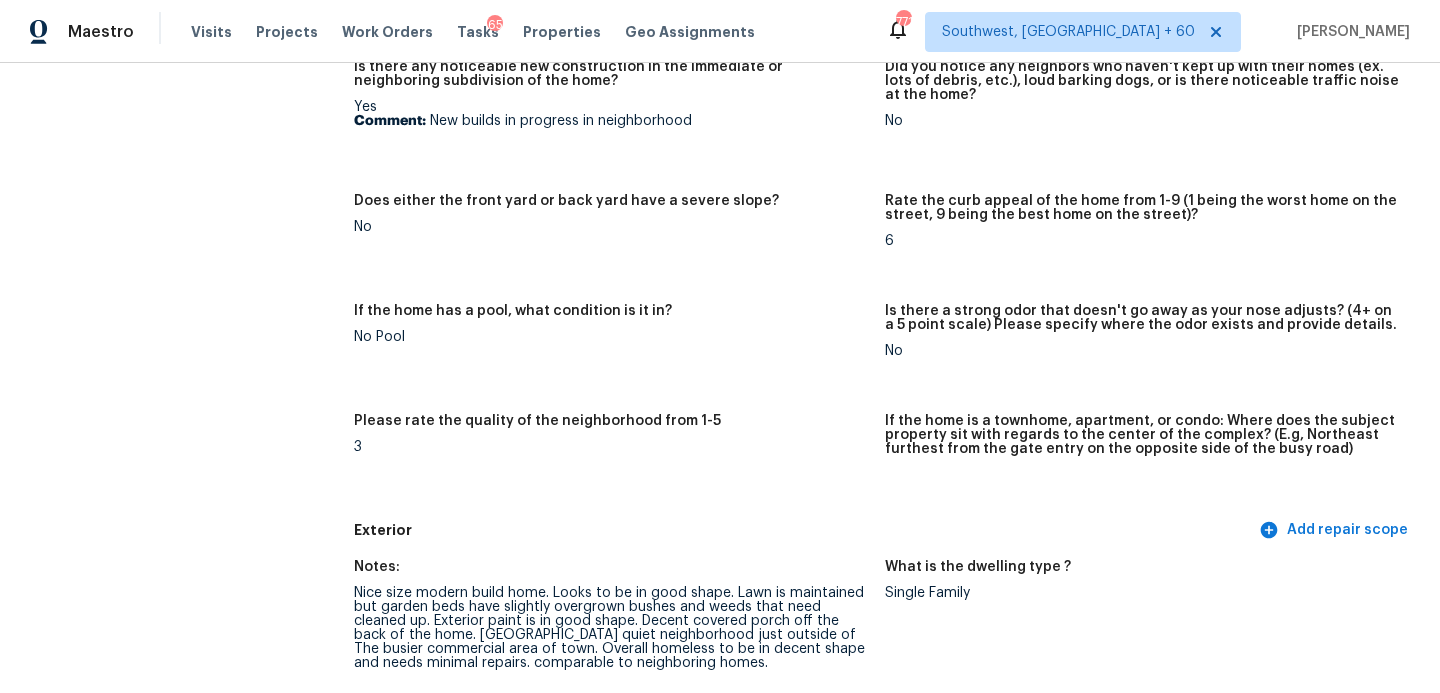 scroll, scrollTop: 0, scrollLeft: 0, axis: both 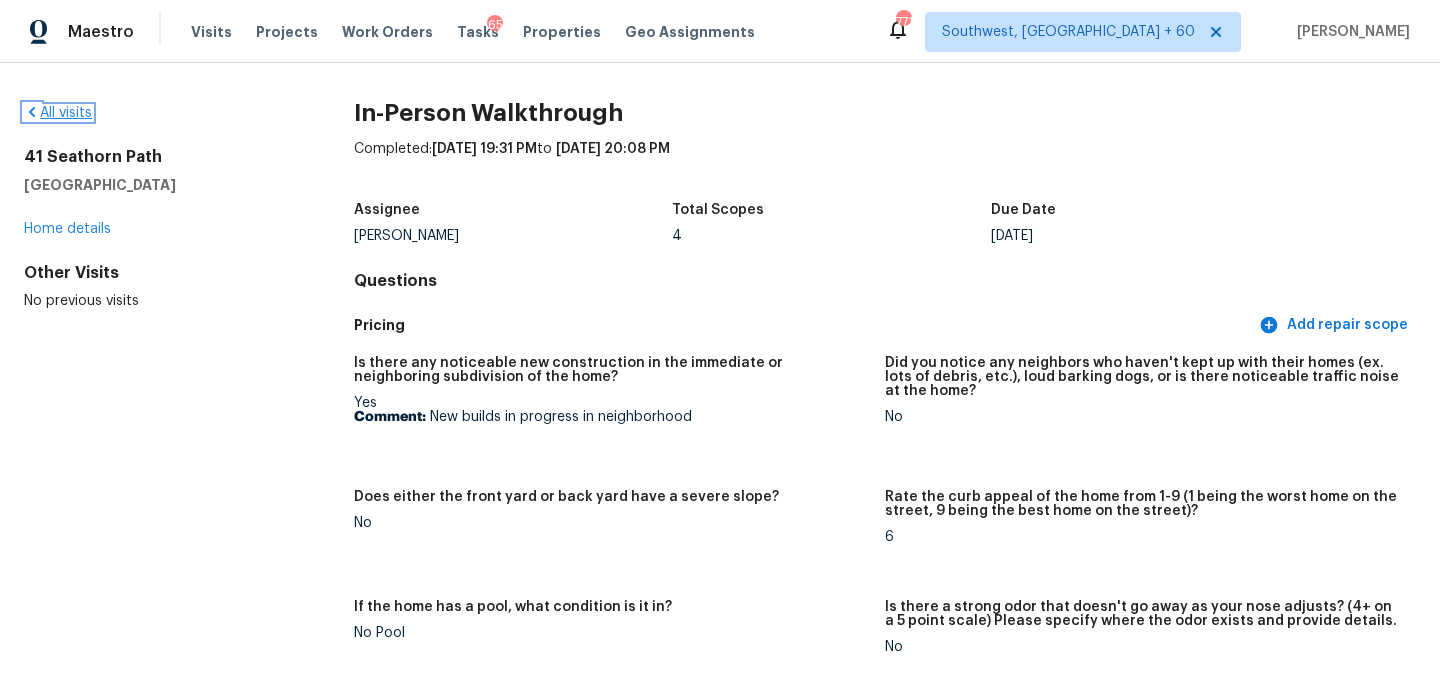 click on "All visits" at bounding box center (58, 113) 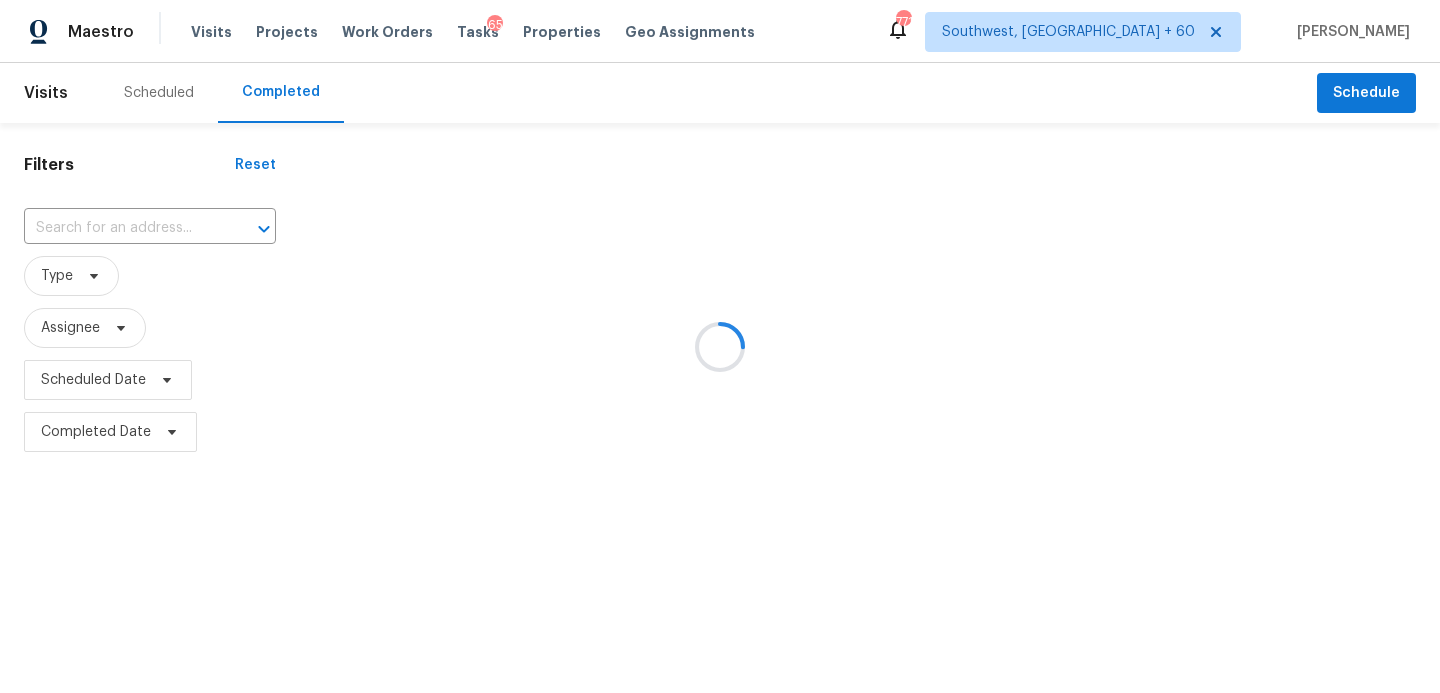 click at bounding box center (720, 346) 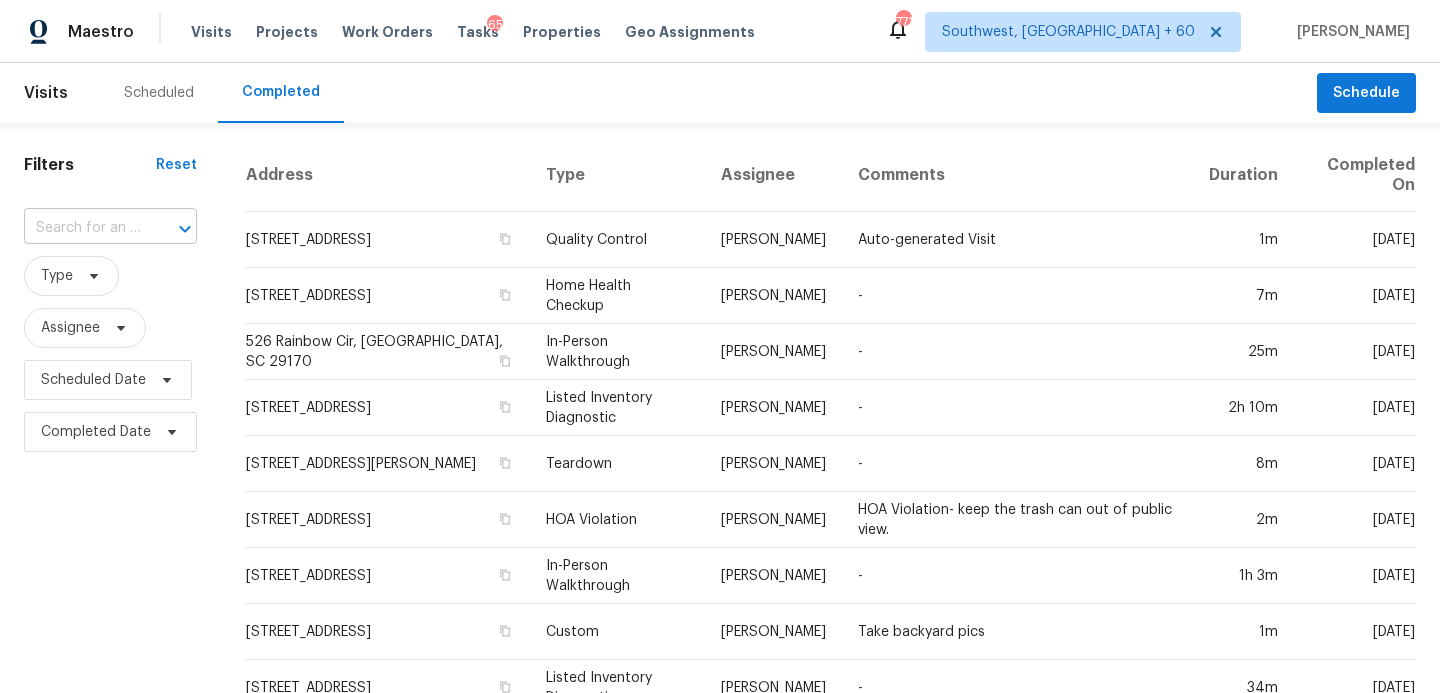 click at bounding box center (171, 229) 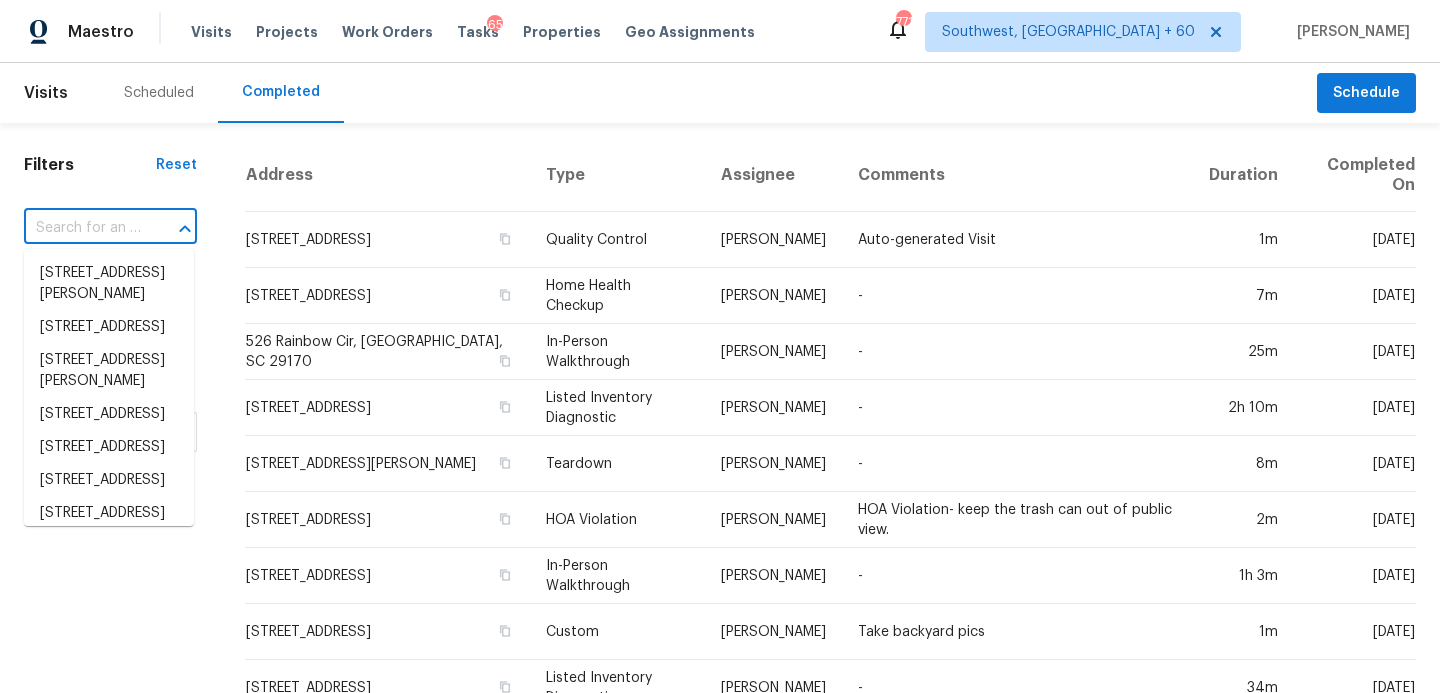 paste on "617 Texanna Way, Holly Springs, NC 27540" 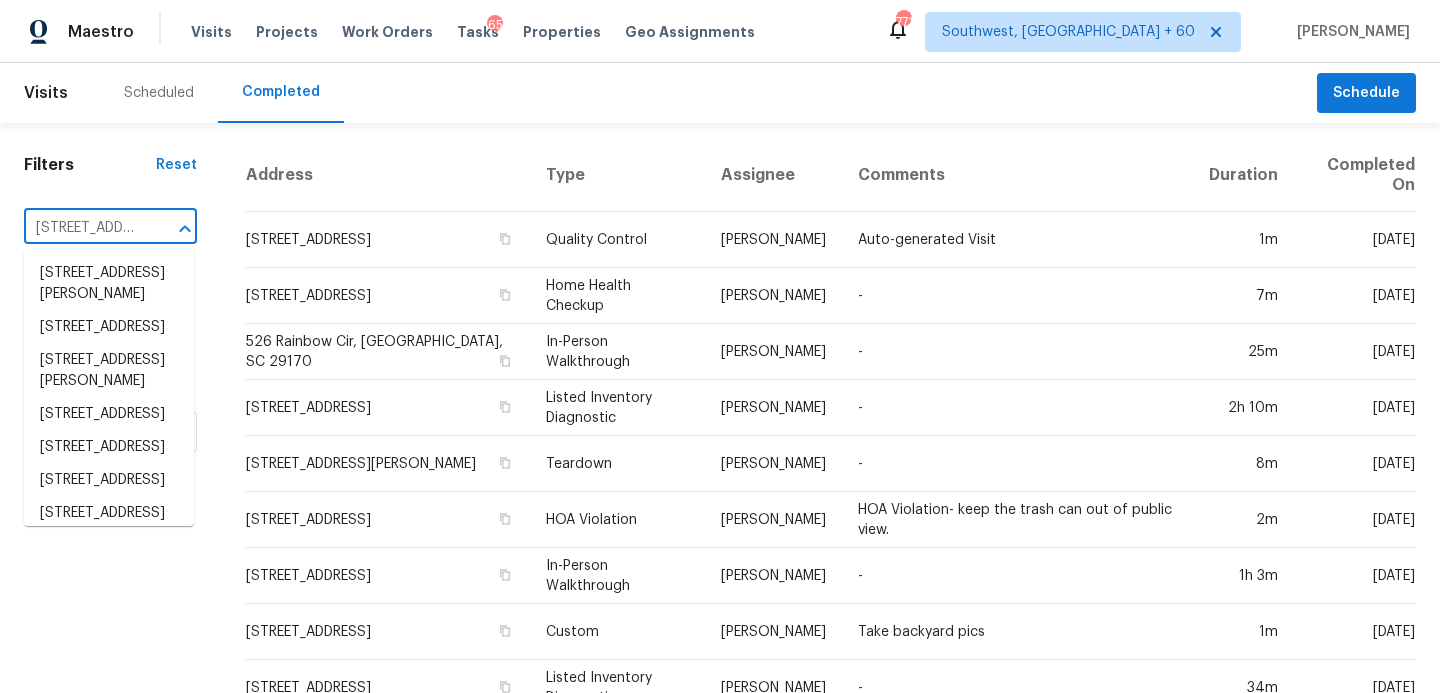 scroll, scrollTop: 0, scrollLeft: 174, axis: horizontal 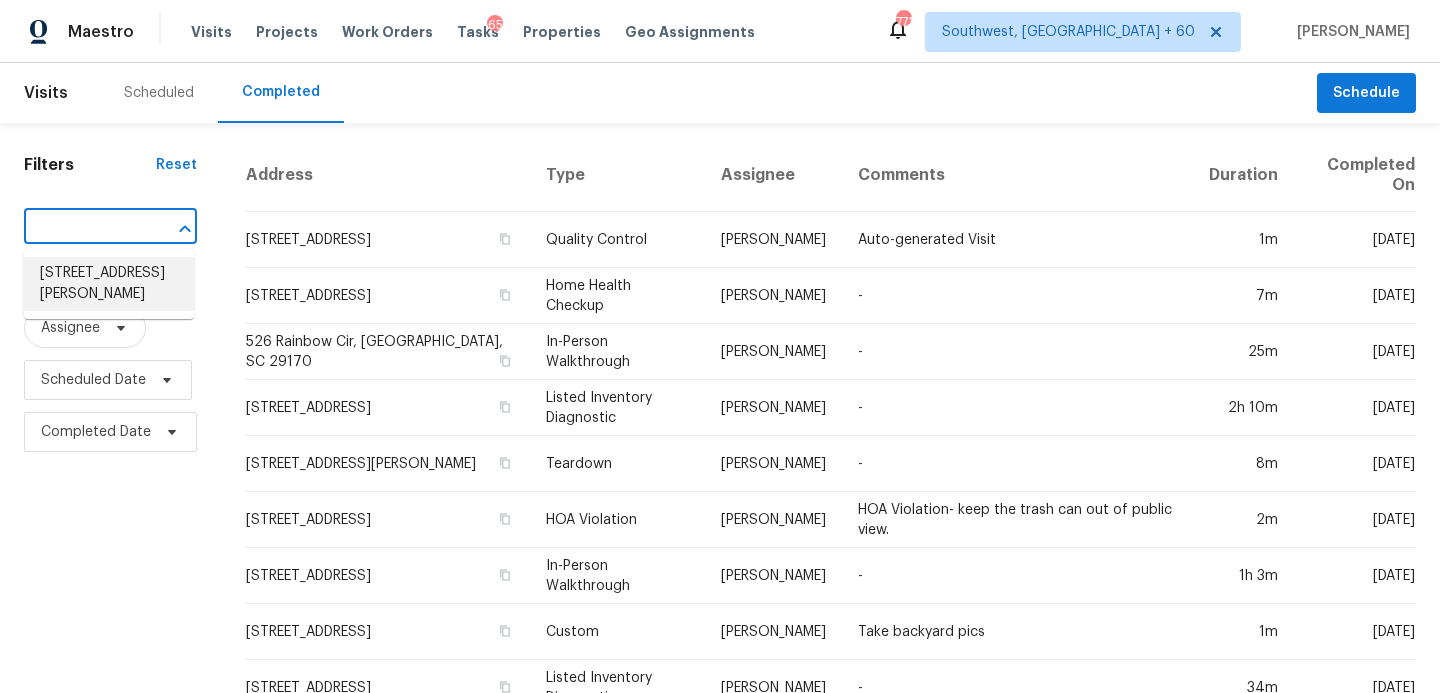 click on "617 Texanna Way, Holly Springs, NC 27540" at bounding box center [109, 284] 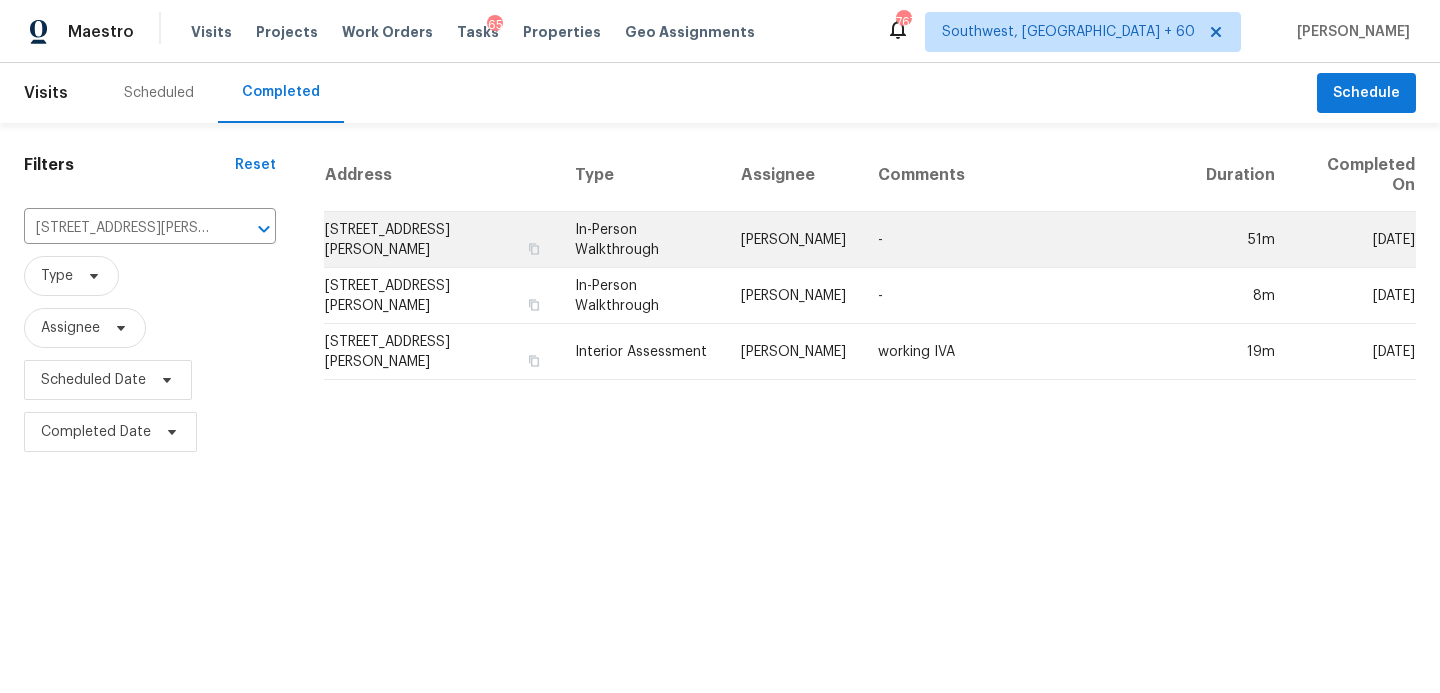 click on "In-Person Walkthrough" at bounding box center (642, 240) 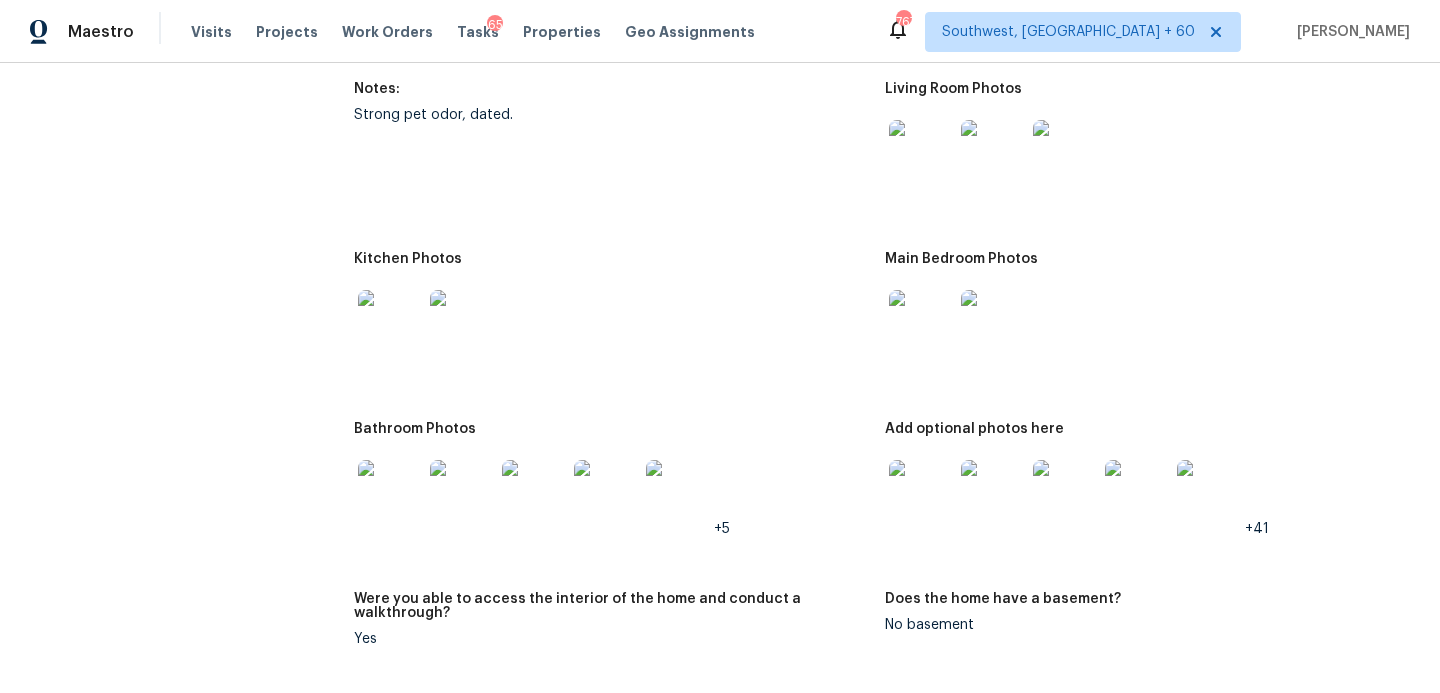 scroll, scrollTop: 2415, scrollLeft: 0, axis: vertical 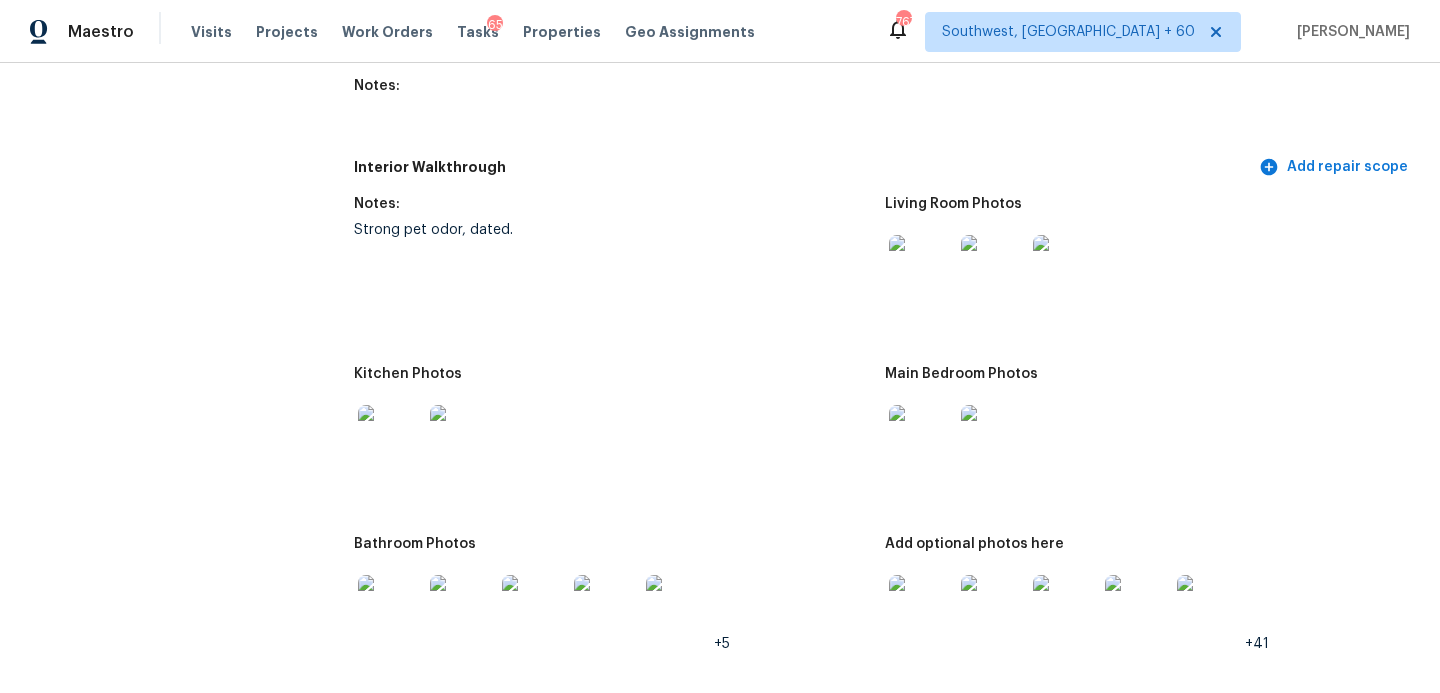 click at bounding box center (921, 267) 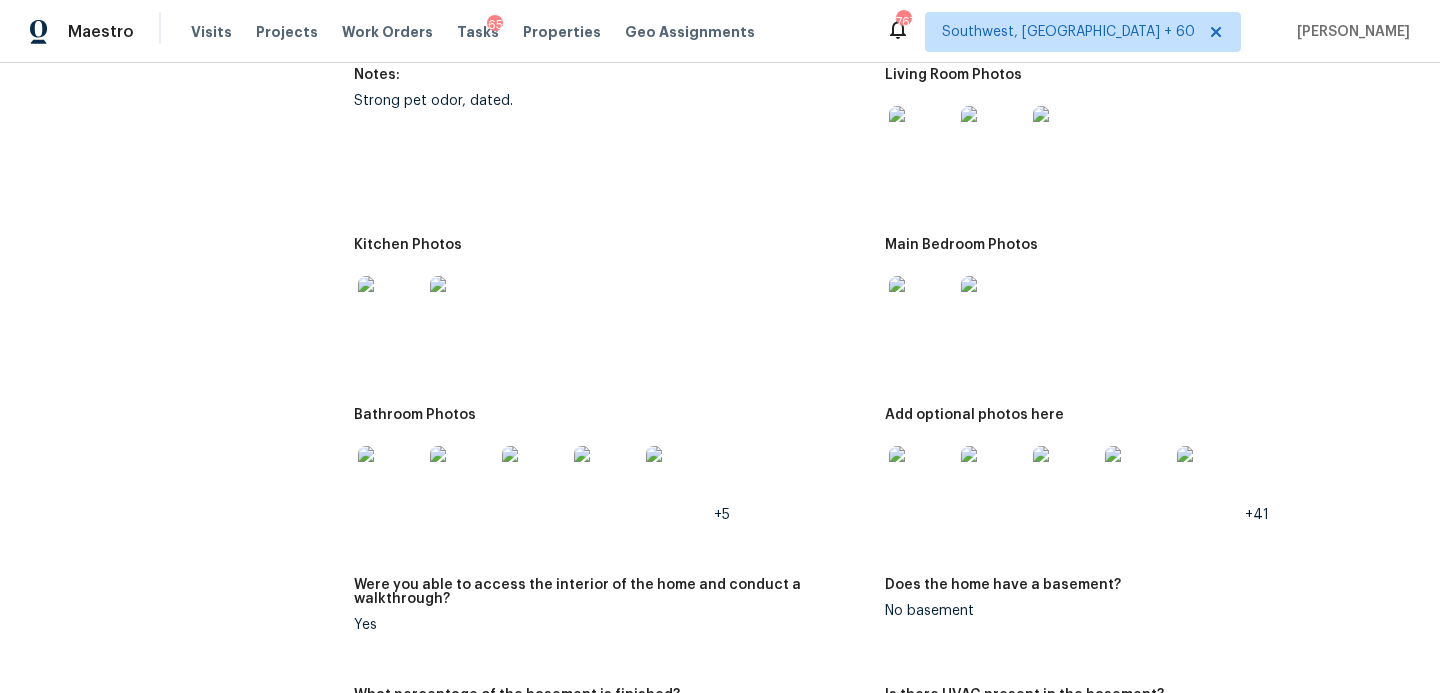 click at bounding box center (921, 478) 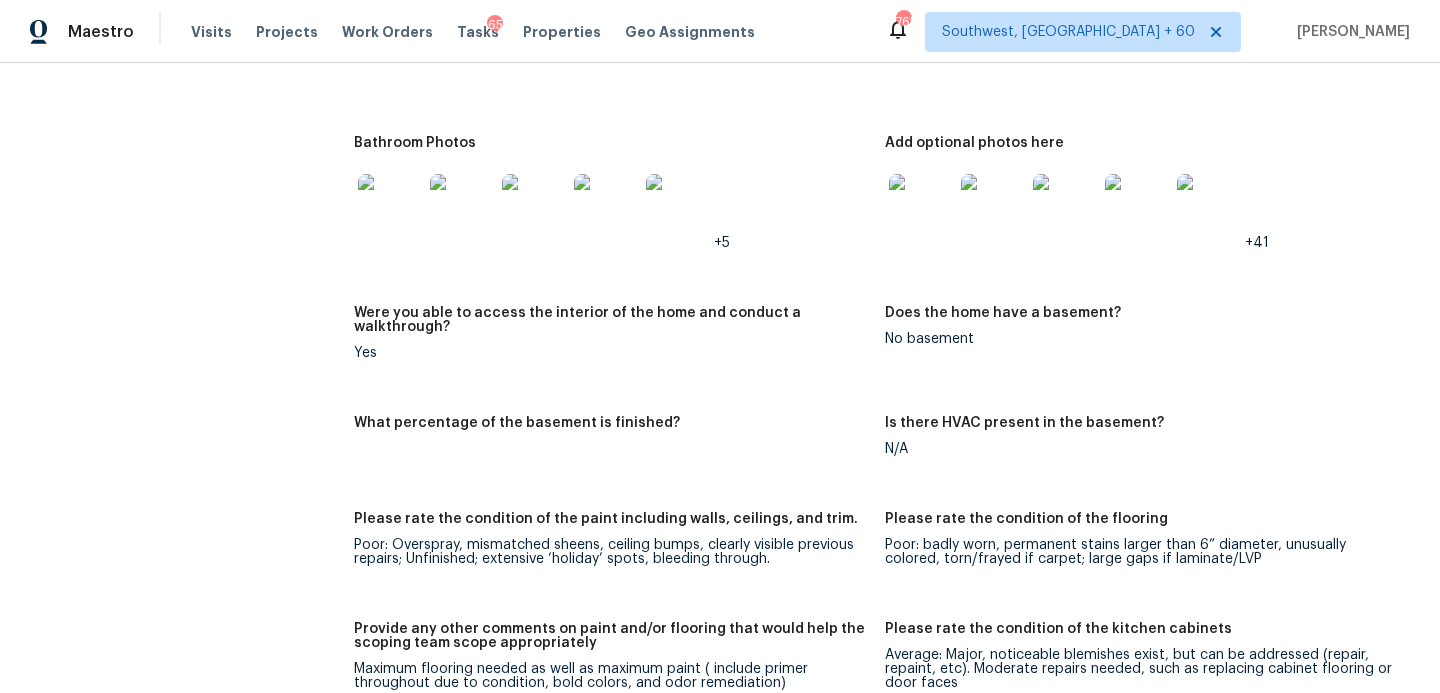 scroll, scrollTop: 2509, scrollLeft: 0, axis: vertical 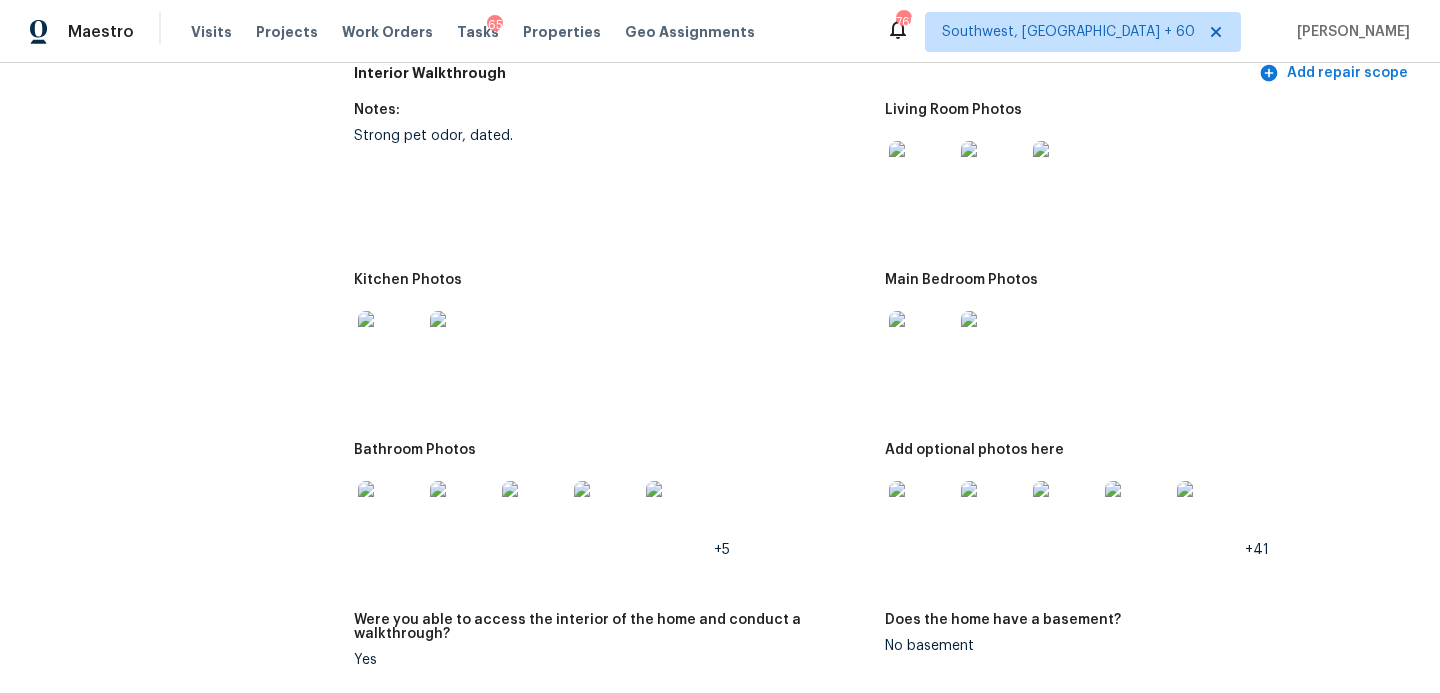 click at bounding box center [1209, 513] 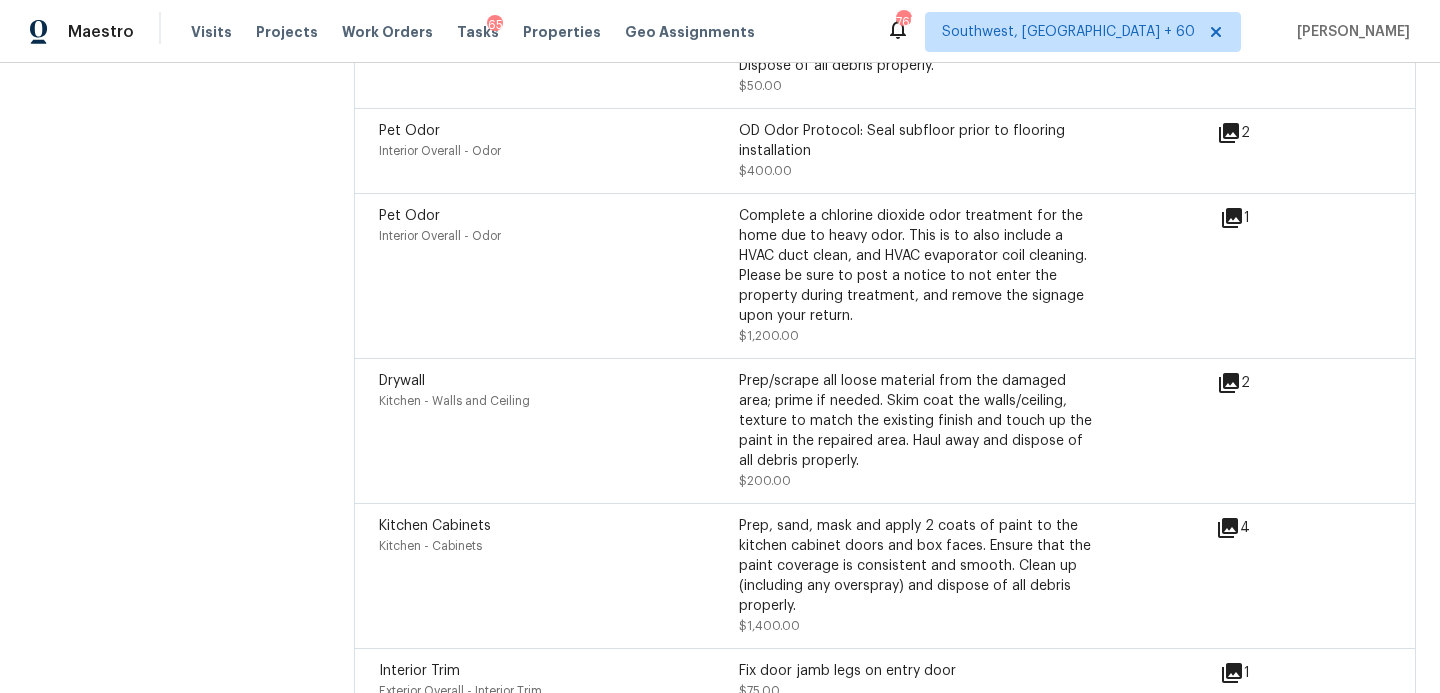scroll, scrollTop: 5491, scrollLeft: 0, axis: vertical 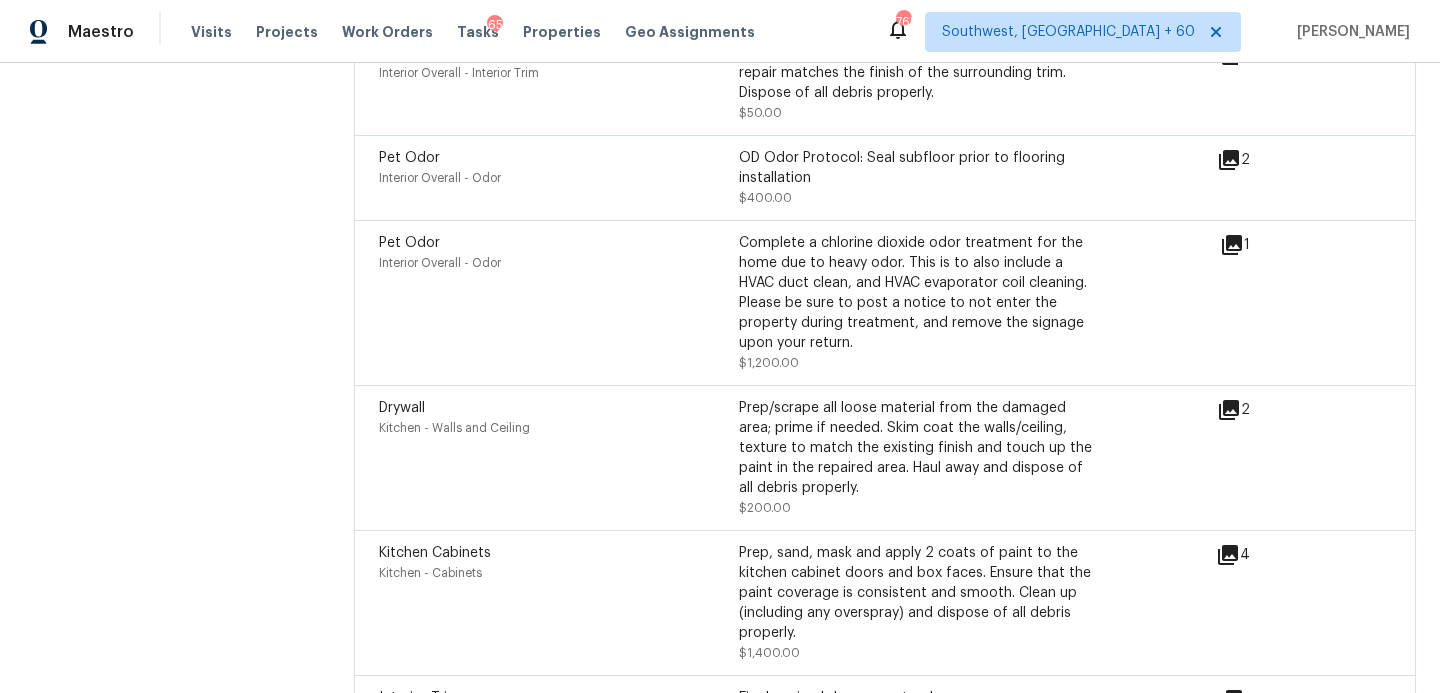 click 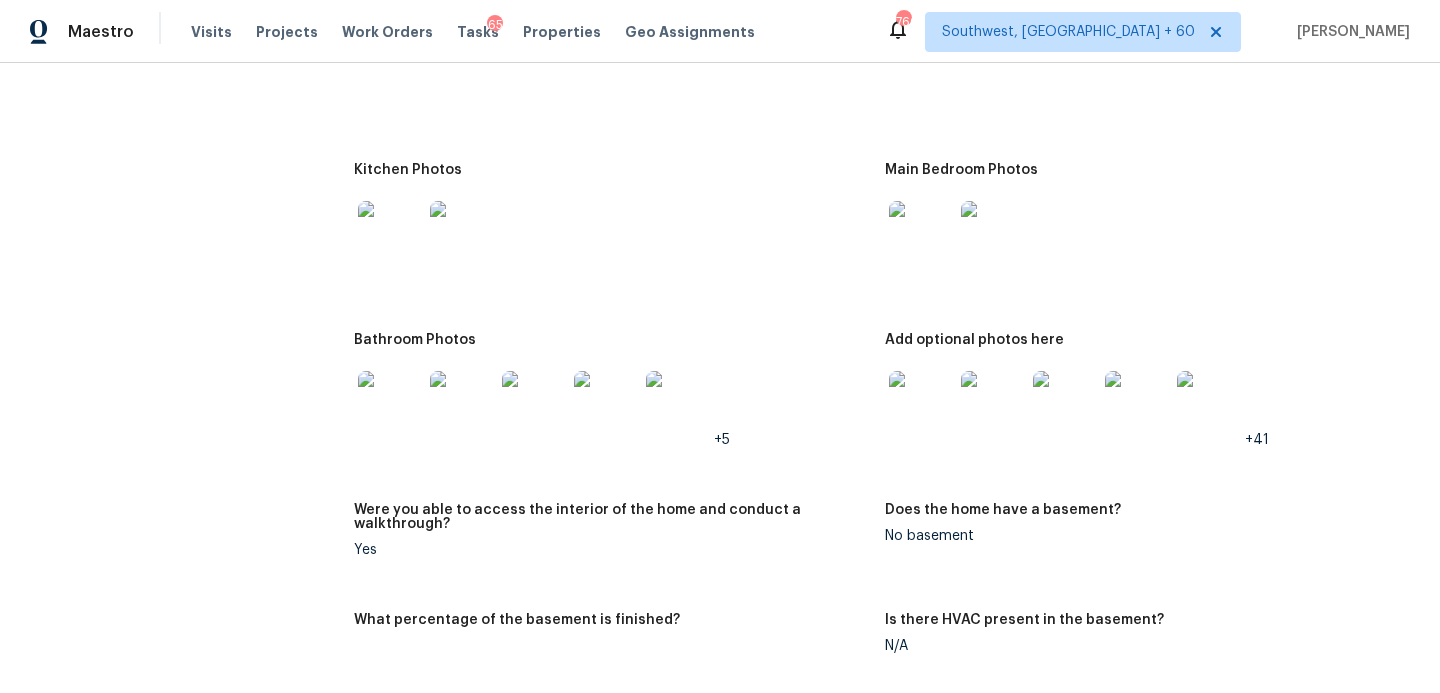 scroll, scrollTop: 2612, scrollLeft: 0, axis: vertical 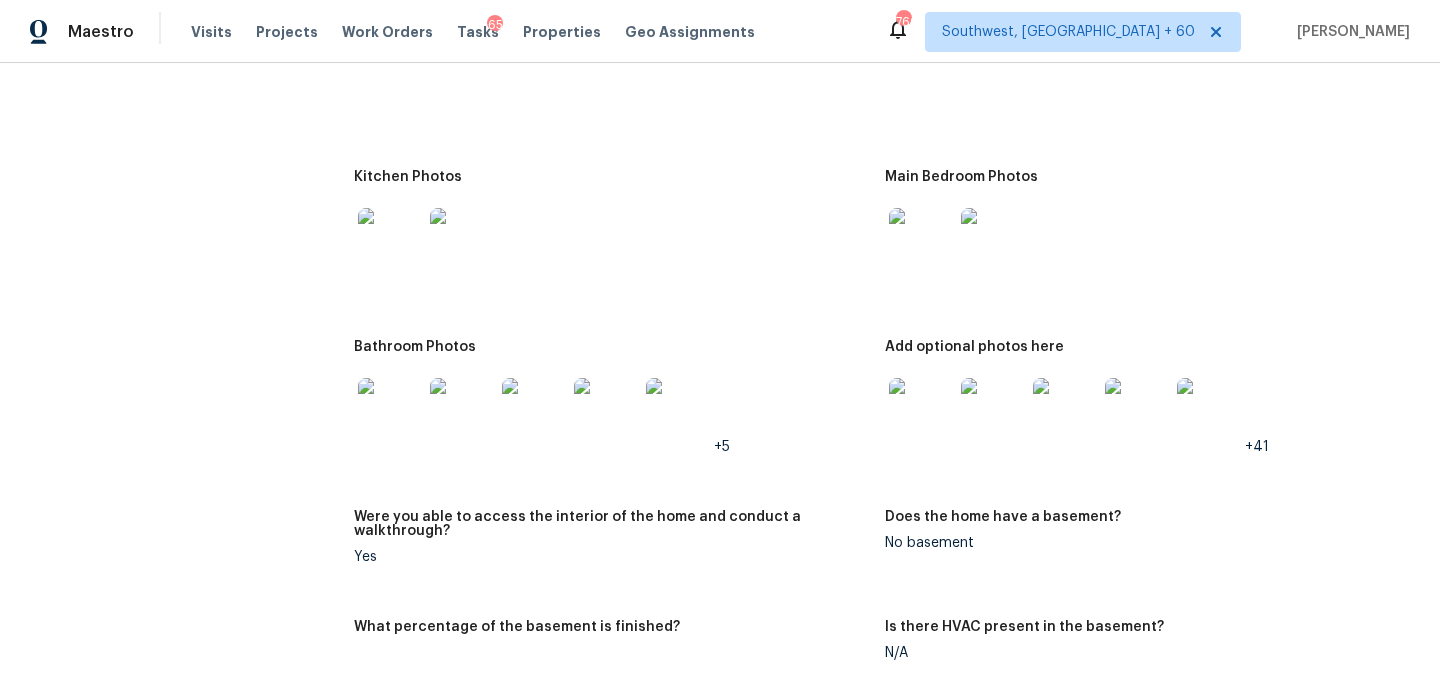 click at bounding box center (390, 410) 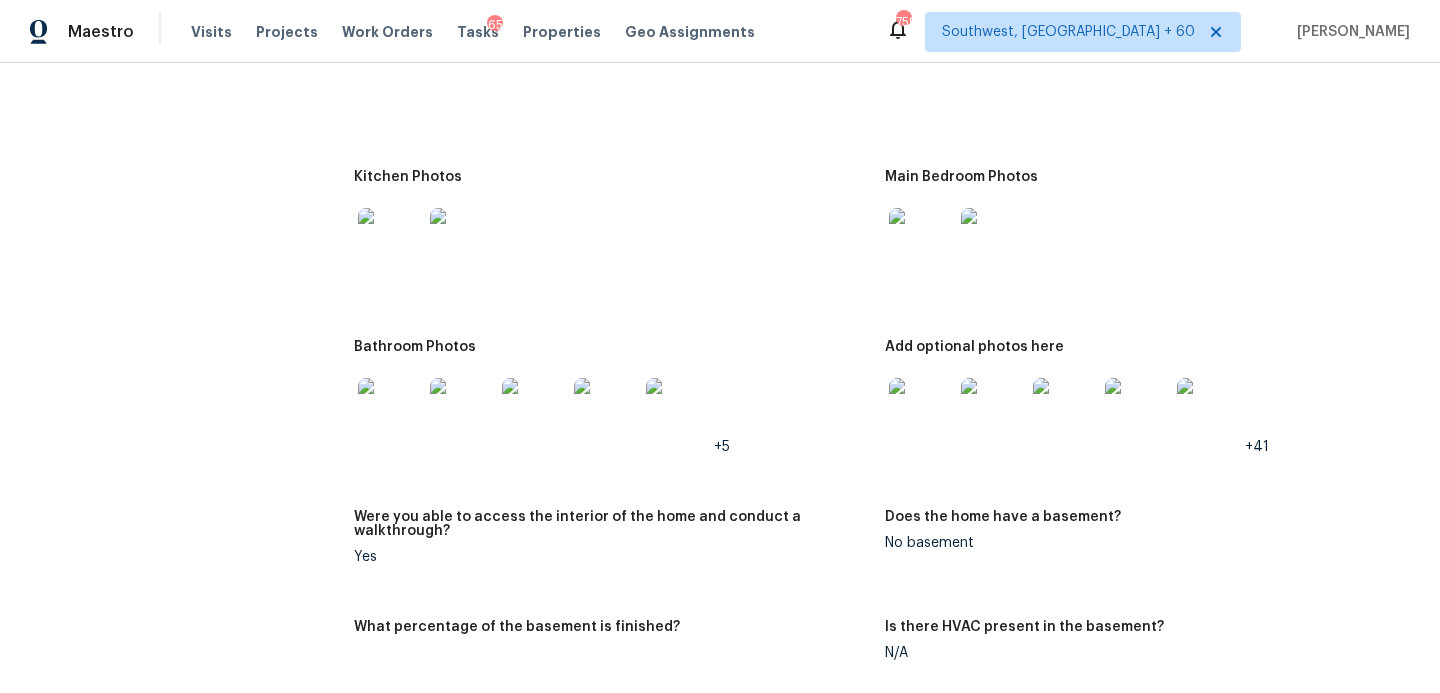 click on "Kitchen Photos" at bounding box center (619, 243) 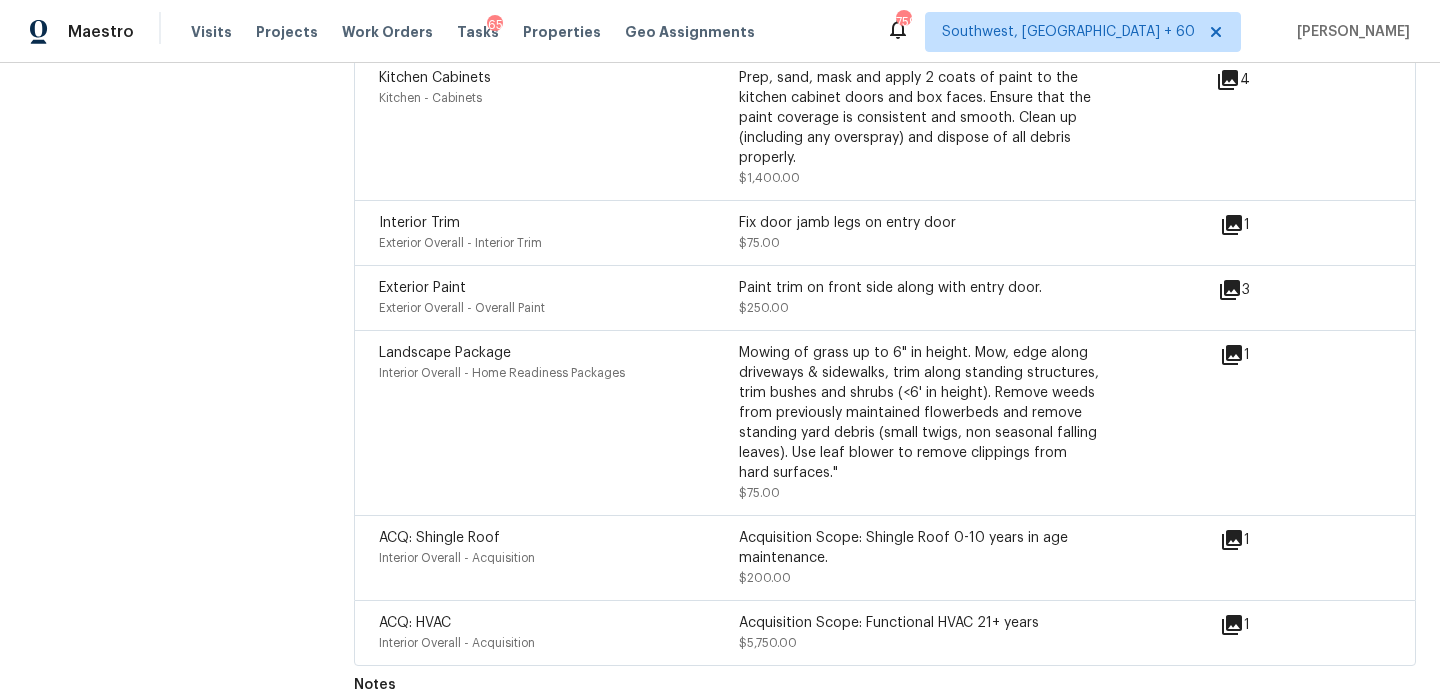 scroll, scrollTop: 5800, scrollLeft: 0, axis: vertical 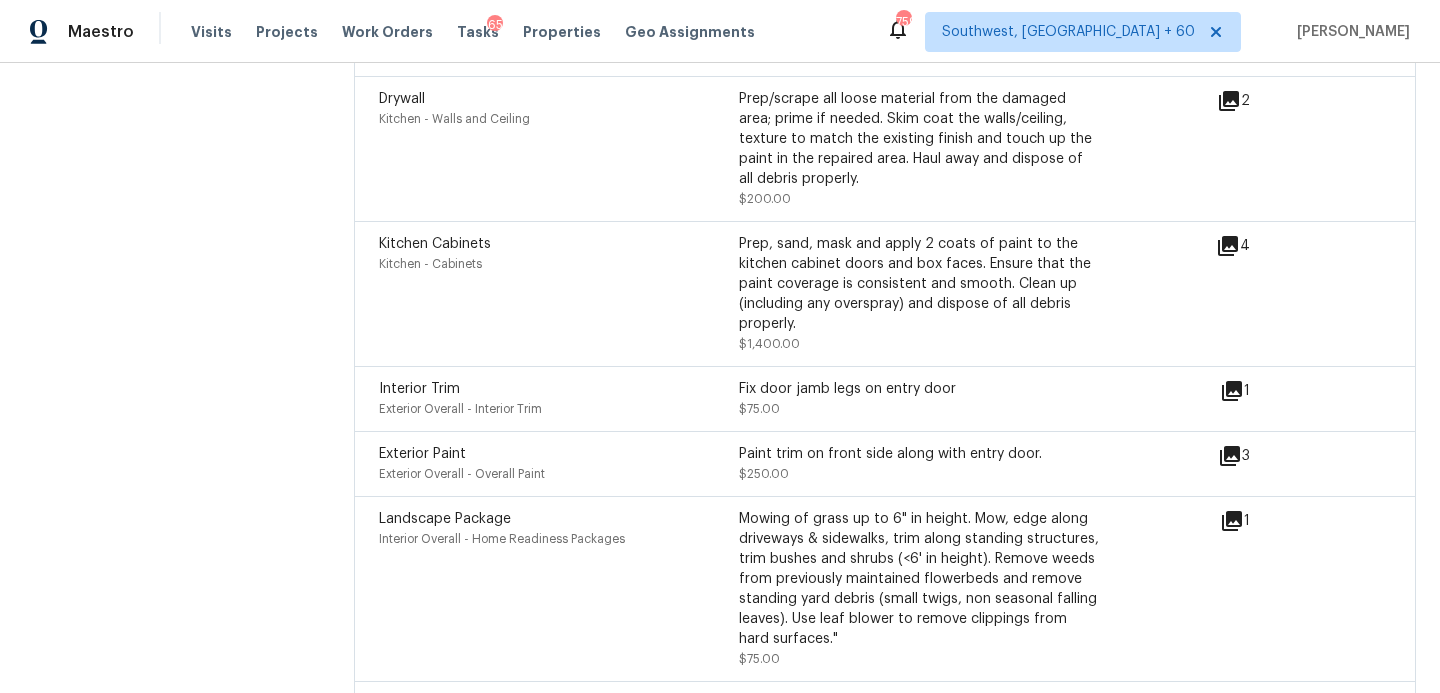 click on "Interior Trim" at bounding box center (559, 389) 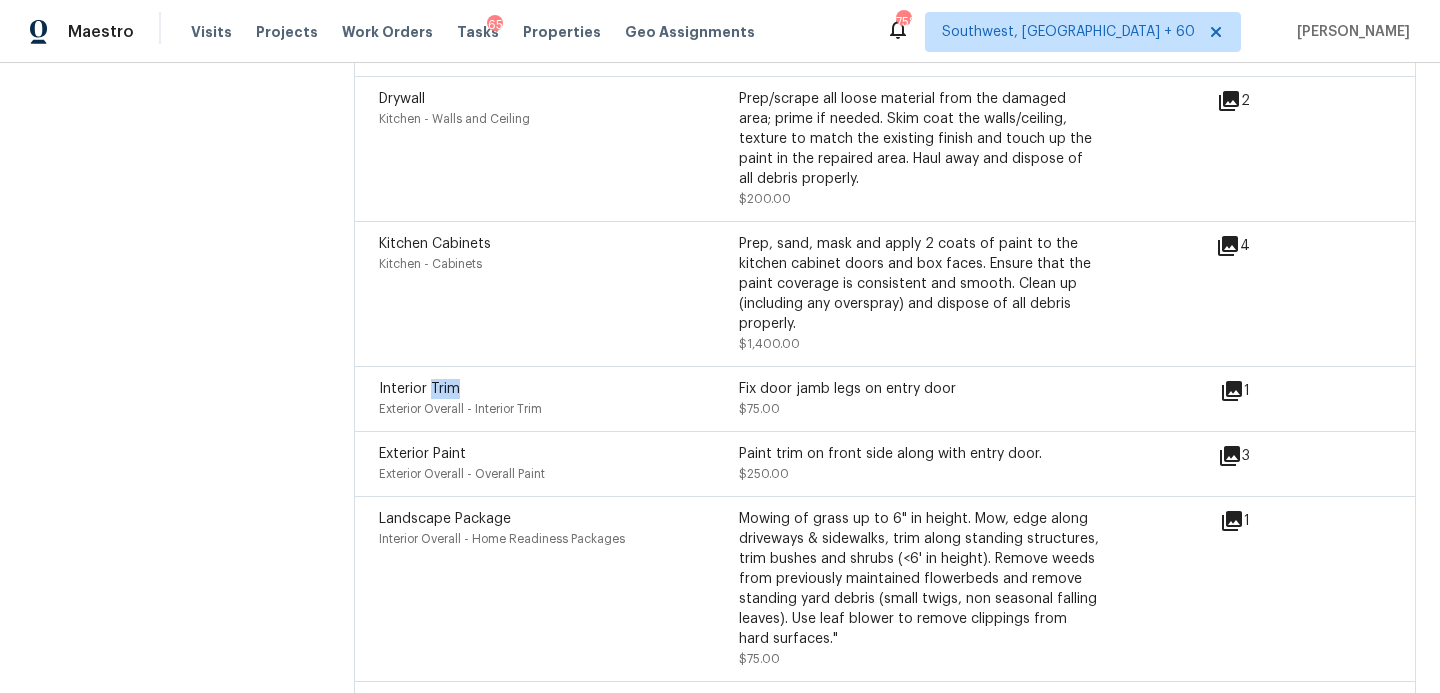 click on "Interior Trim" at bounding box center [559, 389] 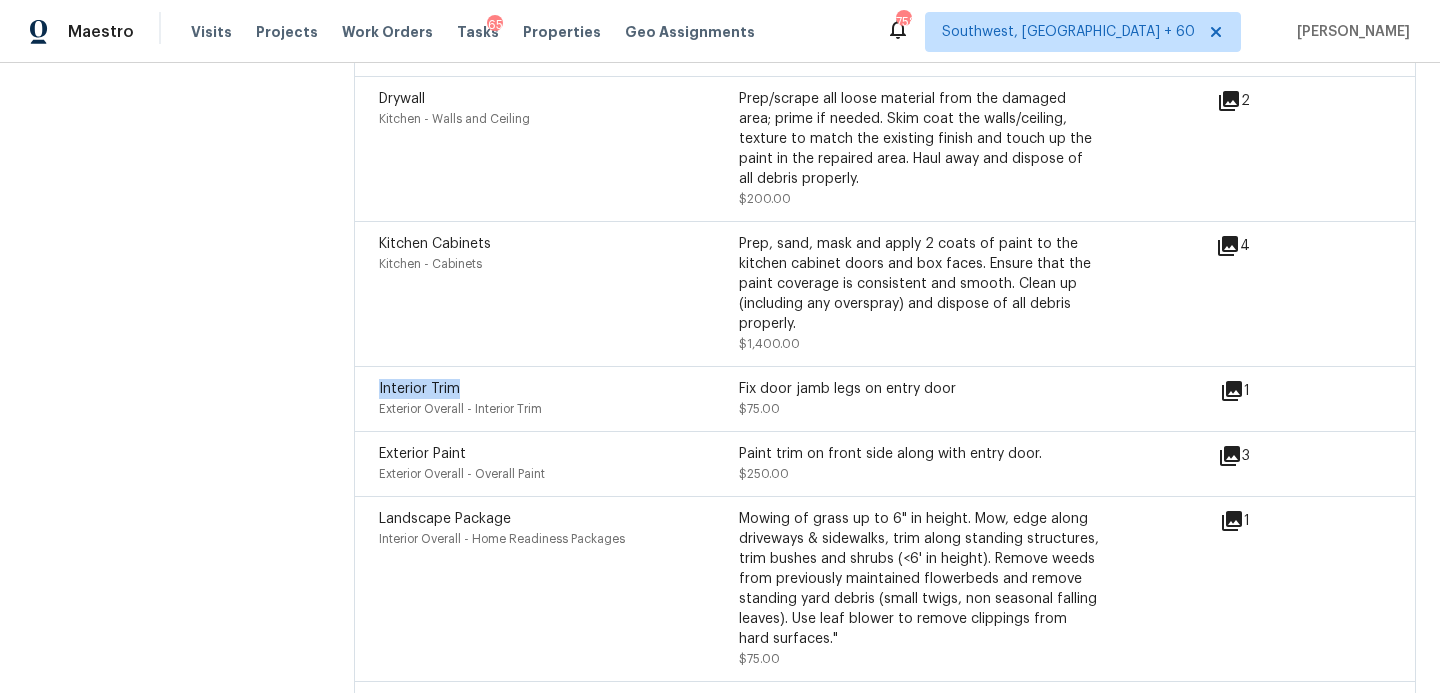 click on "Interior Trim" at bounding box center [559, 389] 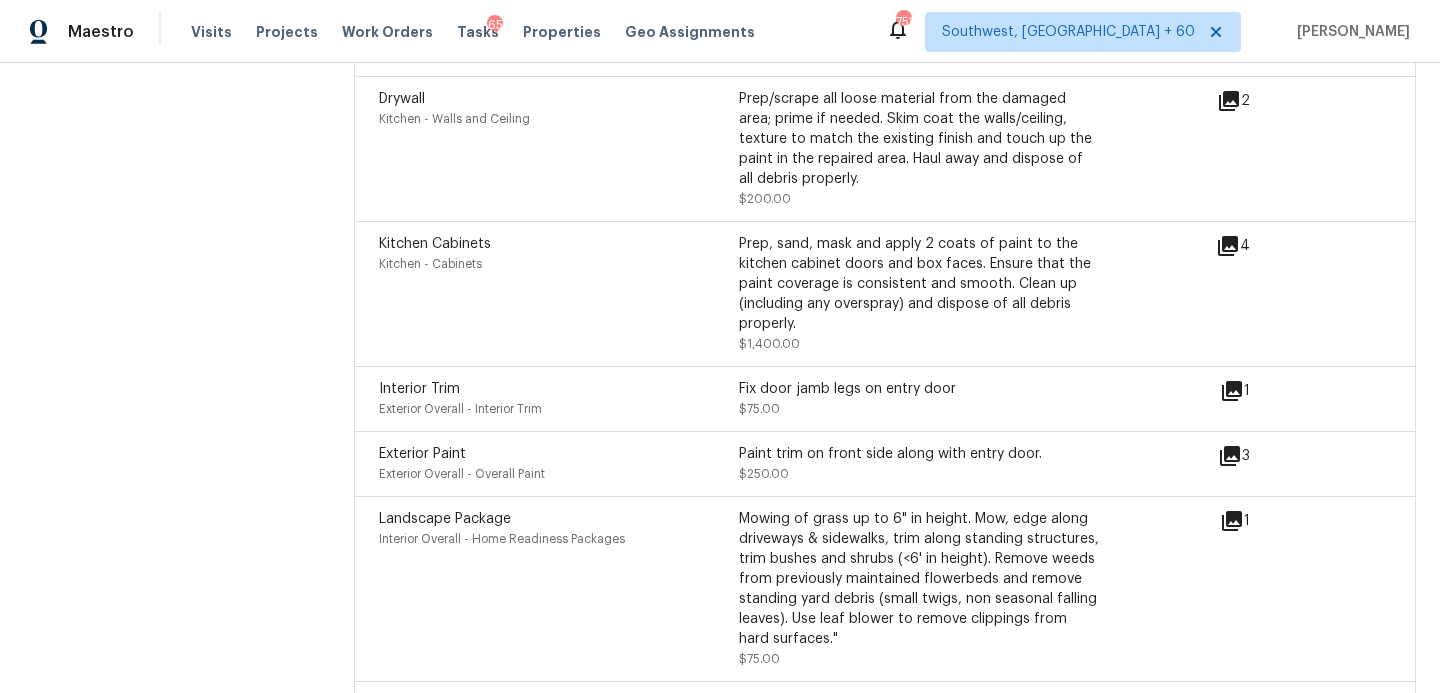 click on "Kitchen Cabinets" at bounding box center (435, 244) 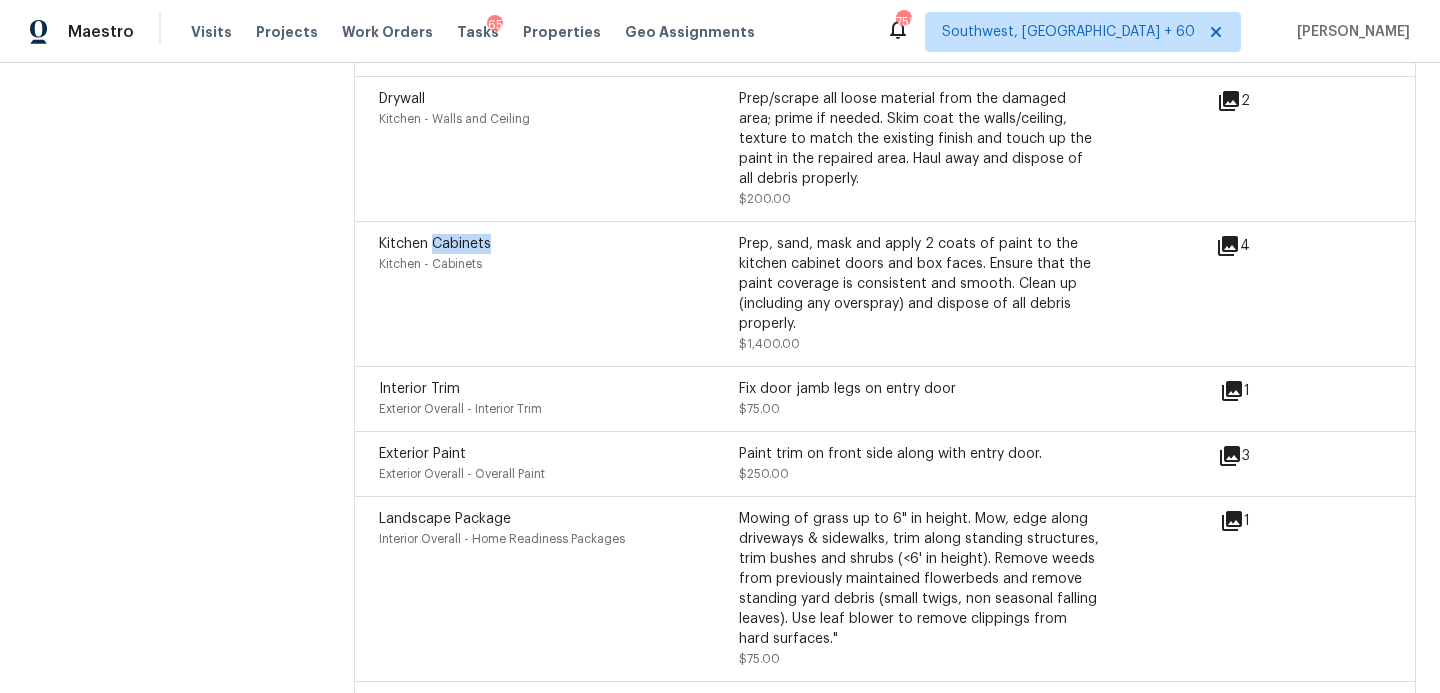 click on "Kitchen Cabinets" at bounding box center [435, 244] 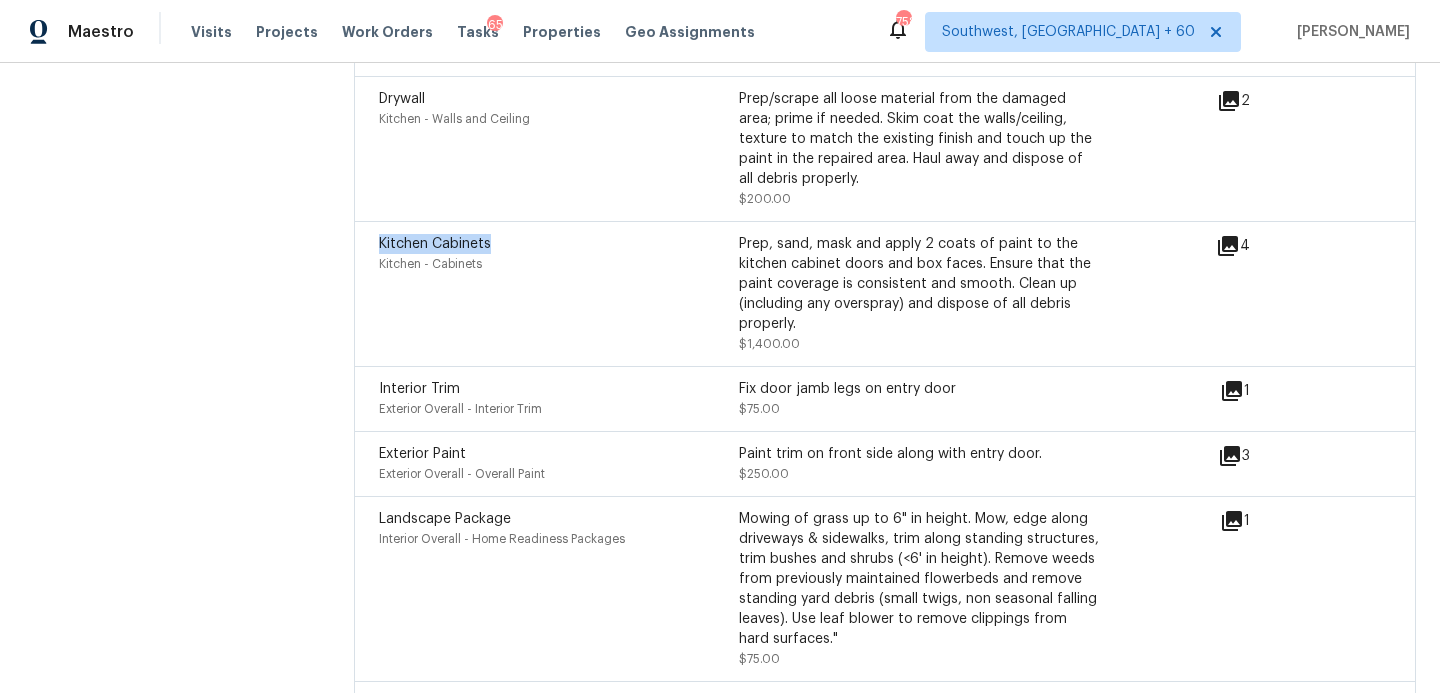 click on "Kitchen Cabinets" at bounding box center [435, 244] 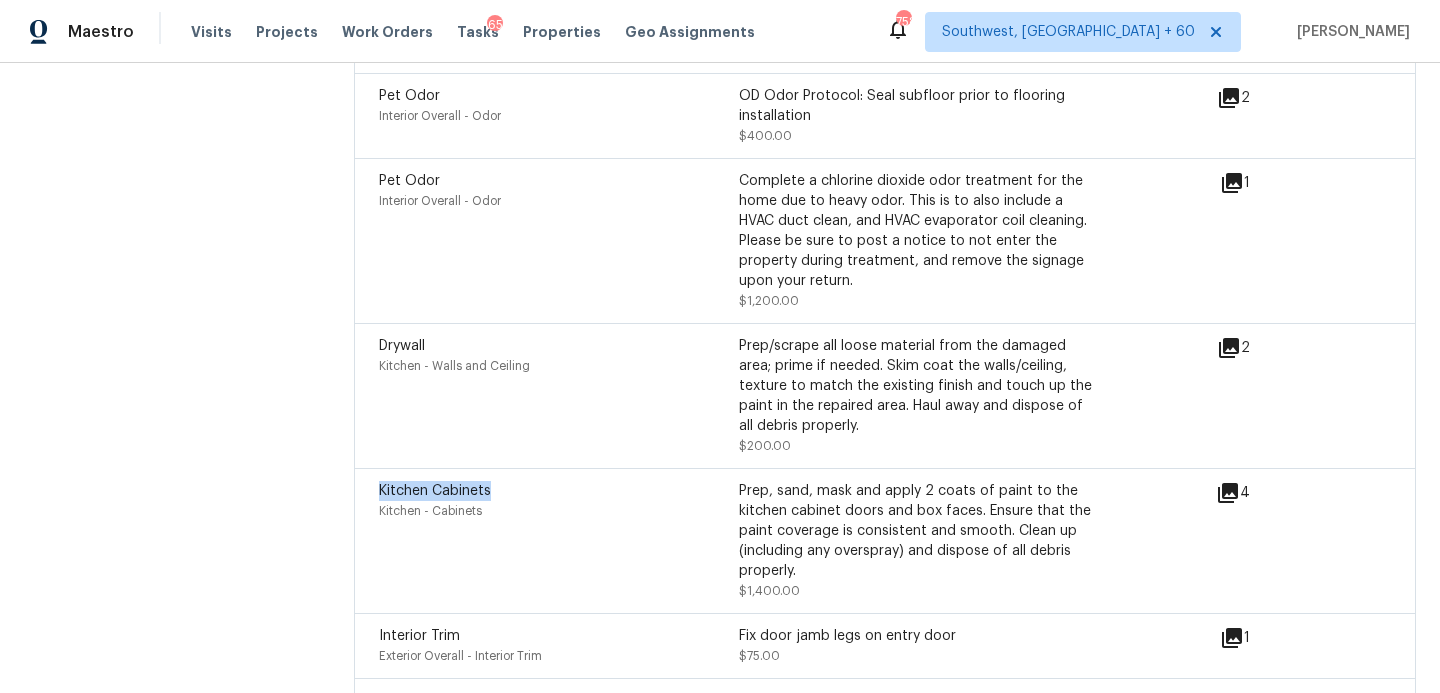 scroll, scrollTop: 5364, scrollLeft: 0, axis: vertical 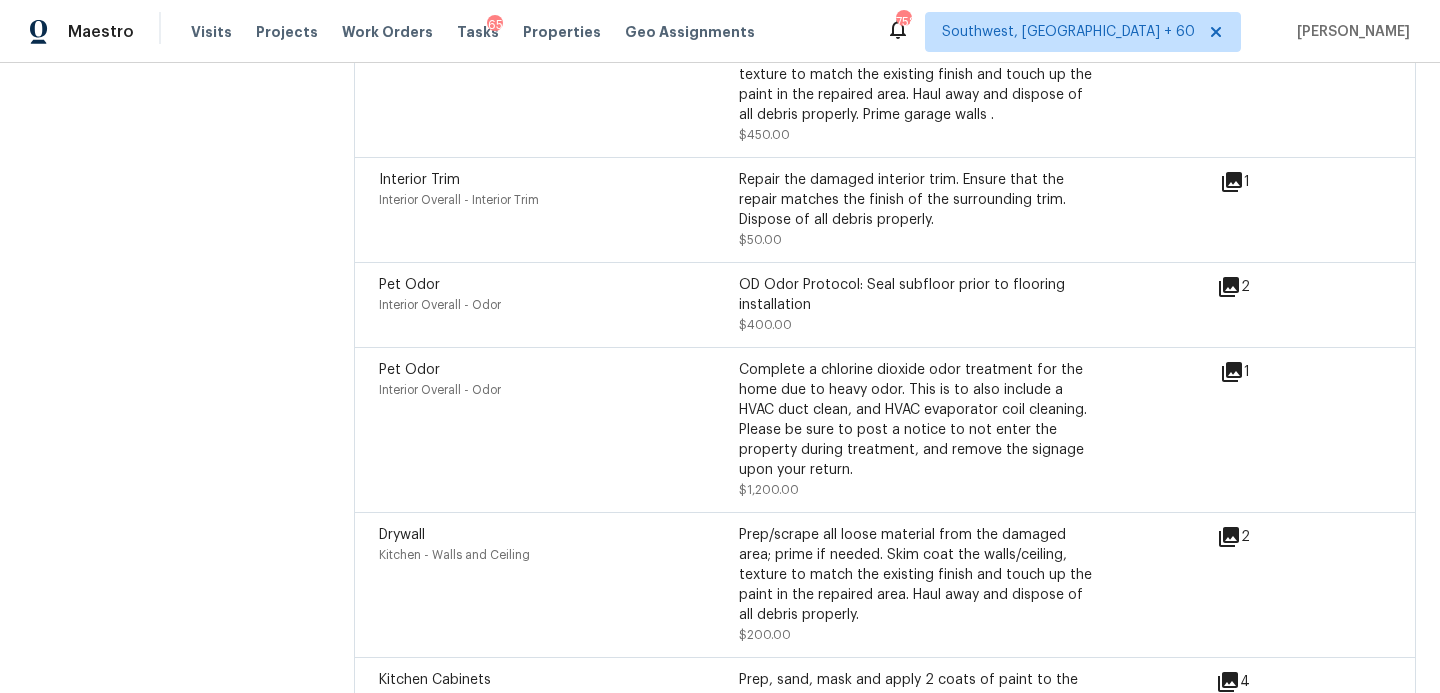 click on "Pet Odor" at bounding box center (559, 370) 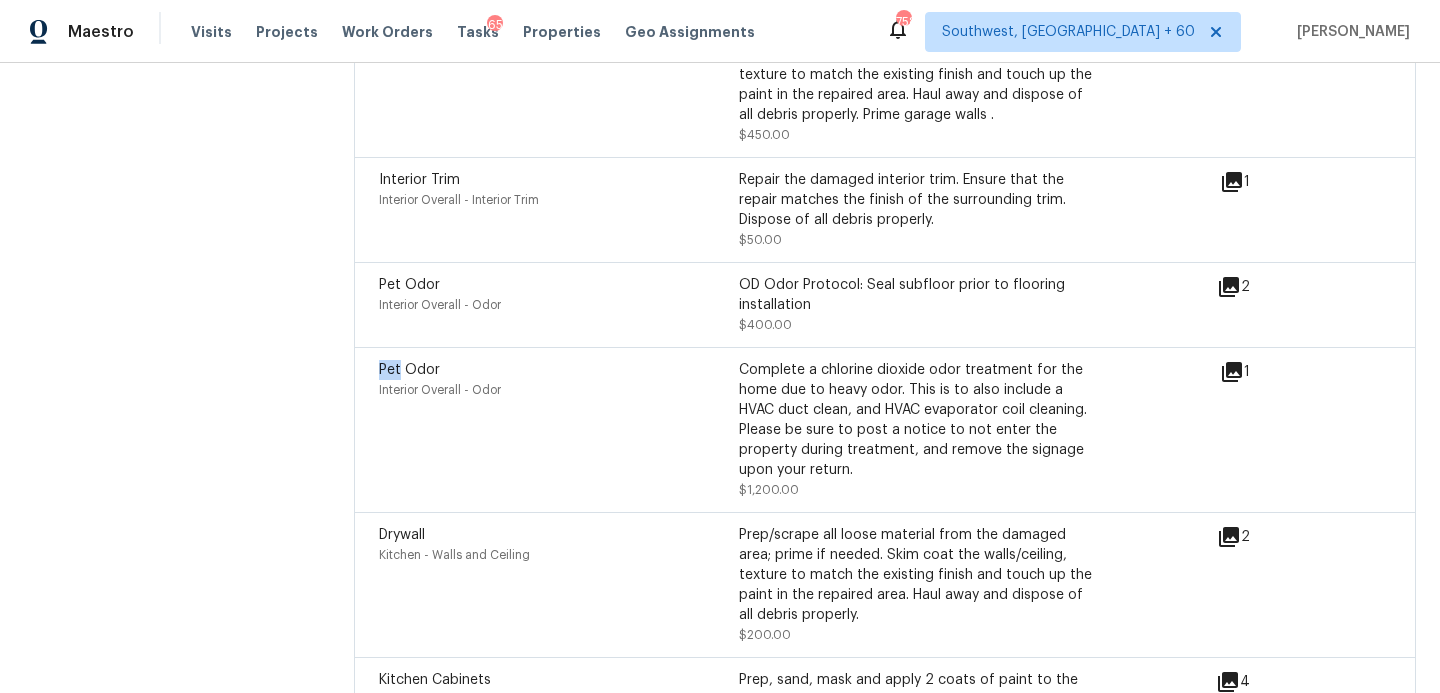 click on "Pet Odor" at bounding box center (559, 370) 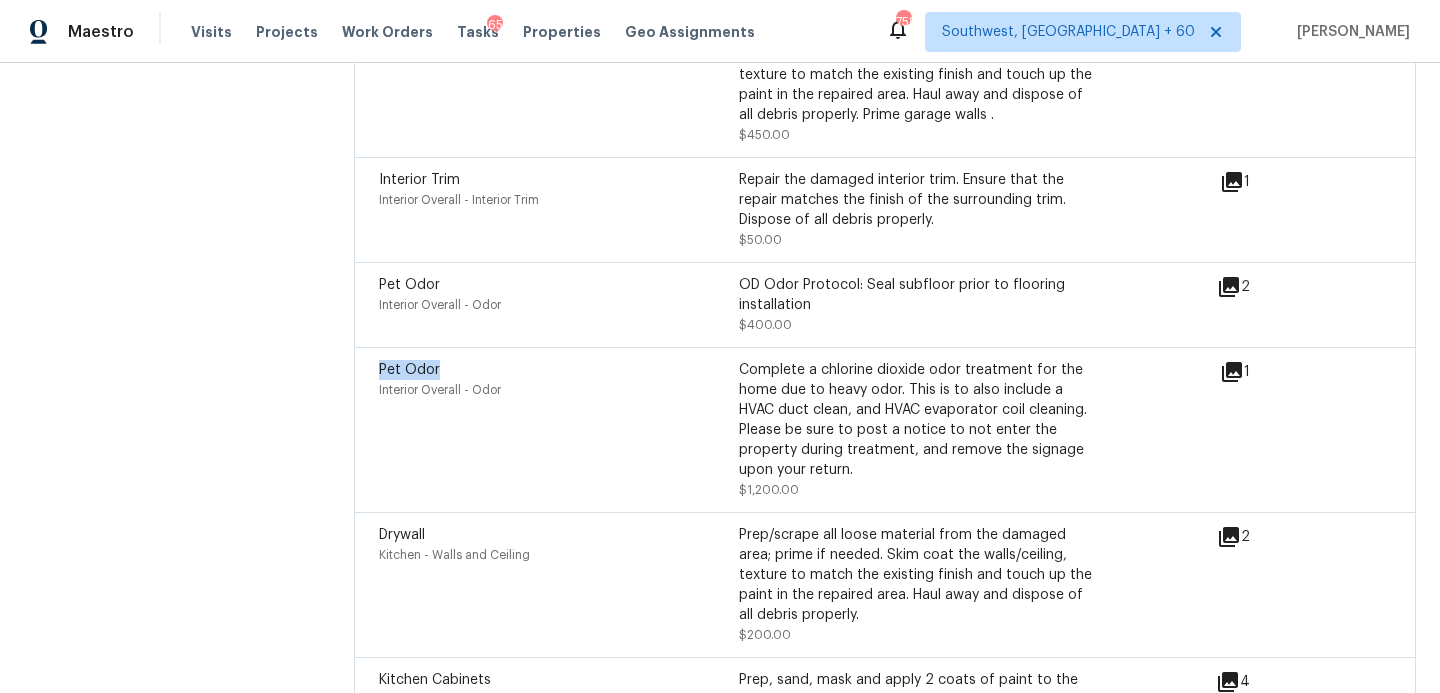 click on "Pet Odor" at bounding box center [559, 370] 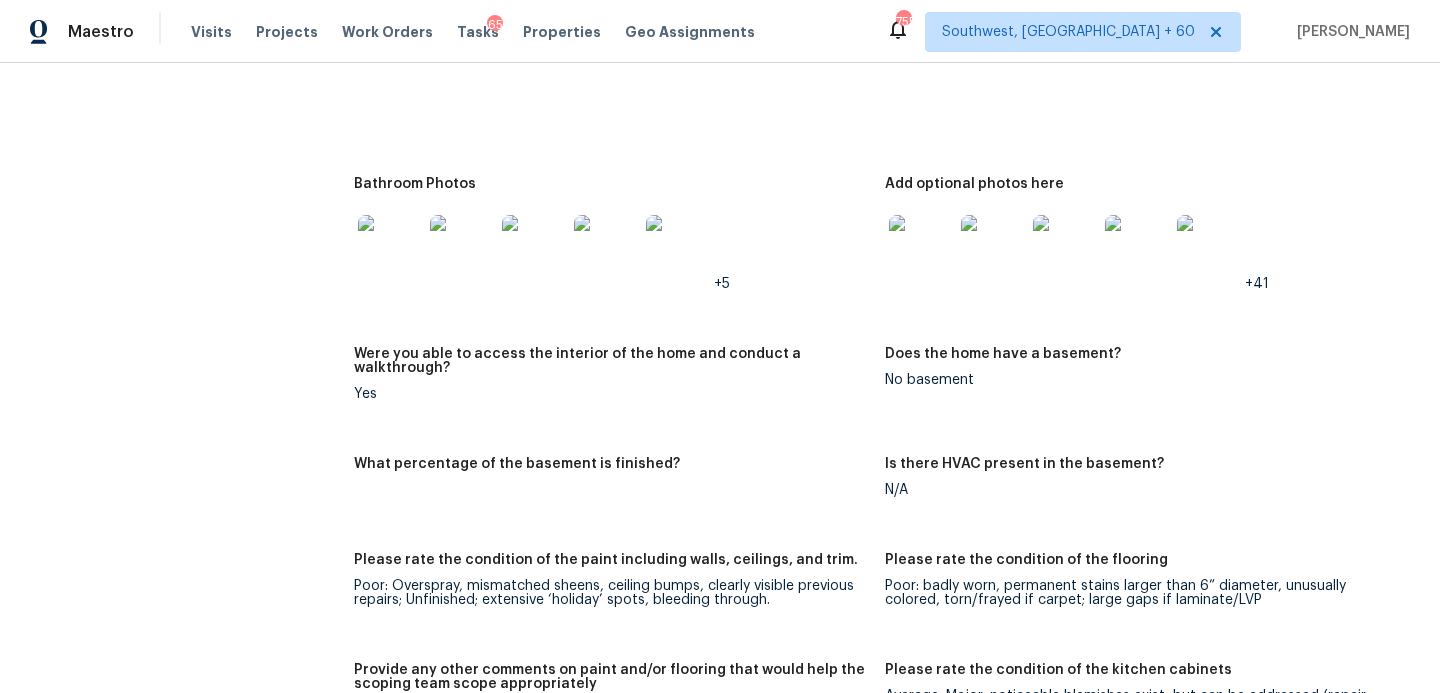 scroll, scrollTop: 0, scrollLeft: 0, axis: both 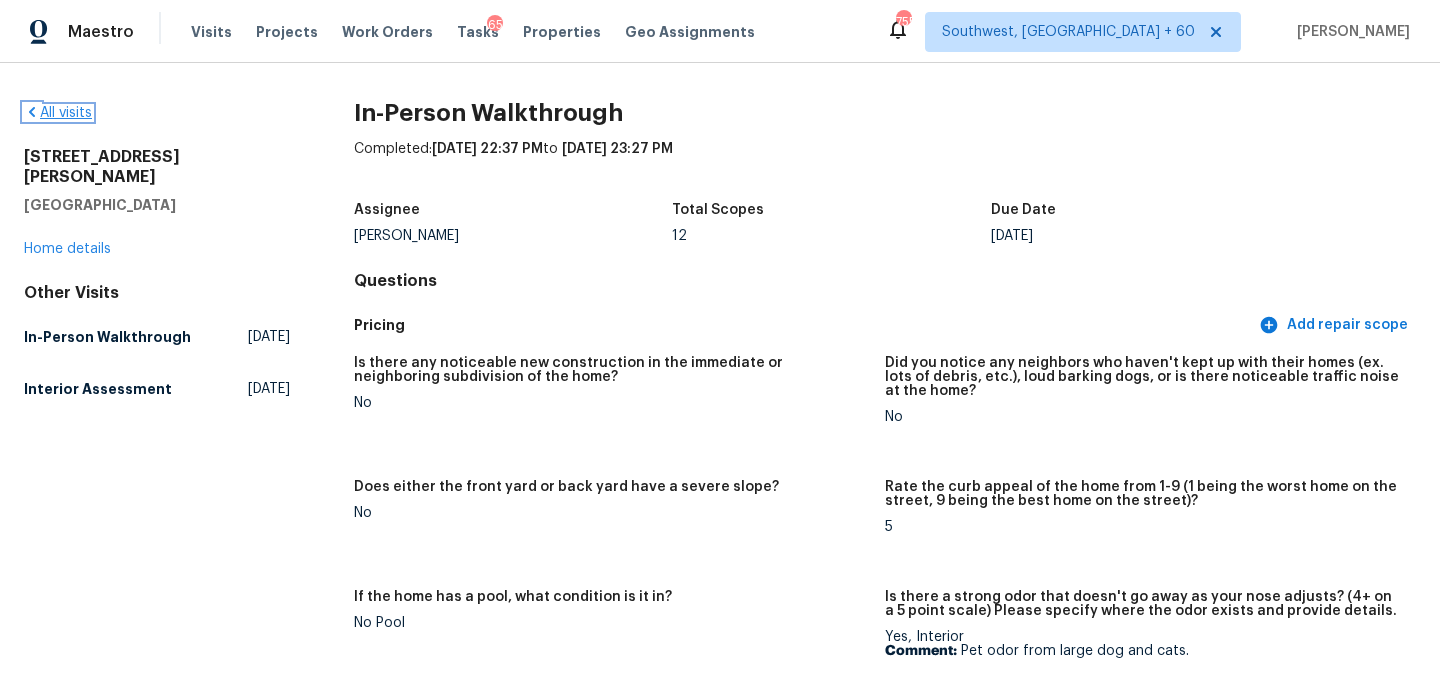 click on "All visits" at bounding box center (58, 113) 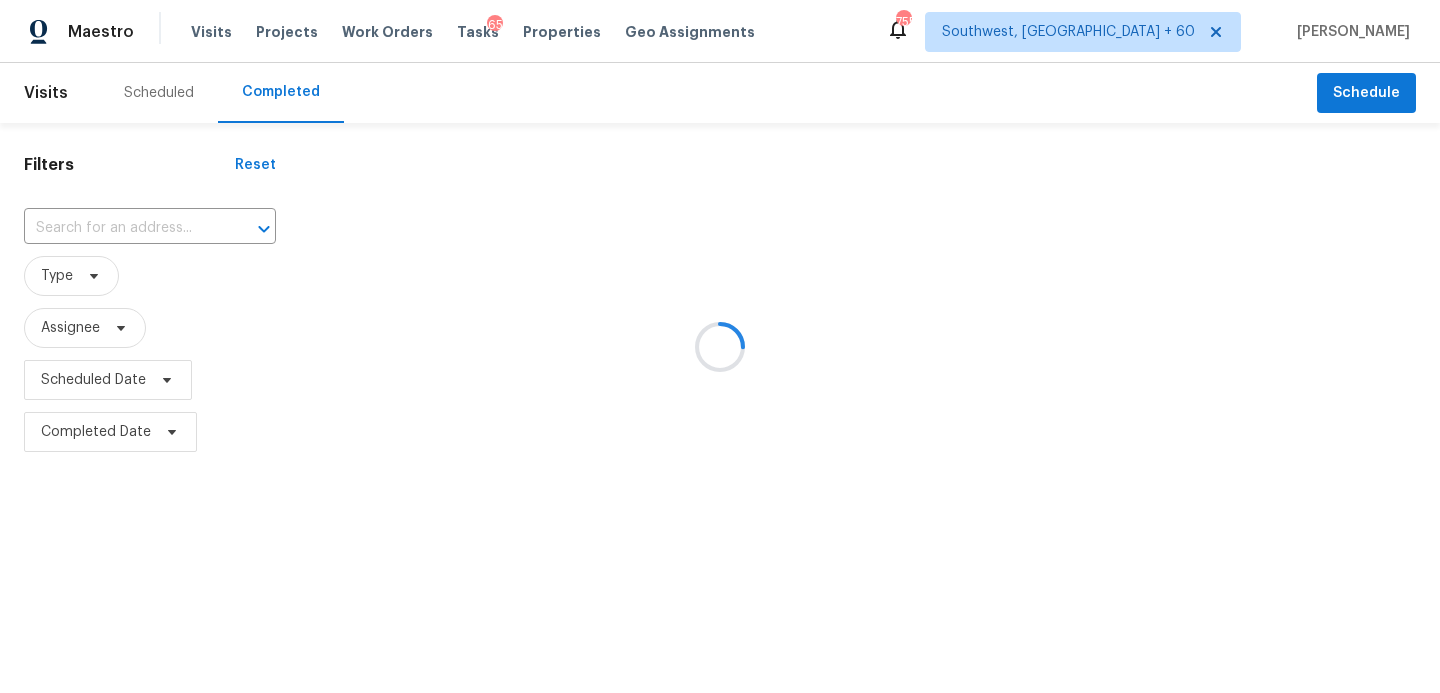click at bounding box center [720, 346] 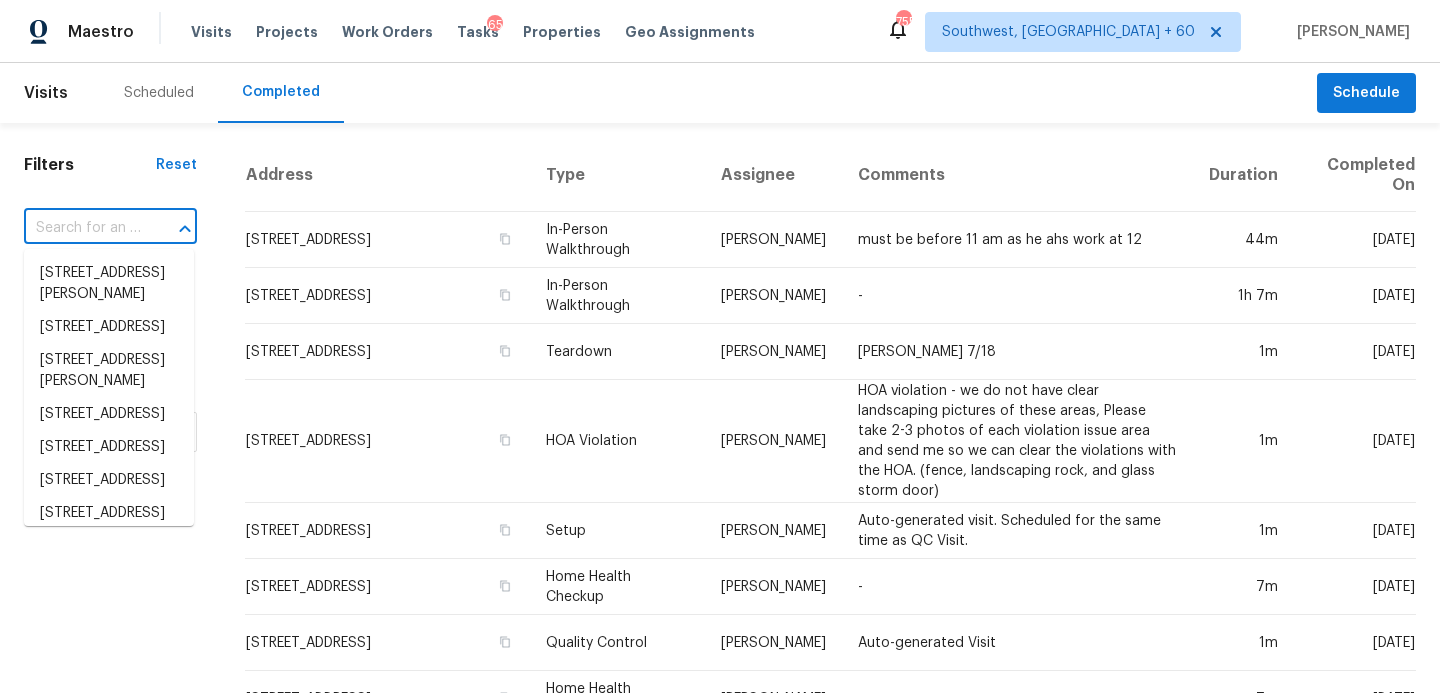 click at bounding box center (82, 228) 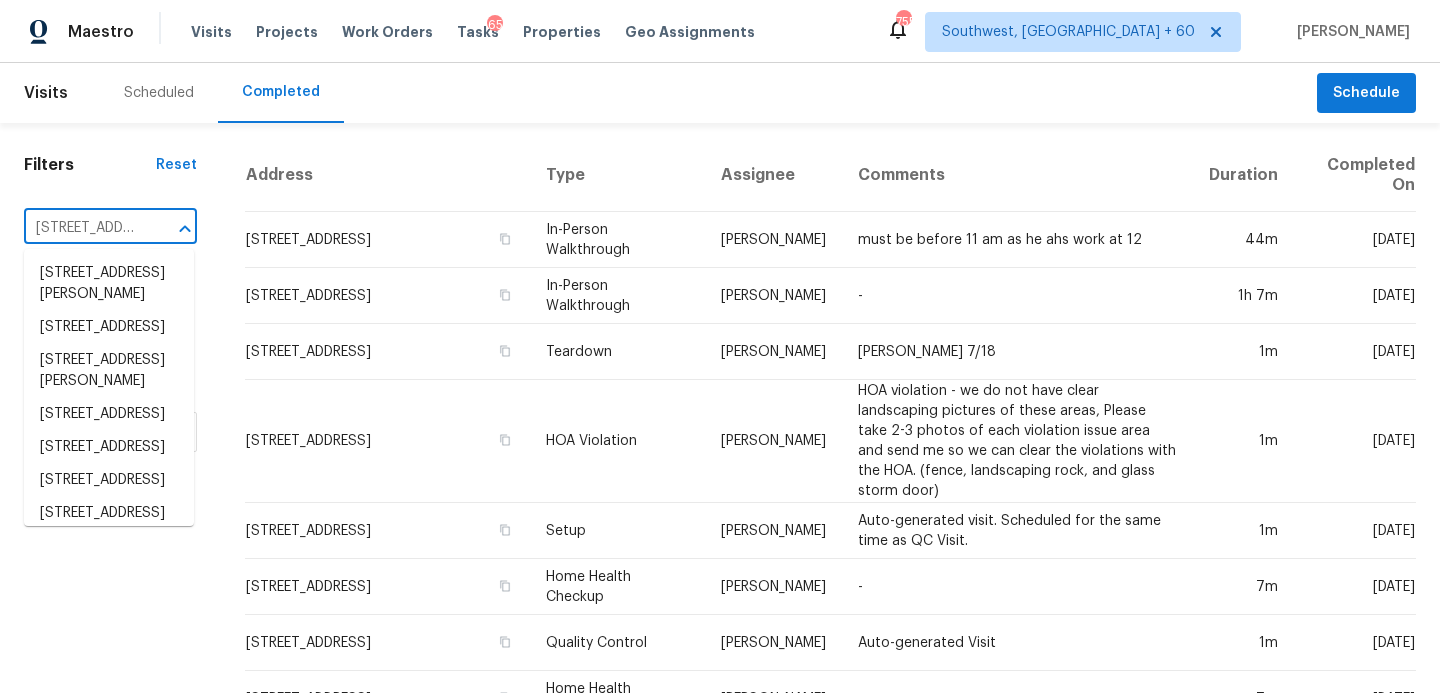 scroll, scrollTop: 0, scrollLeft: 177, axis: horizontal 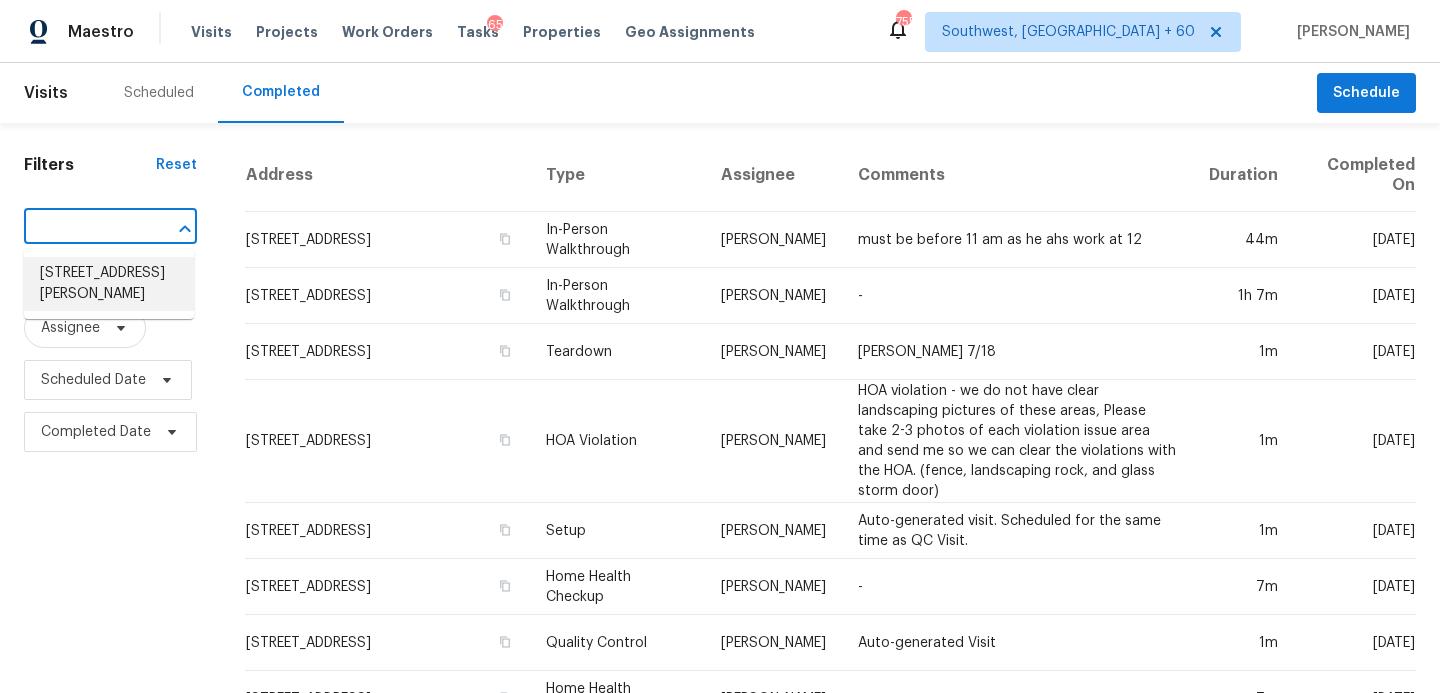click on "12972 W Sprague Rd, Cleveland, OH 44130" at bounding box center [109, 284] 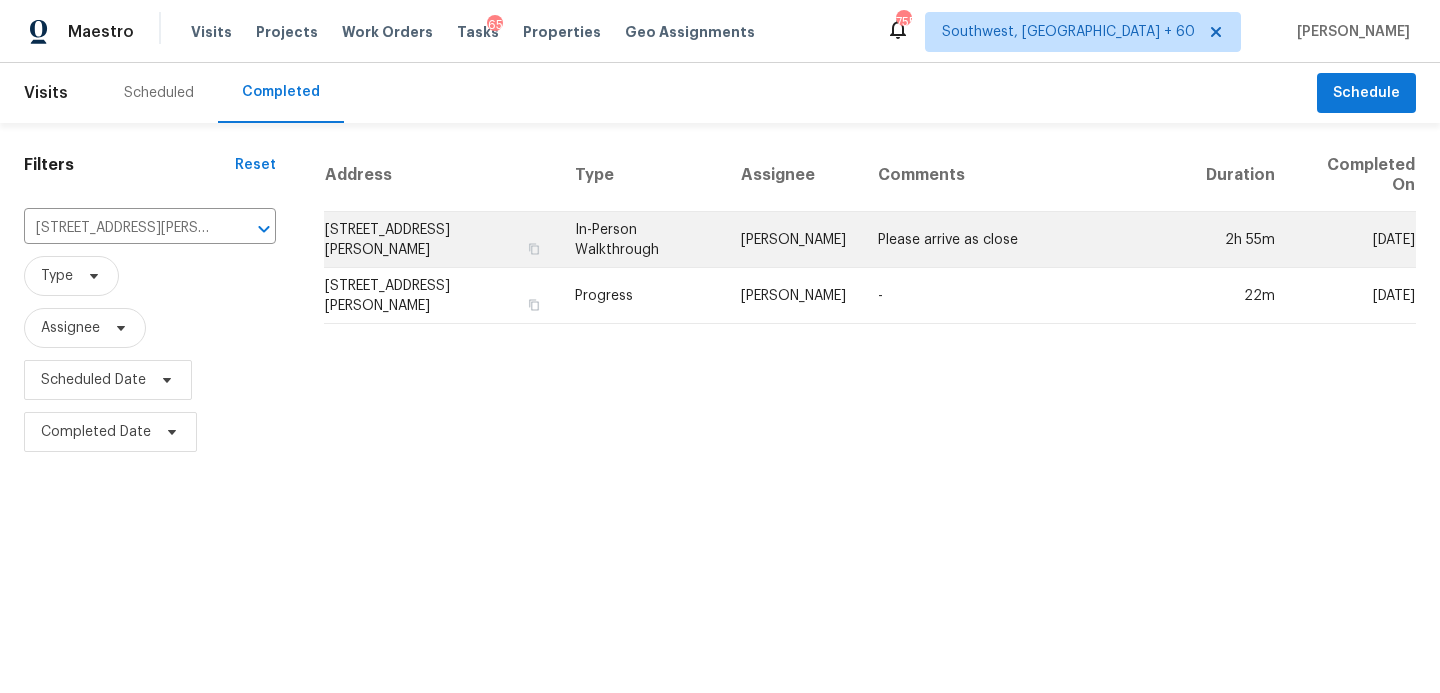 click on "Please arrive as close" at bounding box center [1026, 240] 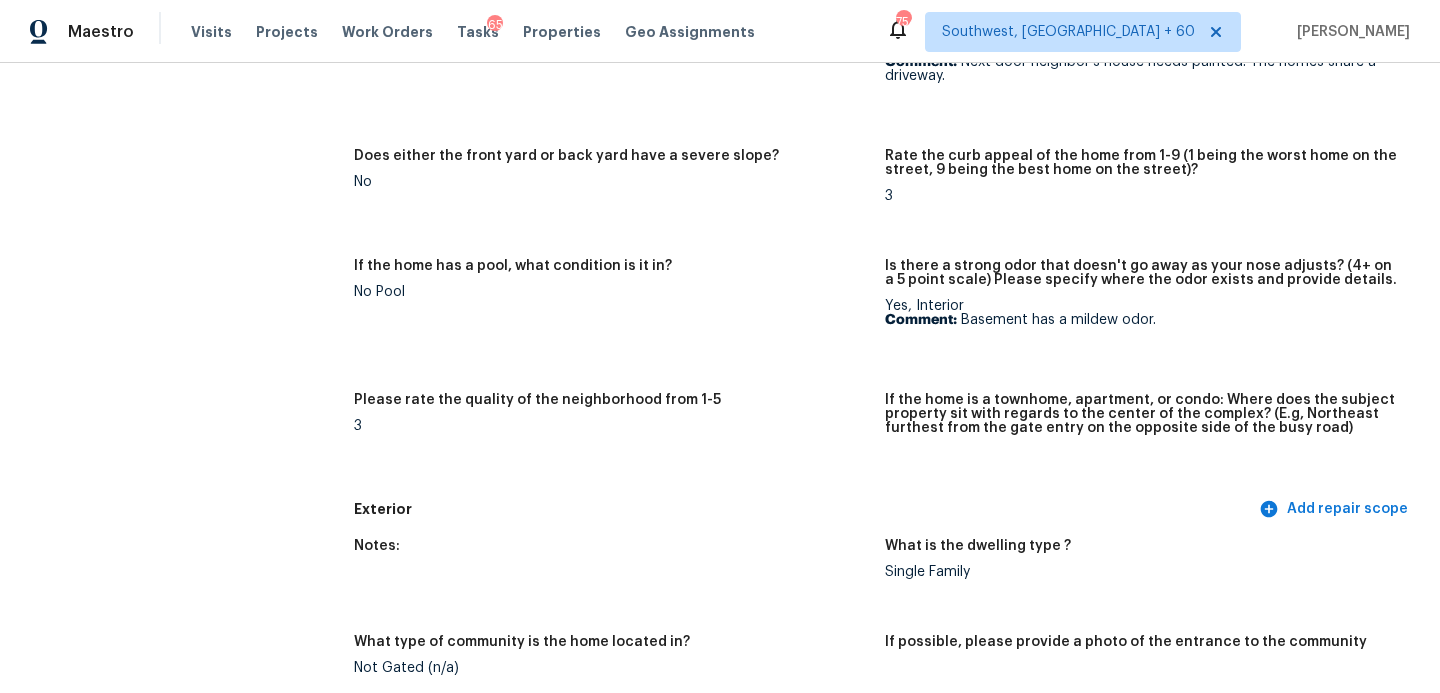 scroll, scrollTop: 0, scrollLeft: 0, axis: both 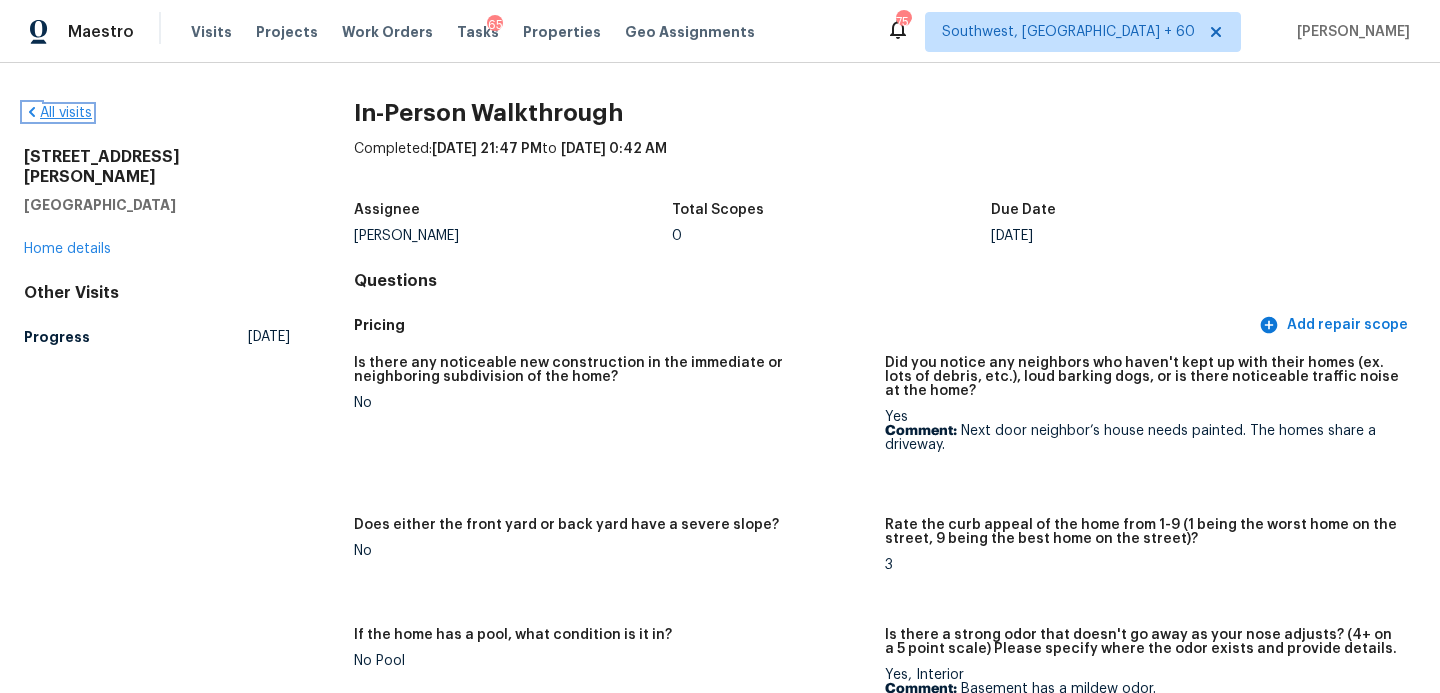 click on "All visits" at bounding box center [58, 113] 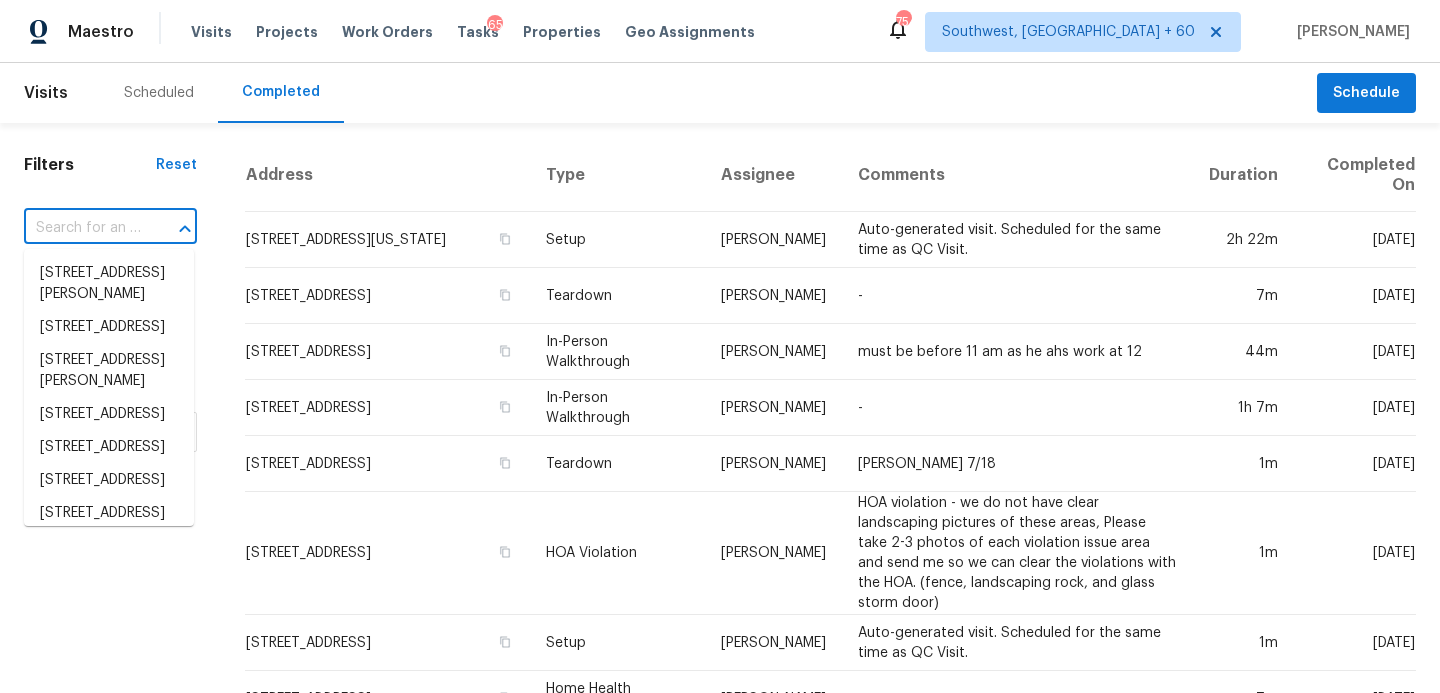 click at bounding box center (82, 228) 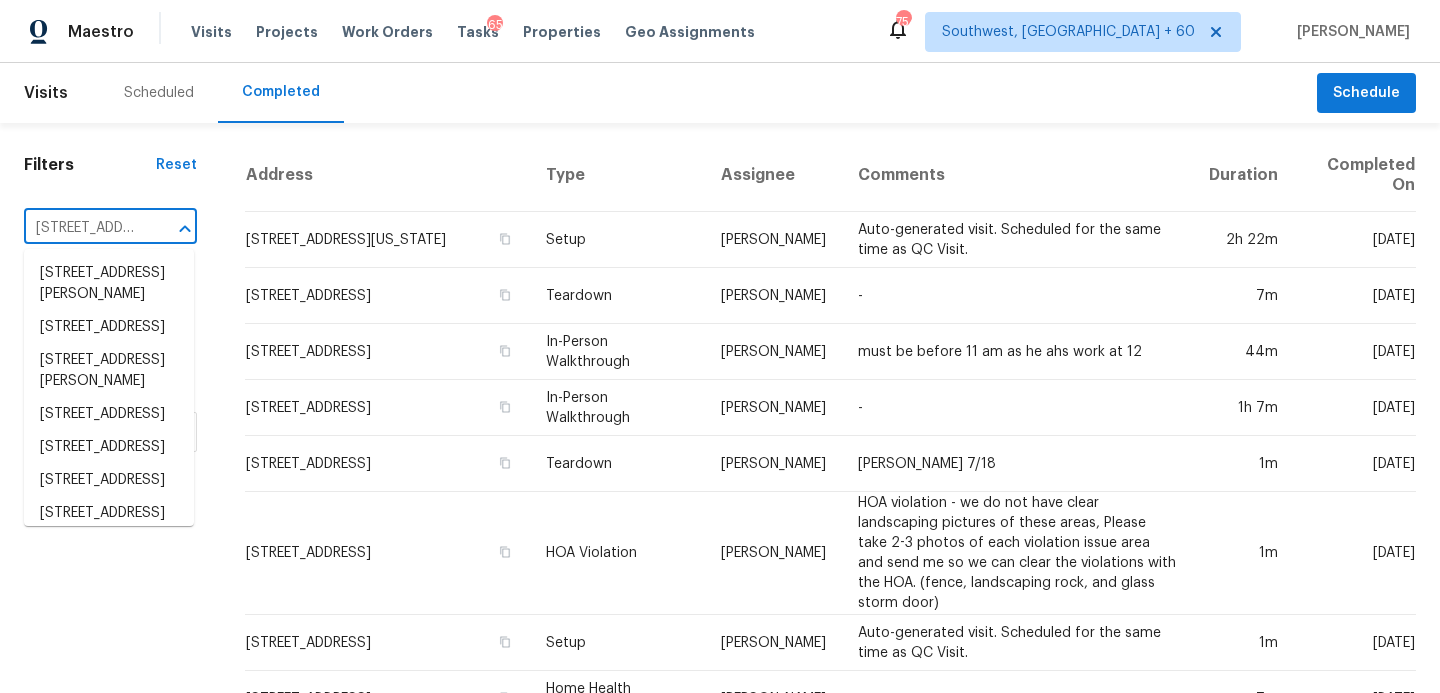 scroll, scrollTop: 0, scrollLeft: 177, axis: horizontal 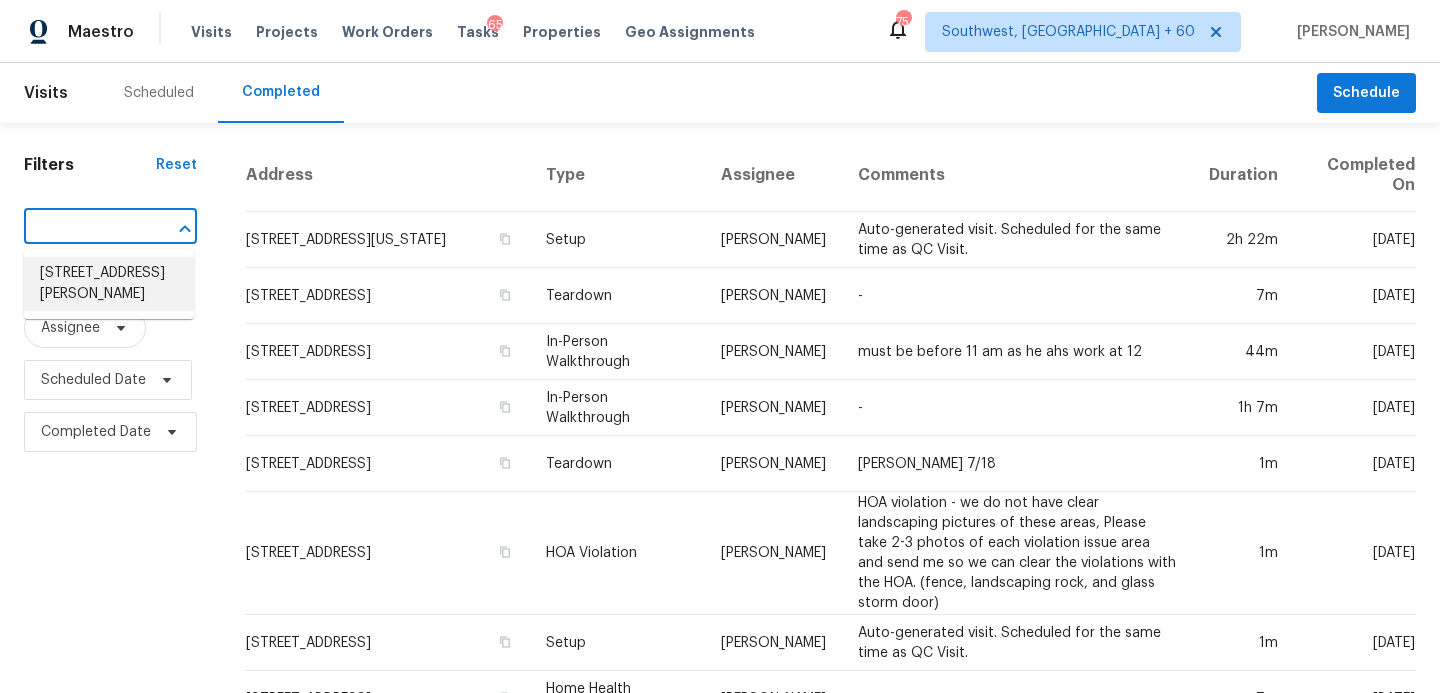 click on "12972 W Sprague Rd, Cleveland, OH 44130" at bounding box center (109, 284) 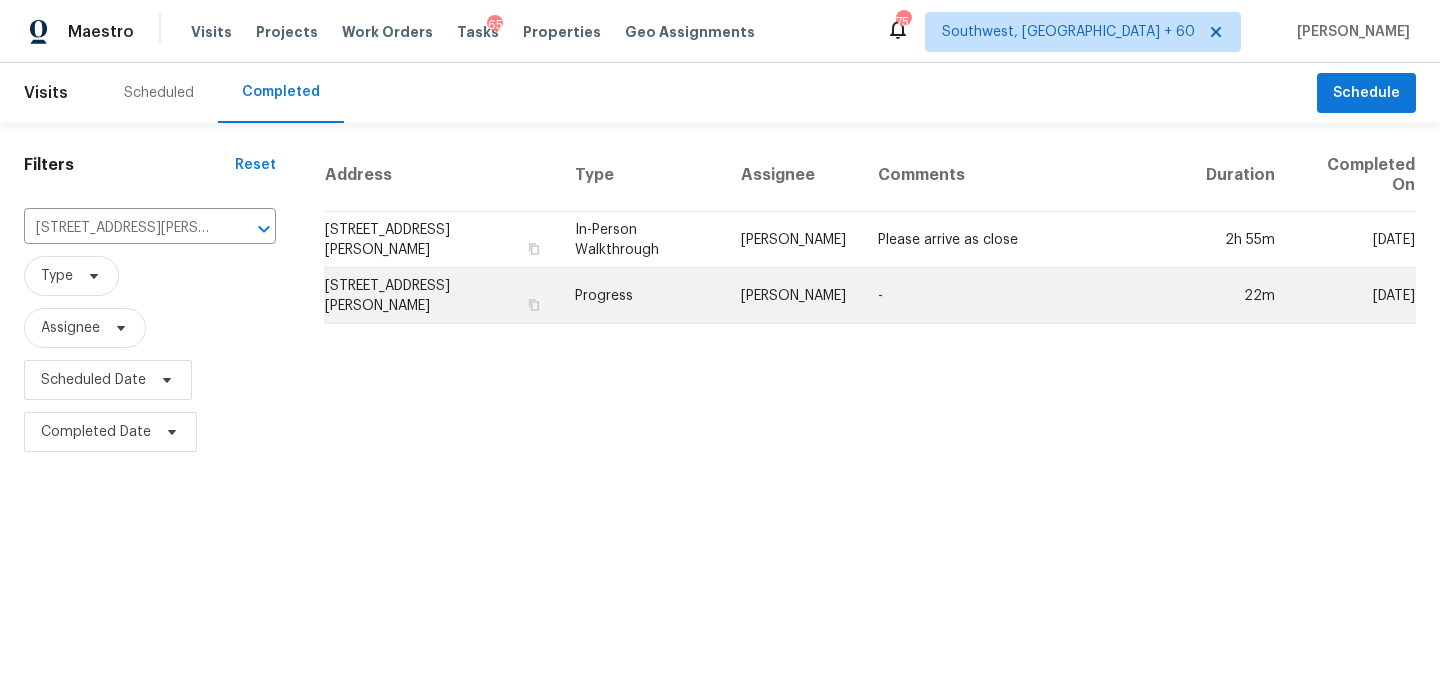 click on "-" at bounding box center [1026, 296] 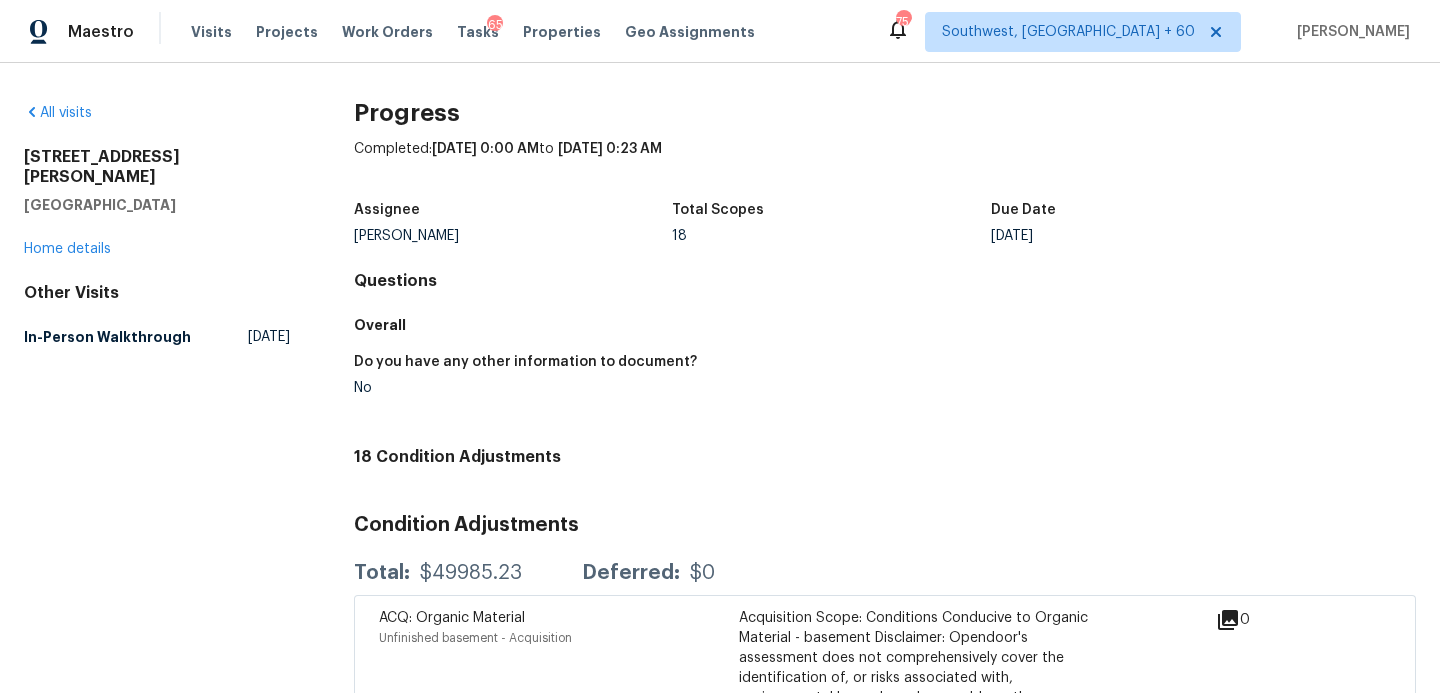 scroll, scrollTop: 325, scrollLeft: 0, axis: vertical 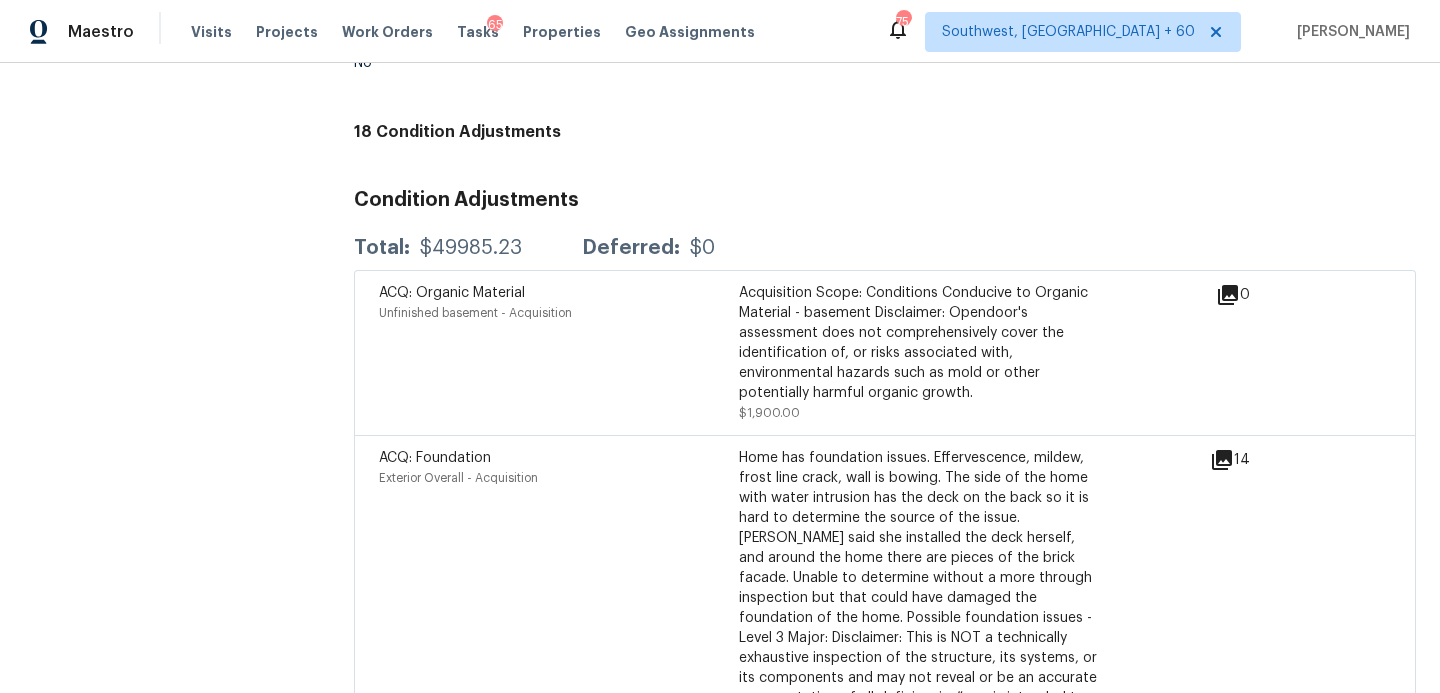 click 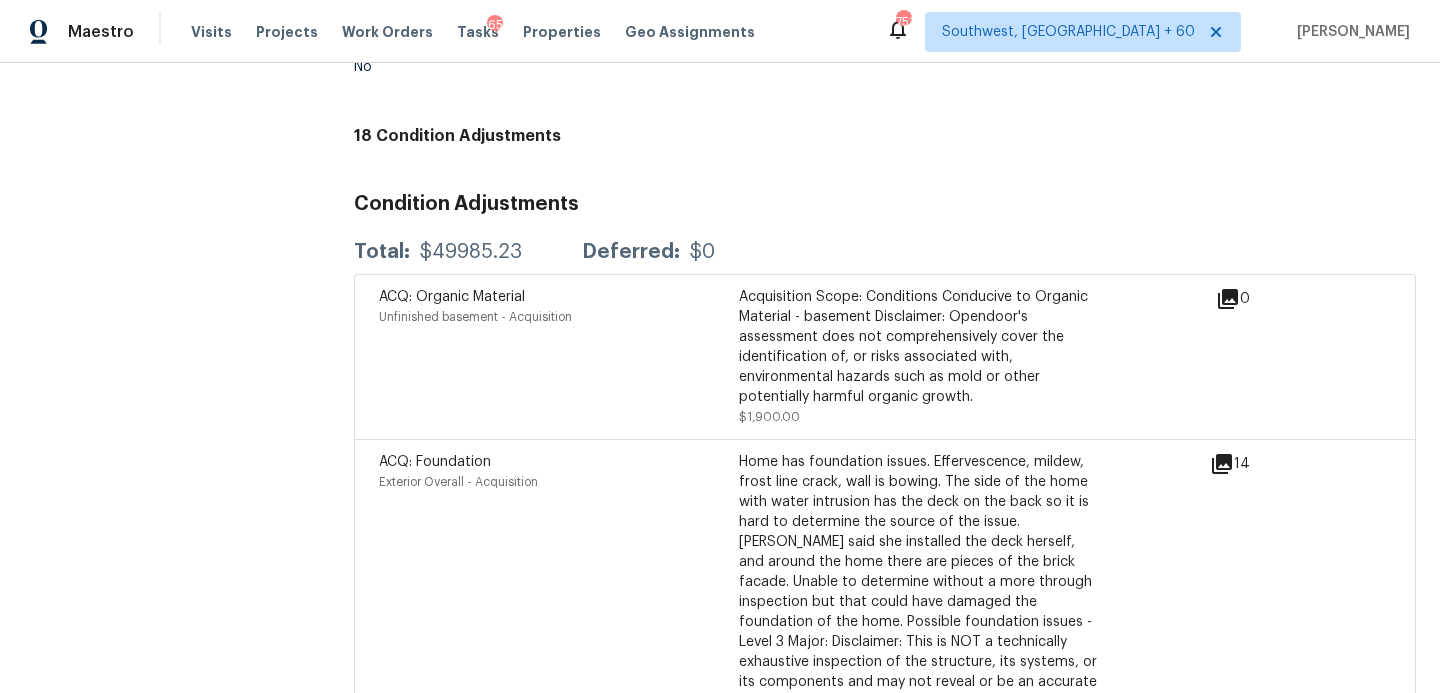 scroll, scrollTop: 0, scrollLeft: 0, axis: both 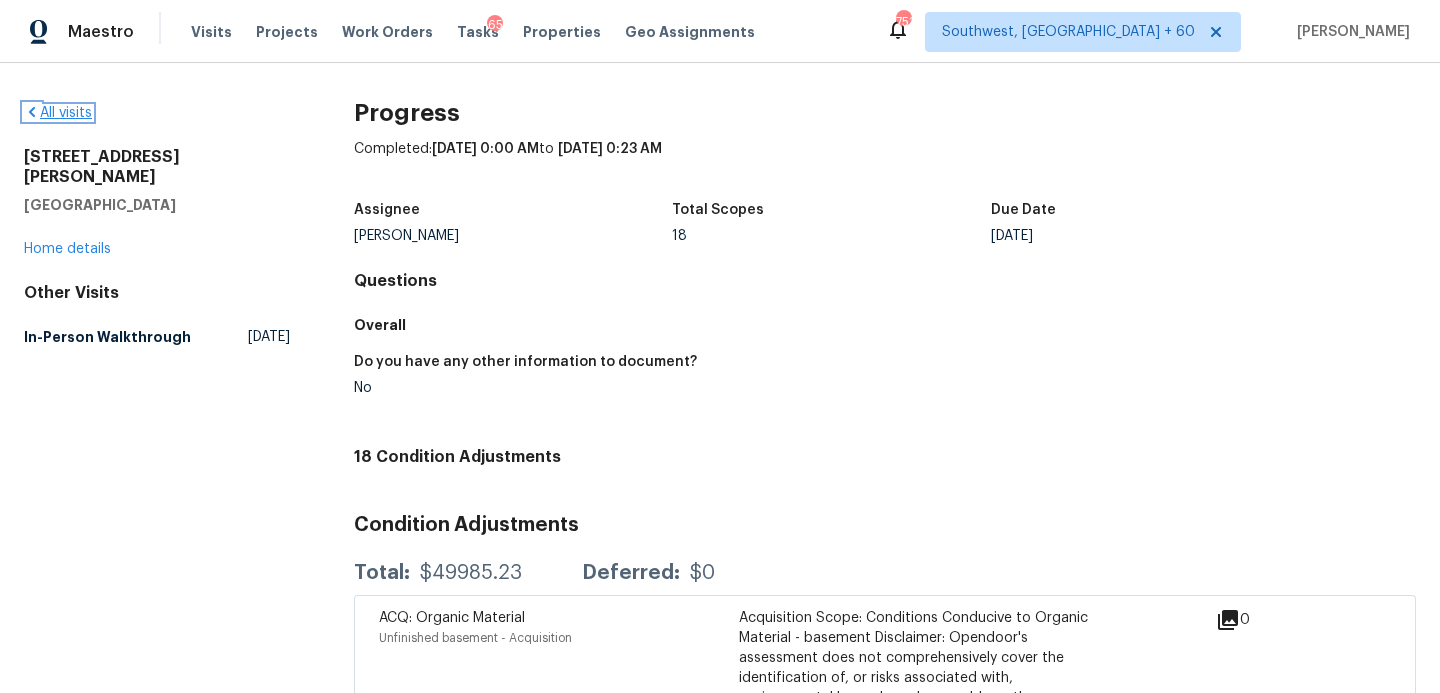 click on "All visits" at bounding box center [58, 113] 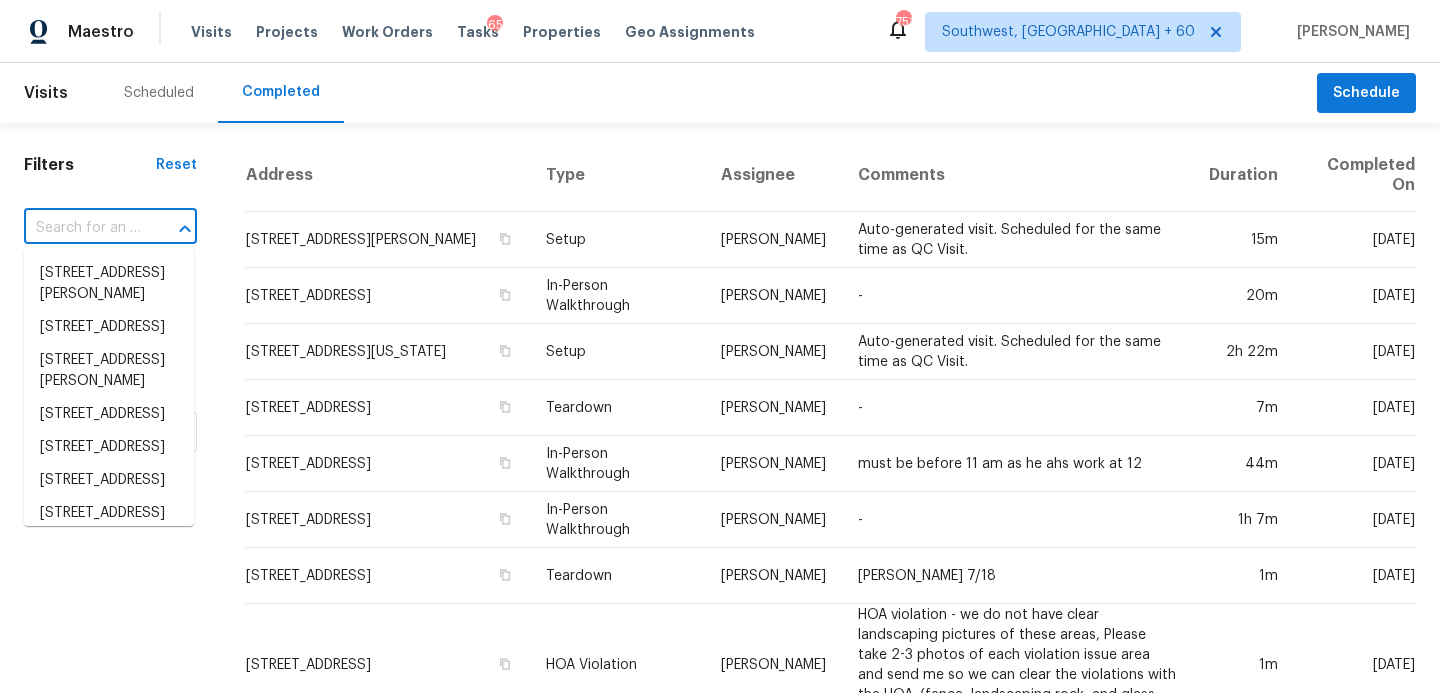 click at bounding box center [82, 228] 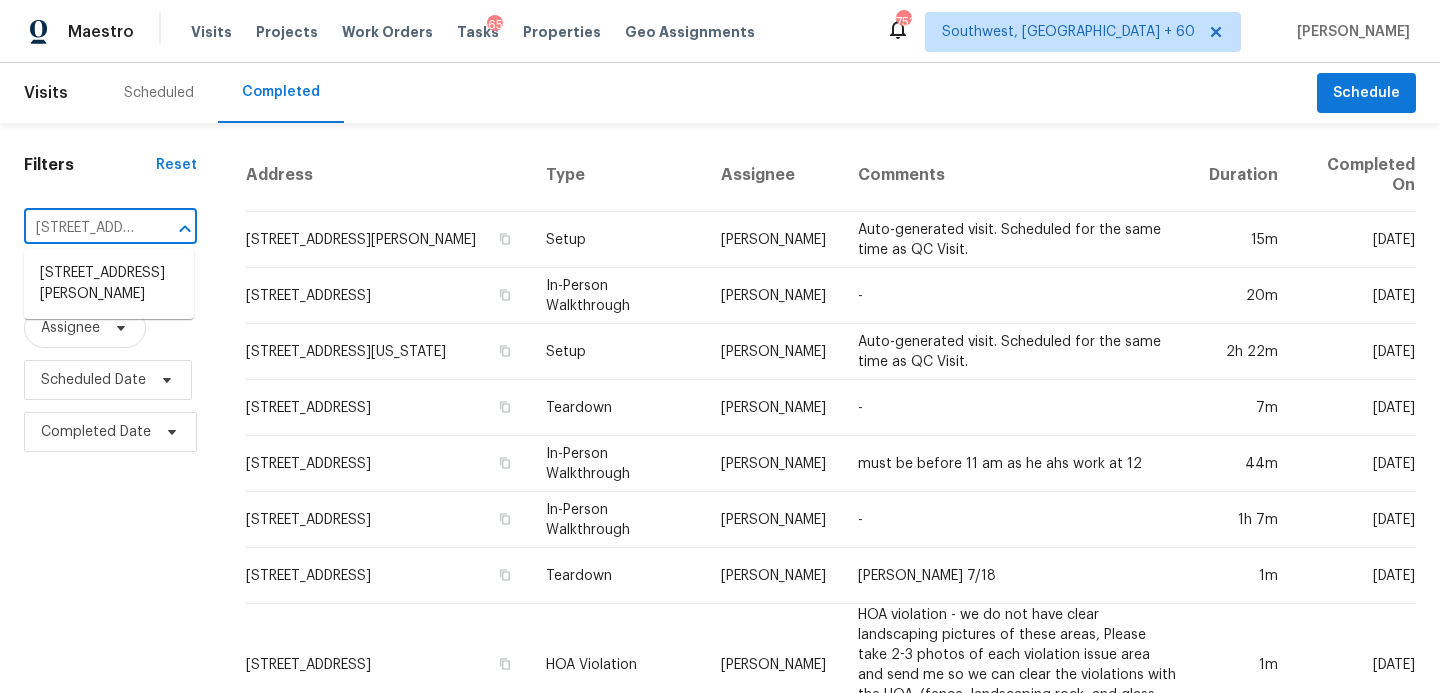 scroll, scrollTop: 0, scrollLeft: 177, axis: horizontal 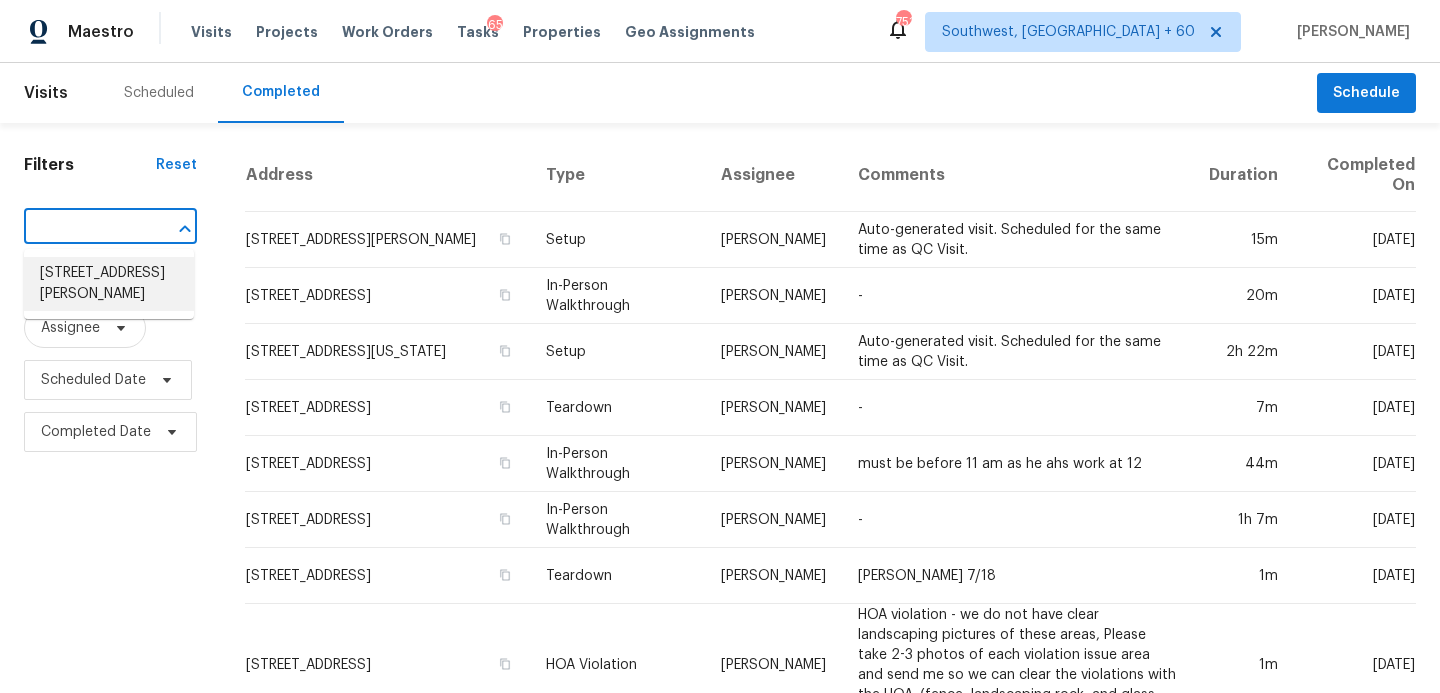 click on "12972 W Sprague Rd, Cleveland, OH 44130" at bounding box center (109, 284) 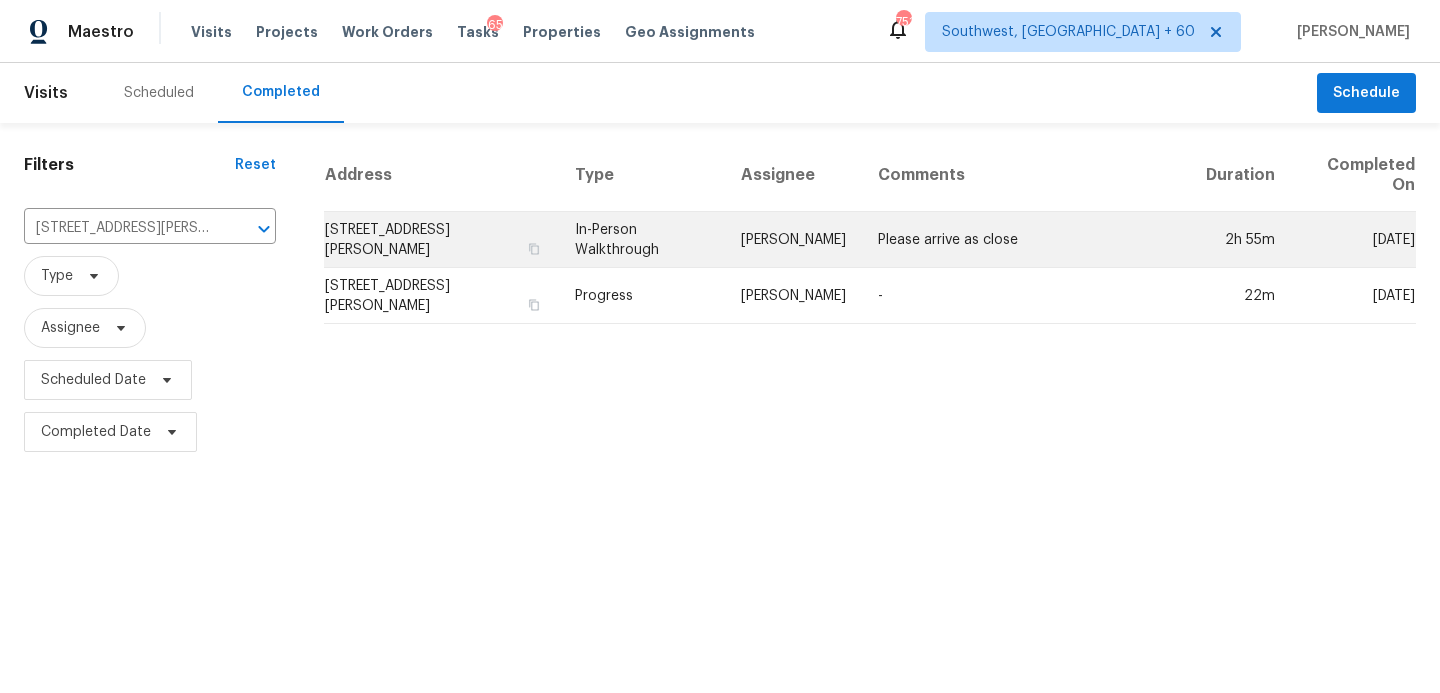 click on "In-Person Walkthrough" at bounding box center (642, 240) 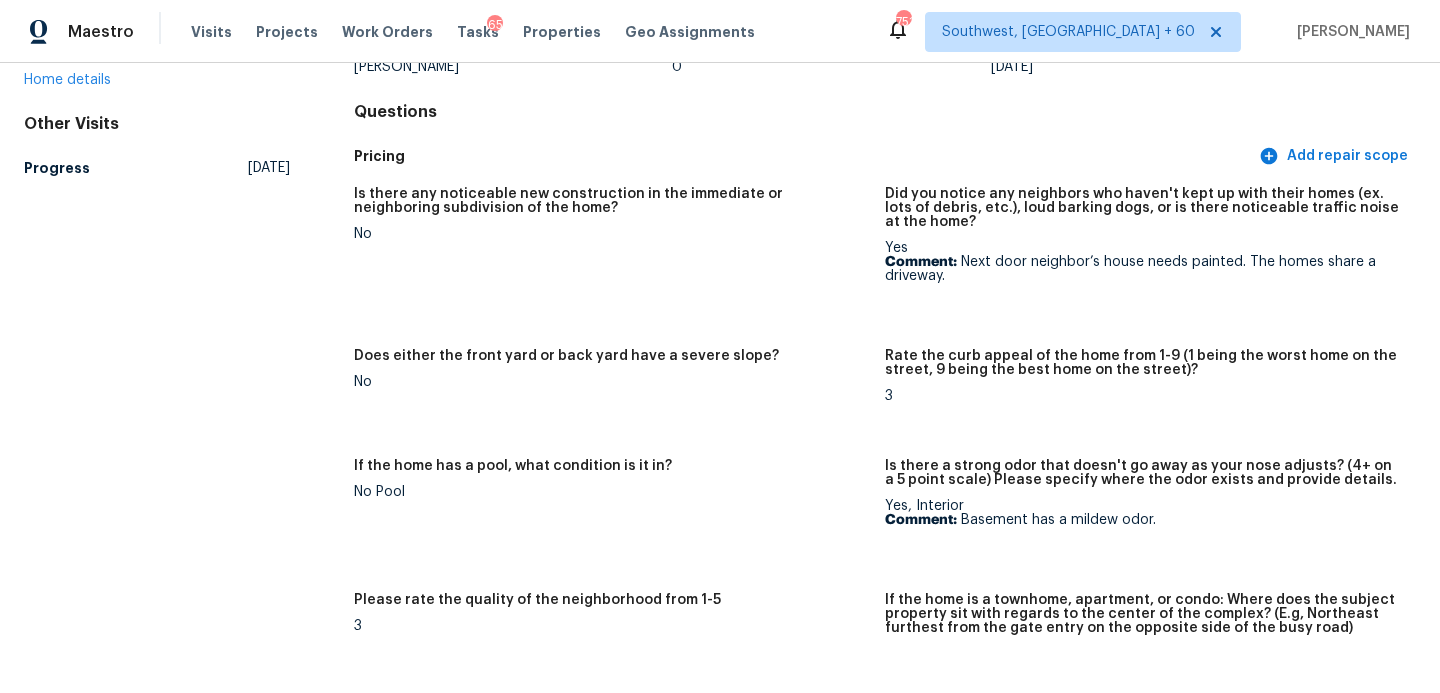 scroll, scrollTop: 478, scrollLeft: 0, axis: vertical 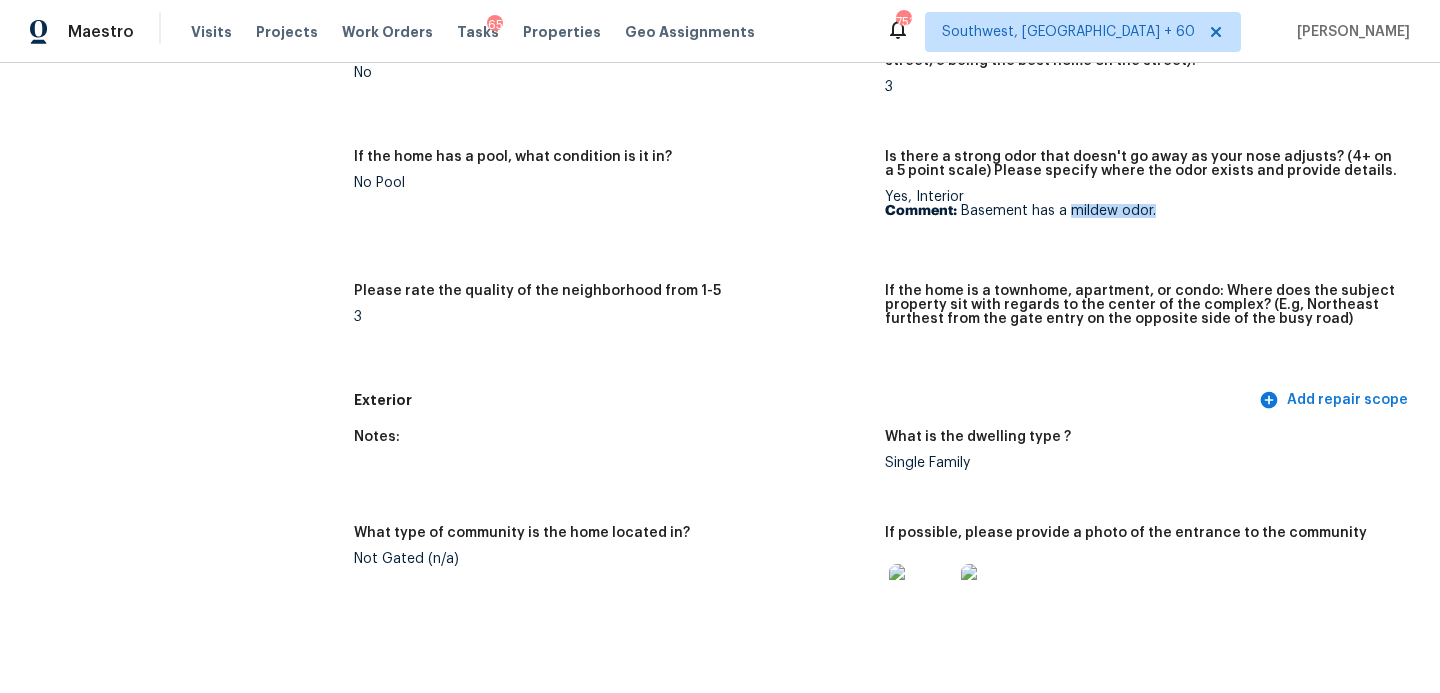 drag, startPoint x: 1070, startPoint y: 209, endPoint x: 1203, endPoint y: 207, distance: 133.01503 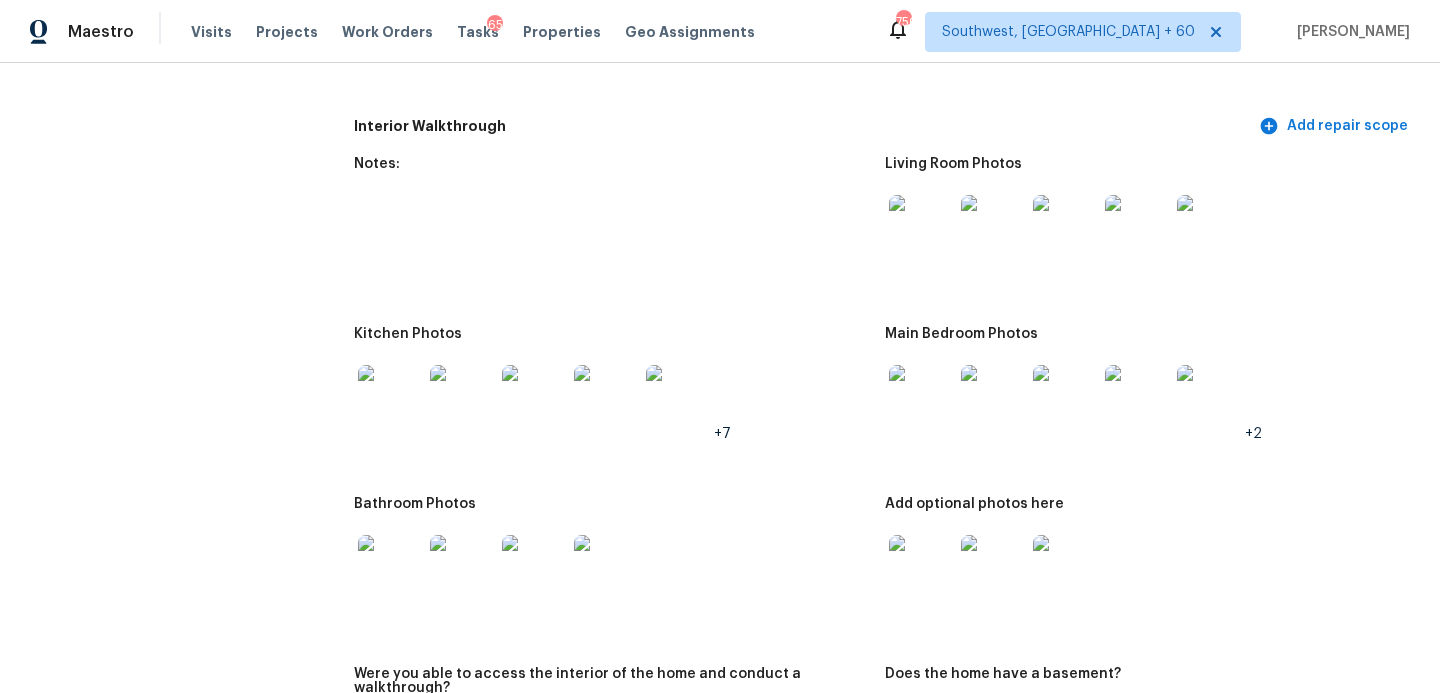 scroll, scrollTop: 2167, scrollLeft: 0, axis: vertical 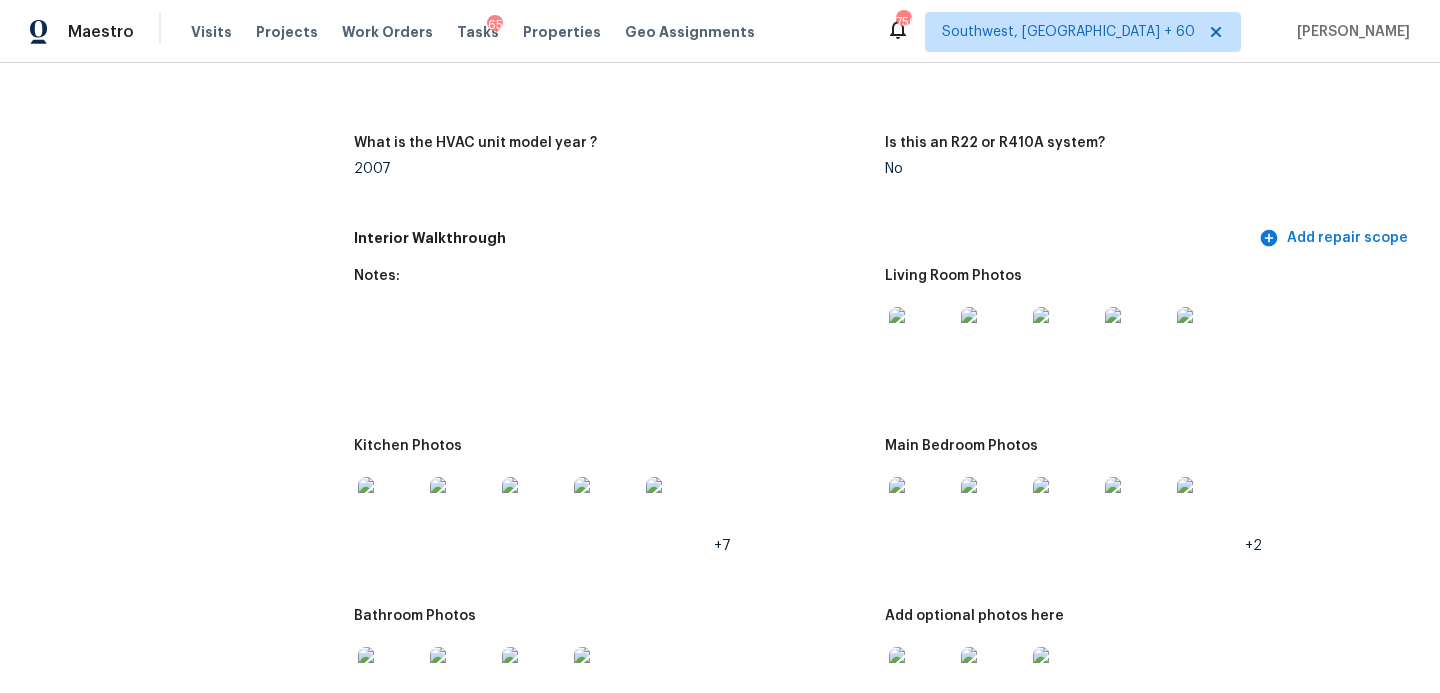 click on "Notes: Living Room Photos Kitchen Photos  +7 Main Bedroom Photos  +2 Bathroom Photos Add optional photos here Were you able to access the interior of the home and conduct a walkthrough? Yes Does the home have a basement? Yes, unfinished (2+ photos) Comment:   Signs of water intrusion on basement floor and walls. Frost line cracks on walls. A second kitchen in basement. Signs of rodents.   +14 What percentage of the basement is finished? 30 Is there HVAC present in the basement? Yes Please rate the condition of the paint including walls, ceilings, and trim. Good: Minor uniformity, cleanliness, installation concerns. Minimal sheen variance Please rate the condition of the flooring Poor: badly worn, permanent stains larger than 6” diameter, unusually colored, torn/frayed if carpet; large gaps if laminate/LVP Provide any other comments on paint and/or flooring that would help the scoping team scope appropriately Please rate the condition of the kitchen cabinets Please rate the condition of the bathroom cabinets" at bounding box center [885, 1350] 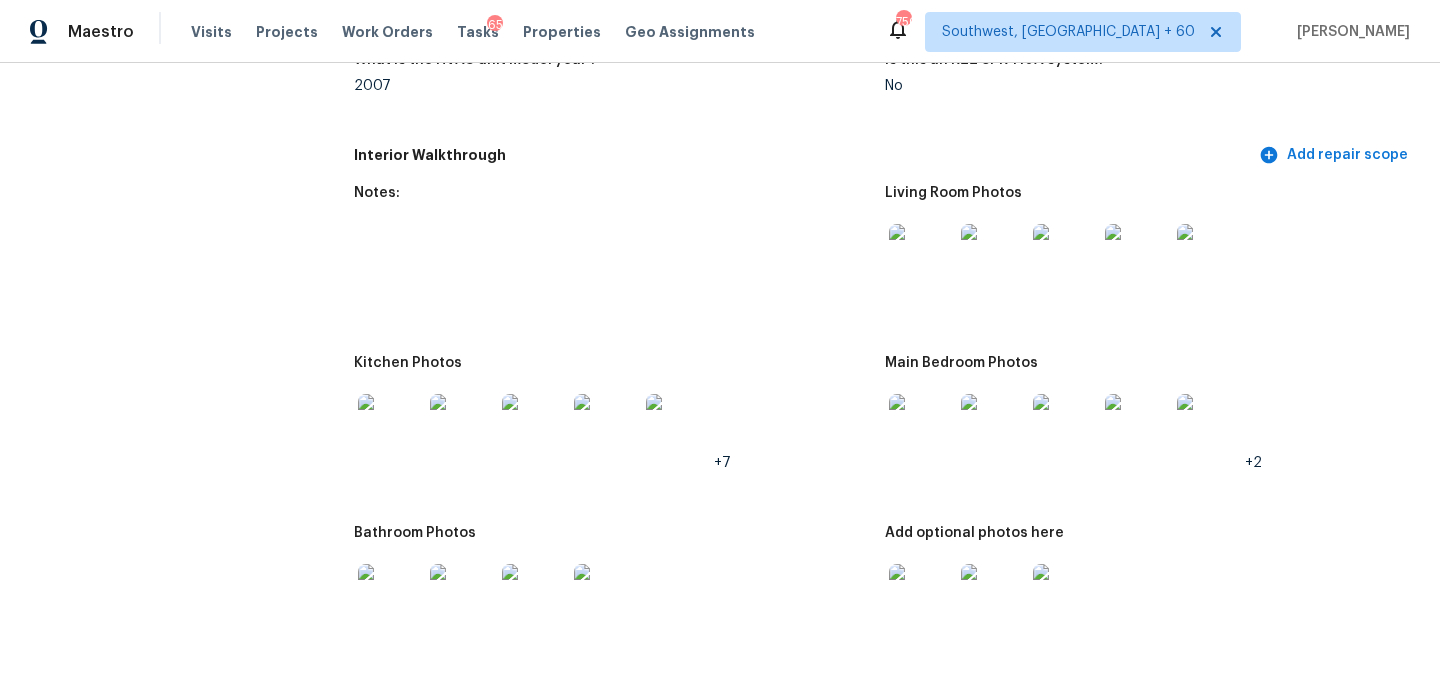 scroll, scrollTop: 2280, scrollLeft: 0, axis: vertical 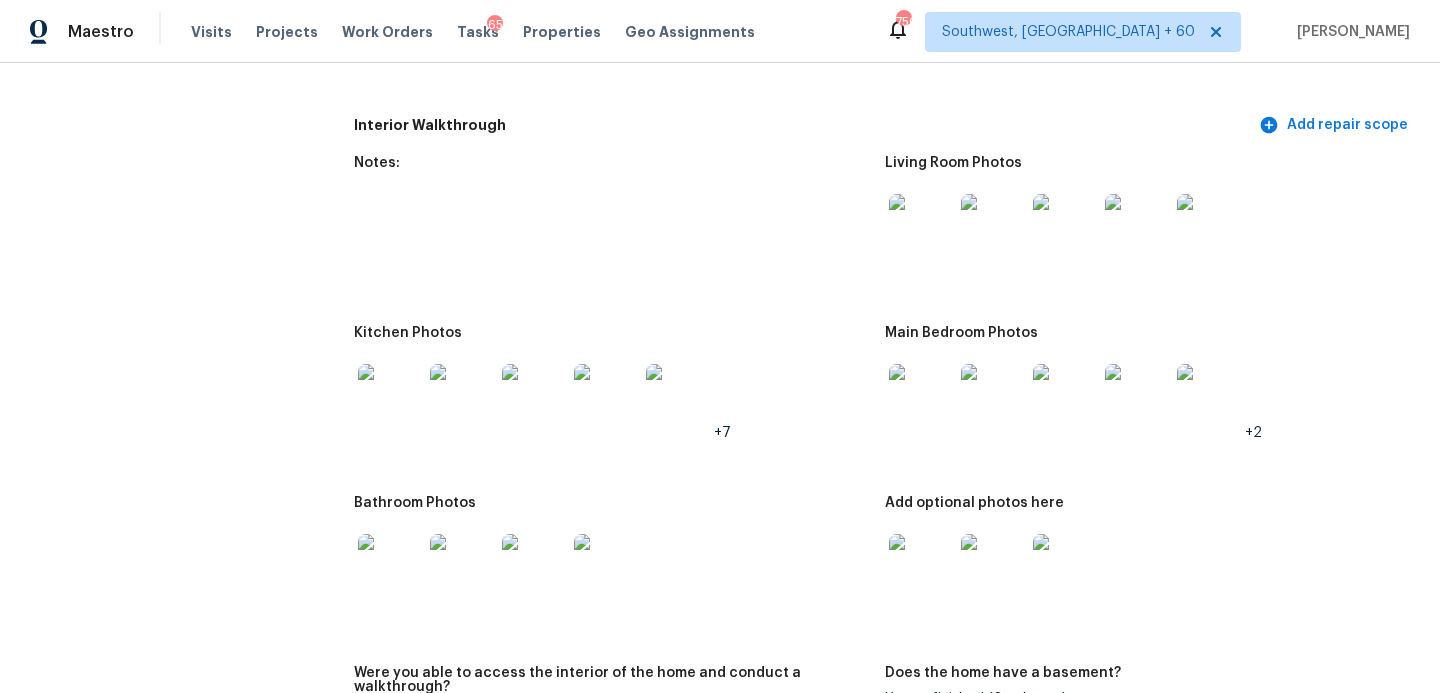 click at bounding box center (993, 226) 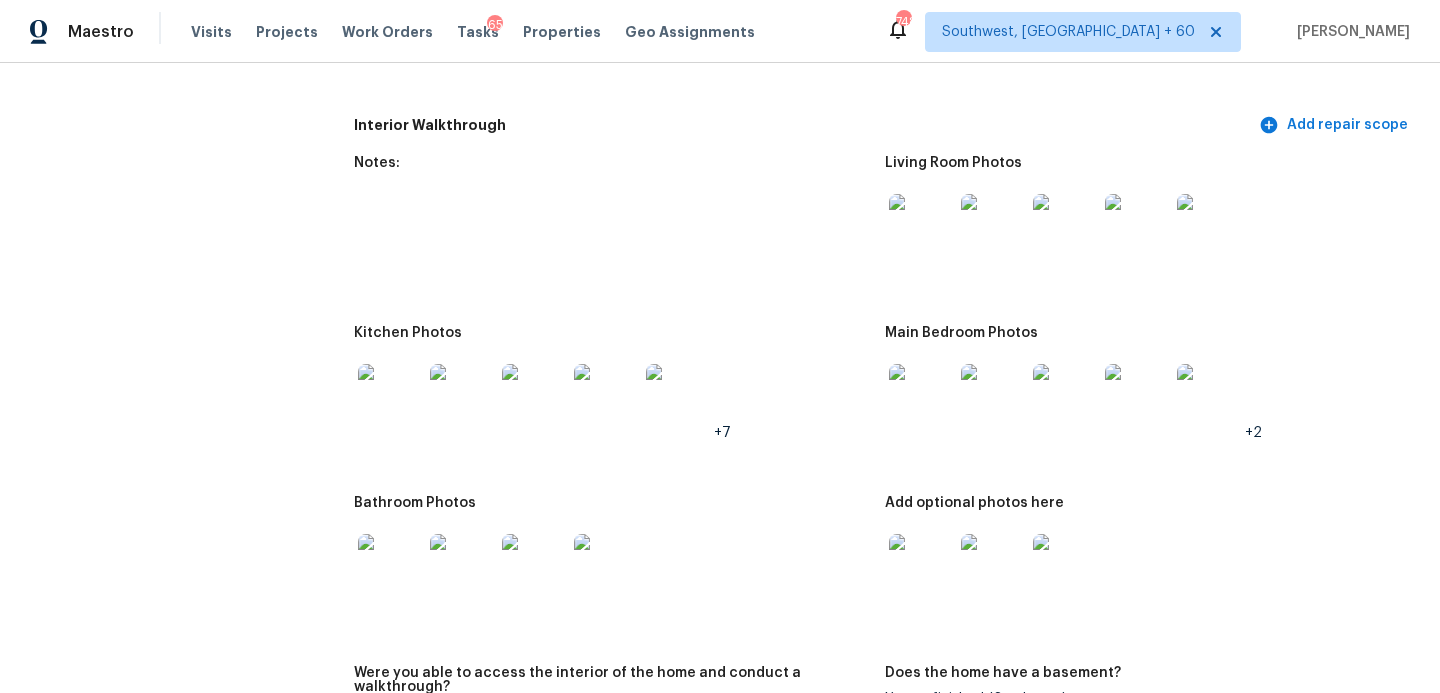 click at bounding box center [921, 396] 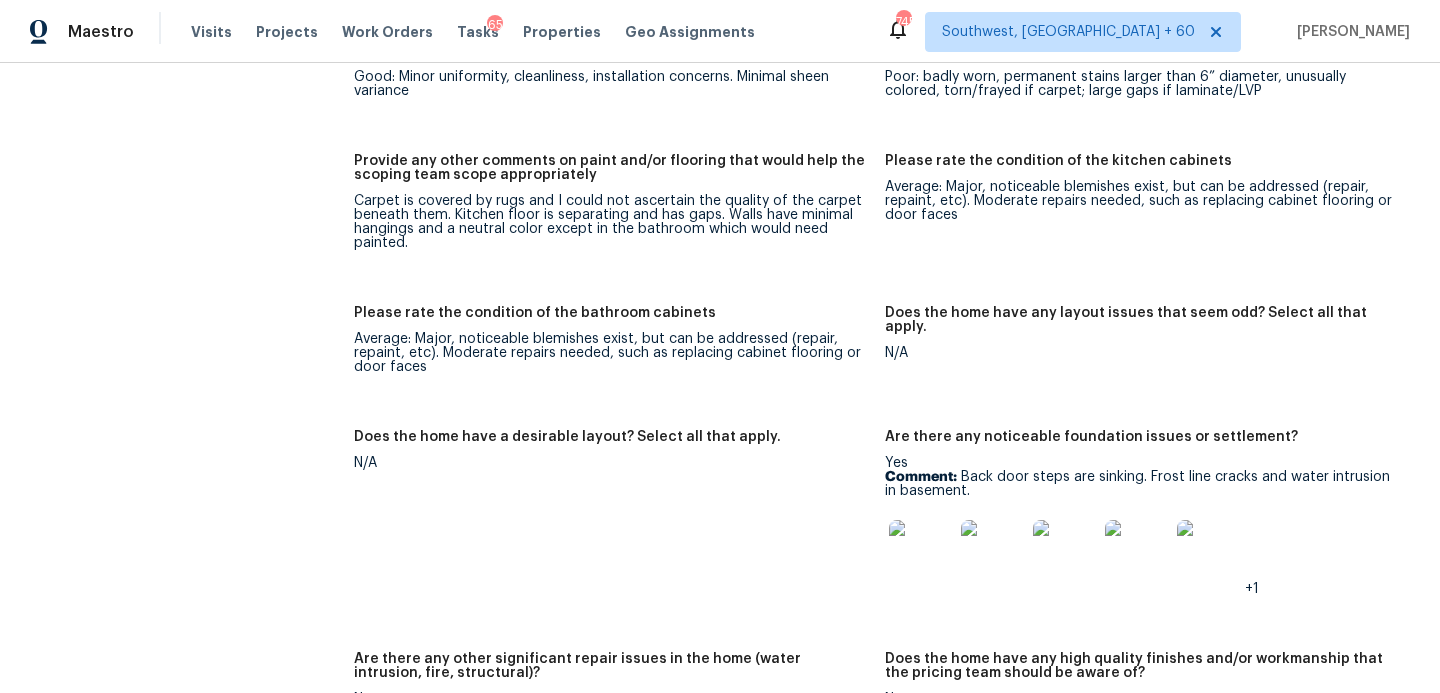 scroll, scrollTop: 3132, scrollLeft: 0, axis: vertical 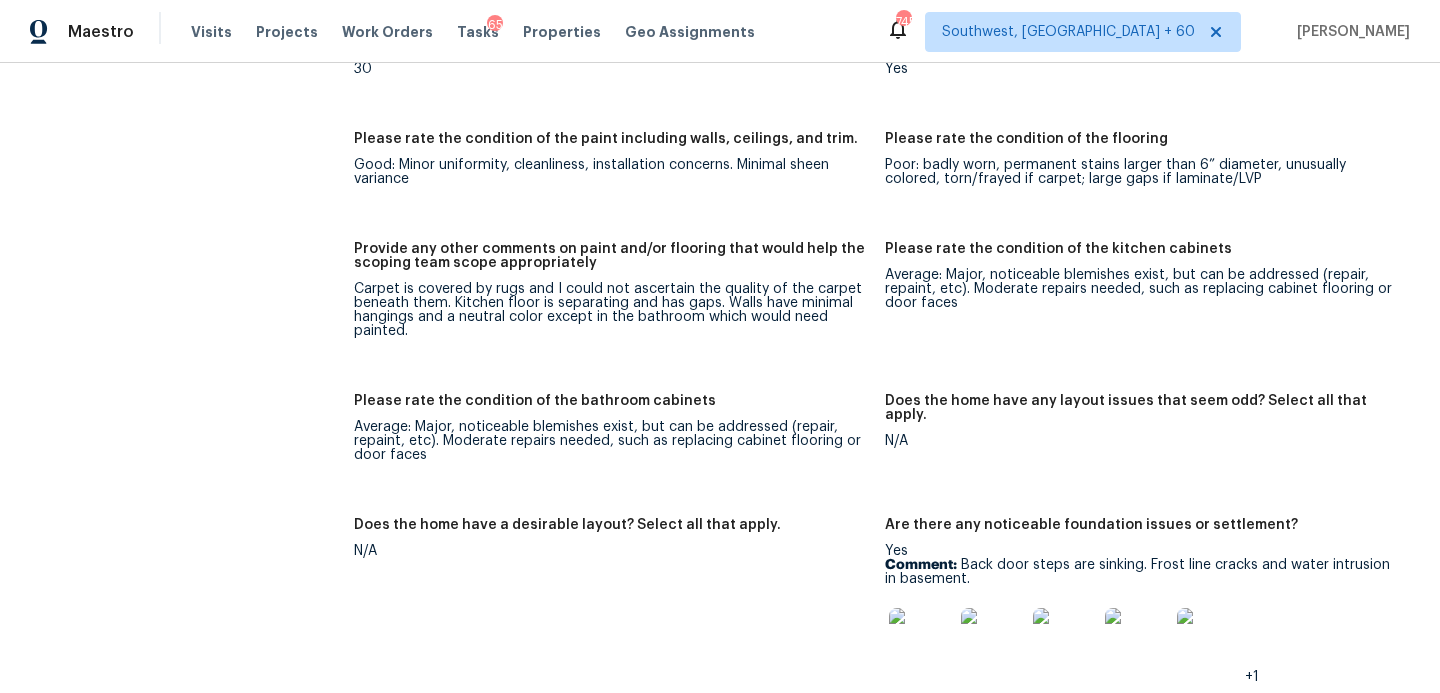 click on "Provide any other comments on paint and/or flooring that would help the scoping team scope appropriately" at bounding box center (611, 262) 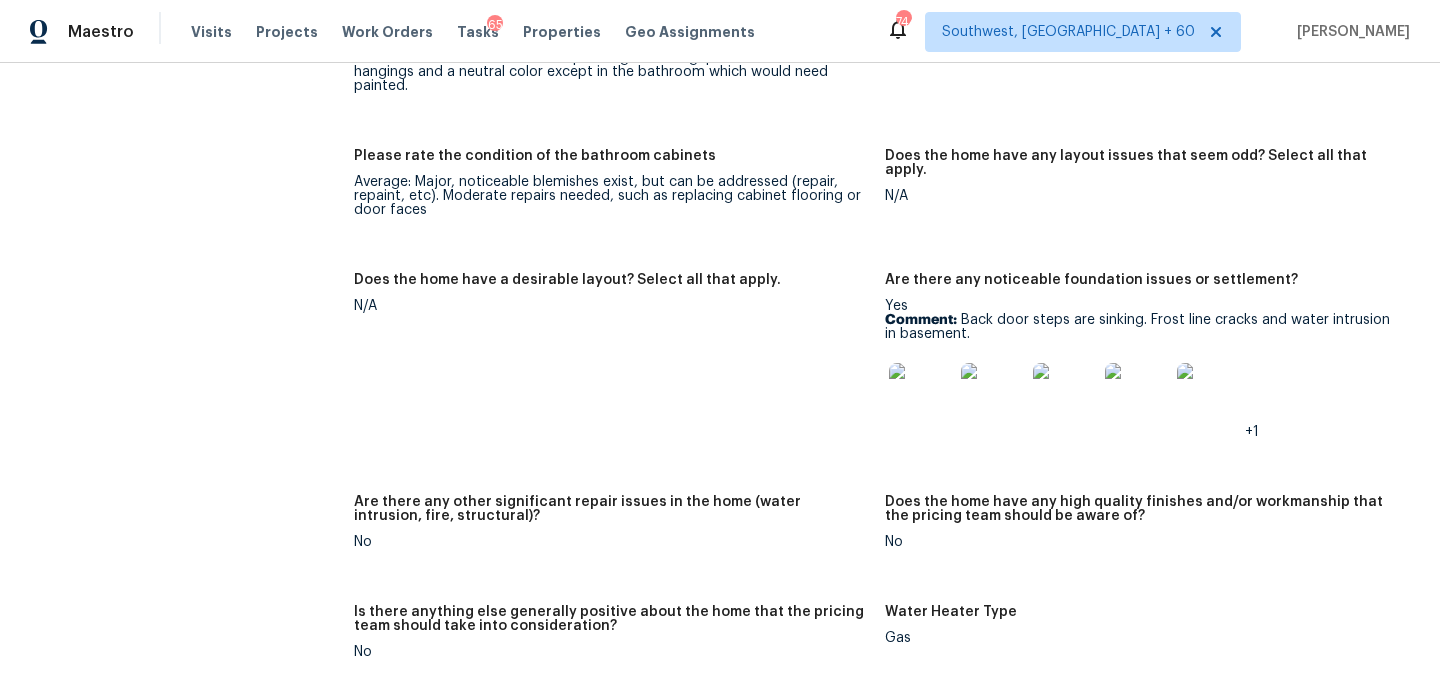 scroll, scrollTop: 3243, scrollLeft: 0, axis: vertical 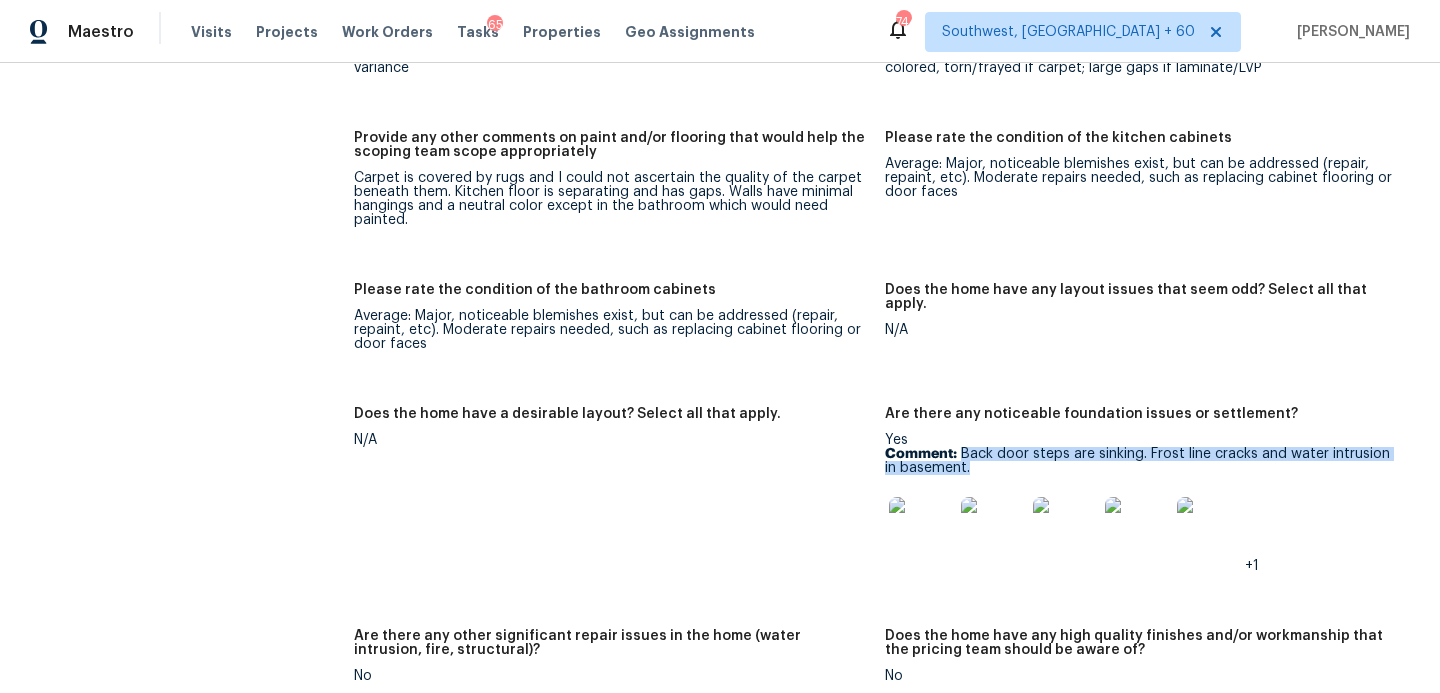 drag, startPoint x: 962, startPoint y: 440, endPoint x: 973, endPoint y: 449, distance: 14.21267 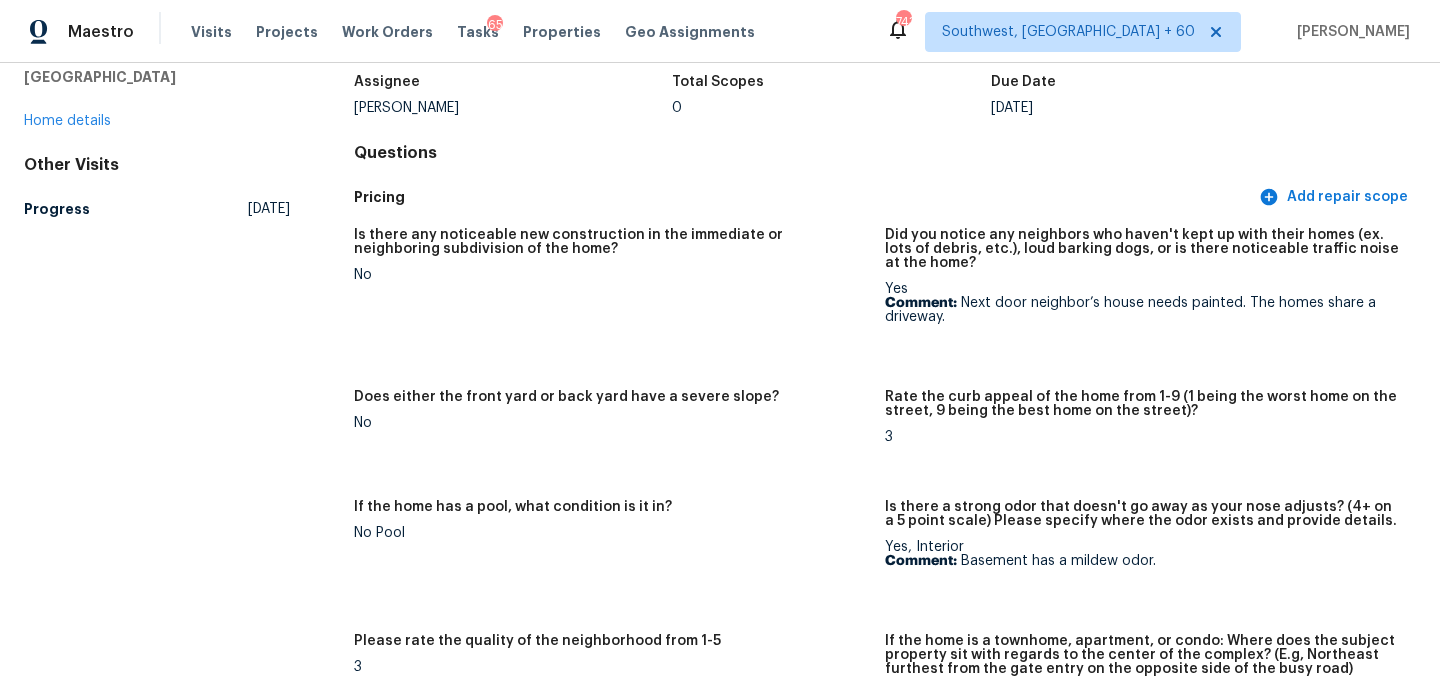 scroll, scrollTop: 0, scrollLeft: 0, axis: both 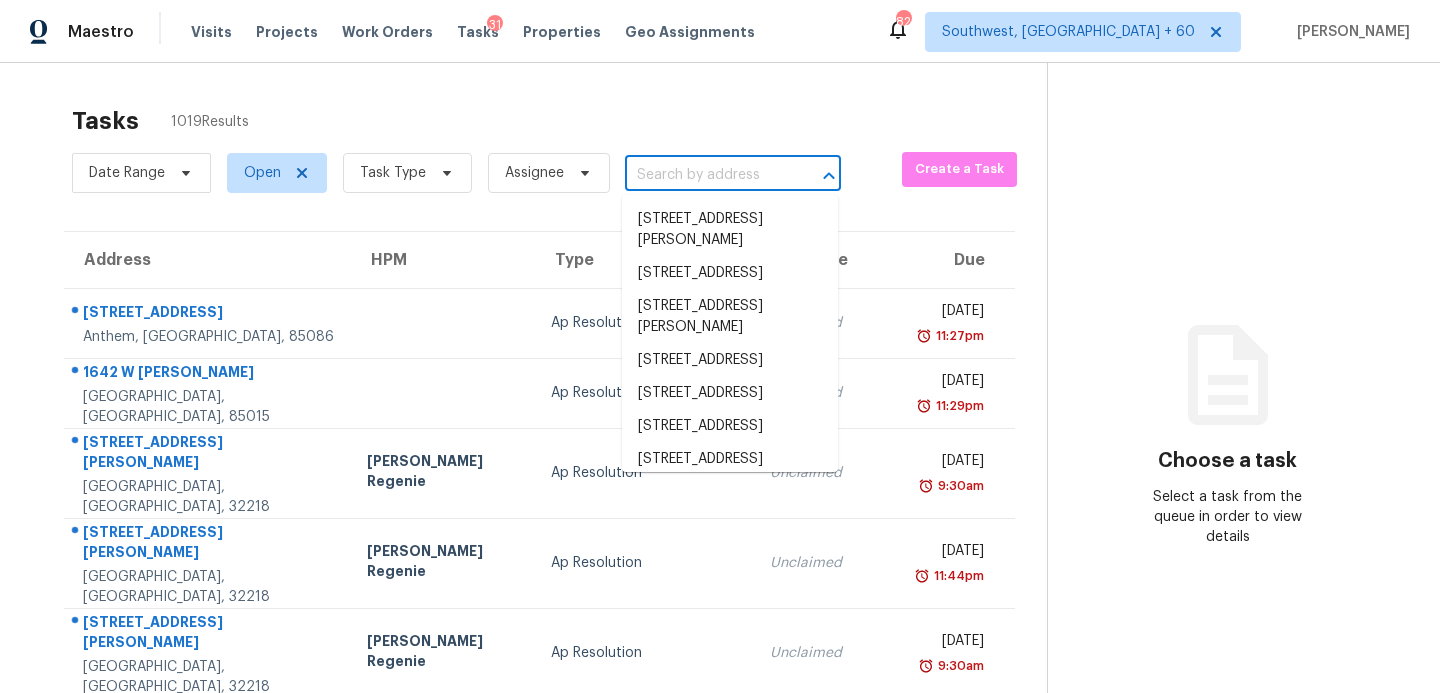 click at bounding box center [705, 175] 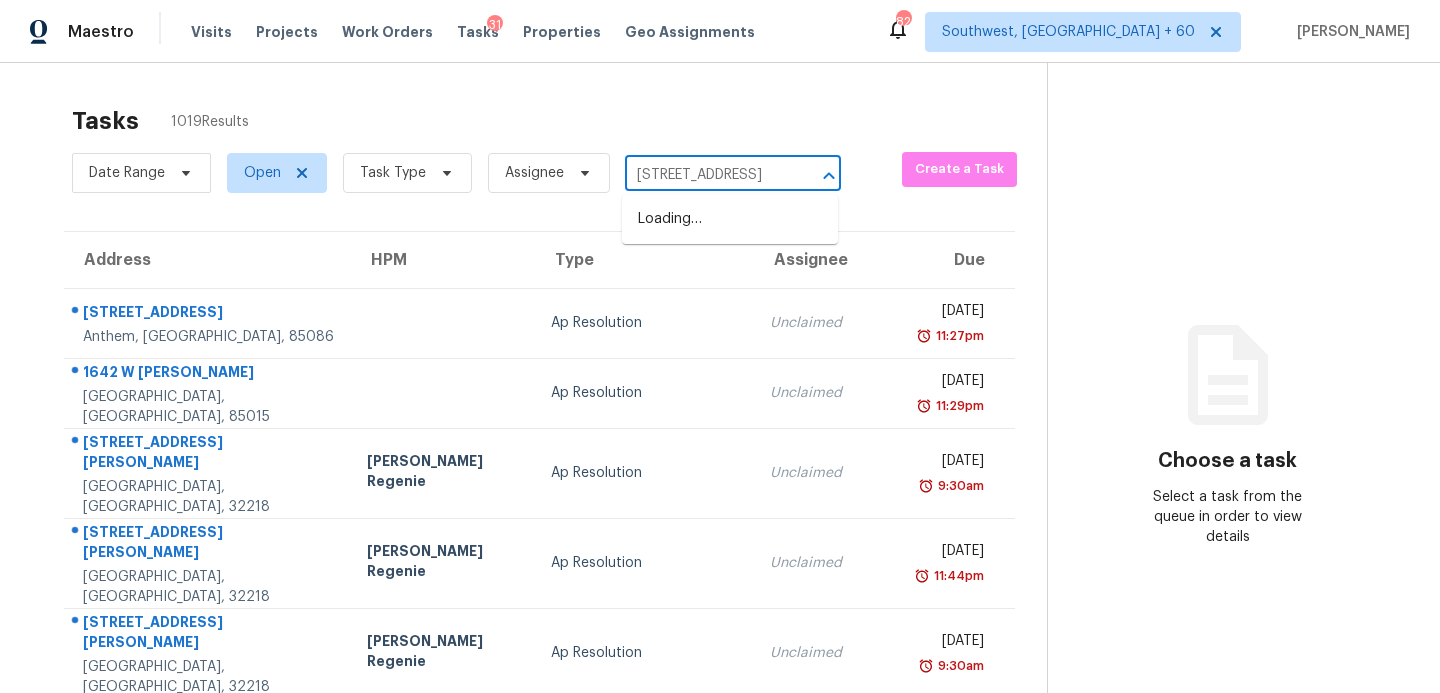 scroll, scrollTop: 0, scrollLeft: 120, axis: horizontal 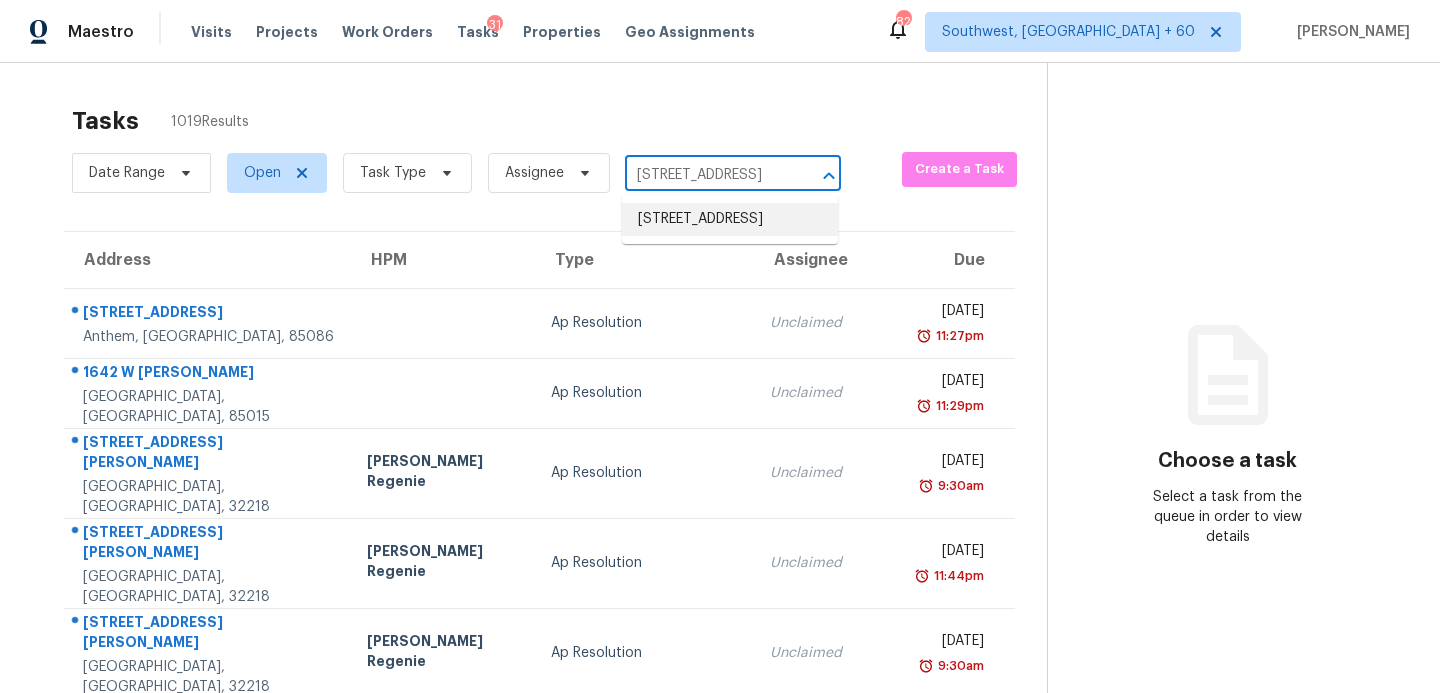 click on "[STREET_ADDRESS]" at bounding box center [730, 219] 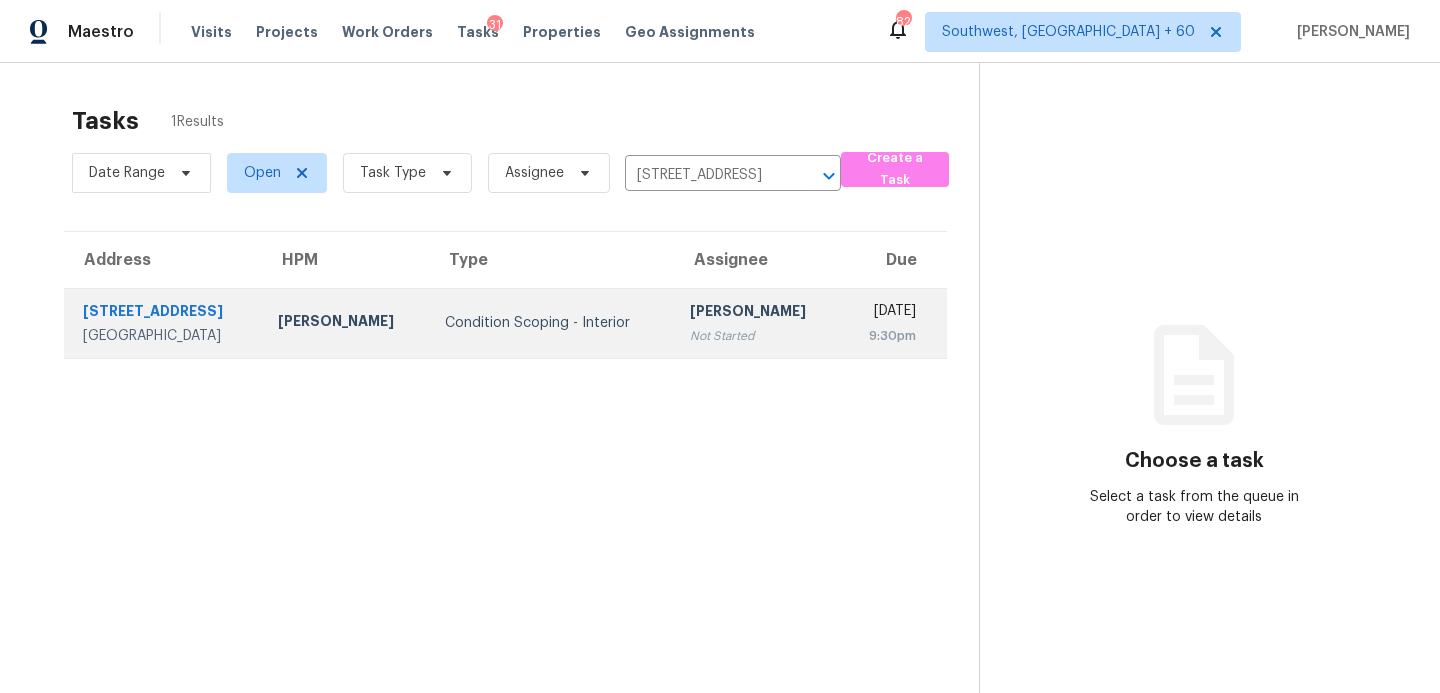 click on "Condition Scoping - Interior" at bounding box center [551, 323] 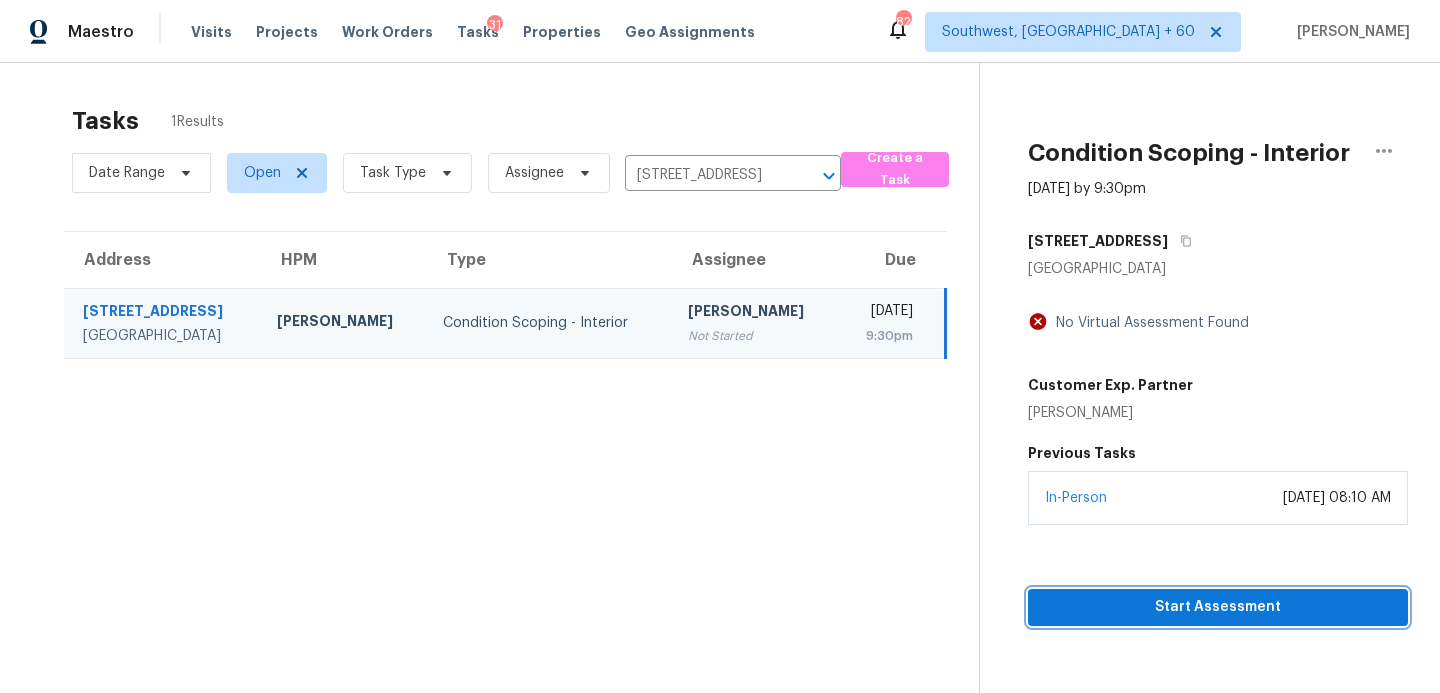 click on "Start Assessment" at bounding box center (1218, 607) 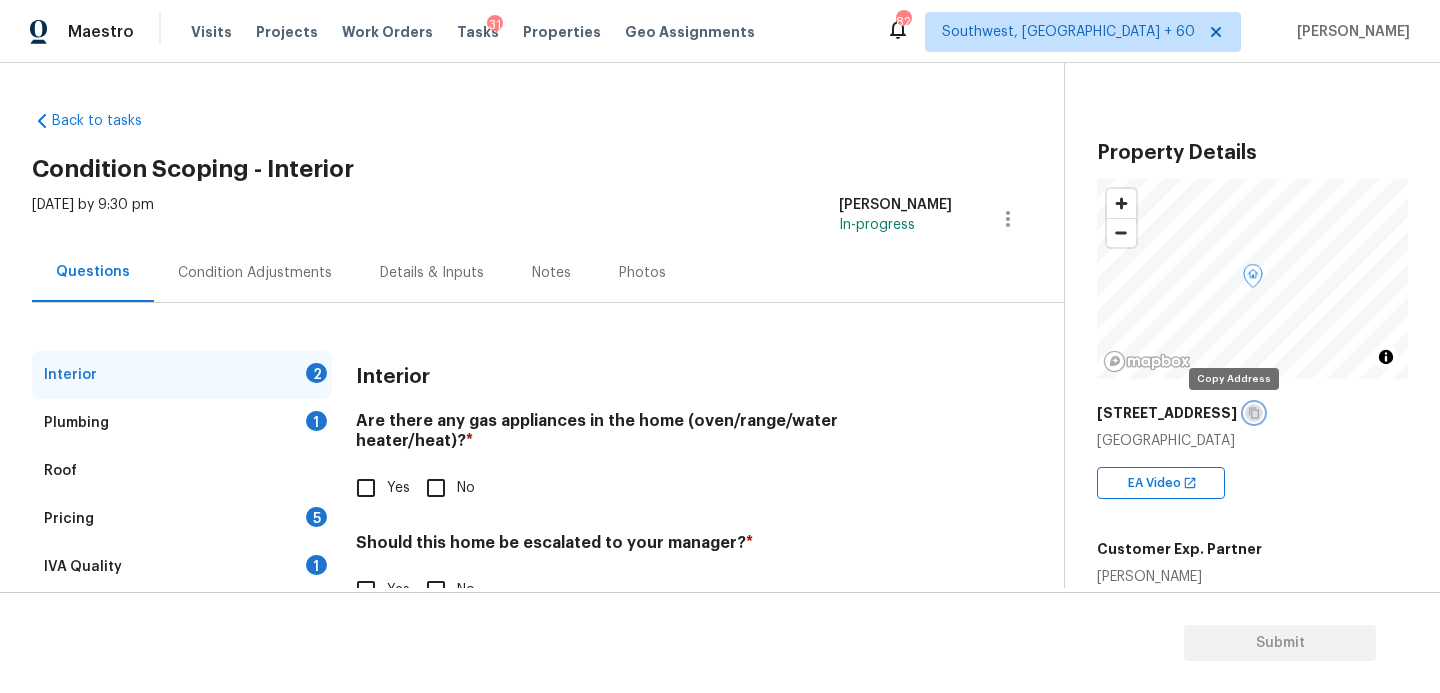 click at bounding box center (1254, 413) 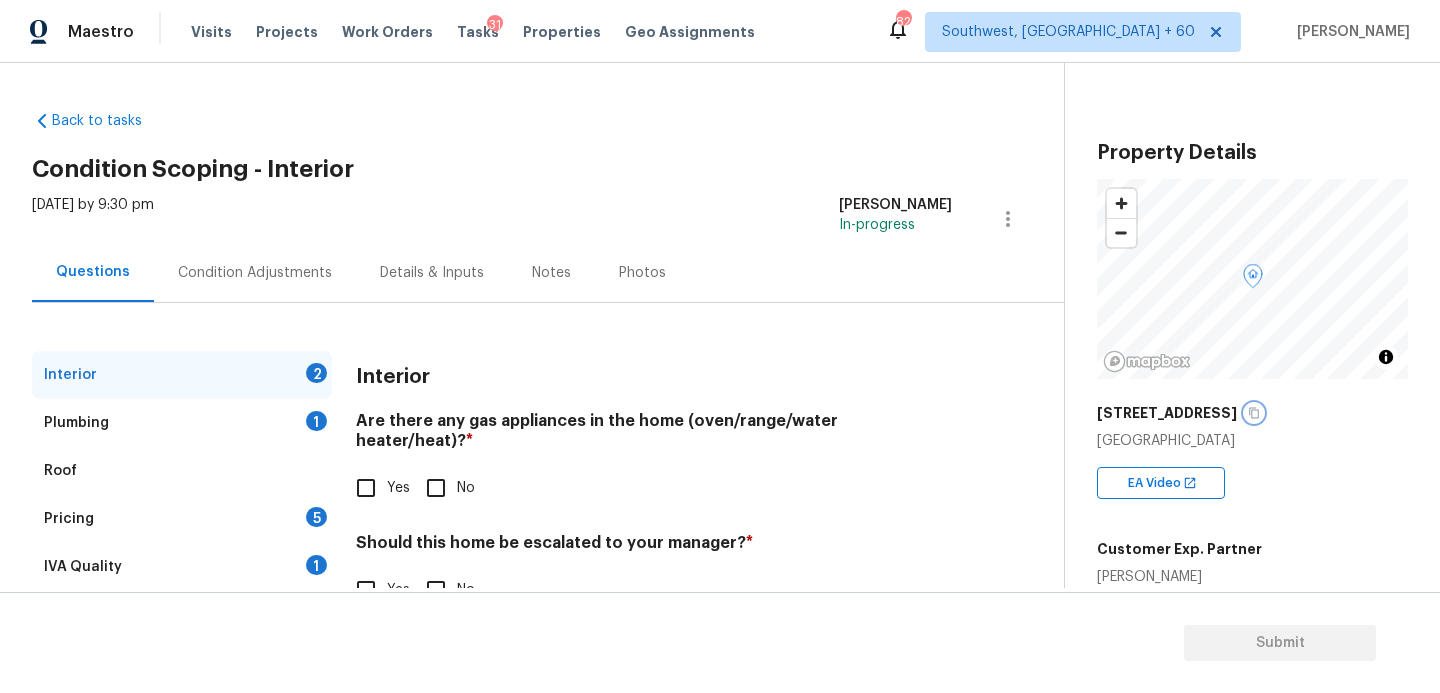 scroll, scrollTop: 57, scrollLeft: 0, axis: vertical 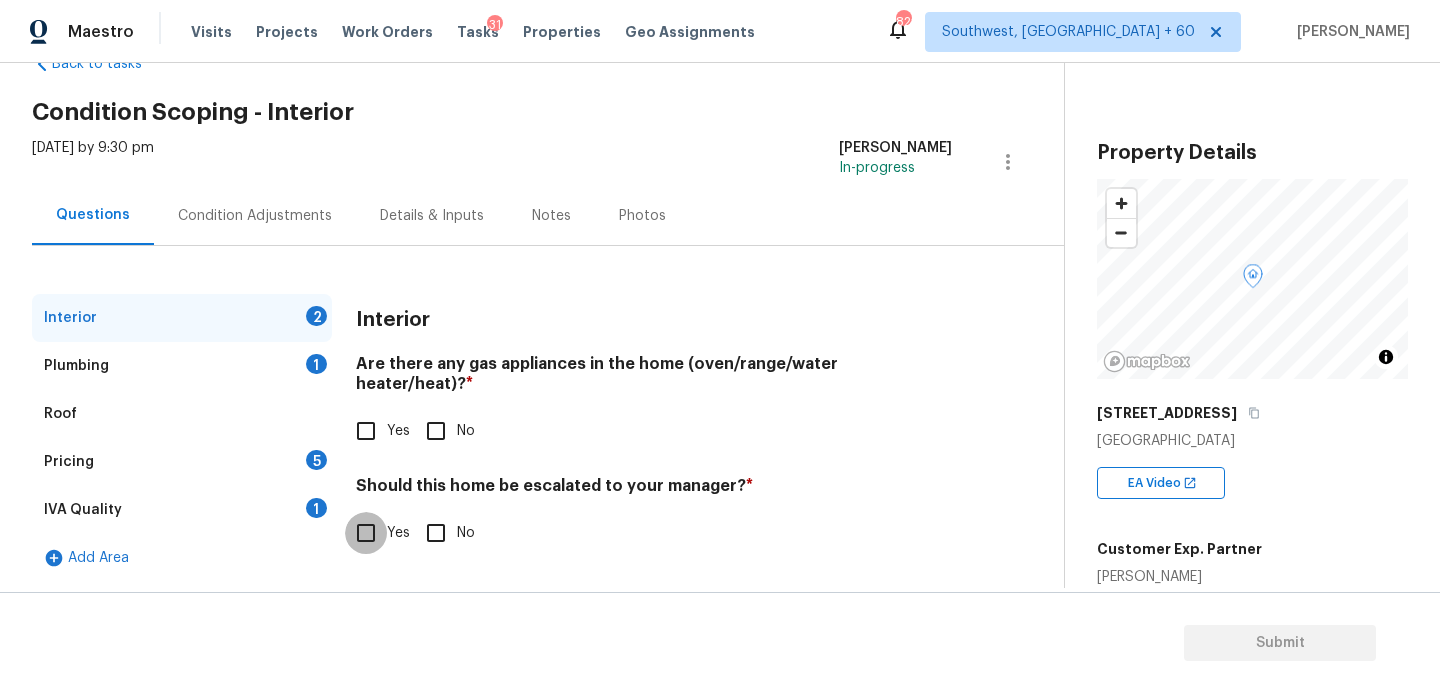click on "Yes" at bounding box center [366, 533] 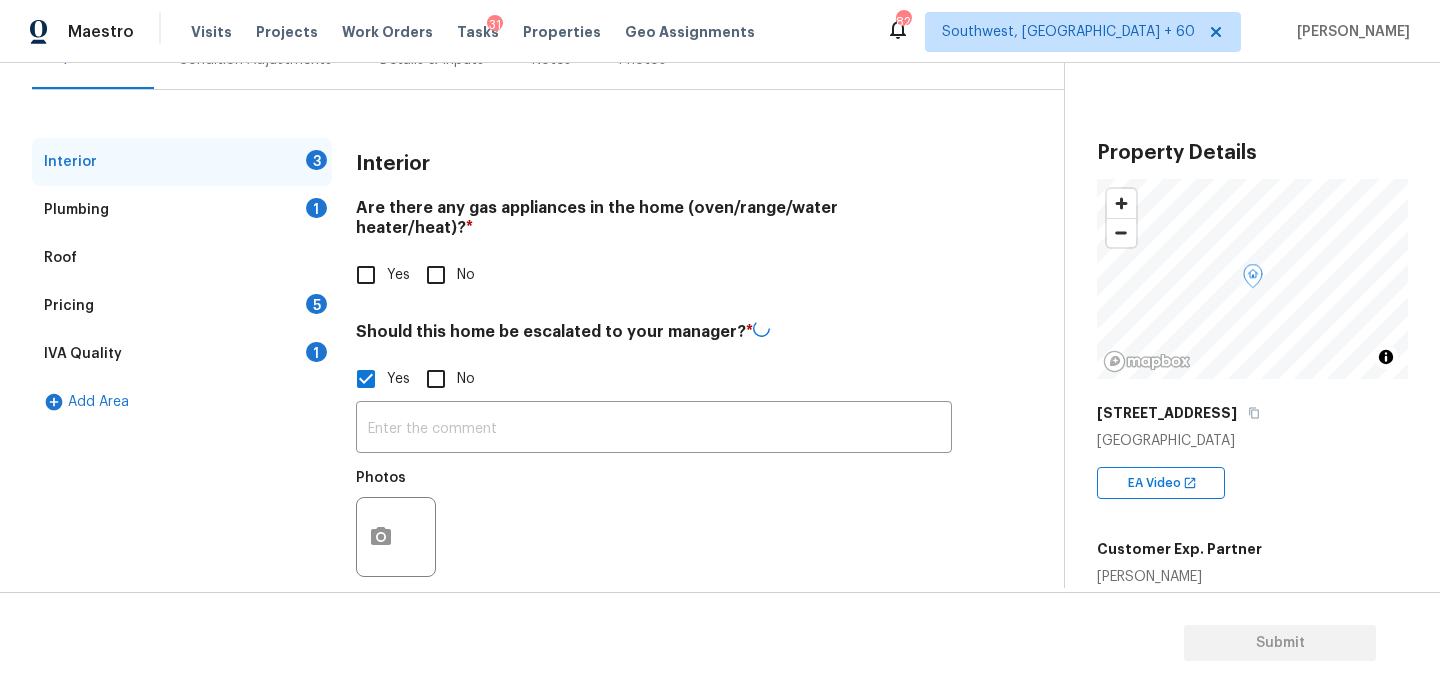 scroll, scrollTop: 222, scrollLeft: 0, axis: vertical 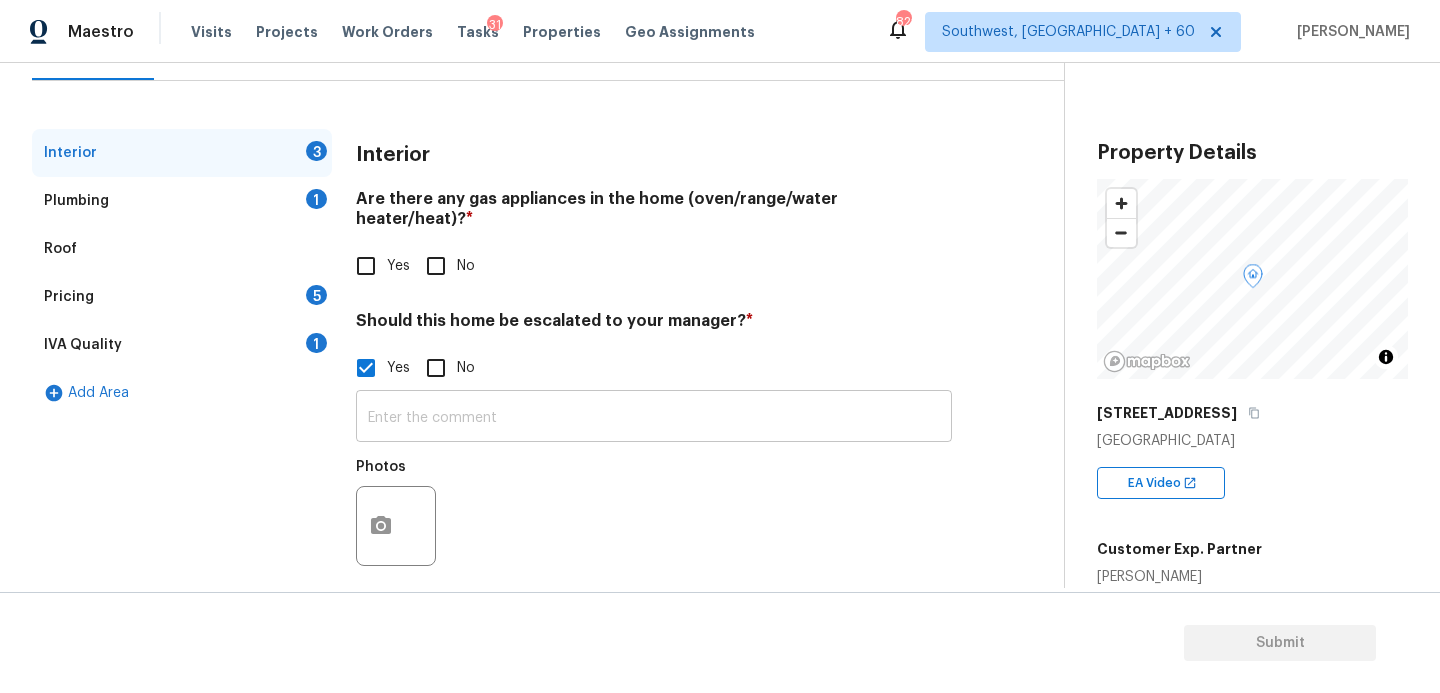 click at bounding box center (654, 418) 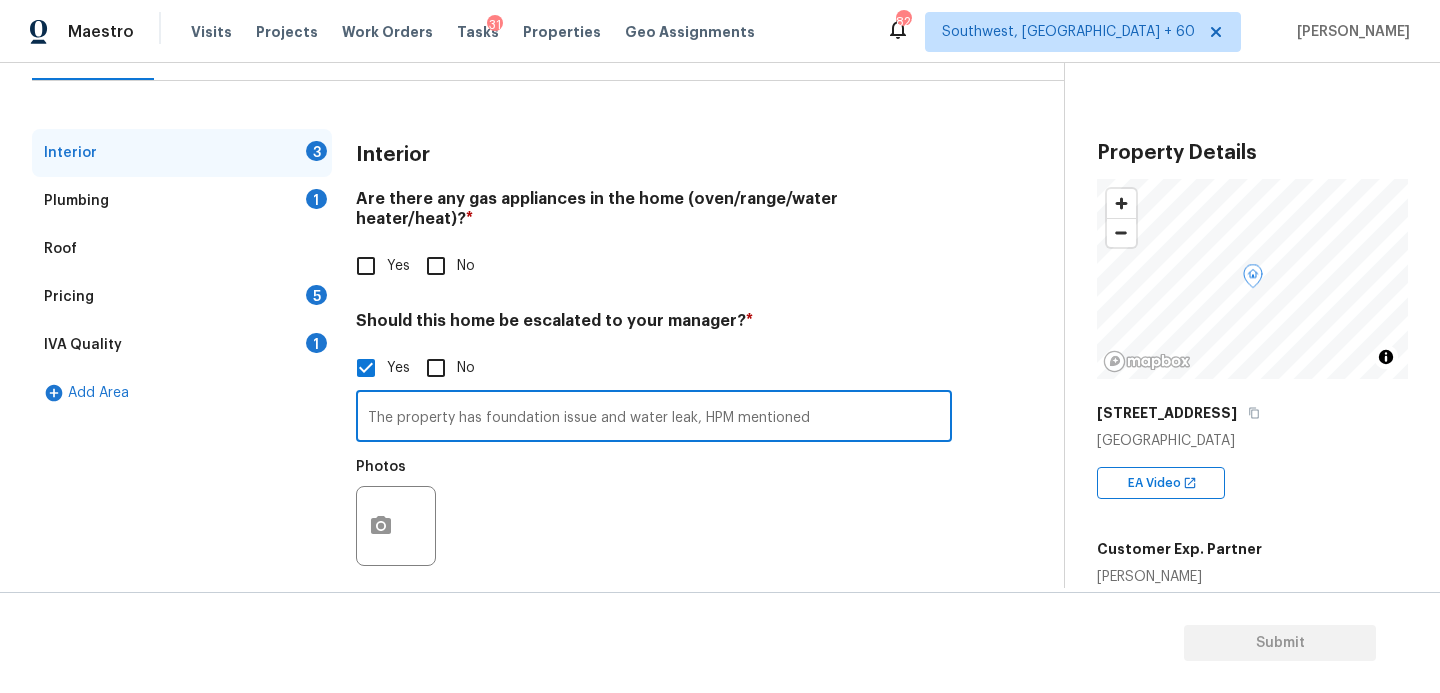 paste on "Block foundation cracks , moisture penetrating through back block wall . Back yard is unusable space. Home is very dated. Kitche and bathrooms need a full remodel. The main shower is very narrow and difficult to enter. This would turn buyers away." 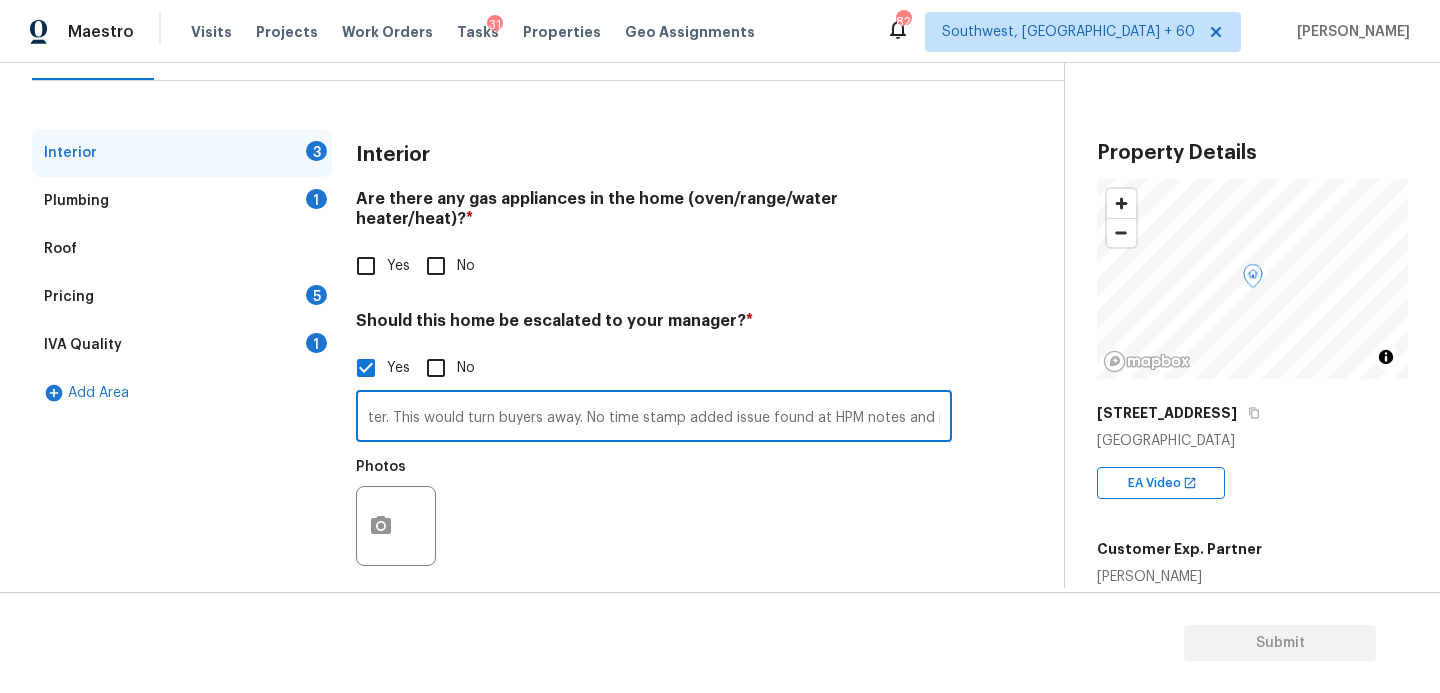 scroll, scrollTop: 0, scrollLeft: 1885, axis: horizontal 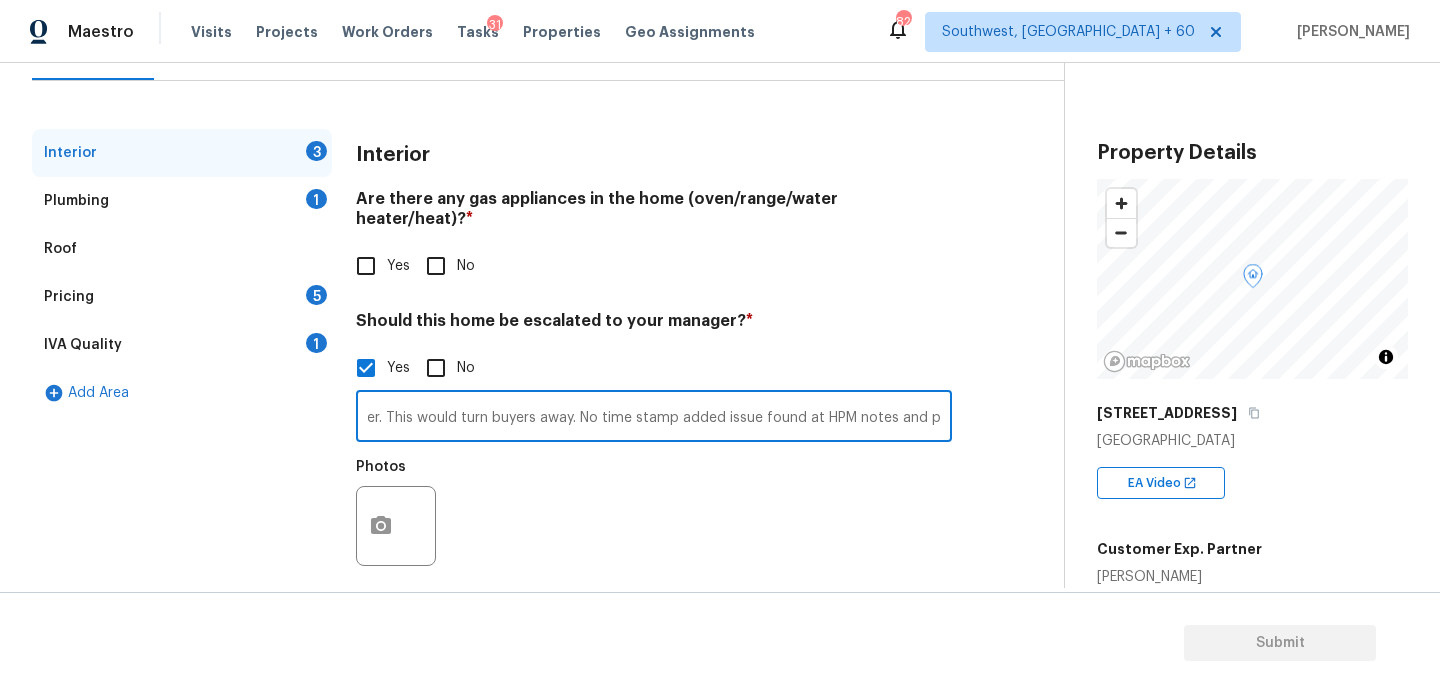 type on "The property has foundation issue and water leak, HPM mentioned Block foundation cracks , moisture penetrating through back block wall . Back yard is unusable space. Home is very dated. Kitche and bathrooms need a full remodel. The main shower is very narrow and difficult to enter. This would turn buyers away. No time stamp added issue found at HPM notes and photos" 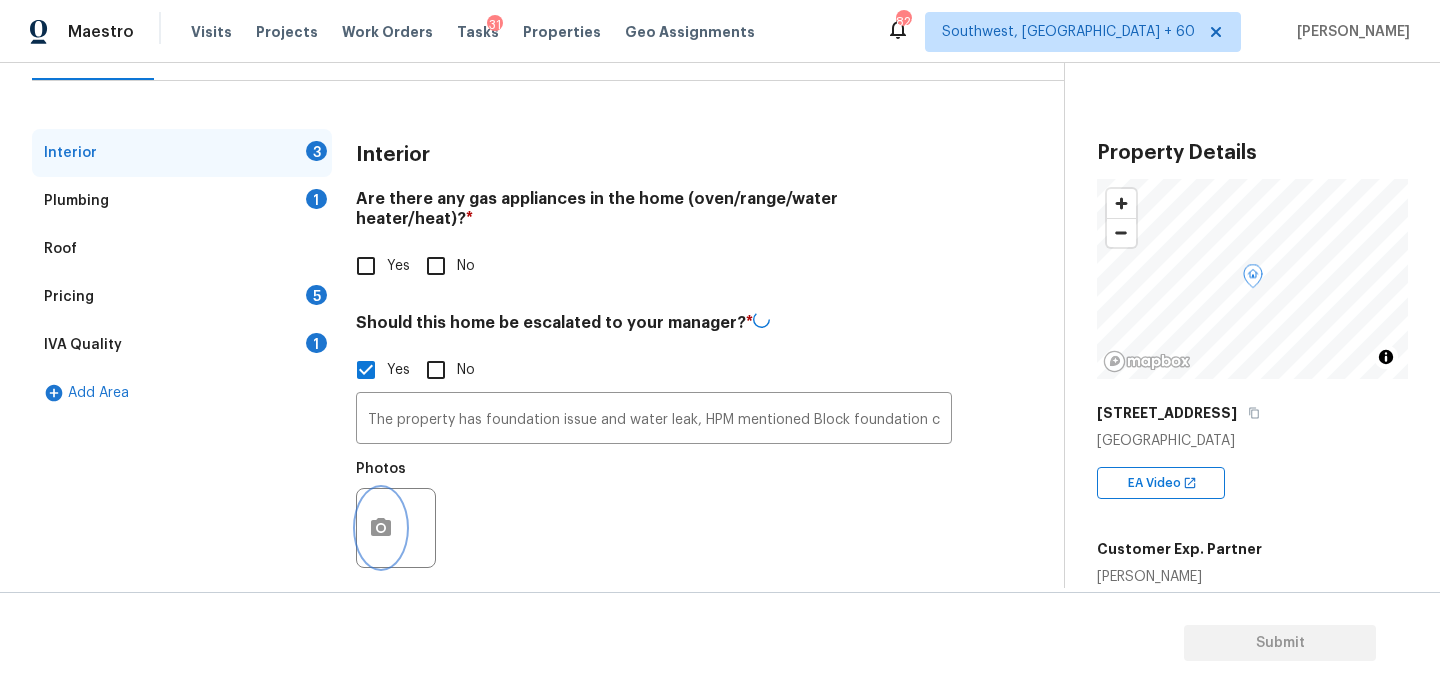 click at bounding box center (381, 528) 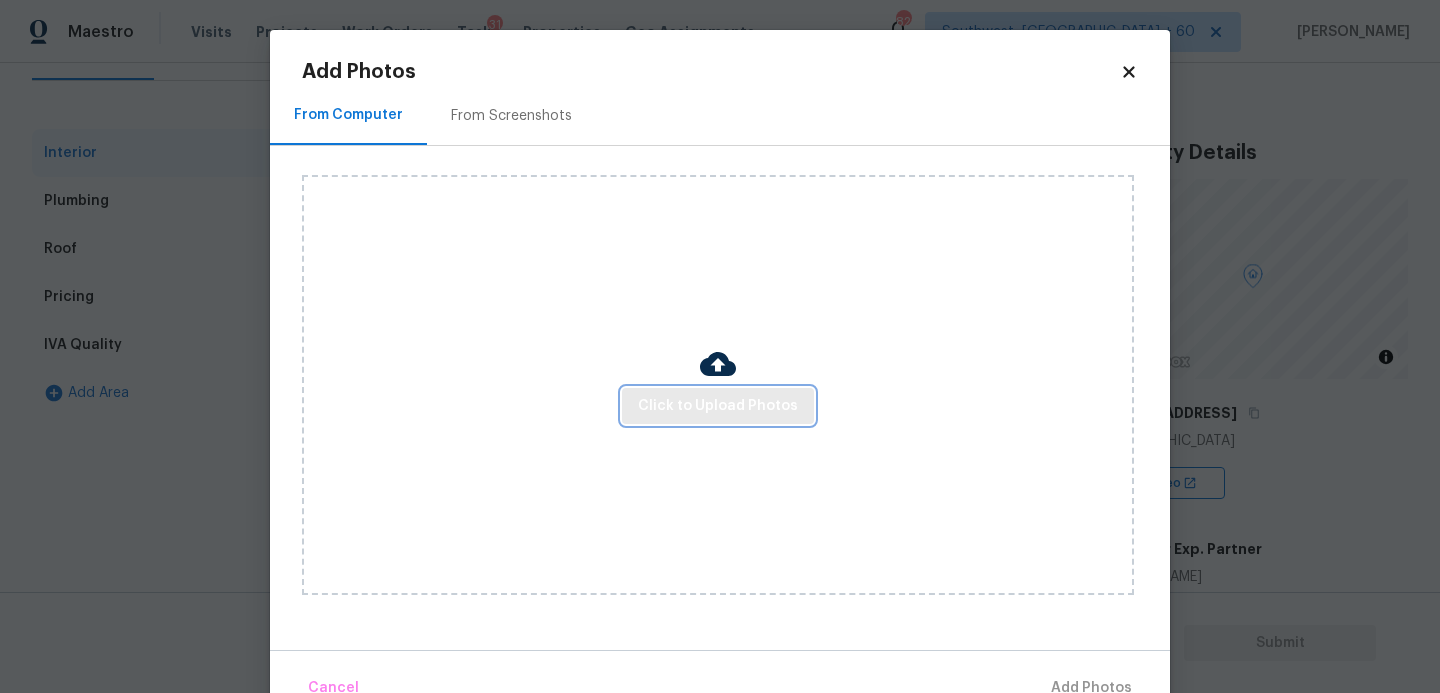 click on "Click to Upload Photos" at bounding box center [718, 406] 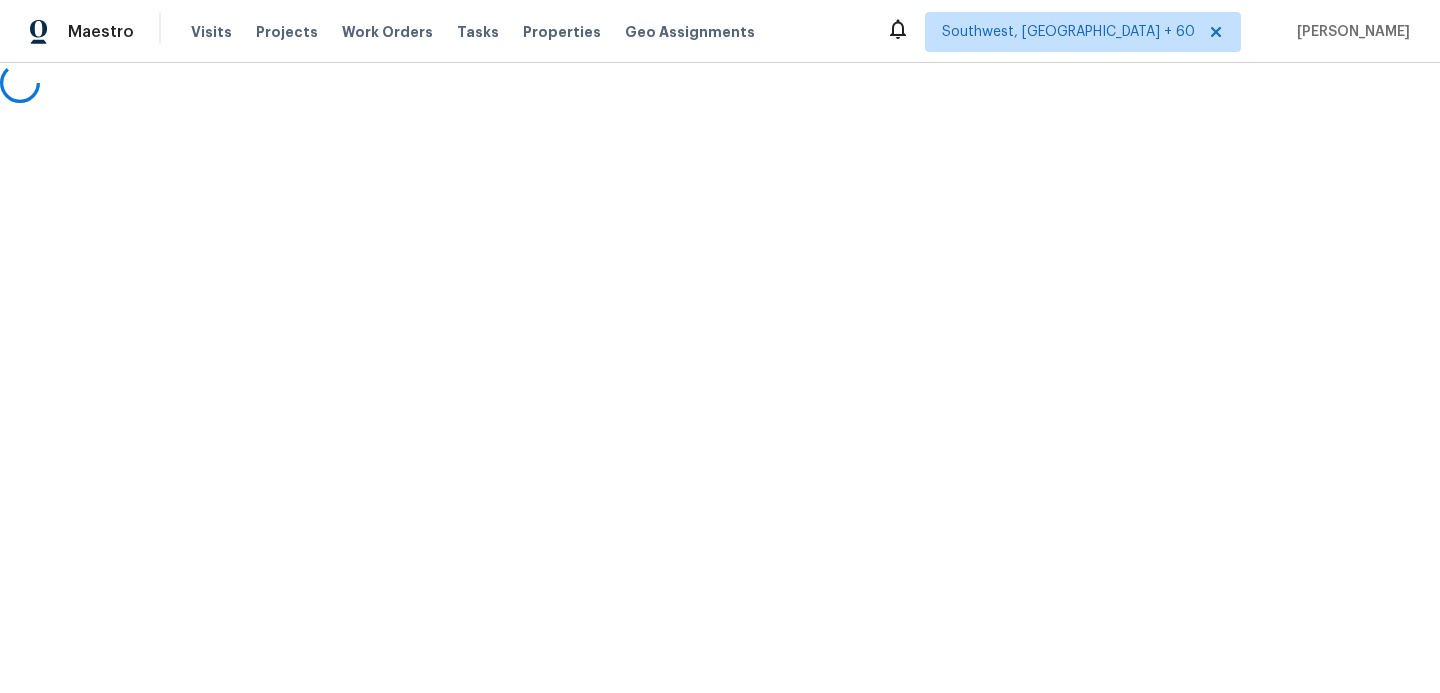 scroll, scrollTop: 0, scrollLeft: 0, axis: both 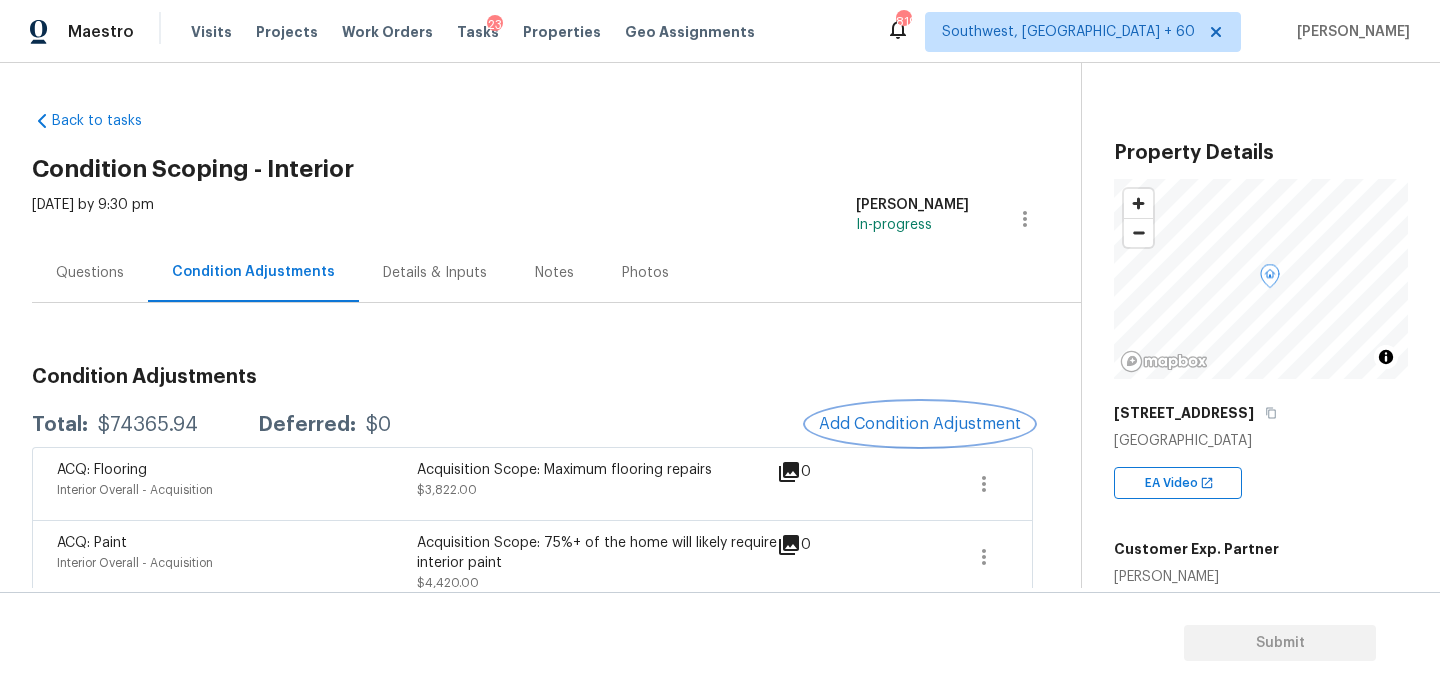 click on "Add Condition Adjustment" at bounding box center (920, 424) 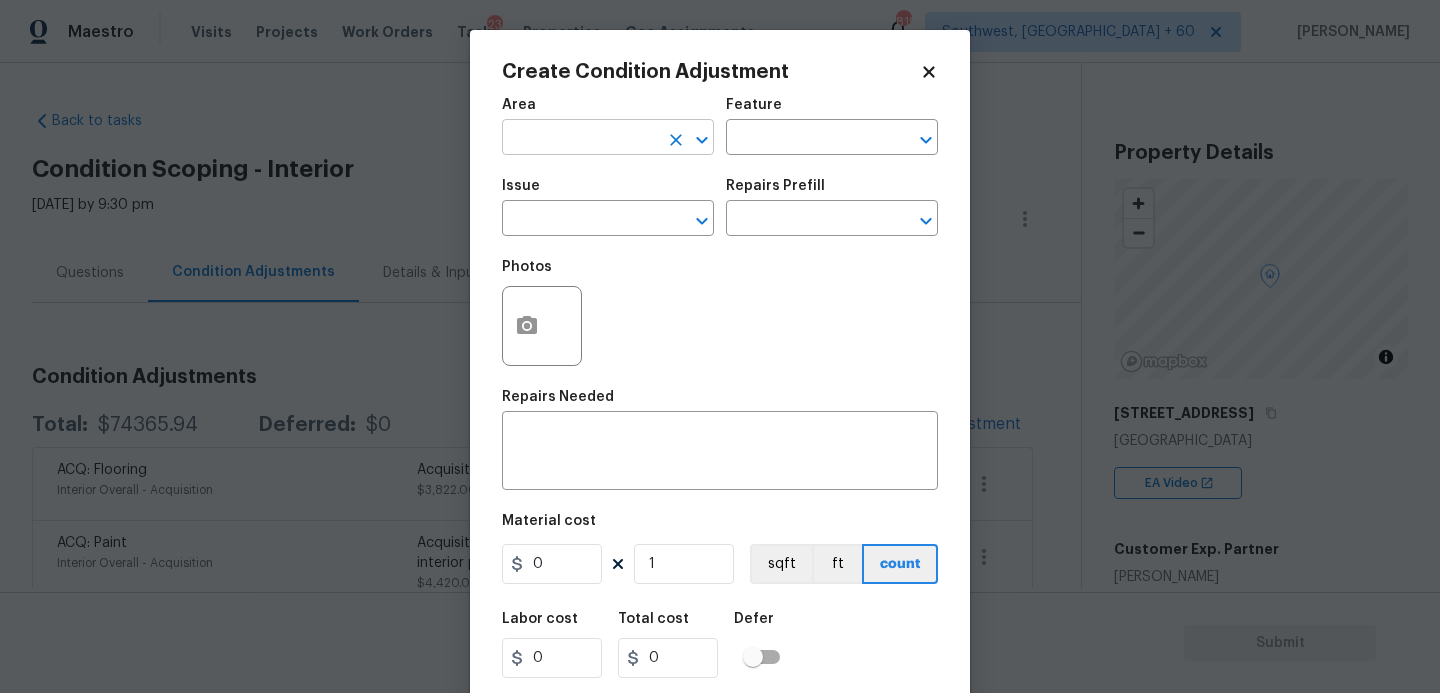 click at bounding box center [580, 139] 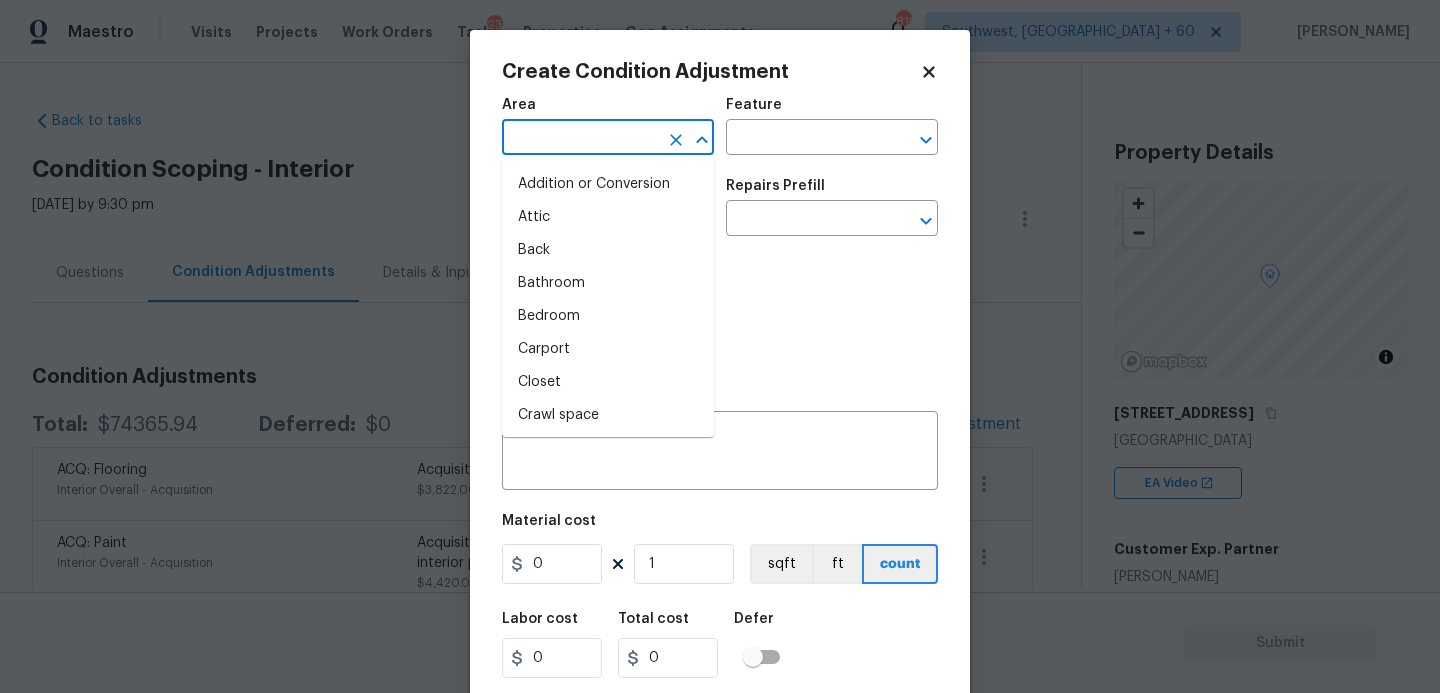 type on "i" 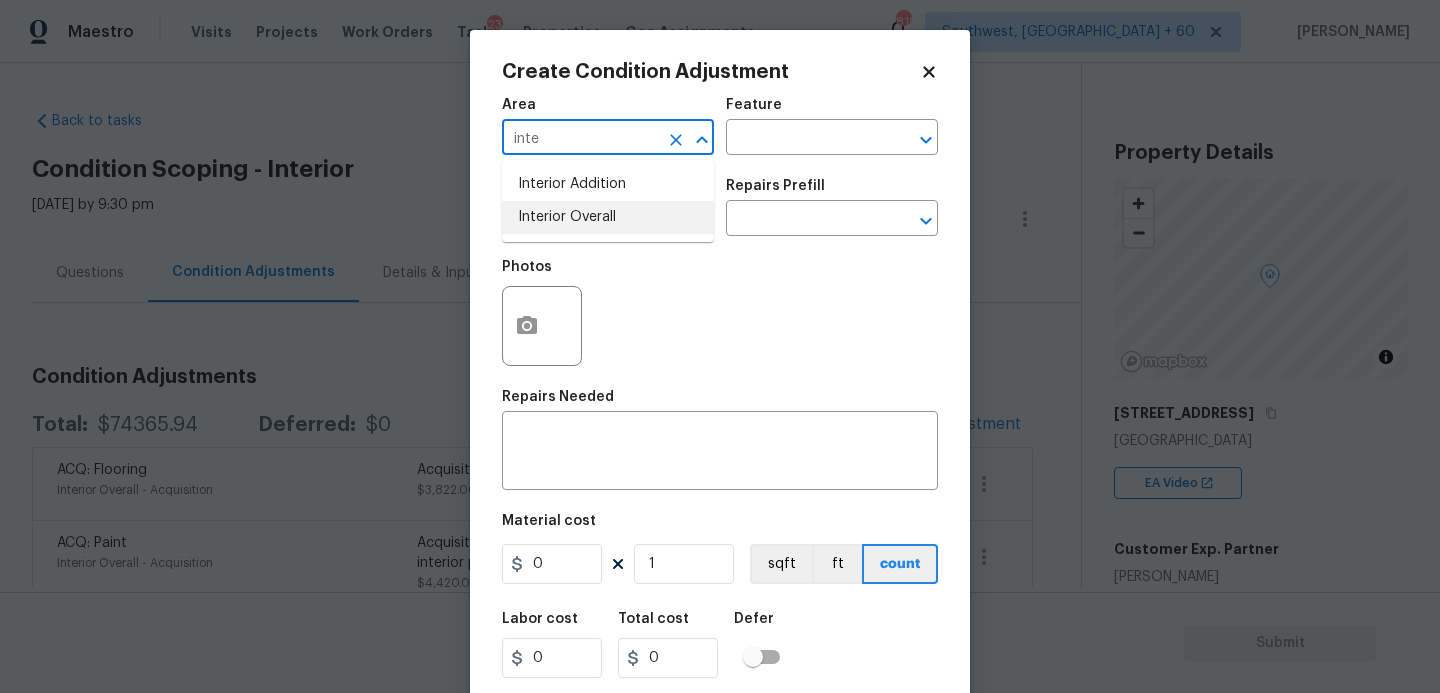 click on "Interior Addition Interior Overall" at bounding box center [608, 201] 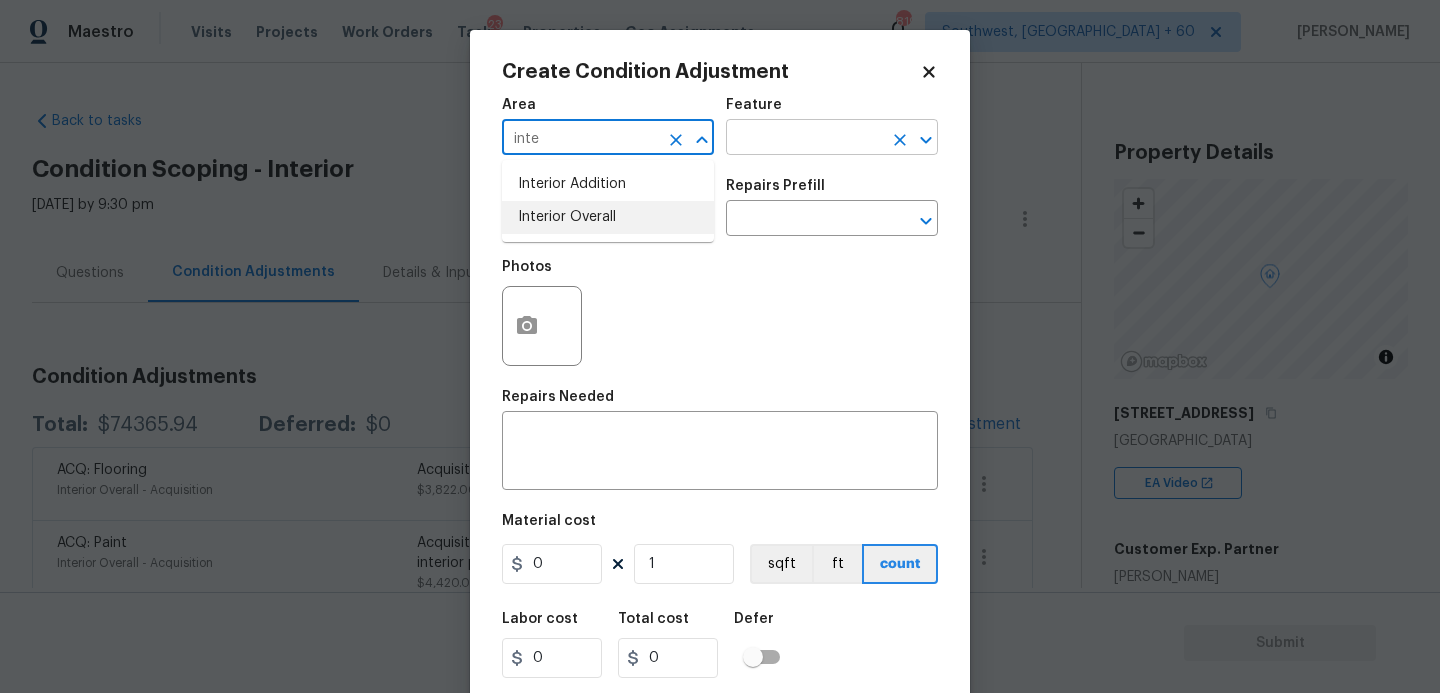 type on "inte" 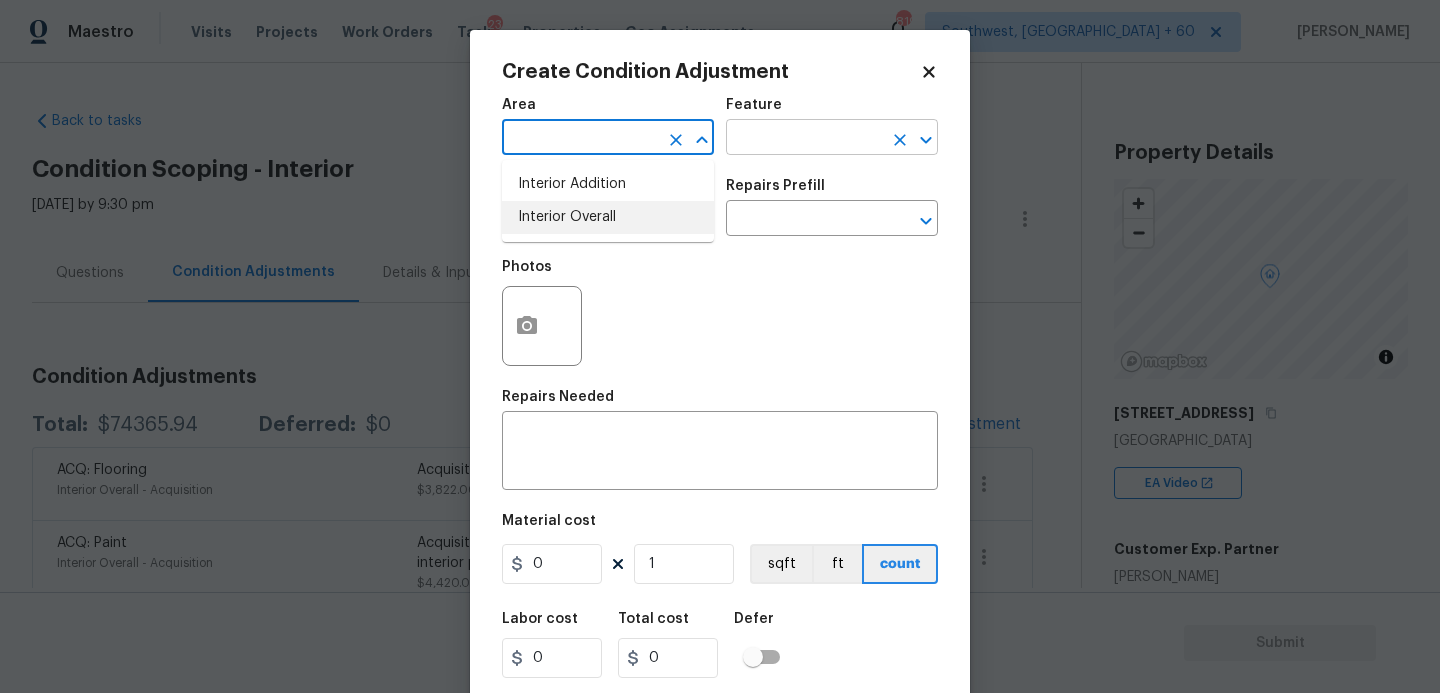 click at bounding box center (804, 139) 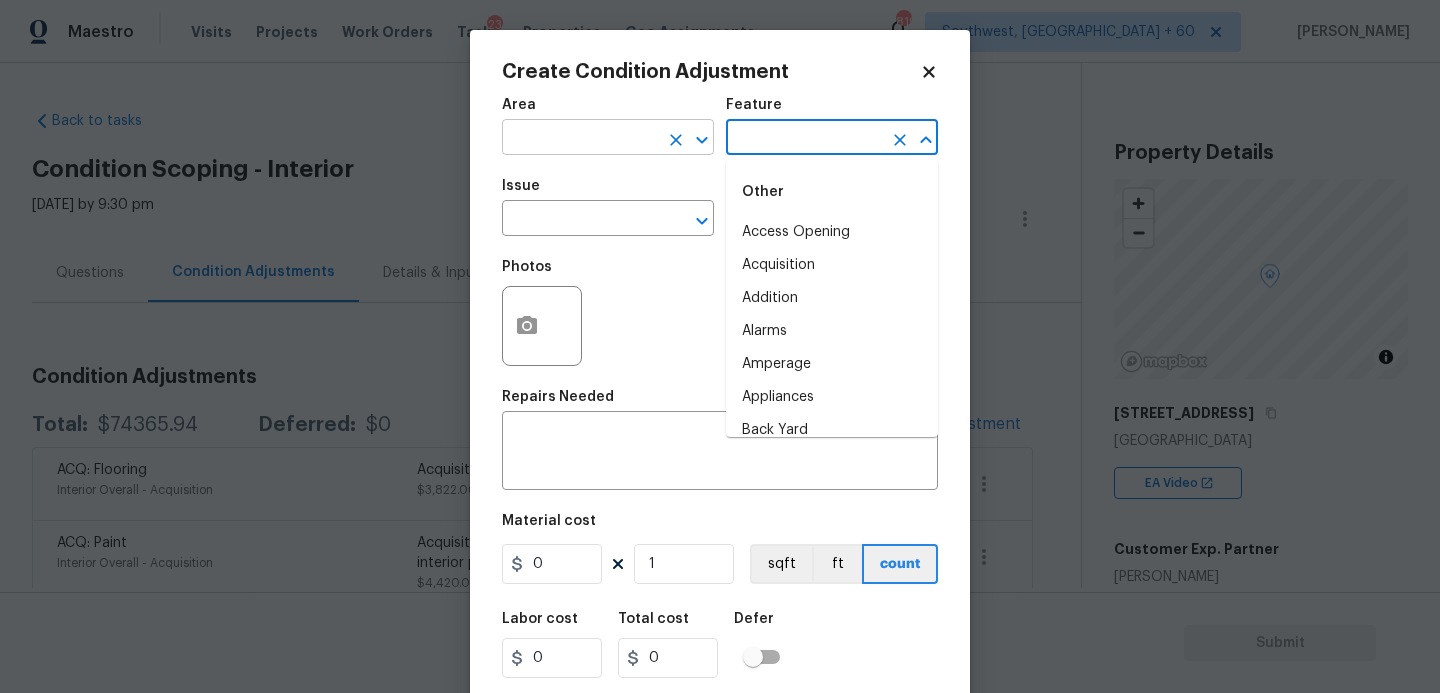 click at bounding box center (580, 139) 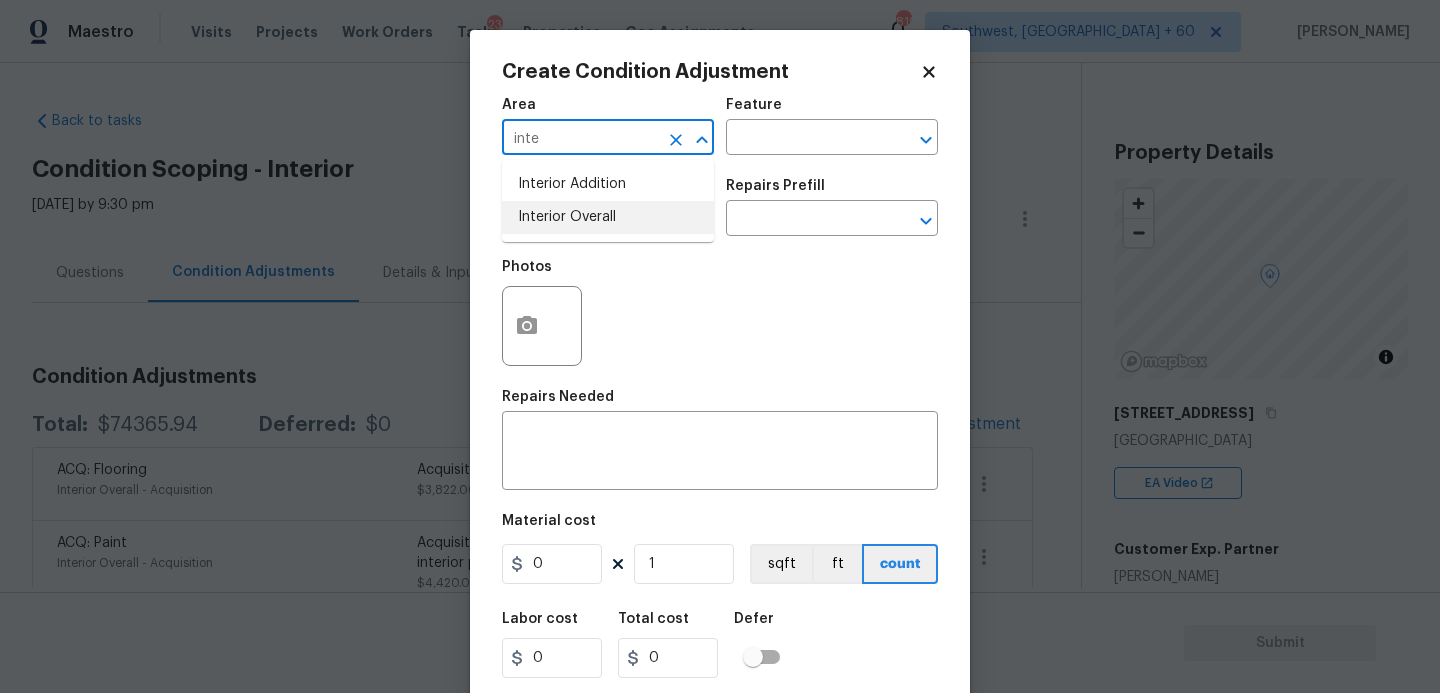 click on "Interior Overall" at bounding box center (608, 217) 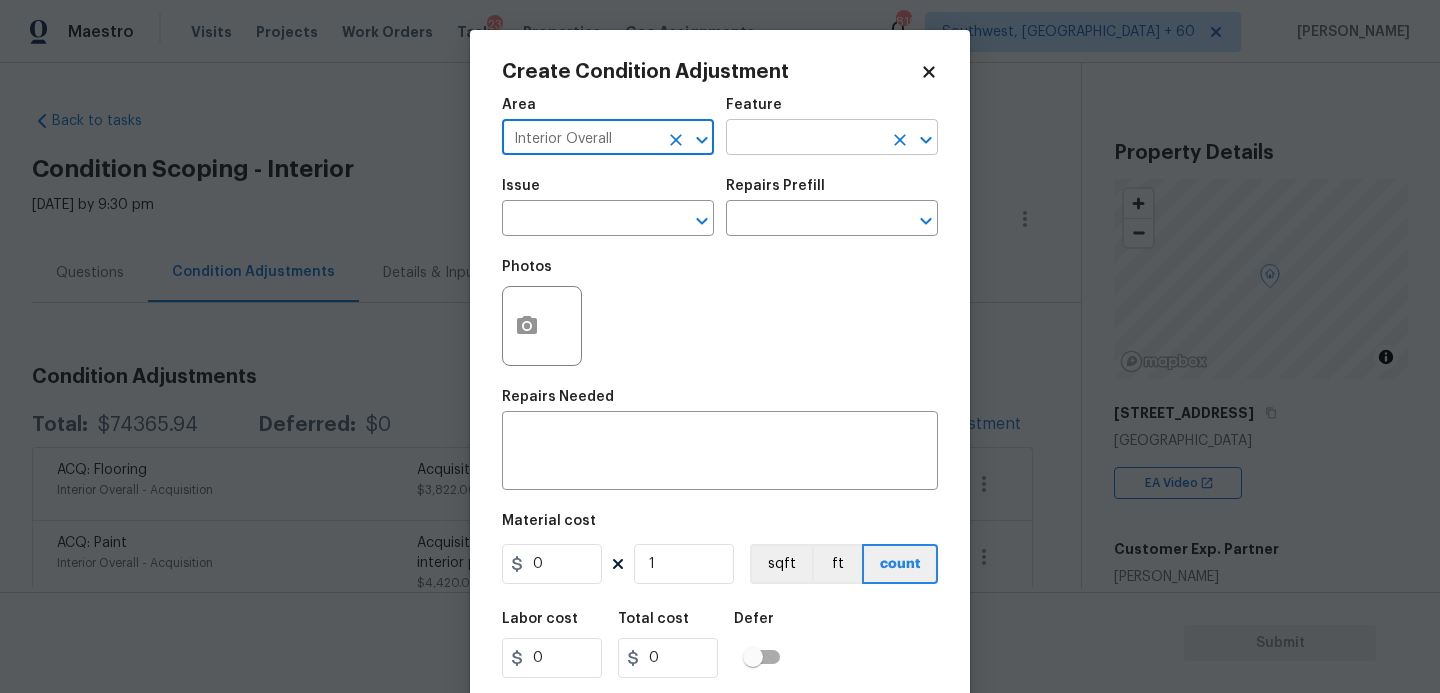 type on "Interior Overall" 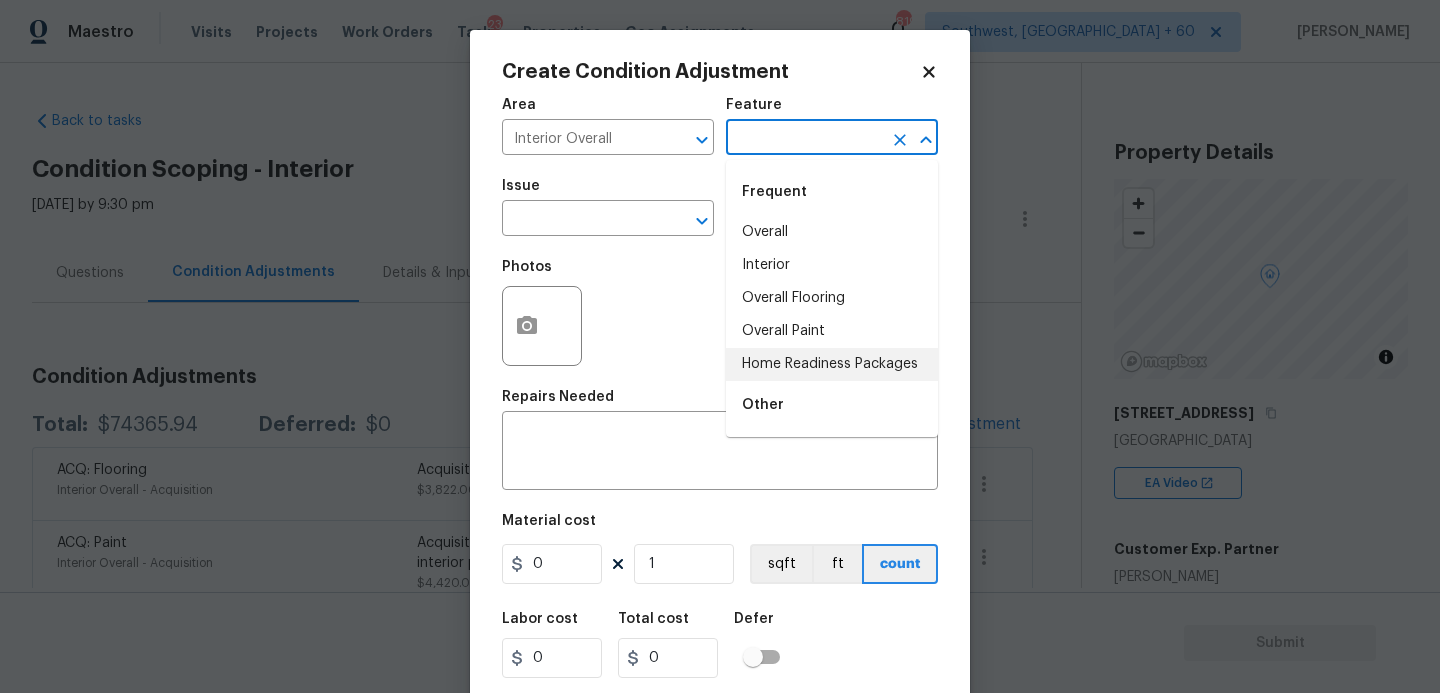click on "Overall Paint" at bounding box center (832, 331) 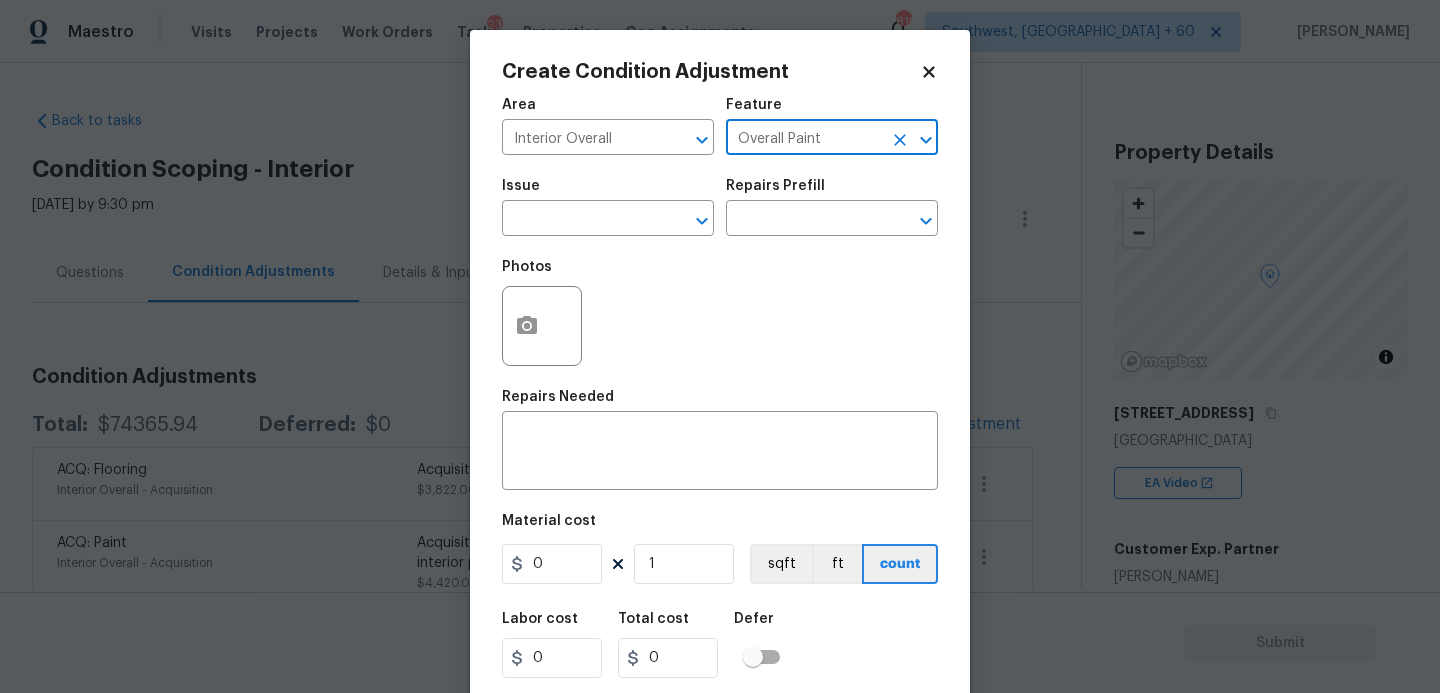 click on "Photos" at bounding box center (720, 313) 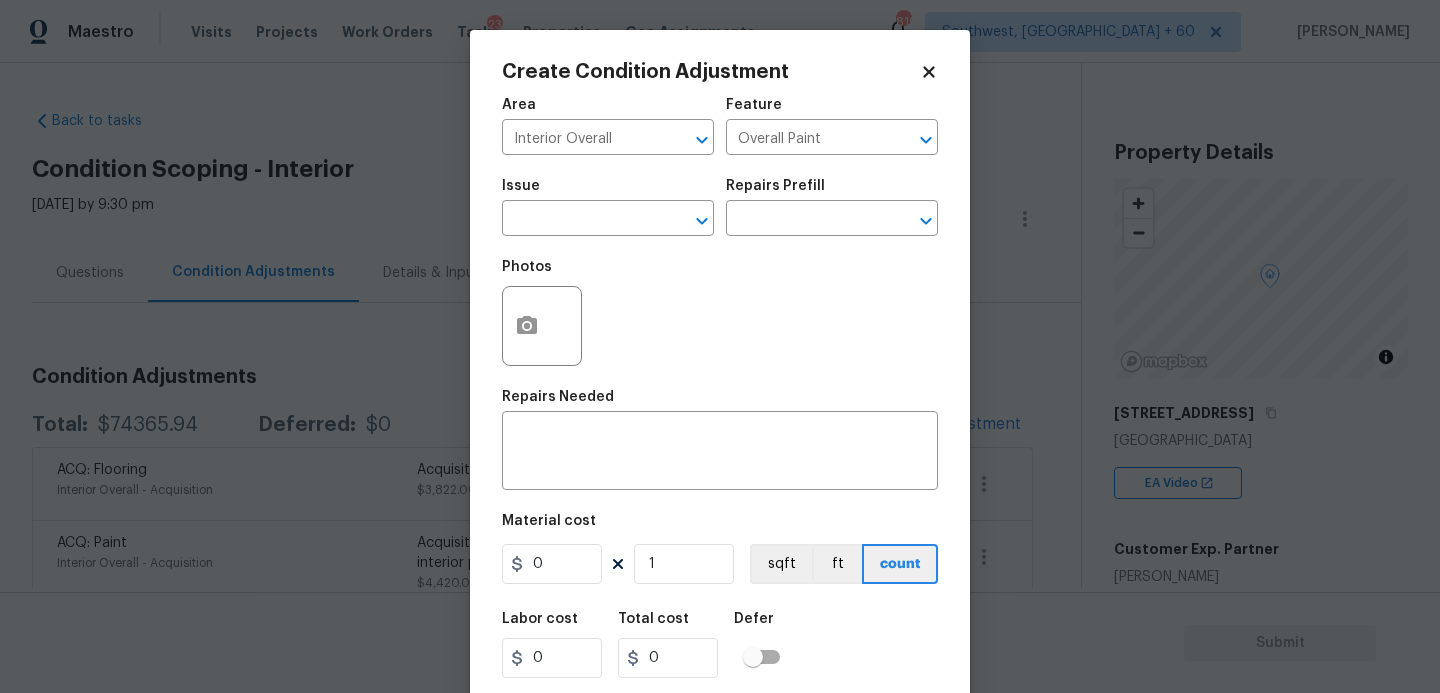 click on "Issue ​" at bounding box center [608, 207] 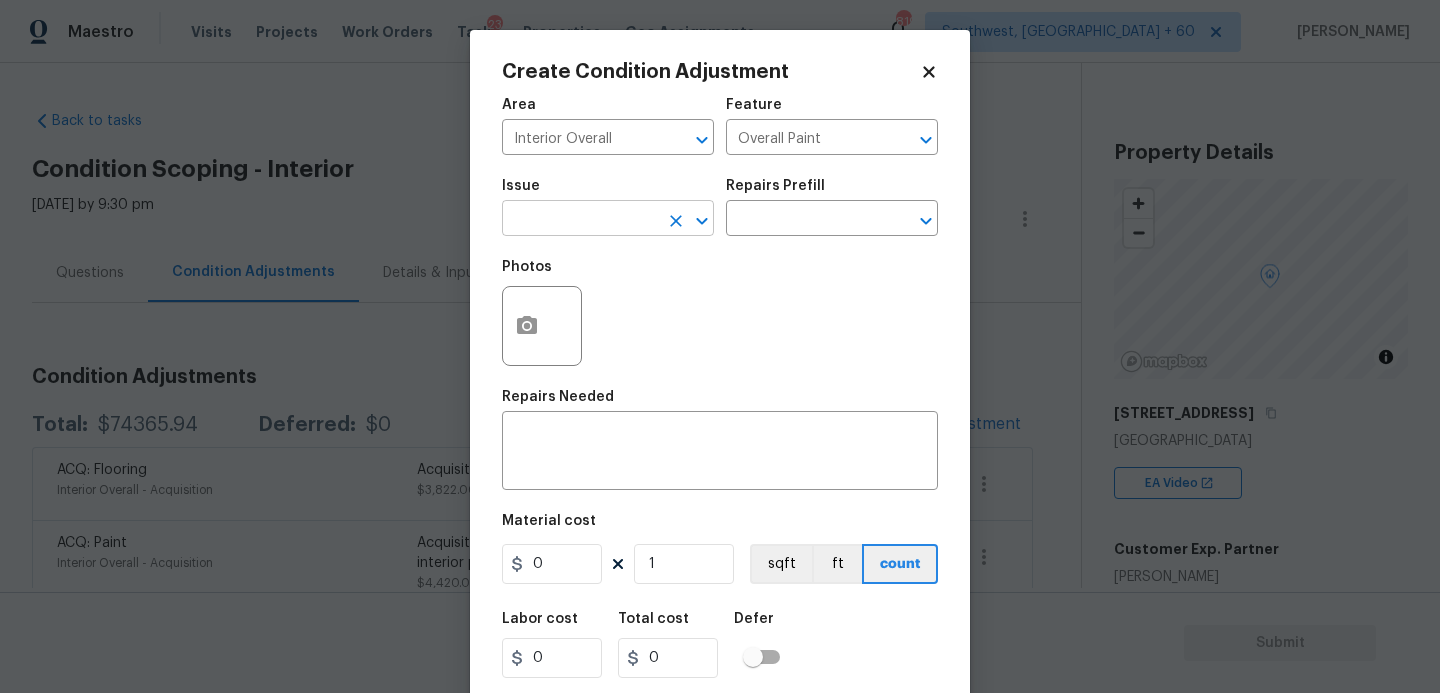 click at bounding box center (580, 220) 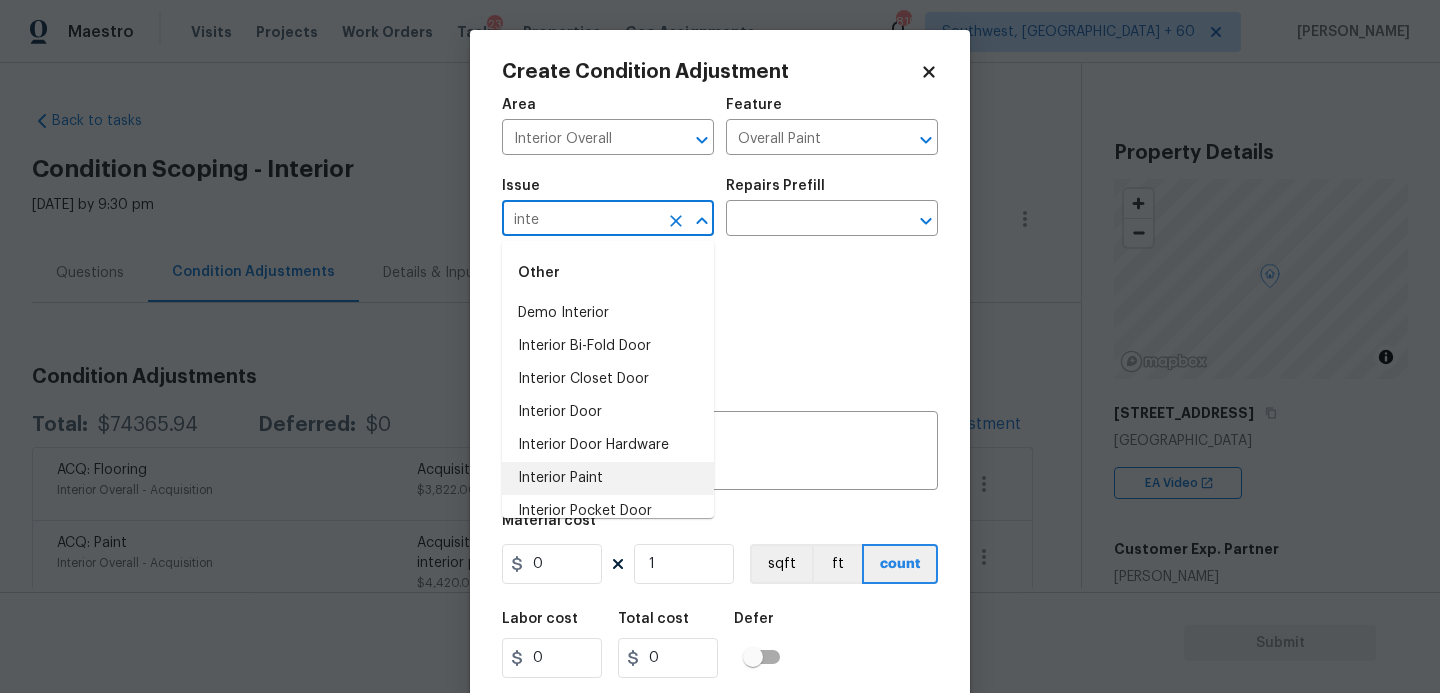 click on "Interior Paint" at bounding box center [608, 478] 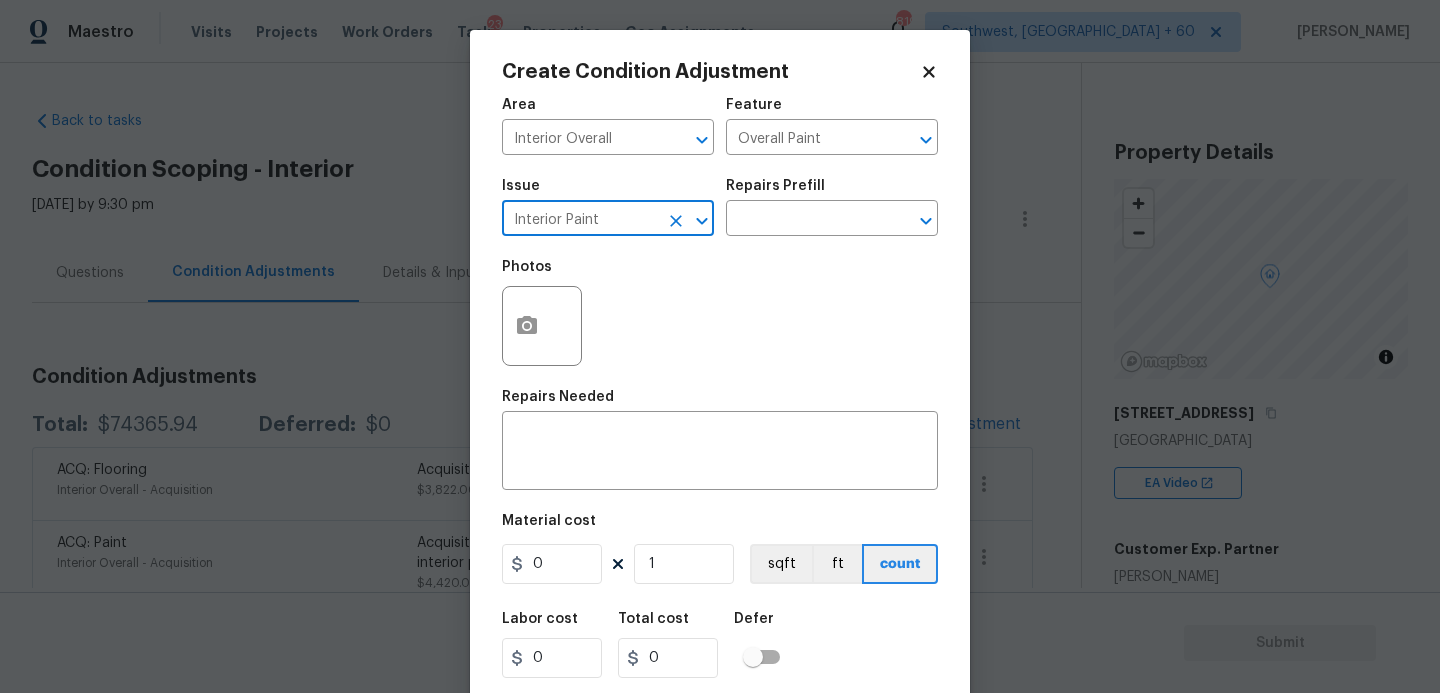 type on "Interior Paint" 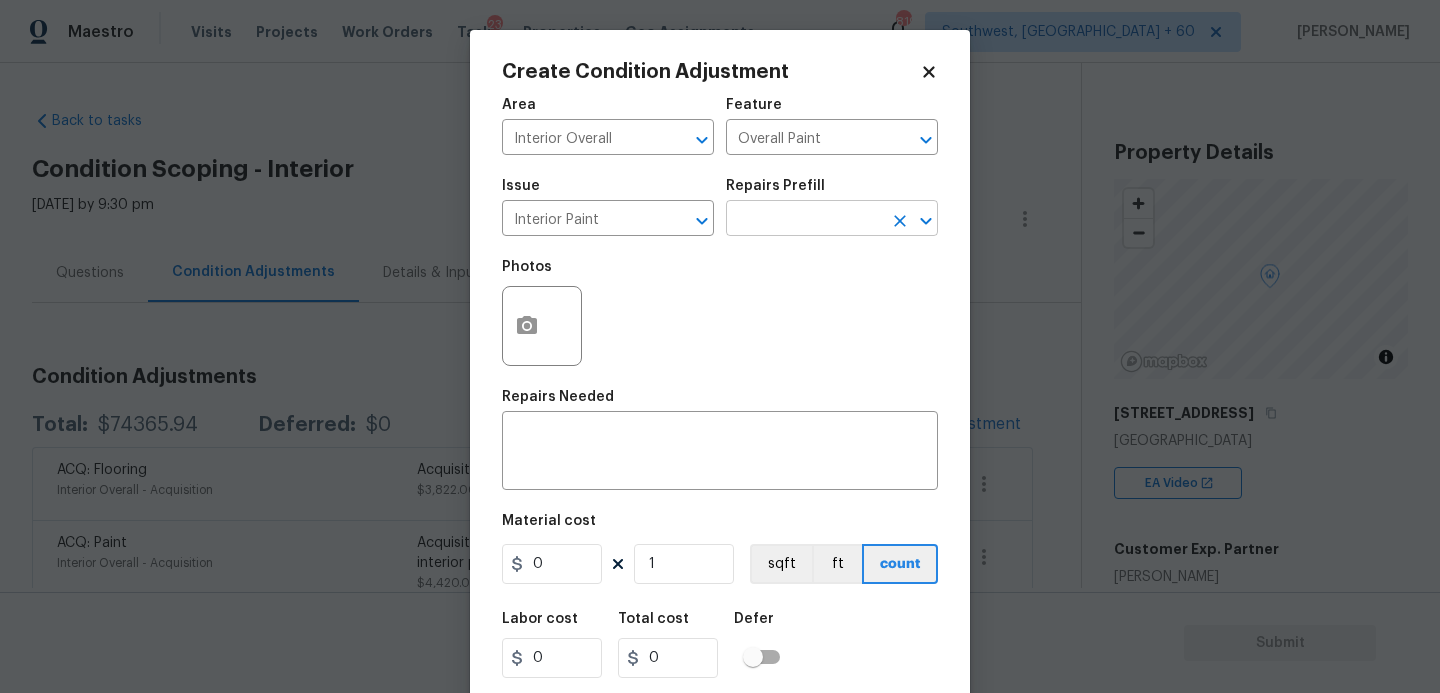 click at bounding box center [804, 220] 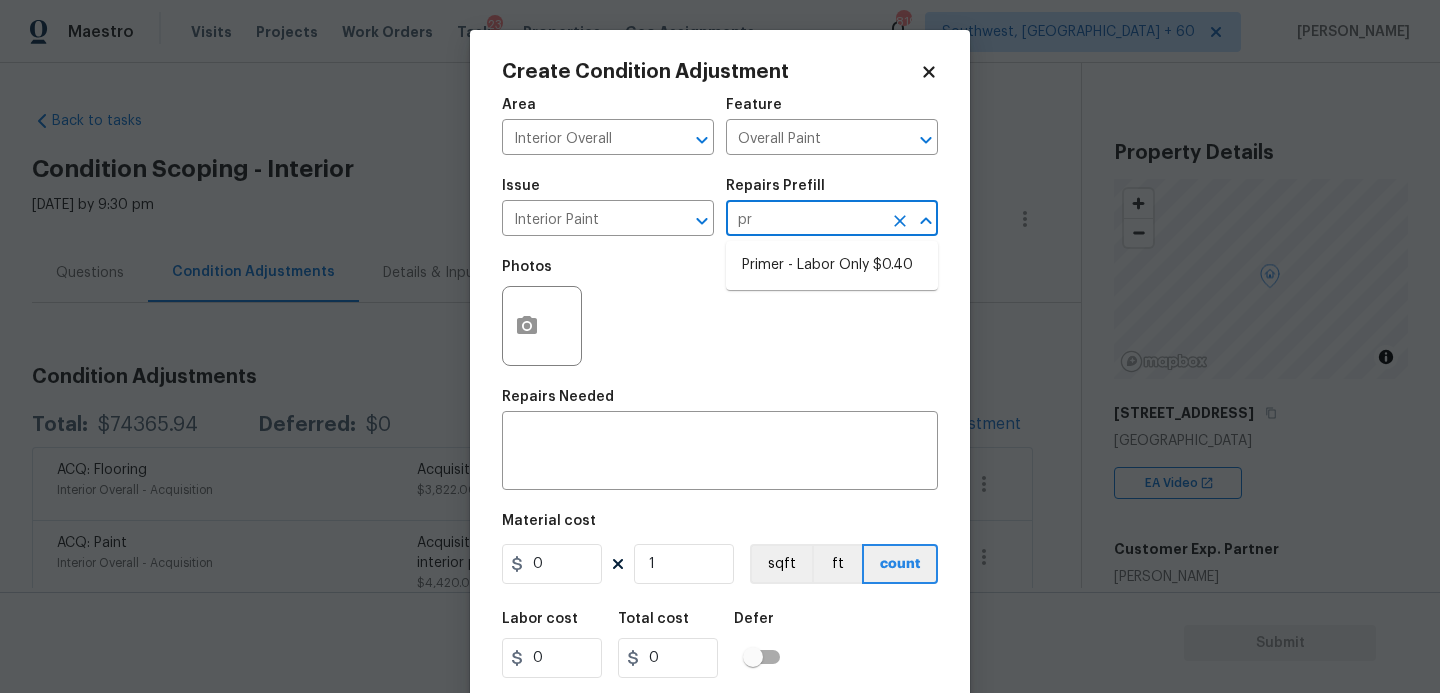 type on "pri" 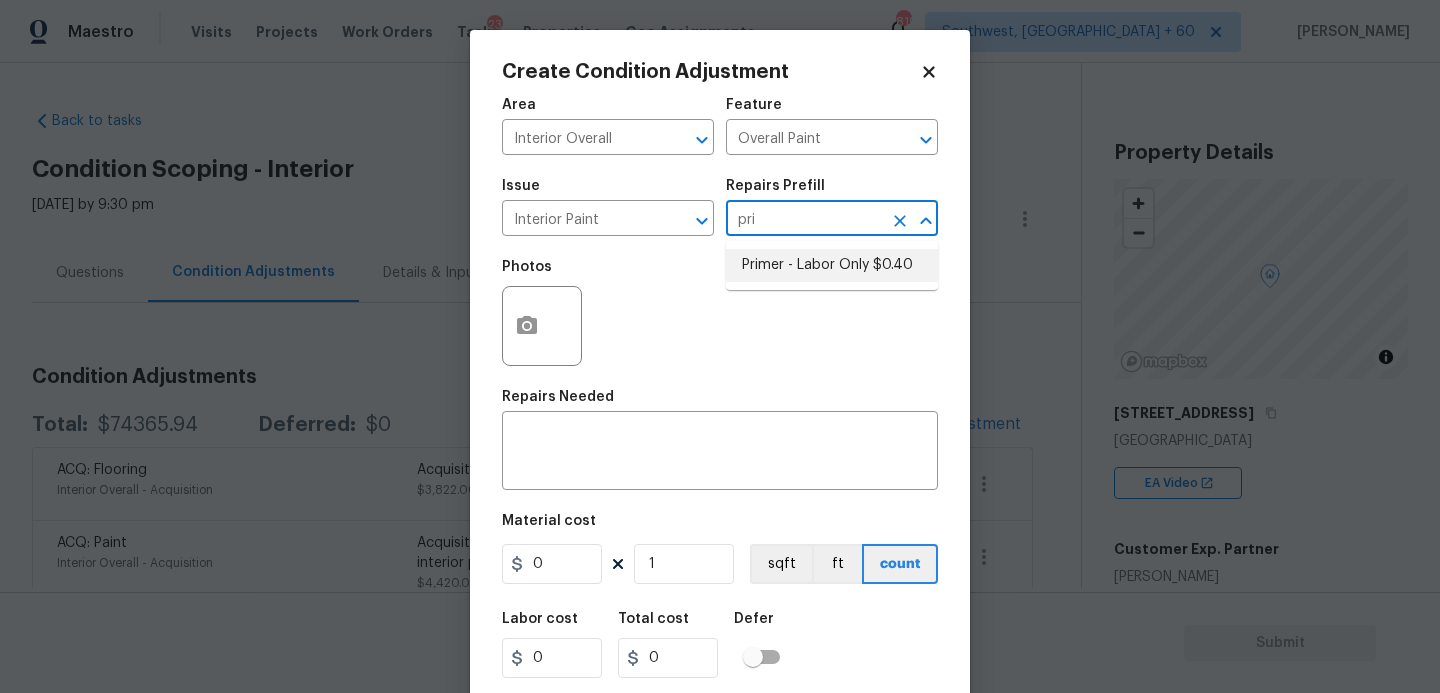 click on "Primer - Labor Only $0.40" at bounding box center [832, 265] 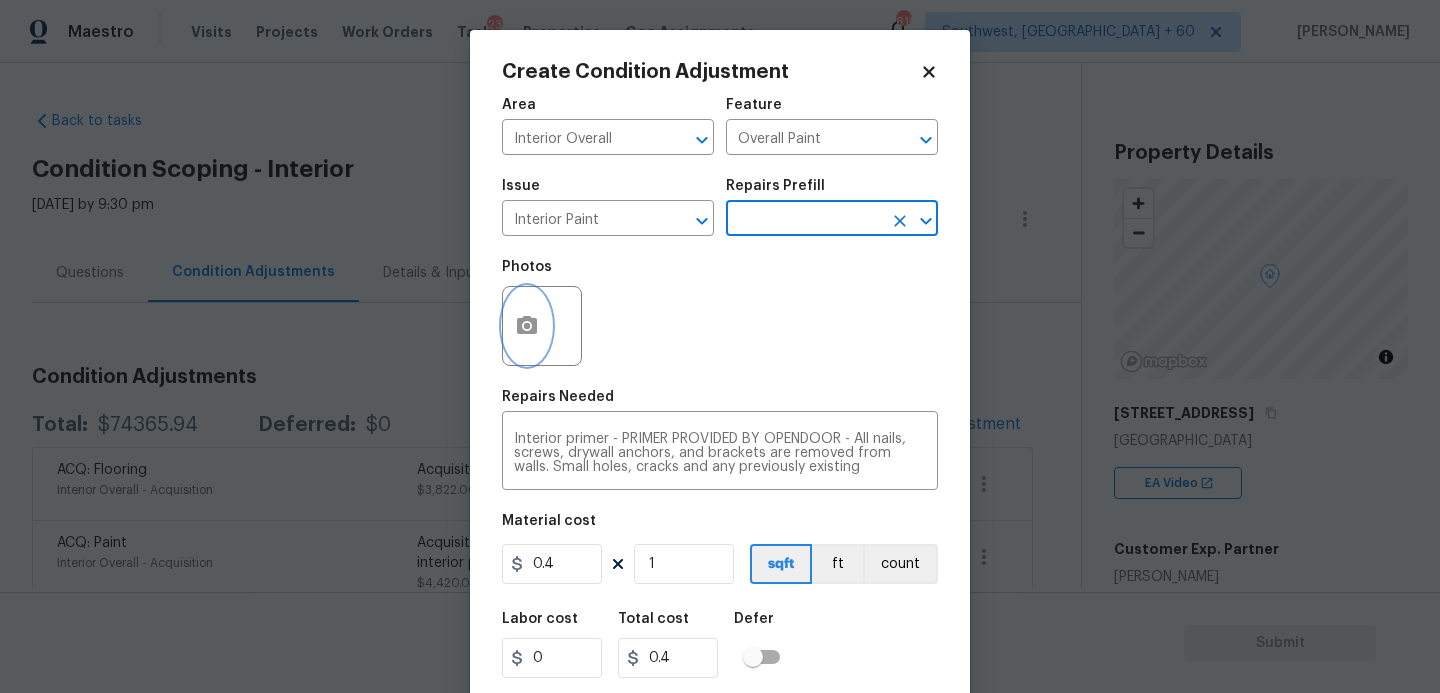 click at bounding box center [527, 326] 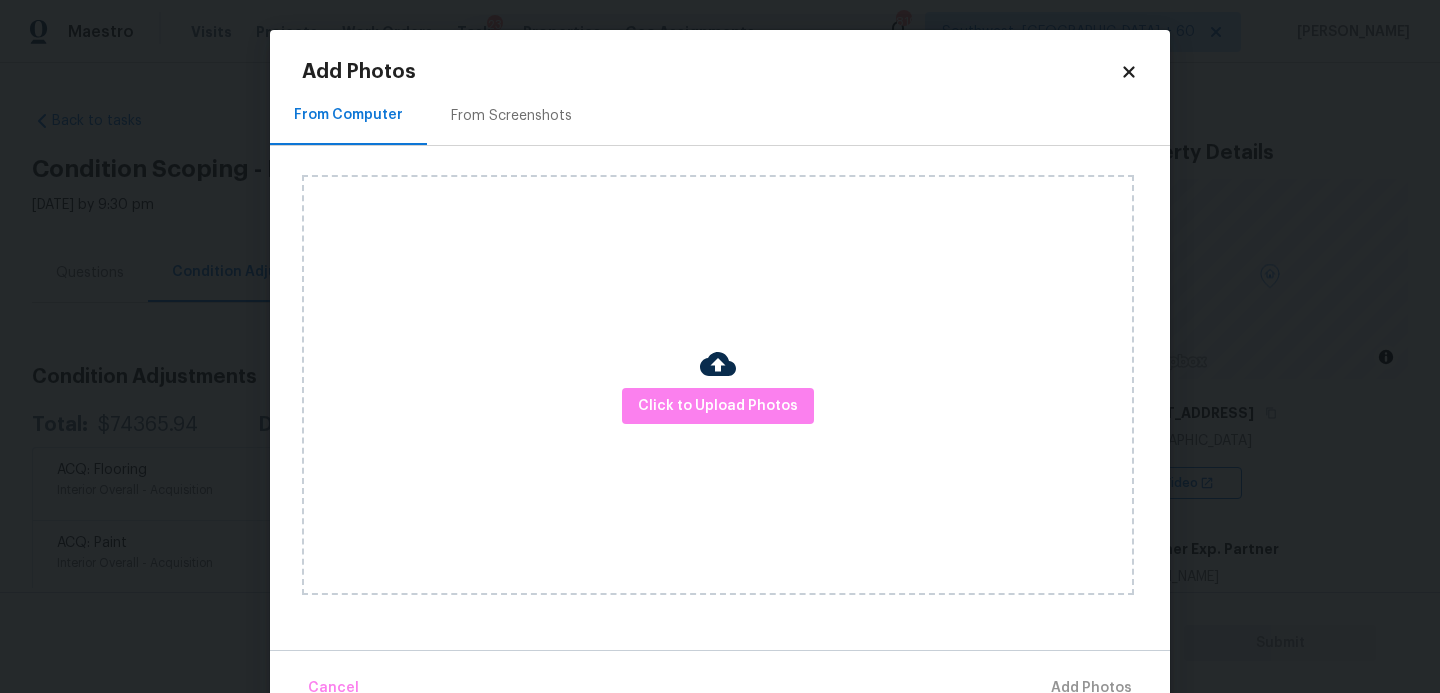 click on "Click to Upload Photos" at bounding box center [718, 385] 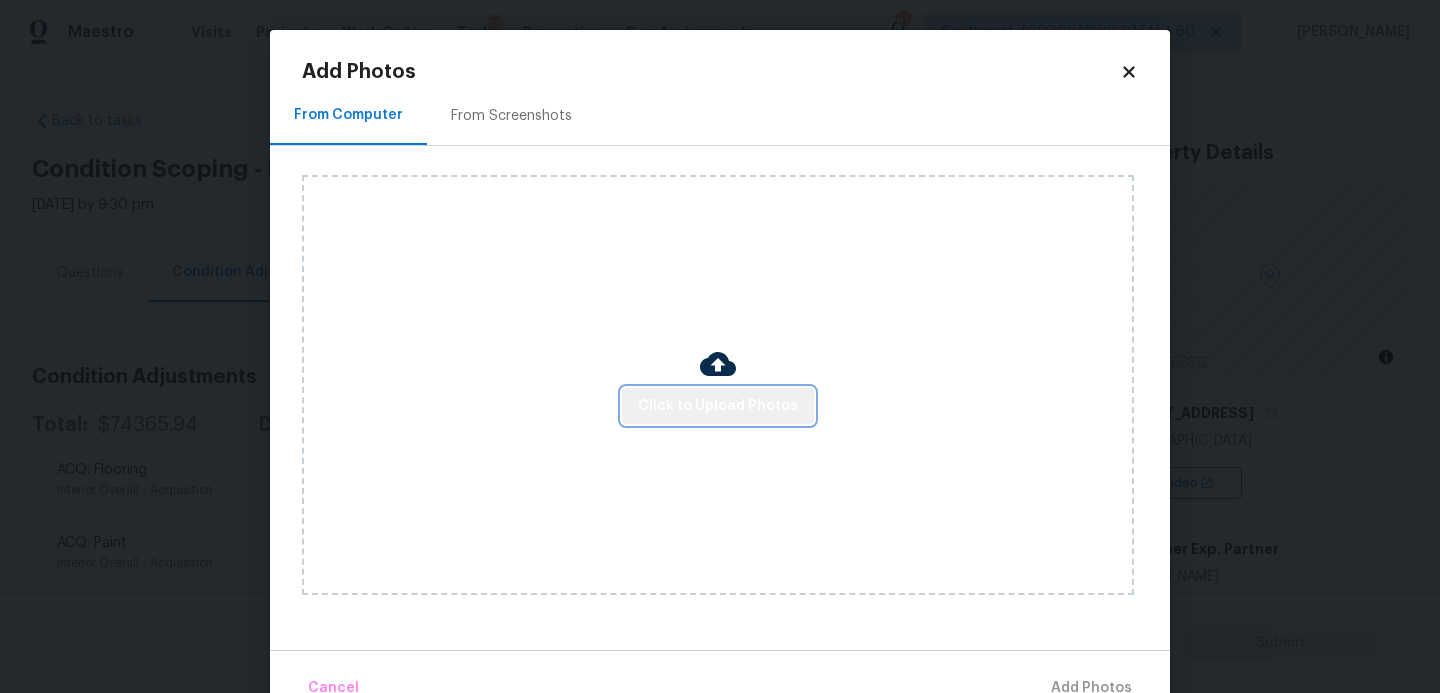 click on "Click to Upload Photos" at bounding box center (718, 406) 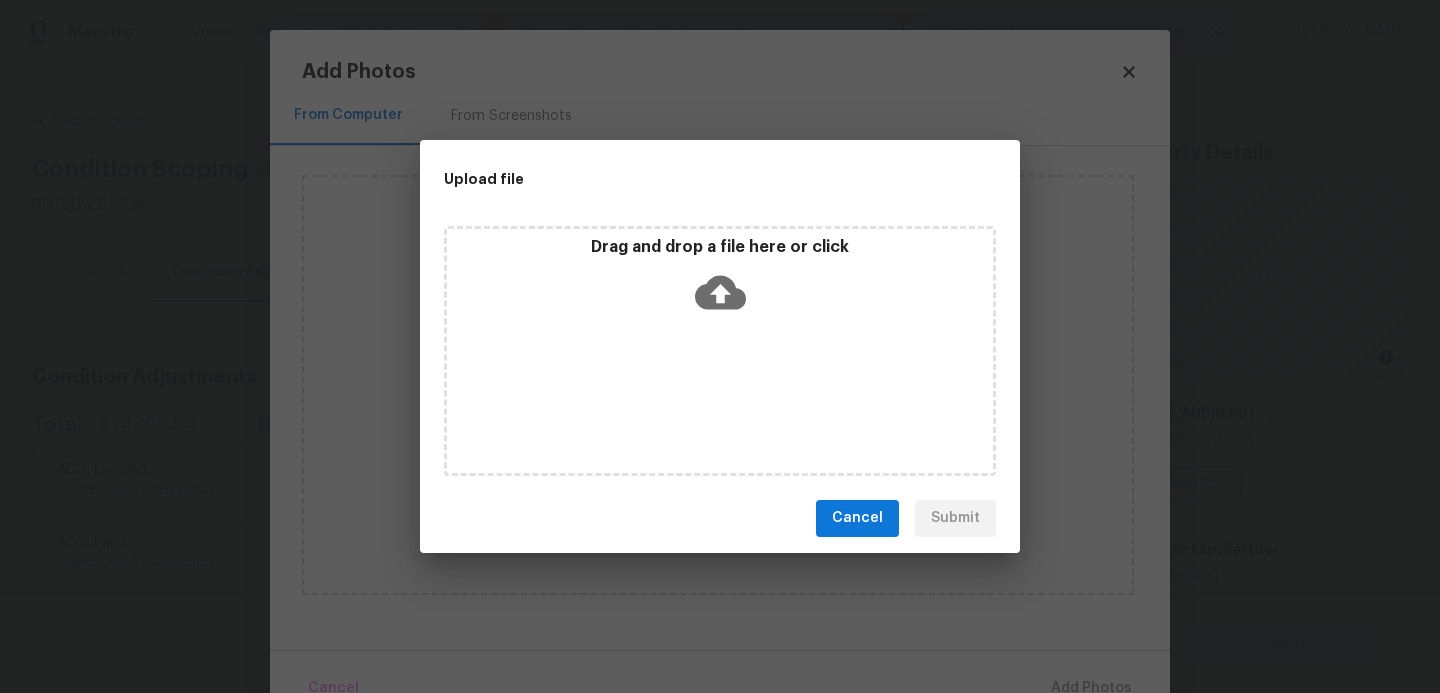 click 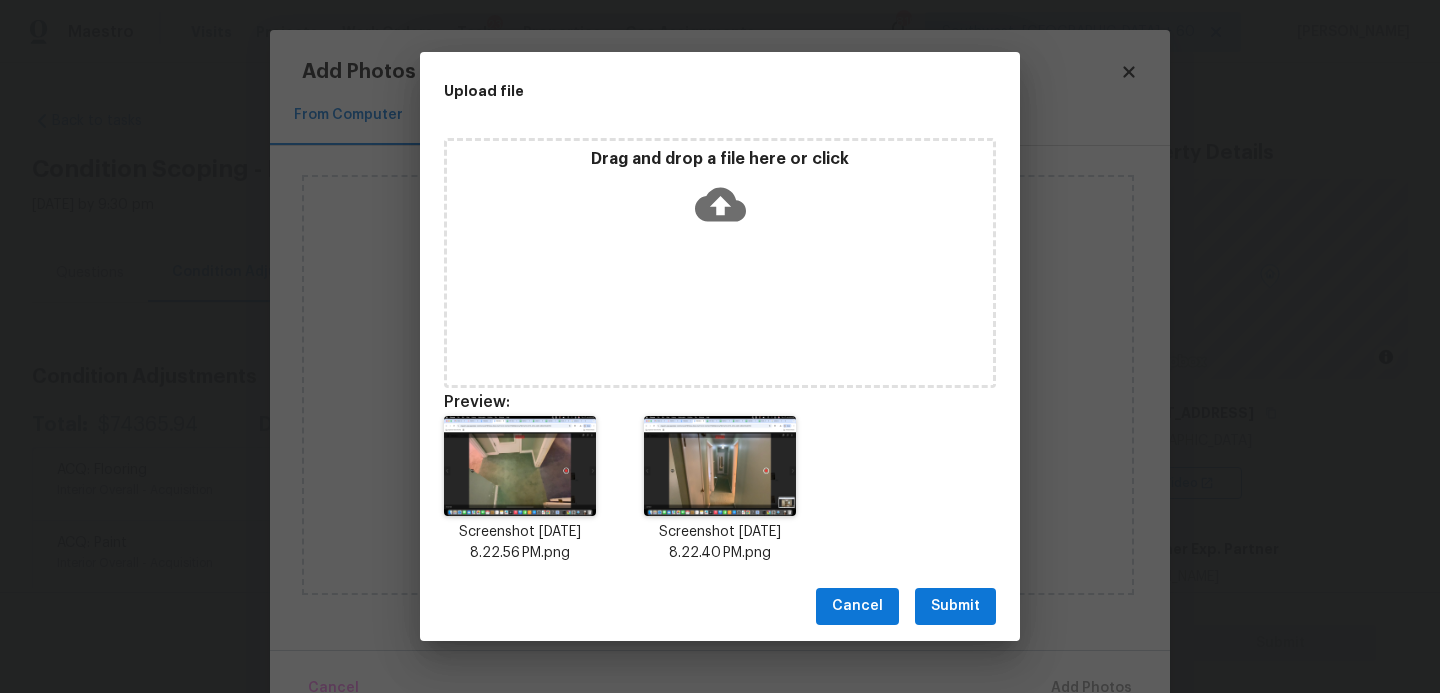 click on "Submit" at bounding box center (955, 606) 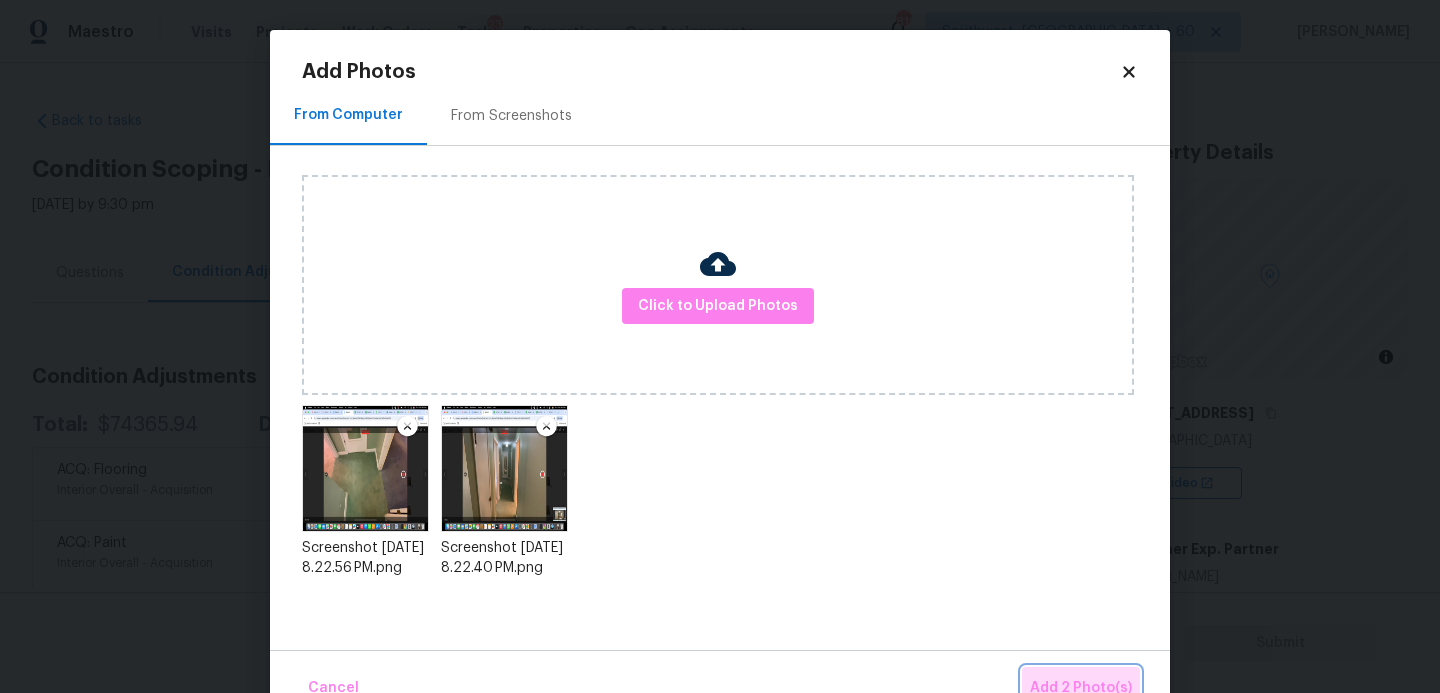 click on "Add 2 Photo(s)" at bounding box center [1081, 688] 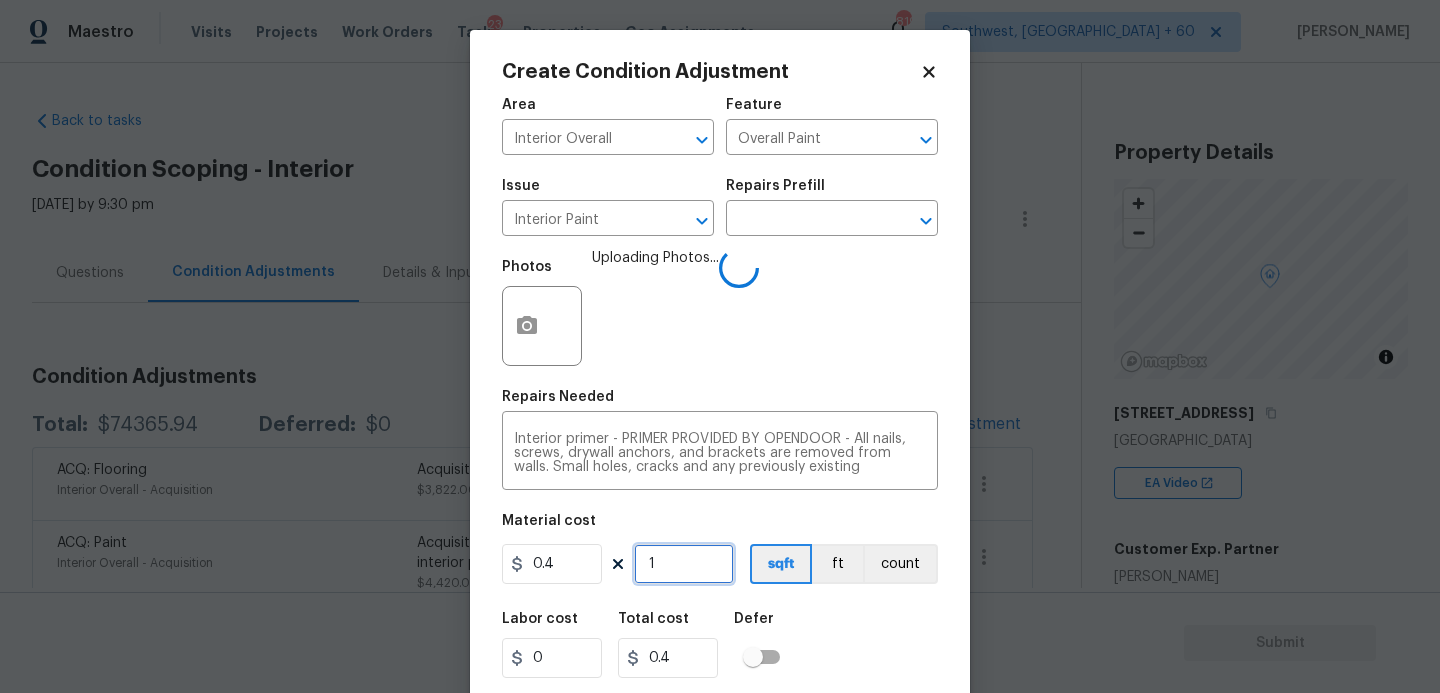 click on "1" at bounding box center [684, 564] 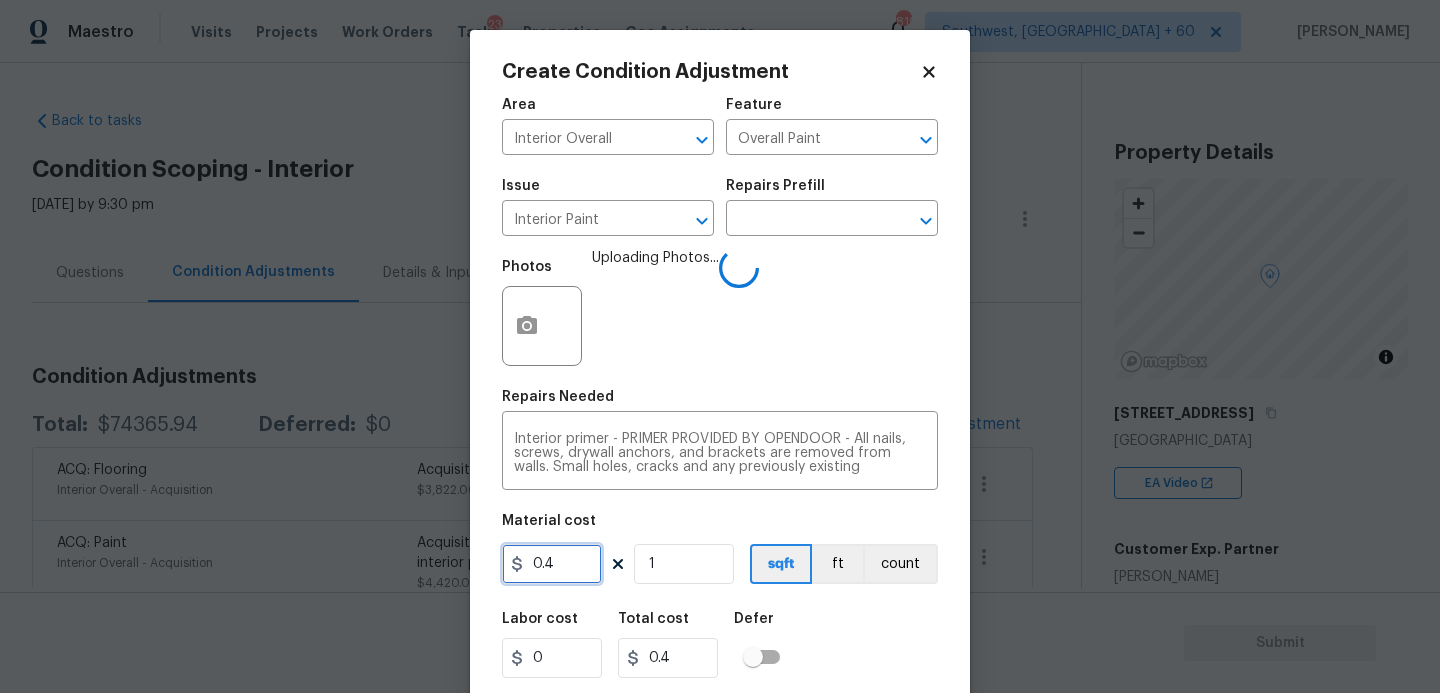 drag, startPoint x: 585, startPoint y: 564, endPoint x: 435, endPoint y: 564, distance: 150 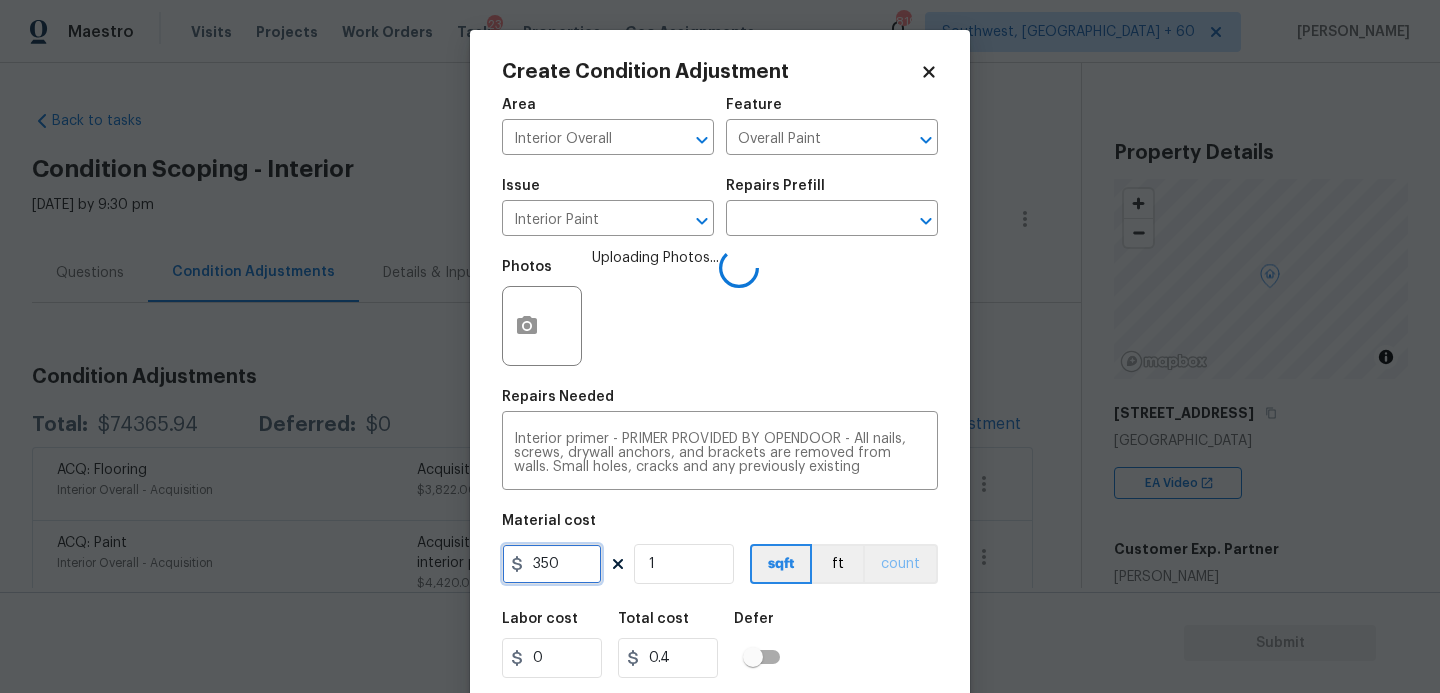 type on "350" 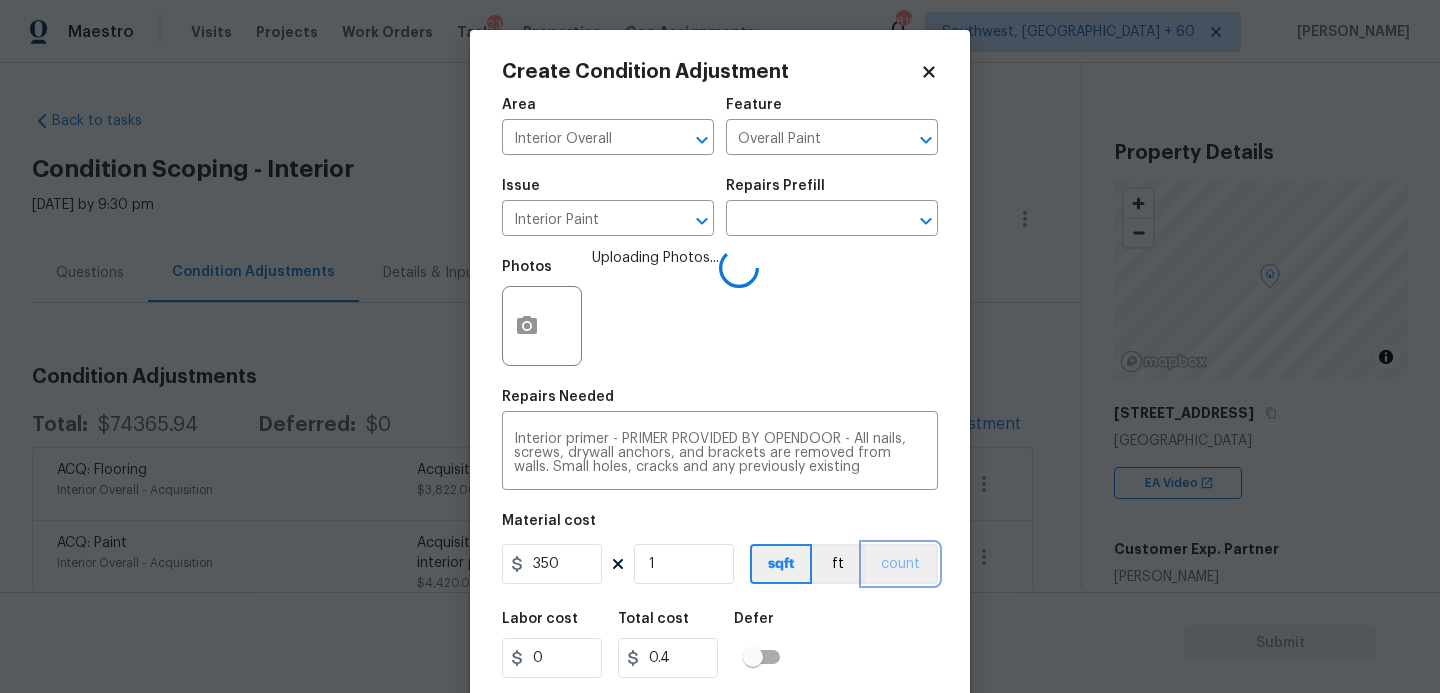 type on "350" 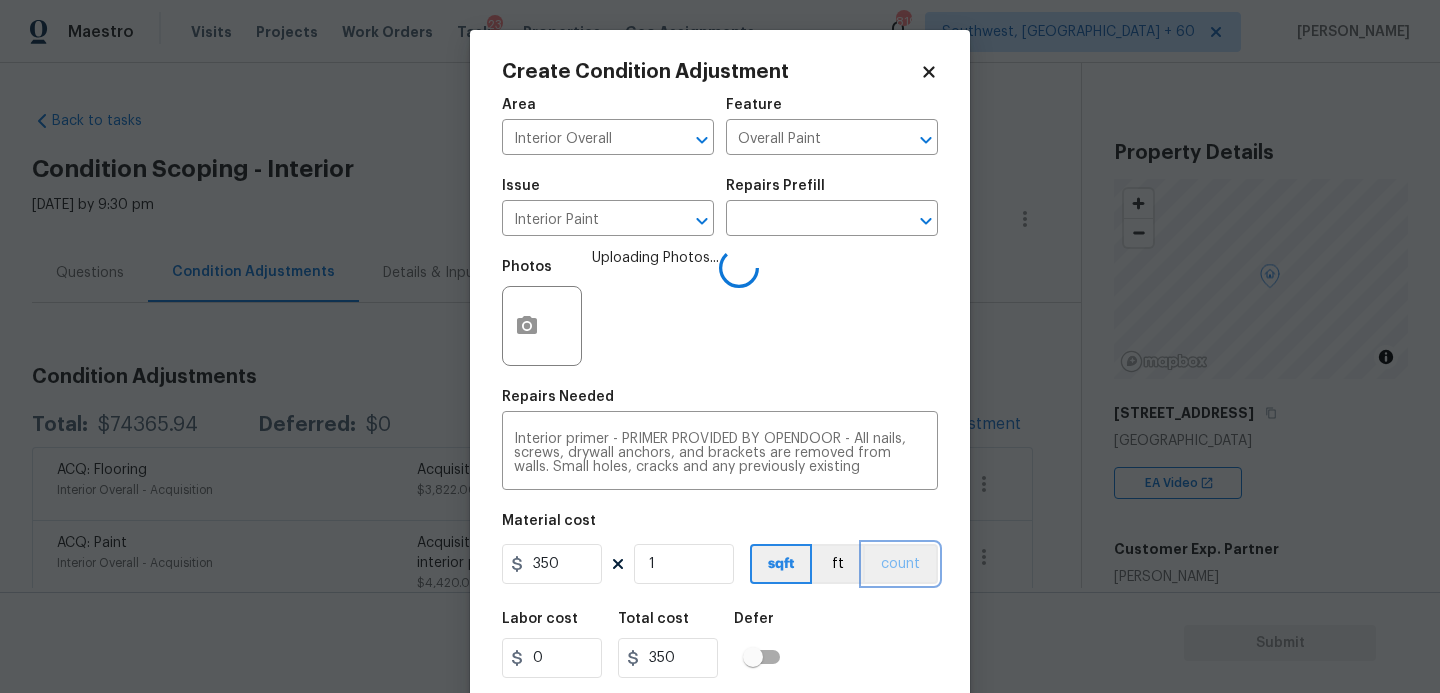 click on "count" at bounding box center (900, 564) 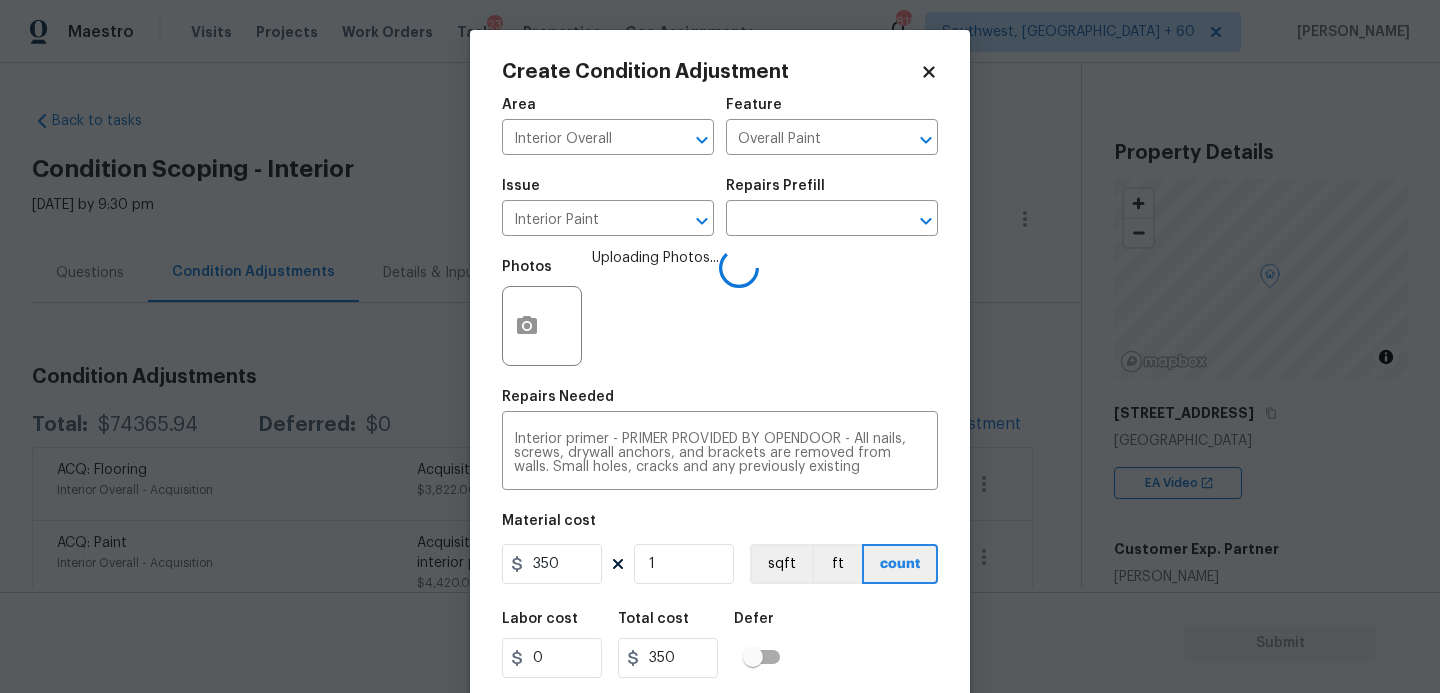 click on "Area Interior Overall ​ Feature Overall Paint ​ Issue Interior Paint ​ Repairs Prefill ​ Photos Uploading Photos... Repairs Needed Interior primer - PRIMER PROVIDED BY OPENDOOR - All nails, screws, drywall anchors, and brackets are removed from walls. Small holes, cracks and any previously existing imperfections are repaired, sanded and textured to match surrounding texture prior to painting. Caulk all edges/corners, windows, doors, counters, tubs/showers and baseboards. x ​ Material cost 350 1 sqft ft count Labor cost 0 Total cost 350 Defer Cancel Create" at bounding box center (720, 416) 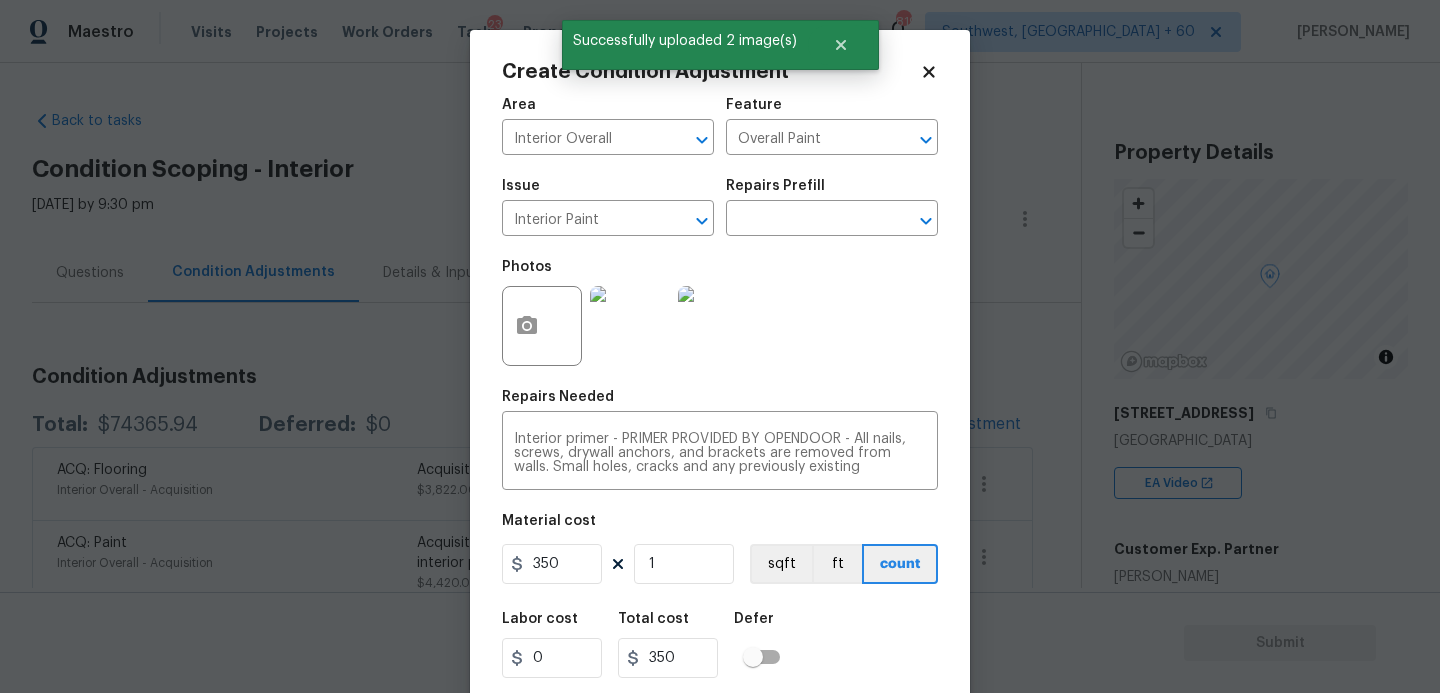 scroll, scrollTop: 54, scrollLeft: 0, axis: vertical 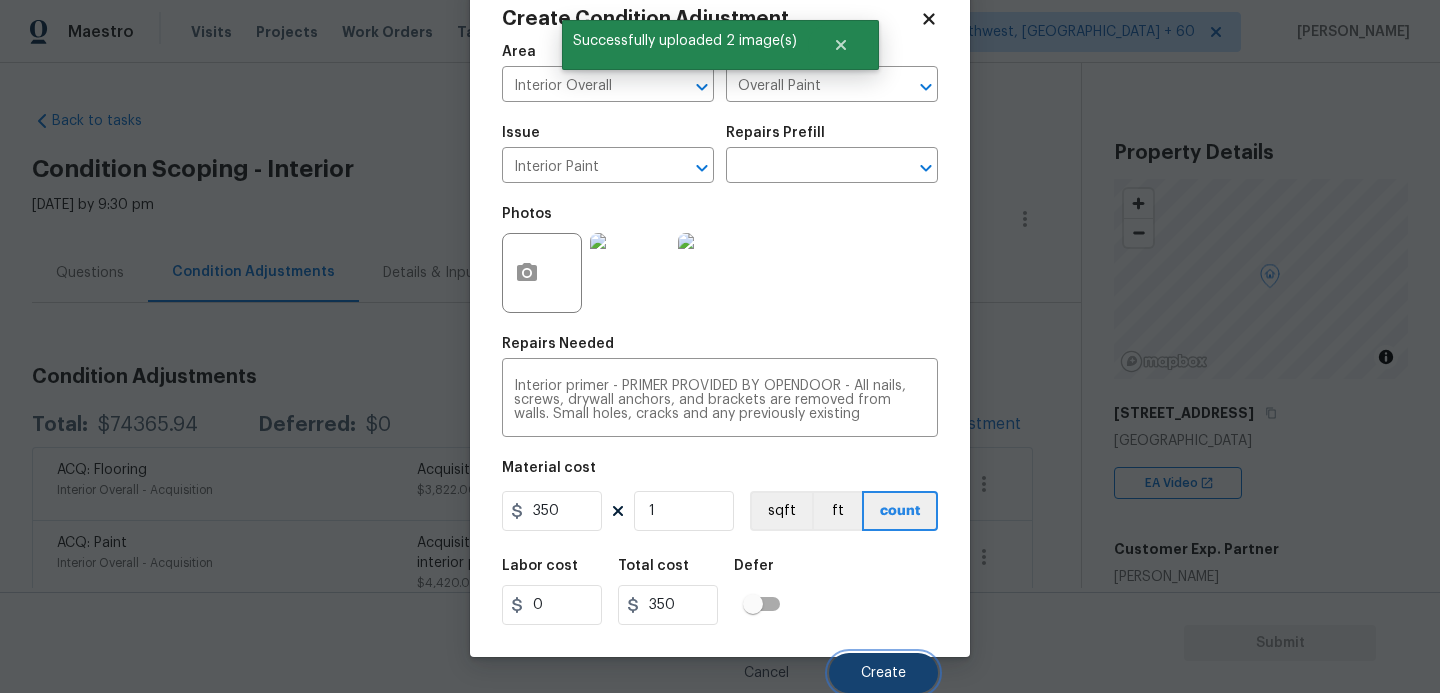 click on "Create" at bounding box center (883, 673) 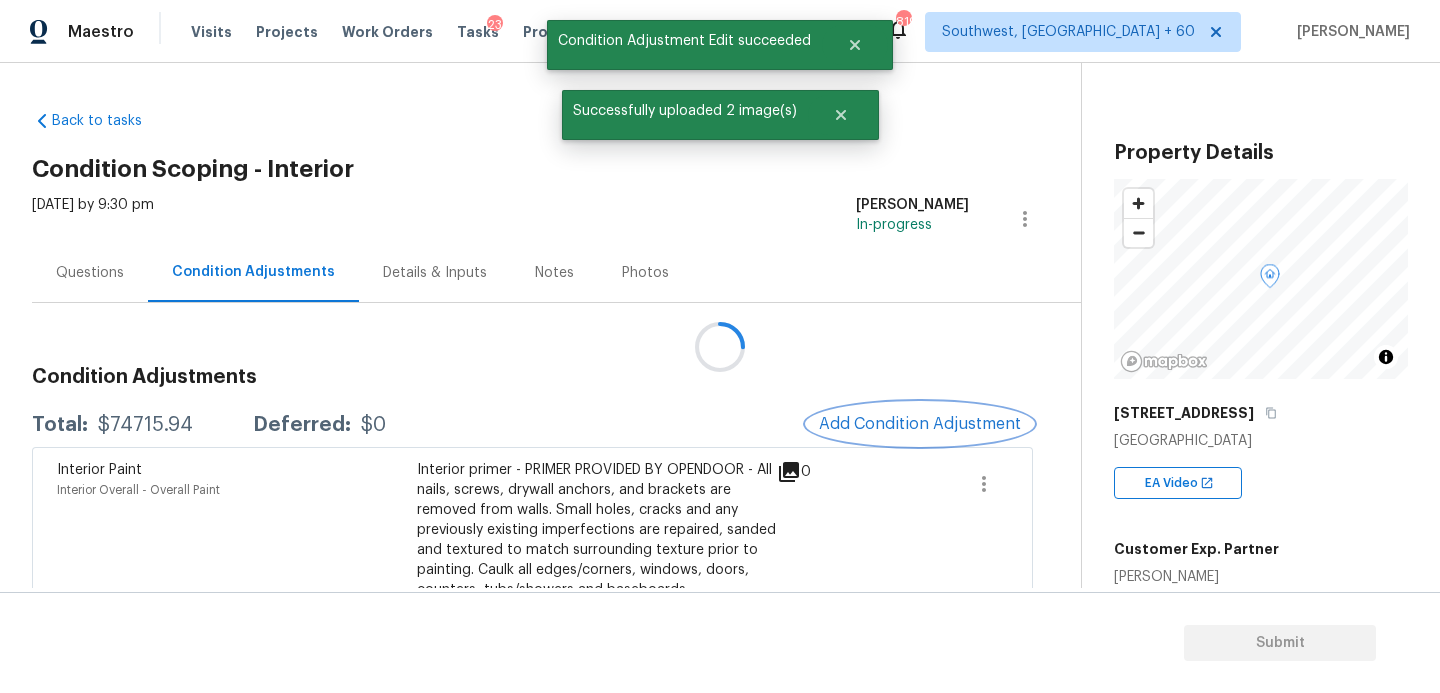 scroll, scrollTop: 0, scrollLeft: 0, axis: both 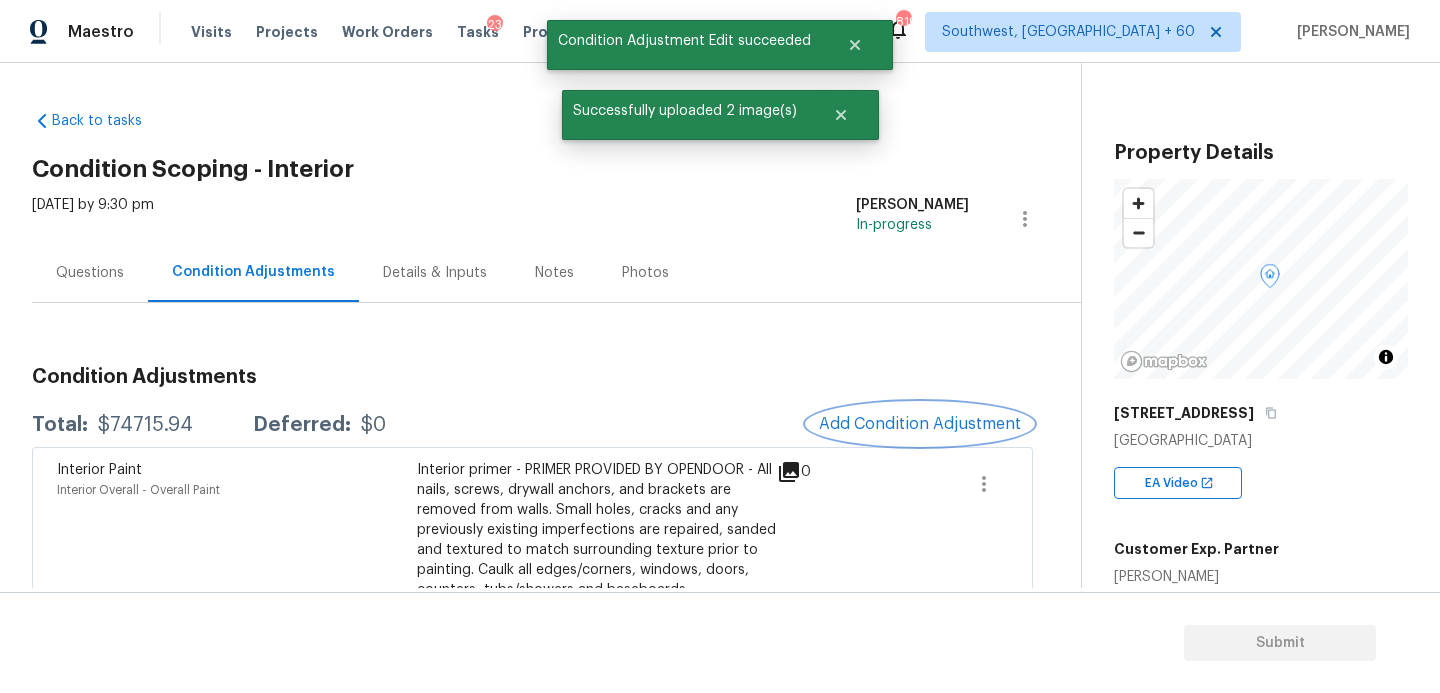 click on "Add Condition Adjustment" at bounding box center [920, 424] 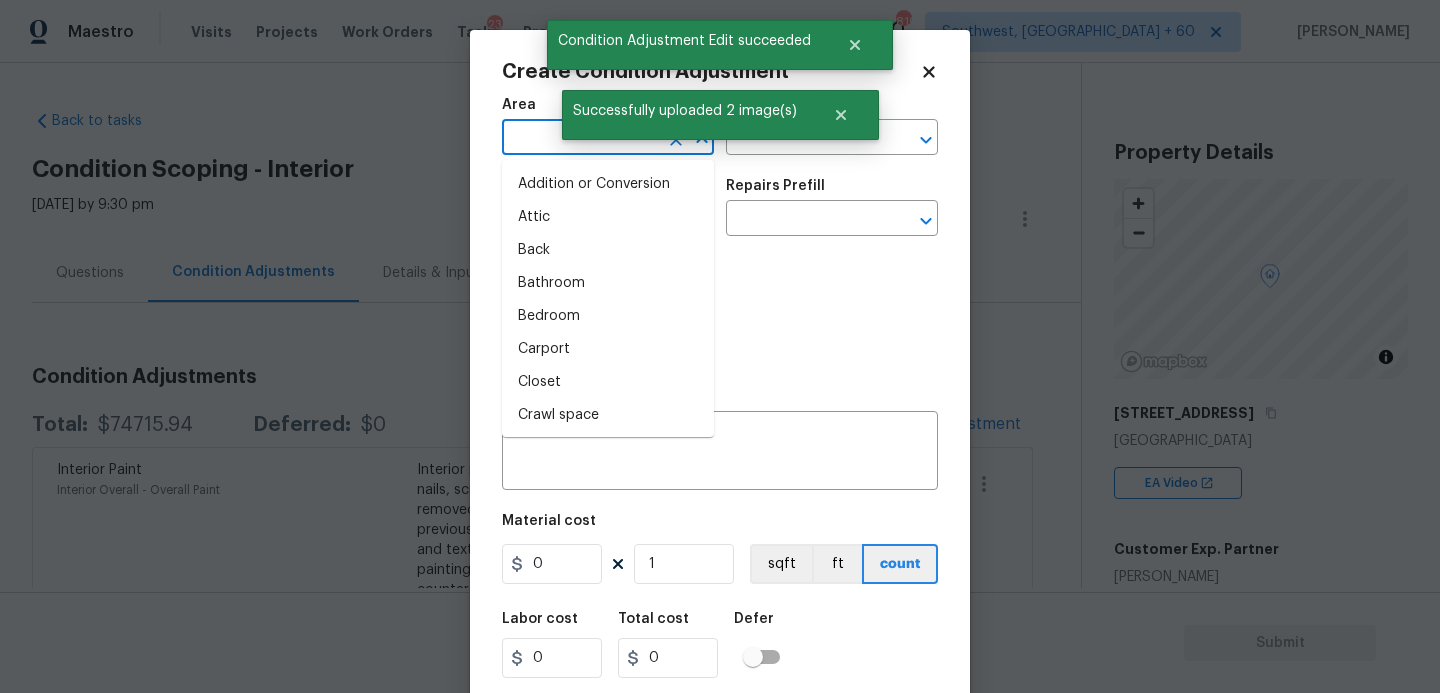 click at bounding box center (580, 139) 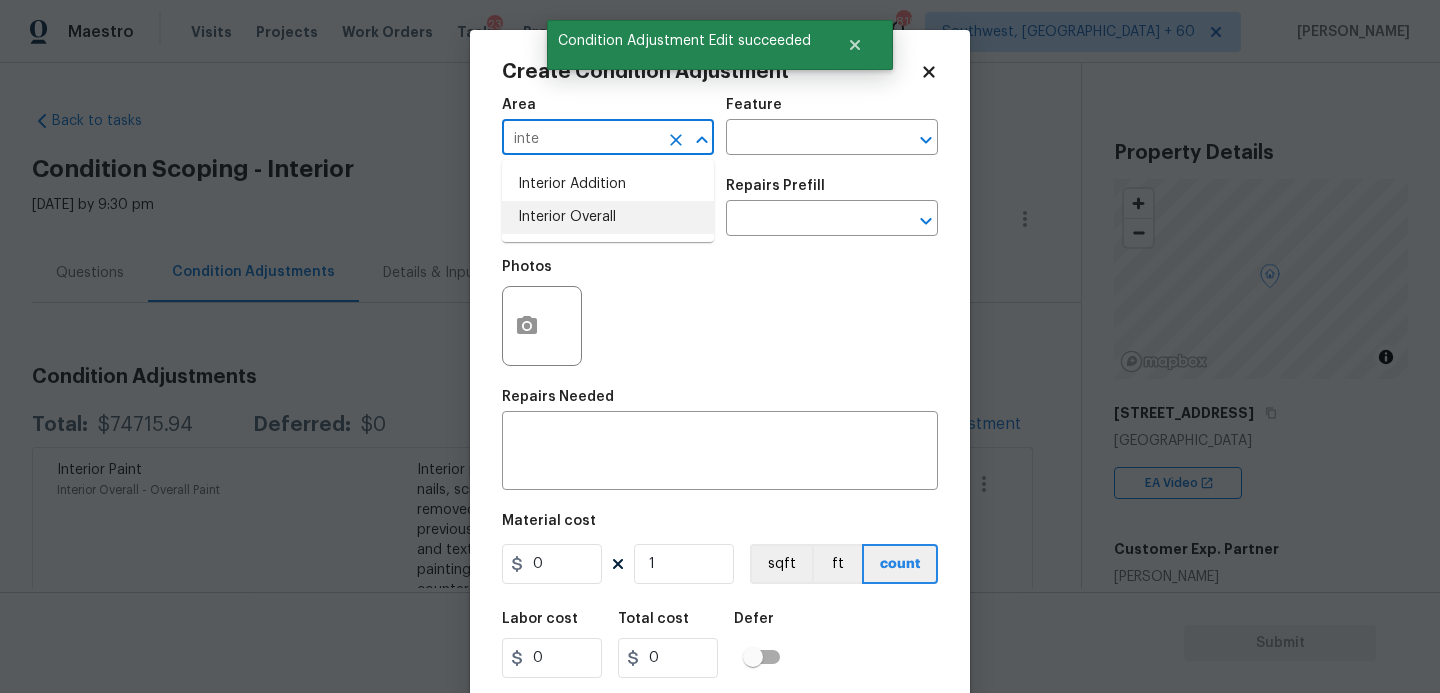 click on "Interior Overall" at bounding box center (608, 217) 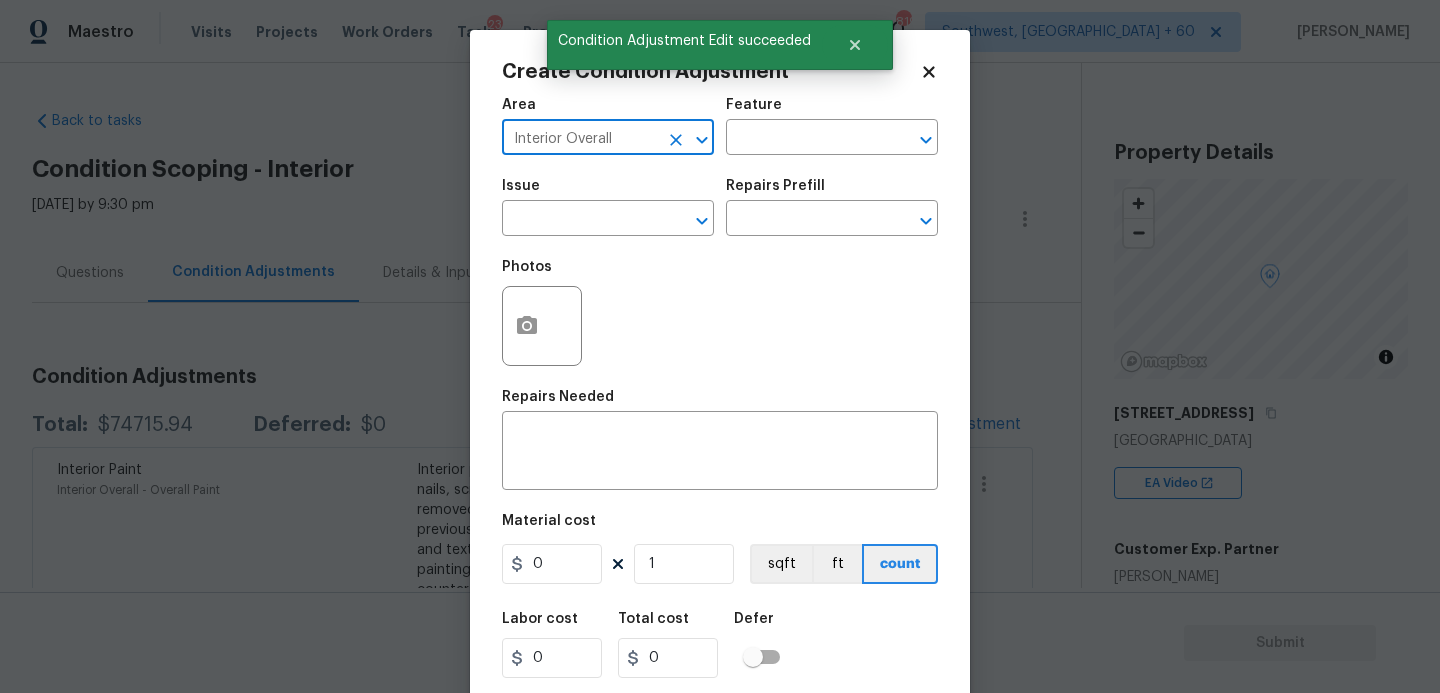 type on "Interior Overall" 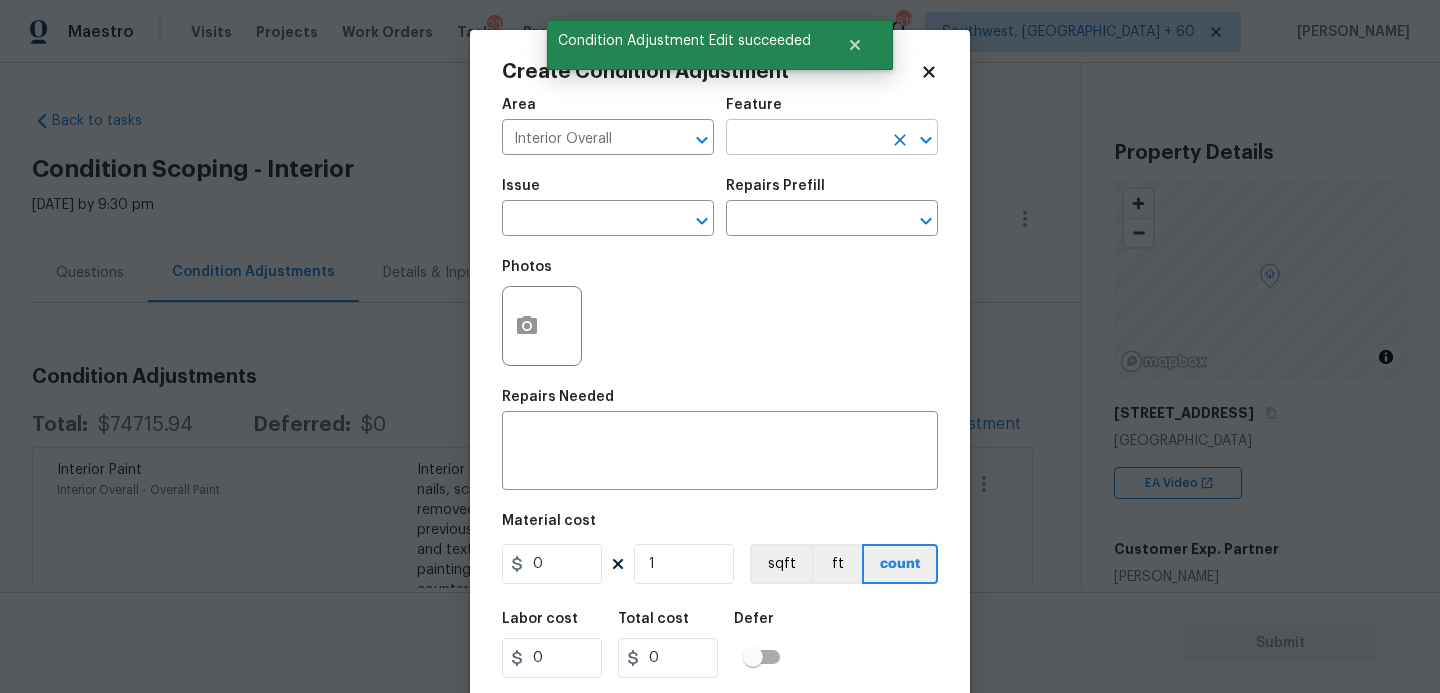 click at bounding box center [804, 139] 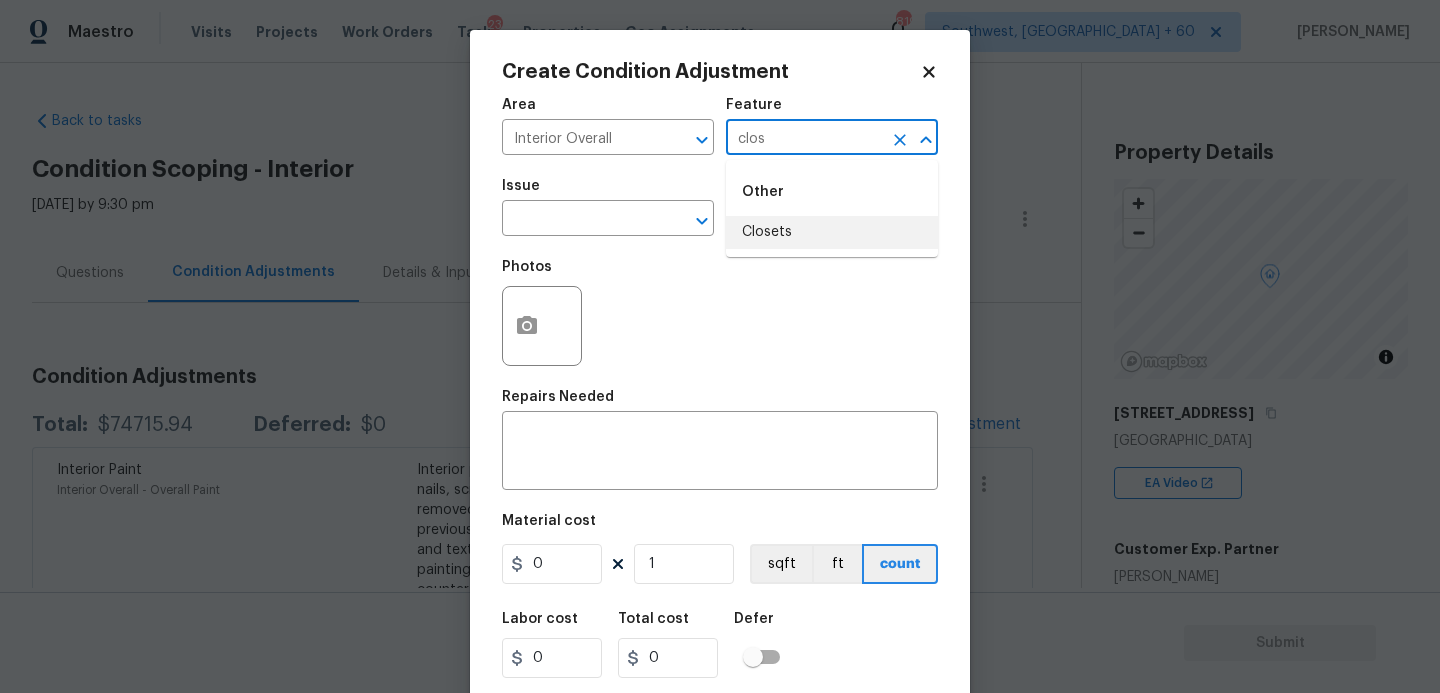 click on "Closets" at bounding box center [832, 232] 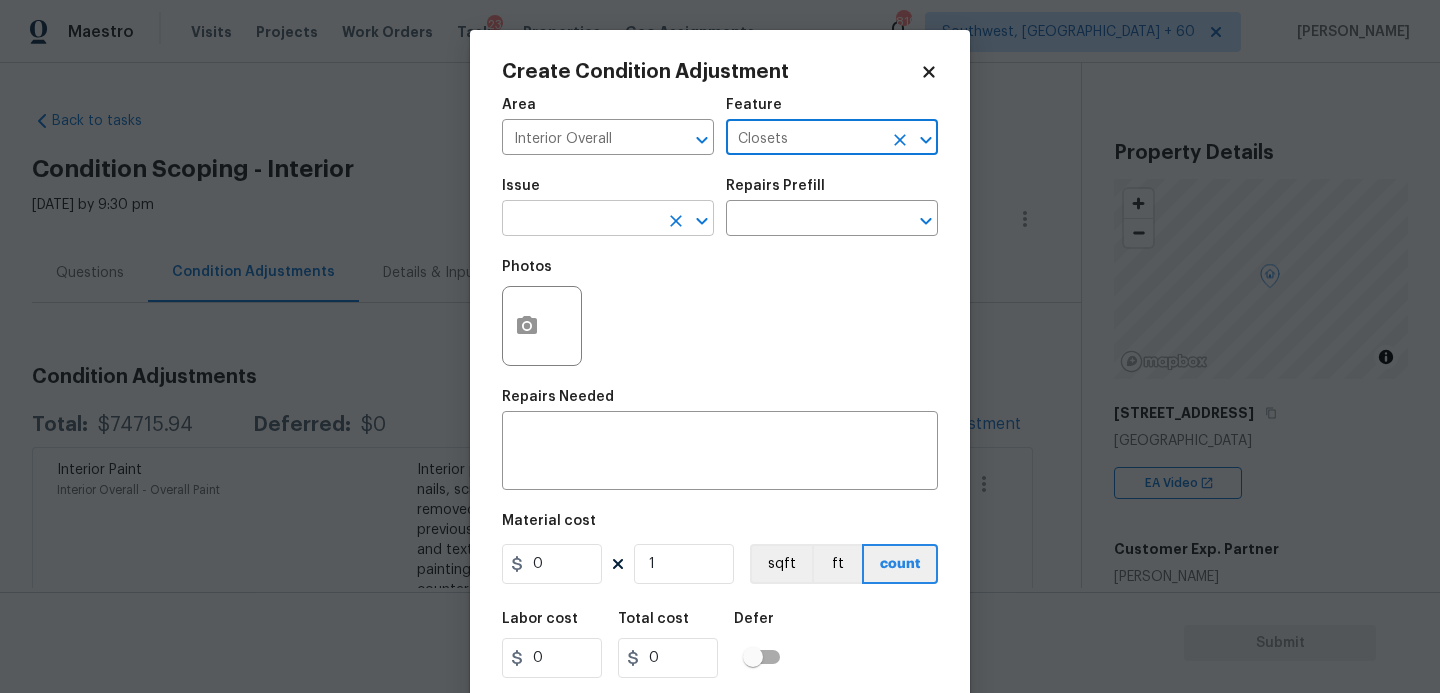 type on "Closets" 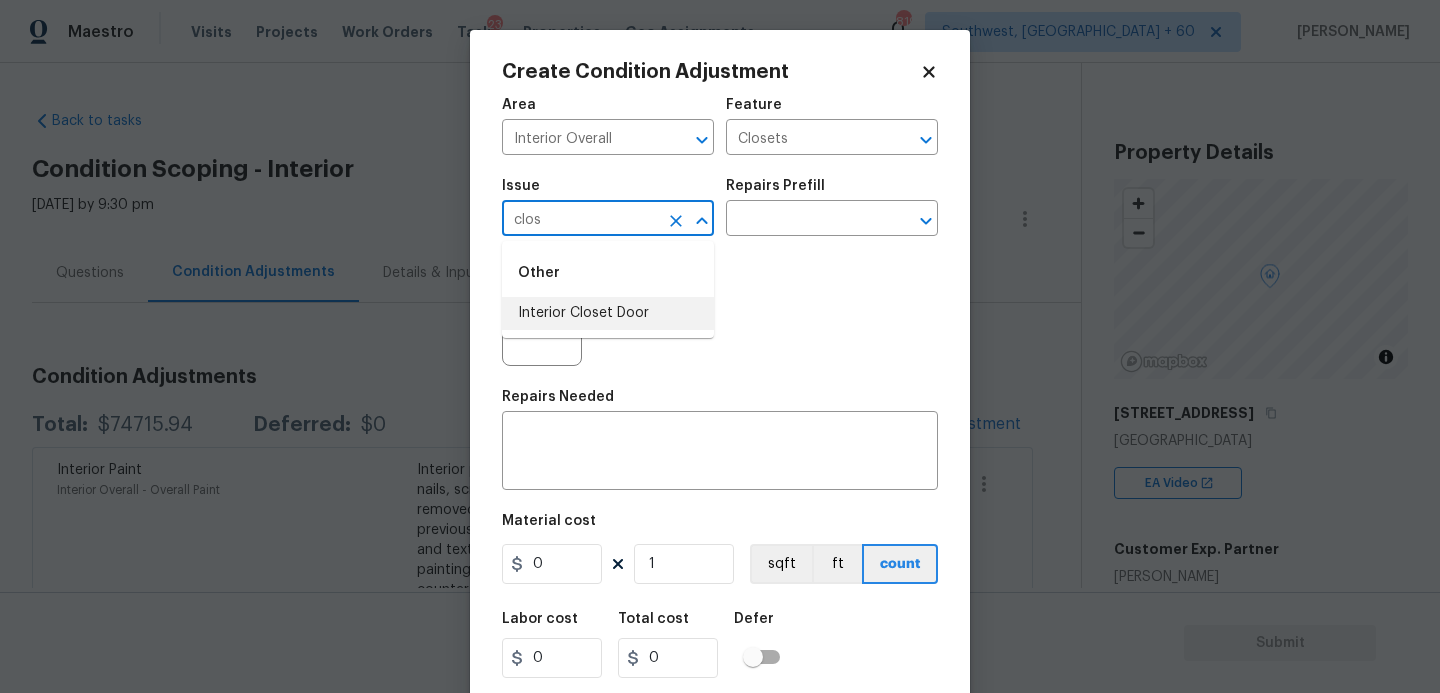 click on "Interior Closet Door" at bounding box center (608, 313) 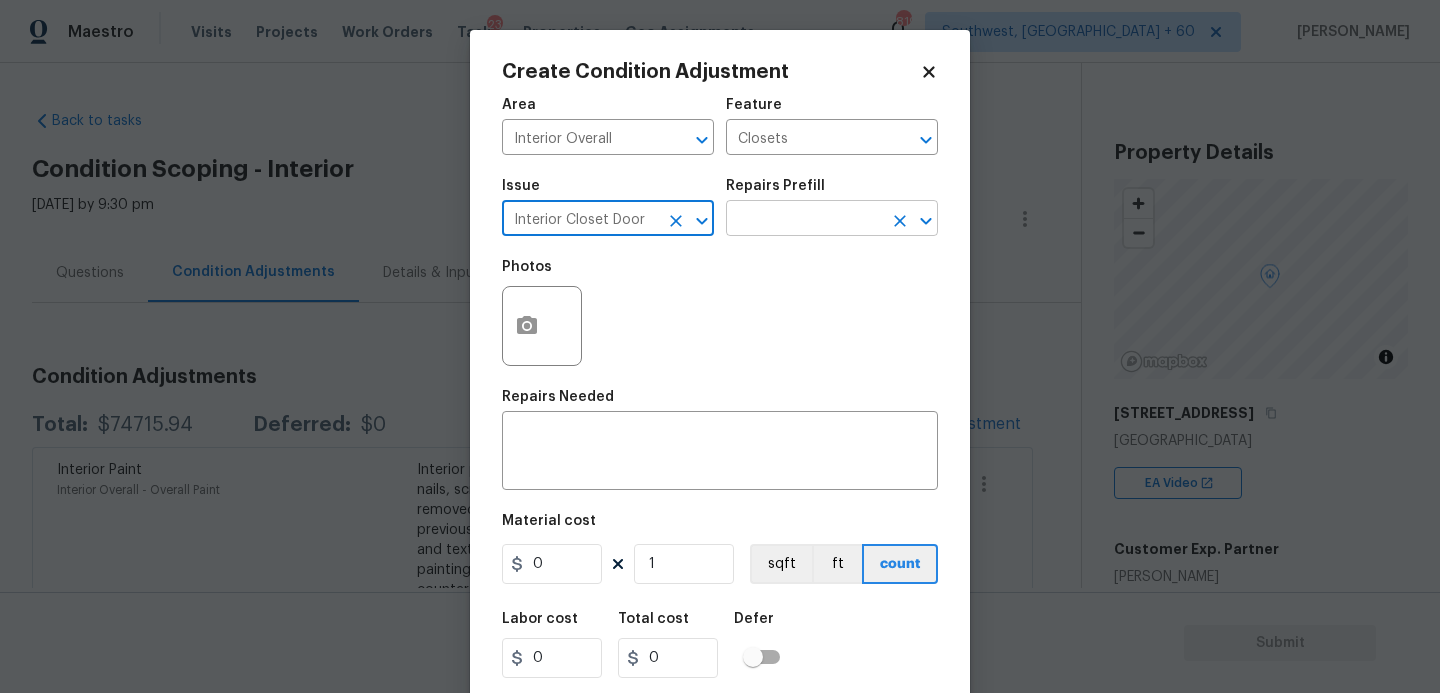 type on "Interior Closet Door" 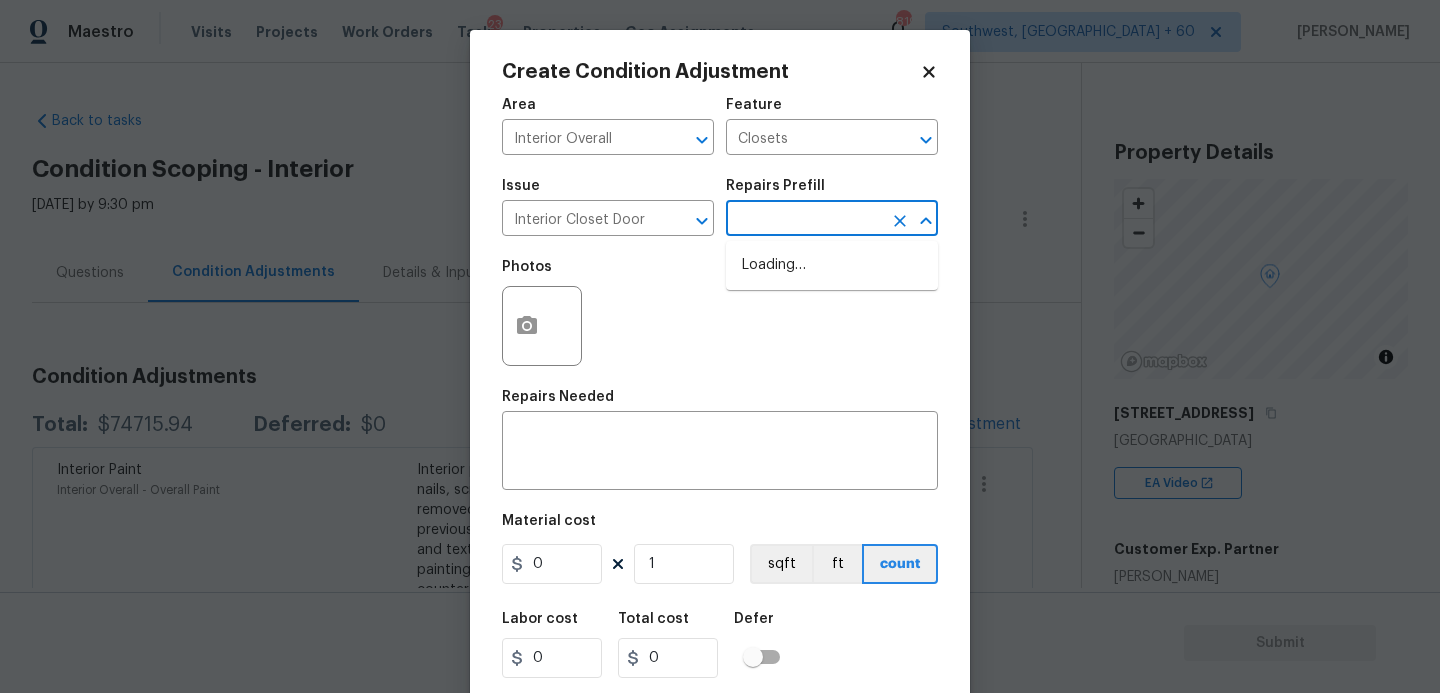 click at bounding box center [804, 220] 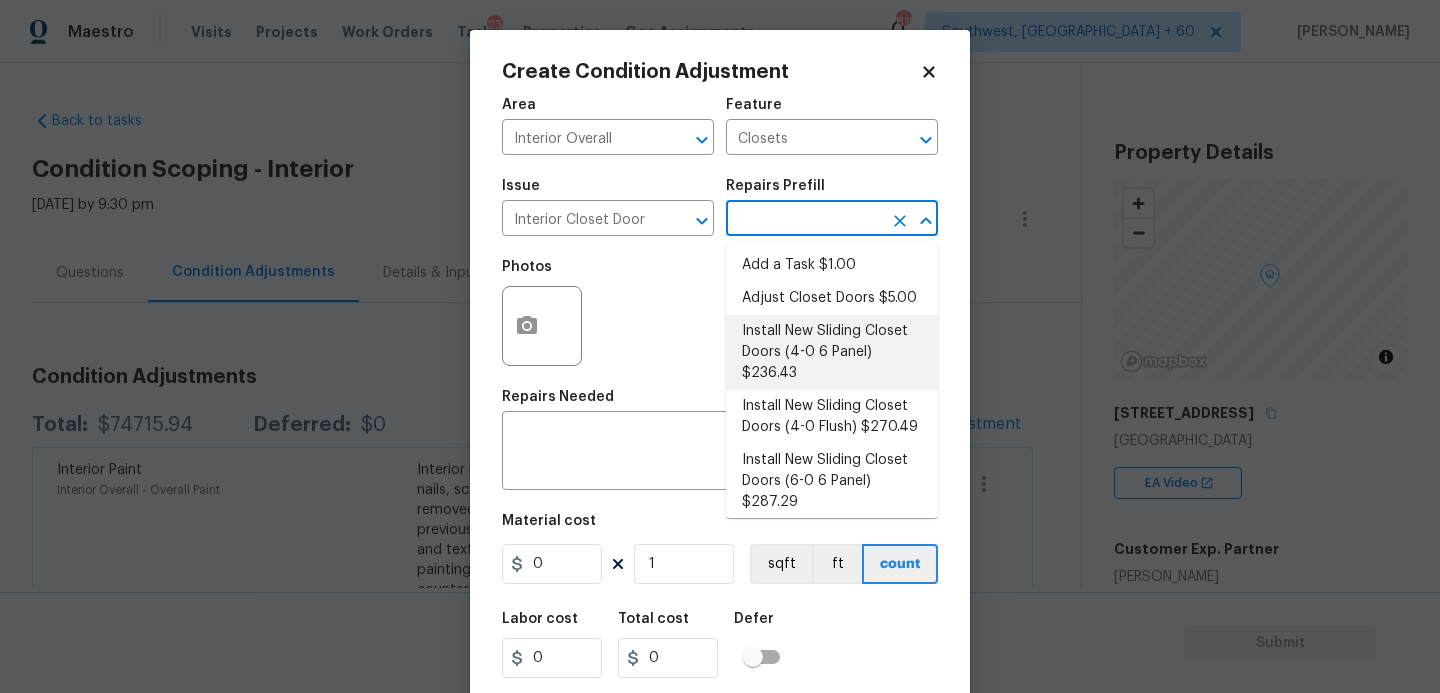 click on "Install New Sliding Closet Doors (4-0 6 Panel) $236.43" at bounding box center [832, 352] 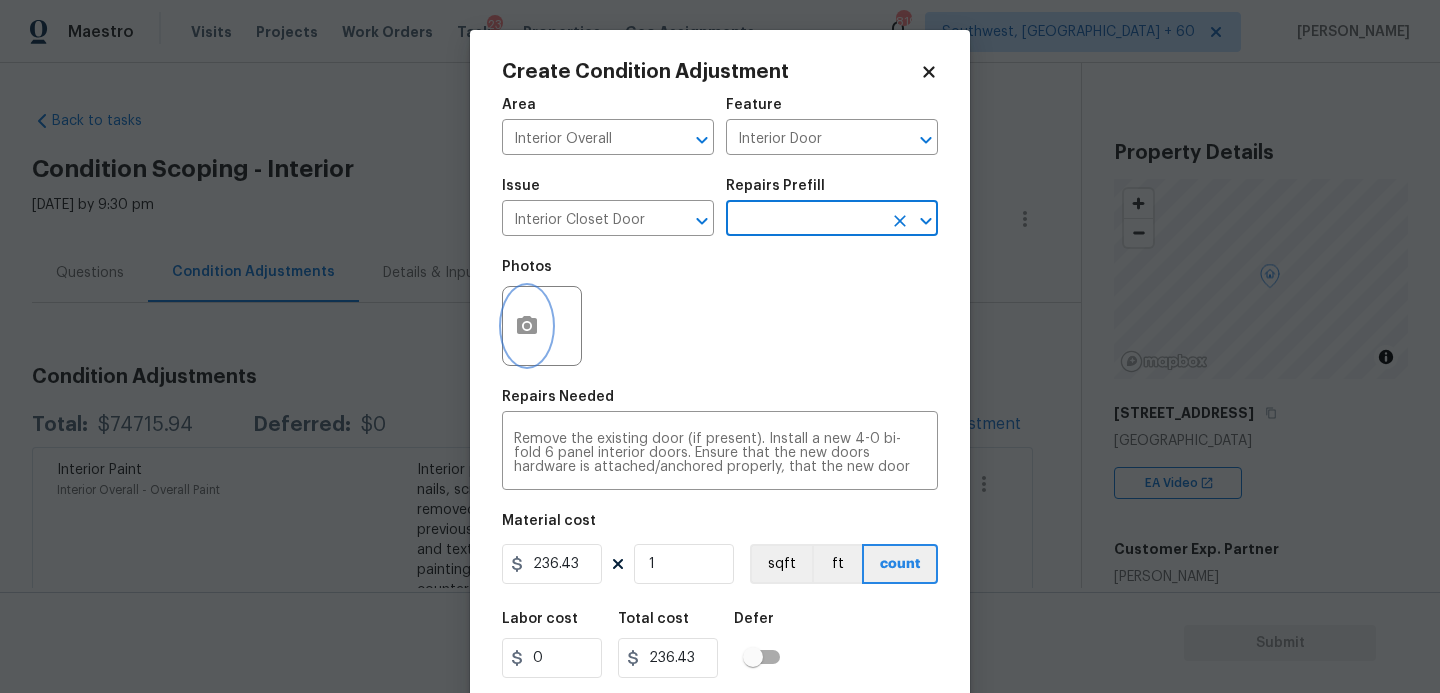 click at bounding box center [527, 326] 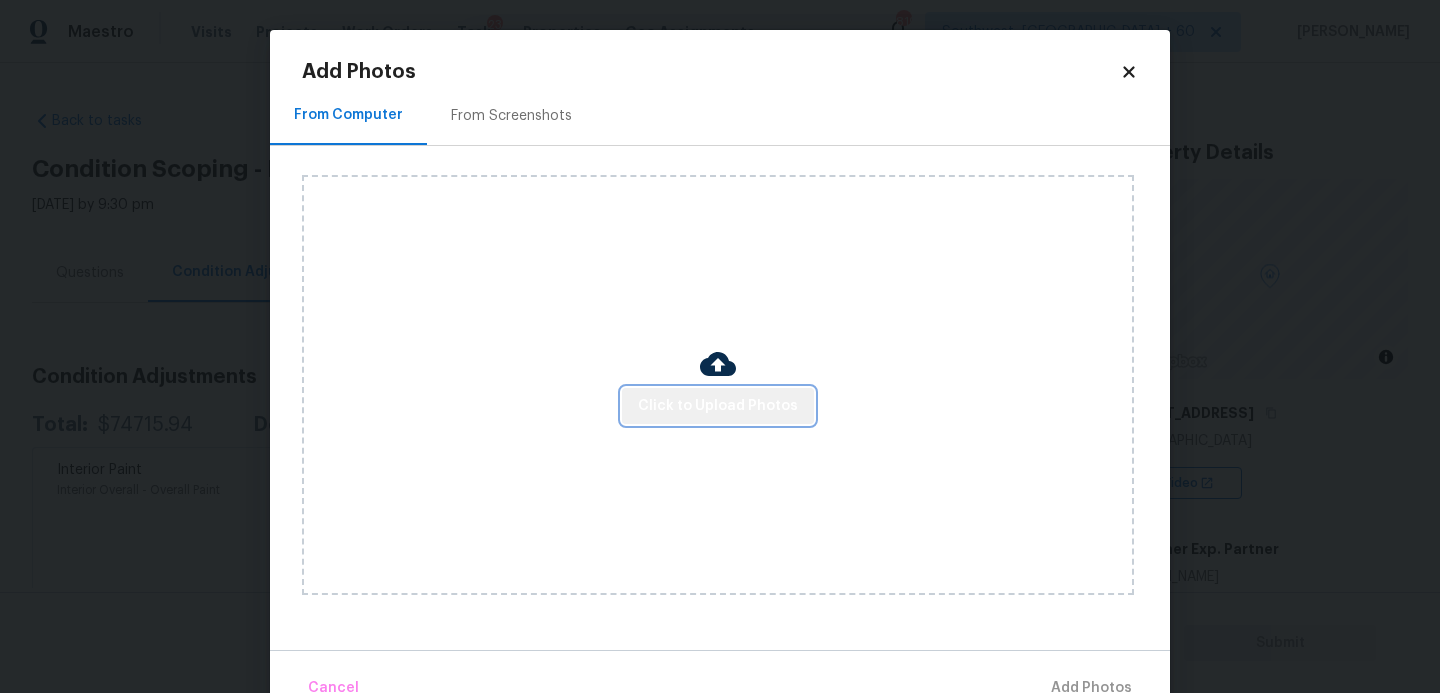 click on "Click to Upload Photos" at bounding box center [718, 406] 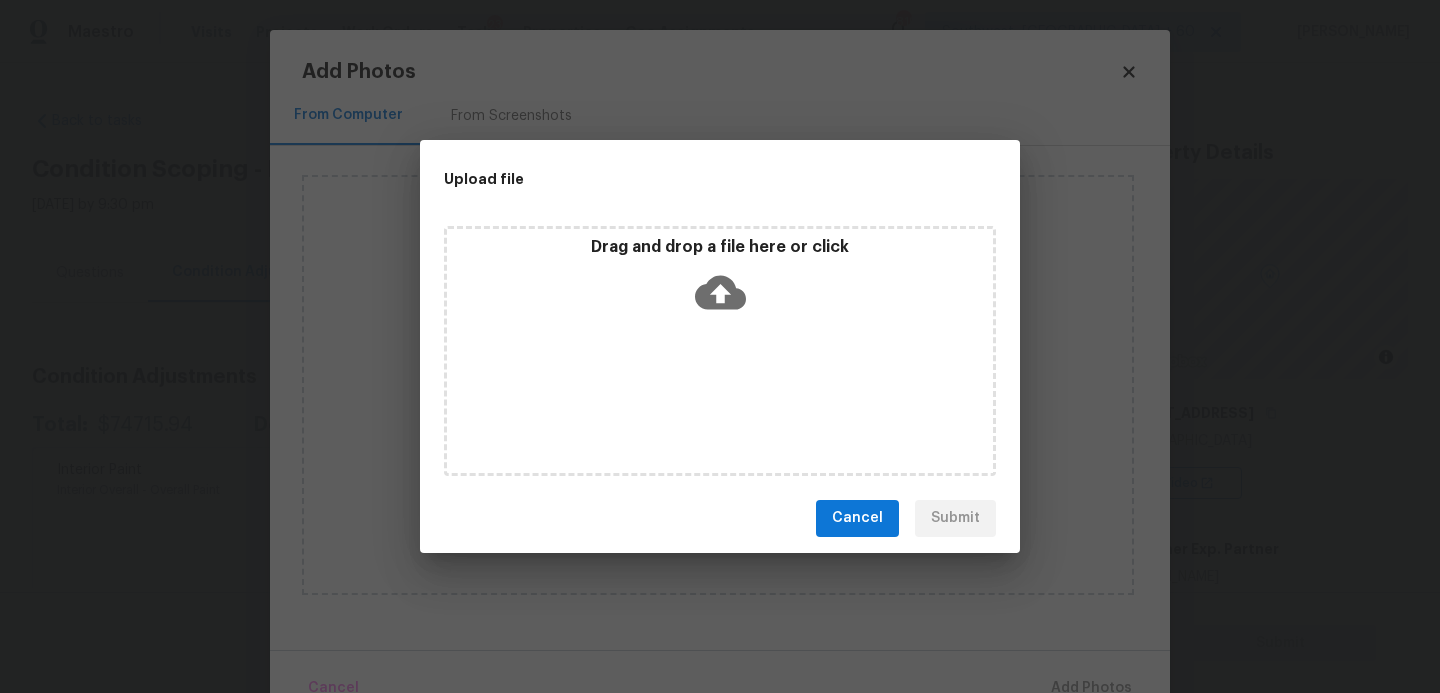 click on "Drag and drop a file here or click" at bounding box center (720, 351) 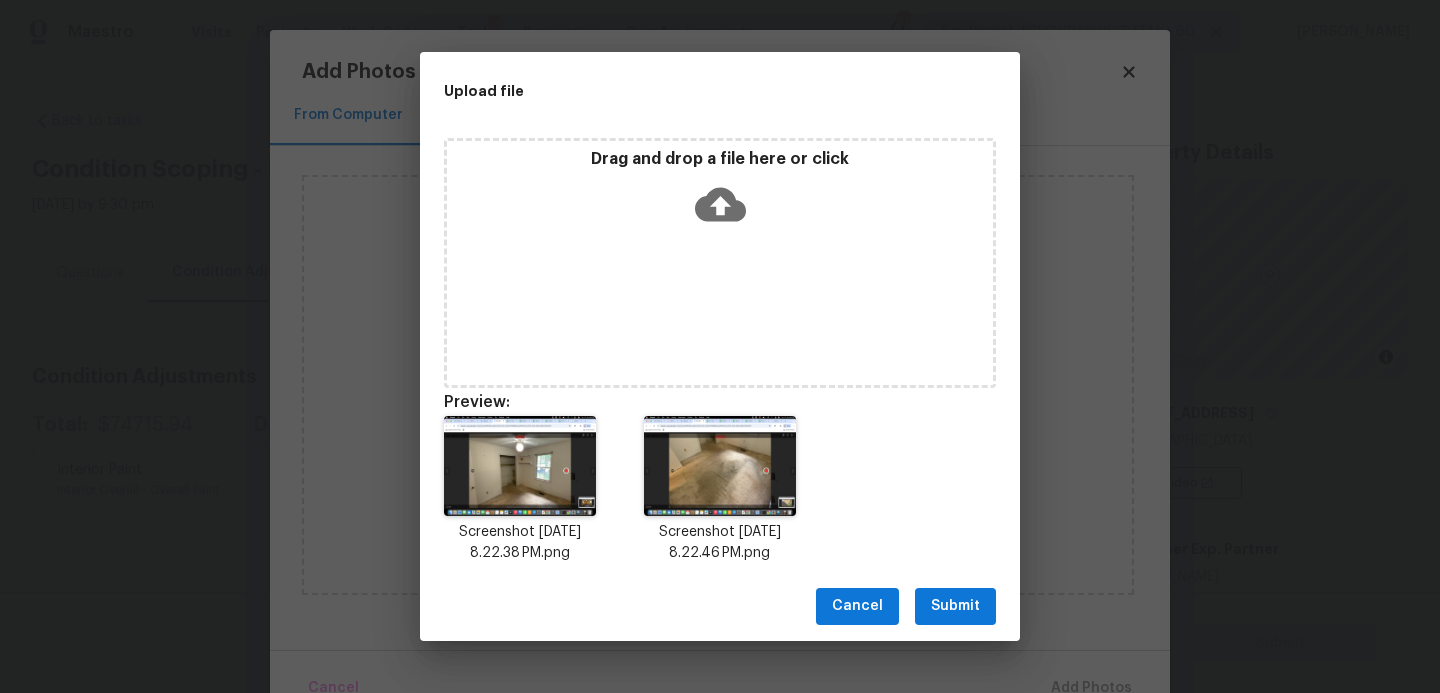 click on "Submit" at bounding box center (955, 606) 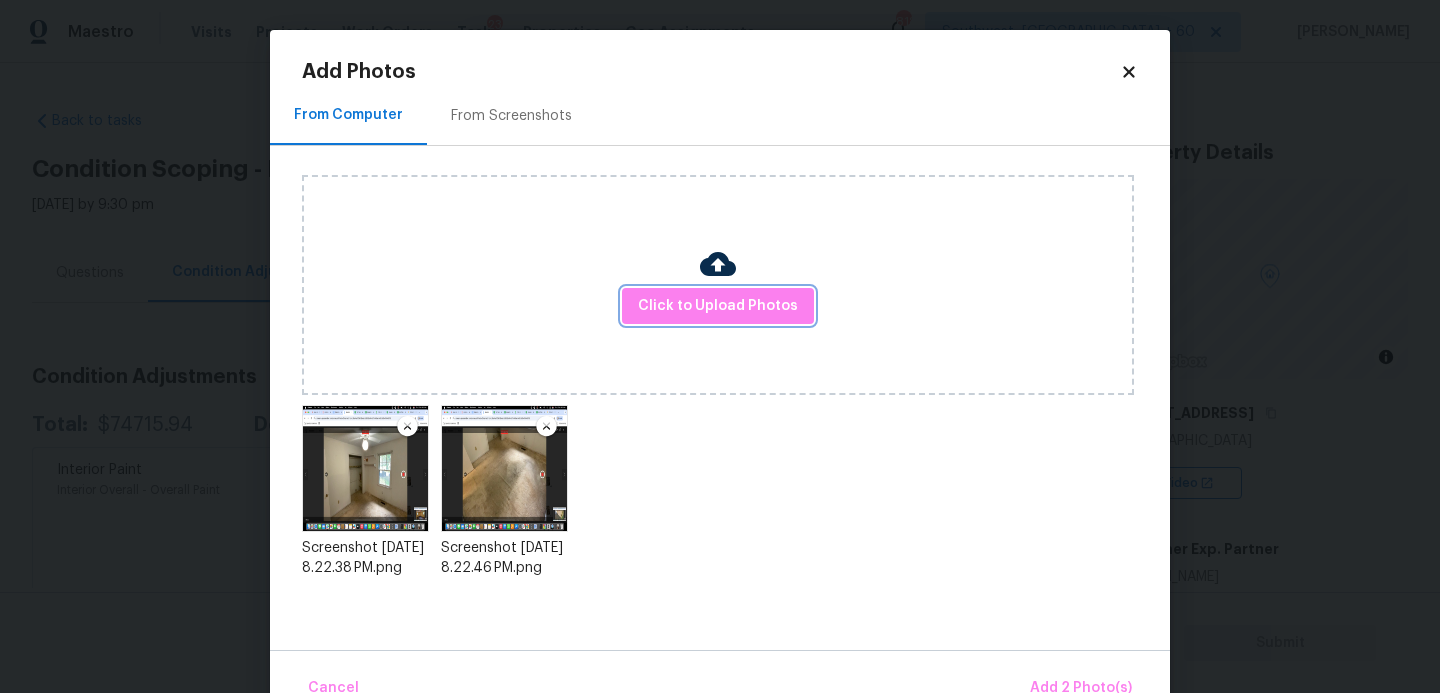 scroll, scrollTop: 1, scrollLeft: 0, axis: vertical 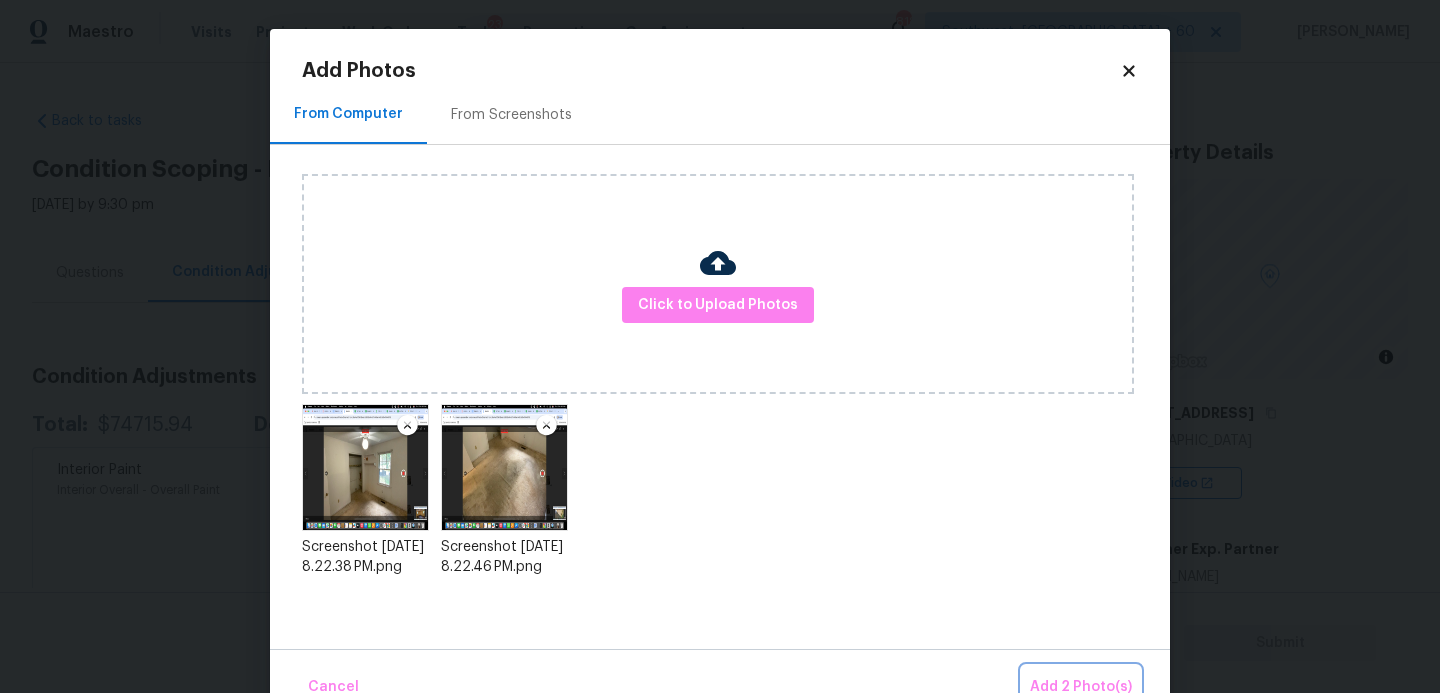 click on "Add 2 Photo(s)" at bounding box center [1081, 687] 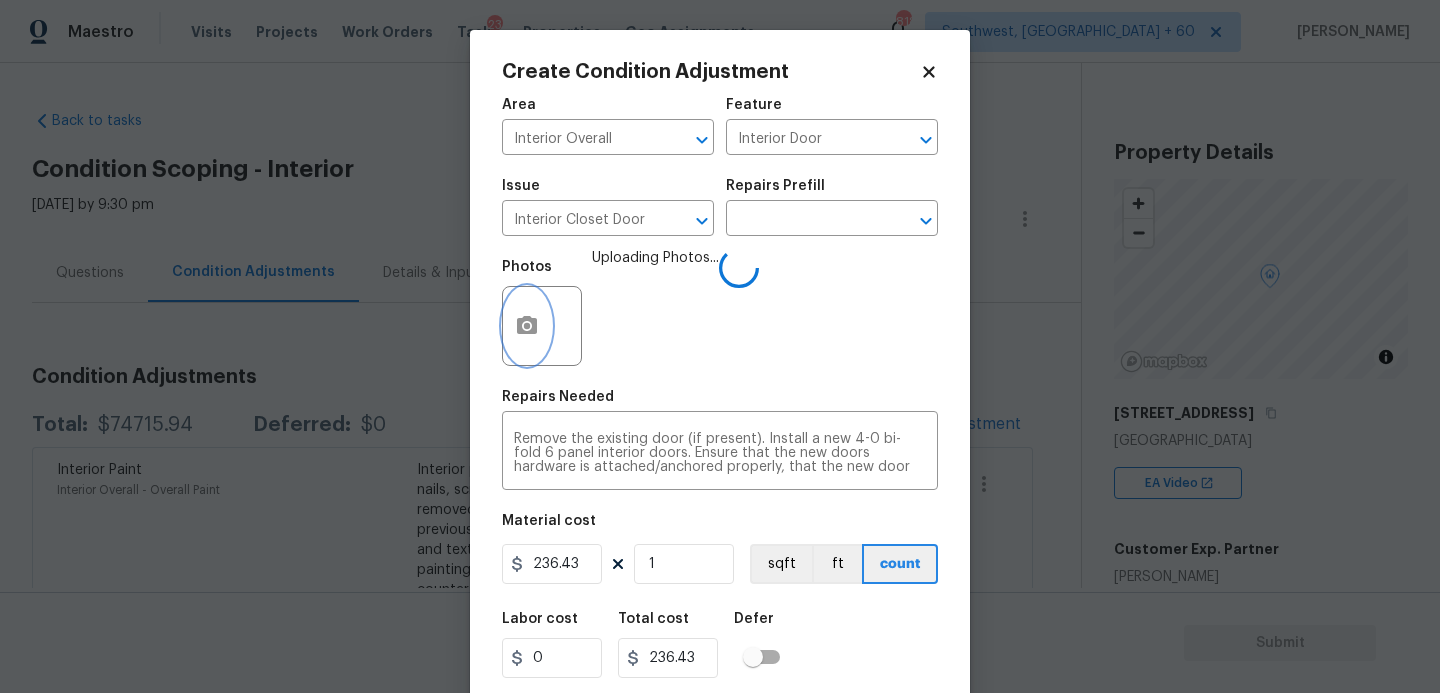 scroll, scrollTop: 0, scrollLeft: 0, axis: both 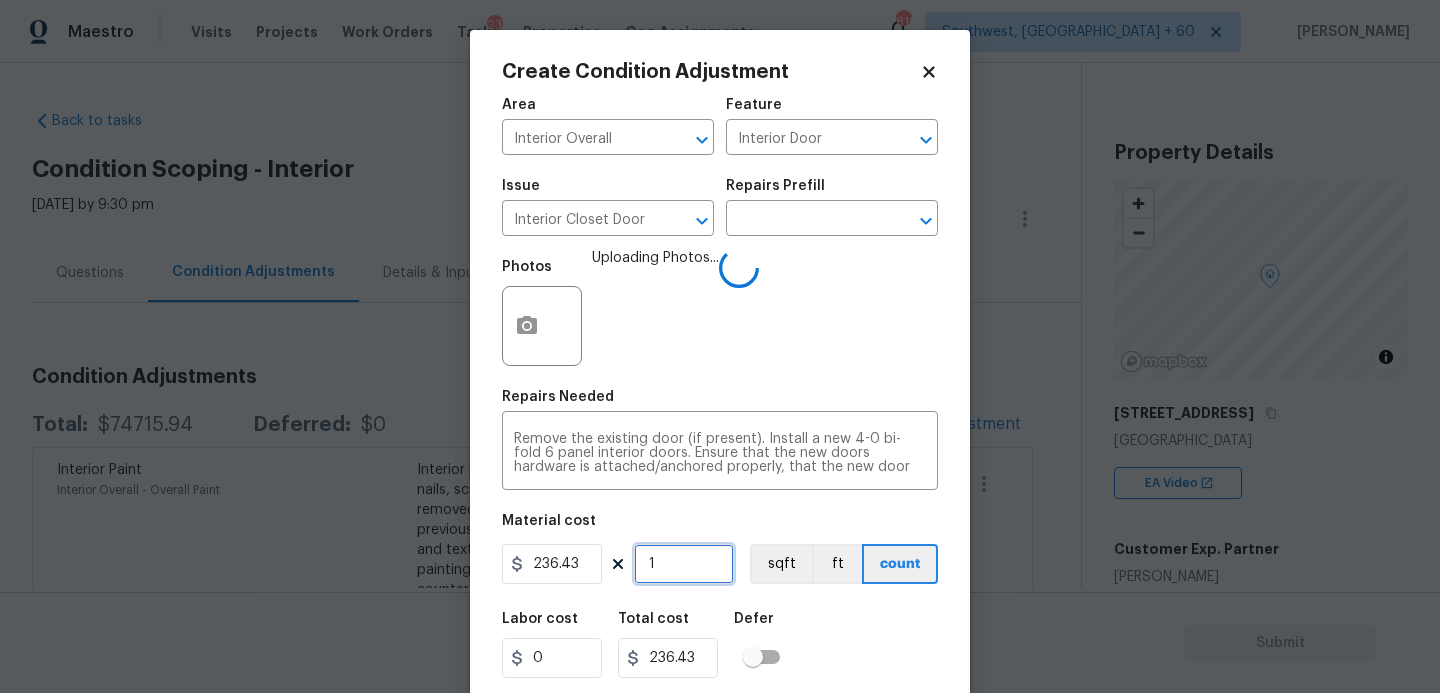 click on "1" at bounding box center [684, 564] 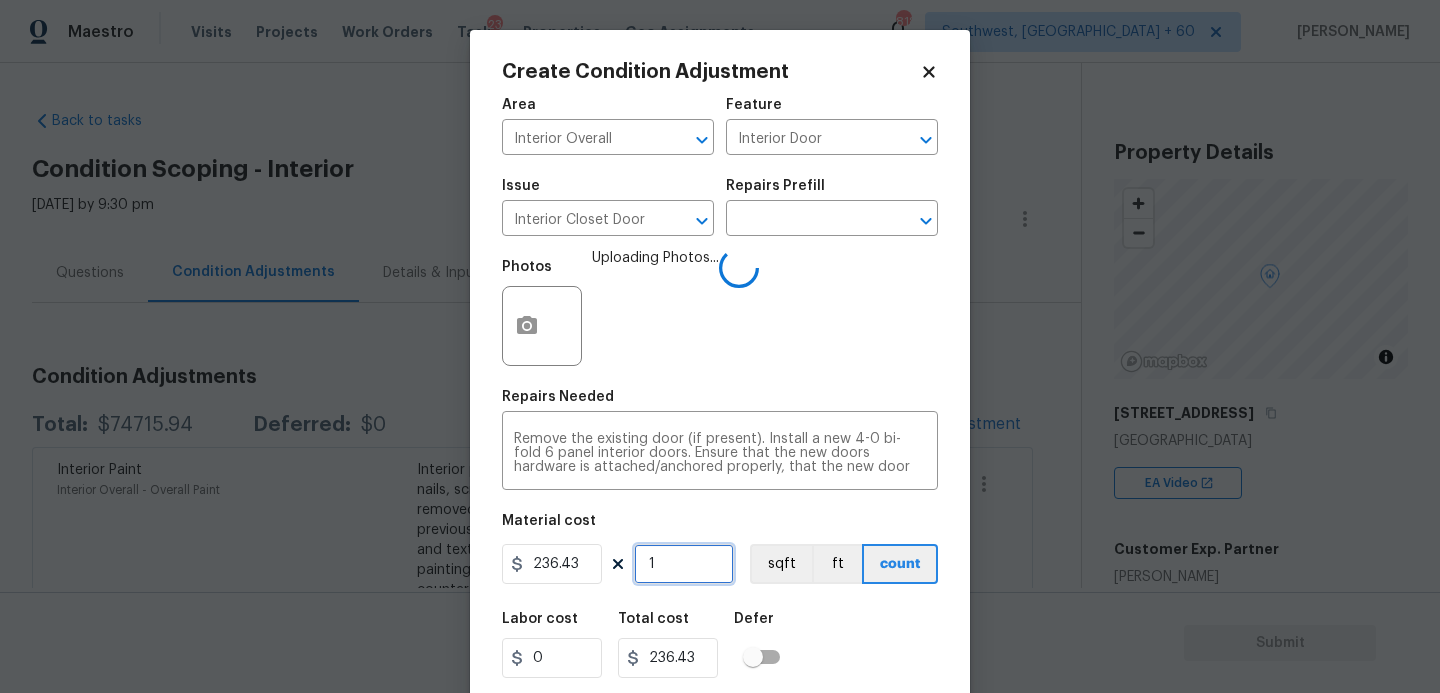type on "0" 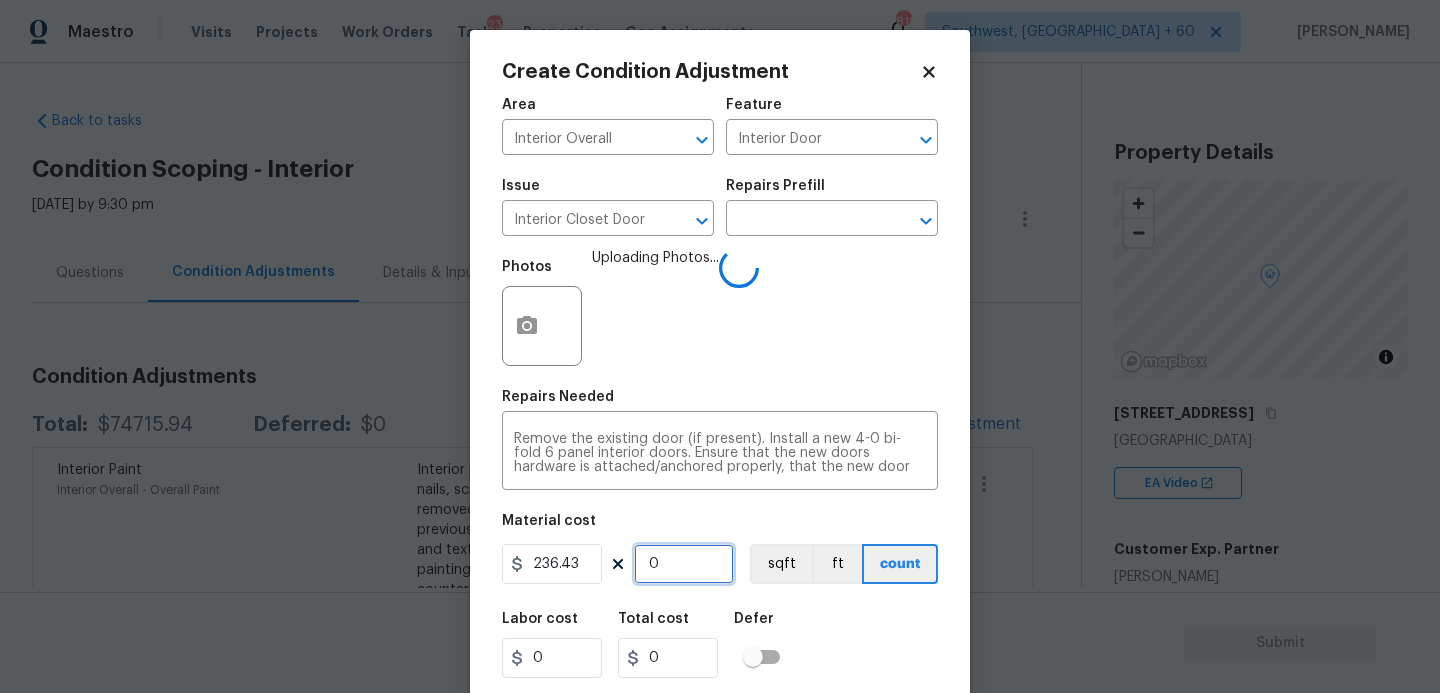 type on "2" 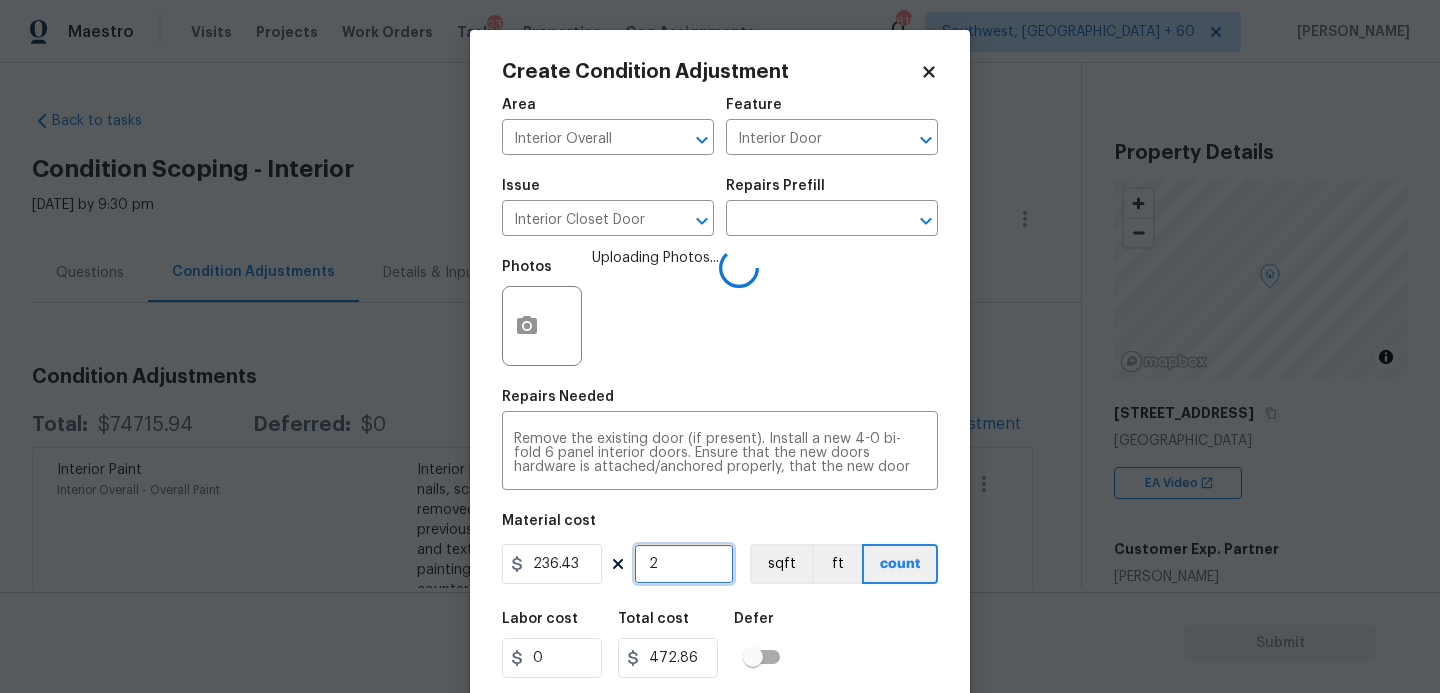 type on "2" 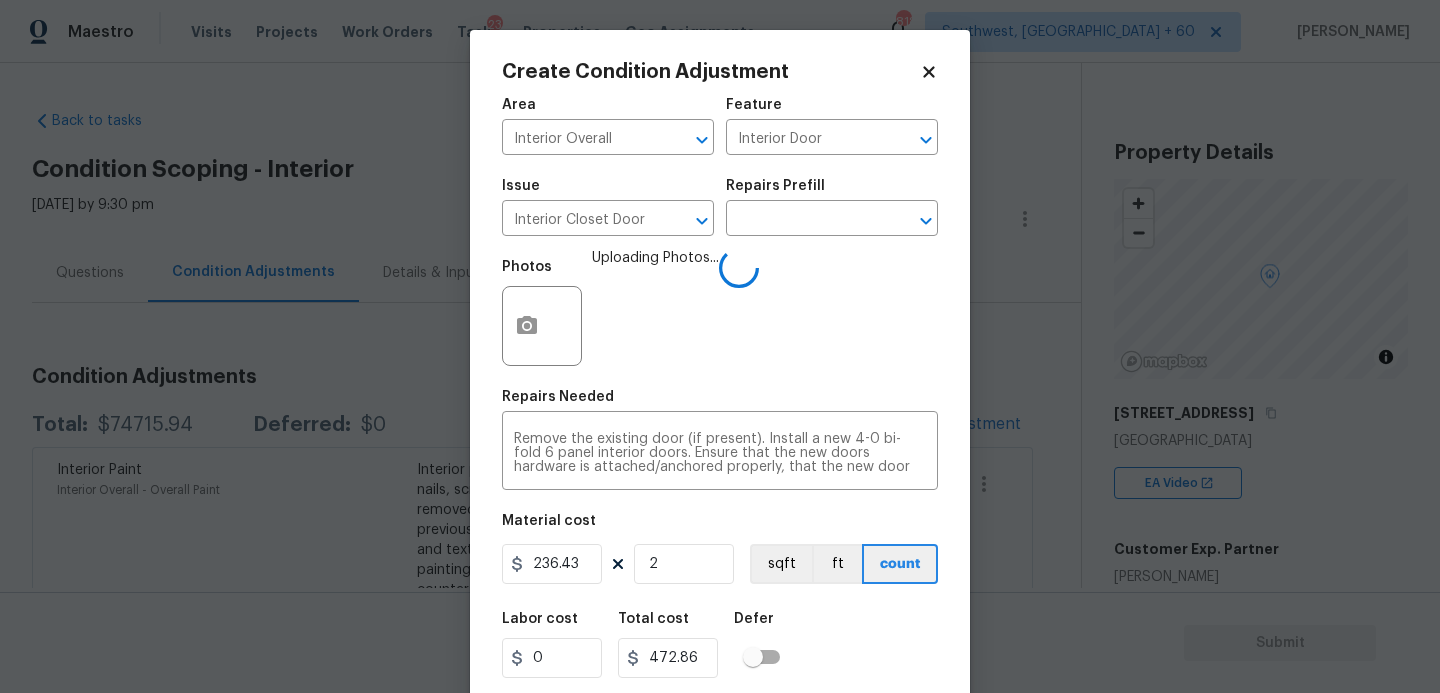 click on "Labor cost 0 Total cost 472.86 Defer" at bounding box center [720, 645] 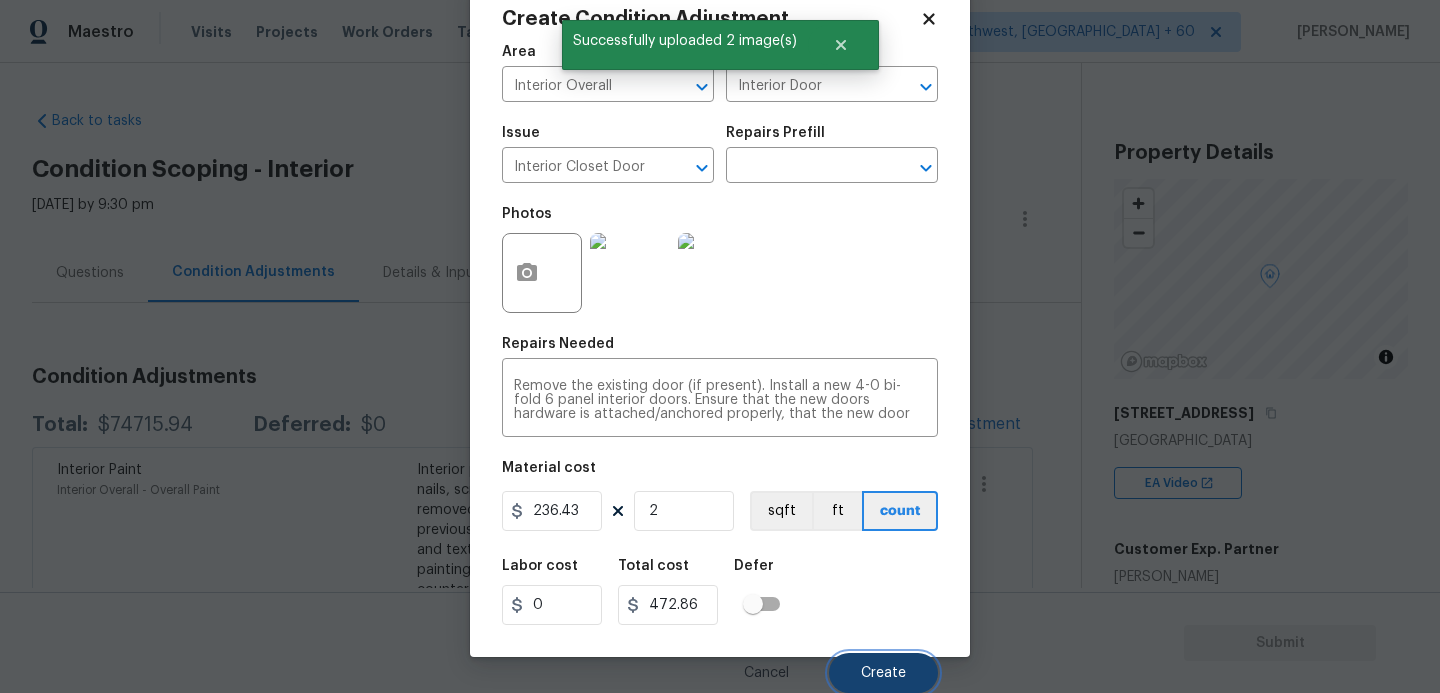 click on "Create" at bounding box center [883, 673] 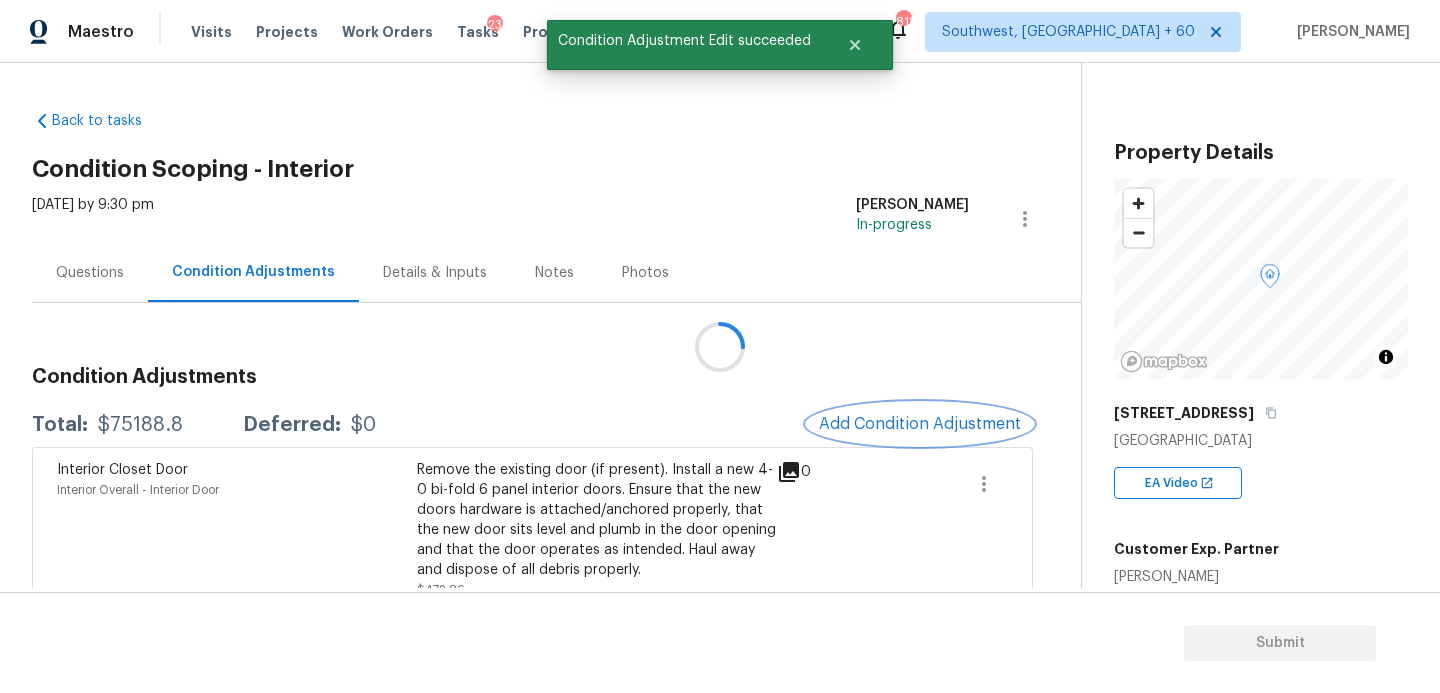 scroll, scrollTop: 0, scrollLeft: 0, axis: both 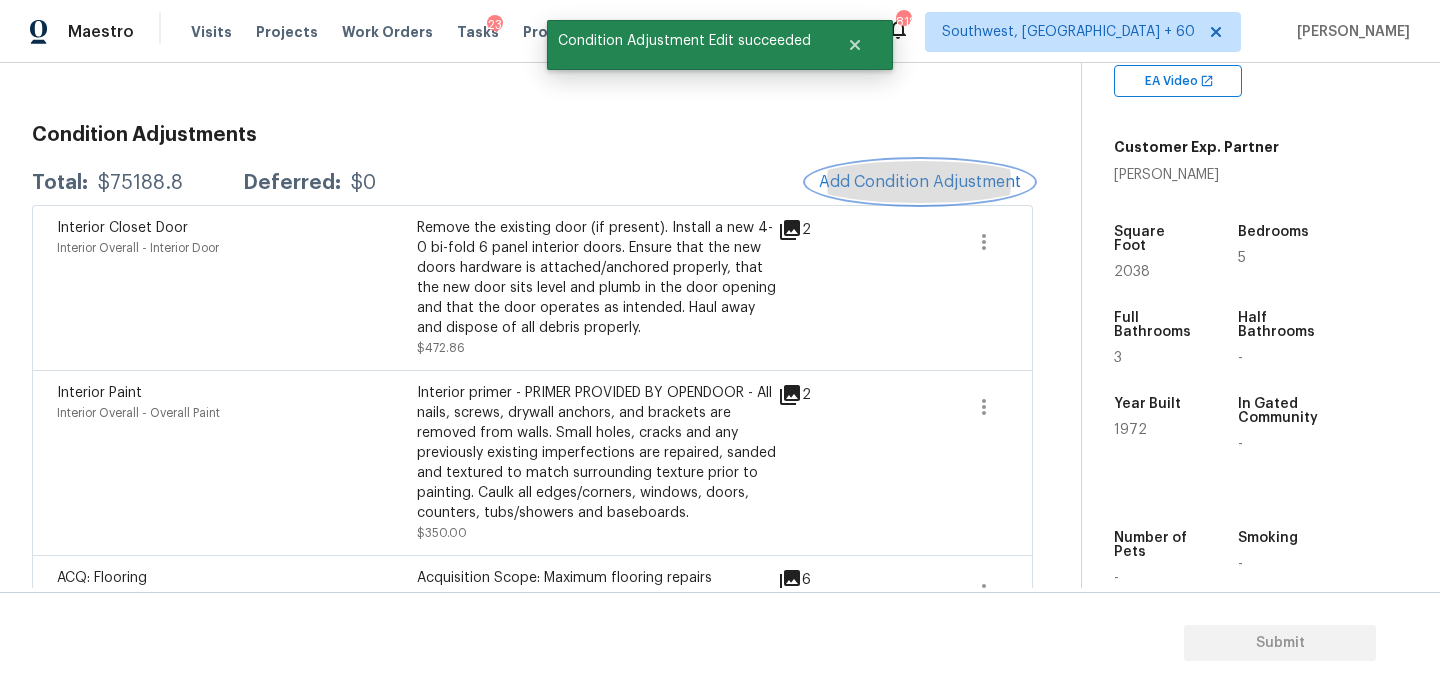 click on "Add Condition Adjustment" at bounding box center [920, 182] 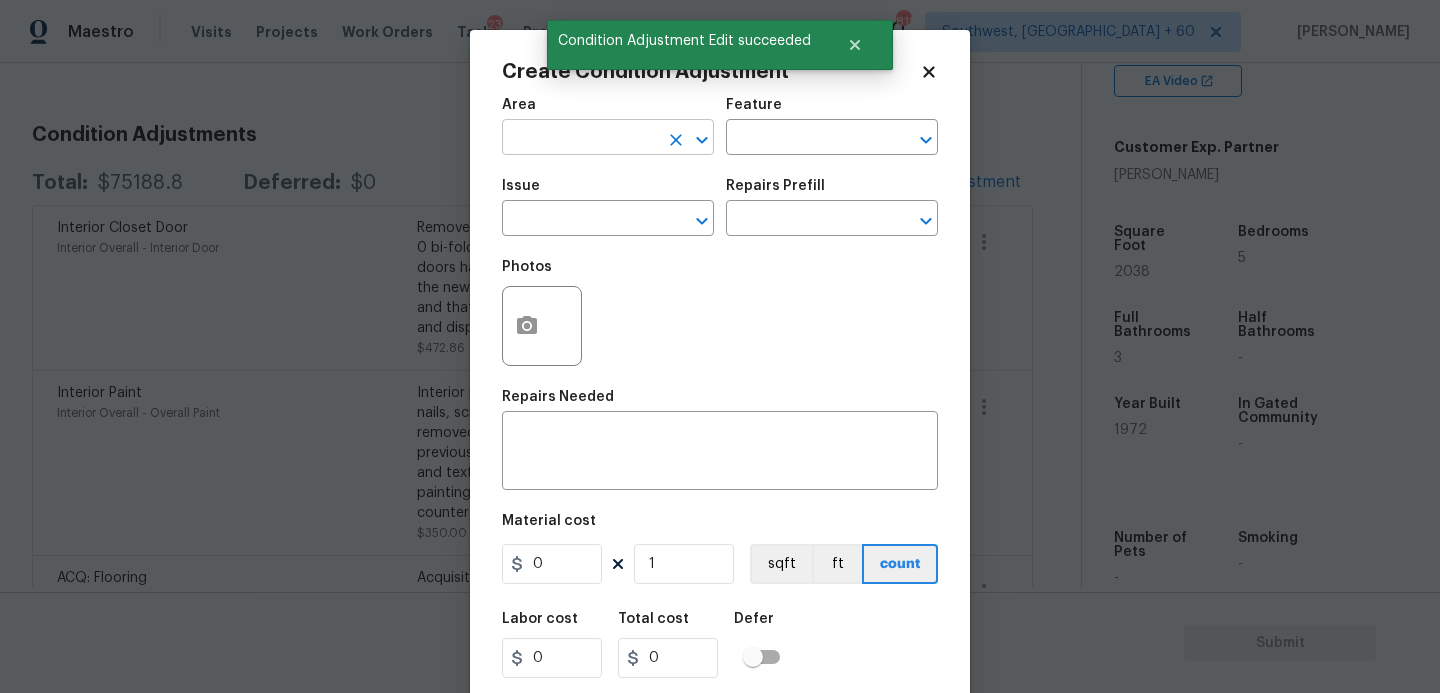 click at bounding box center (580, 139) 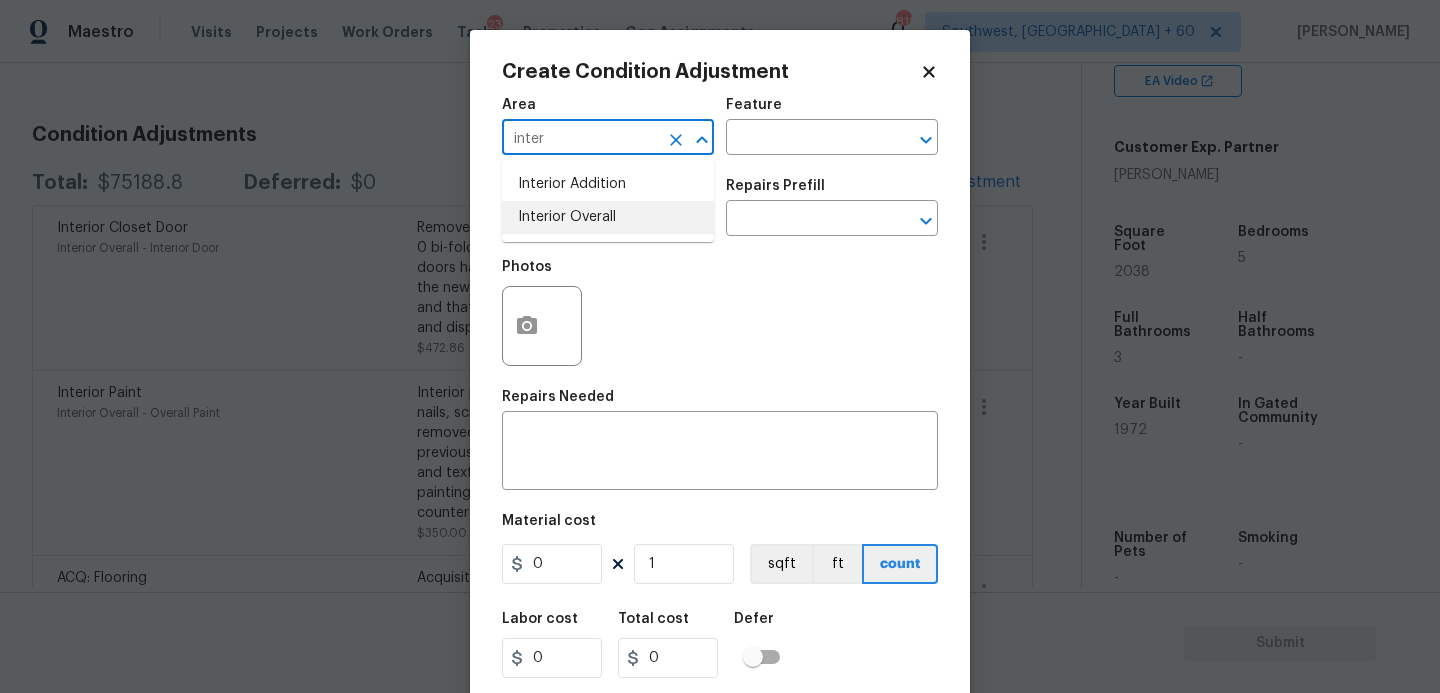 click on "Interior Overall" at bounding box center (608, 217) 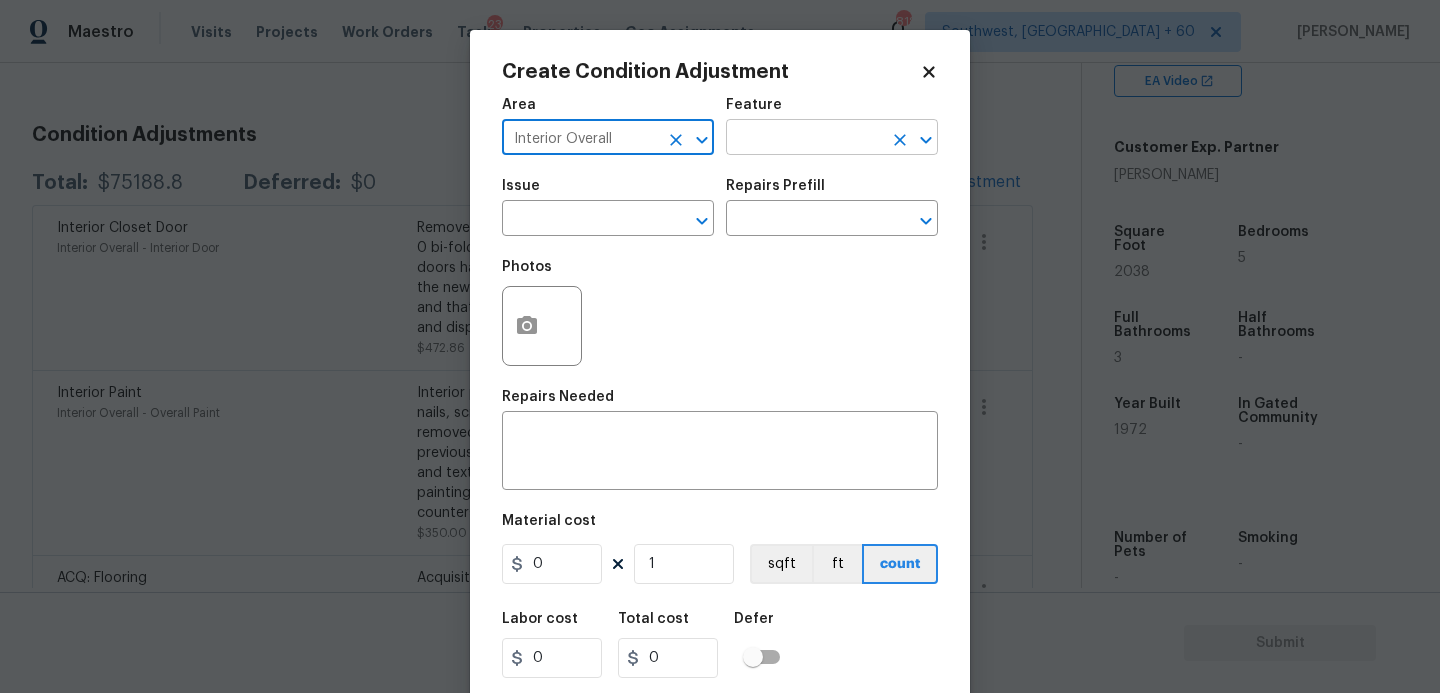type on "Interior Overall" 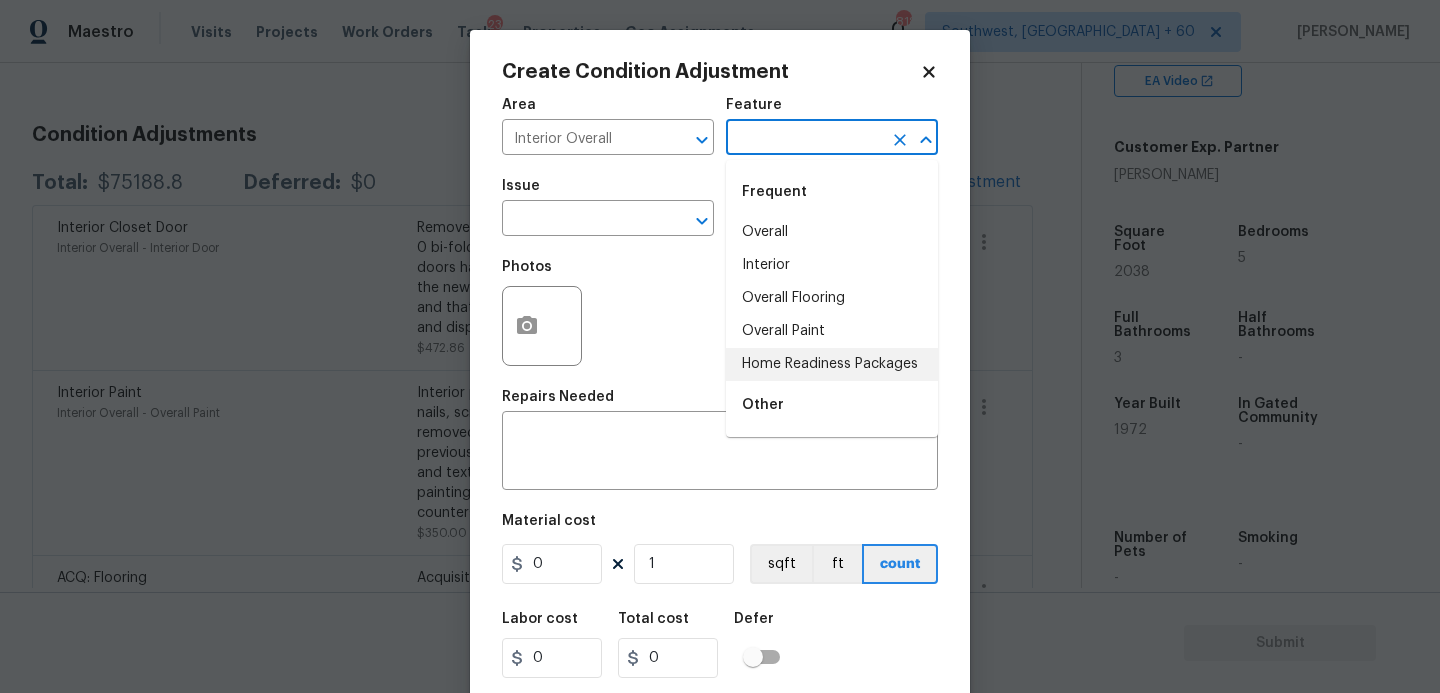 click on "Home Readiness Packages" at bounding box center (832, 364) 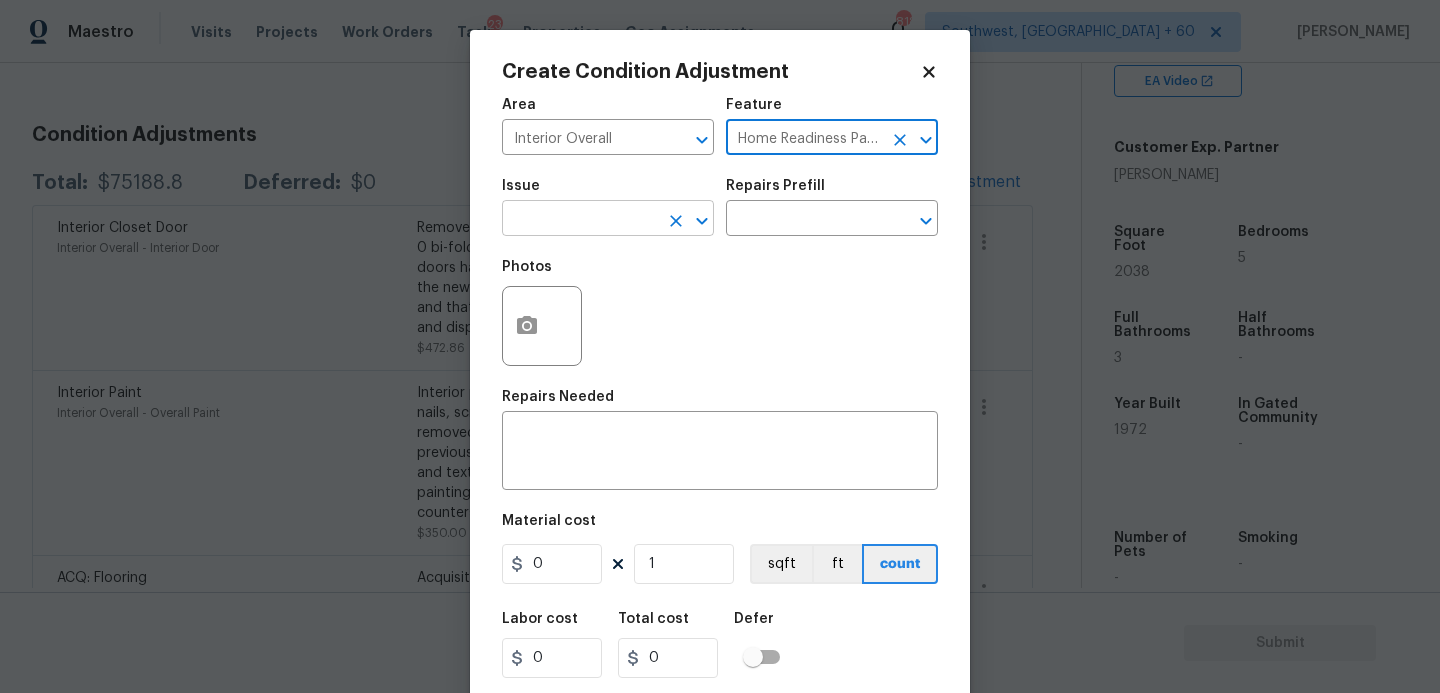 click at bounding box center (580, 220) 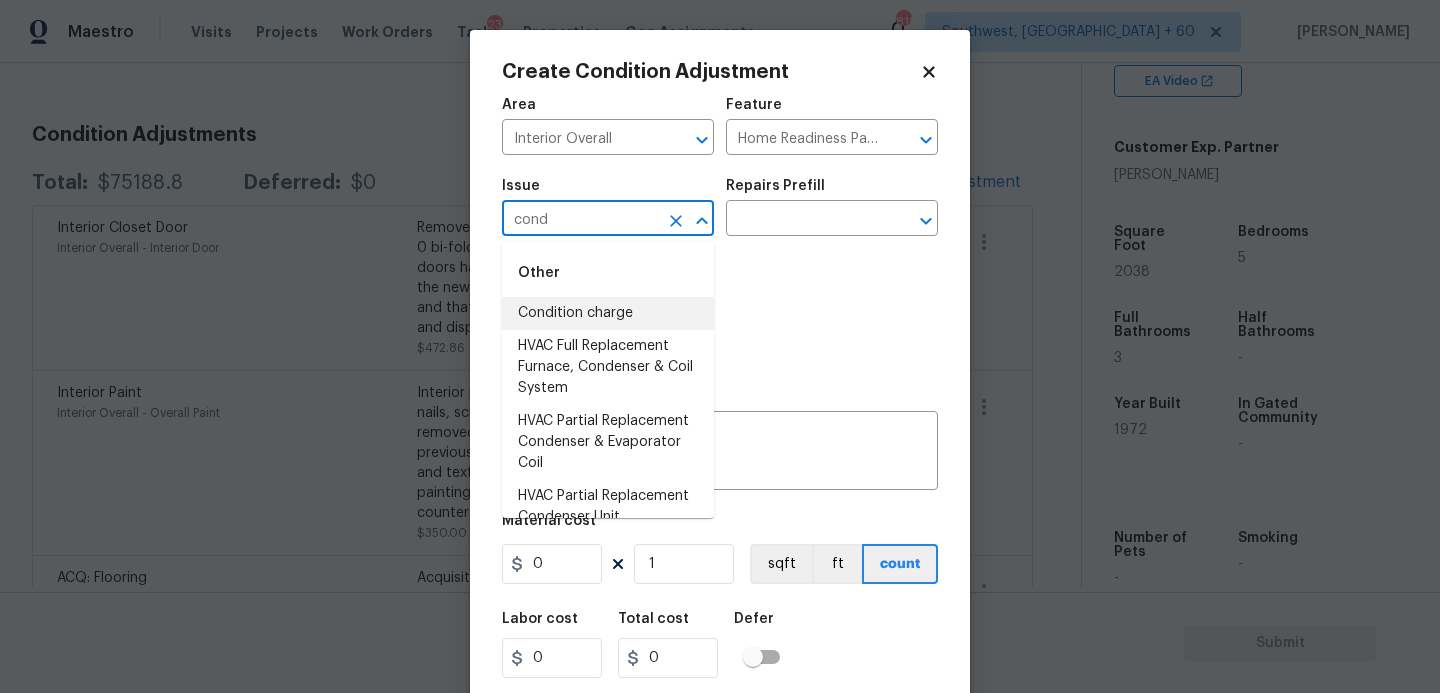 click on "Condition charge" at bounding box center [608, 313] 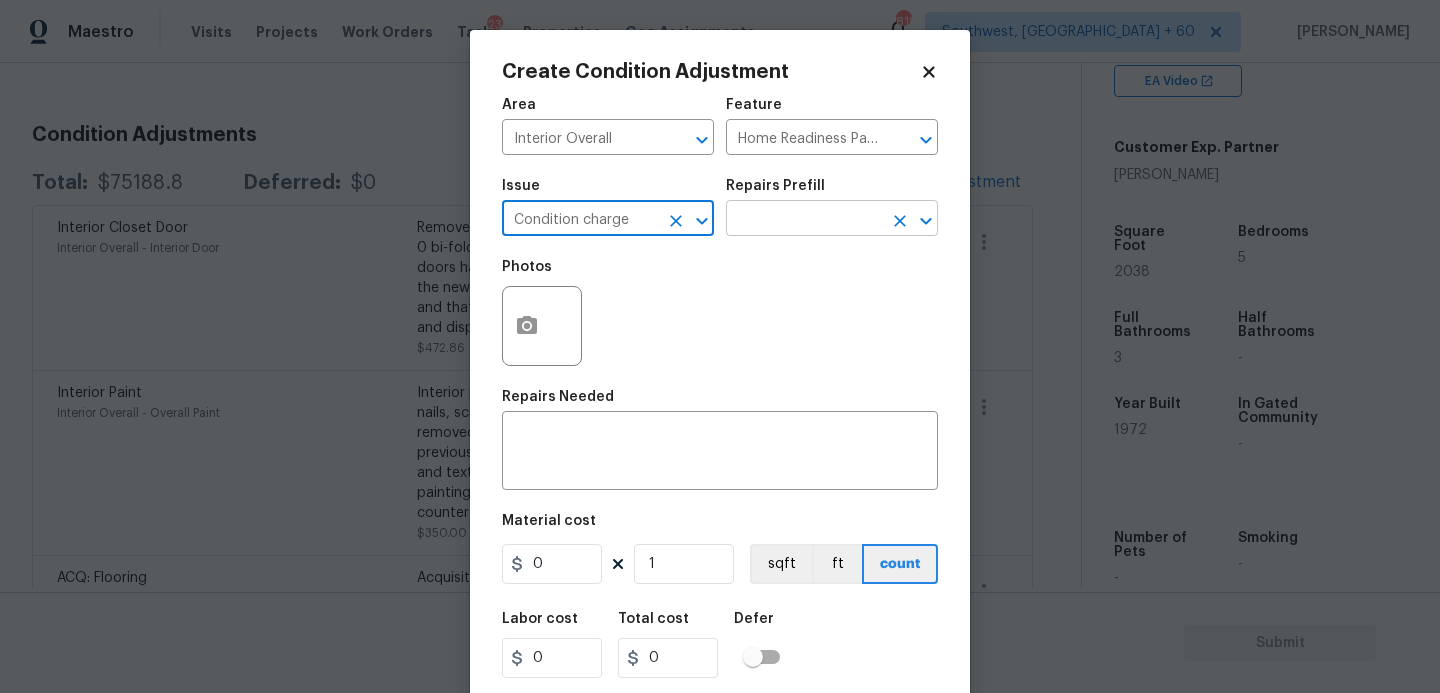 type on "Condition charge" 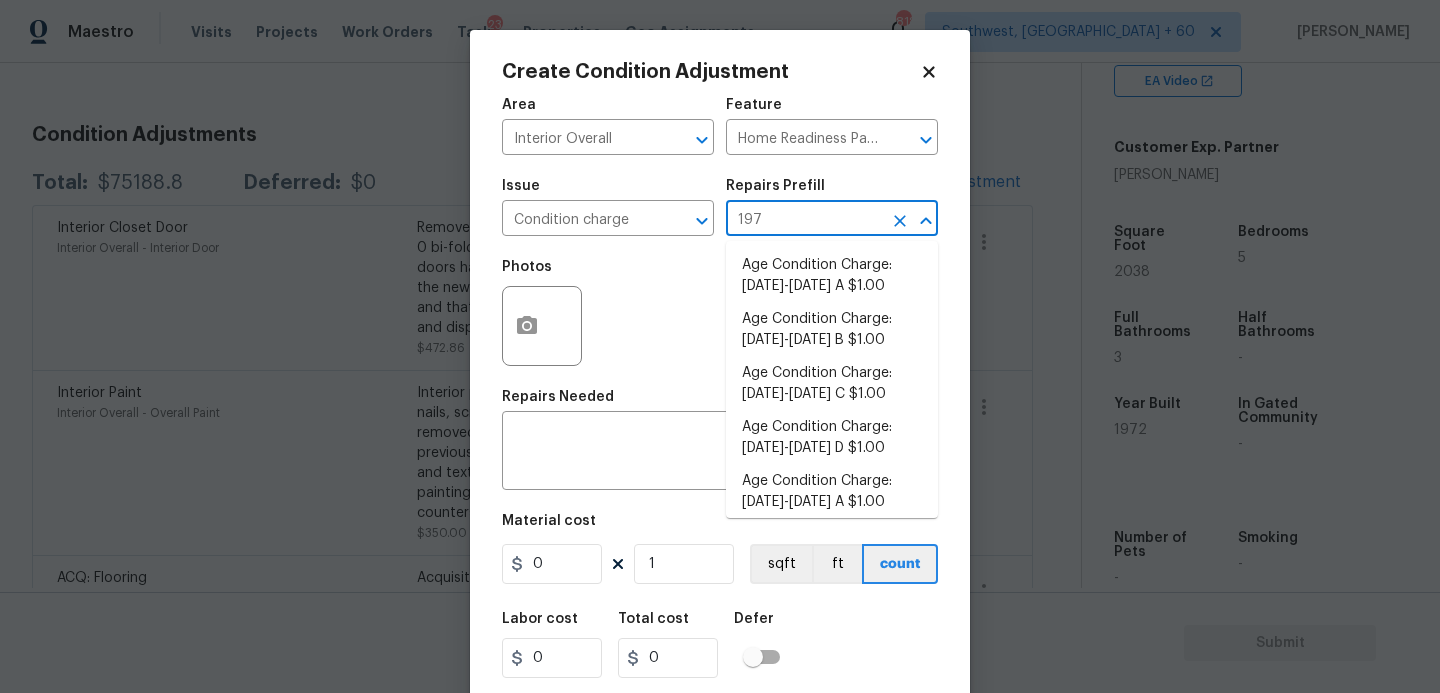 type on "1978" 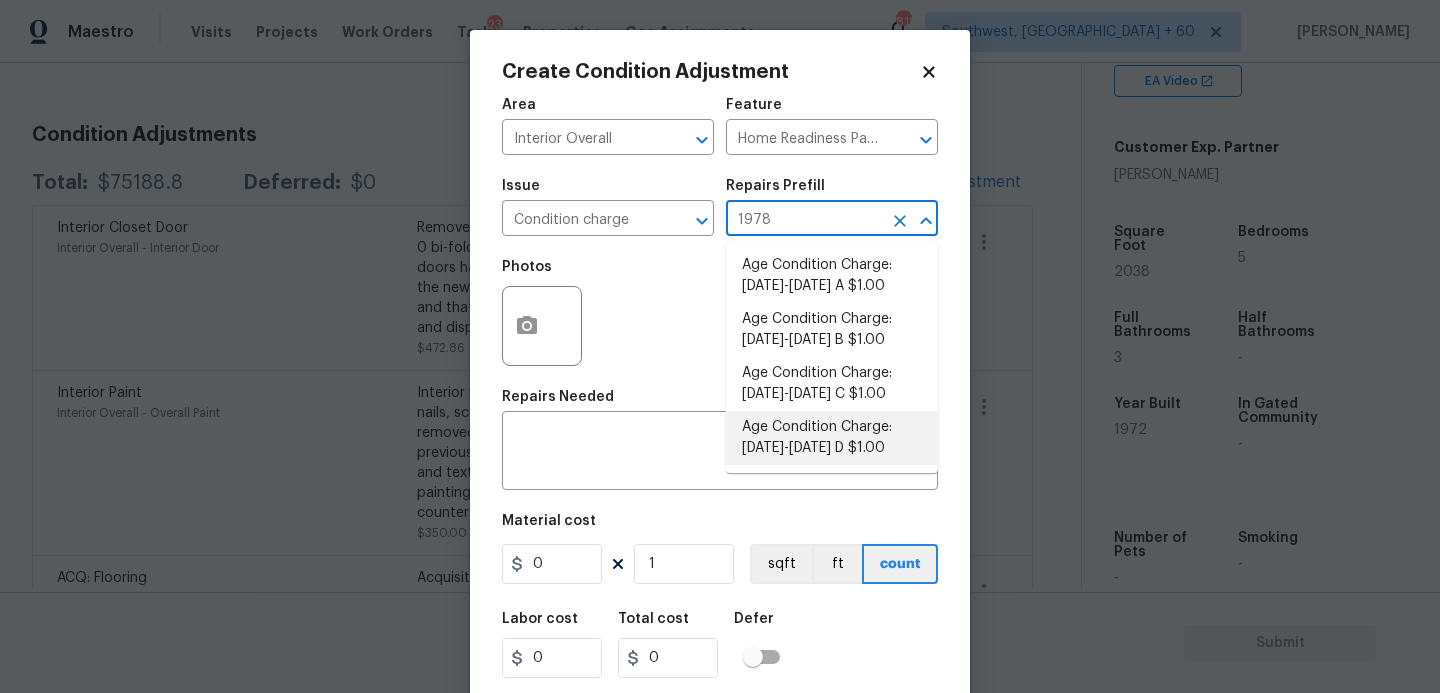 click on "Age Condition Charge: [DATE]-[DATE] D	 $1.00" at bounding box center [832, 438] 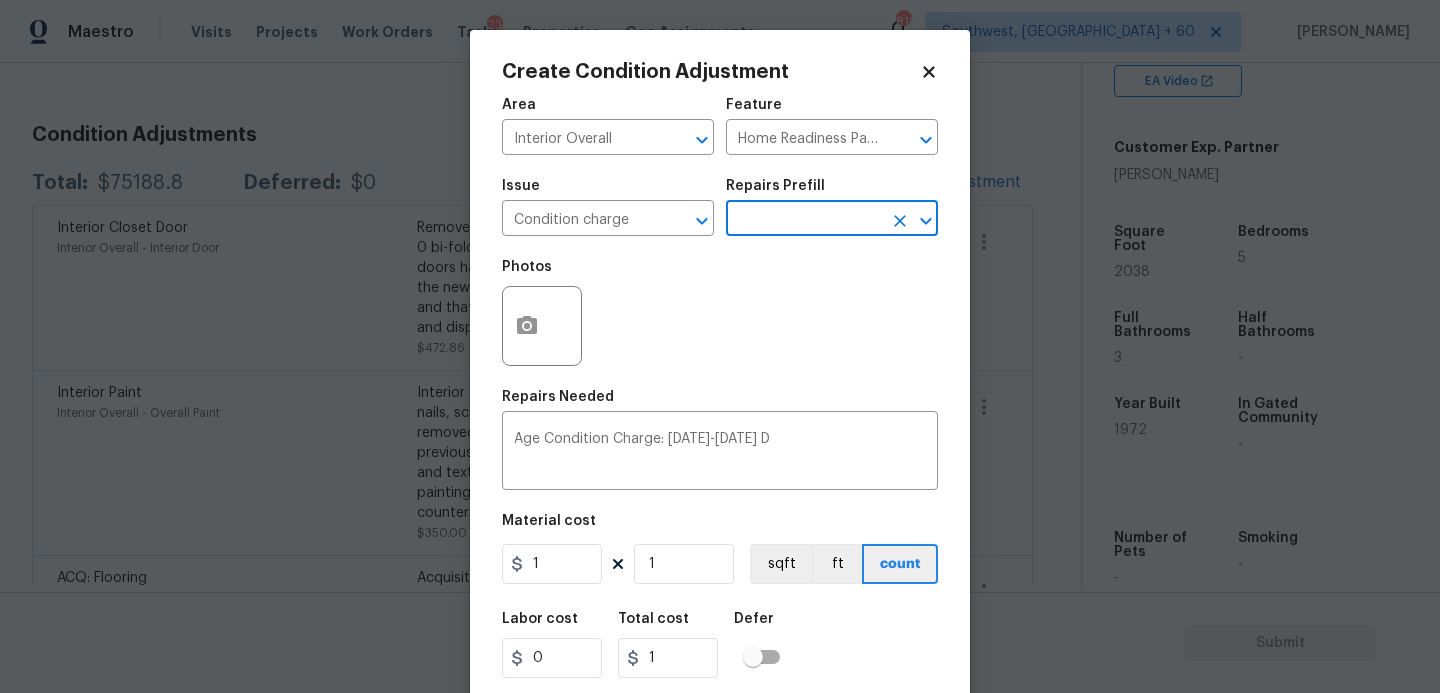 scroll, scrollTop: 54, scrollLeft: 0, axis: vertical 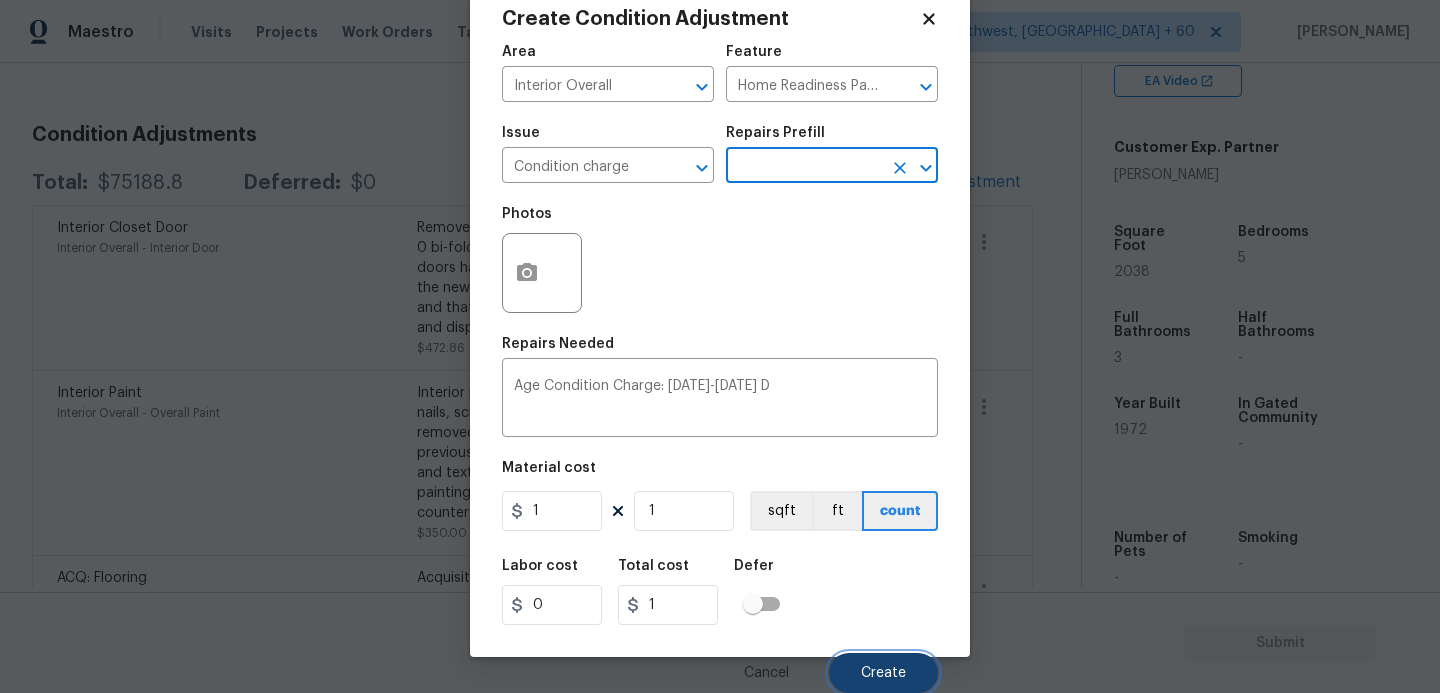 click on "Create" at bounding box center (883, 673) 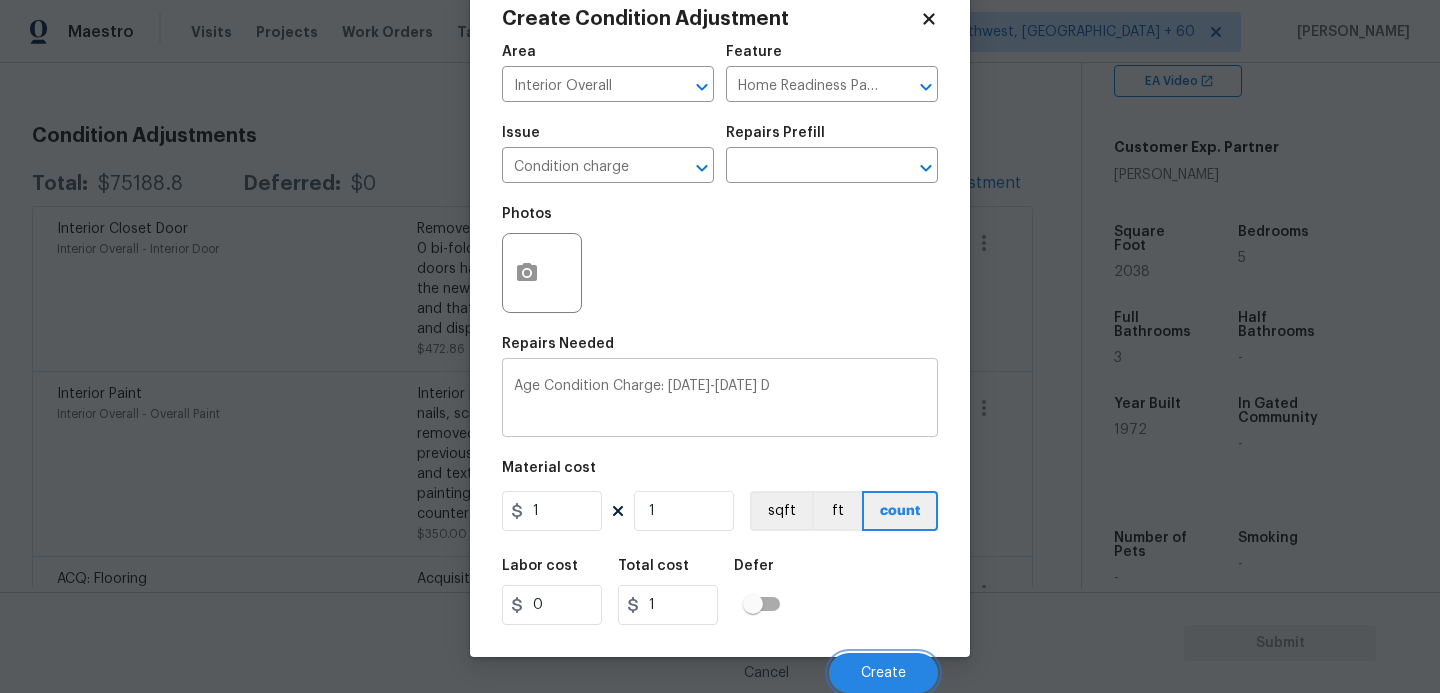 scroll, scrollTop: 242, scrollLeft: 0, axis: vertical 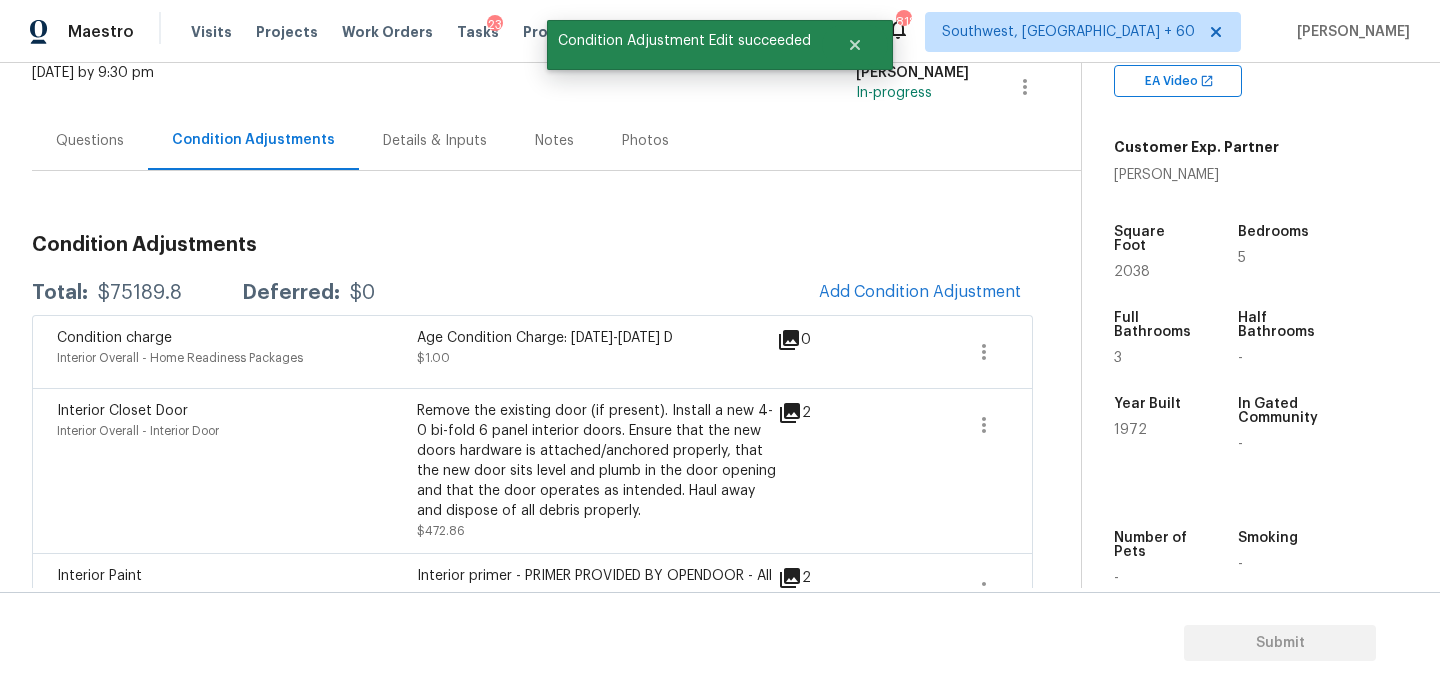 click on "Questions" at bounding box center (90, 140) 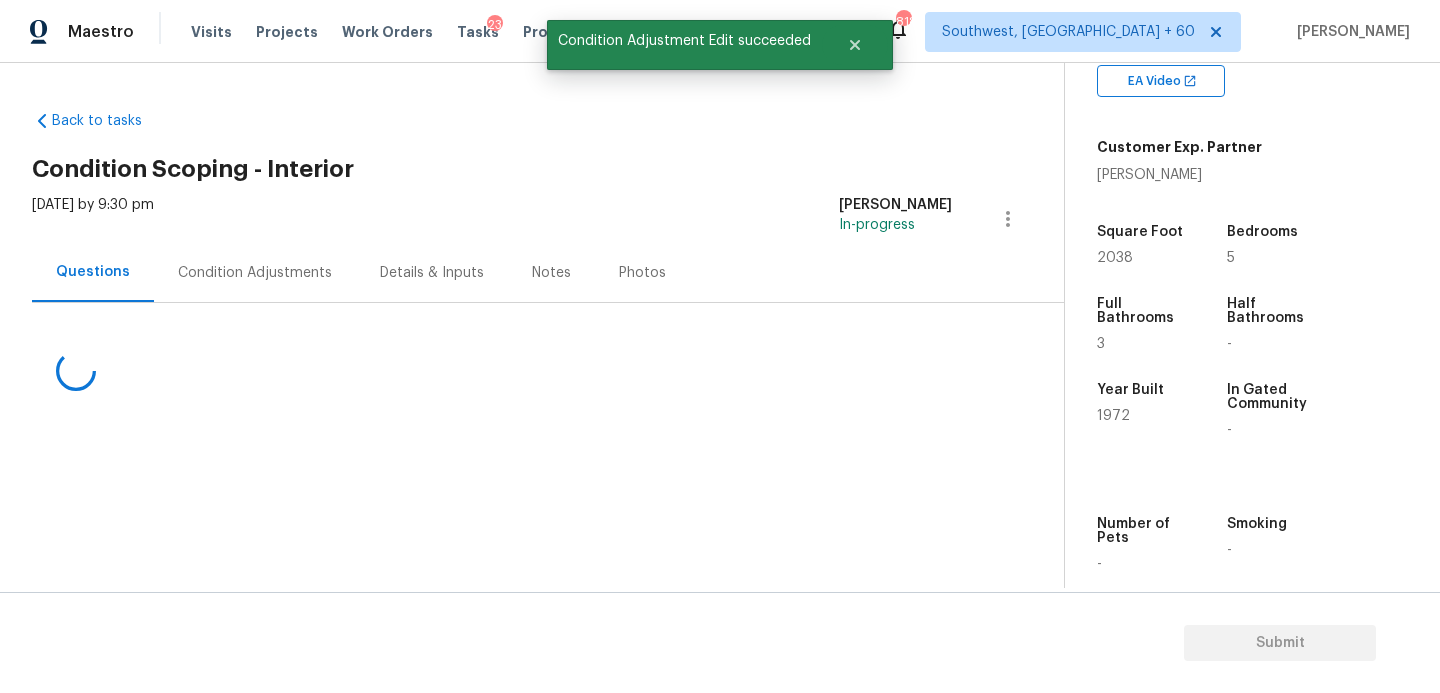 scroll, scrollTop: 0, scrollLeft: 0, axis: both 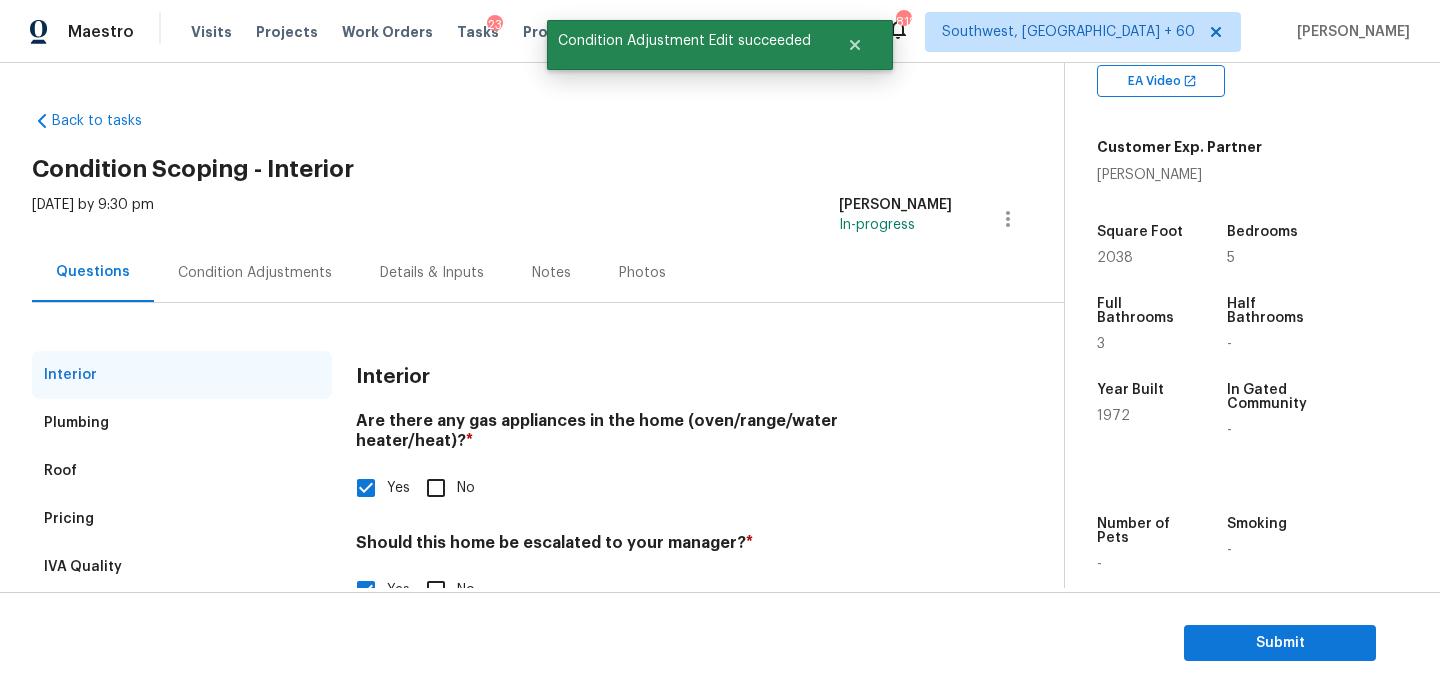 click on "Condition Adjustments" at bounding box center (255, 272) 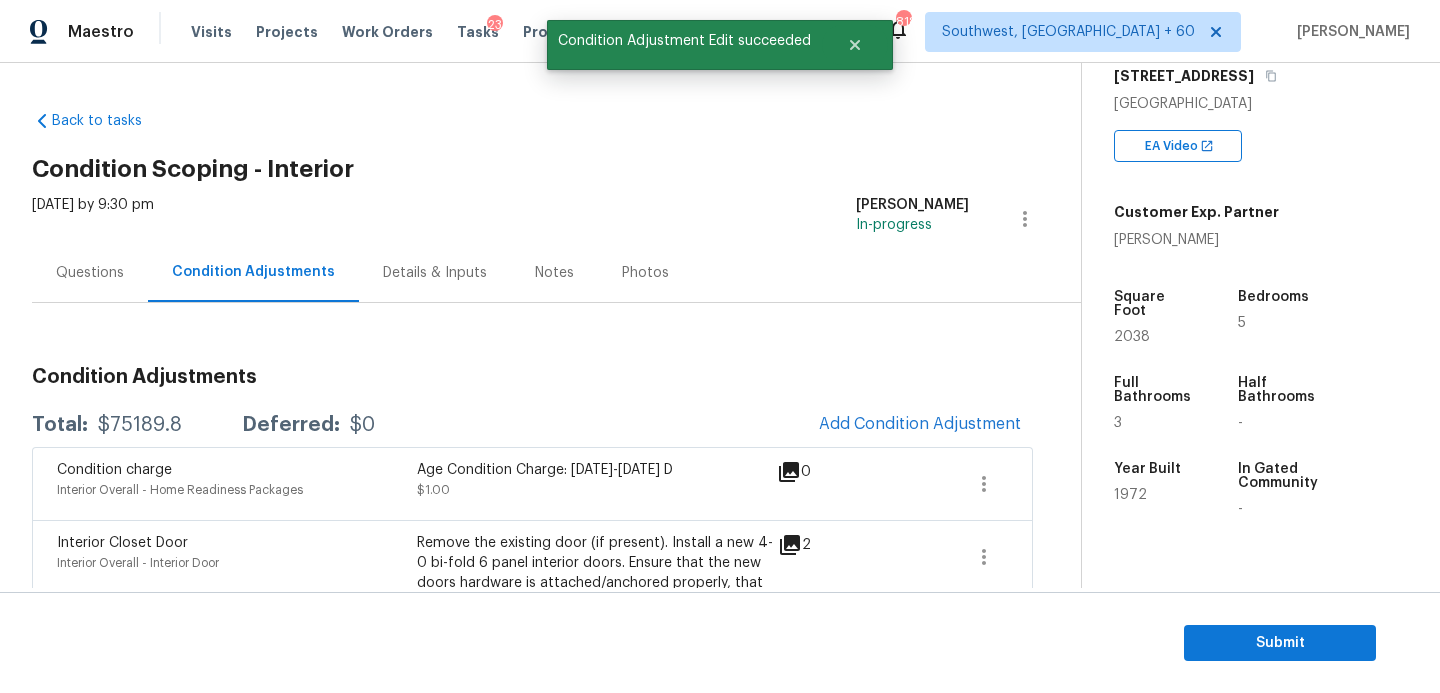scroll, scrollTop: 286, scrollLeft: 0, axis: vertical 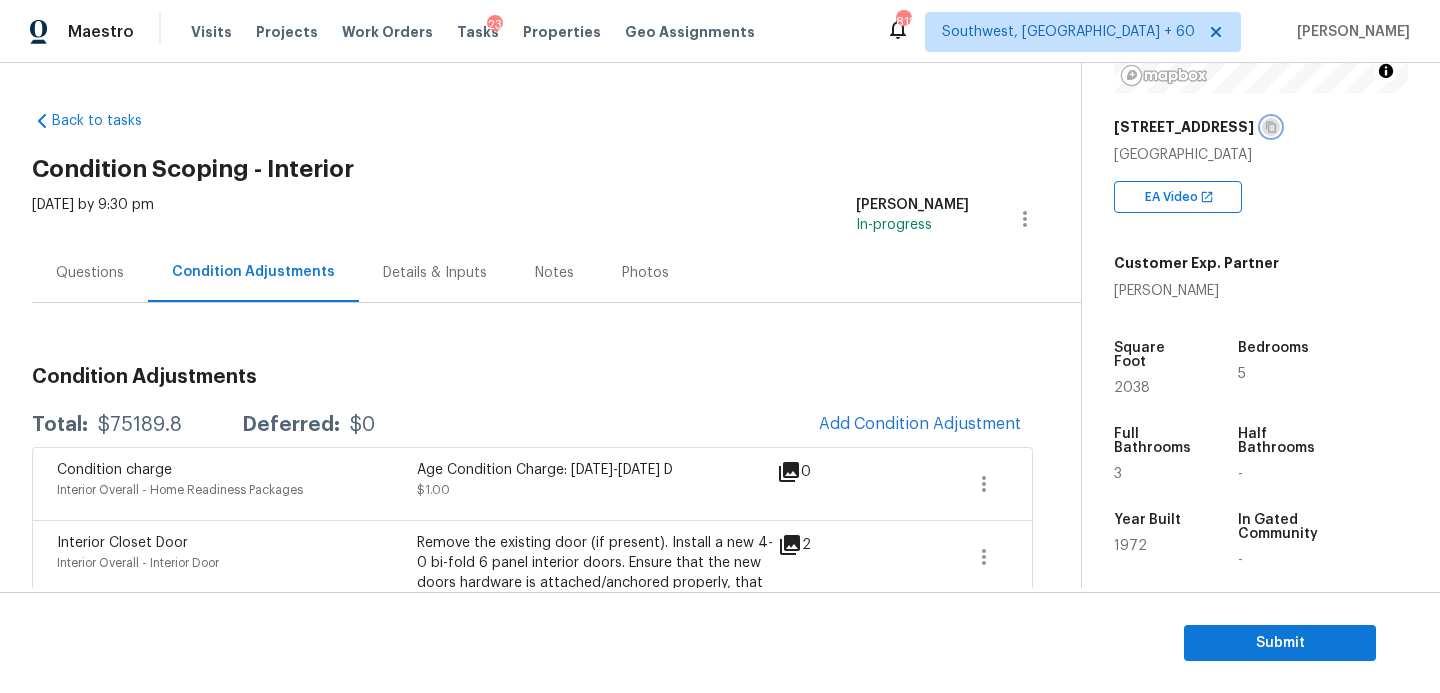 click at bounding box center [1271, 127] 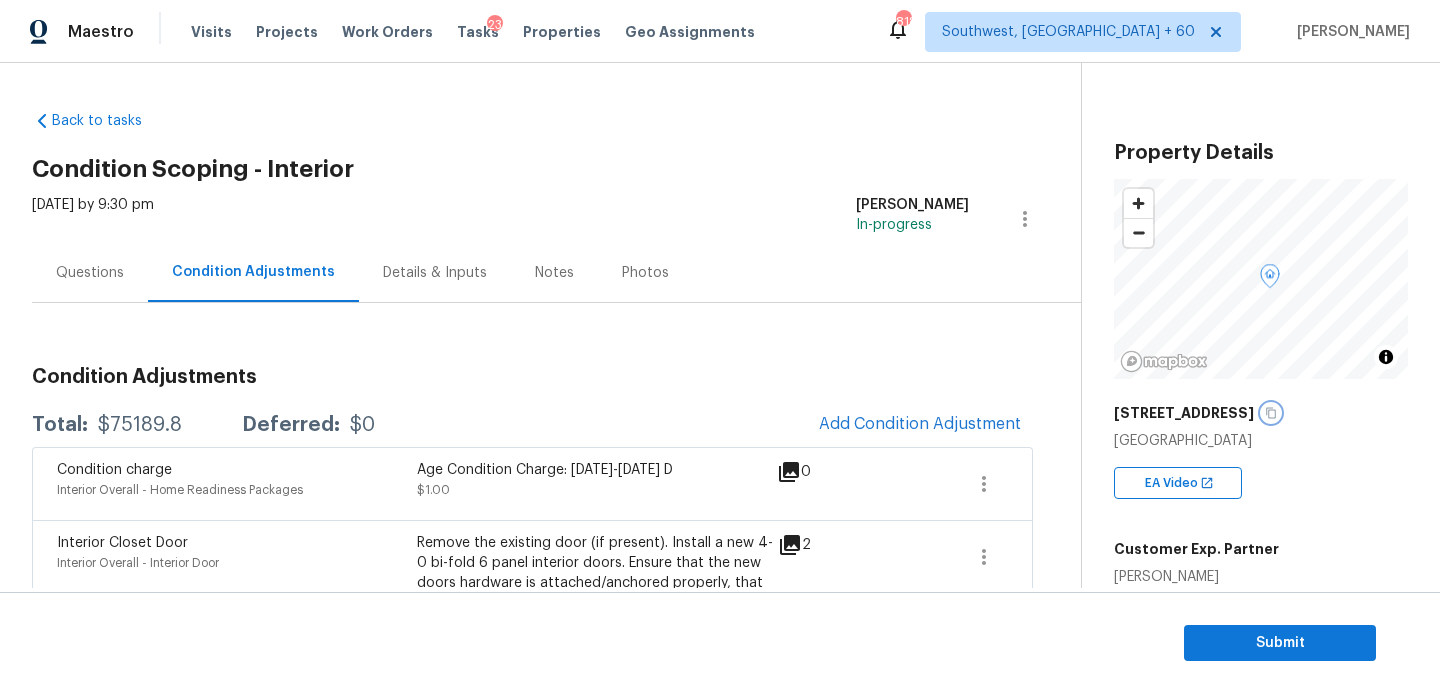 scroll, scrollTop: 0, scrollLeft: 0, axis: both 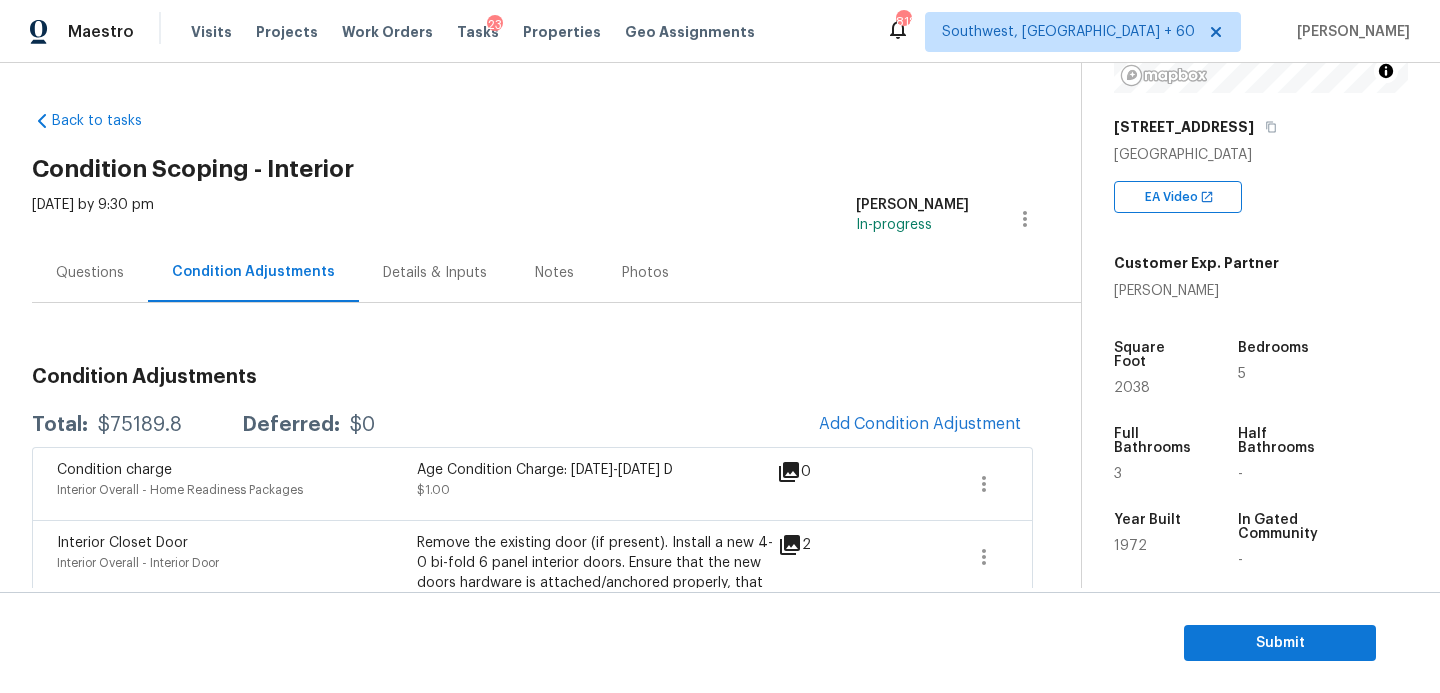 click on "Back to tasks Condition Scoping - Interior [DATE] by 9:30 pm   [PERSON_NAME] In-progress Questions Condition Adjustments Details & Inputs Notes Photos Condition Adjustments Total:  $75189.8 Deferred:  $0 Add Condition Adjustment Condition charge Interior Overall - Home Readiness Packages Age Condition Charge: [DATE]-[DATE] D	 $1.00   0 Interior Closet Door Interior Overall - Interior Door Remove the existing door (if present). Install a new 4-0 bi-fold 6 panel interior doors. Ensure that the new doors hardware is attached/anchored properly, that the new door sits level and plumb in the door opening and that the door operates as intended. Haul away and dispose of all debris properly. $472.86   2 Interior Paint Interior Overall - Overall Paint $350.00   2 ACQ: Flooring Interior Overall - Acquisition Acquisition Scope: Maximum flooring repairs $3,822.00   6 ACQ: Paint Interior Overall - Acquisition Acquisition Scope: 75%+ of the home will likely require interior paint $4,420.00   8 ACQ: Septic System" at bounding box center [556, 1438] 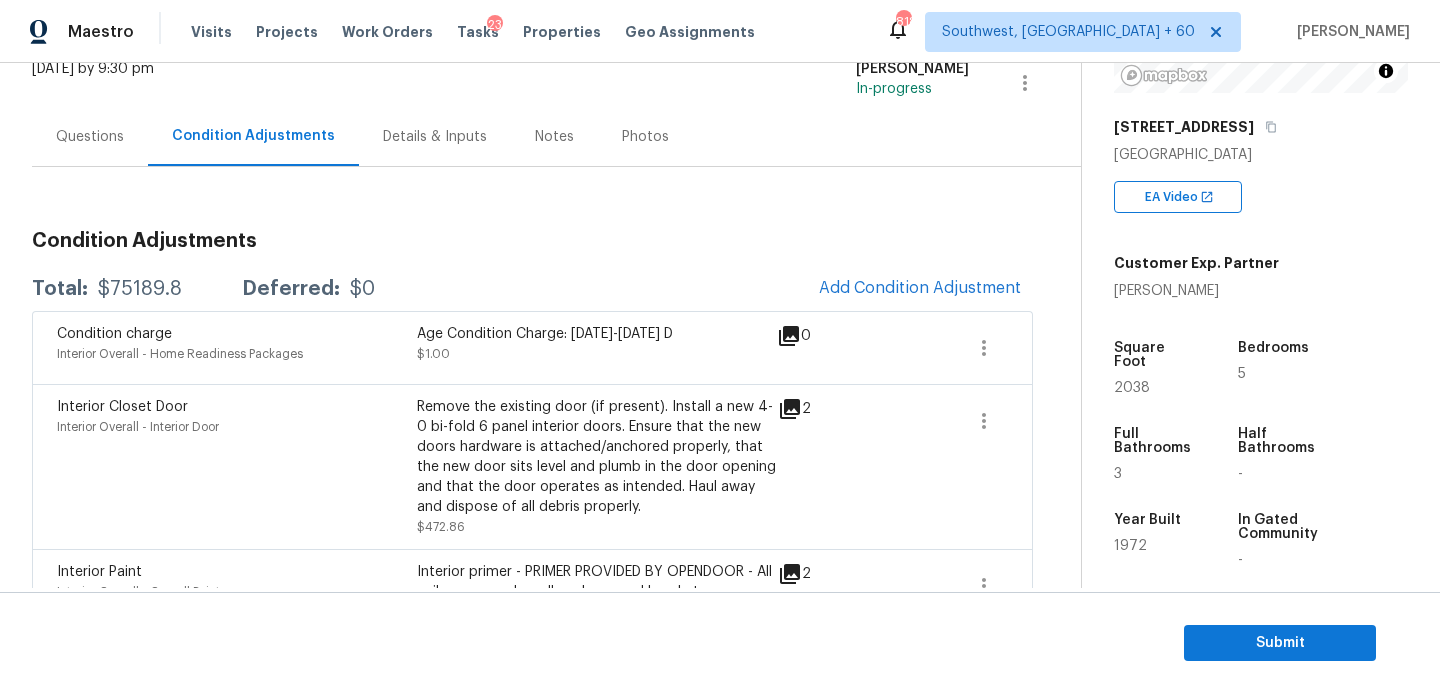 click on "$75189.8" at bounding box center (140, 289) 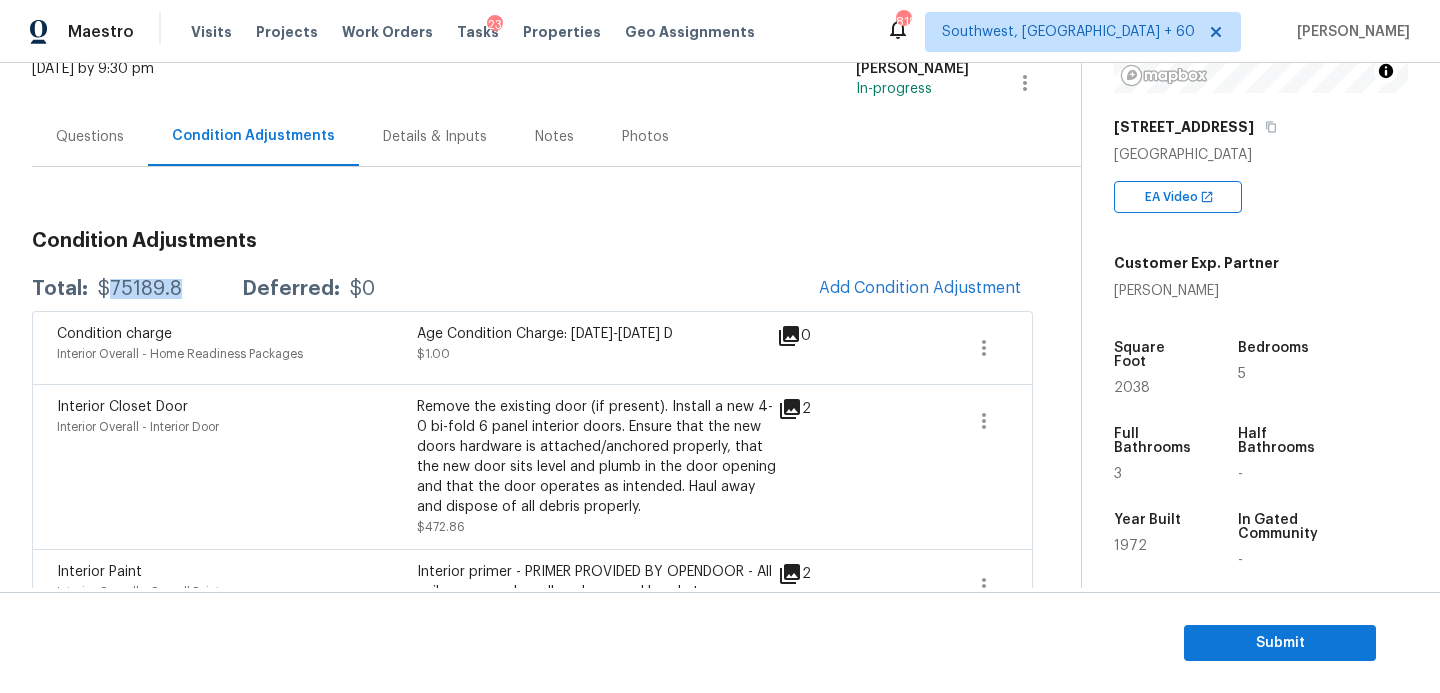 click on "$75189.8" at bounding box center (140, 289) 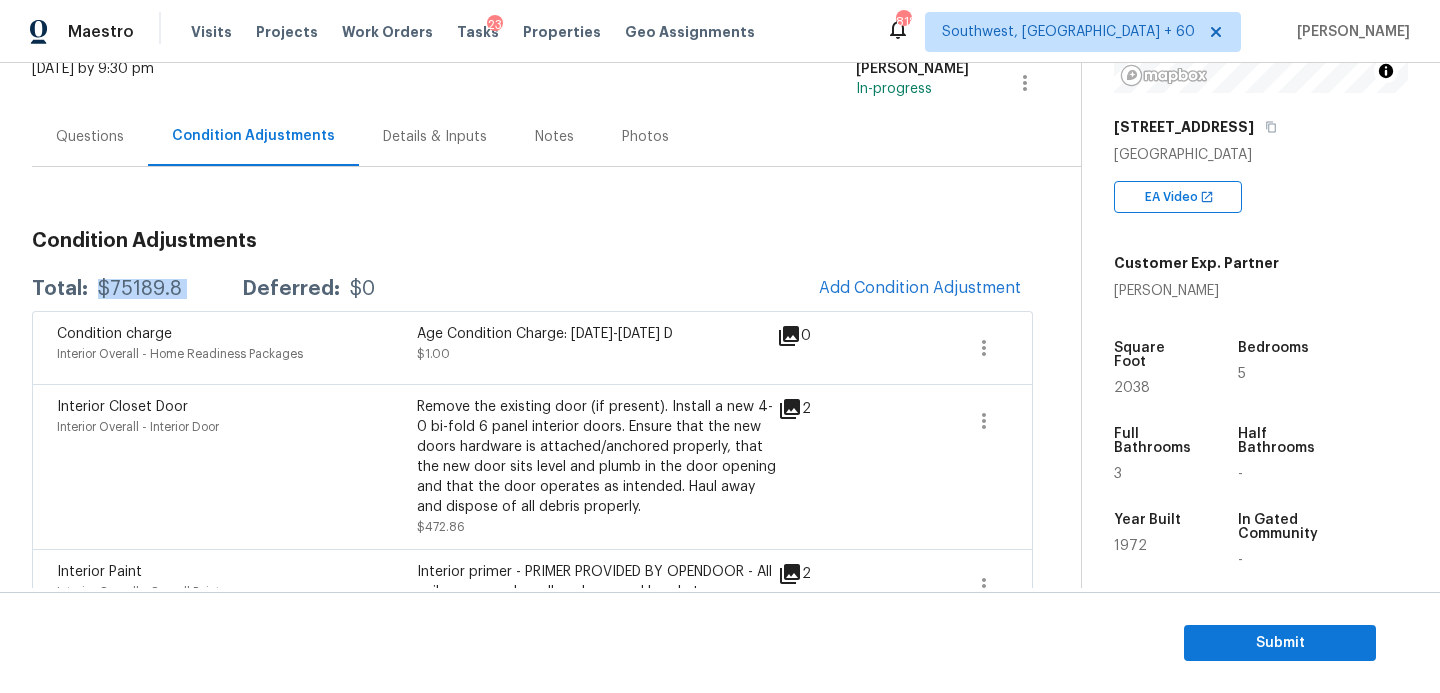 click on "$75189.8" at bounding box center (140, 289) 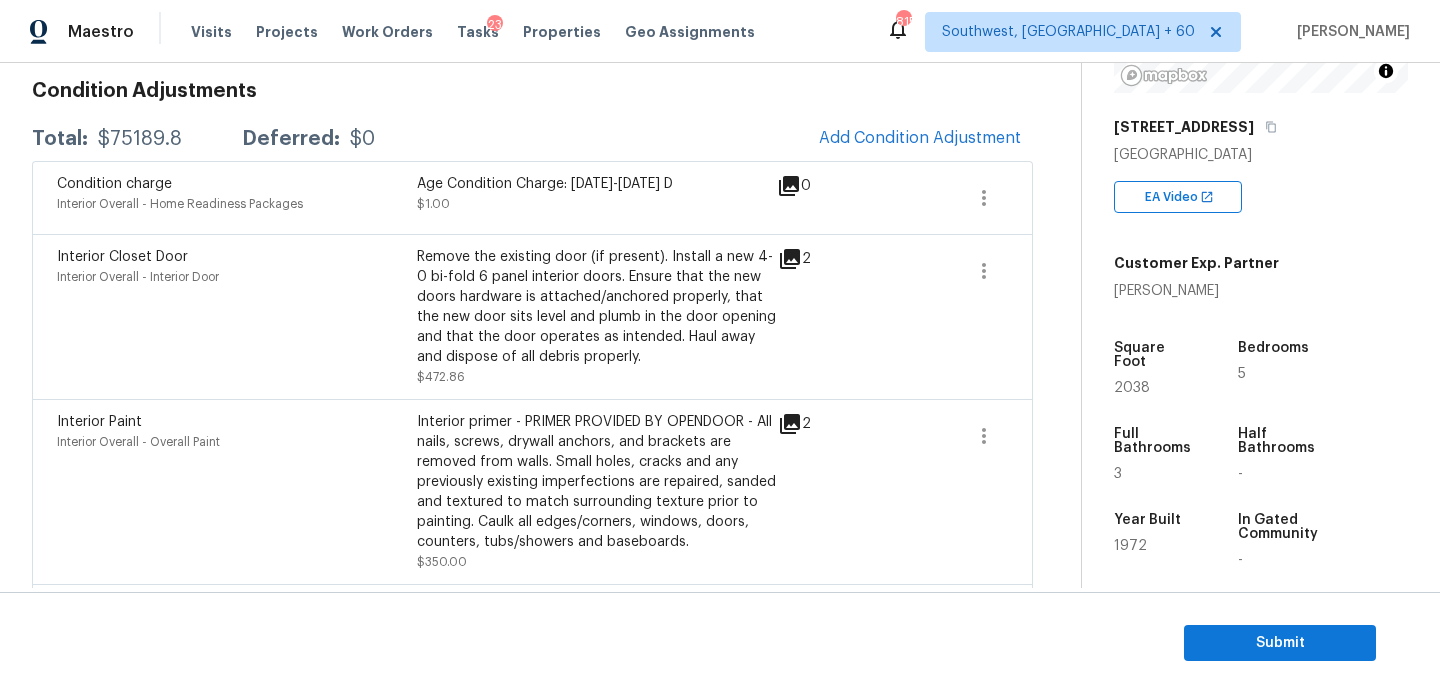 click on "Remove the existing door (if present). Install a new 4-0 bi-fold 6 panel interior doors. Ensure that the new doors hardware is attached/anchored properly, that the new door sits level and plumb in the door opening and that the door operates as intended. Haul away and dispose of all debris properly." at bounding box center [597, 307] 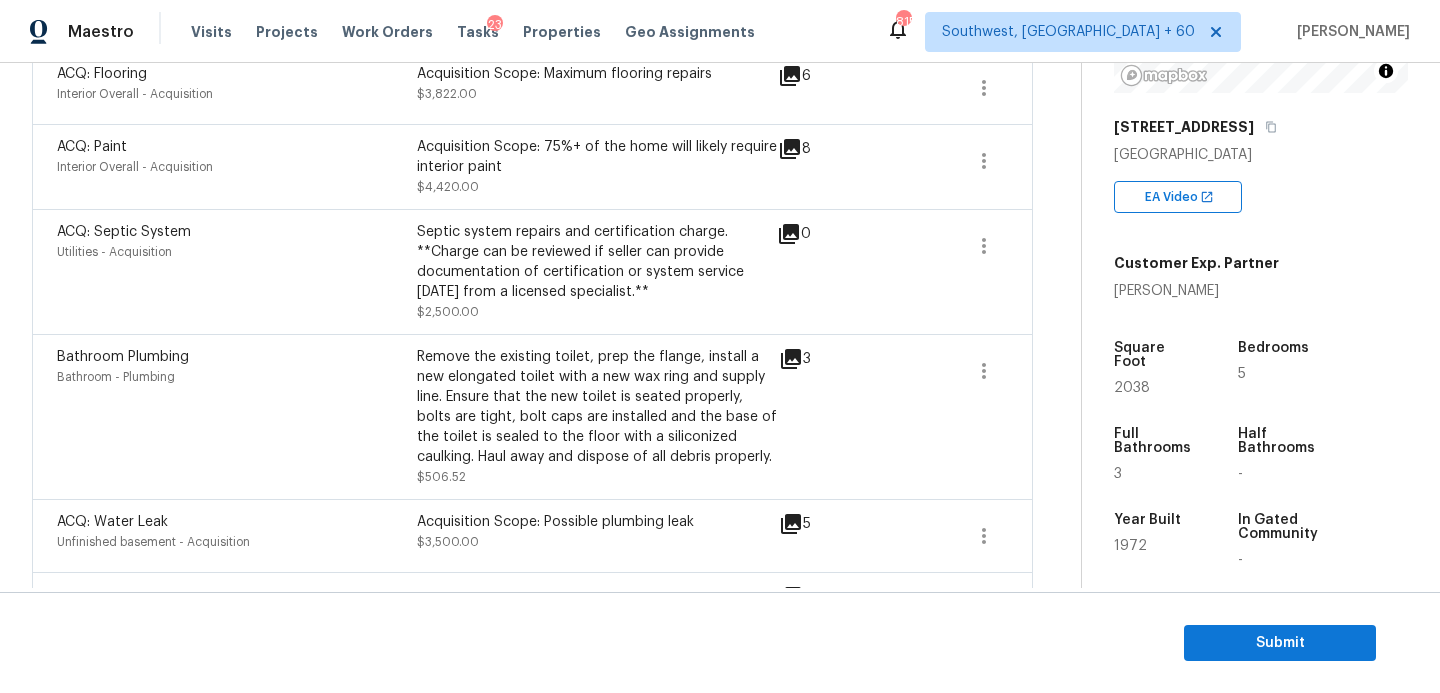 scroll, scrollTop: 717, scrollLeft: 0, axis: vertical 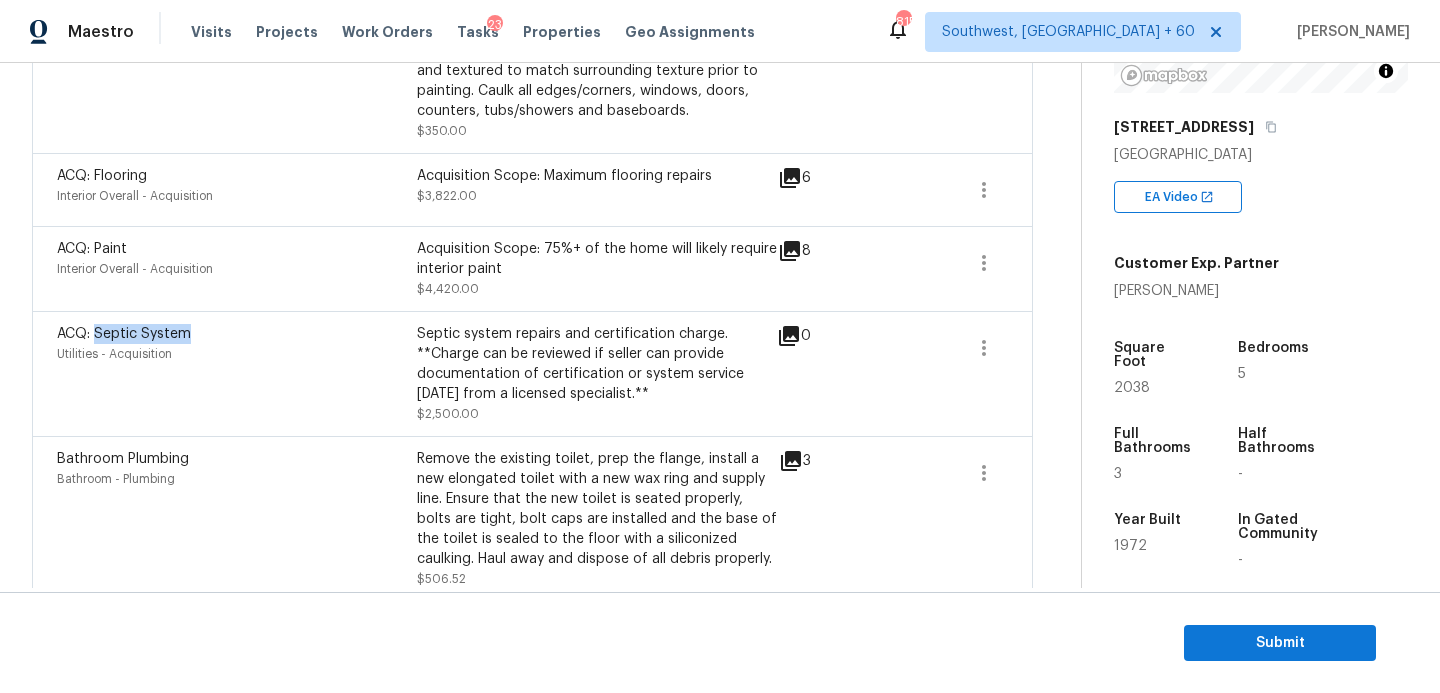 drag, startPoint x: 96, startPoint y: 329, endPoint x: 238, endPoint y: 328, distance: 142.00352 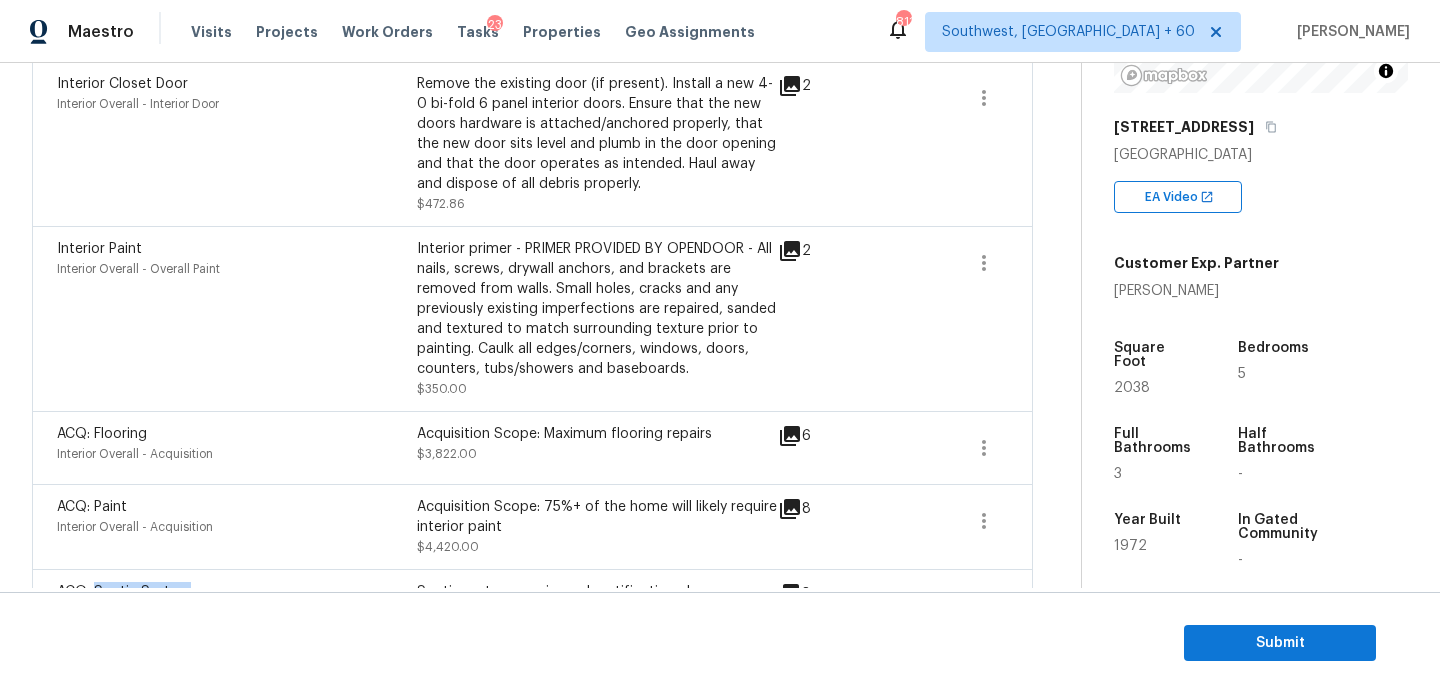 scroll, scrollTop: 170, scrollLeft: 0, axis: vertical 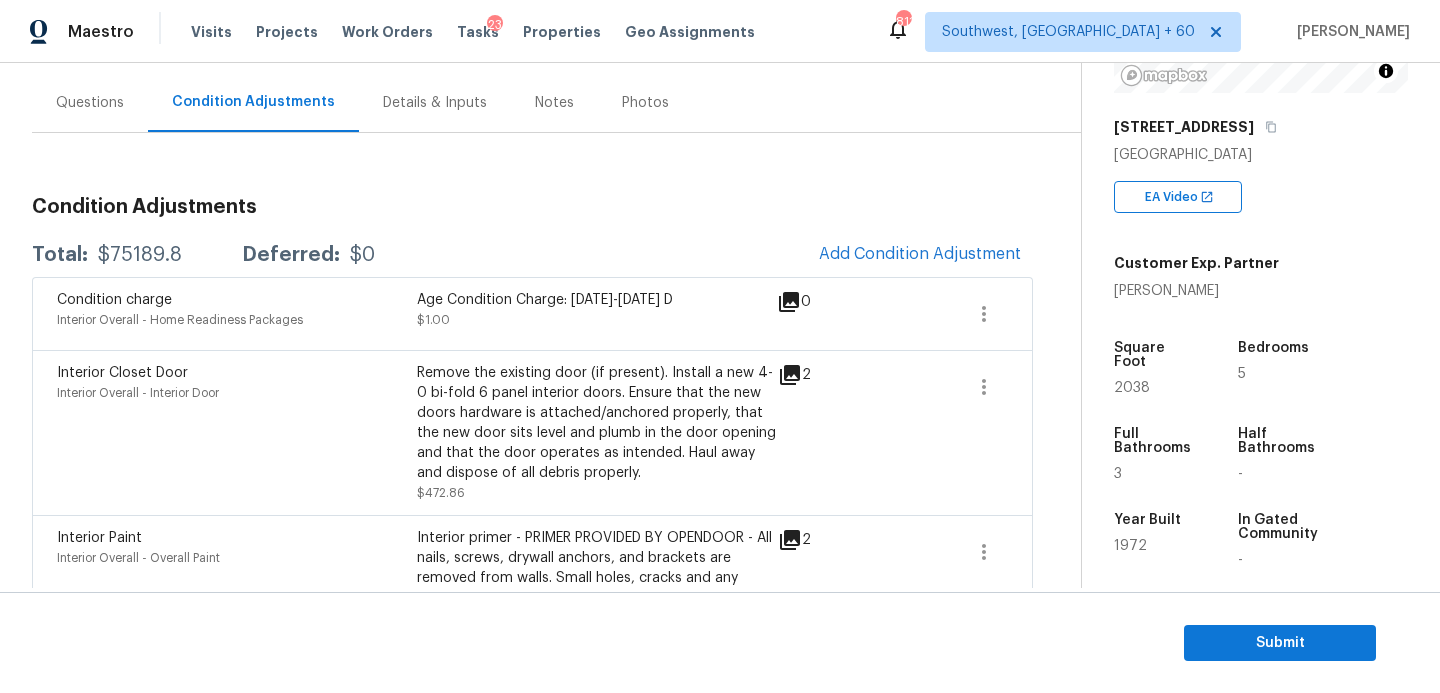 click on "Interior Closet Door" at bounding box center (122, 373) 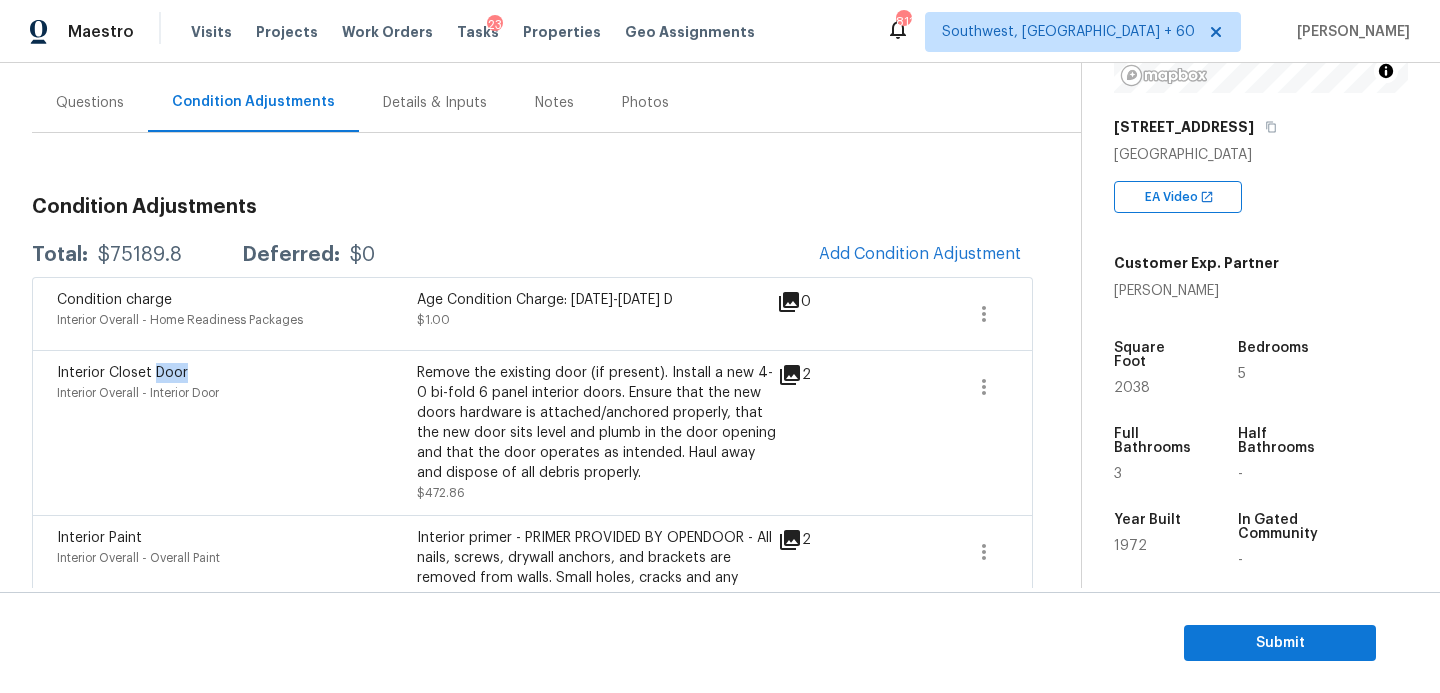 click on "Interior Closet Door" at bounding box center (122, 373) 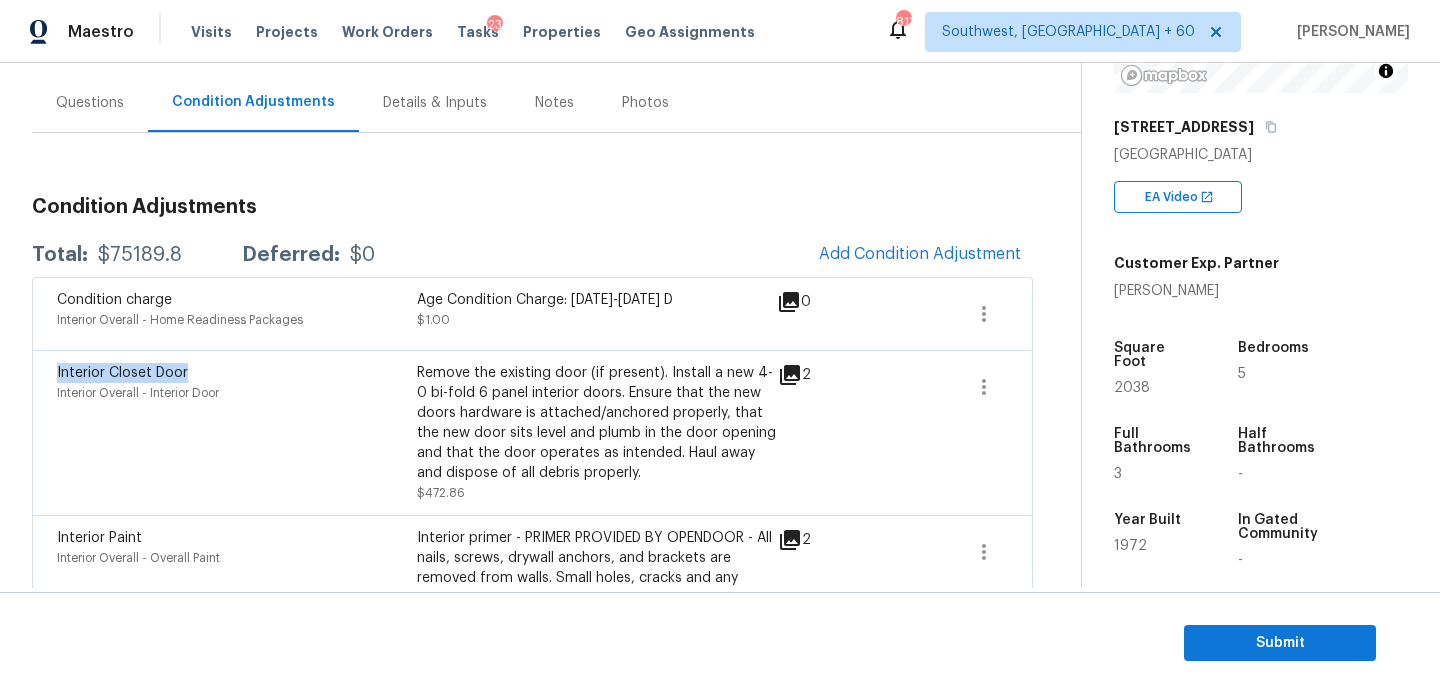 click on "Interior Closet Door" at bounding box center (122, 373) 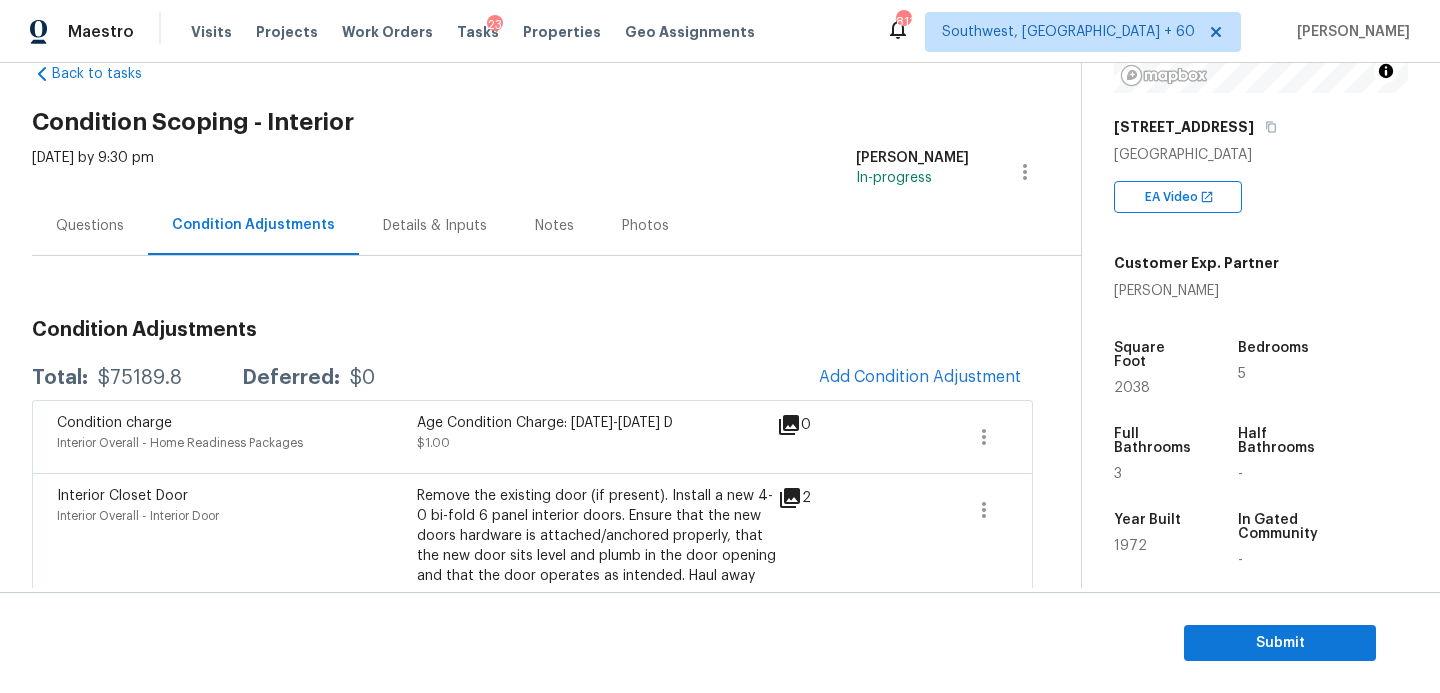 click on "Questions" at bounding box center [90, 226] 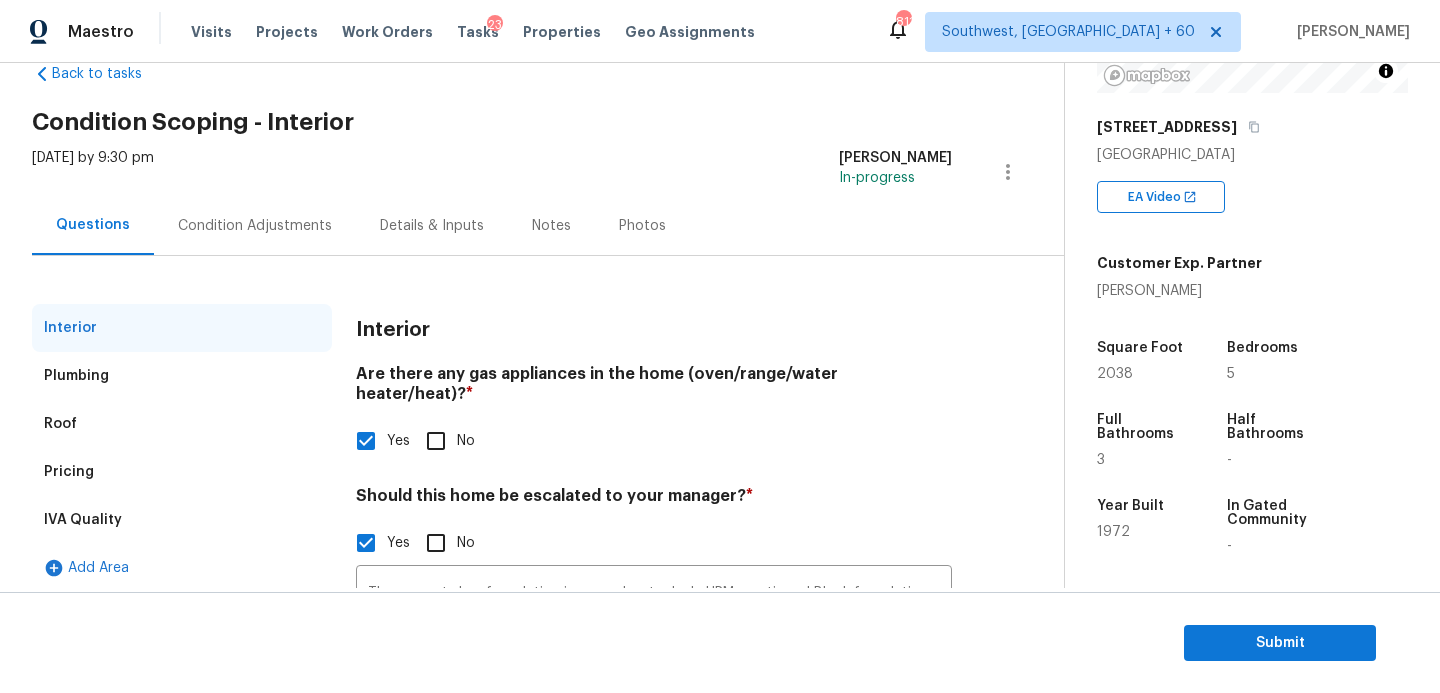 scroll, scrollTop: 222, scrollLeft: 0, axis: vertical 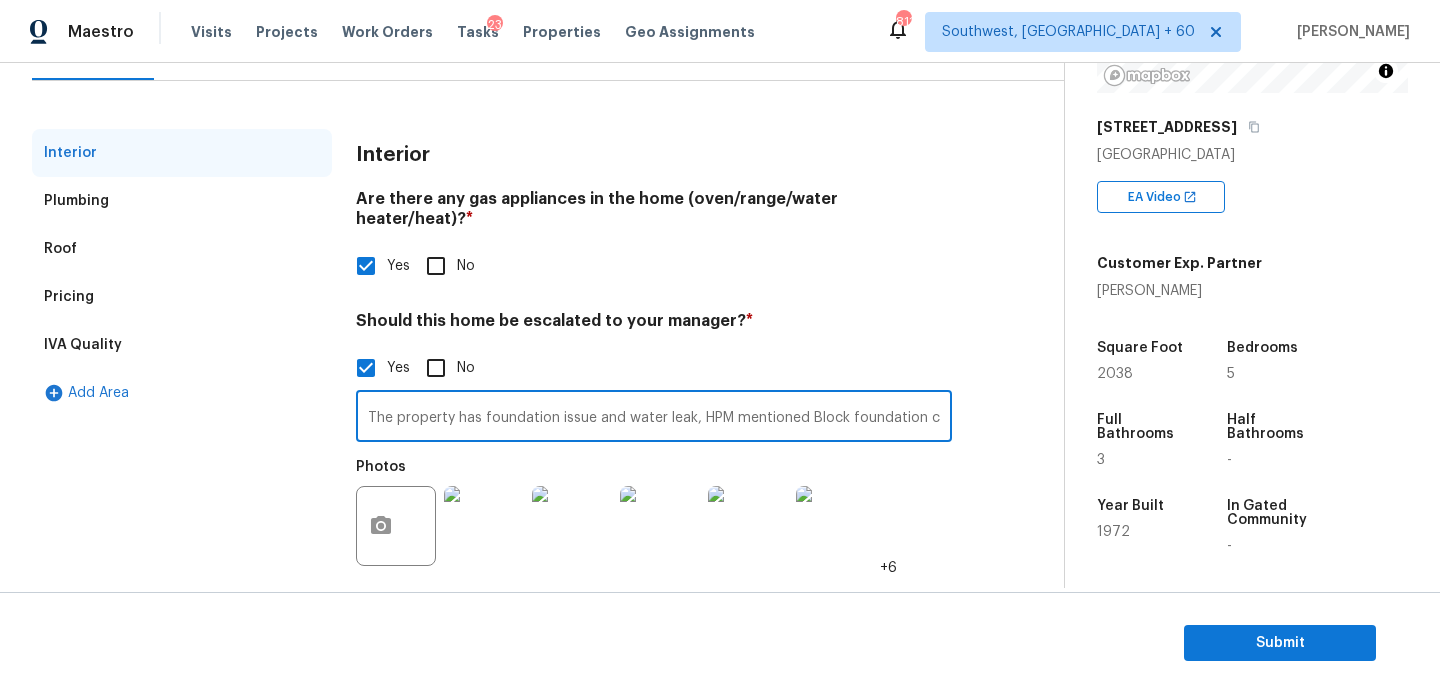 drag, startPoint x: 363, startPoint y: 396, endPoint x: 558, endPoint y: 396, distance: 195 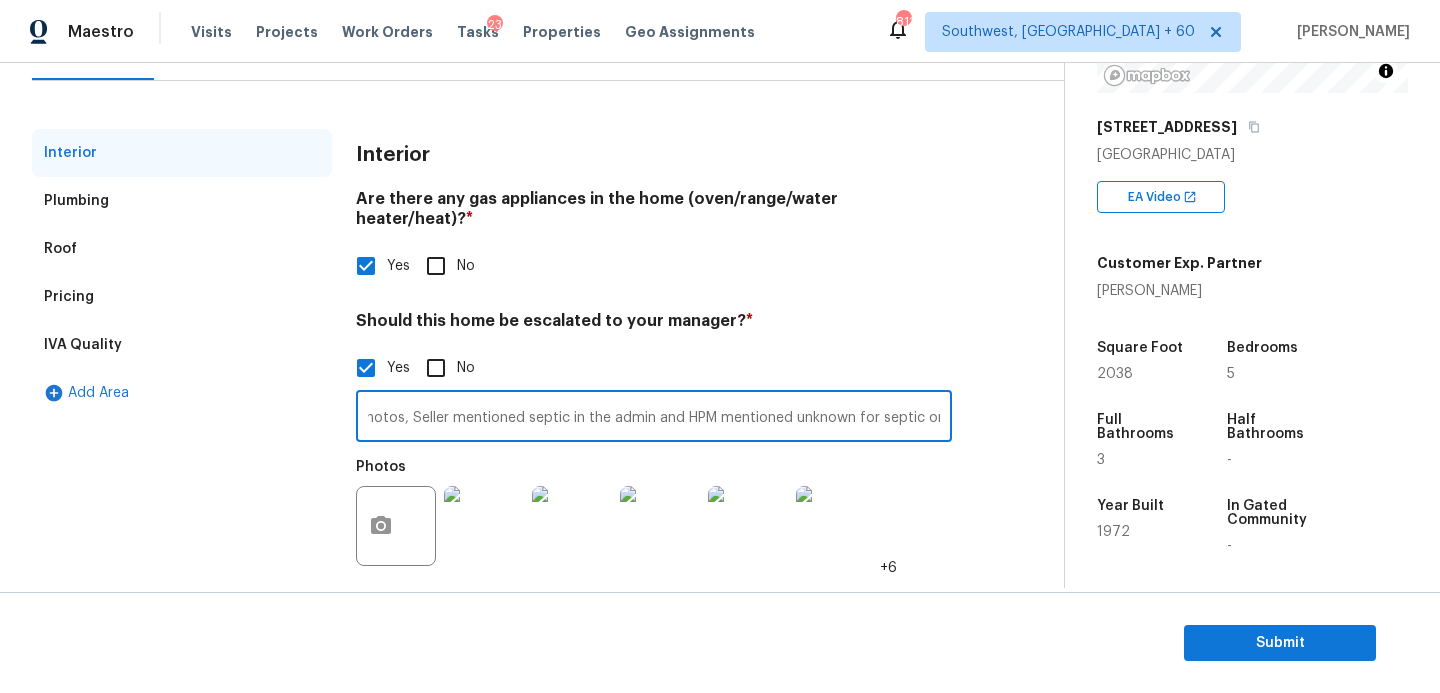 click on "Interior Plumbing Roof Pricing IVA Quality Add Area Interior Are there any gas appliances in the home (oven/range/water heater/heat)?  * Yes No Should this home be escalated to your manager?  * Yes No The property has foundation issue and water leak, HPM mentioned Block foundation cracks , moisture penetrating through back block wall . Back yard is unusable space. Home is very dated. Kitche and bathrooms need a full remodel. The main shower is very narrow and difficult to enter. This would turn buyers away. No time stamp added issue found at HPM notes and photos, Seller mentioned septic in the admin and HPM mentioned unknown for septic or sewer ​ Photos  +6" at bounding box center [524, 365] 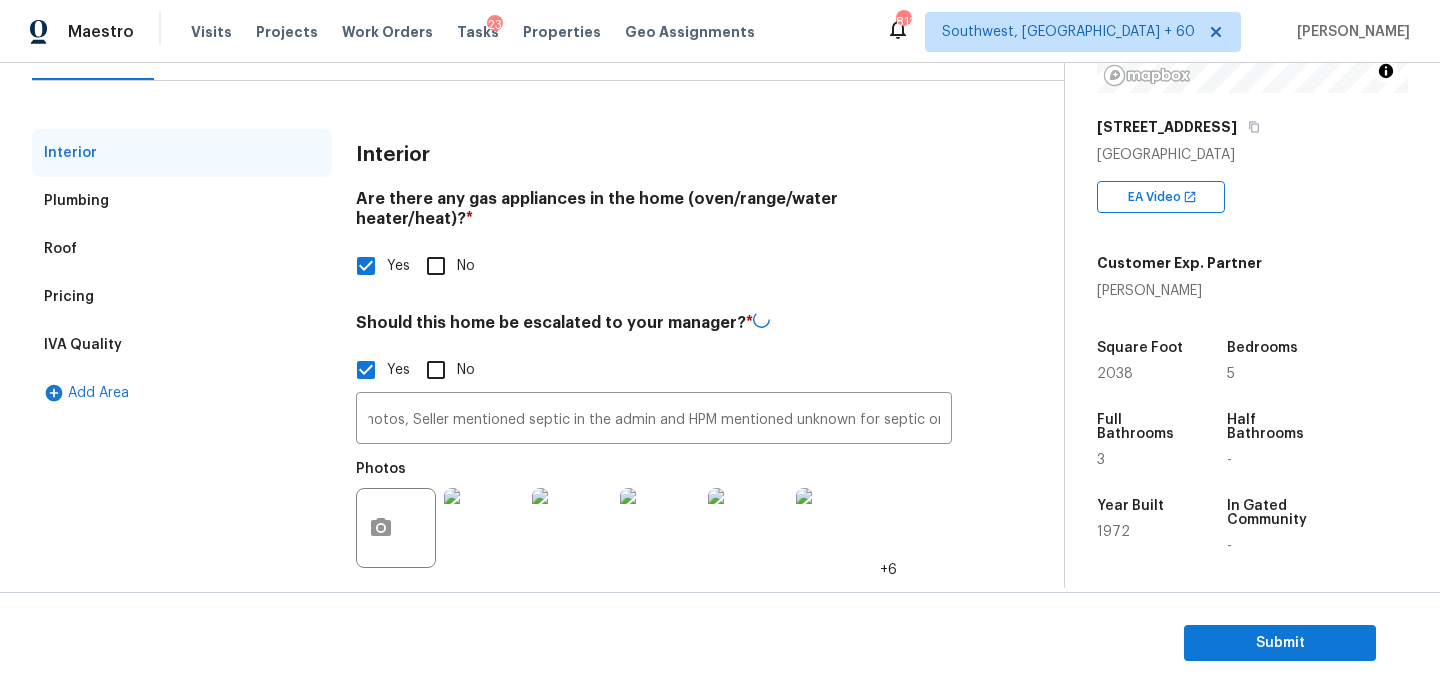 scroll, scrollTop: 0, scrollLeft: 0, axis: both 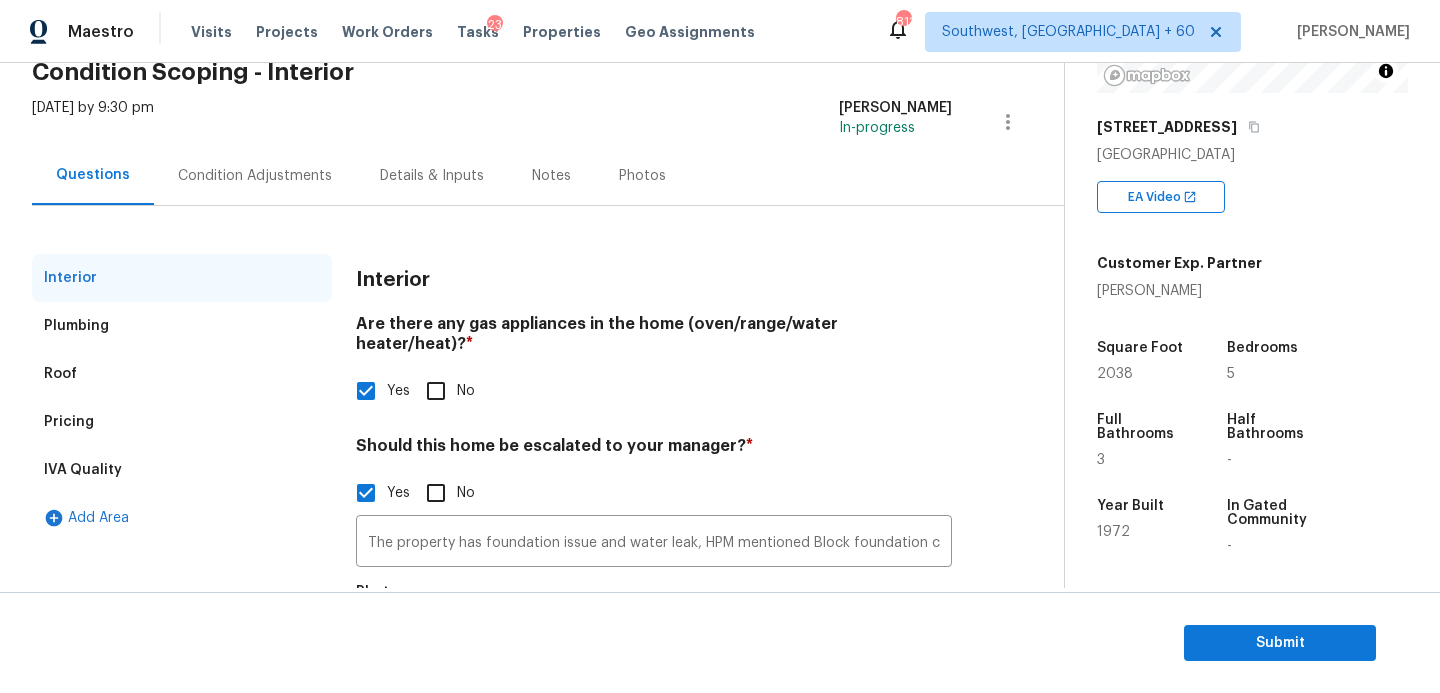 click on "Pricing" at bounding box center (182, 422) 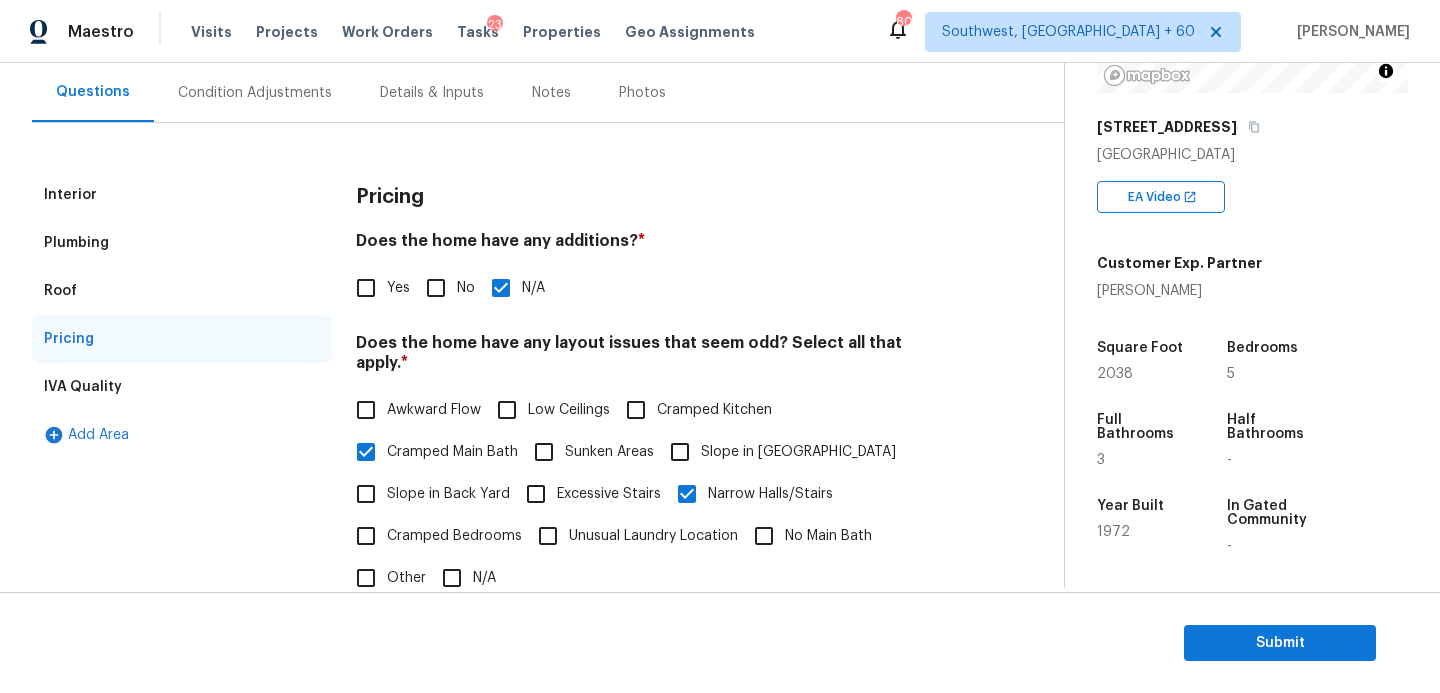 scroll, scrollTop: 215, scrollLeft: 0, axis: vertical 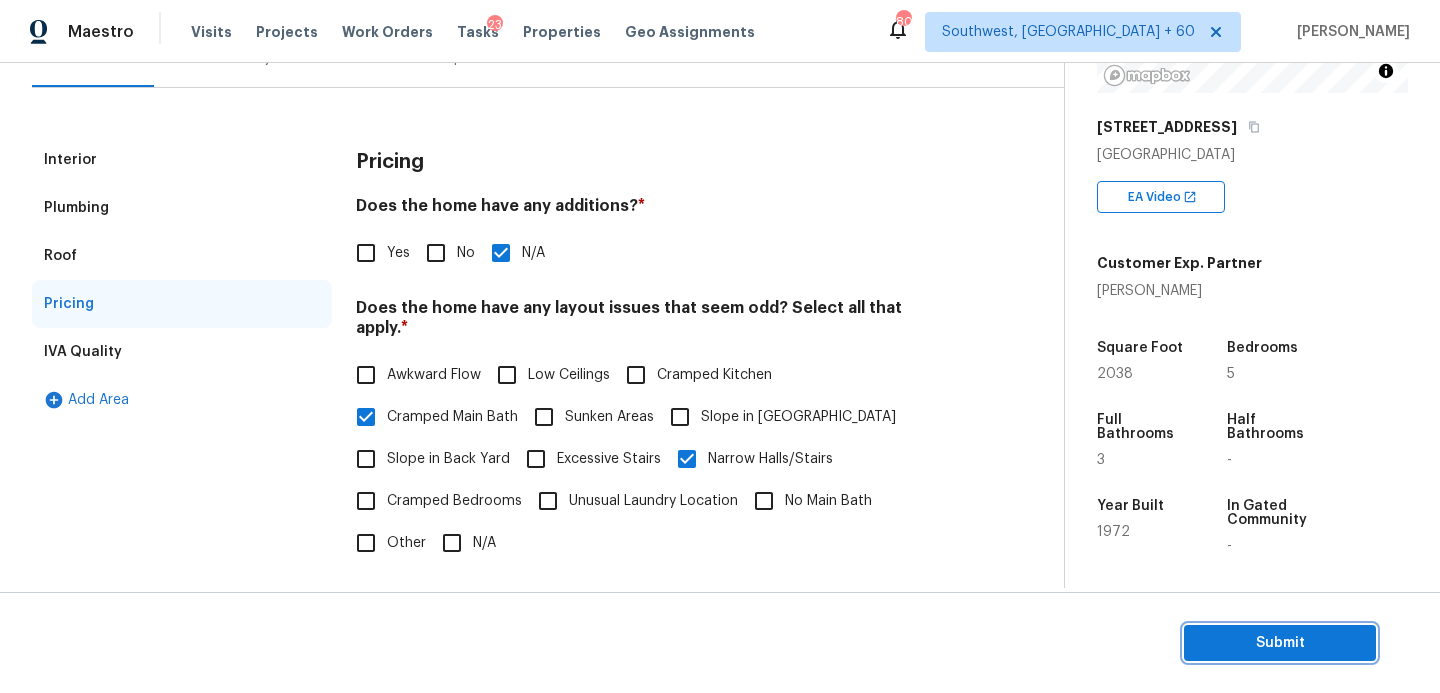 click on "Submit" at bounding box center [1280, 643] 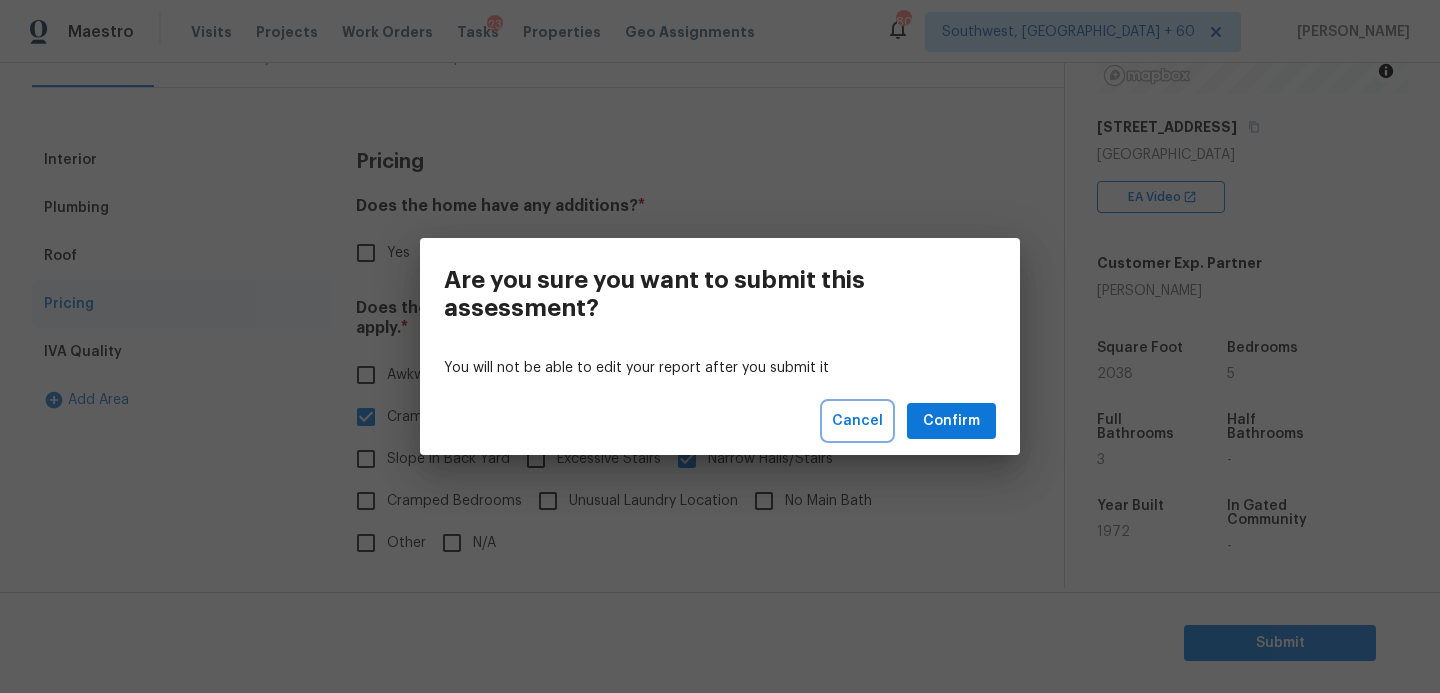 click on "Cancel" at bounding box center (857, 421) 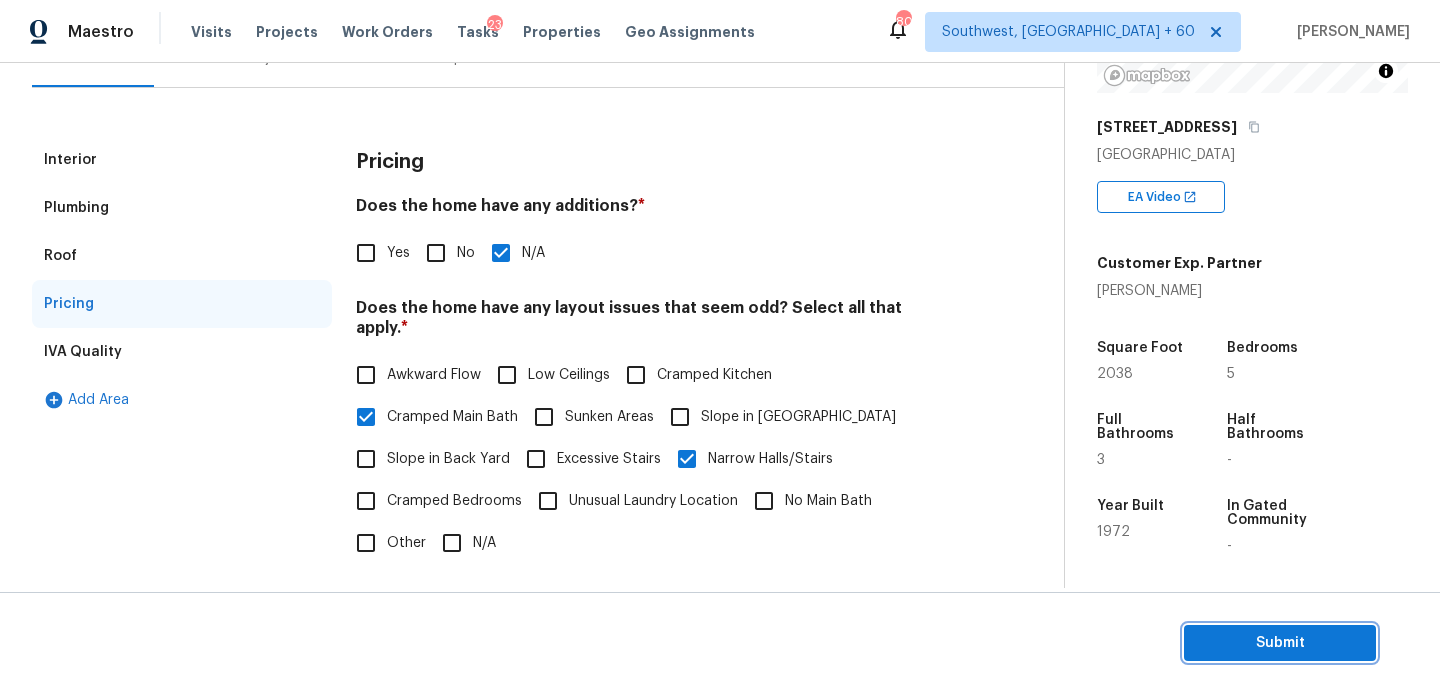 scroll, scrollTop: 19, scrollLeft: 0, axis: vertical 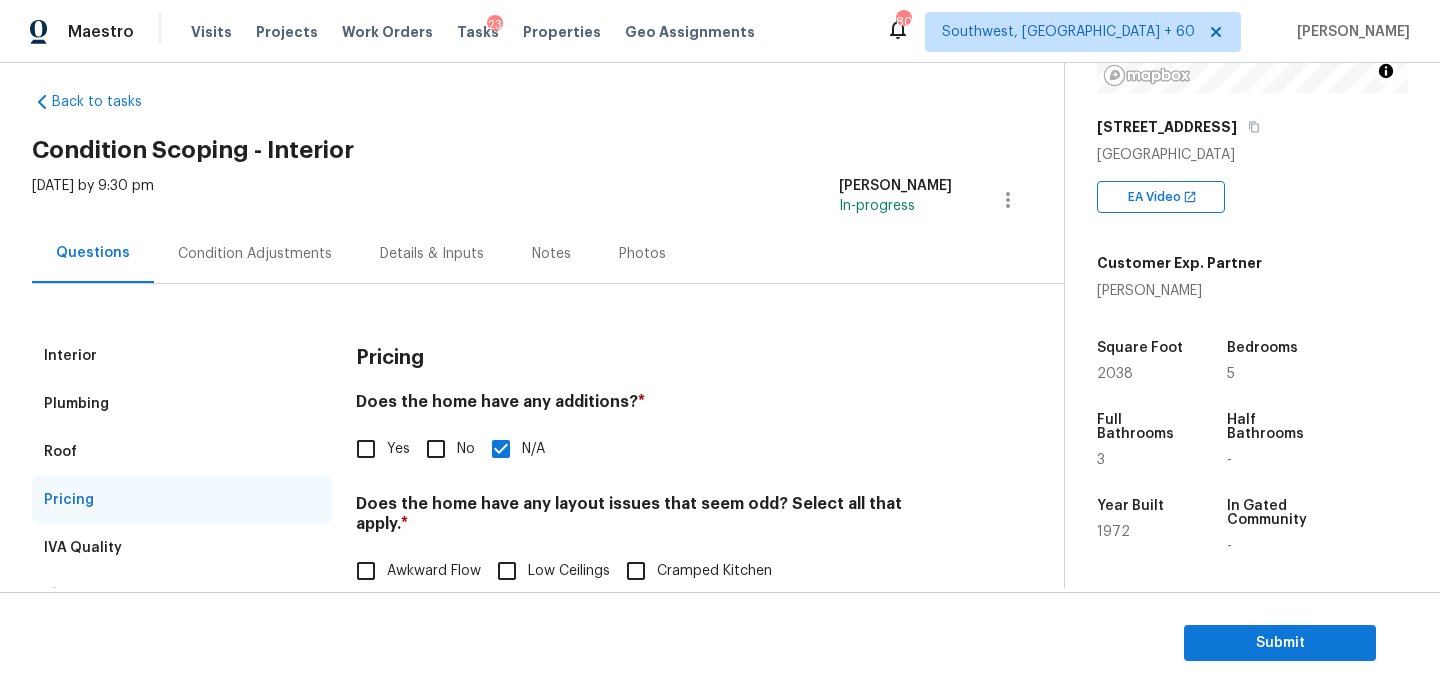 click on "Condition Adjustments" at bounding box center (255, 253) 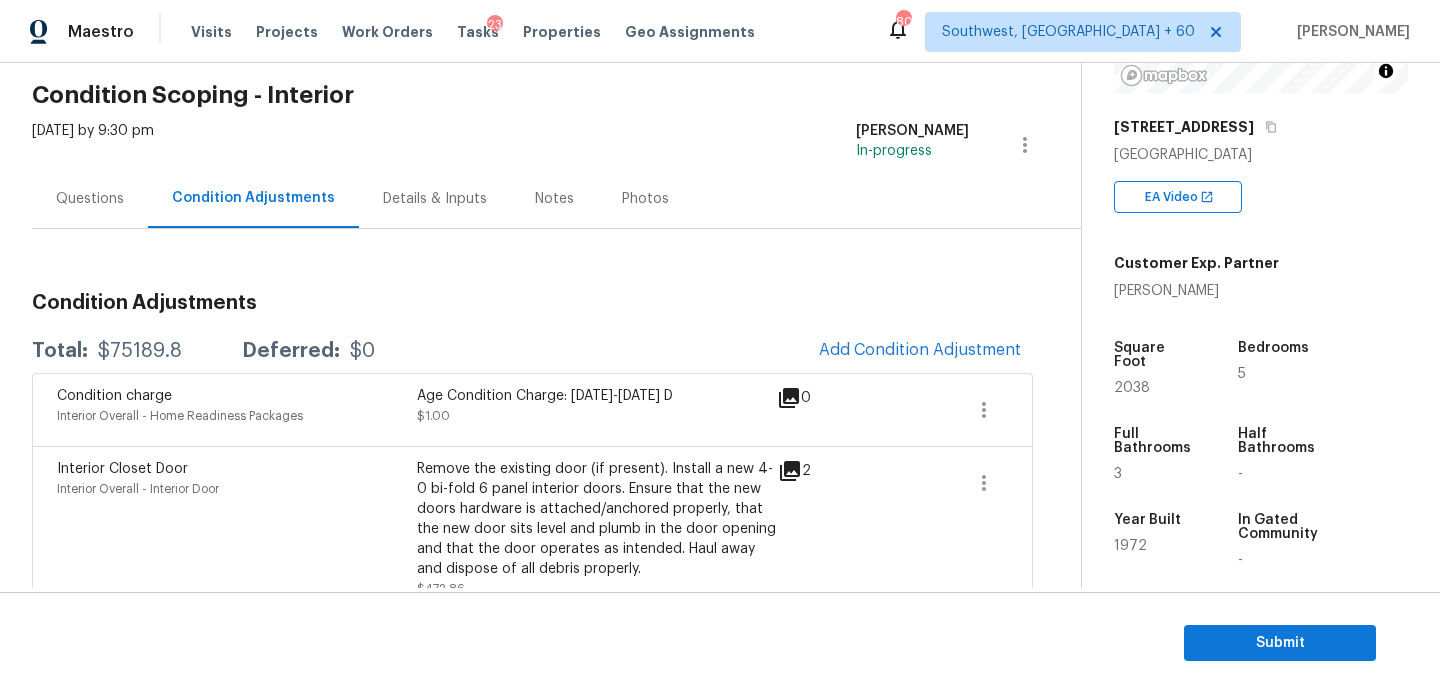 scroll, scrollTop: 109, scrollLeft: 0, axis: vertical 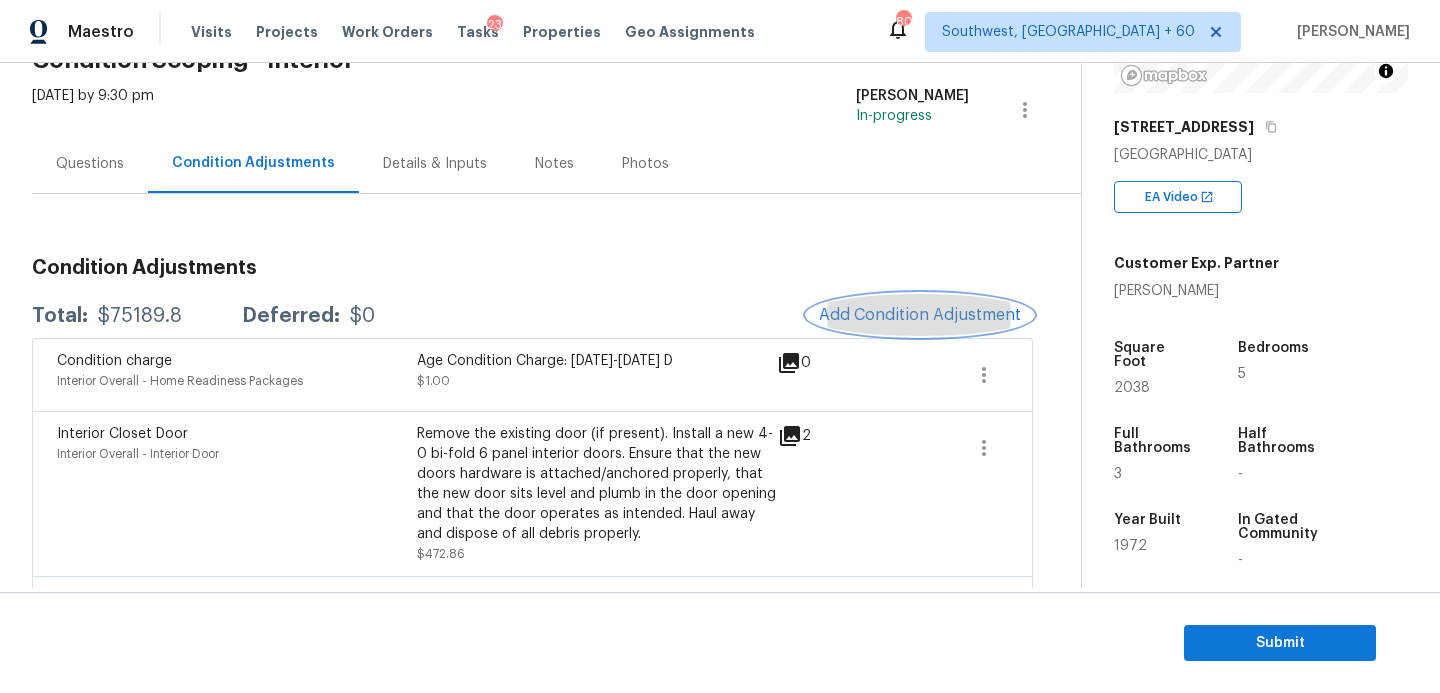 click on "Add Condition Adjustment" at bounding box center [920, 315] 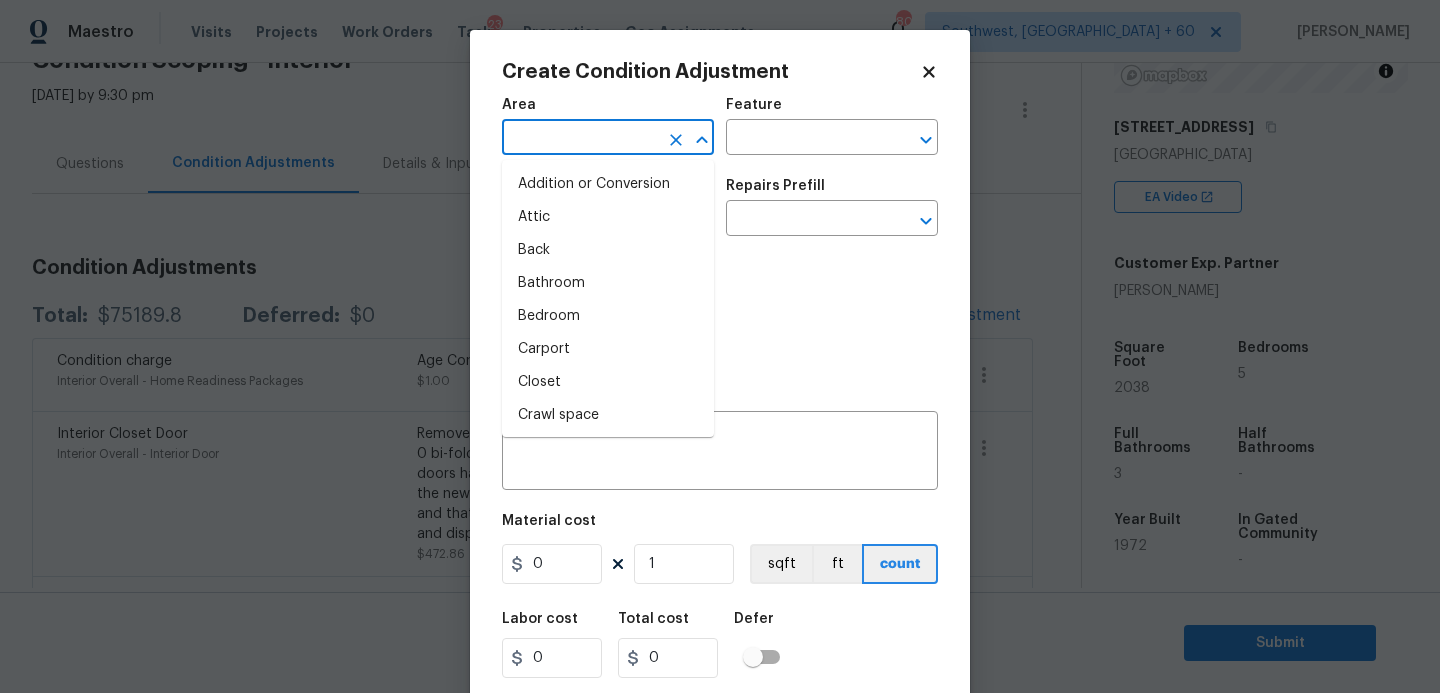 click at bounding box center [580, 139] 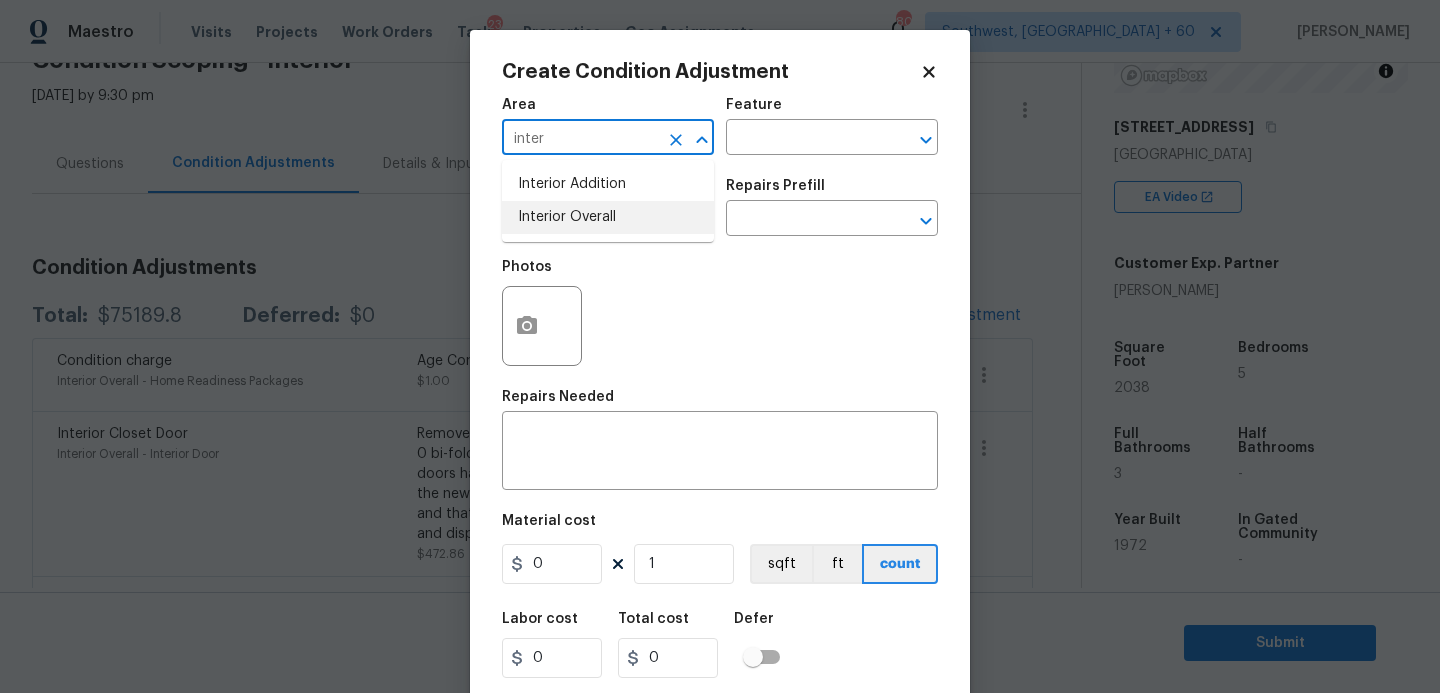 click on "Interior Overall" at bounding box center [608, 217] 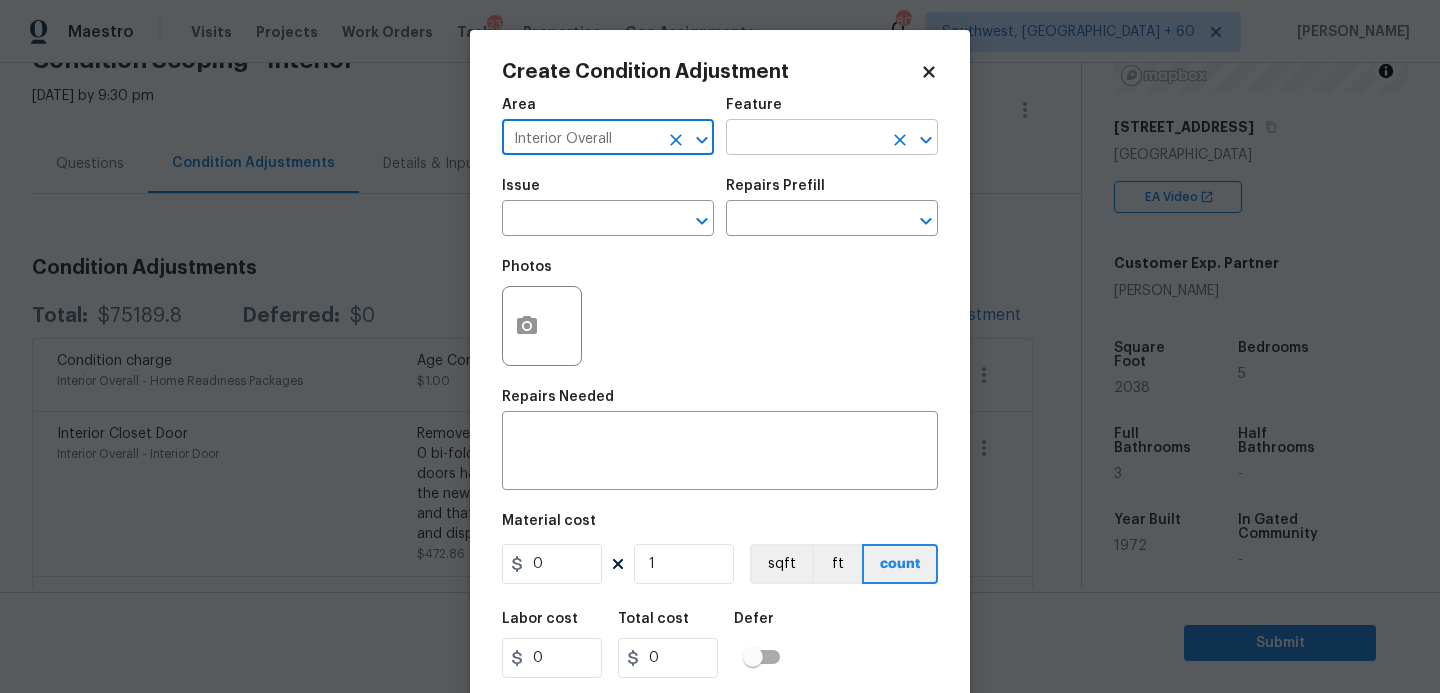 type on "Interior Overall" 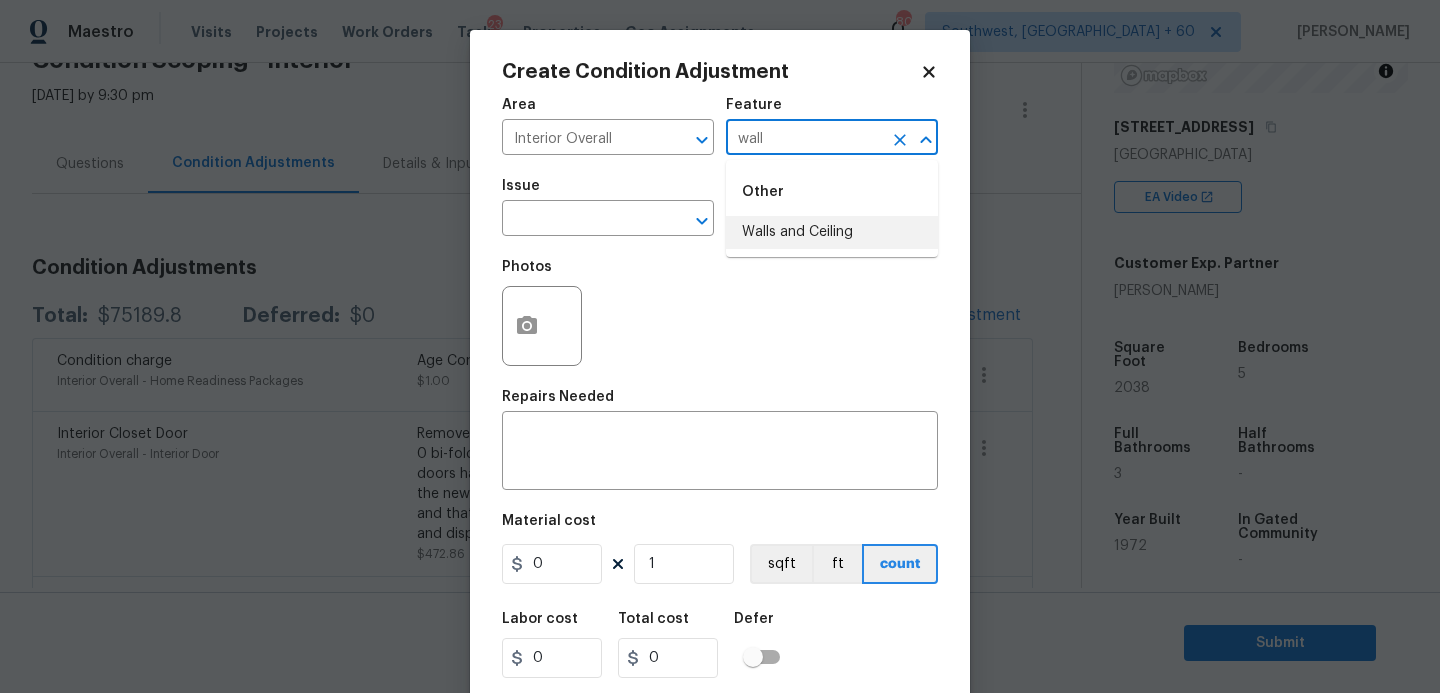 click on "Walls and Ceiling" at bounding box center (832, 232) 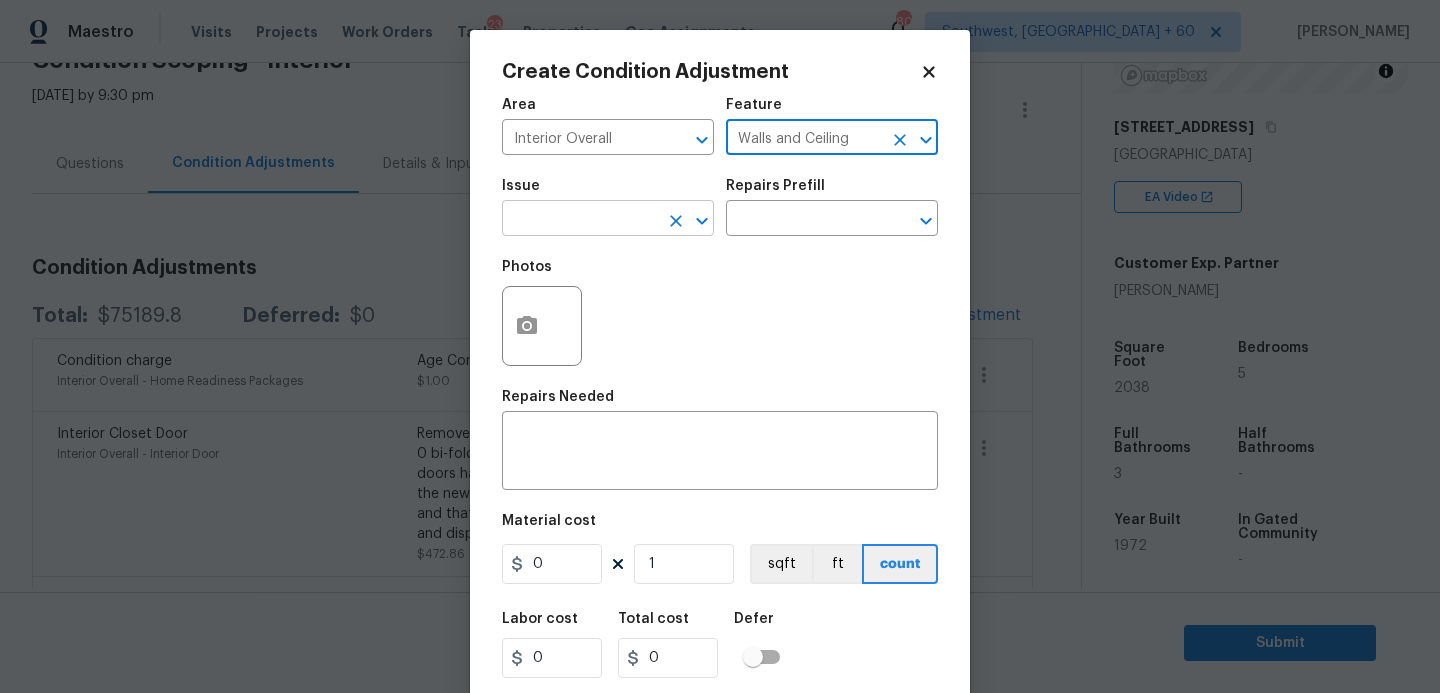 type on "Walls and Ceiling" 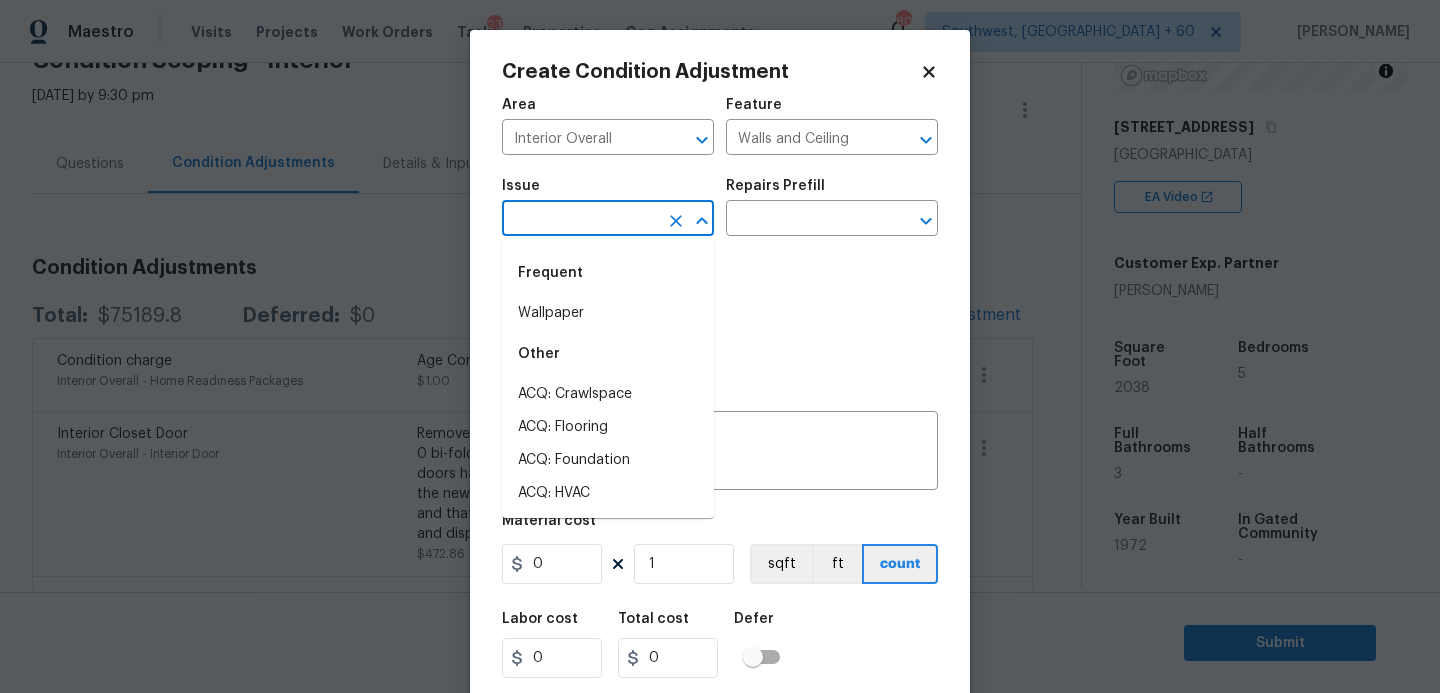 click at bounding box center (580, 220) 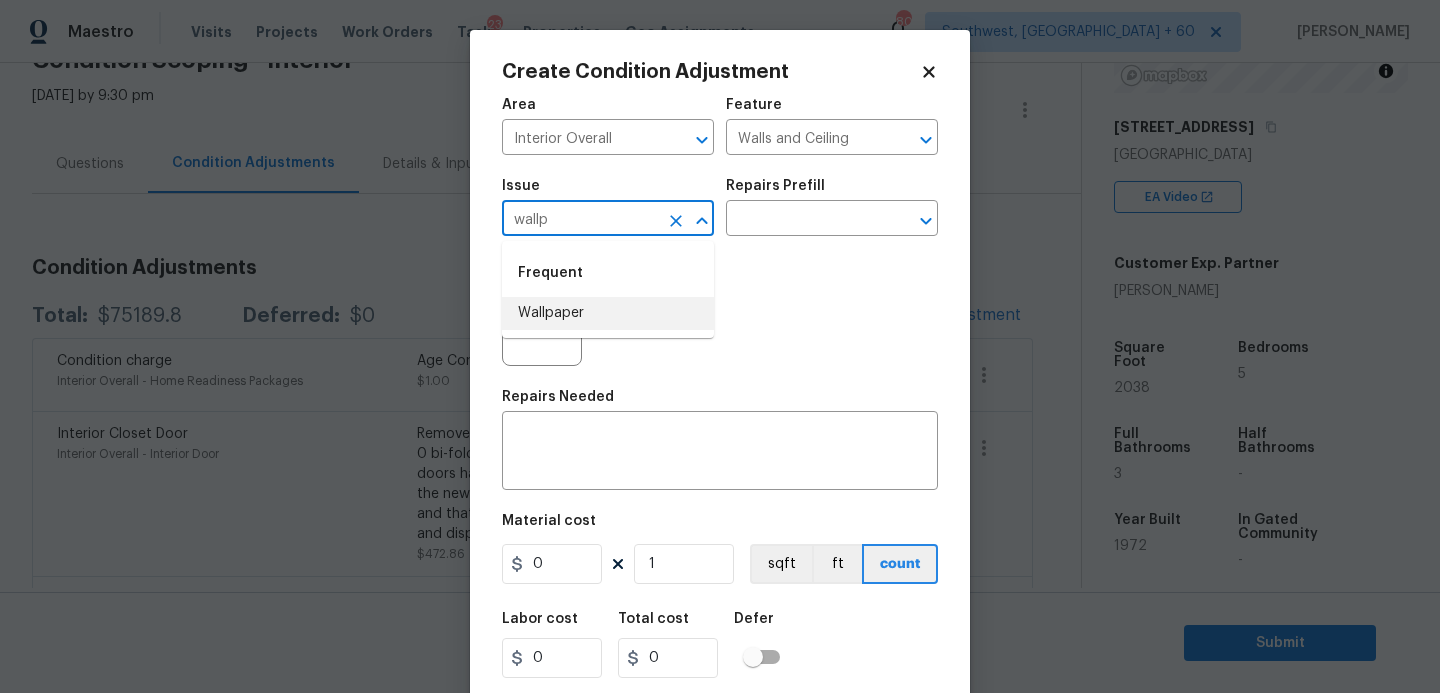 click on "Wallpaper" at bounding box center [608, 313] 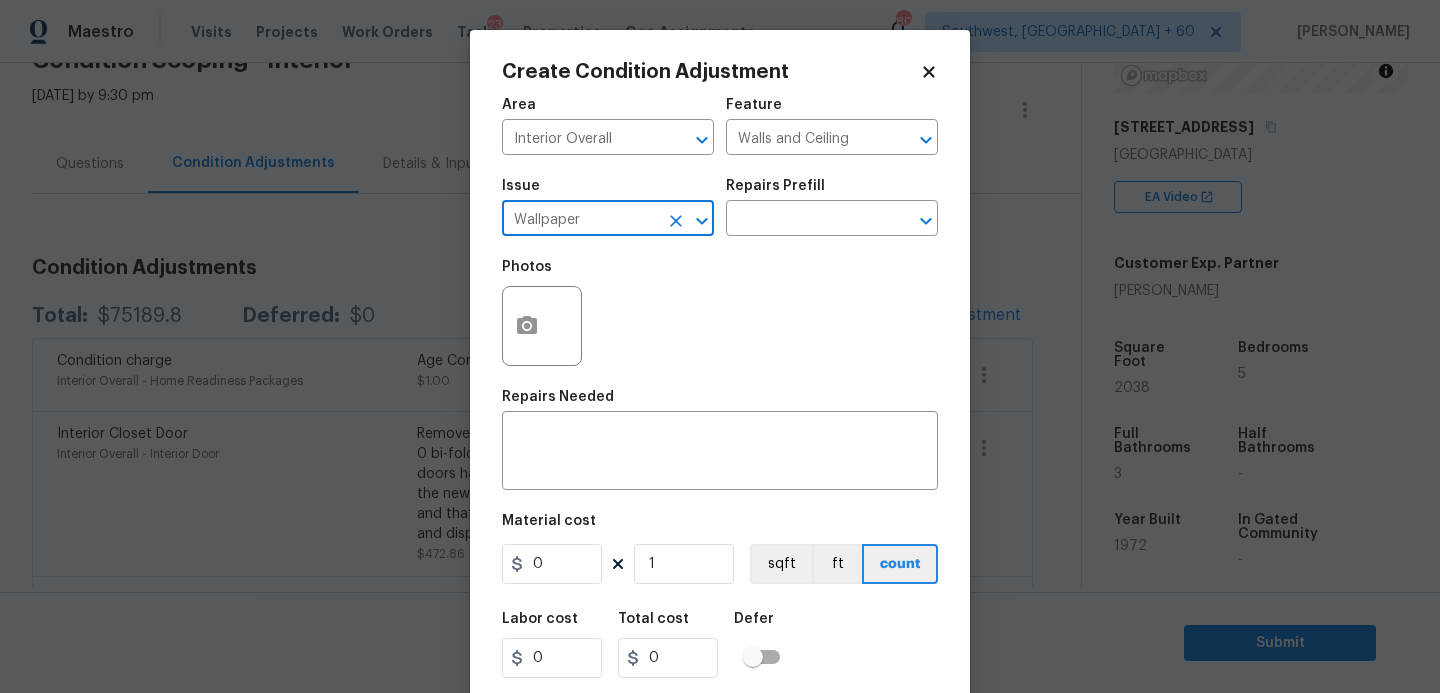 type on "Wallpaper" 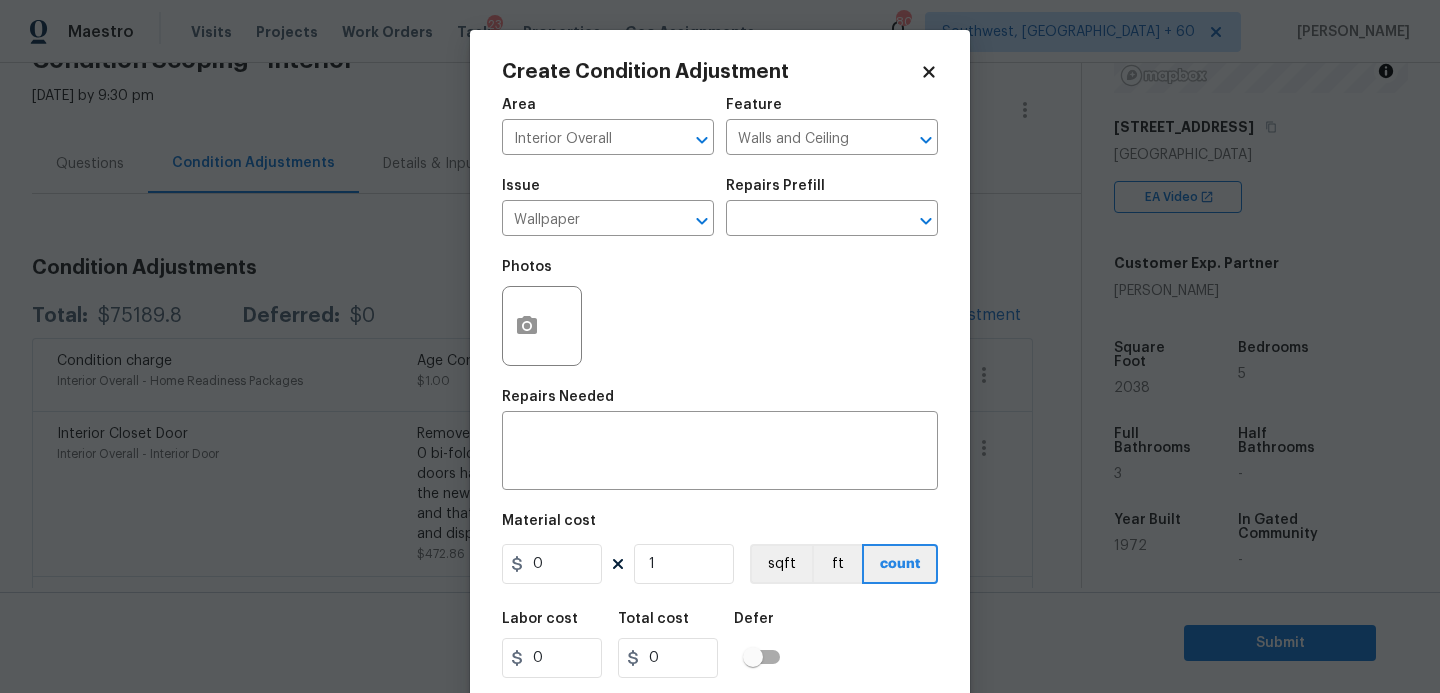 click on "Photos" at bounding box center [720, 313] 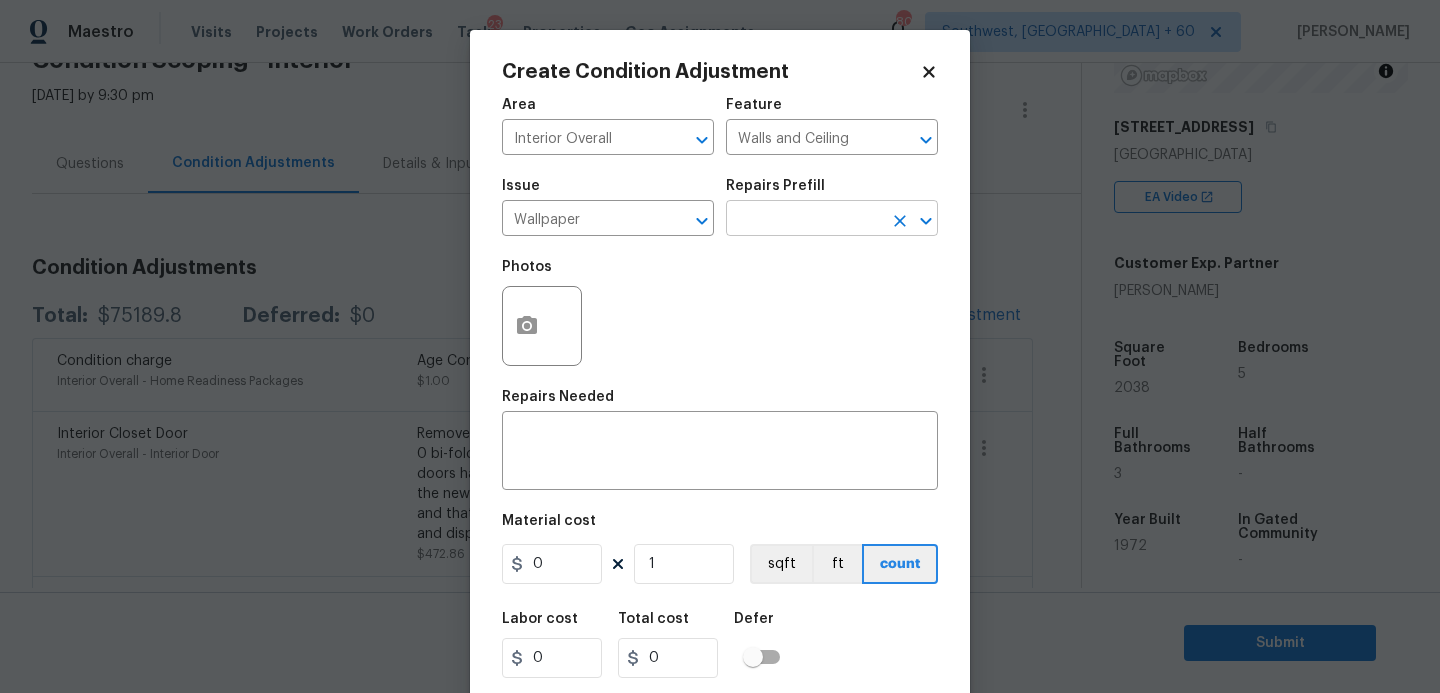 click at bounding box center (804, 220) 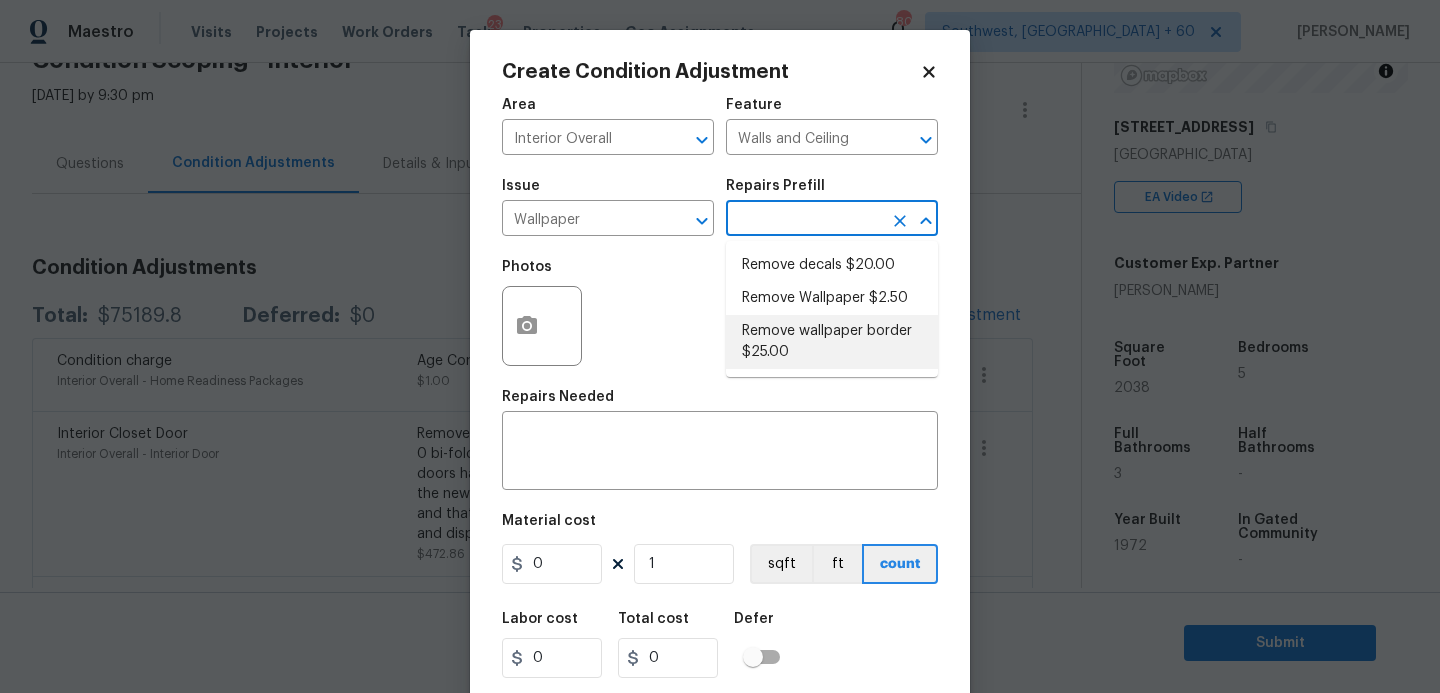 click on "Remove Wallpaper $2.50" at bounding box center (832, 298) 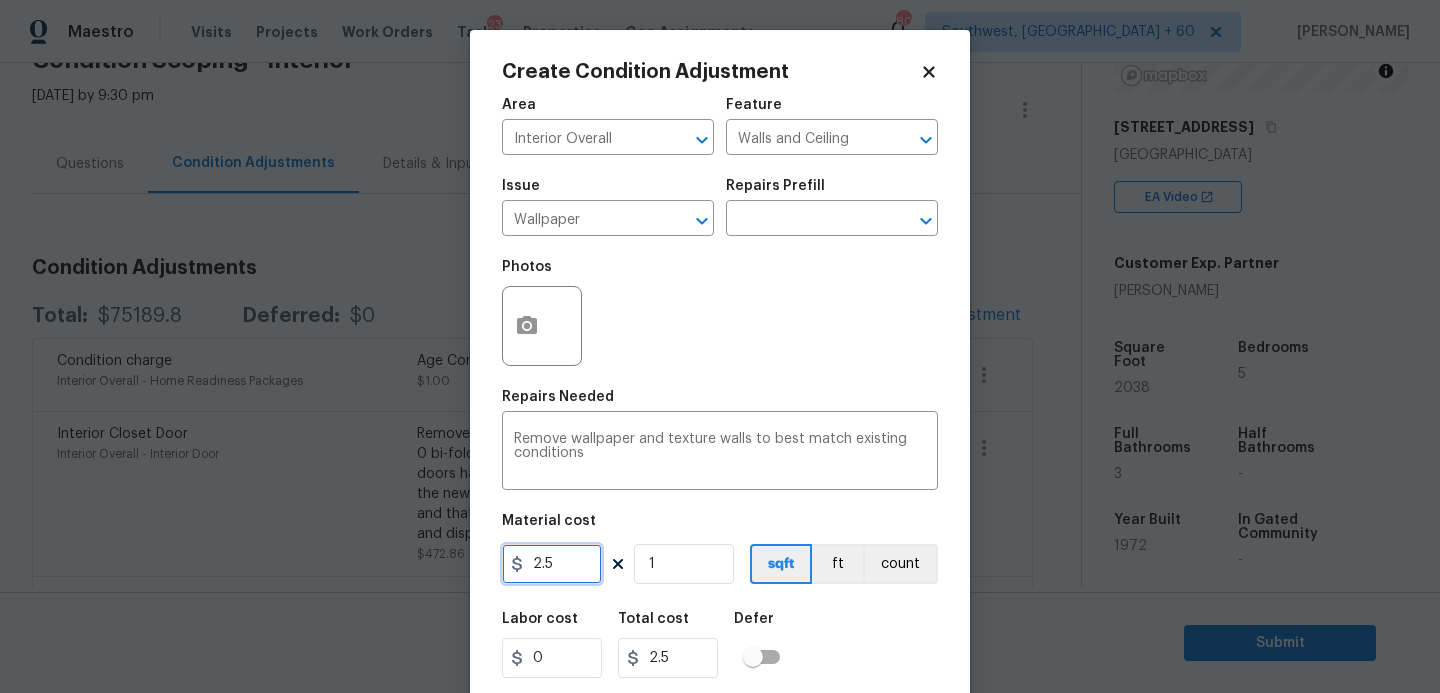 drag, startPoint x: 573, startPoint y: 559, endPoint x: 370, endPoint y: 559, distance: 203 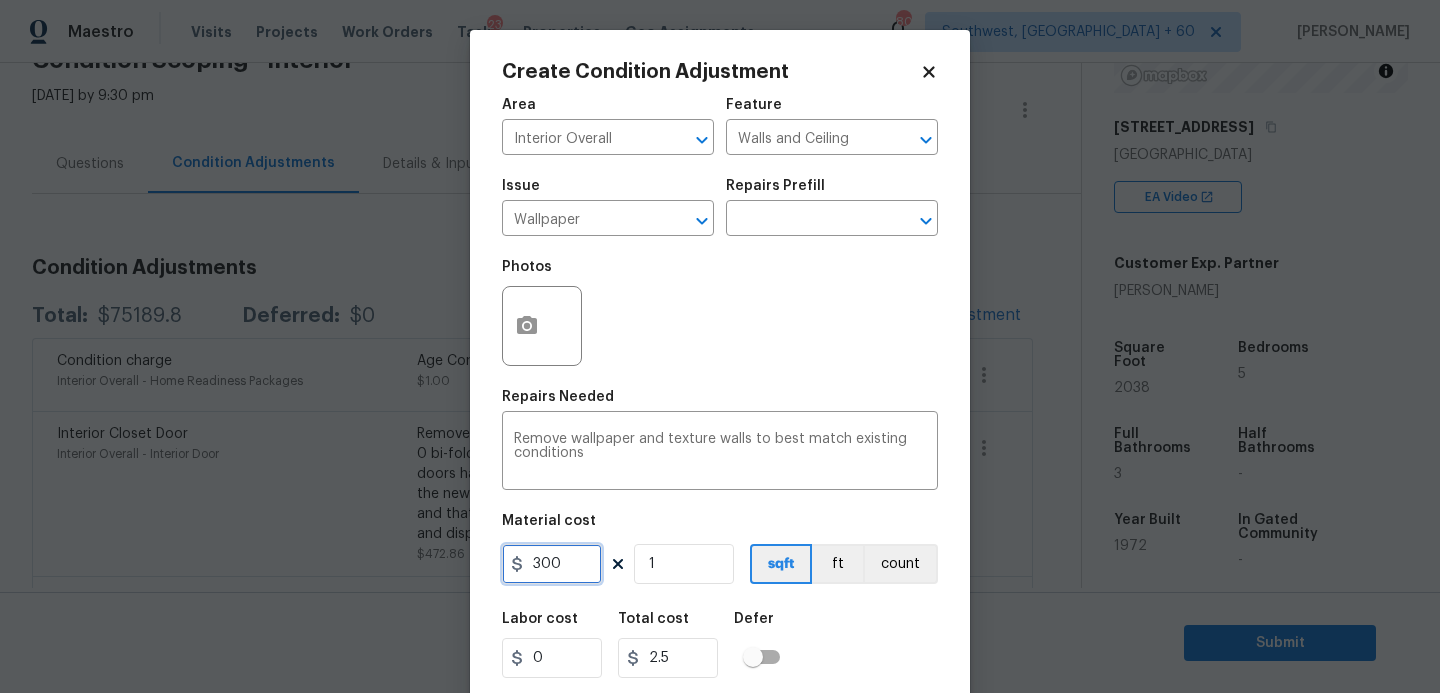 type on "300" 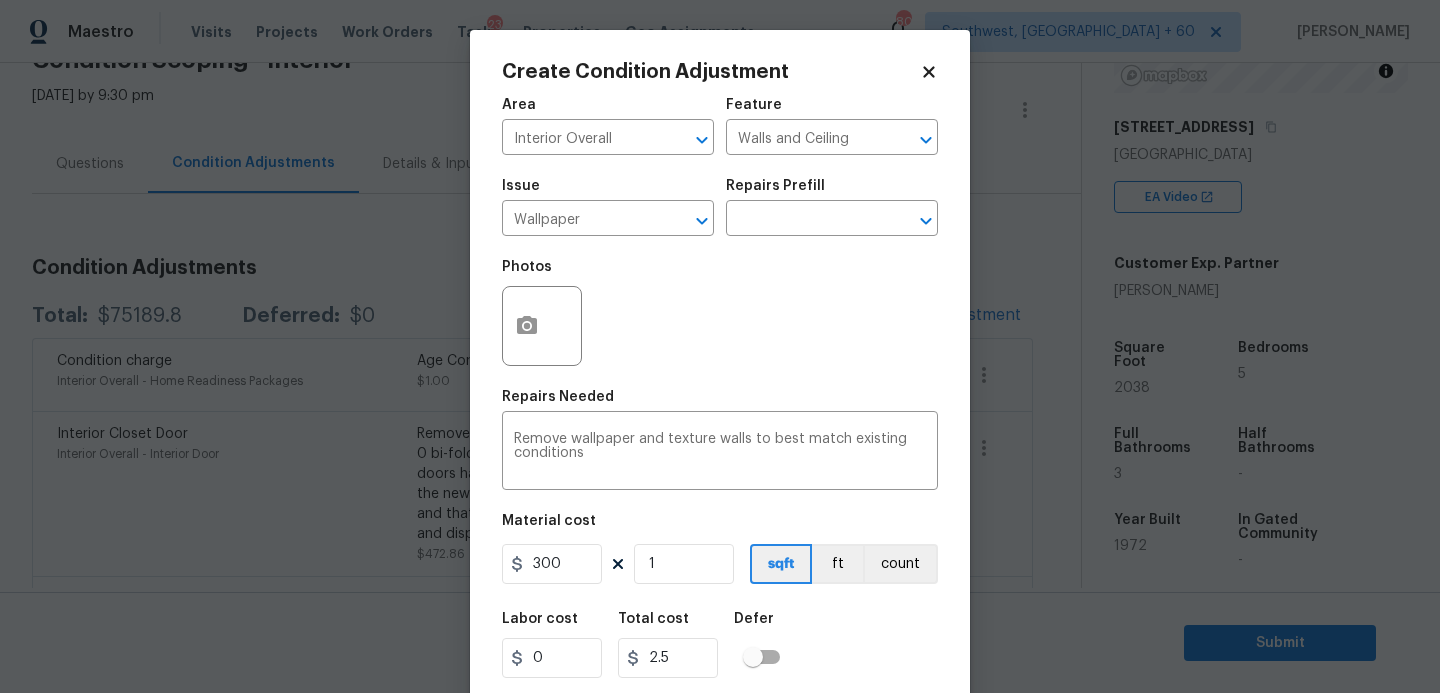 type on "300" 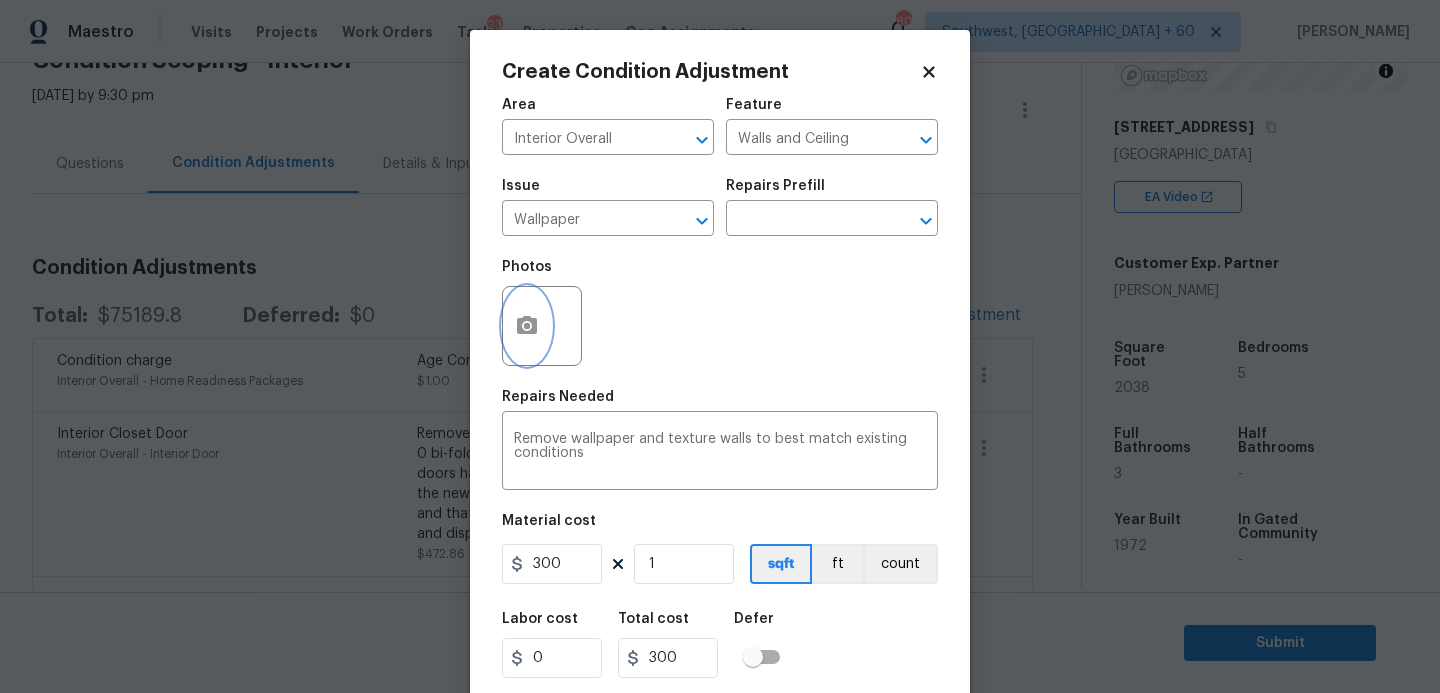 click 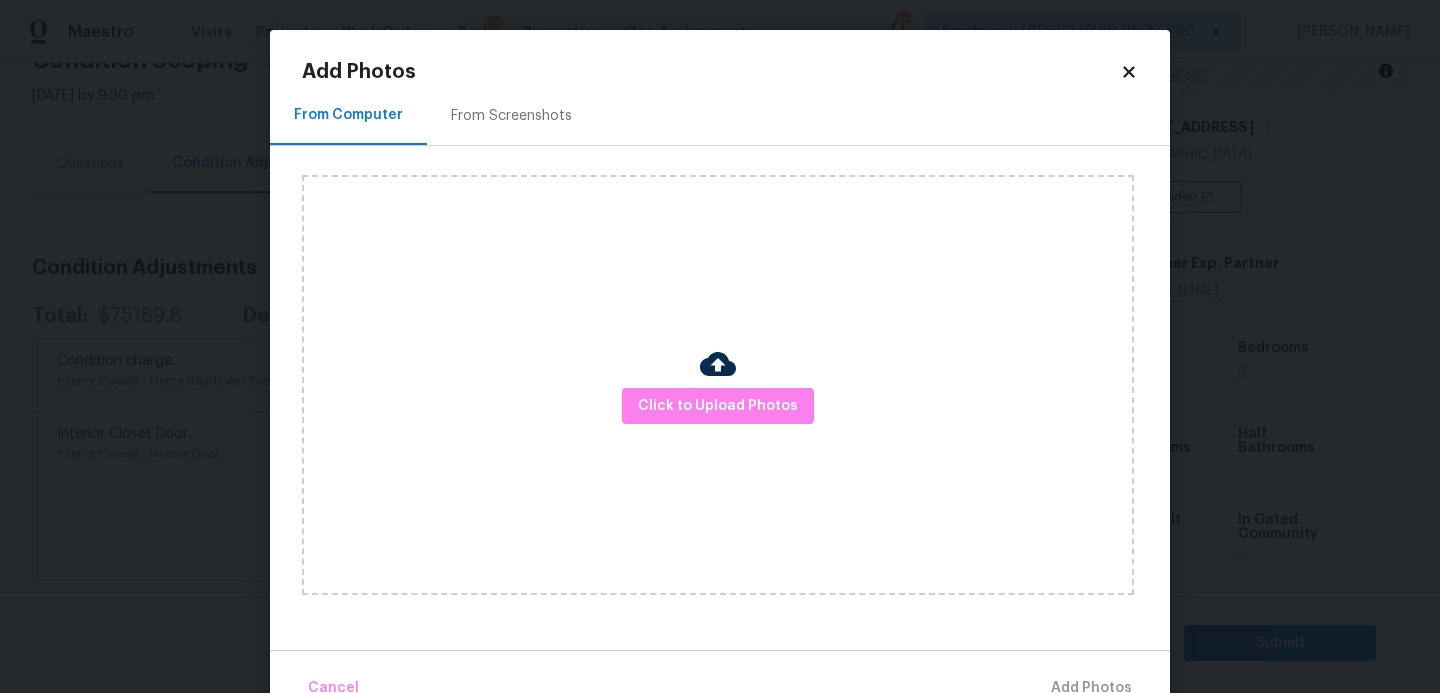 click on "Click to Upload Photos" at bounding box center (718, 385) 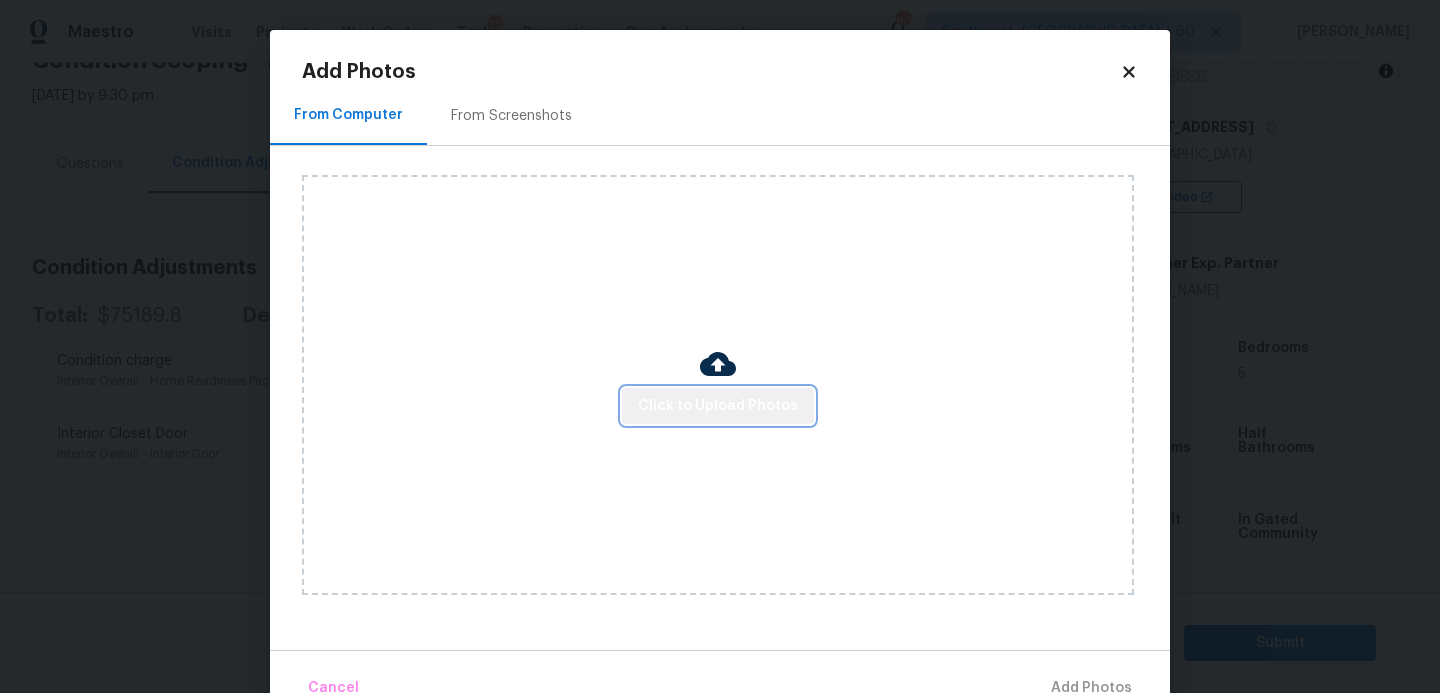 click on "Click to Upload Photos" at bounding box center (718, 406) 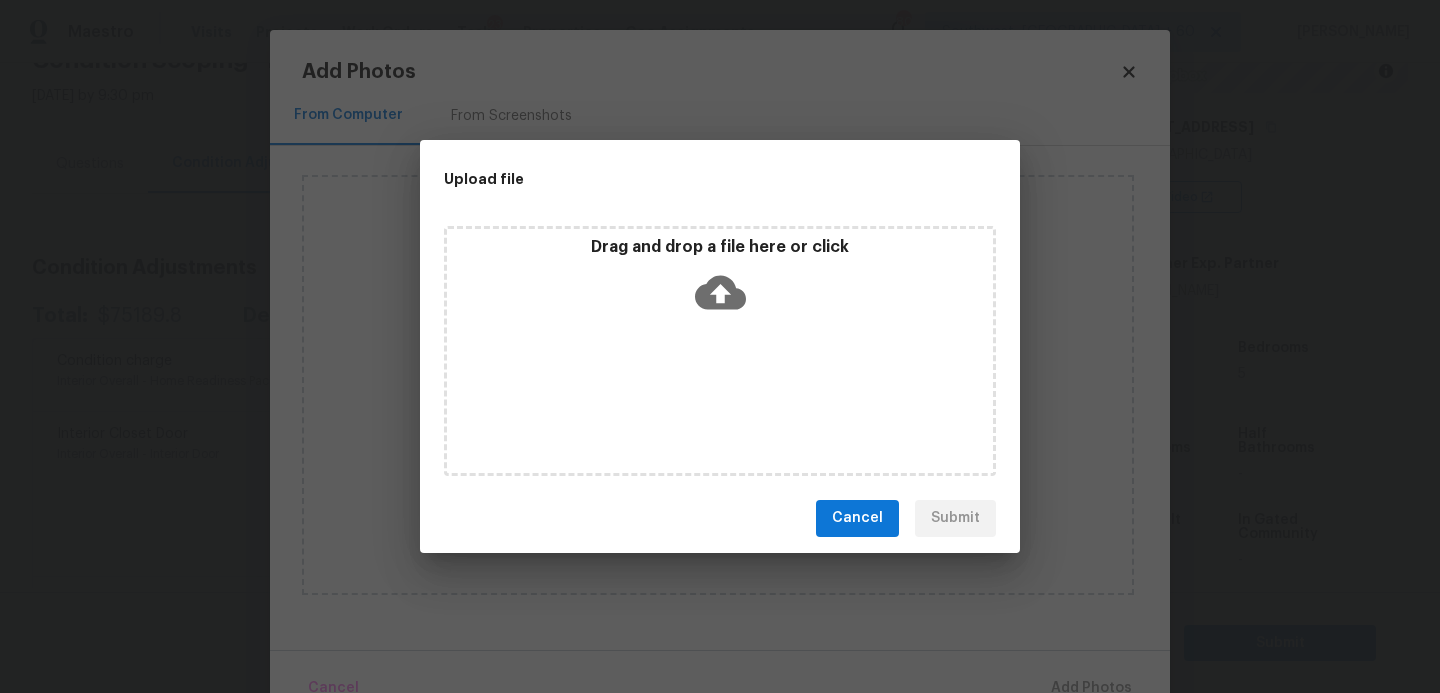 click 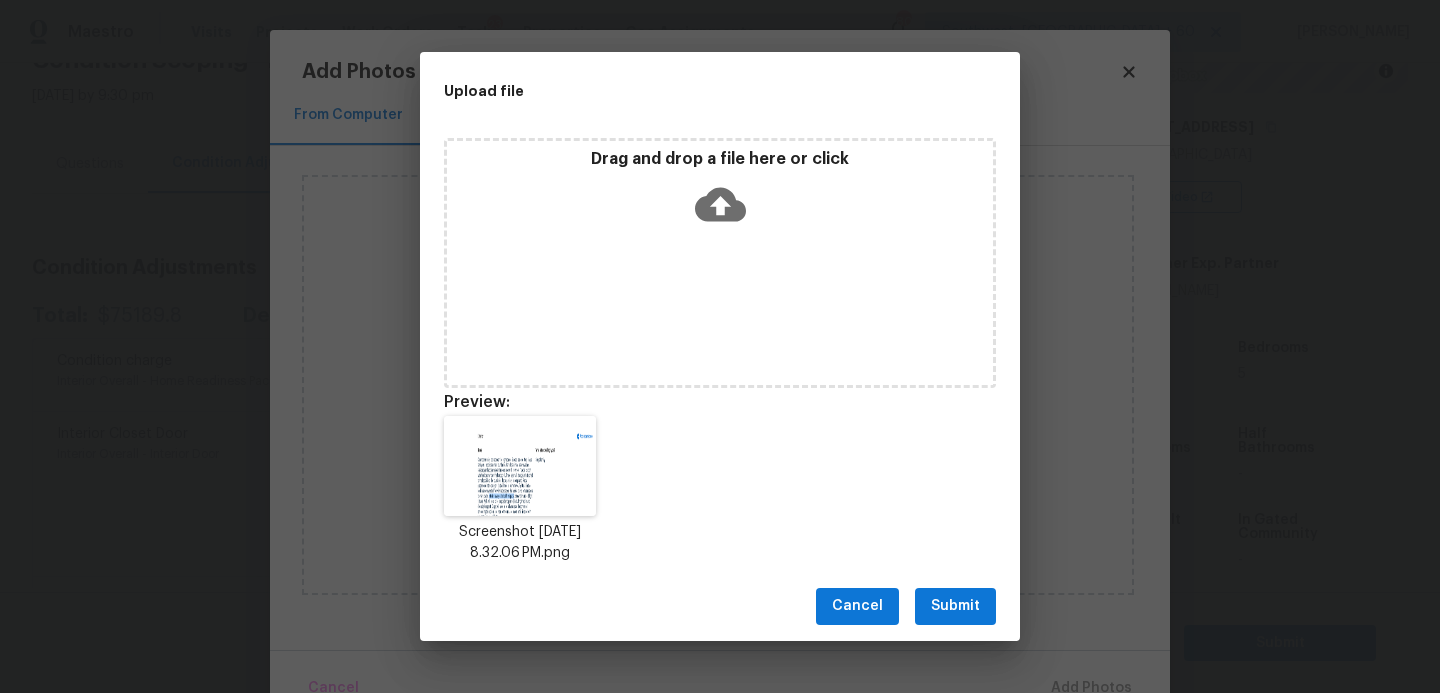 click on "Submit" at bounding box center [955, 606] 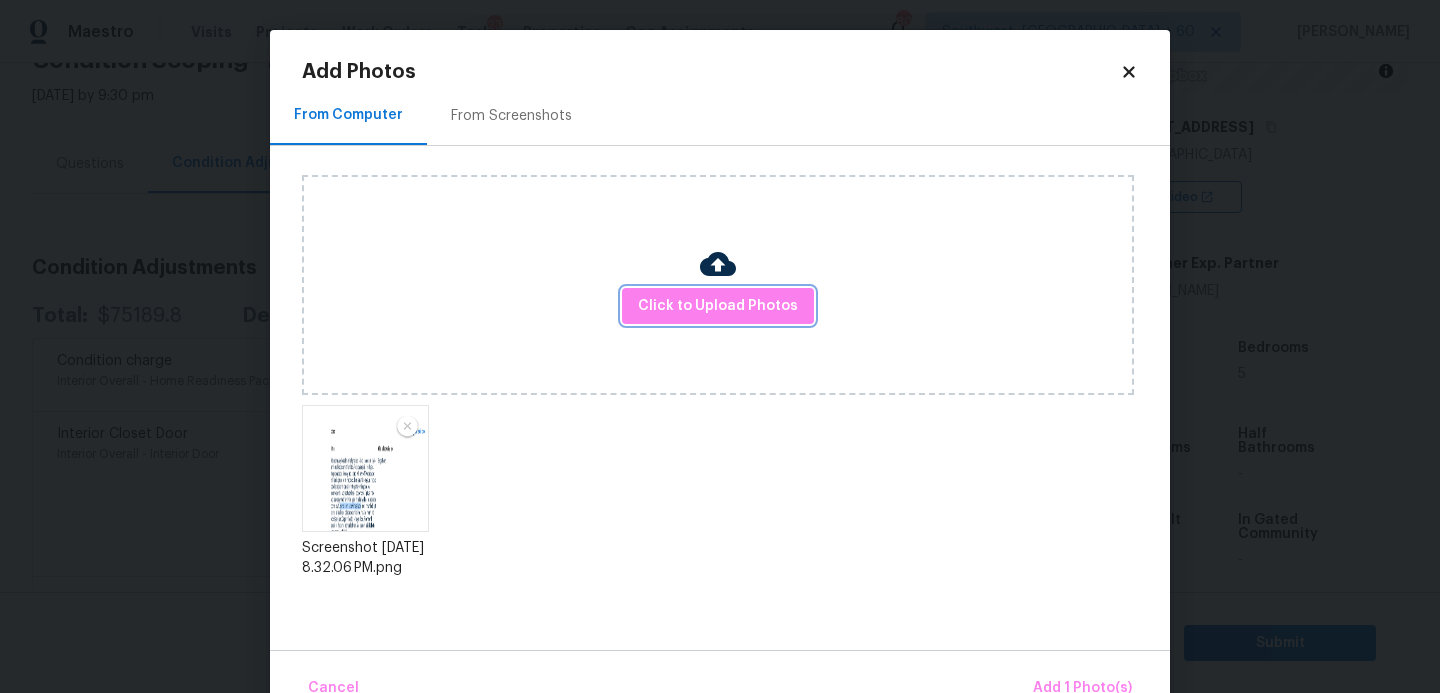 scroll, scrollTop: 47, scrollLeft: 0, axis: vertical 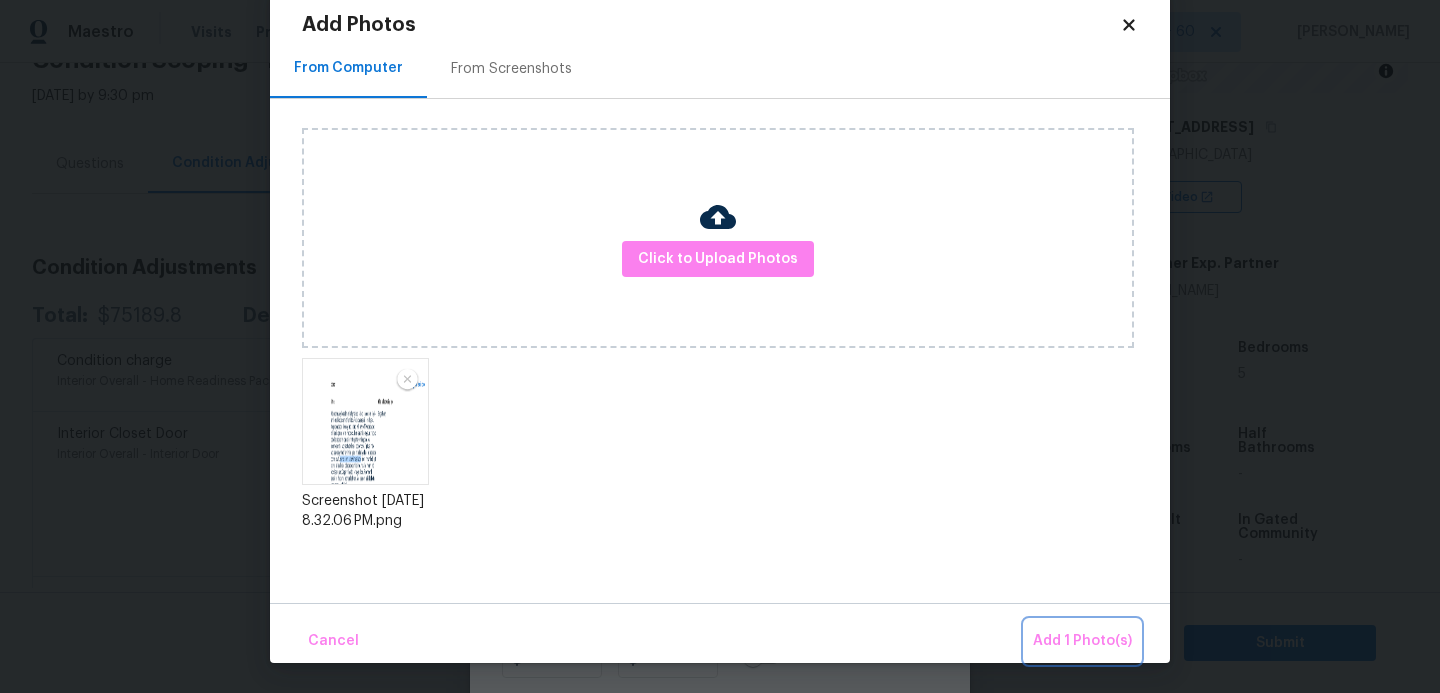 click on "Add 1 Photo(s)" at bounding box center (1082, 641) 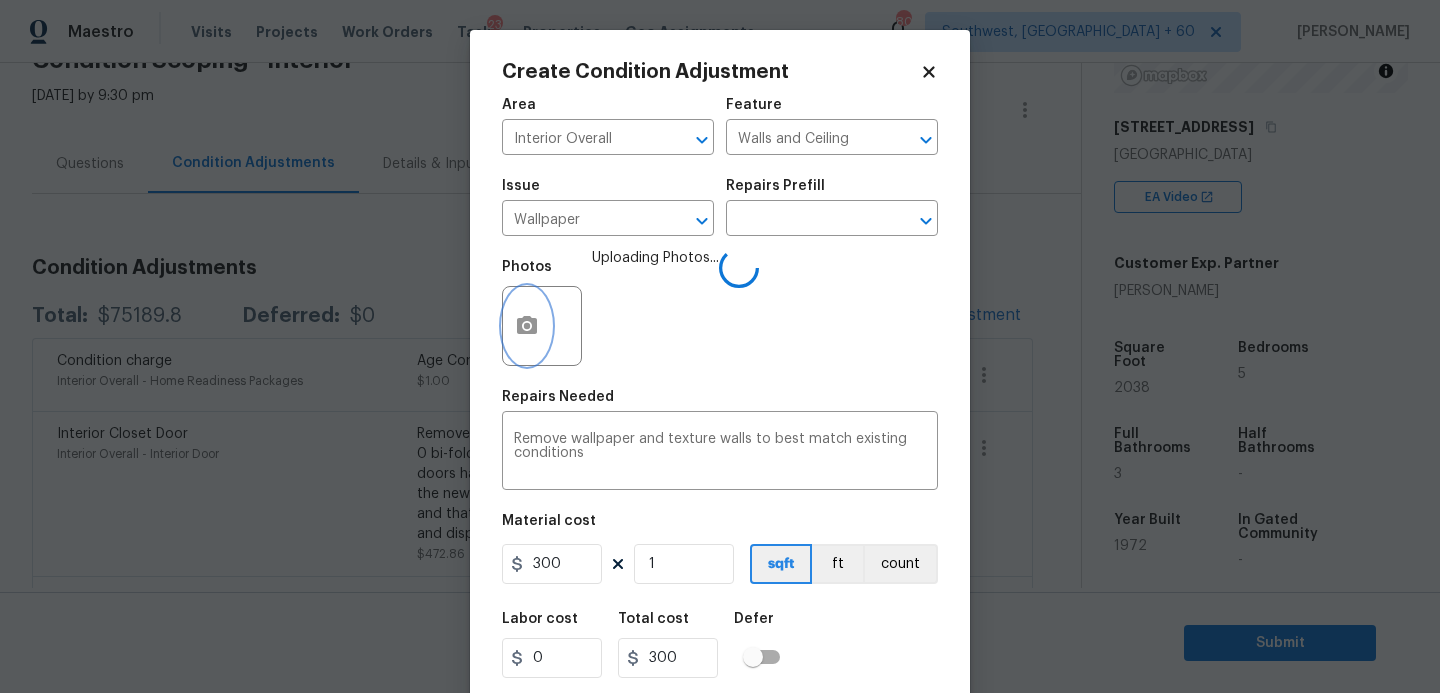 scroll, scrollTop: 0, scrollLeft: 0, axis: both 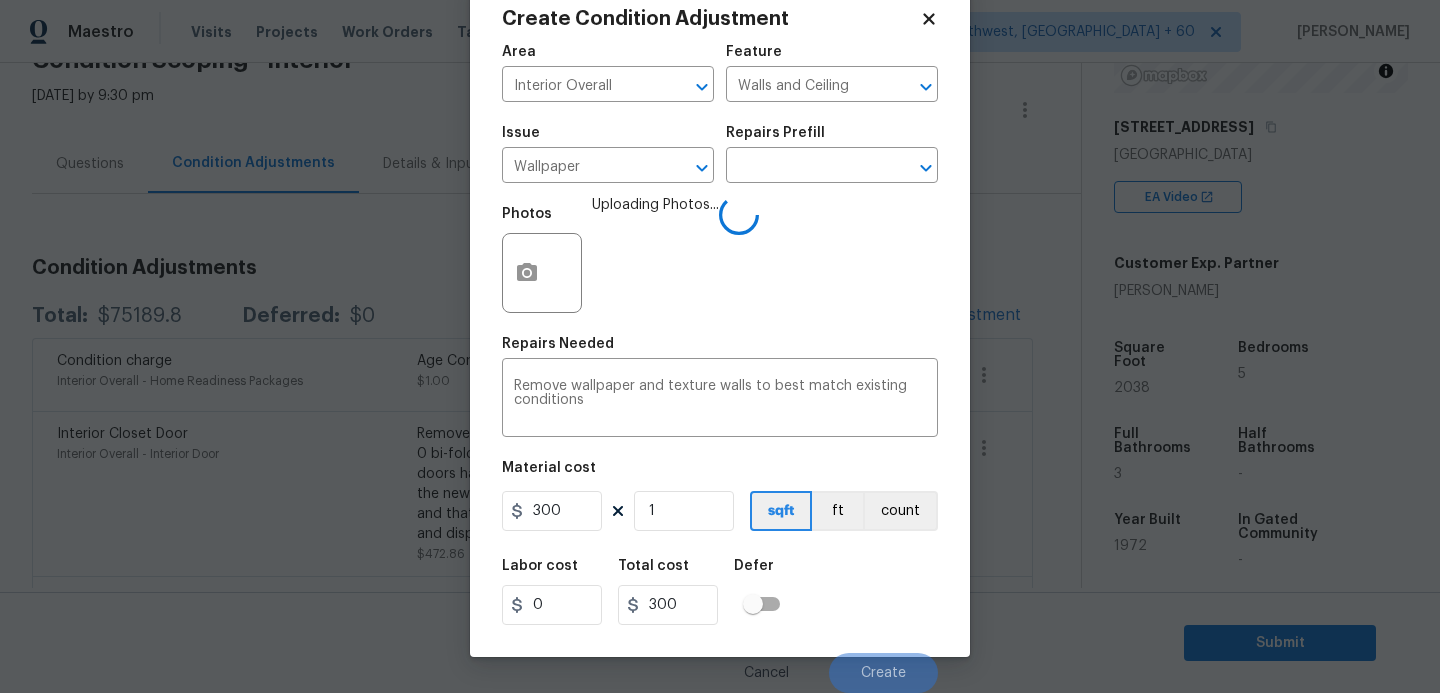 click on "Labor cost 0 Total cost 300 Defer" at bounding box center (720, 592) 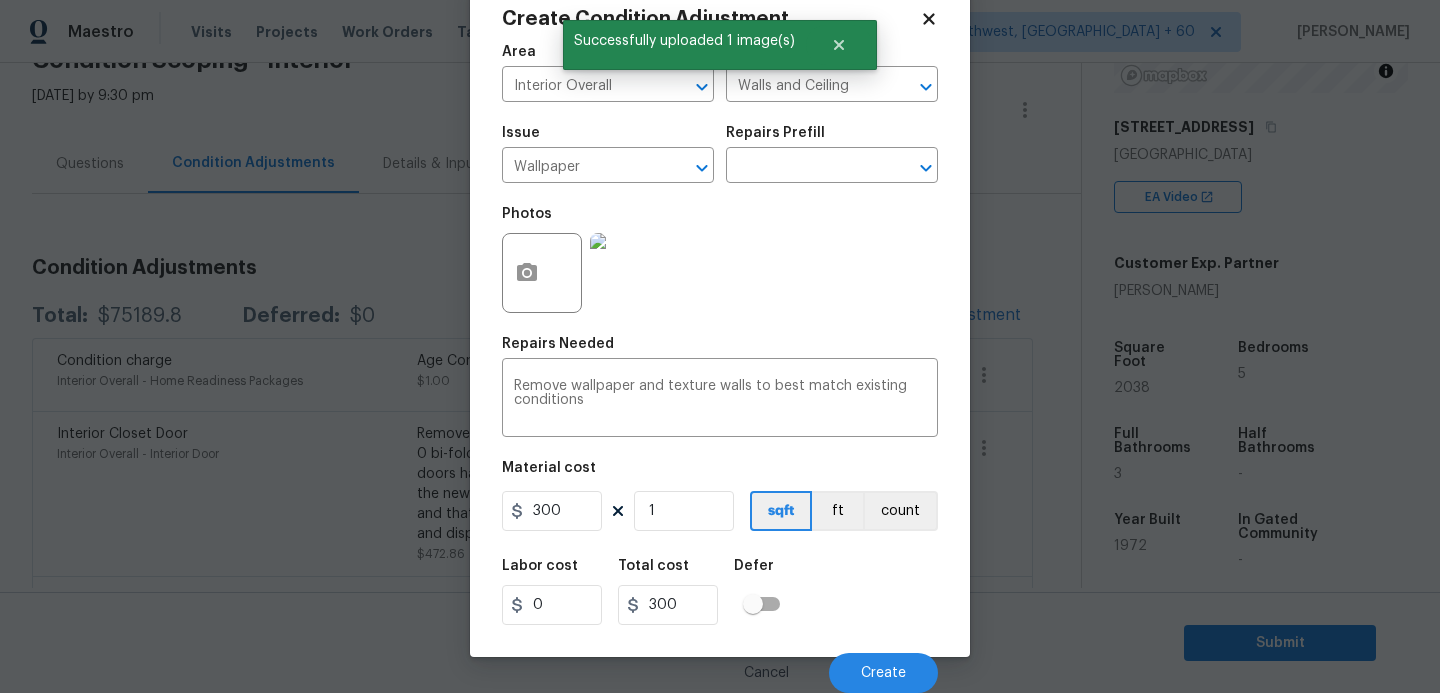 click on "Labor cost 0 Total cost 300 Defer" at bounding box center [720, 592] 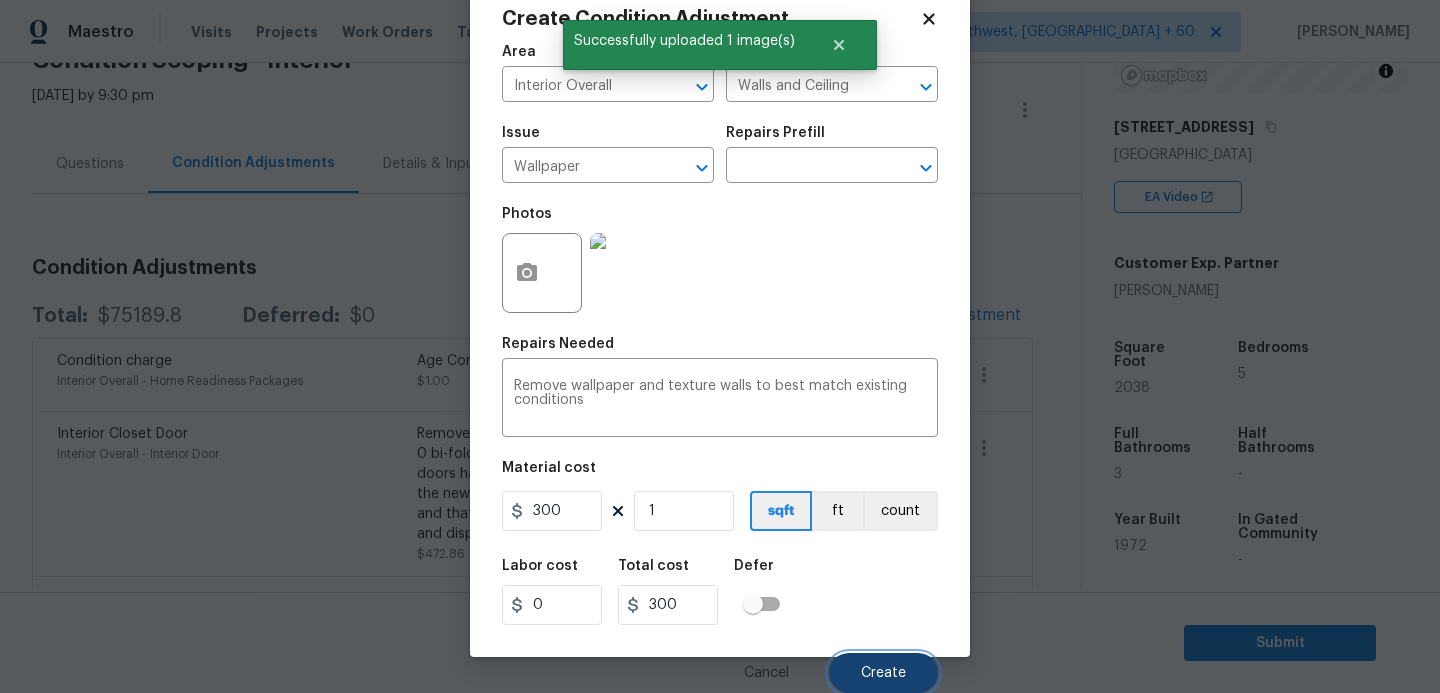 click on "Create" at bounding box center [883, 673] 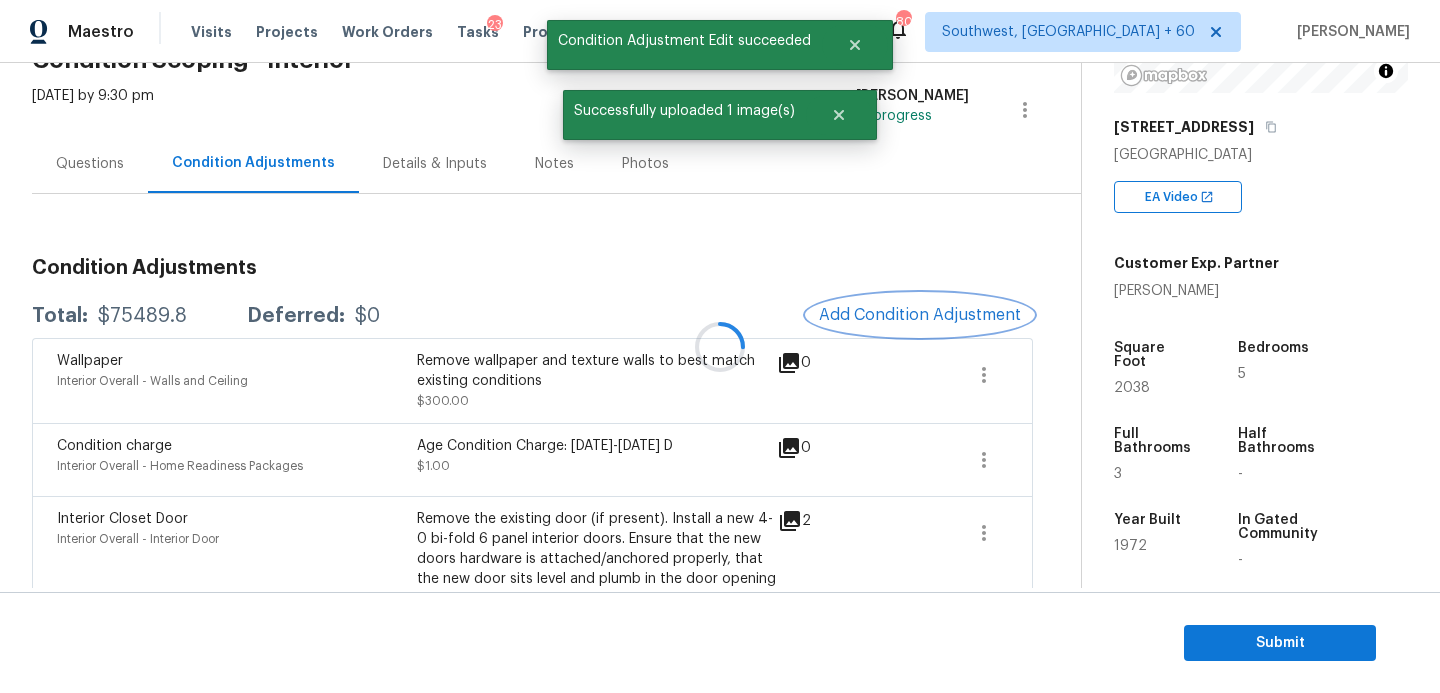 scroll, scrollTop: 0, scrollLeft: 0, axis: both 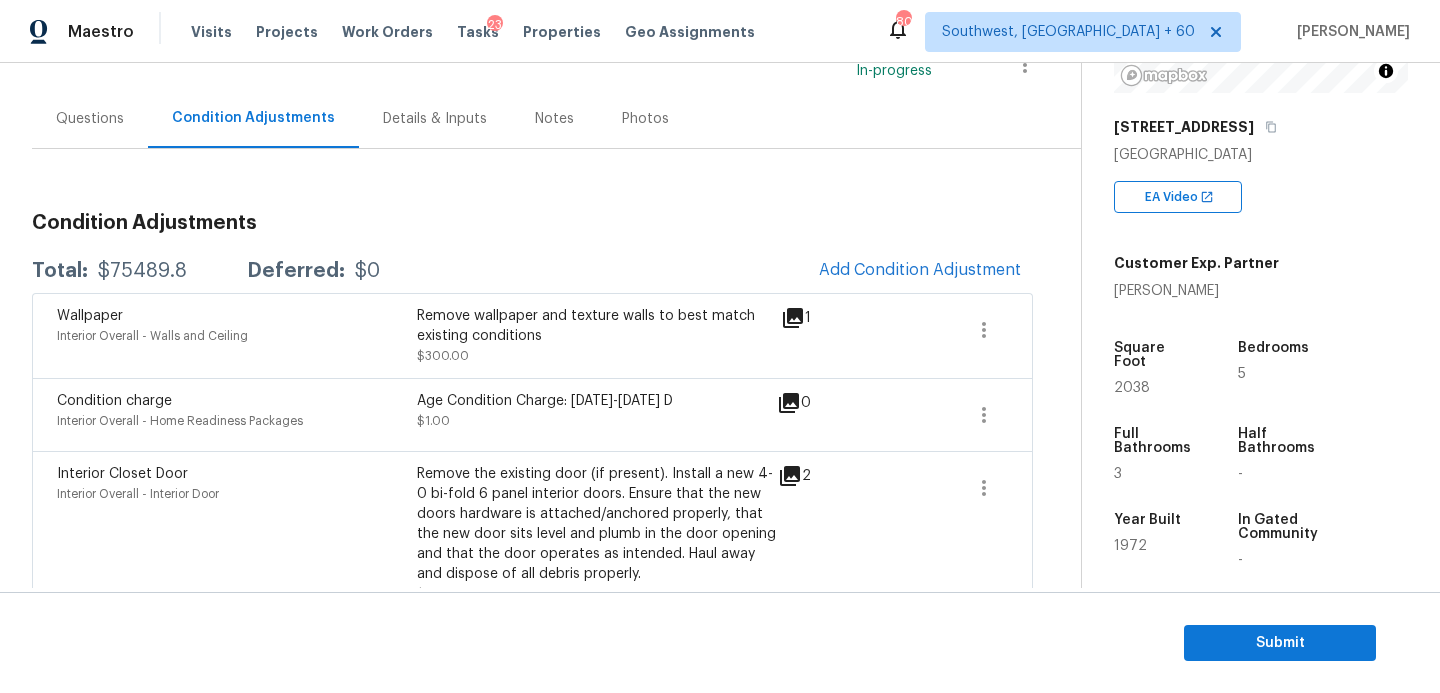 click on "Wallpaper" at bounding box center (90, 316) 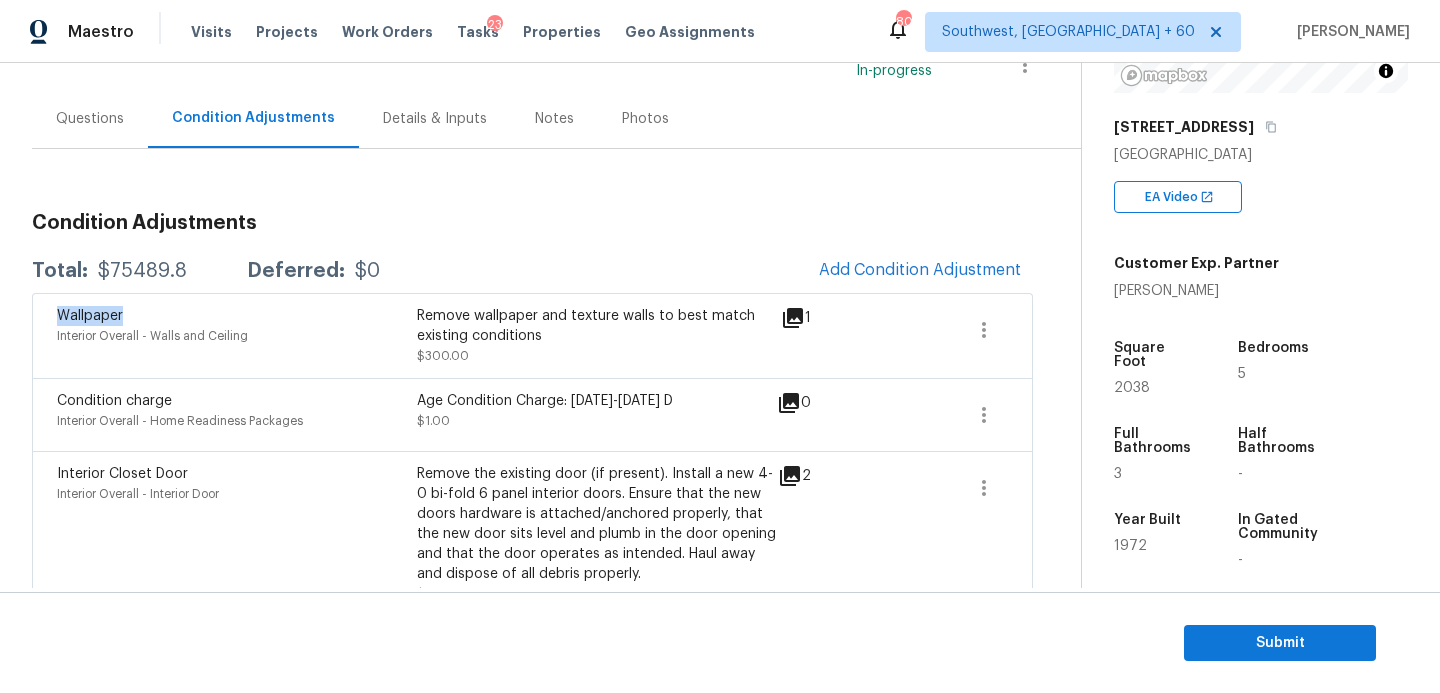 click on "Wallpaper" at bounding box center [90, 316] 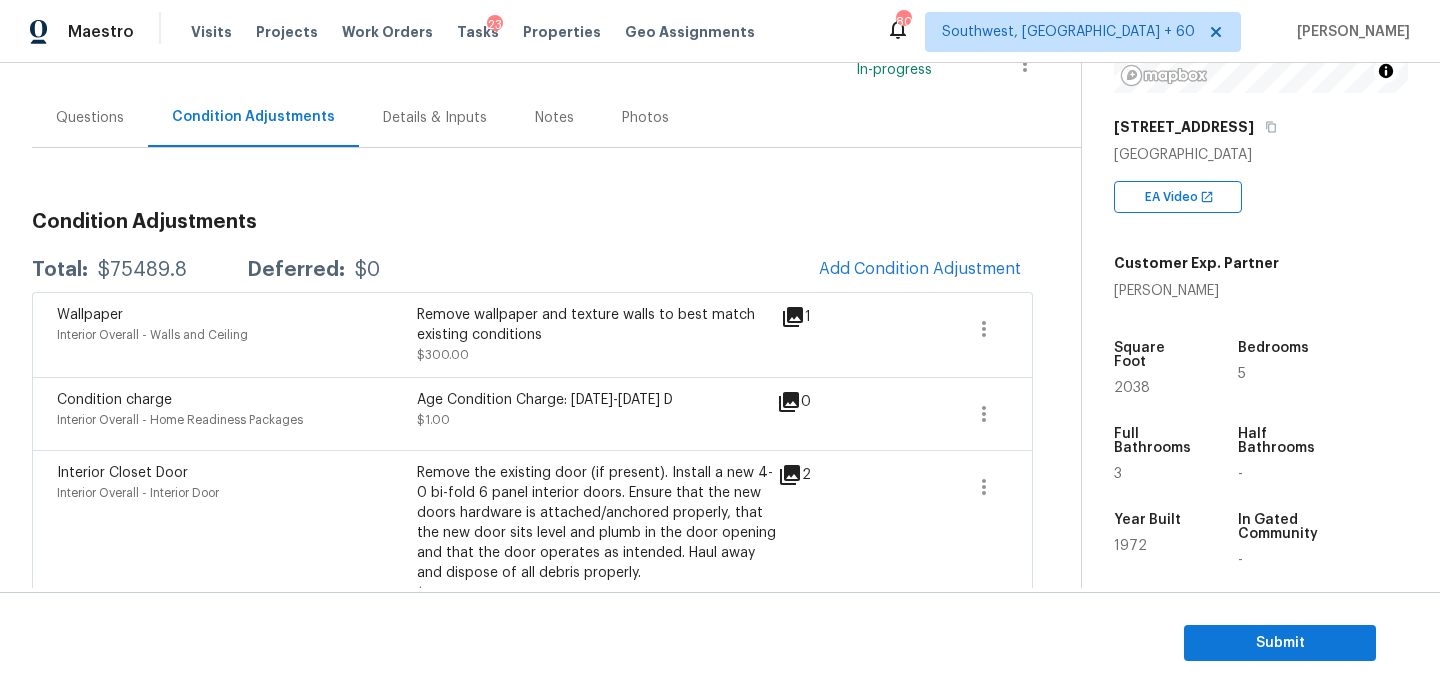 click on "Submit" at bounding box center [720, 643] 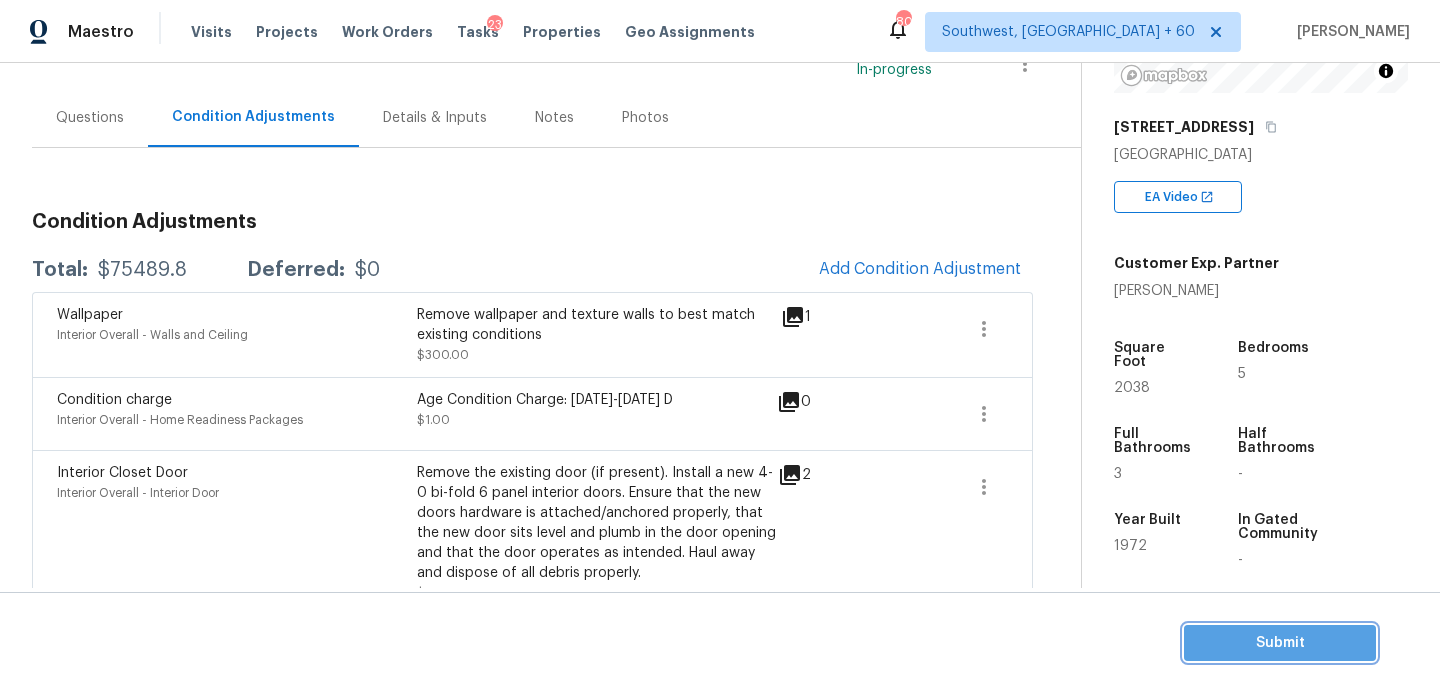 click on "Submit" at bounding box center (1280, 643) 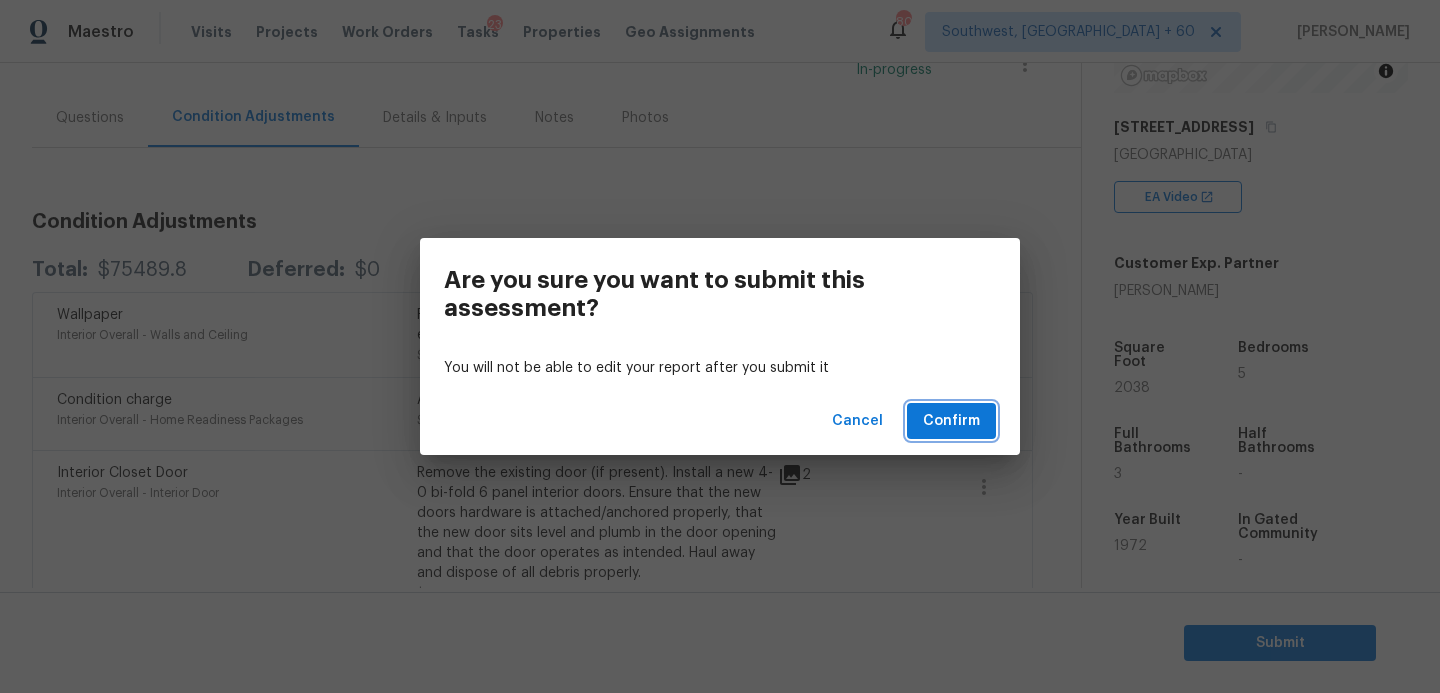 click on "Confirm" at bounding box center (951, 421) 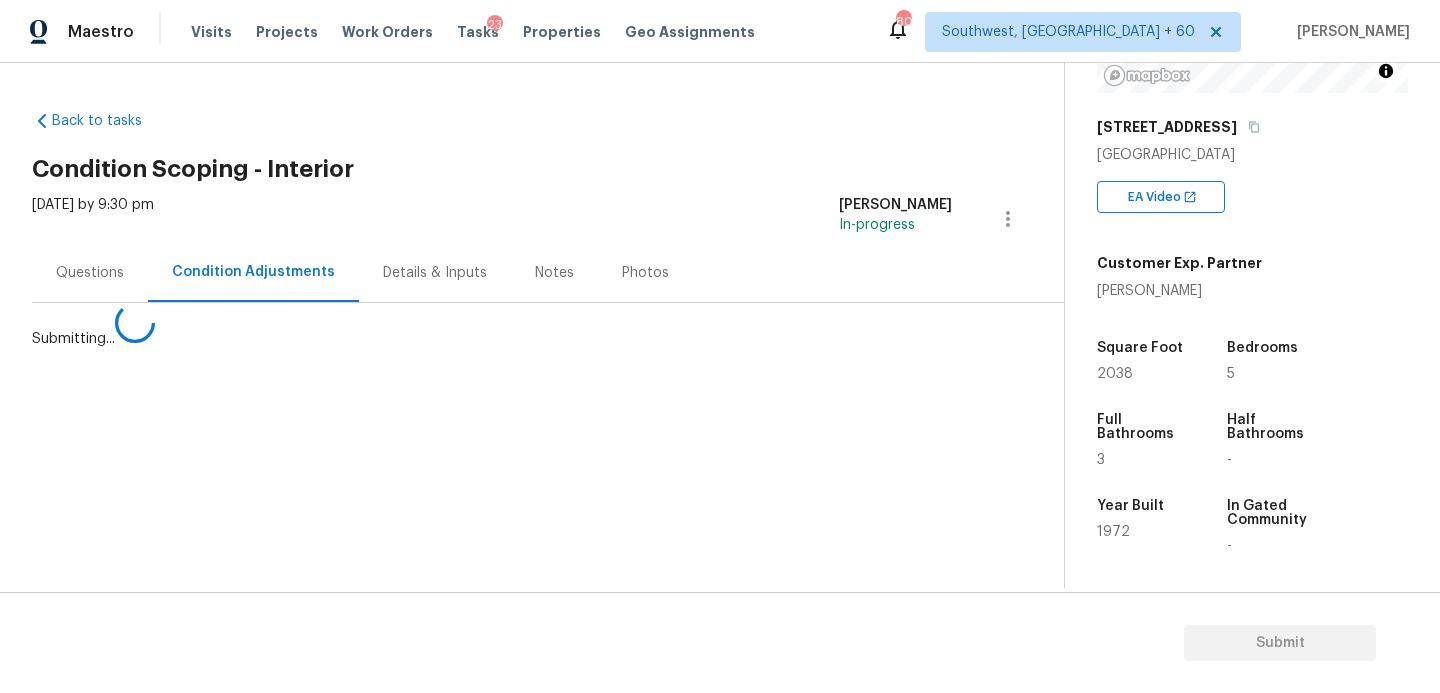 scroll, scrollTop: 0, scrollLeft: 0, axis: both 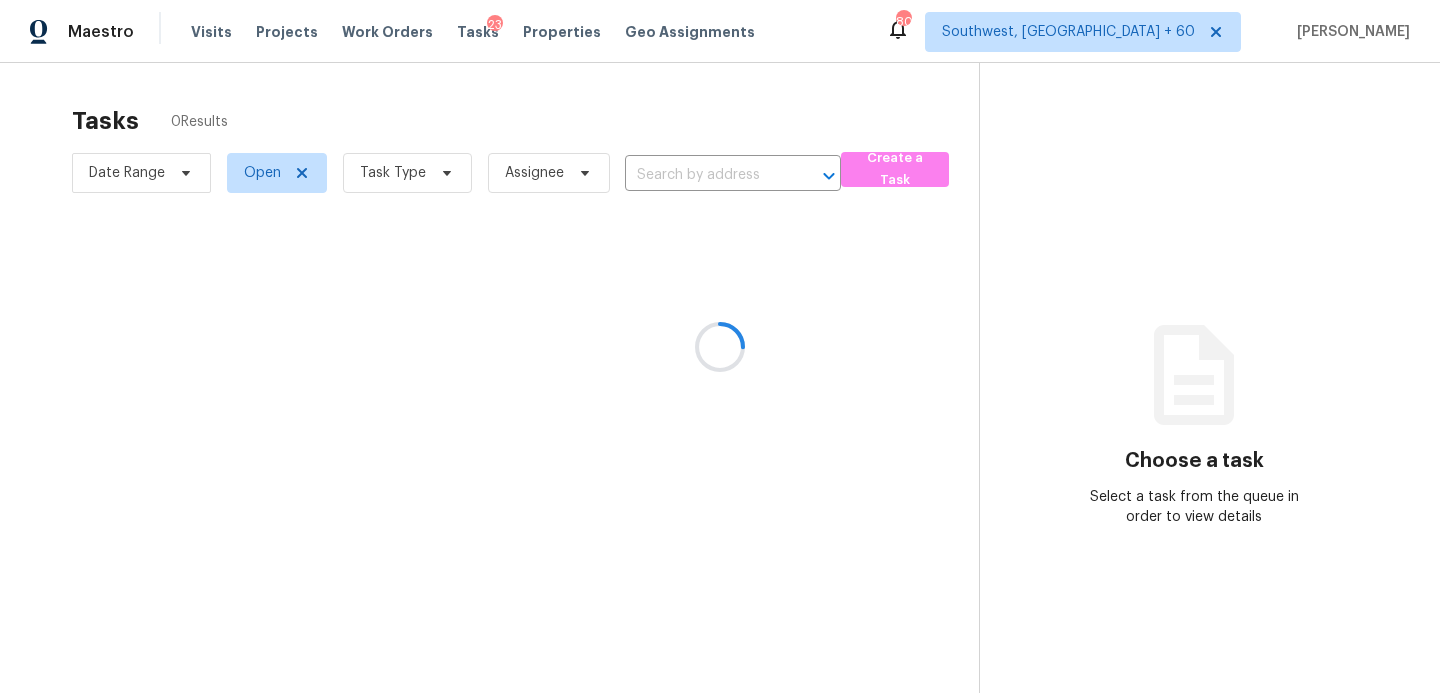 drag, startPoint x: 830, startPoint y: 511, endPoint x: 935, endPoint y: 648, distance: 172.60939 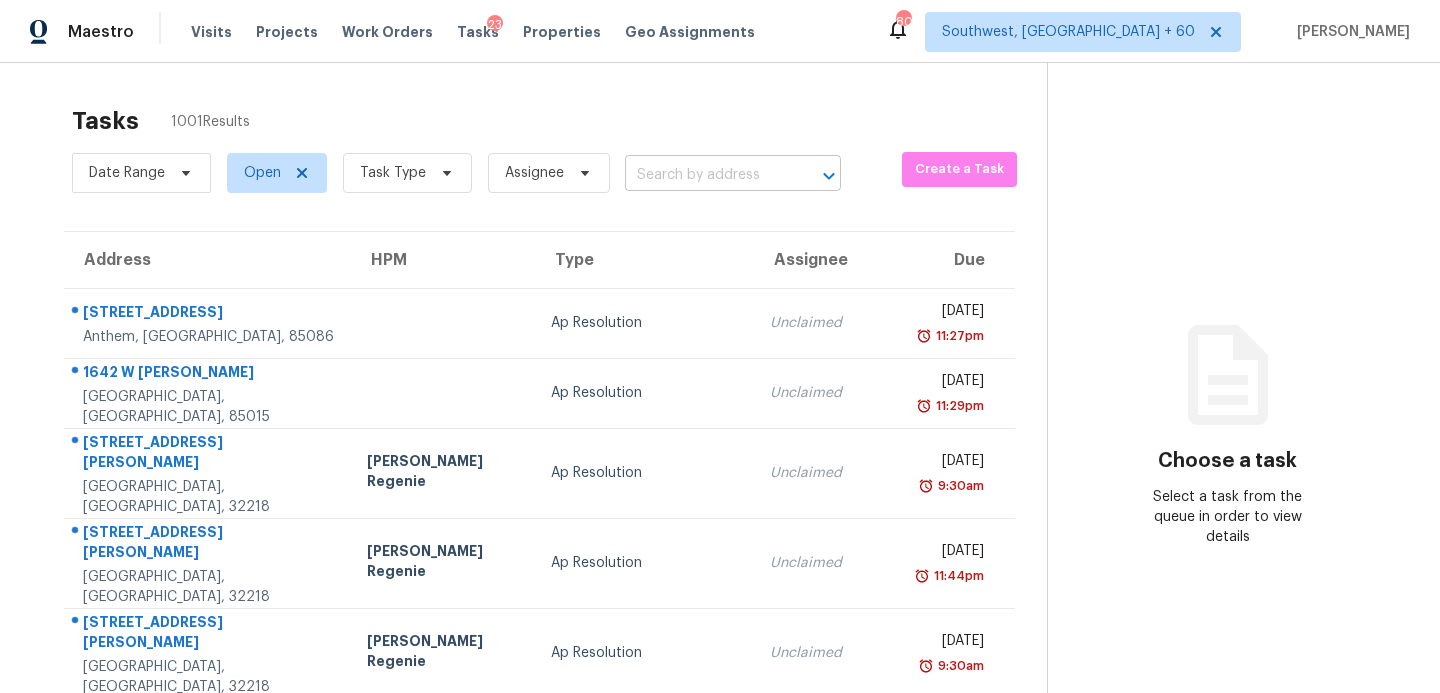 click at bounding box center (705, 175) 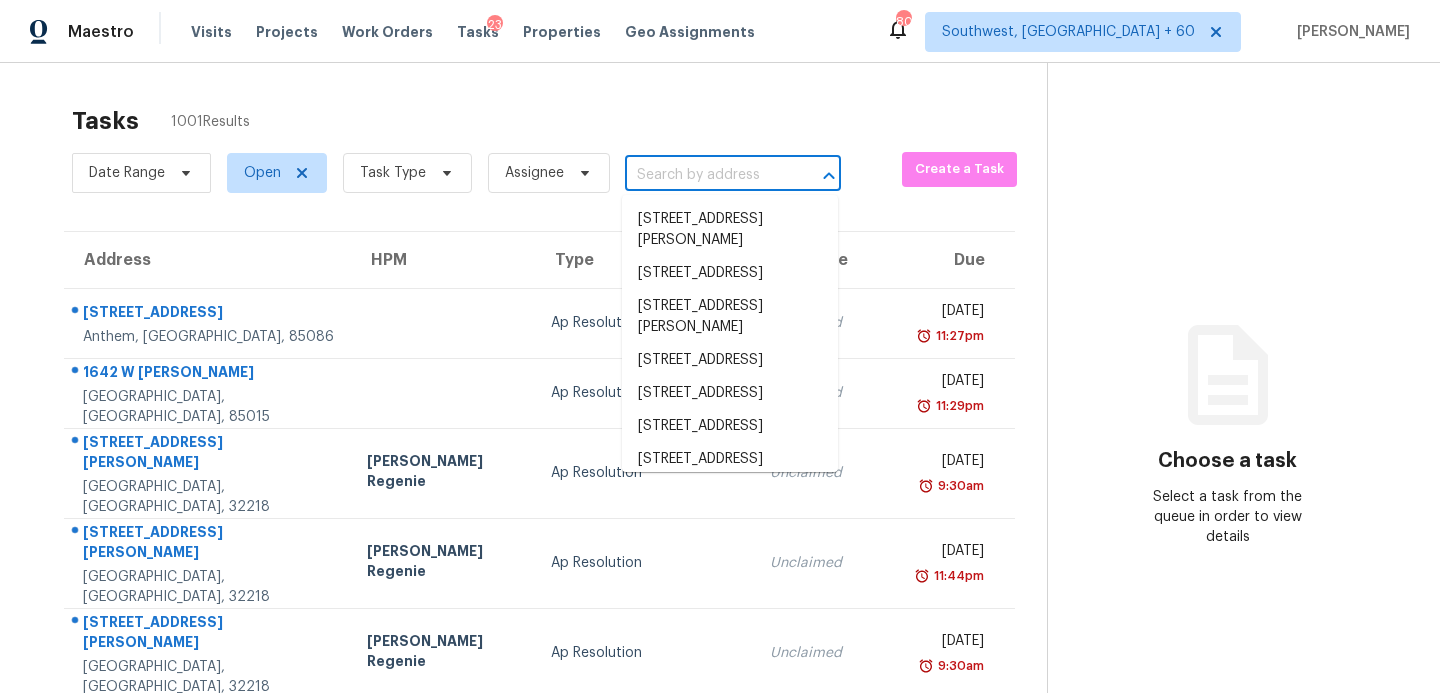paste on "1316 Ironwood Dr, Grove City, OH, 43123" 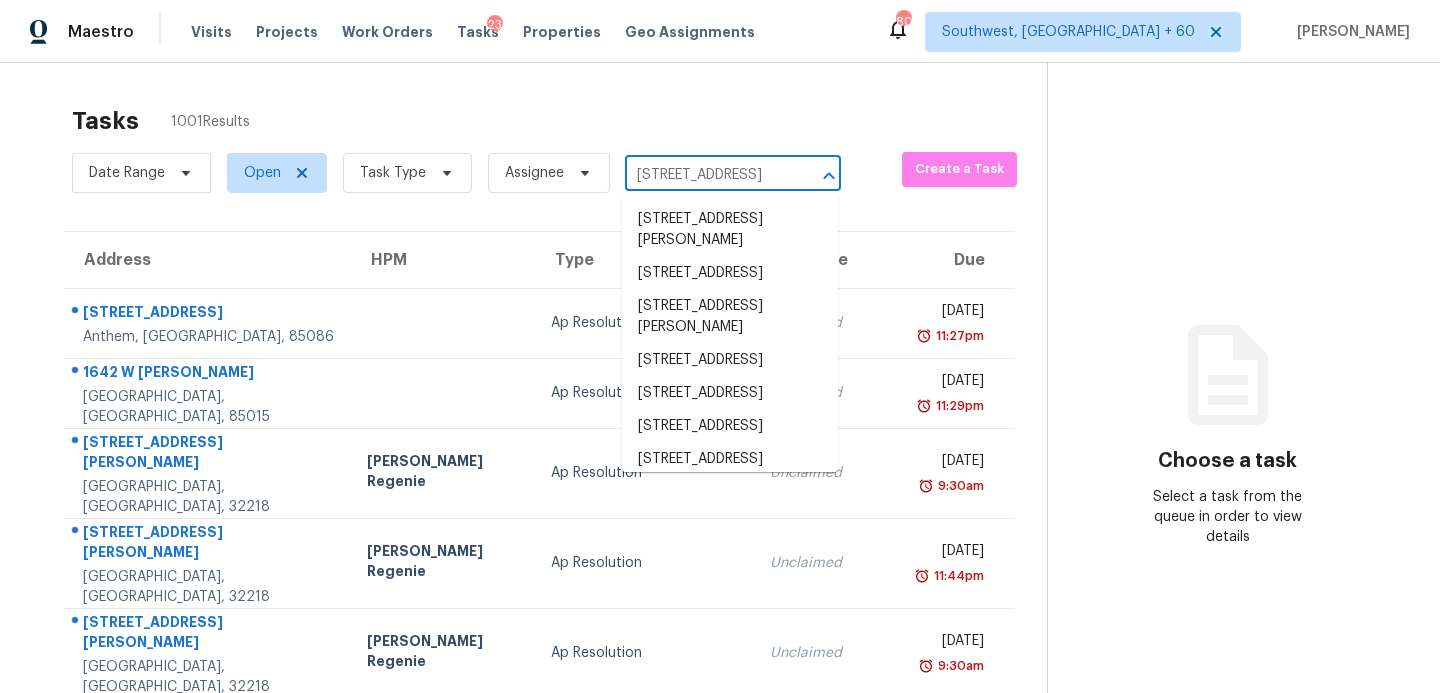 scroll, scrollTop: 0, scrollLeft: 115, axis: horizontal 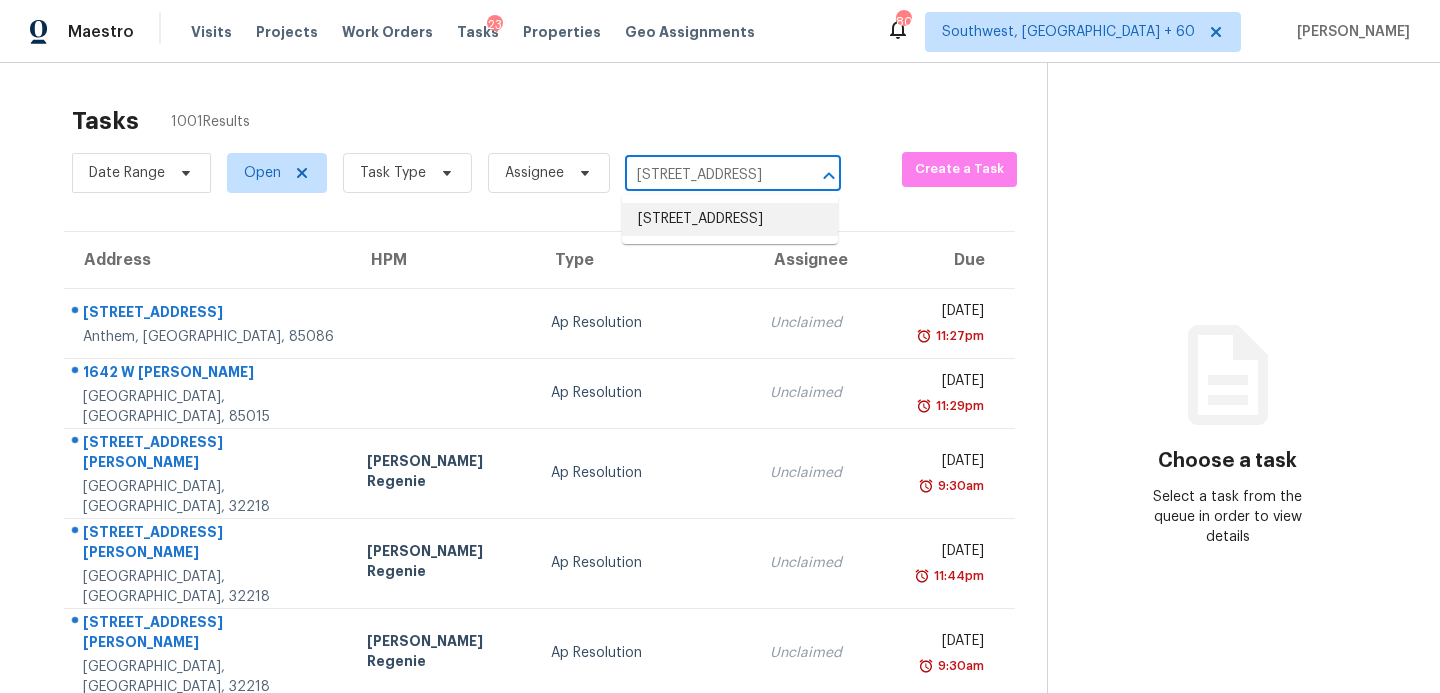 click on "1316 Ironwood Dr, Grove City, OH 43123" at bounding box center [730, 219] 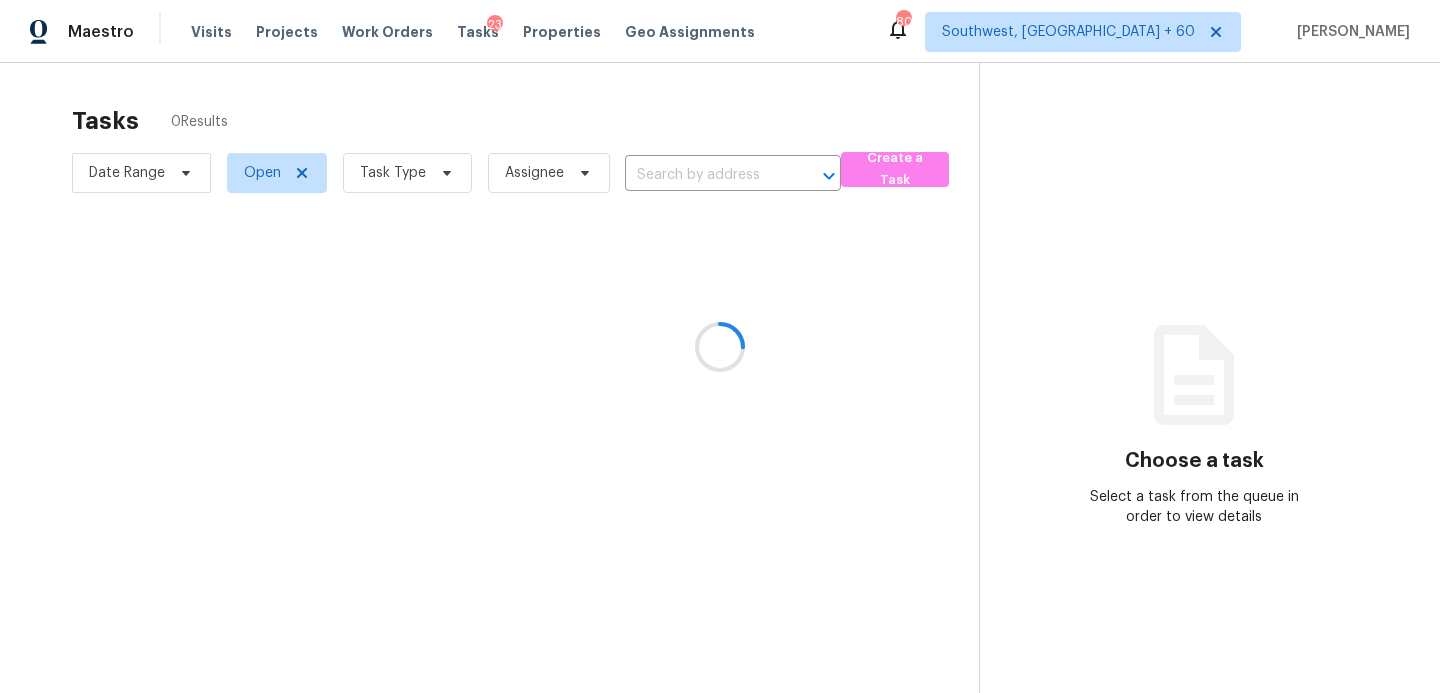 type on "1316 Ironwood Dr, Grove City, OH 43123" 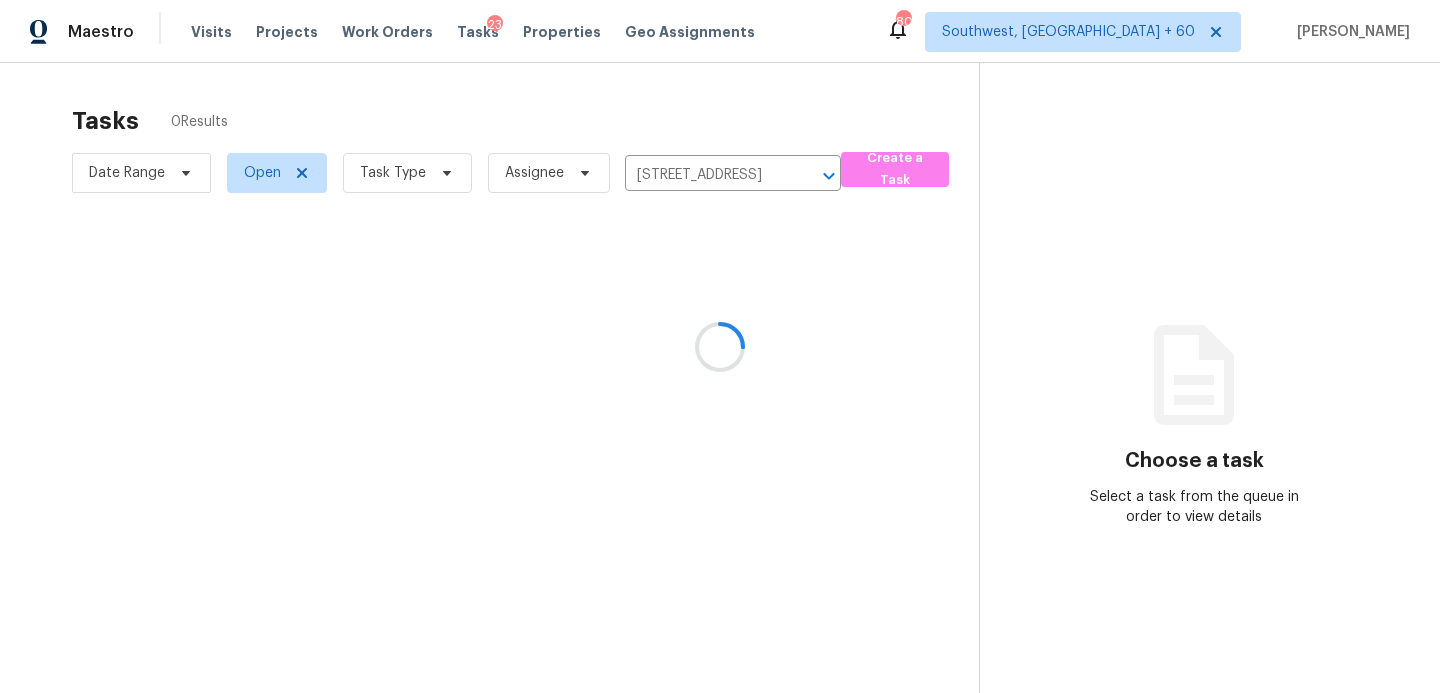 drag, startPoint x: 568, startPoint y: 281, endPoint x: 557, endPoint y: 284, distance: 11.401754 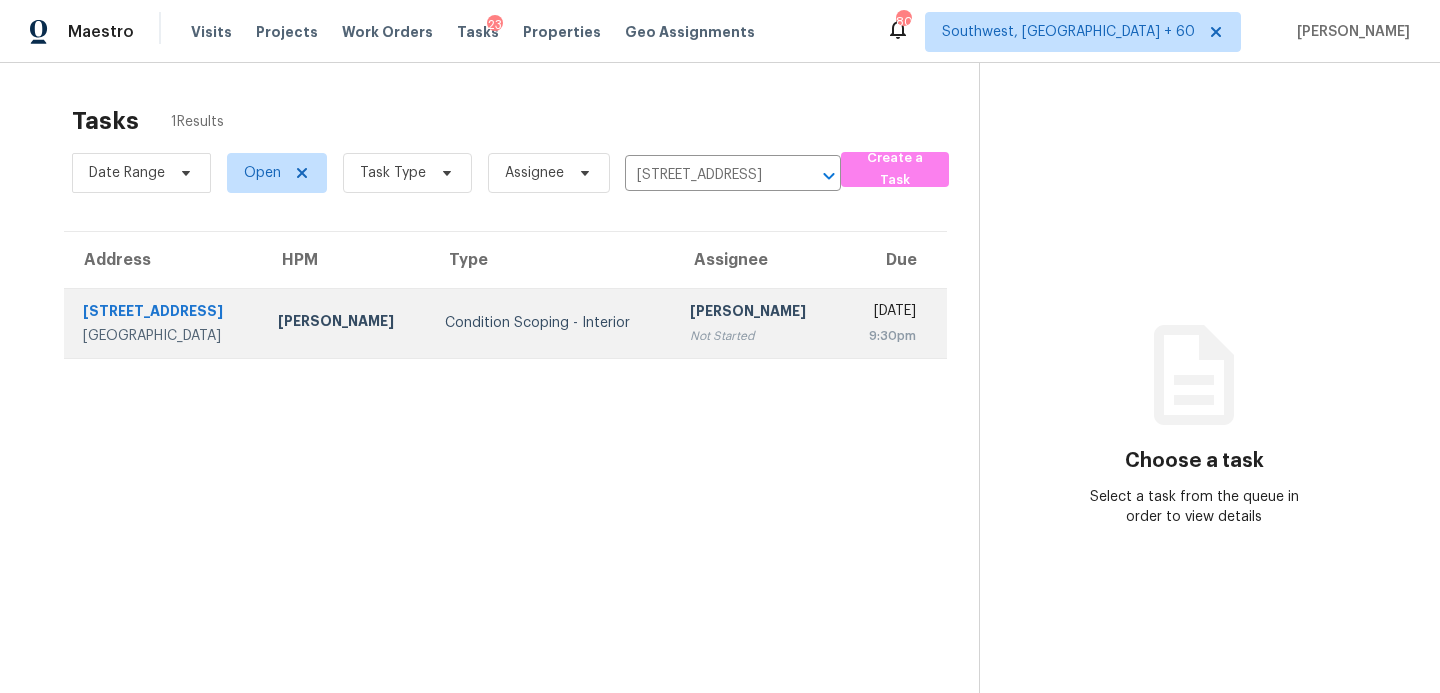 click on "Condition Scoping - Interior" at bounding box center (551, 323) 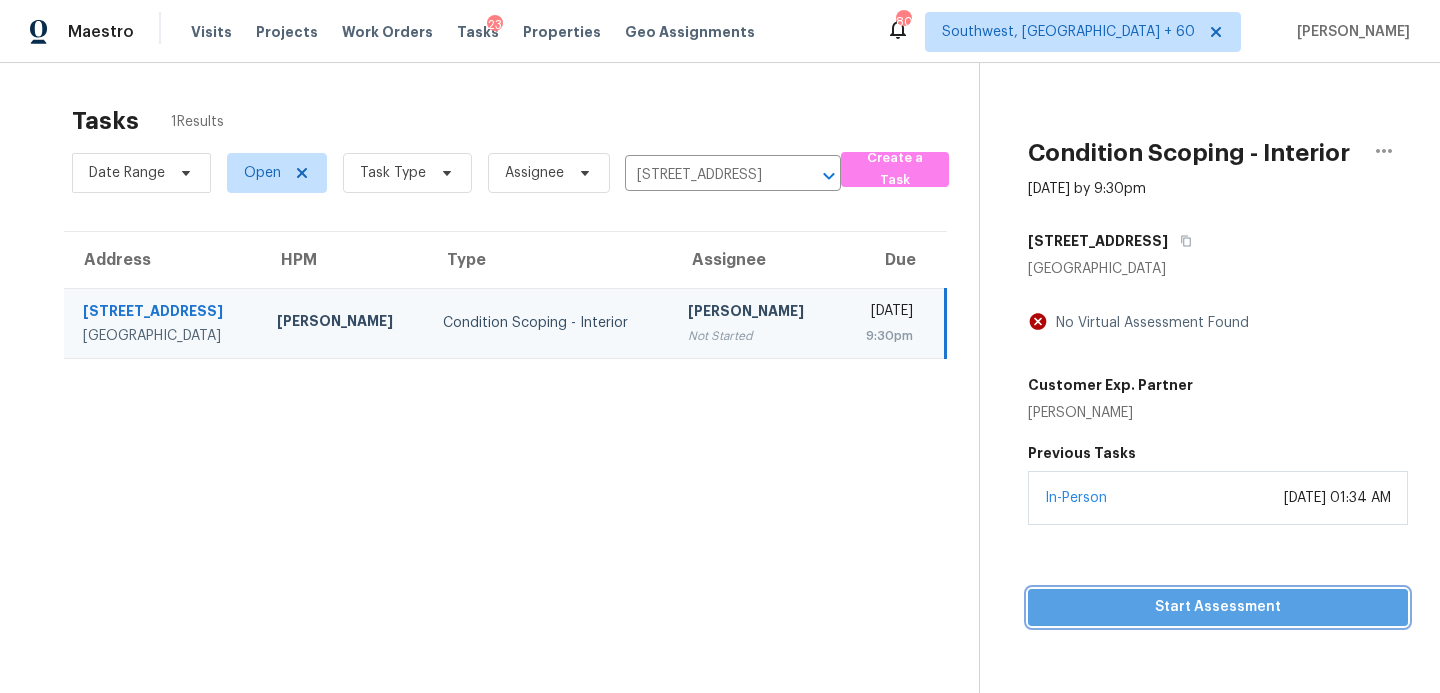 click on "Start Assessment" at bounding box center (1218, 607) 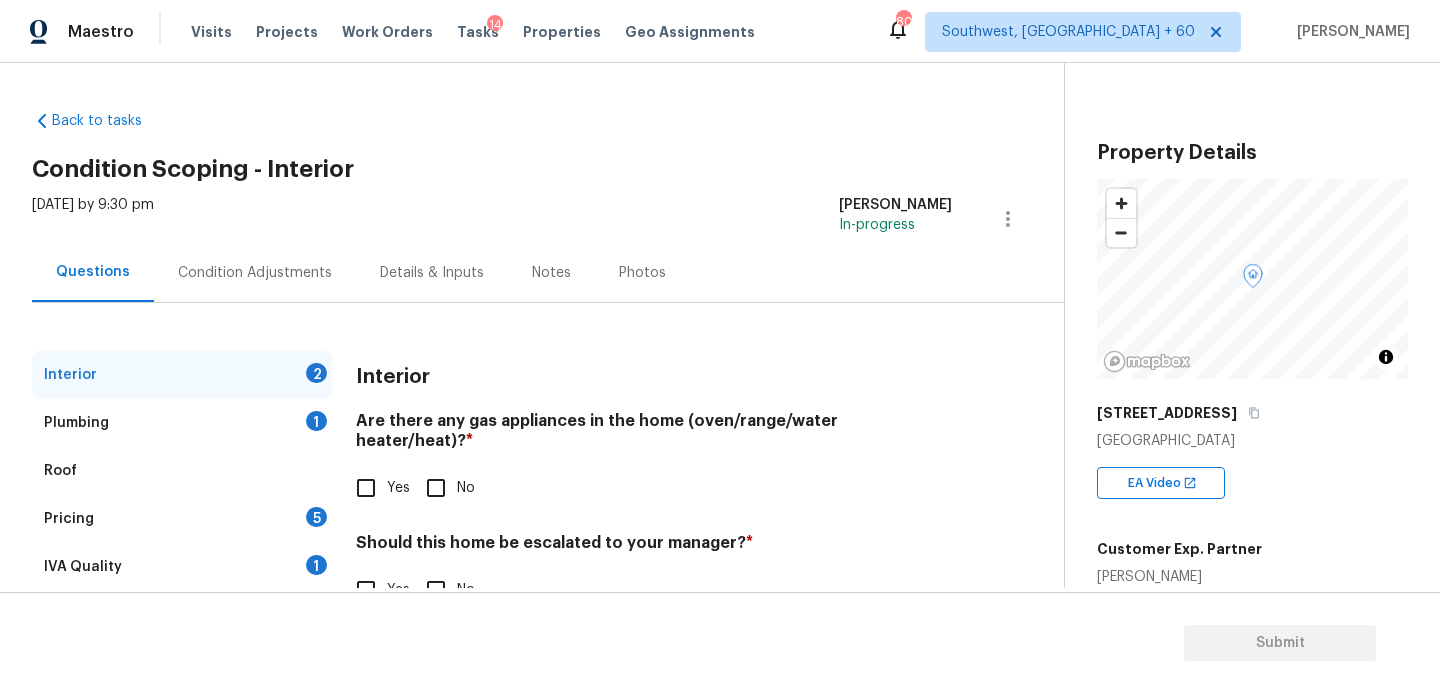 scroll, scrollTop: 7, scrollLeft: 0, axis: vertical 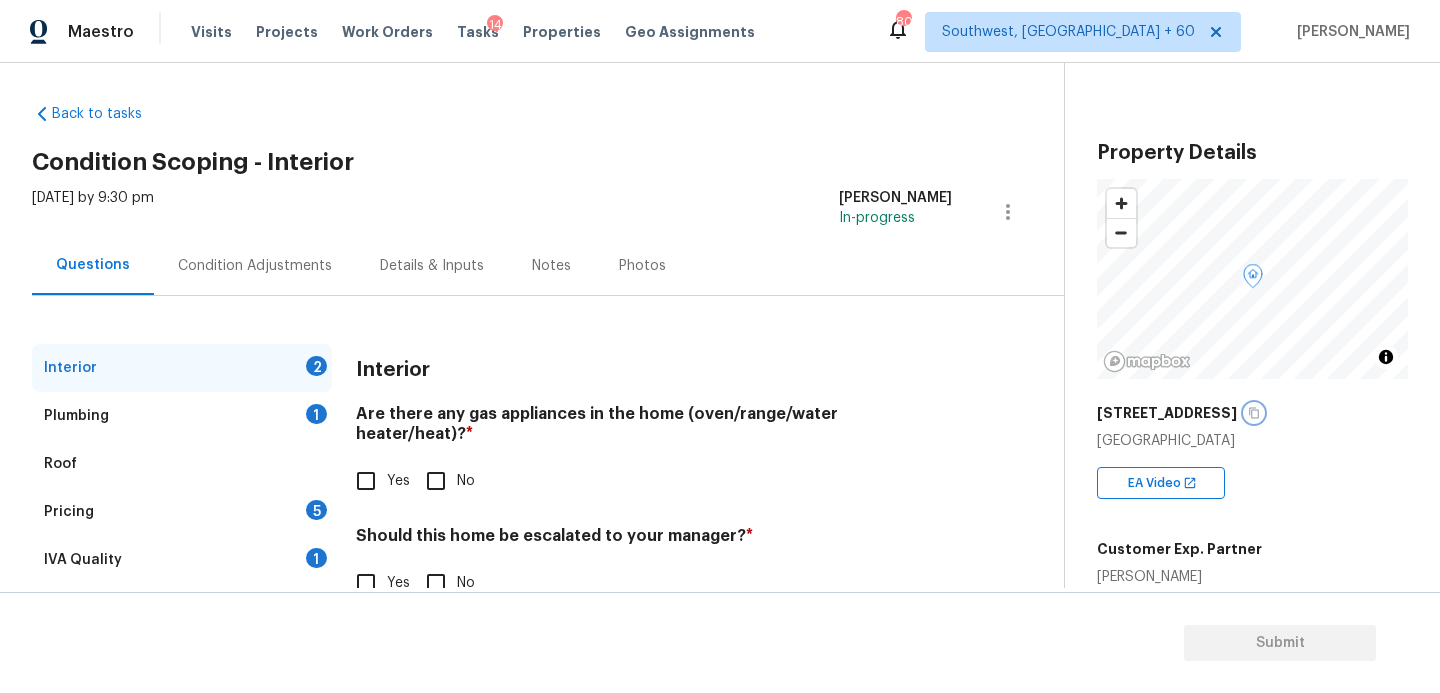 click 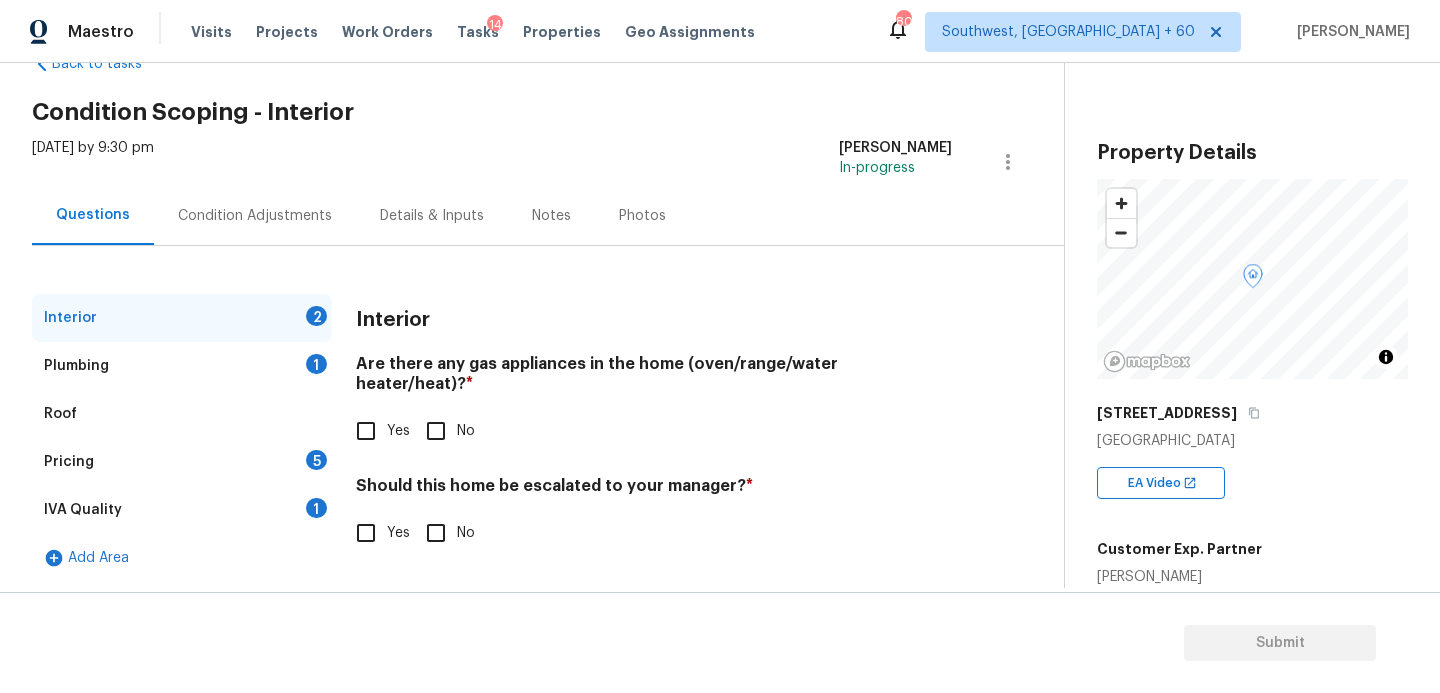 click on "Yes" at bounding box center (366, 533) 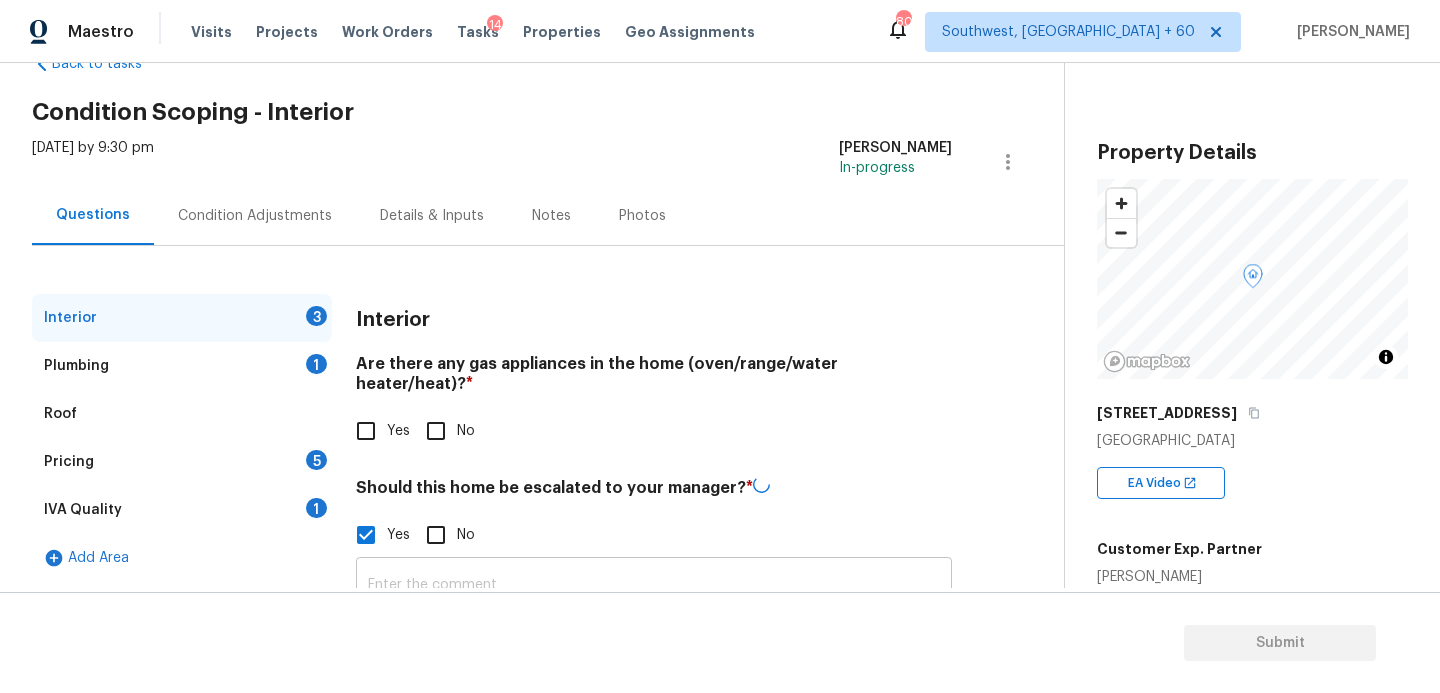 click at bounding box center (654, 585) 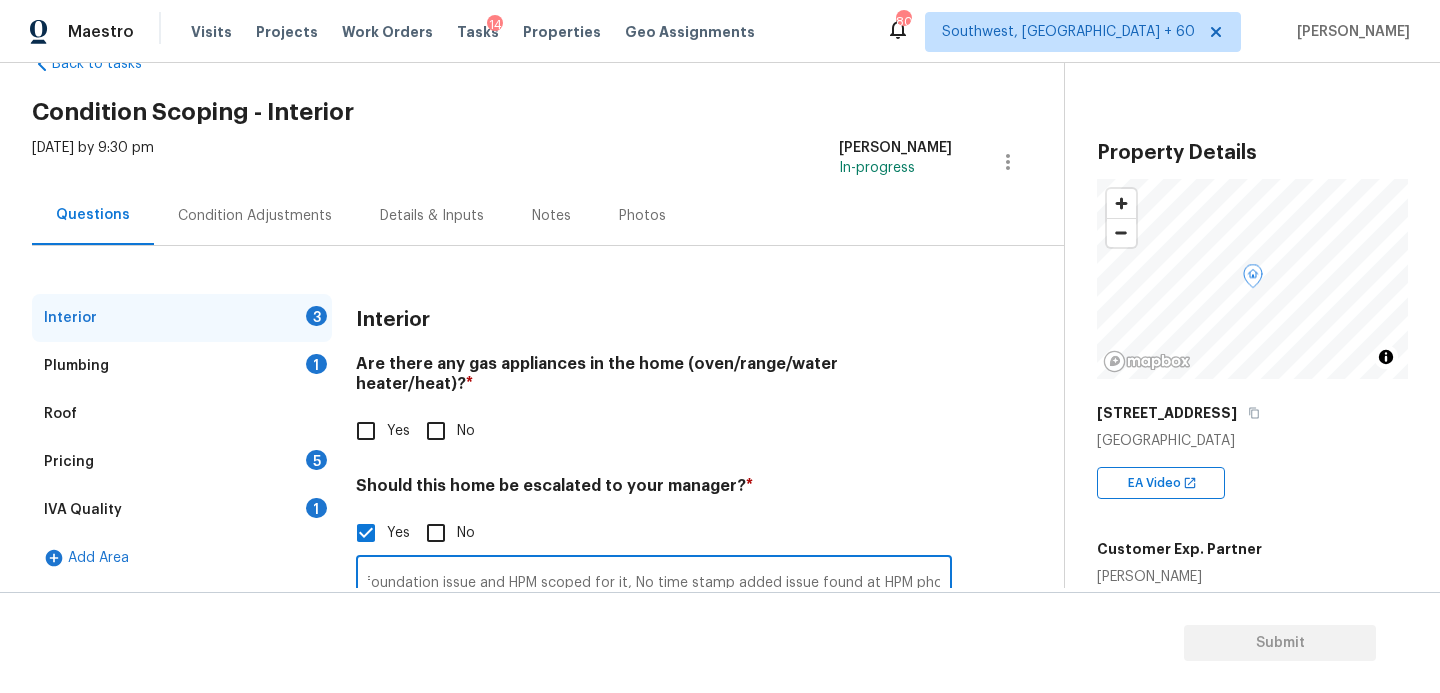 scroll, scrollTop: 0, scrollLeft: 128, axis: horizontal 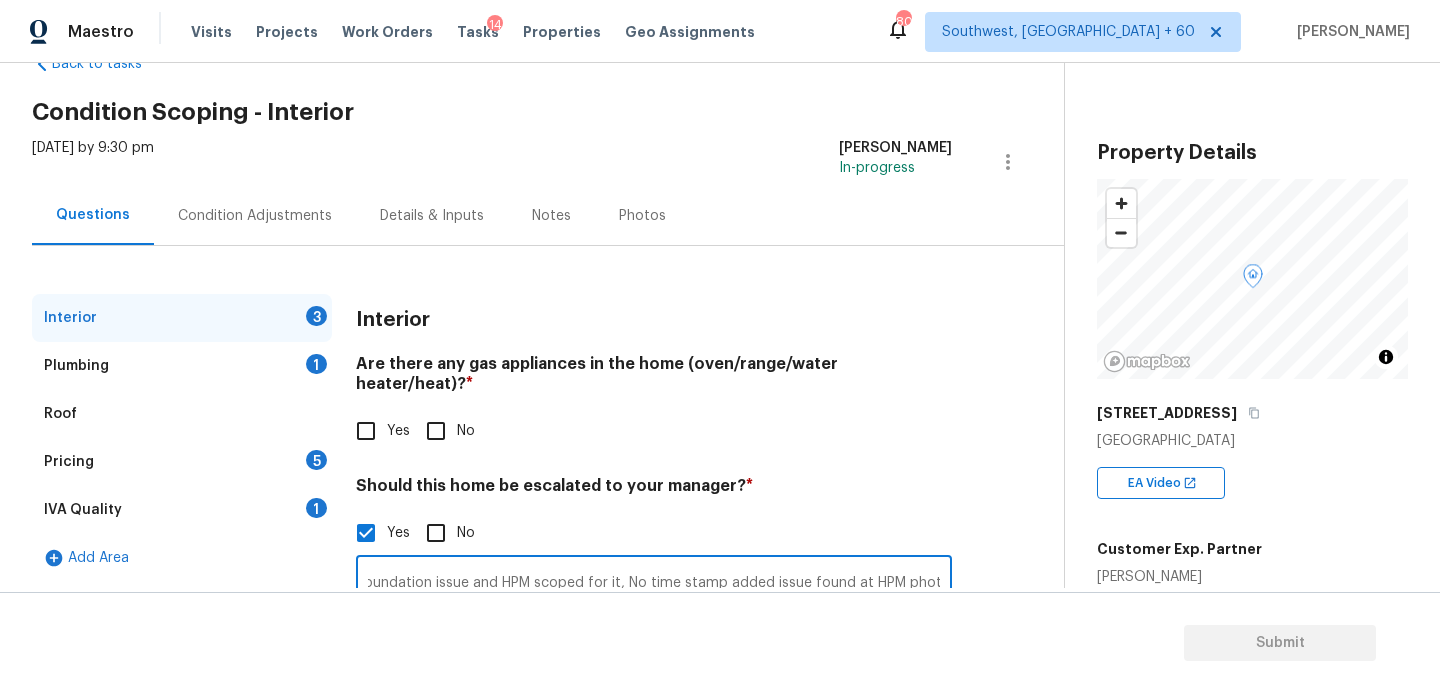 type on "The property has foundation issue and HPM scoped for it, No time stamp added issue found at HPM photos" 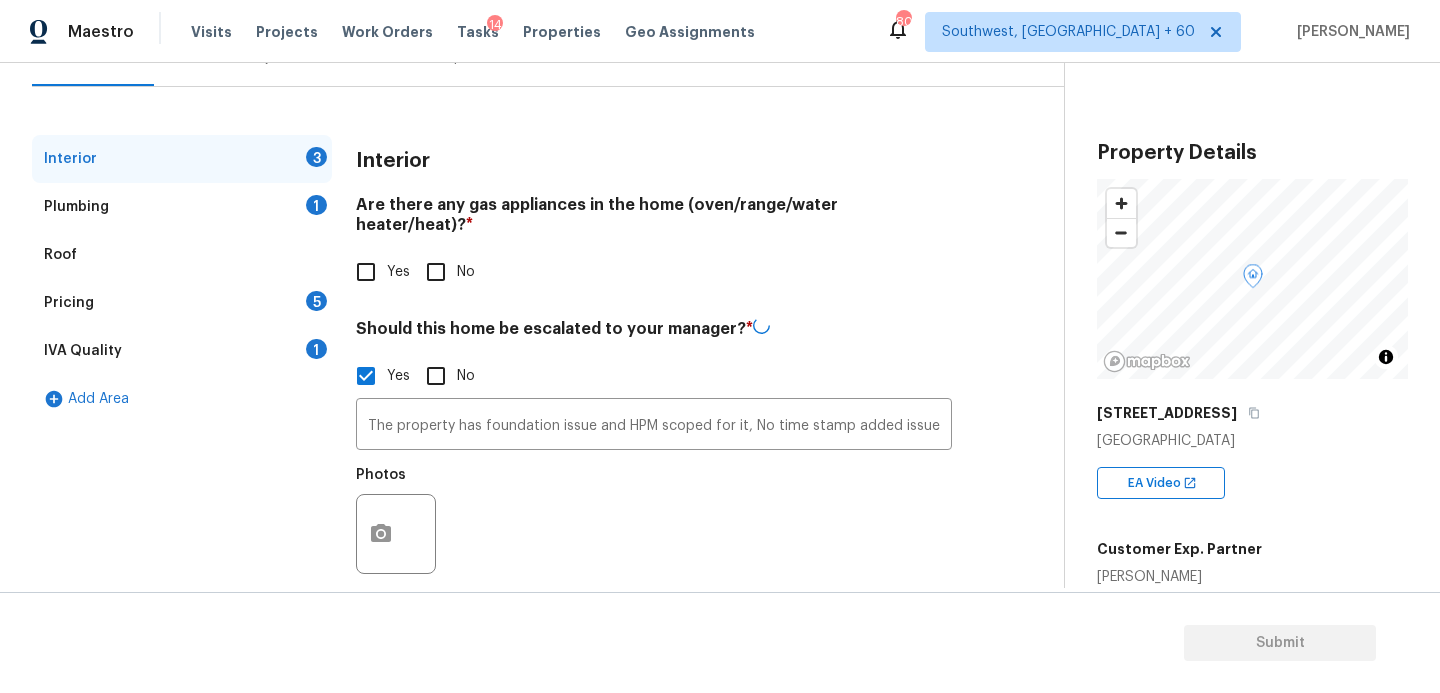 scroll, scrollTop: 222, scrollLeft: 0, axis: vertical 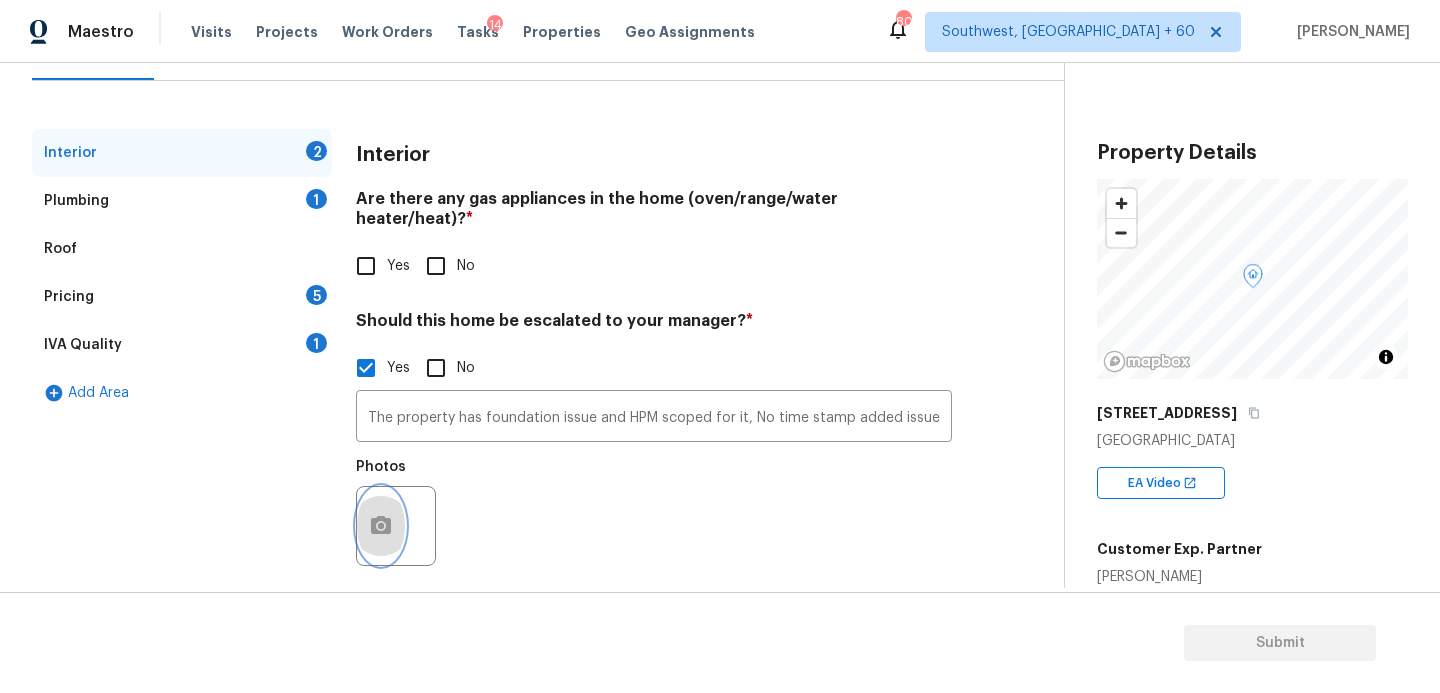 click 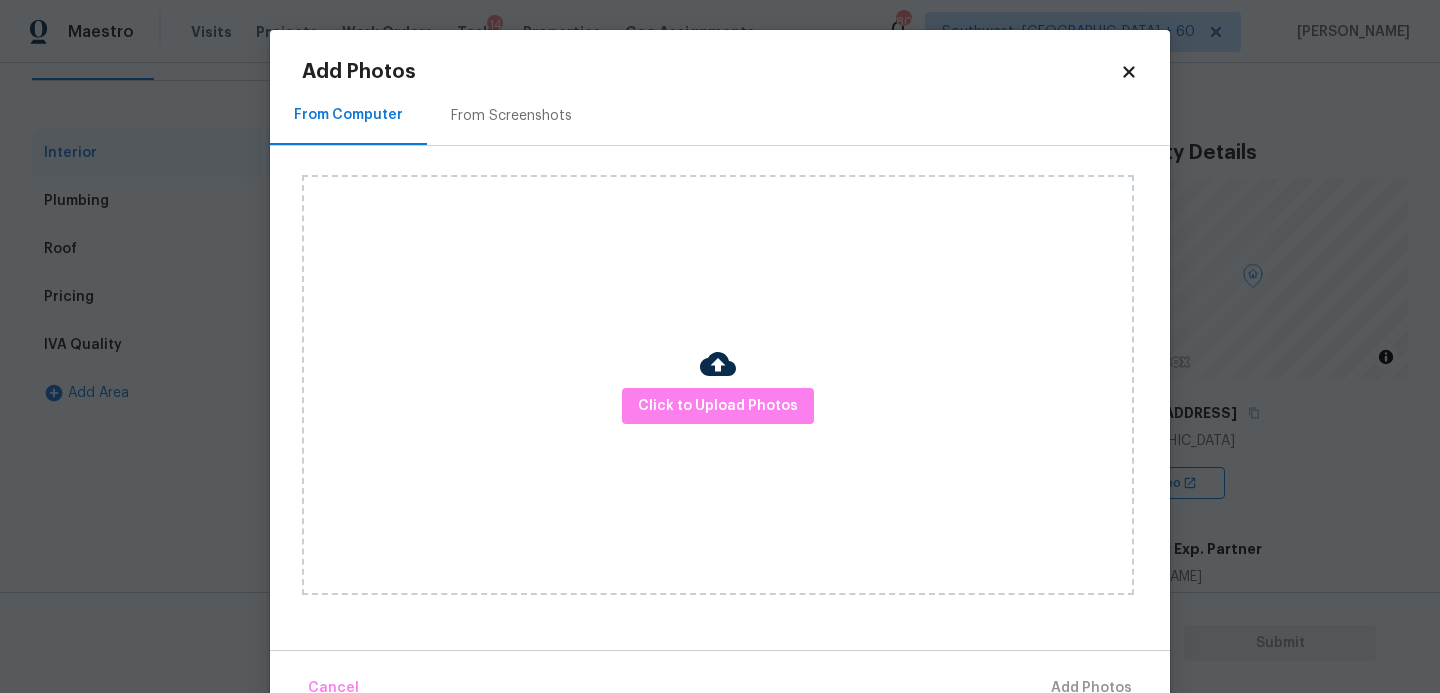 drag, startPoint x: 383, startPoint y: 502, endPoint x: 696, endPoint y: 378, distance: 336.66748 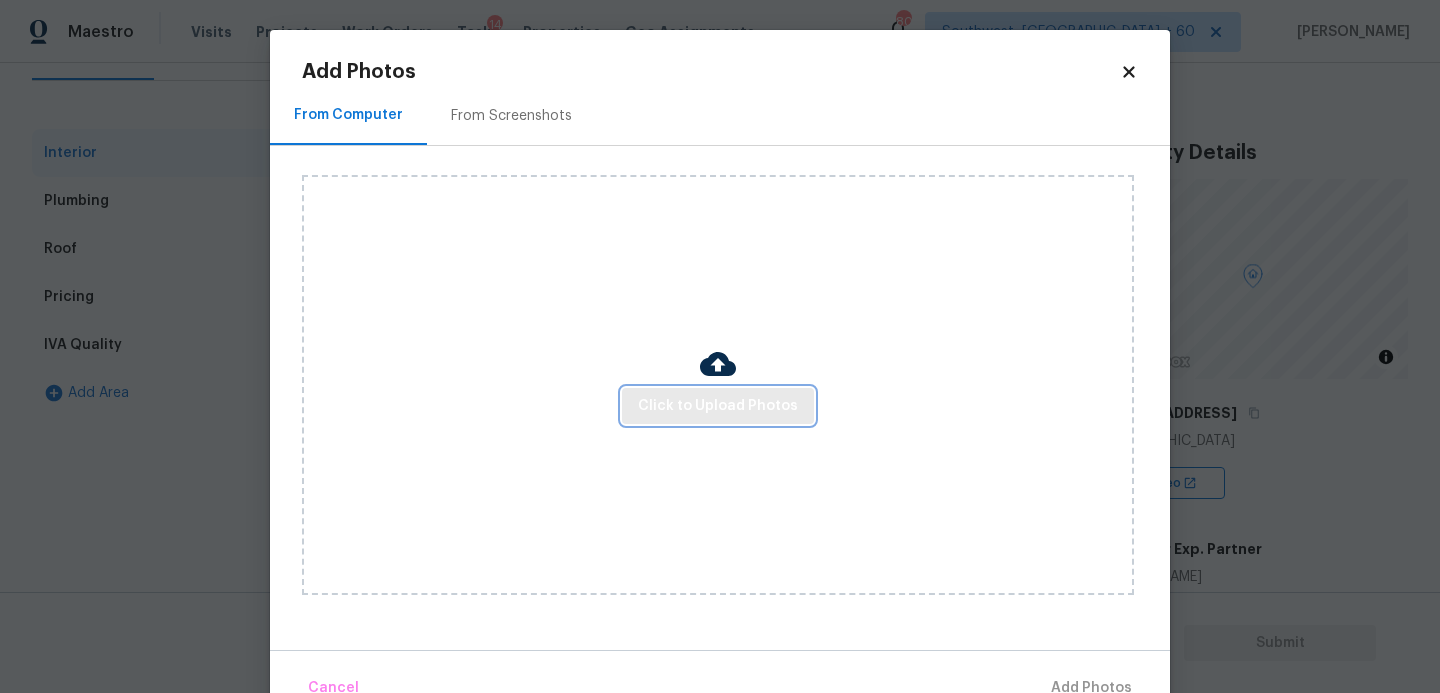 click on "Click to Upload Photos" at bounding box center [718, 406] 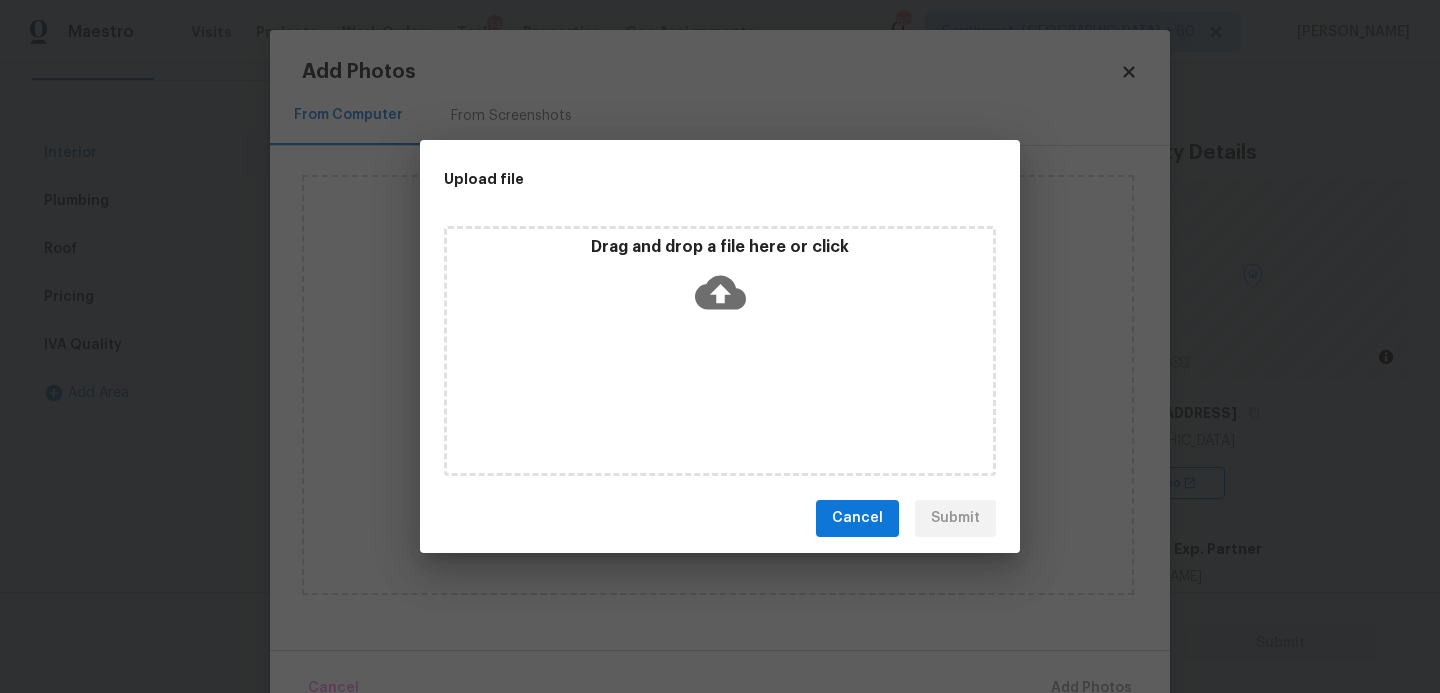 click on "Drag and drop a file here or click" at bounding box center [720, 351] 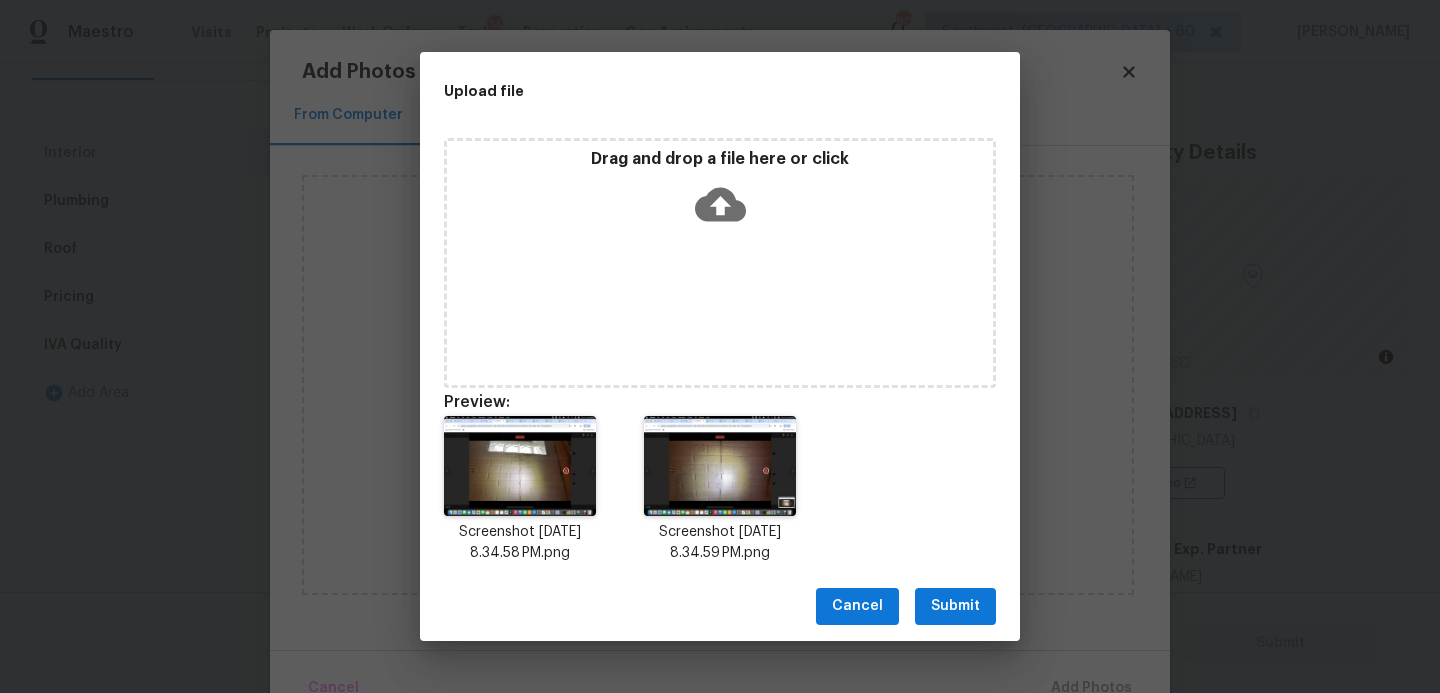 click on "Submit" at bounding box center (955, 606) 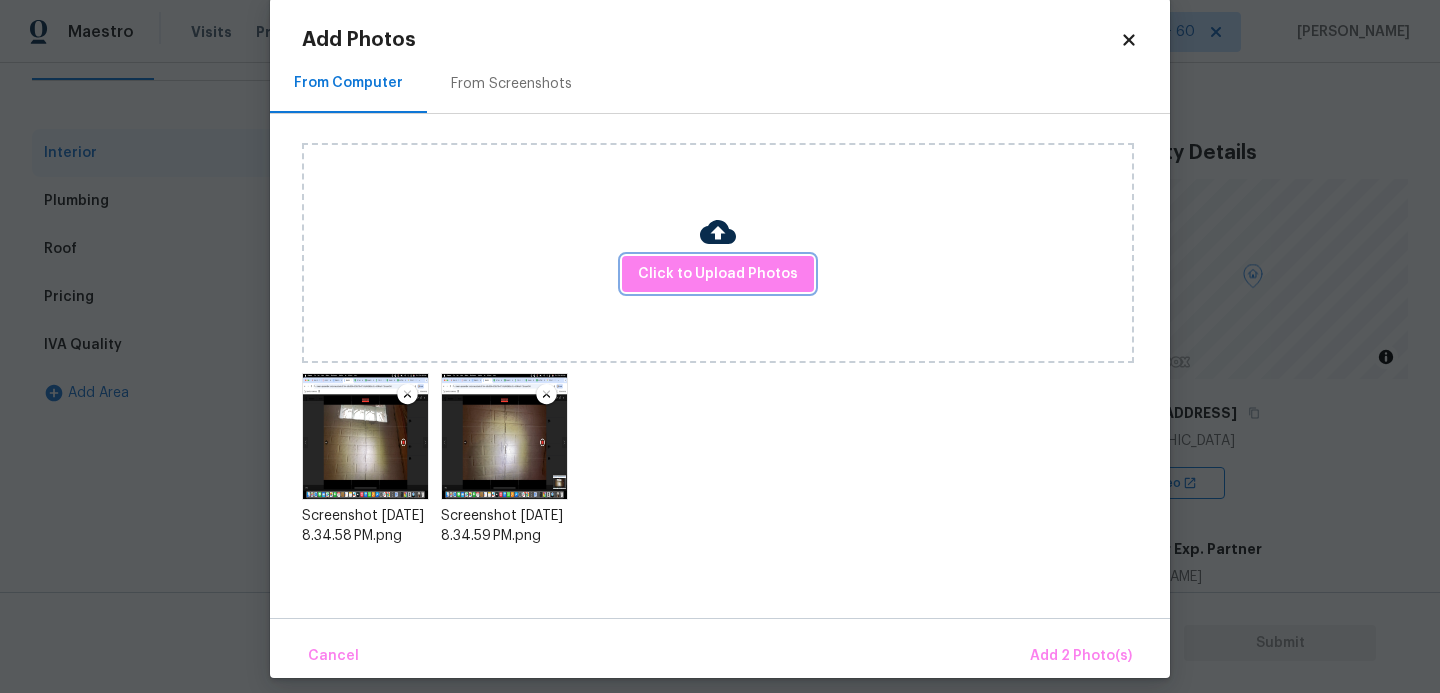 scroll, scrollTop: 47, scrollLeft: 0, axis: vertical 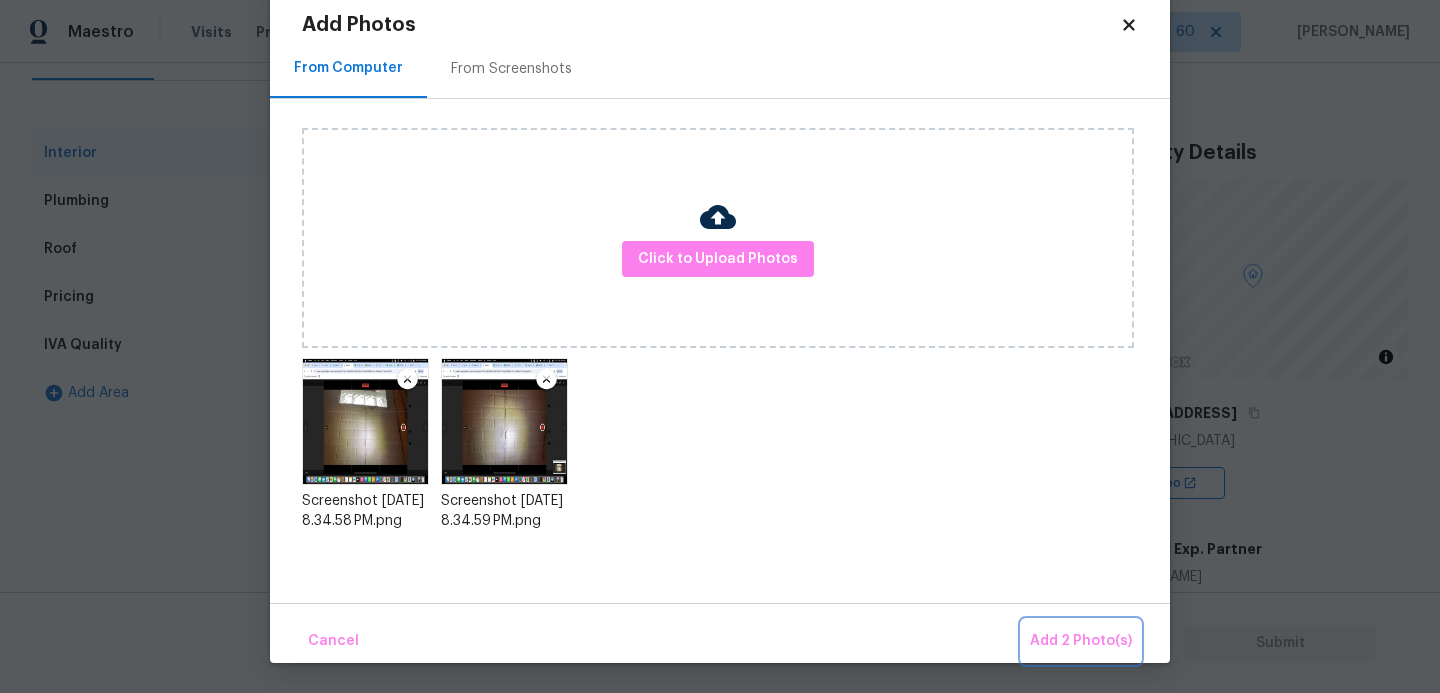 click on "Add 2 Photo(s)" at bounding box center (1081, 641) 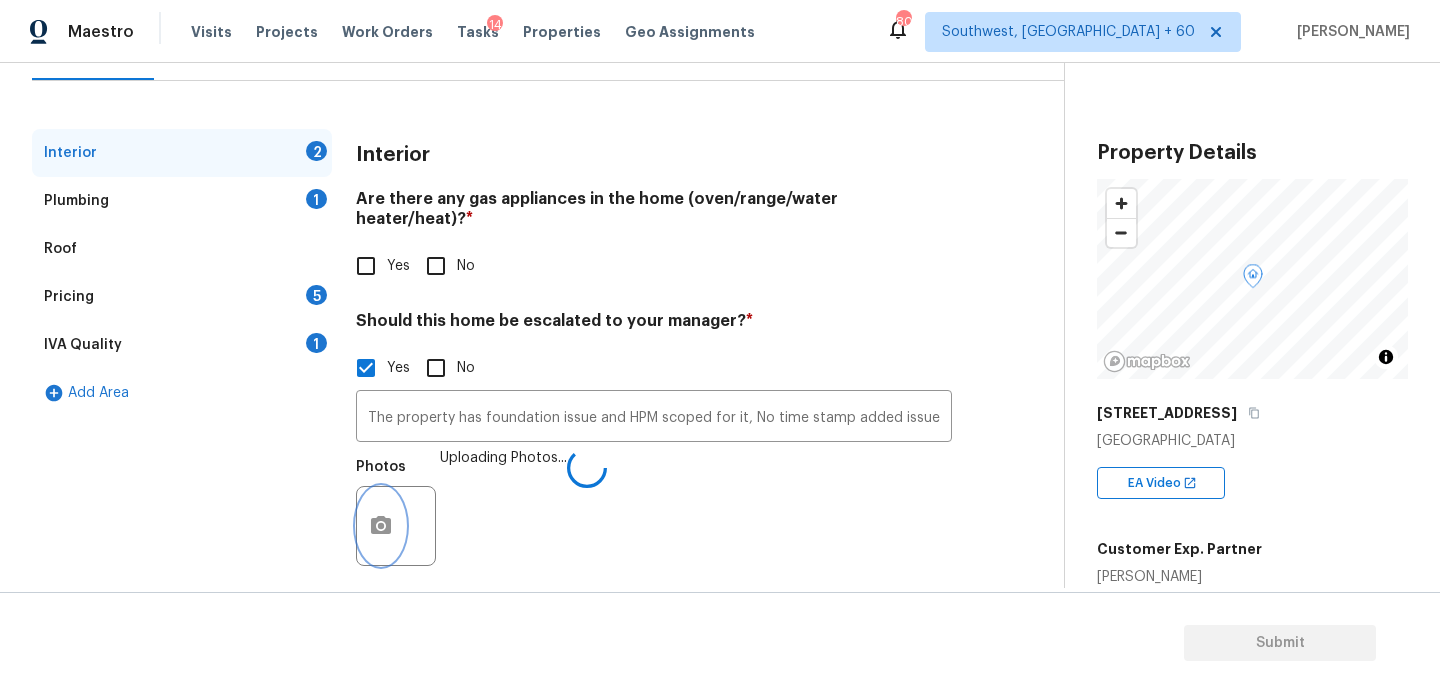 scroll, scrollTop: 0, scrollLeft: 0, axis: both 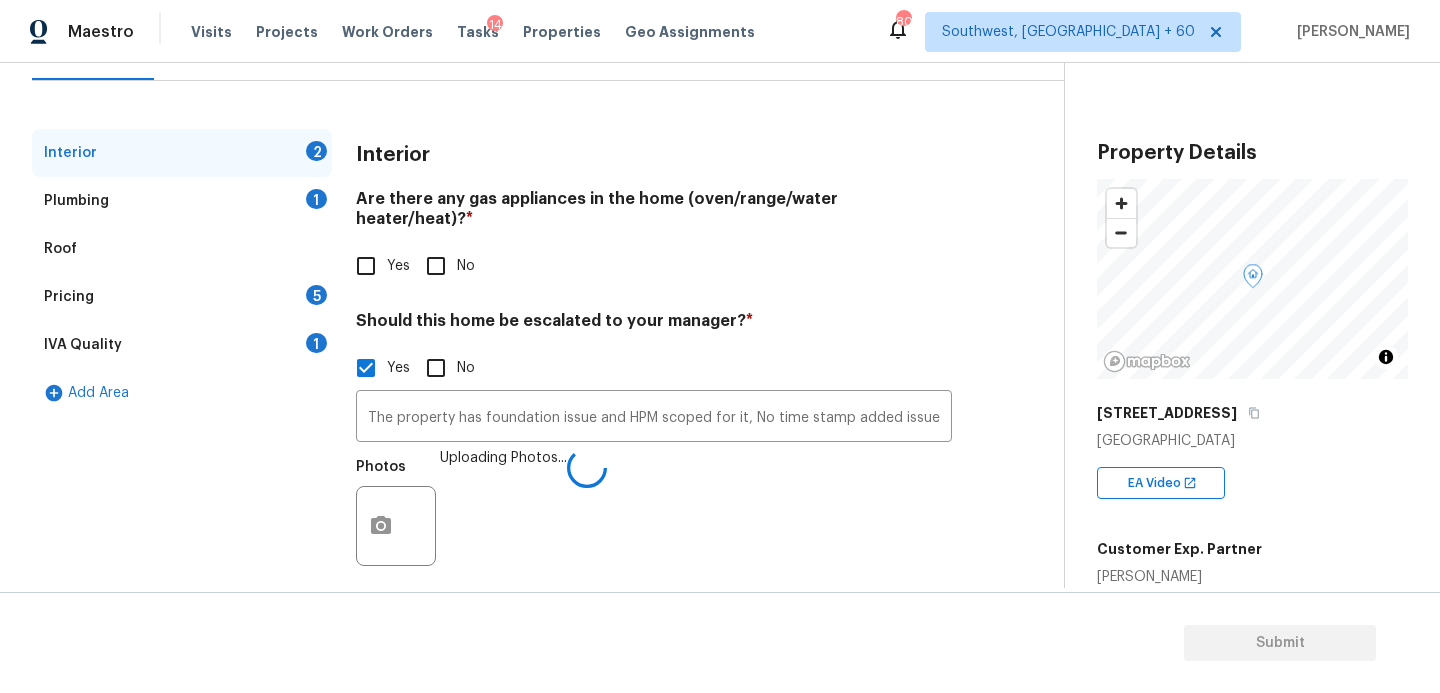 click on "Photos Uploading Photos..." at bounding box center [654, 513] 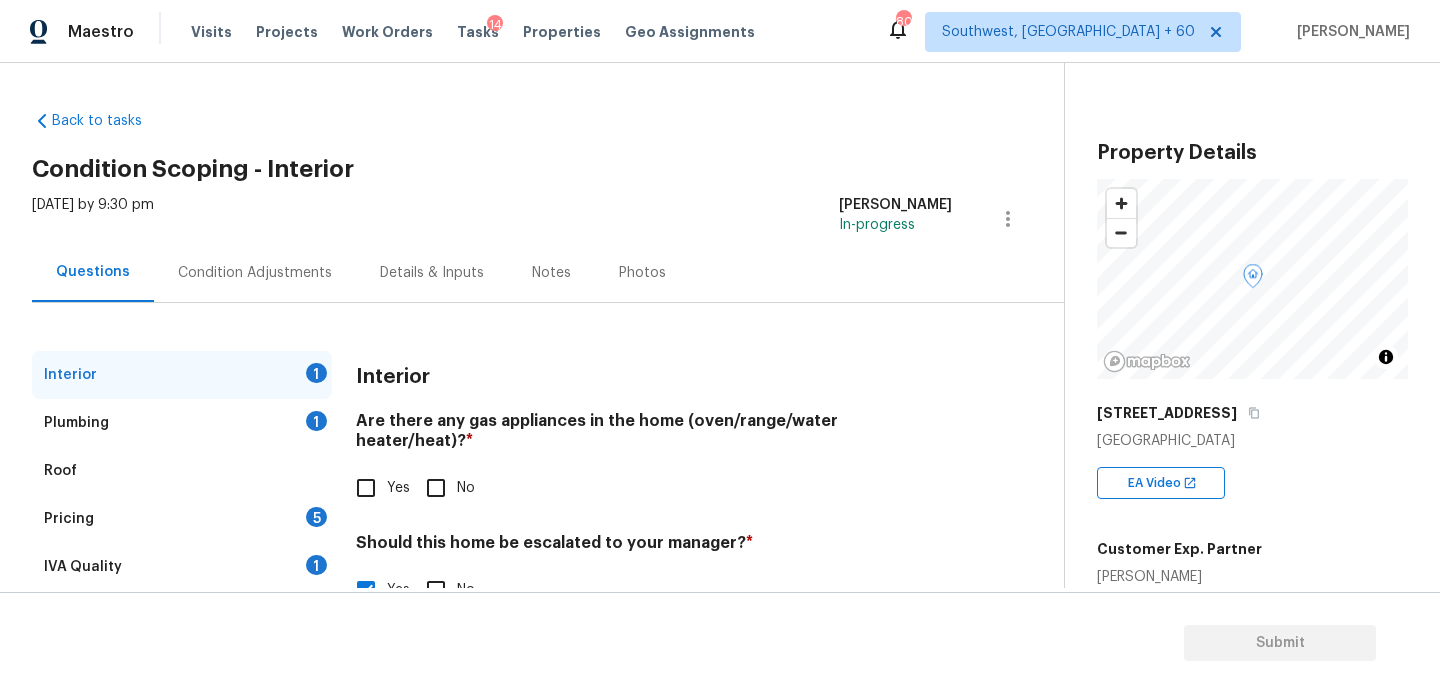 scroll, scrollTop: 0, scrollLeft: 0, axis: both 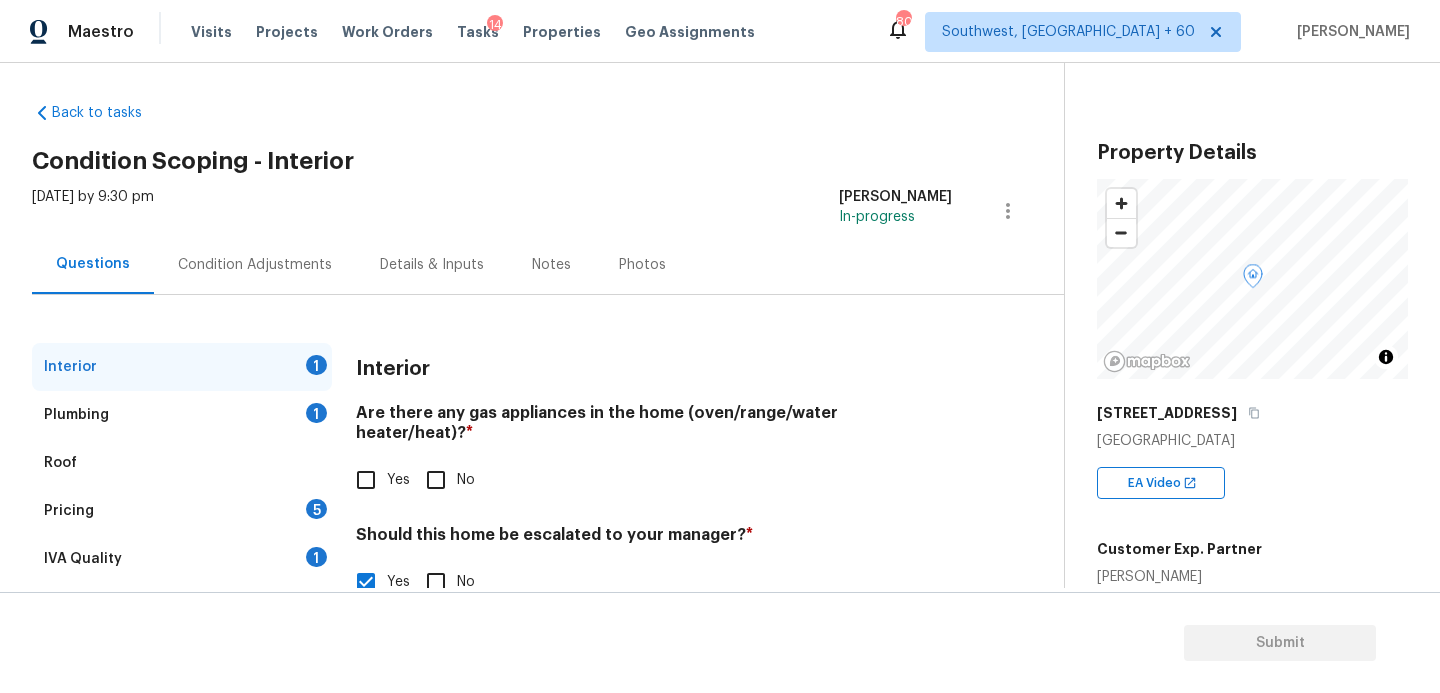 click on "Condition Adjustments" at bounding box center (255, 264) 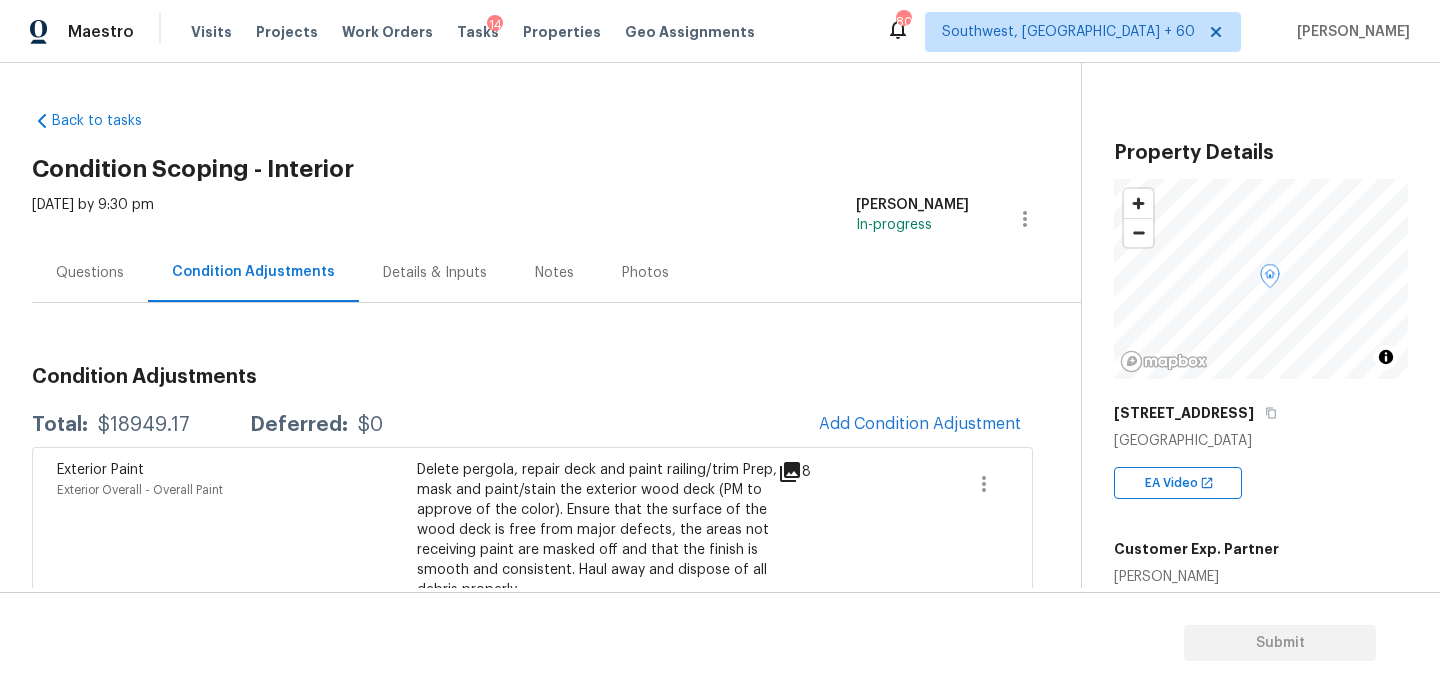 scroll, scrollTop: 152, scrollLeft: 0, axis: vertical 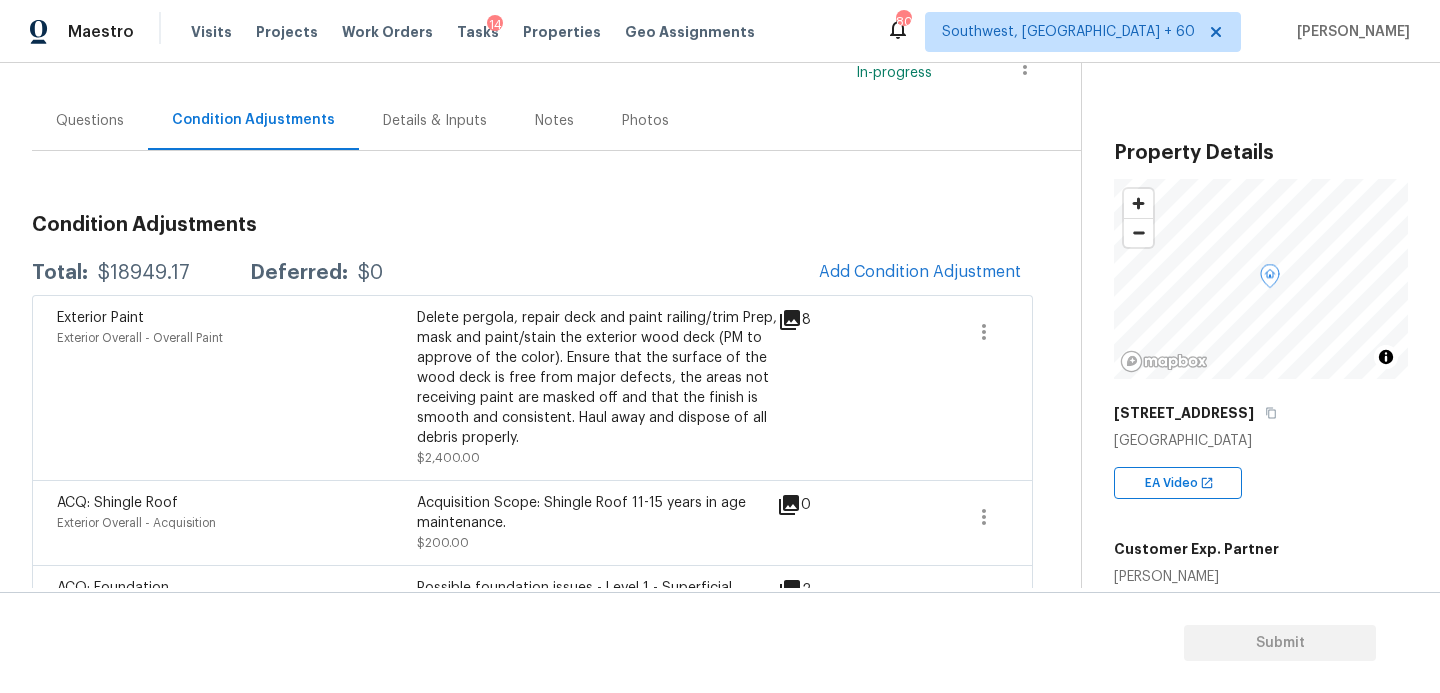 click on "Condition Adjustments Total:  $18949.17 Deferred:  $0 Add Condition Adjustment Exterior Paint Exterior Overall - Overall Paint Delete pergola, repair deck and paint railing/trim
Prep, mask and paint/stain the exterior wood deck  (PM to approve of the color). Ensure that the surface of the wood deck is free from major defects, the areas not receiving paint are masked off and that the finish is smooth and consistent. Haul away and dispose of all debris properly. $2,400.00   8 ACQ: Shingle Roof Exterior Overall - Acquisition Acquisition Scope: Shingle Roof 11-15 years in age maintenance. $200.00   0 ACQ: Foundation Exterior Overall - Acquisition $999.00   2 ACQ: Paint Exterior Overall - Acquisition Acquisition Scope: 75%+ of the home will likely require interior paint $6,989.30   0 ACQ: Flooring Exterior Overall - Acquisition Acquisition Scope: Moderate flooring repairs $3,964.56   0 General Plumbing Exterior Overall - Plumbing $3,092.36   0 ACQ: HVAC Exterior Overall - Acquisition $500.00   0 Landscaping   2" at bounding box center (532, 999) 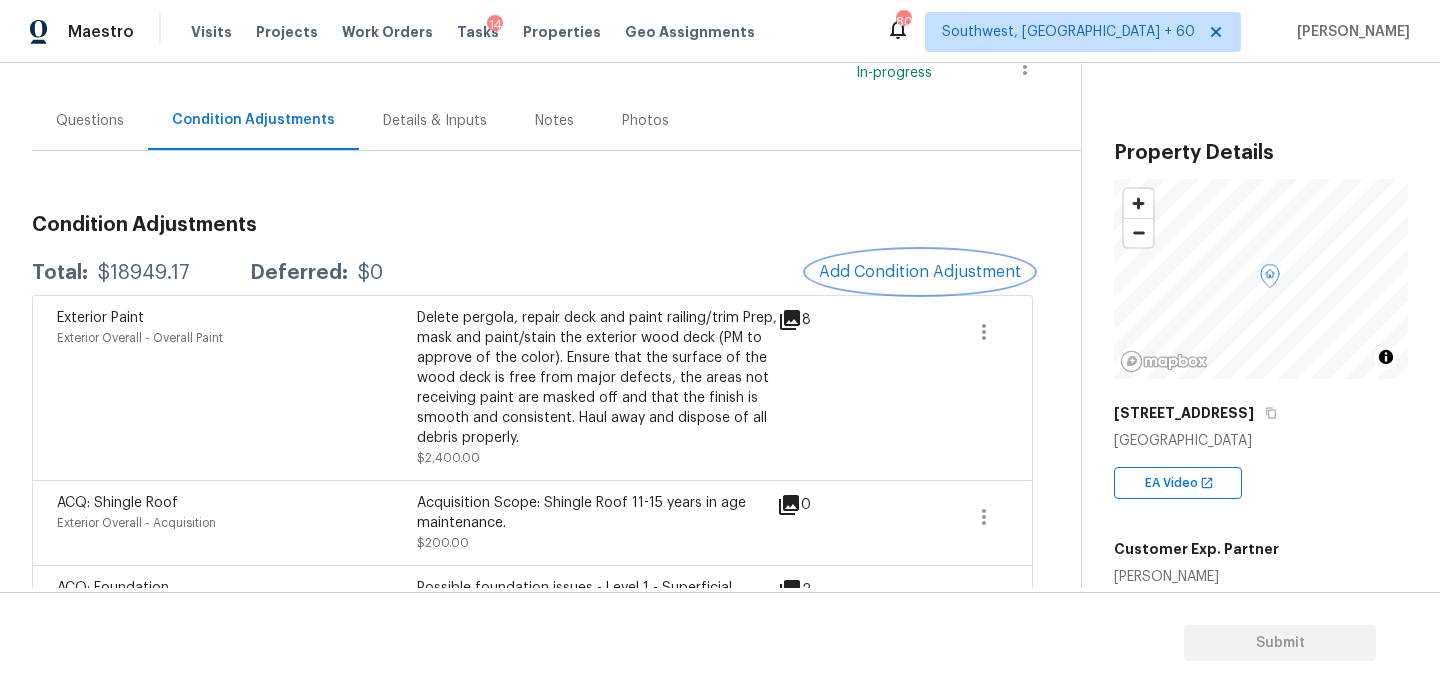 click on "Add Condition Adjustment" at bounding box center (920, 272) 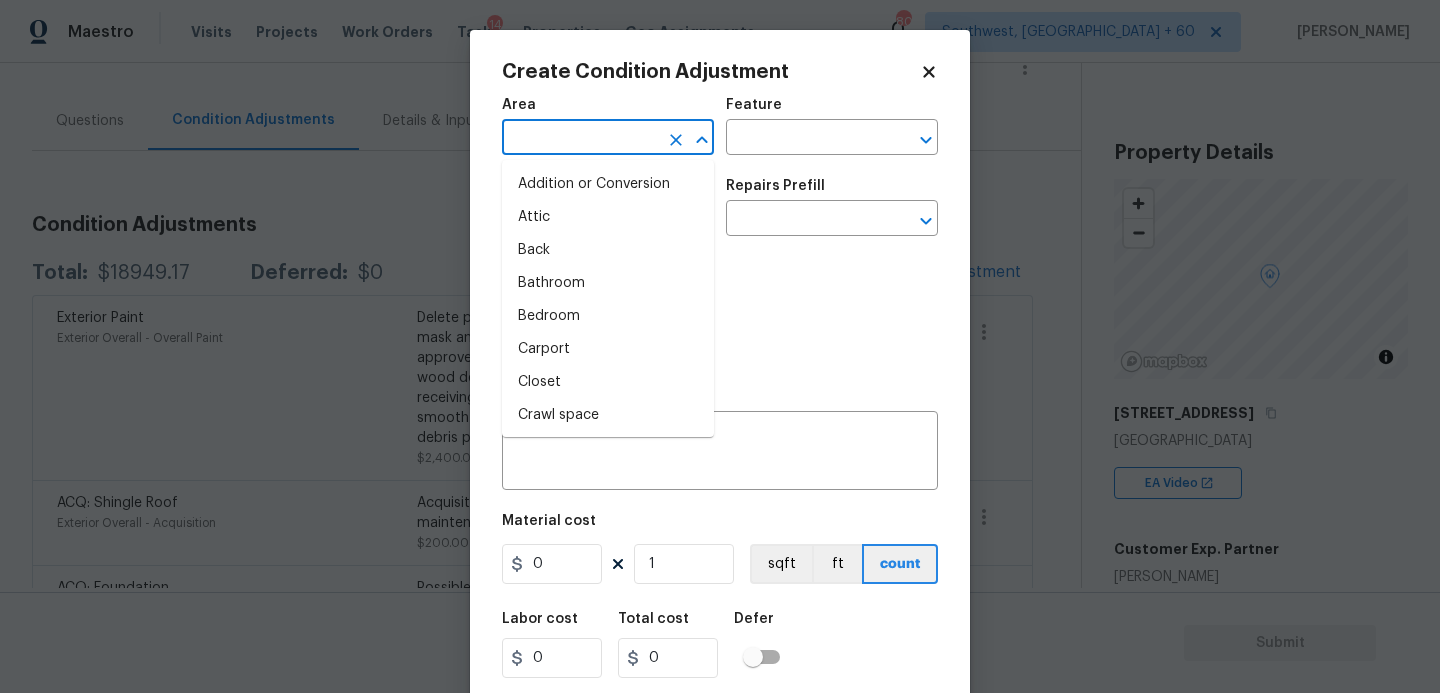 click at bounding box center (580, 139) 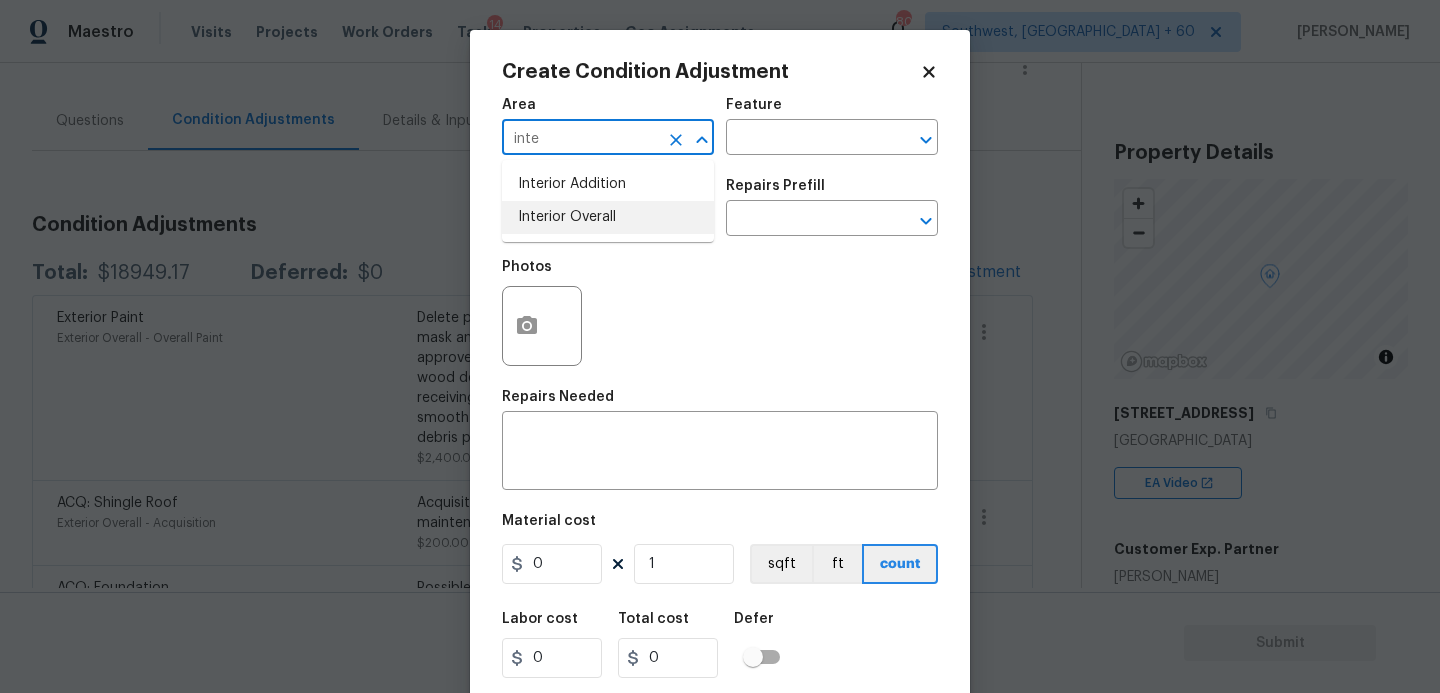 click on "Interior Overall" at bounding box center (608, 217) 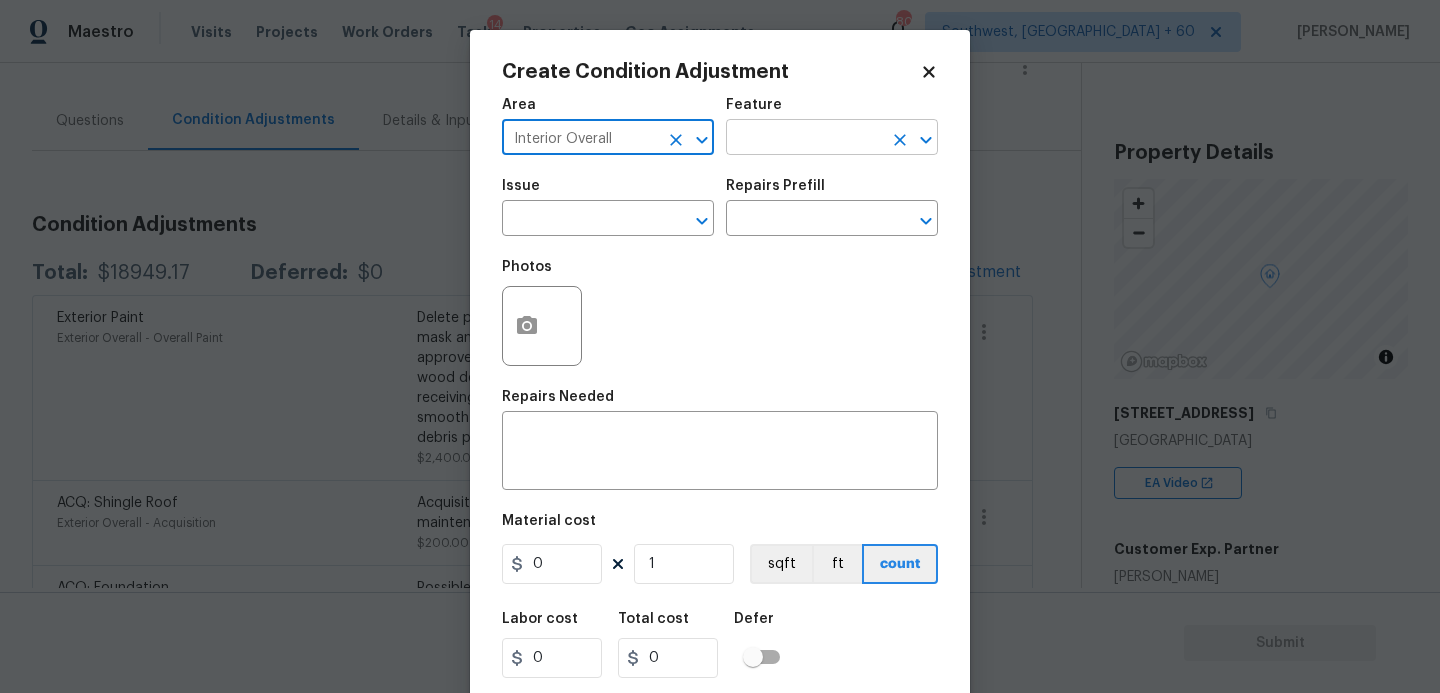 type on "Interior Overall" 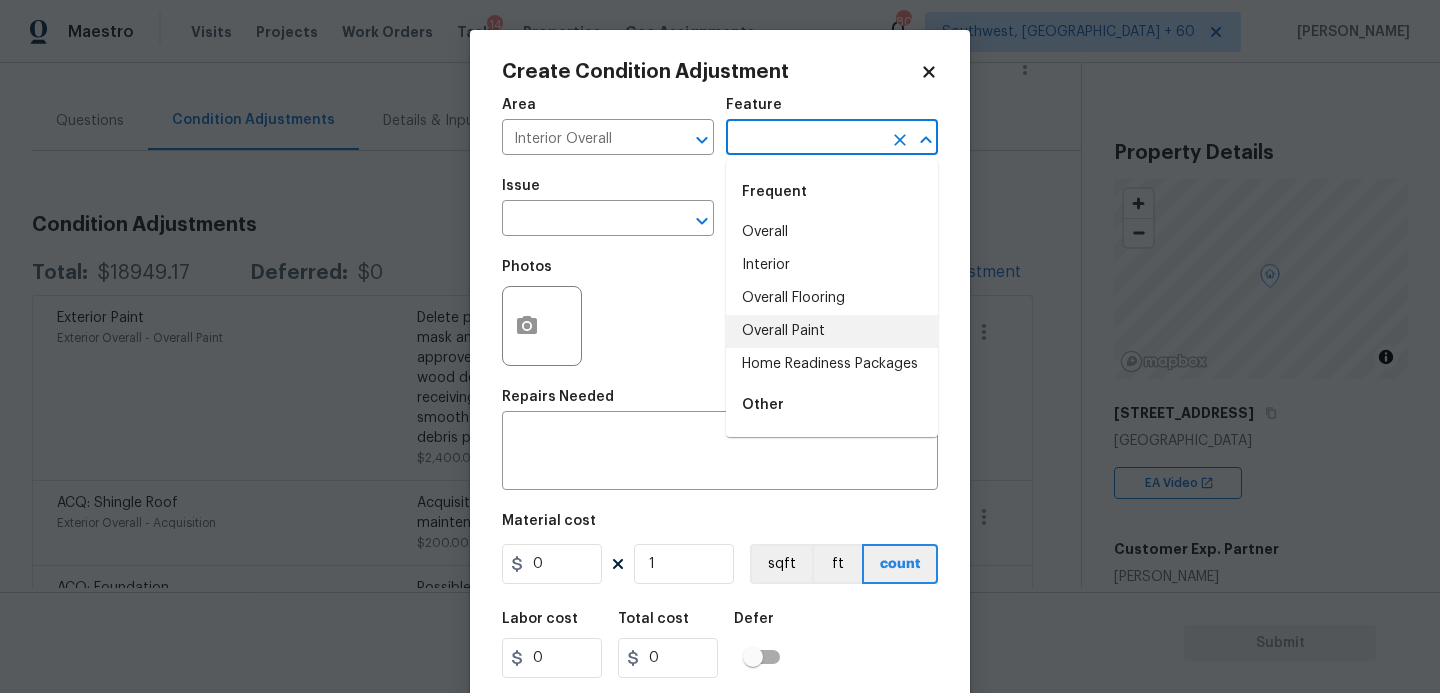 click on "Overall Paint" at bounding box center (832, 331) 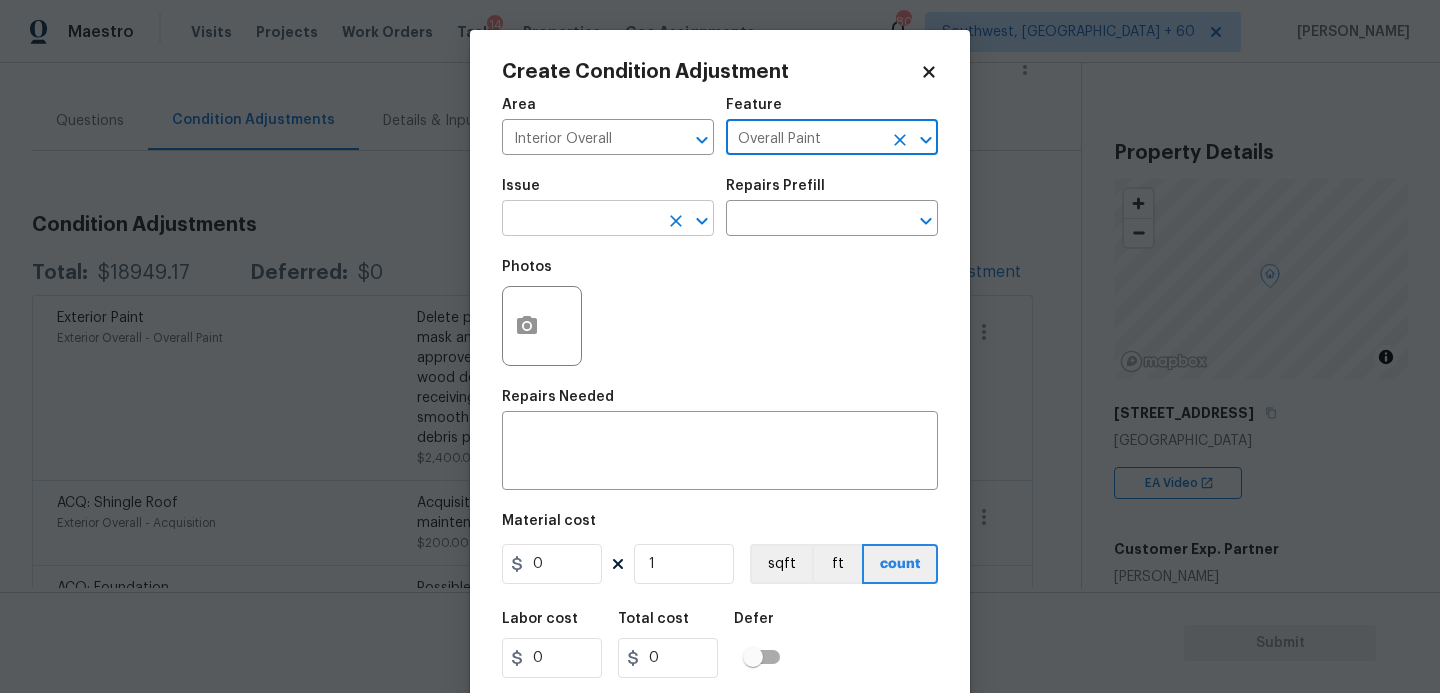 click at bounding box center (580, 220) 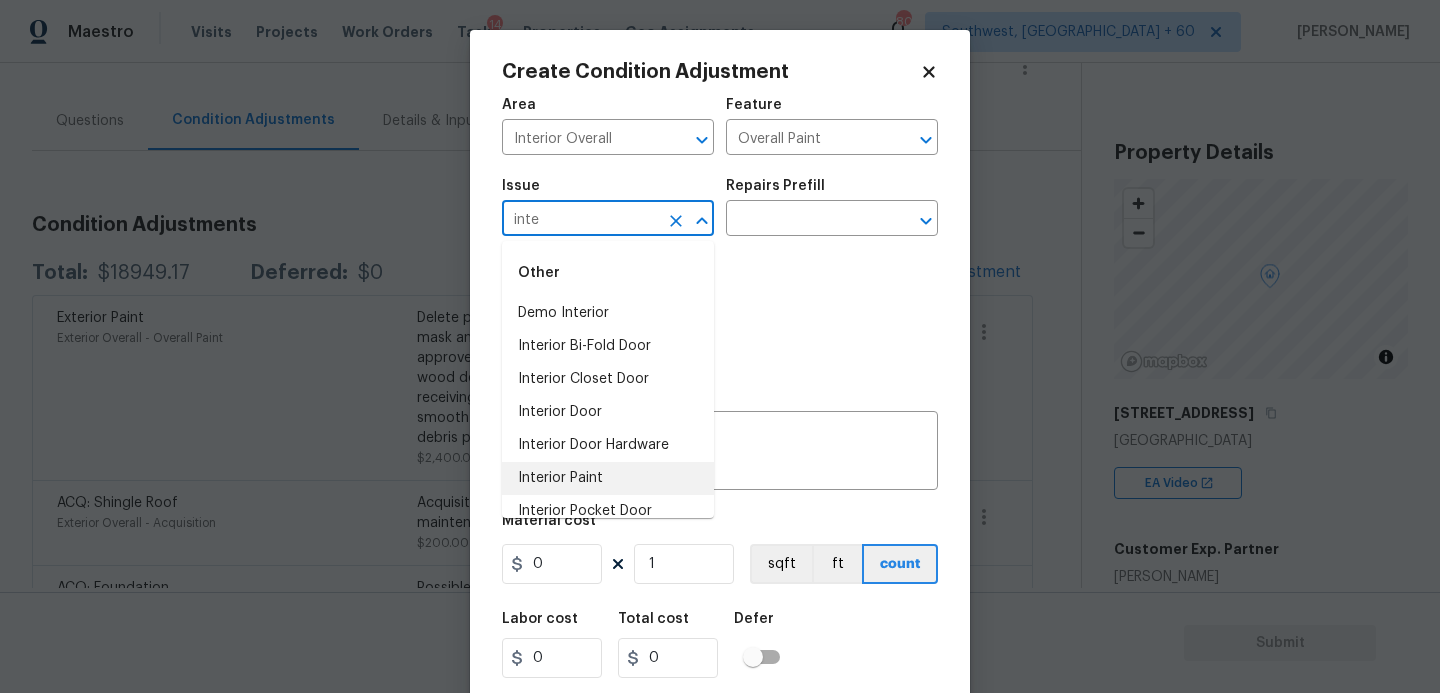 click on "Interior Paint" at bounding box center (608, 478) 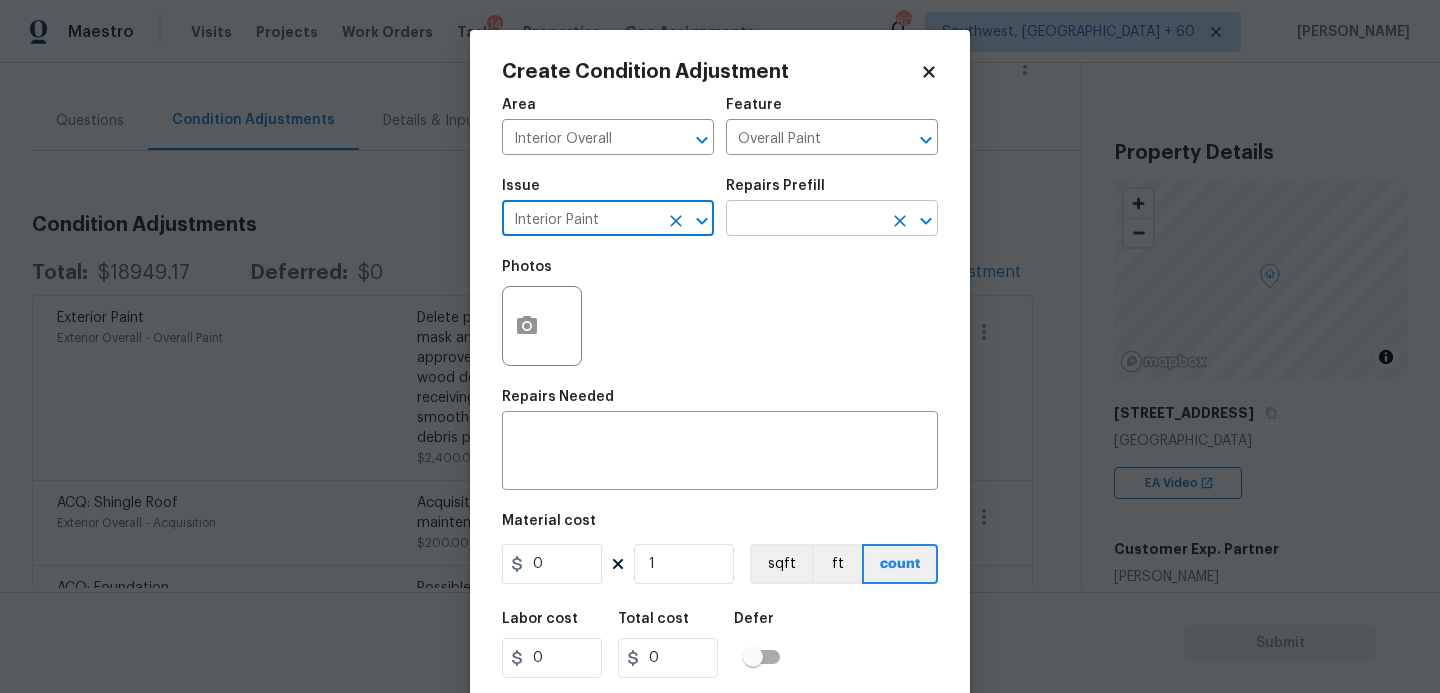 type on "Interior Paint" 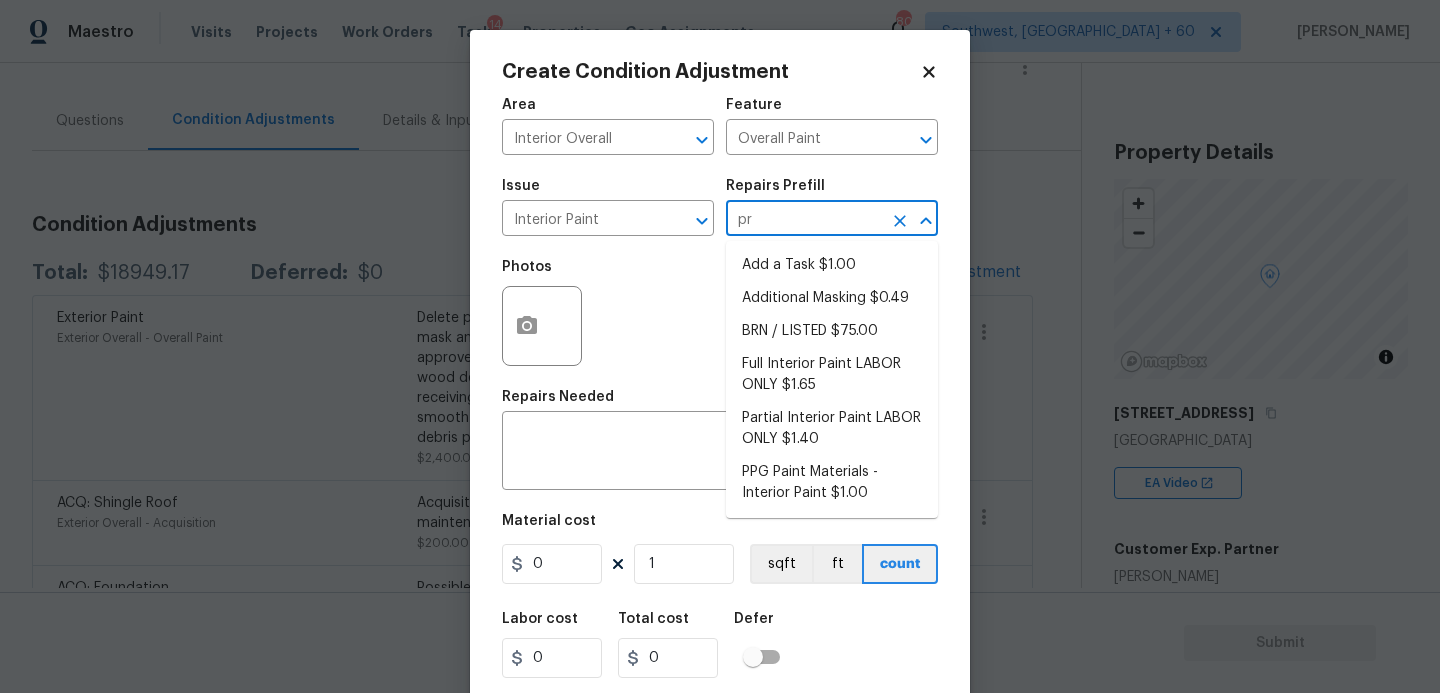 type on "pri" 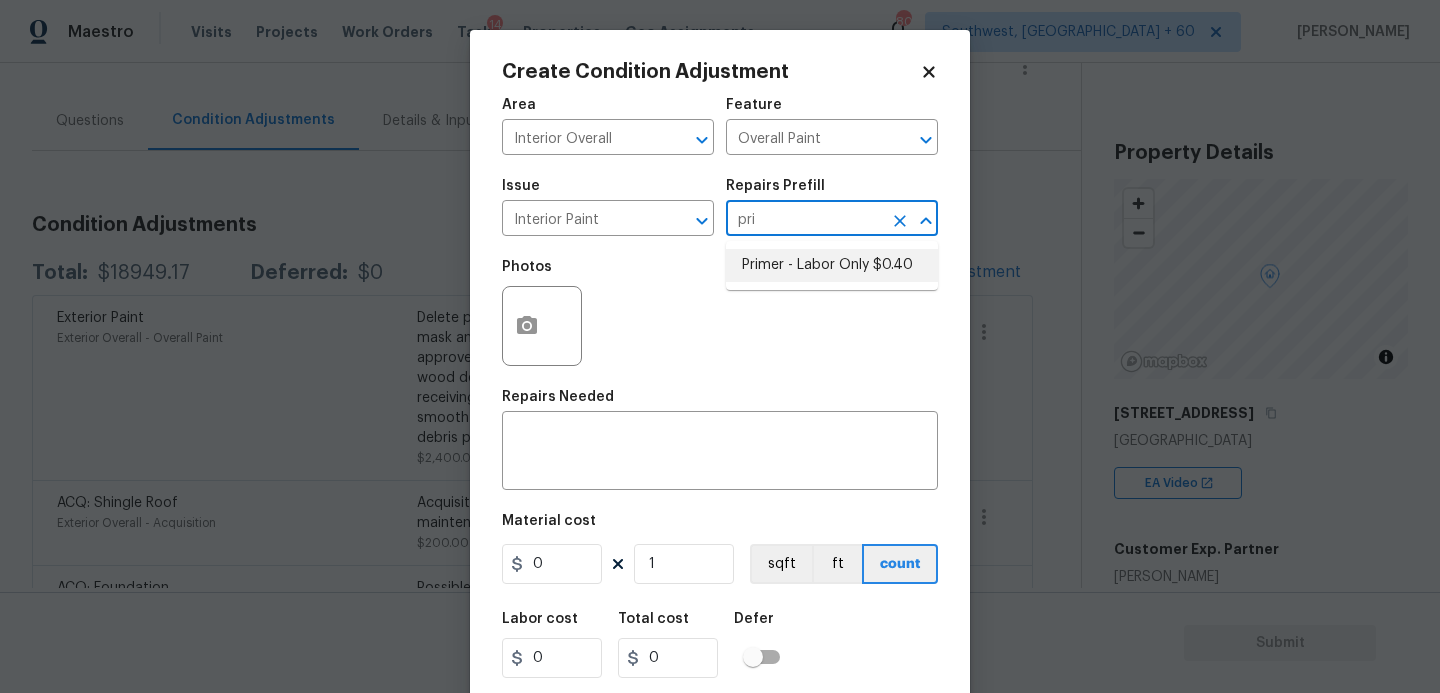 click on "Primer - Labor Only $0.40" at bounding box center [832, 265] 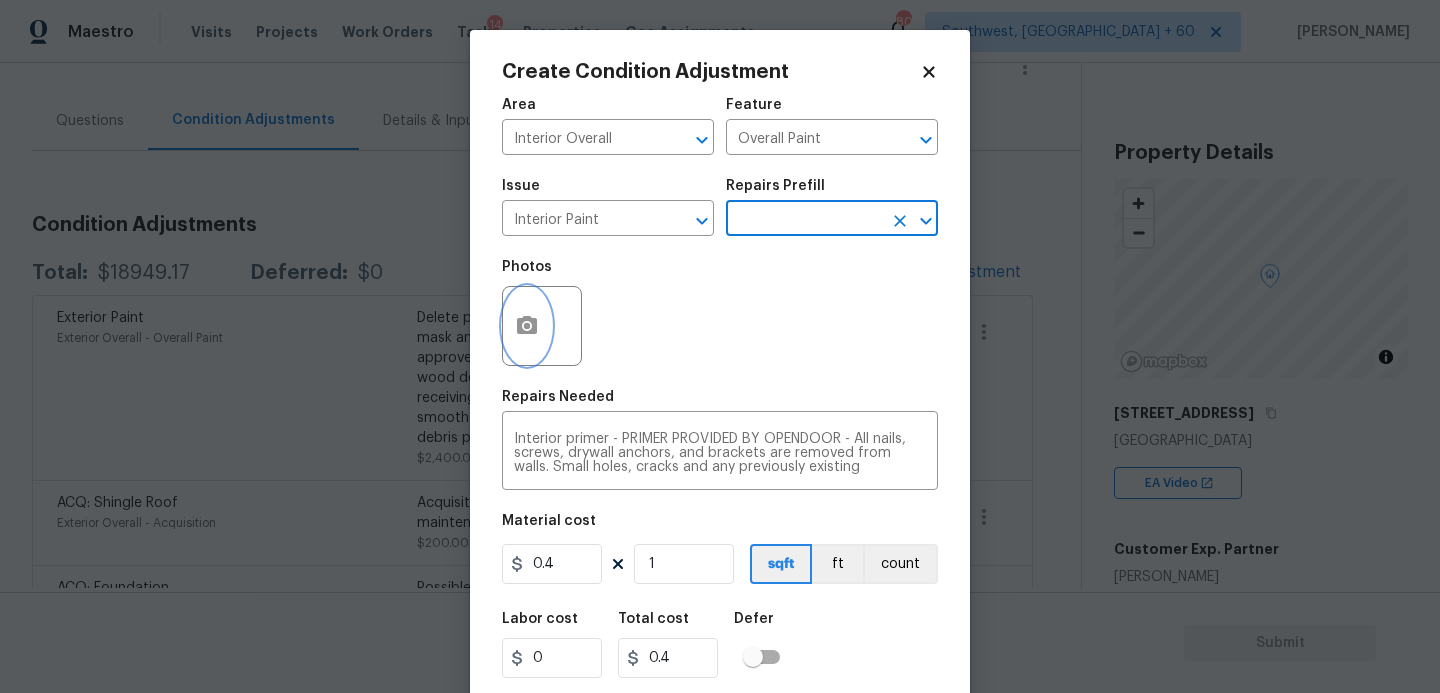click at bounding box center (527, 326) 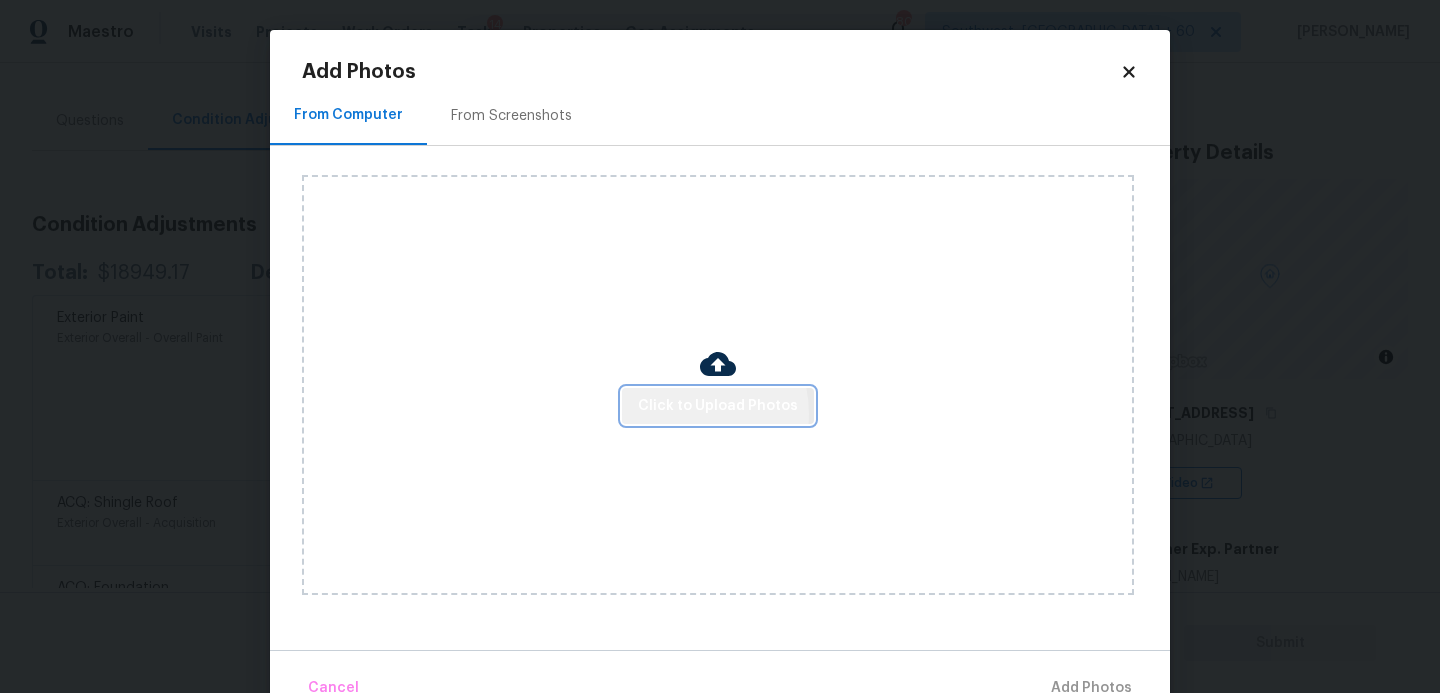 click on "Click to Upload Photos" at bounding box center (718, 406) 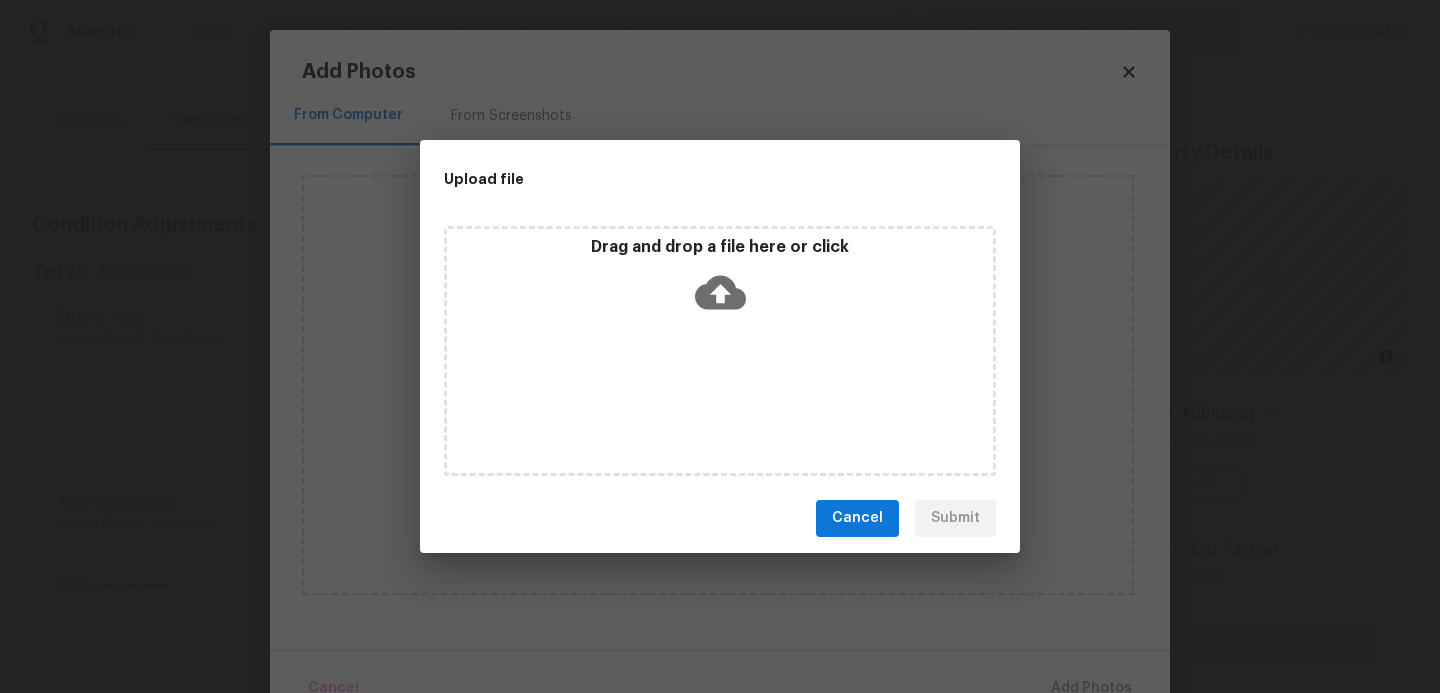 click 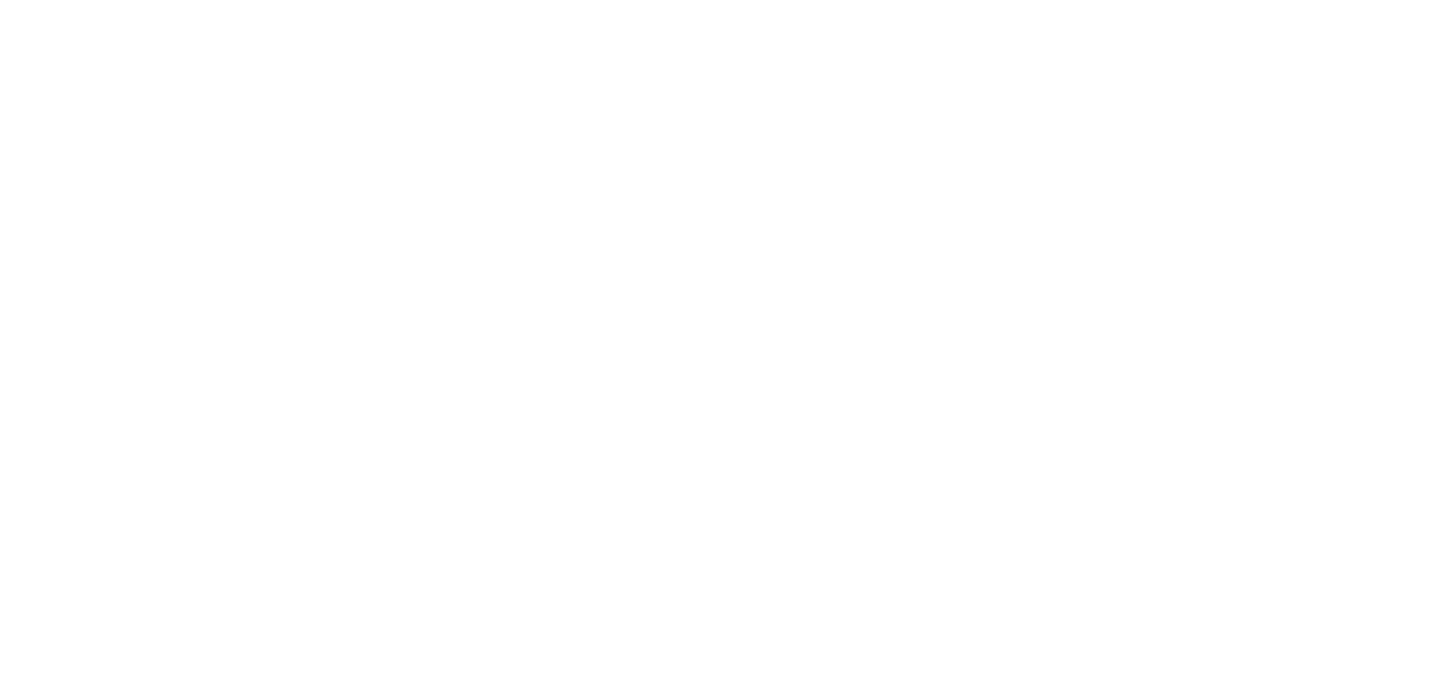 scroll, scrollTop: 0, scrollLeft: 0, axis: both 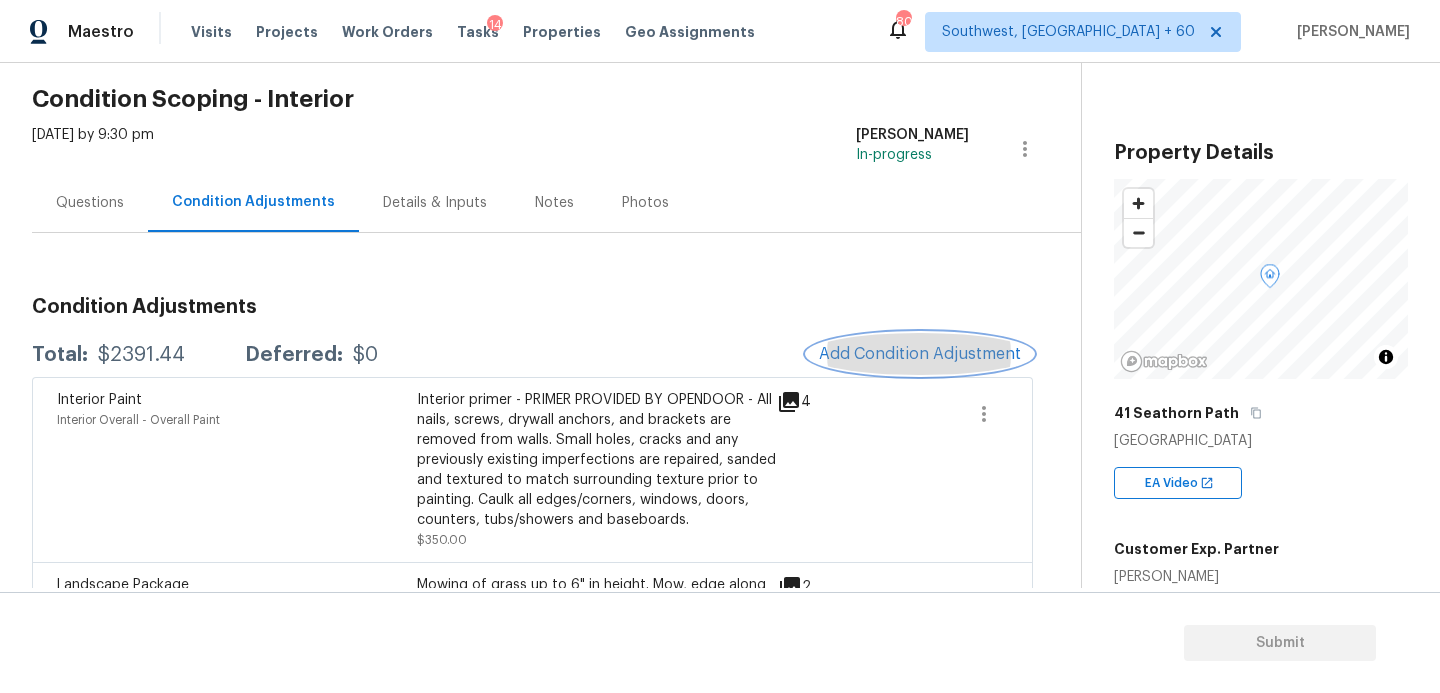 click on "Add Condition Adjustment" at bounding box center (920, 354) 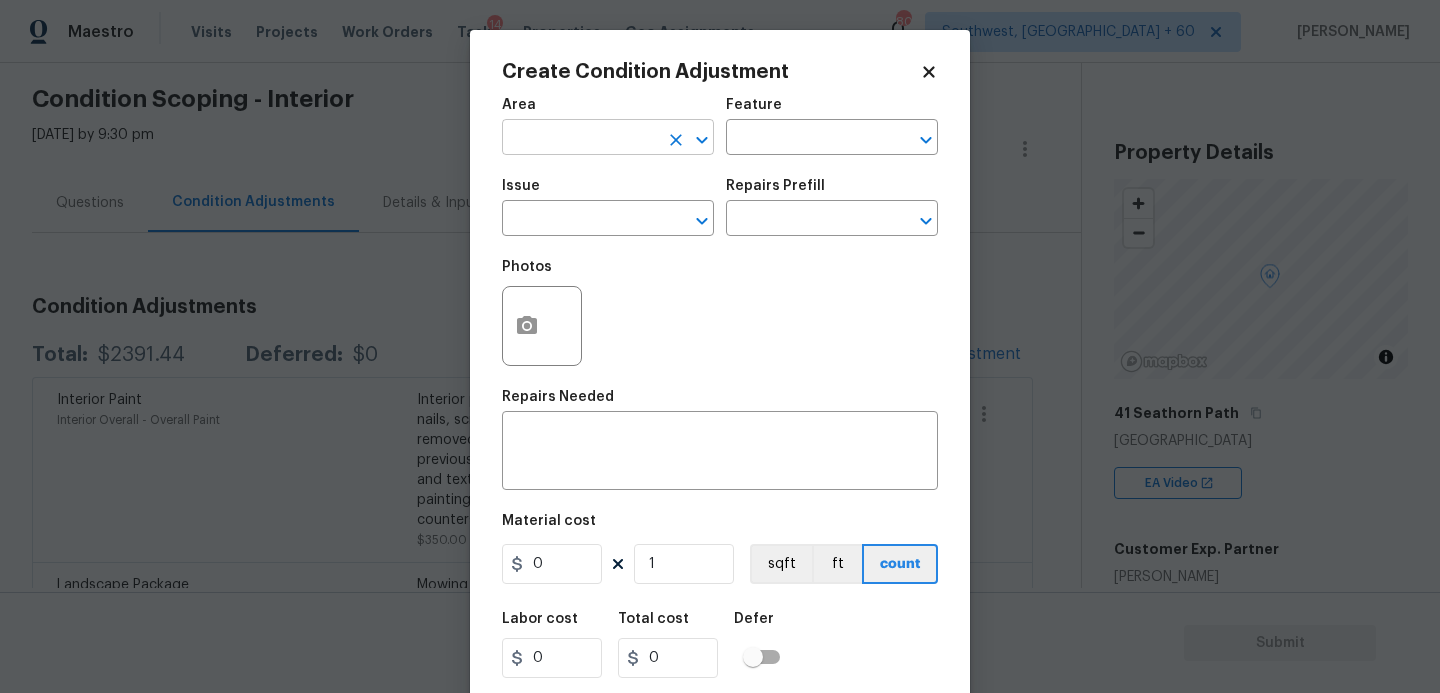 click at bounding box center [580, 139] 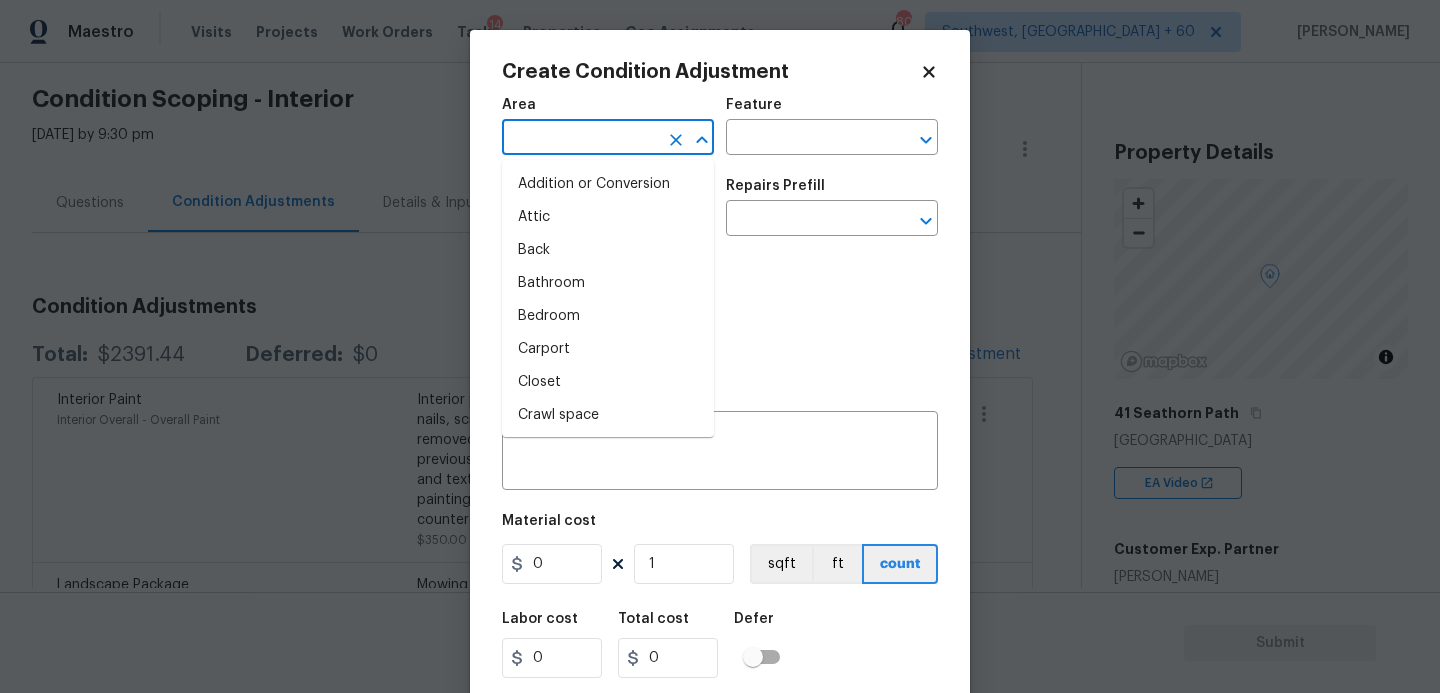 type on "r" 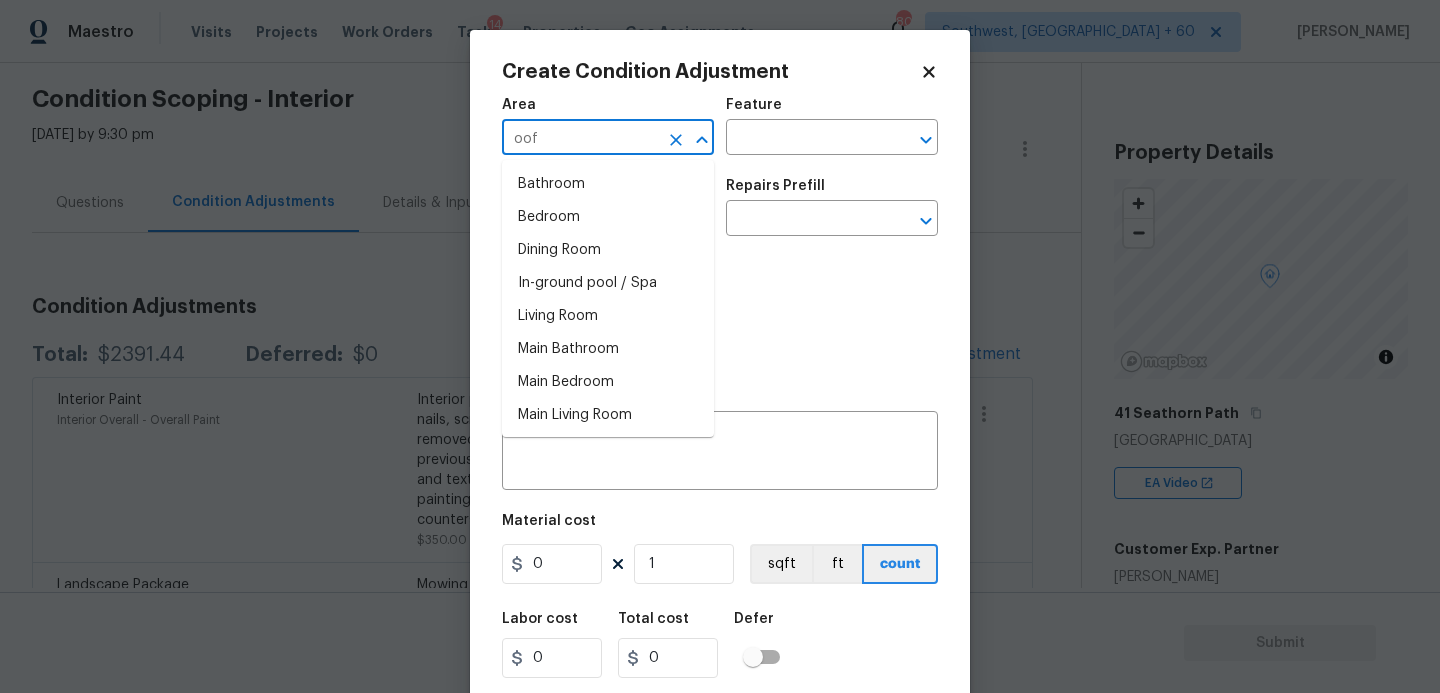 drag, startPoint x: 593, startPoint y: 134, endPoint x: 593, endPoint y: 169, distance: 35 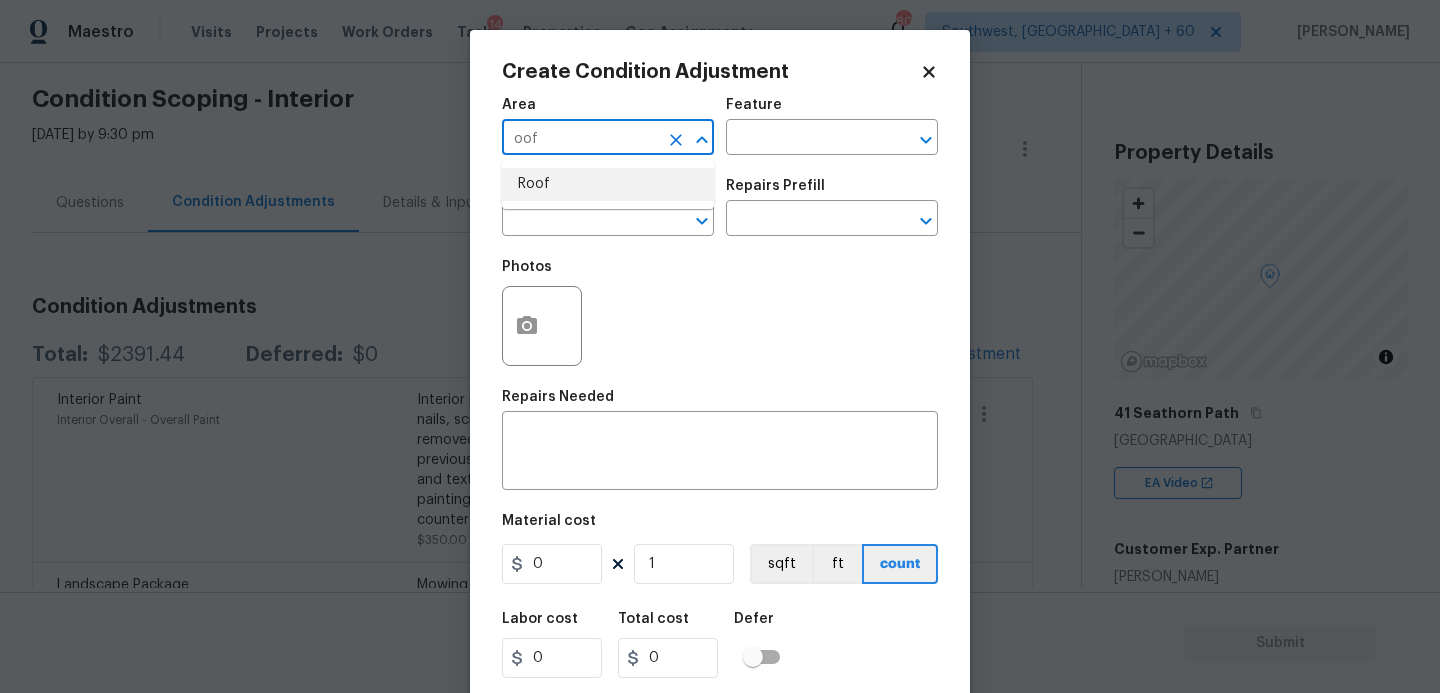 click on "Roof" at bounding box center (608, 184) 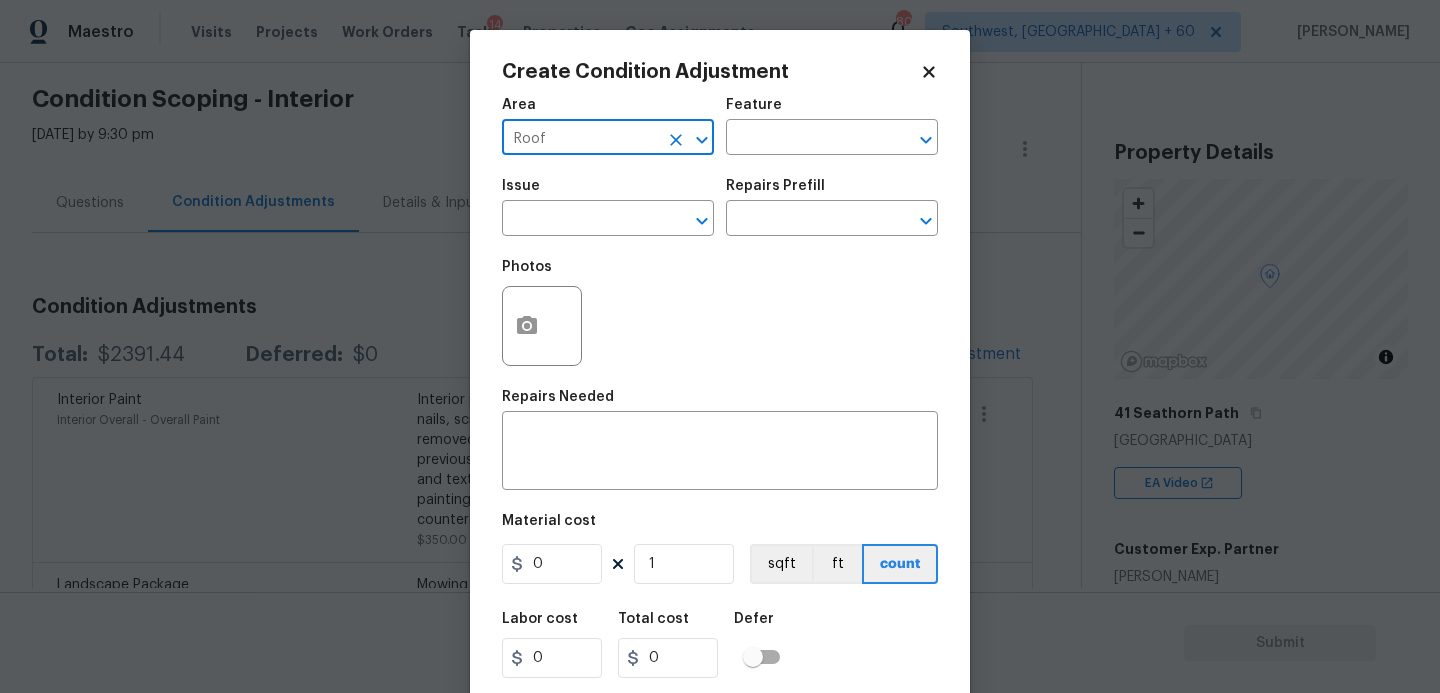 type on "Roof" 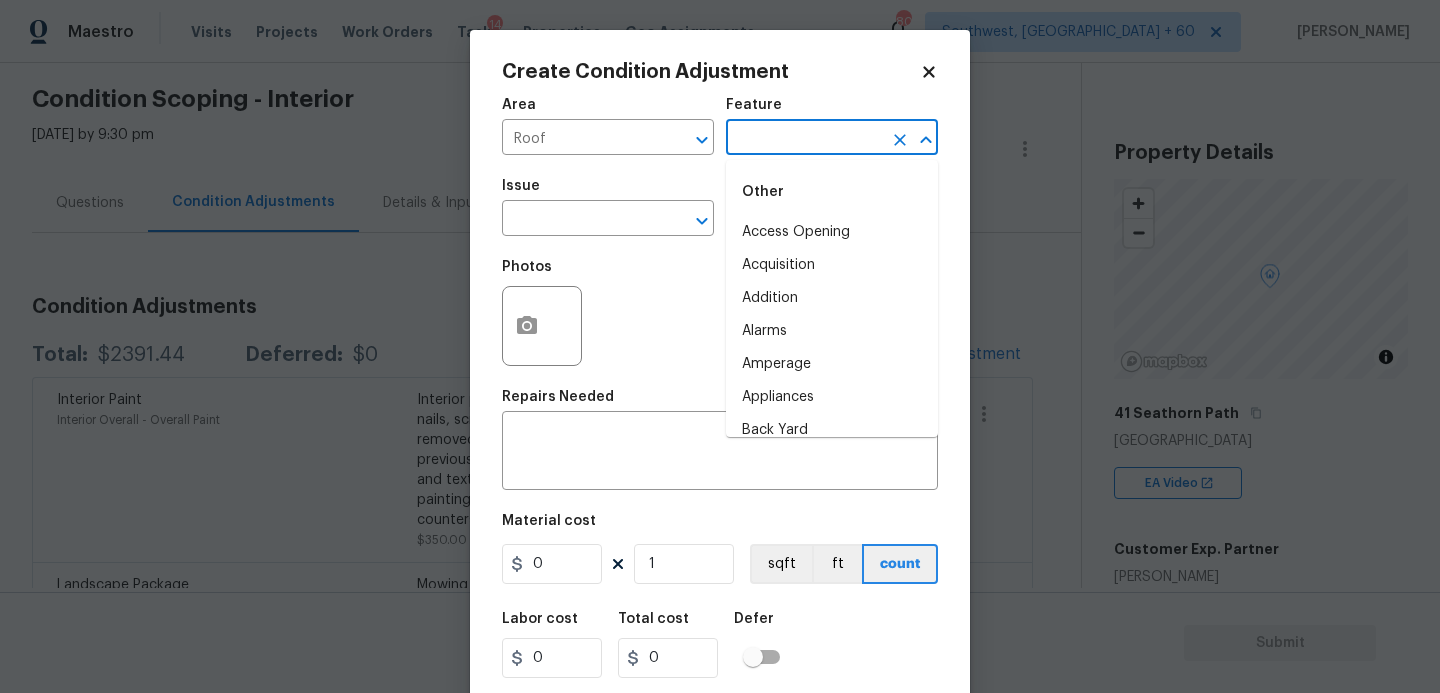 click at bounding box center [804, 139] 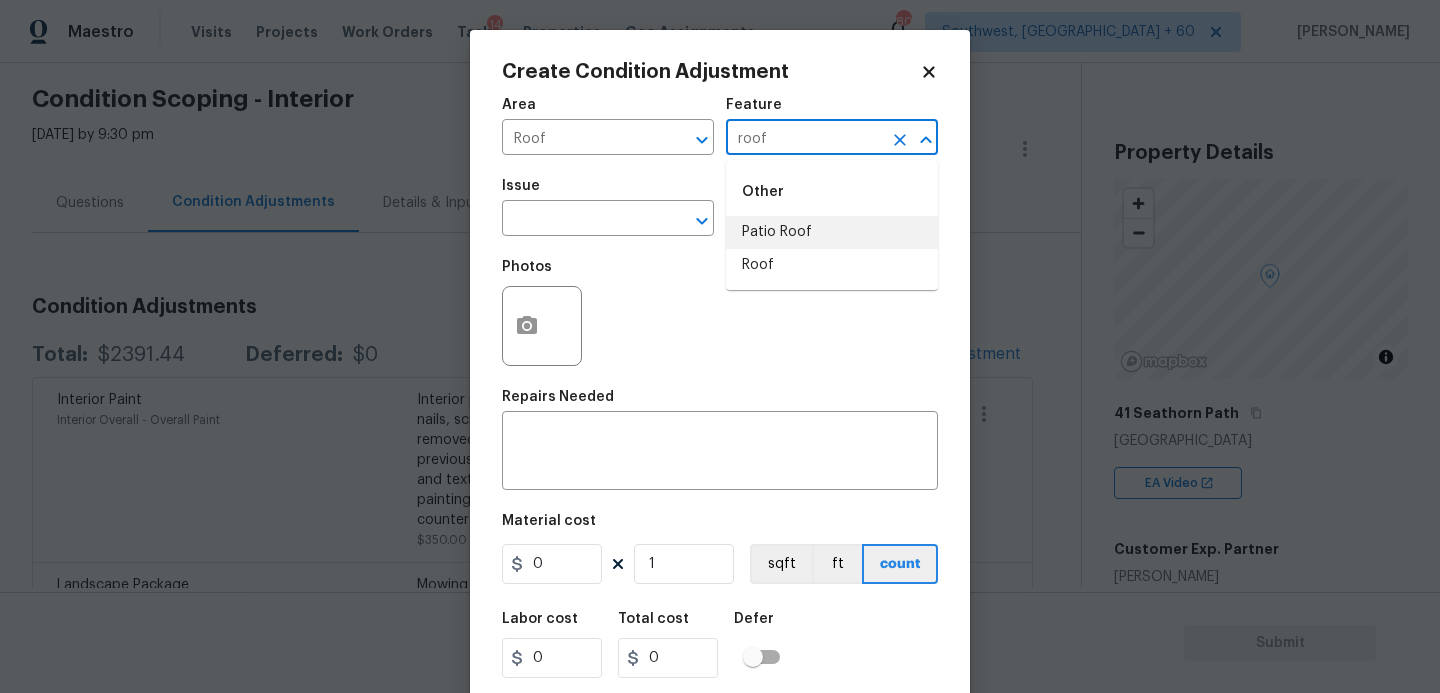 click on "Roof" at bounding box center [832, 265] 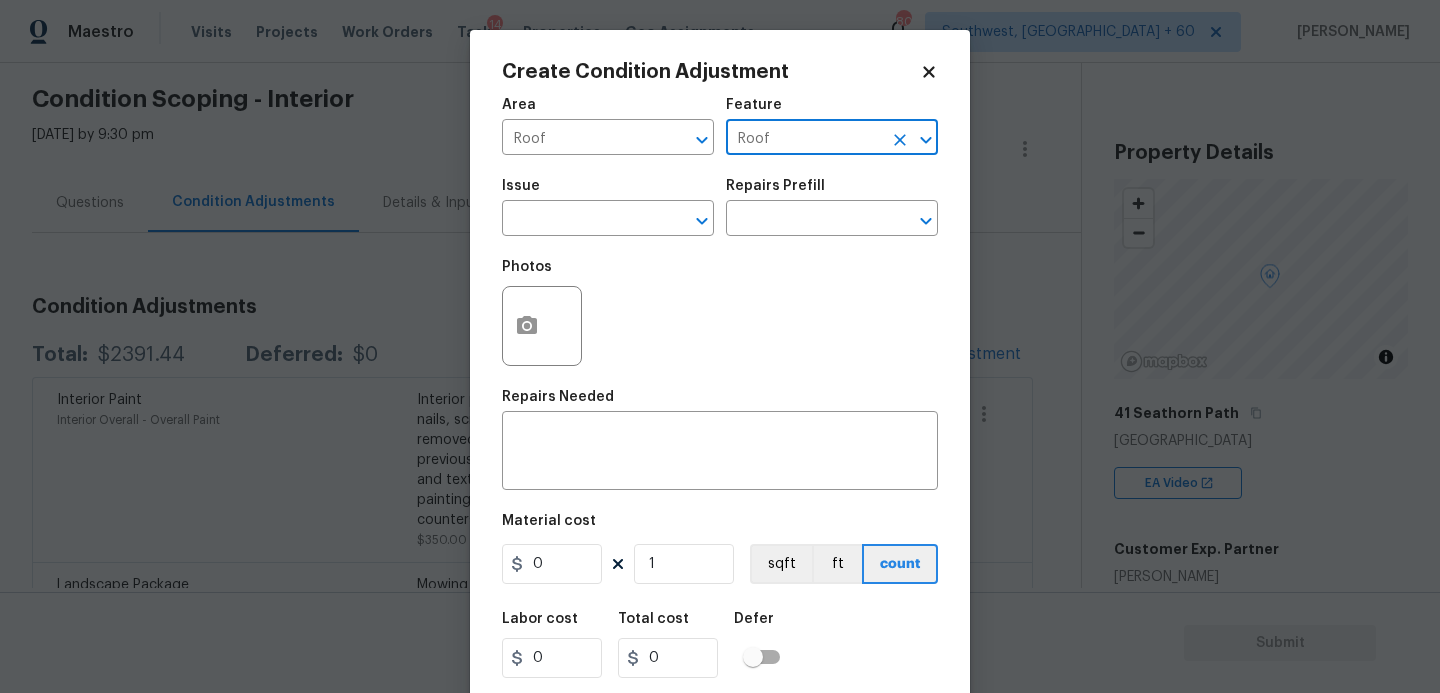 type on "Roof" 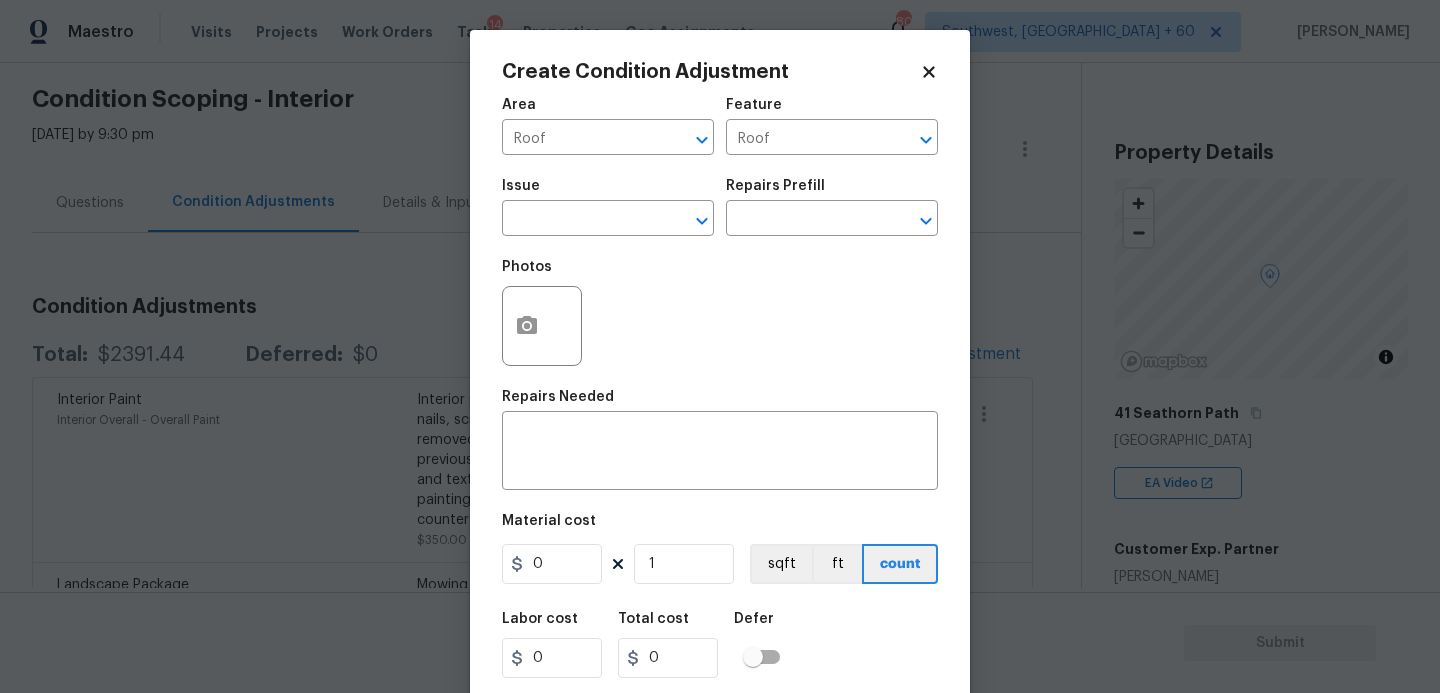 click on "Issue ​" at bounding box center [608, 207] 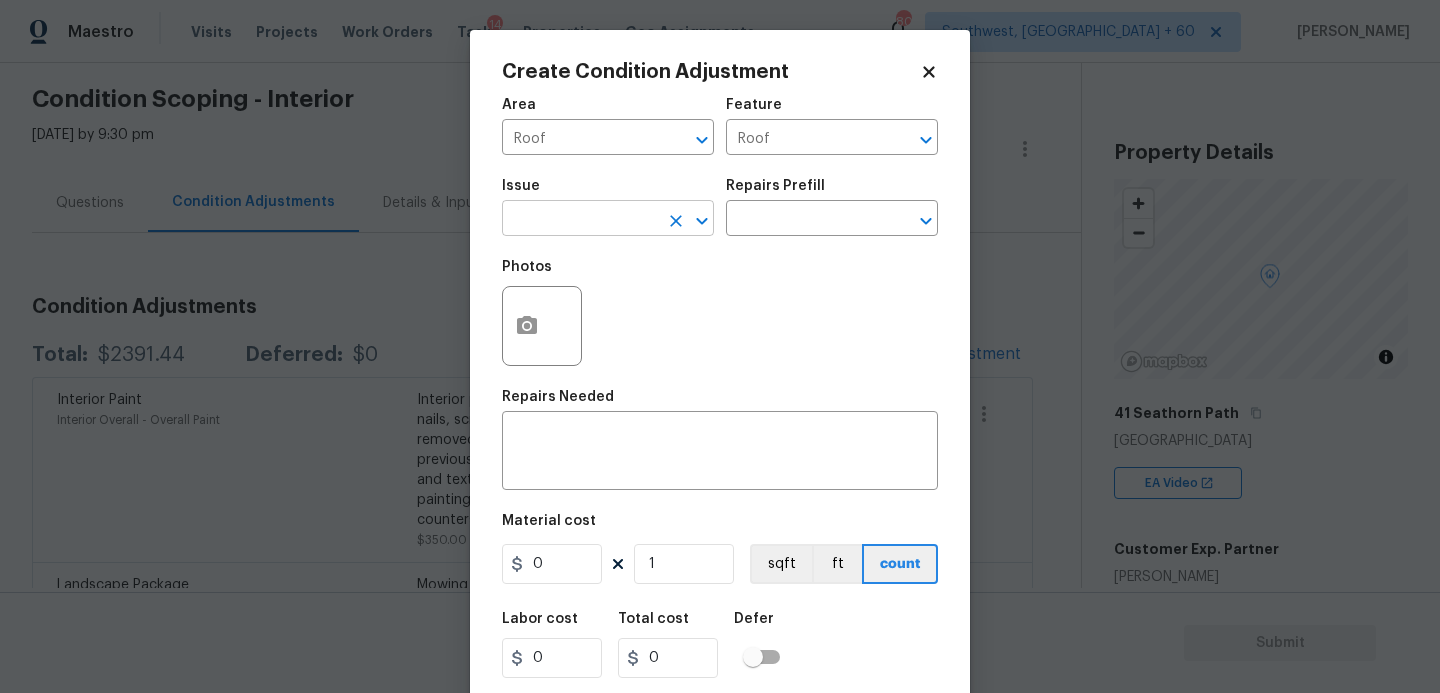click at bounding box center [580, 220] 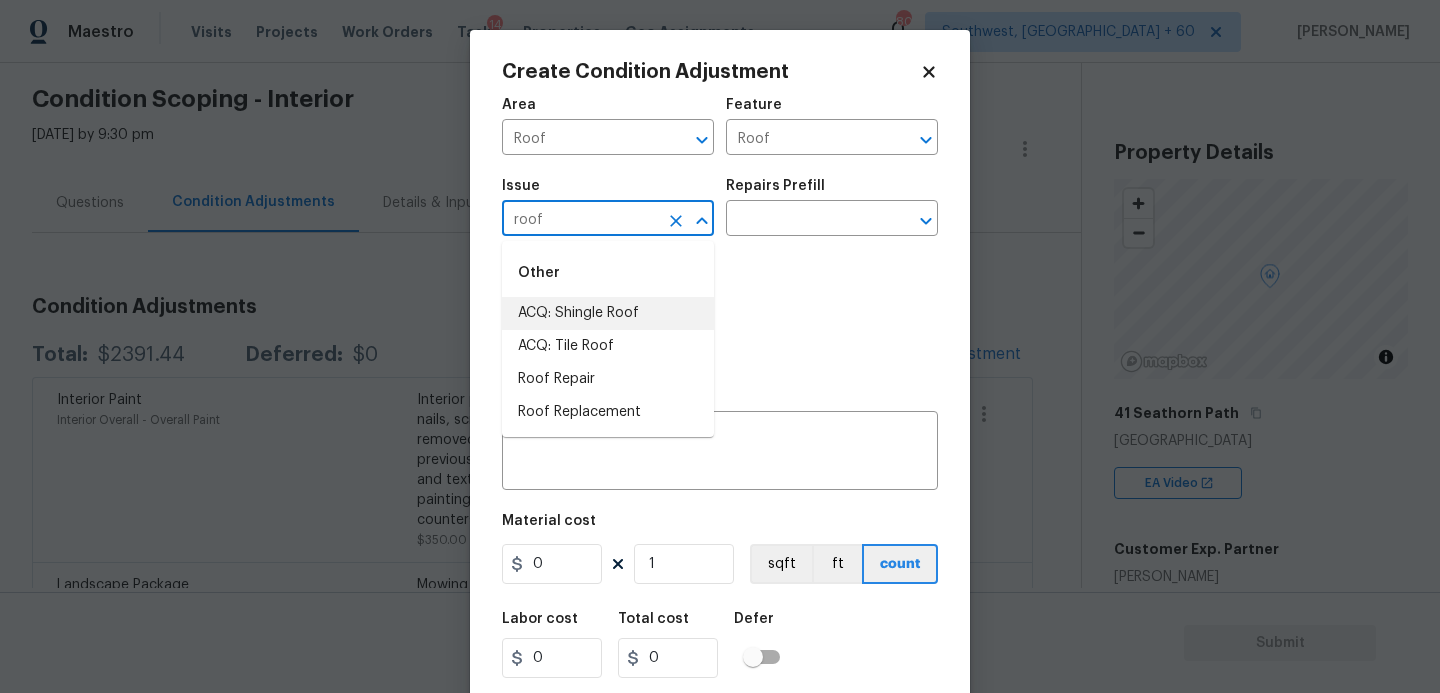 click on "ACQ: Shingle Roof" at bounding box center (608, 313) 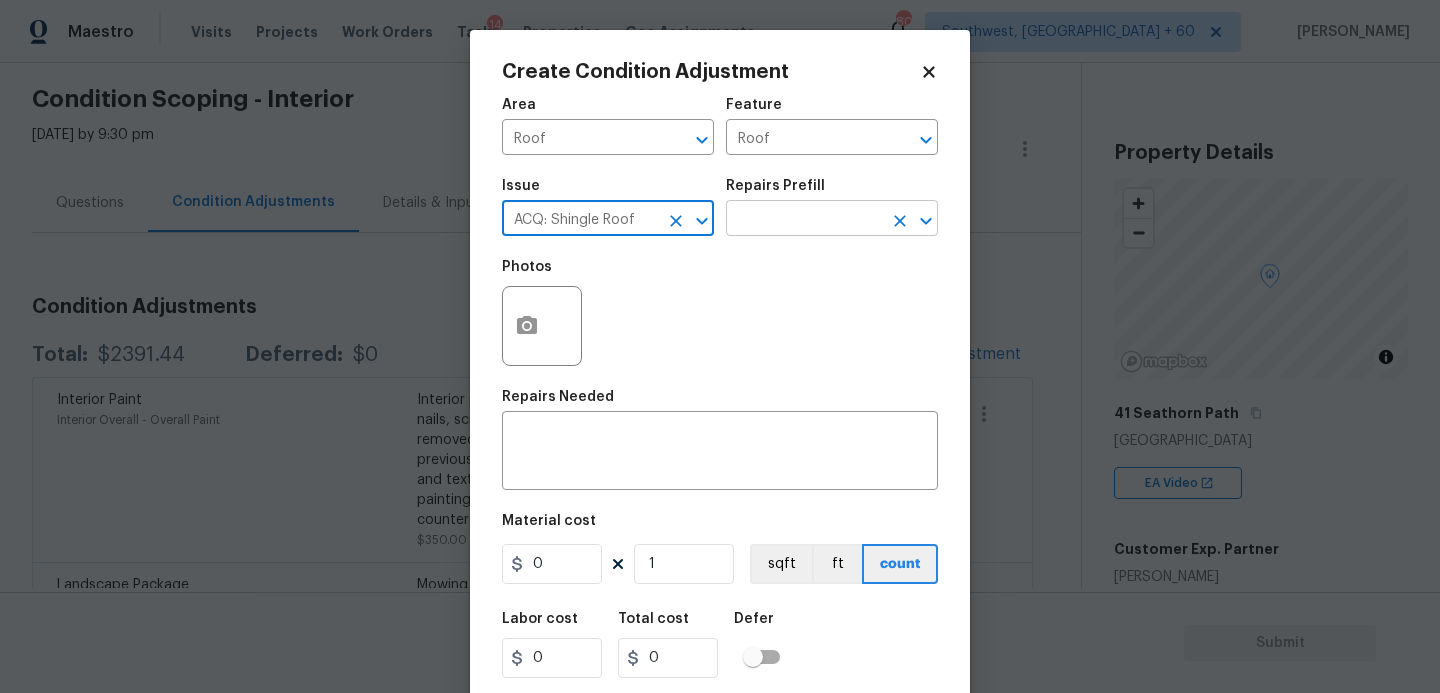 type on "ACQ: Shingle Roof" 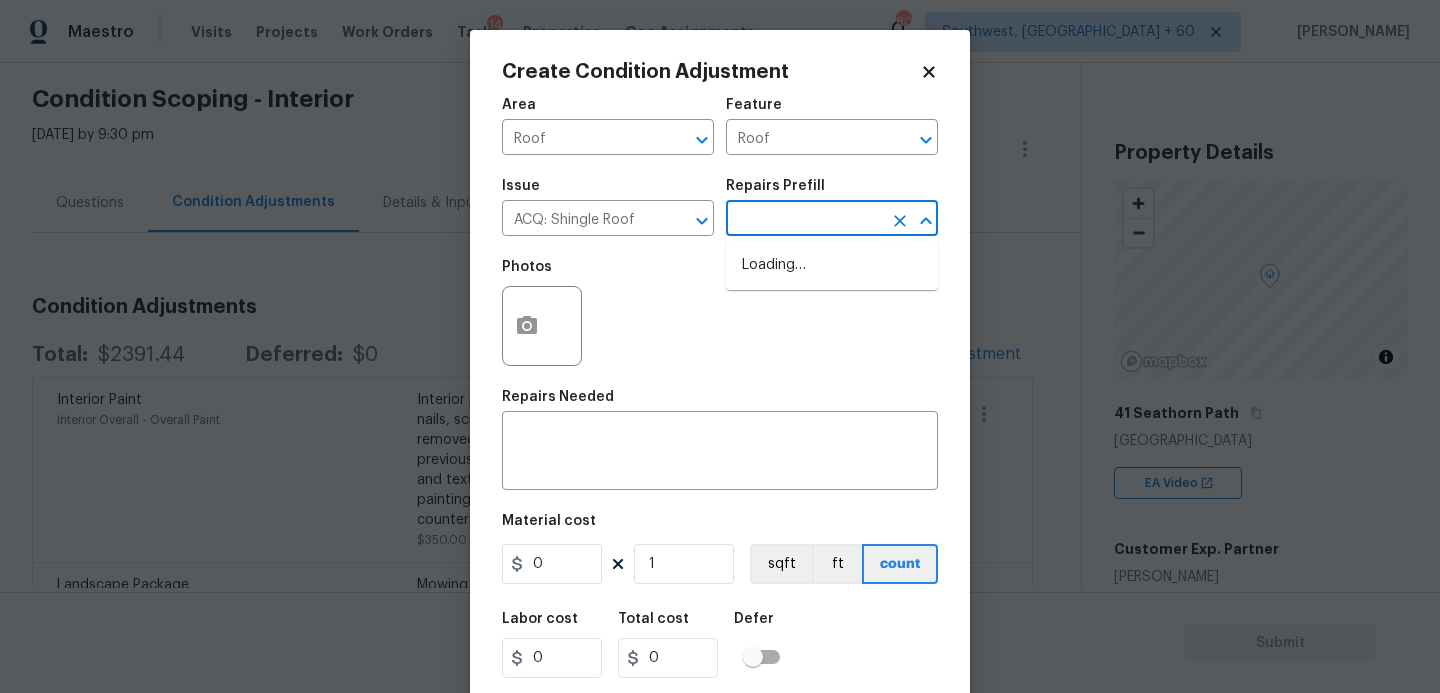 click at bounding box center (804, 220) 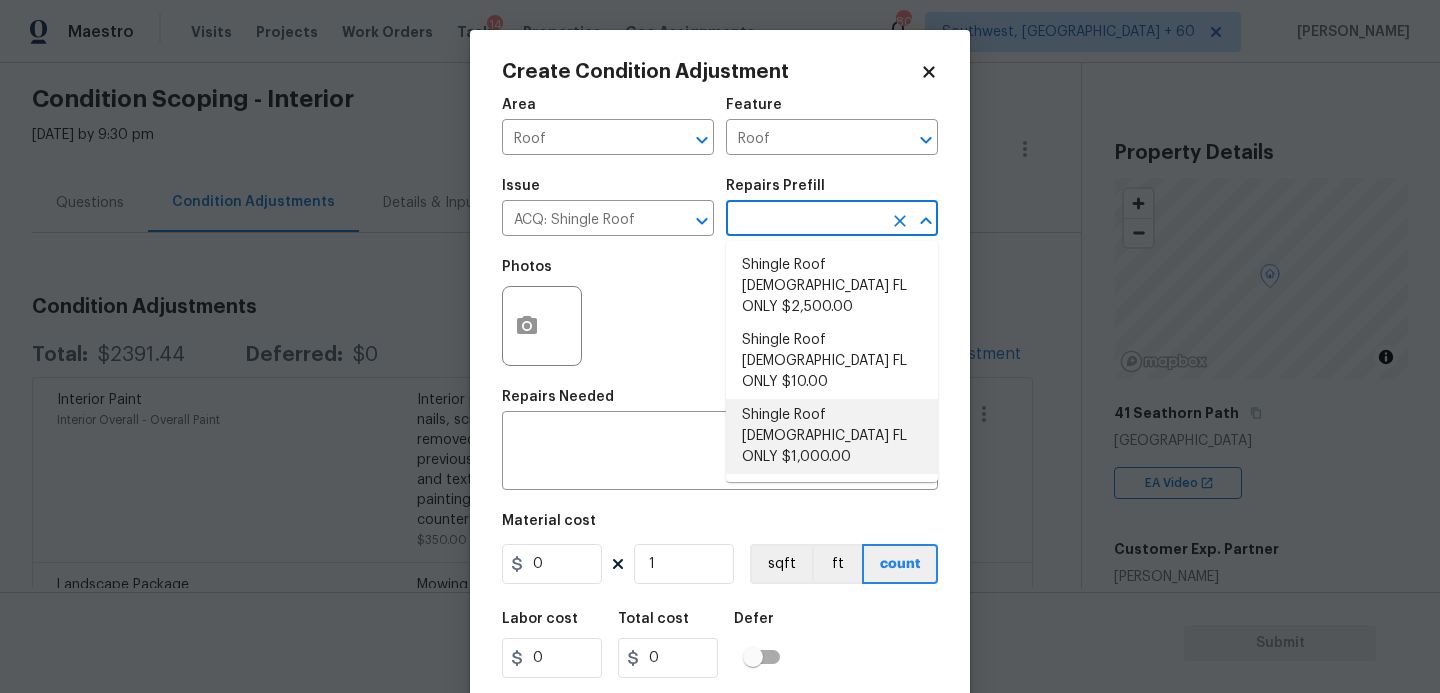 click on "Shingle Roof [DEMOGRAPHIC_DATA] FL ONLY $1,000.00" at bounding box center (832, 436) 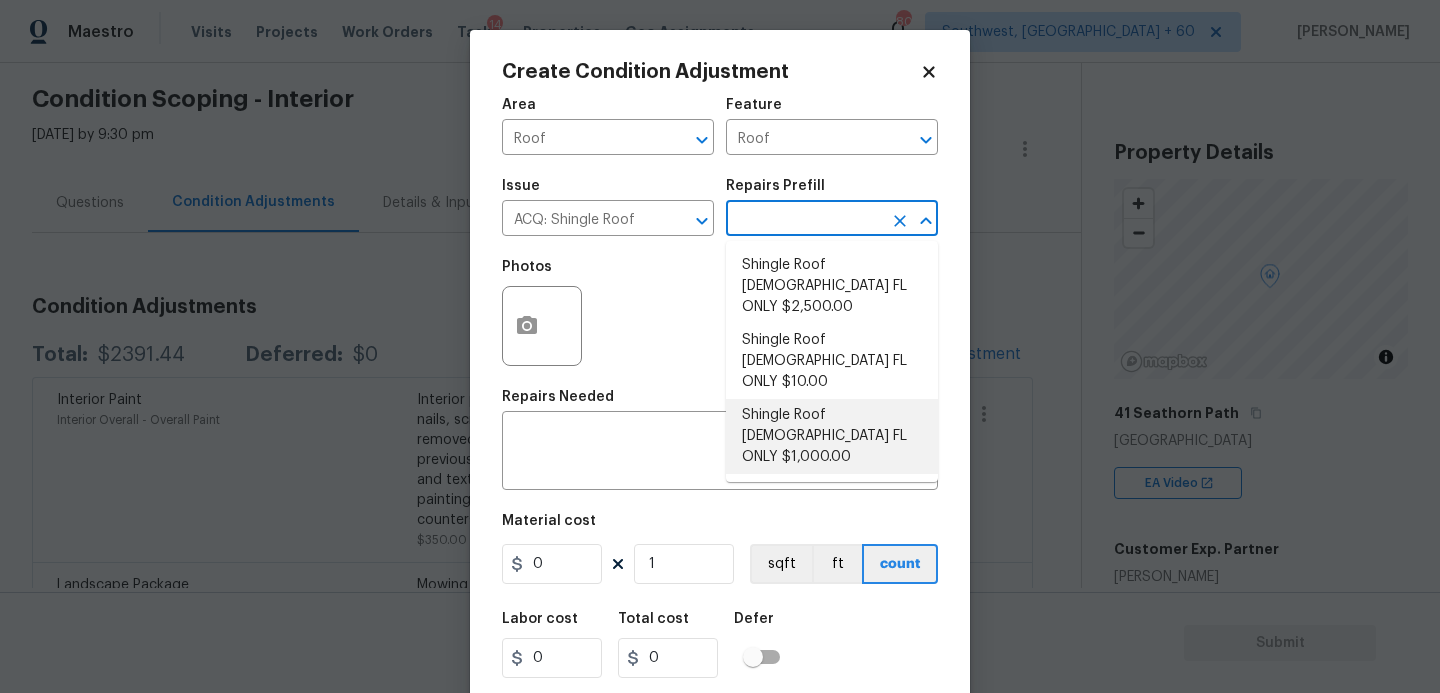 type on "Acquisition Scope ([US_STATE] Only): Shingle Roof 5-9 years in age maintenance." 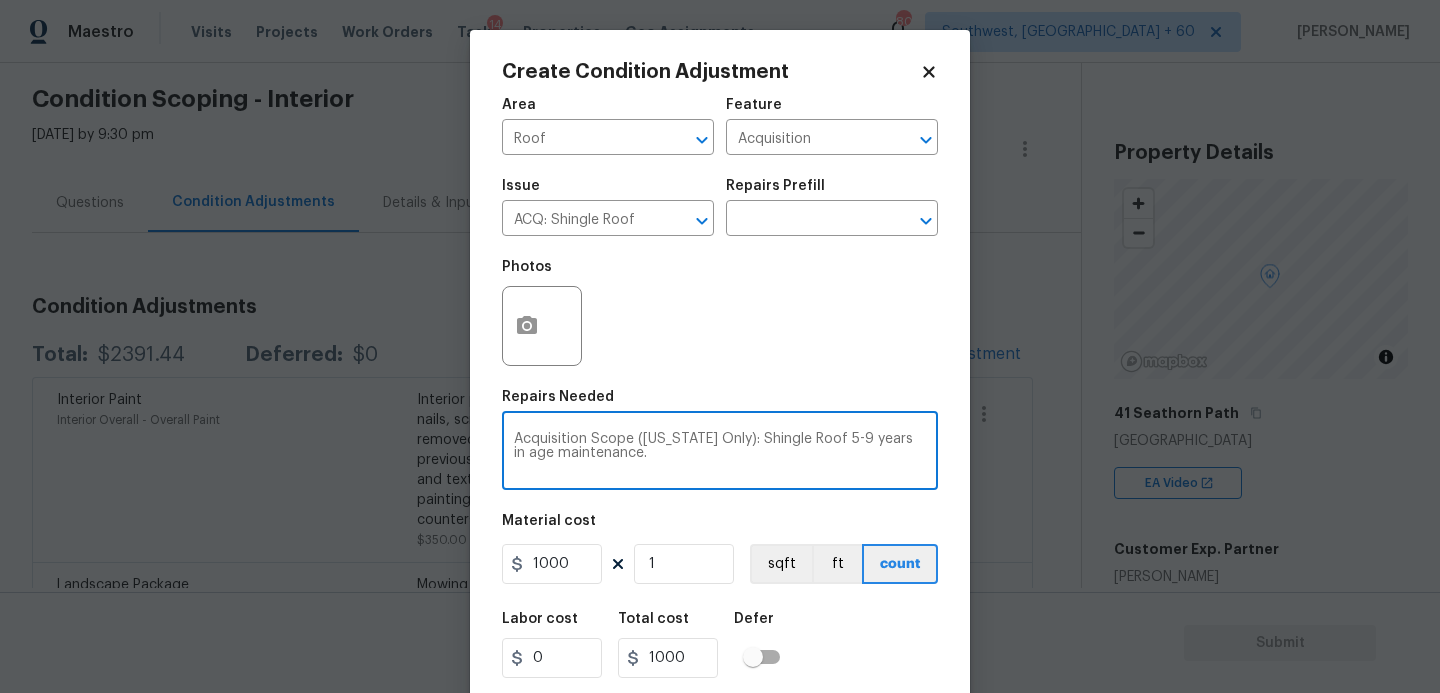 click on "Acquisition Scope (Florida Only): Shingle Roof 5-9 years in age maintenance." at bounding box center [720, 453] 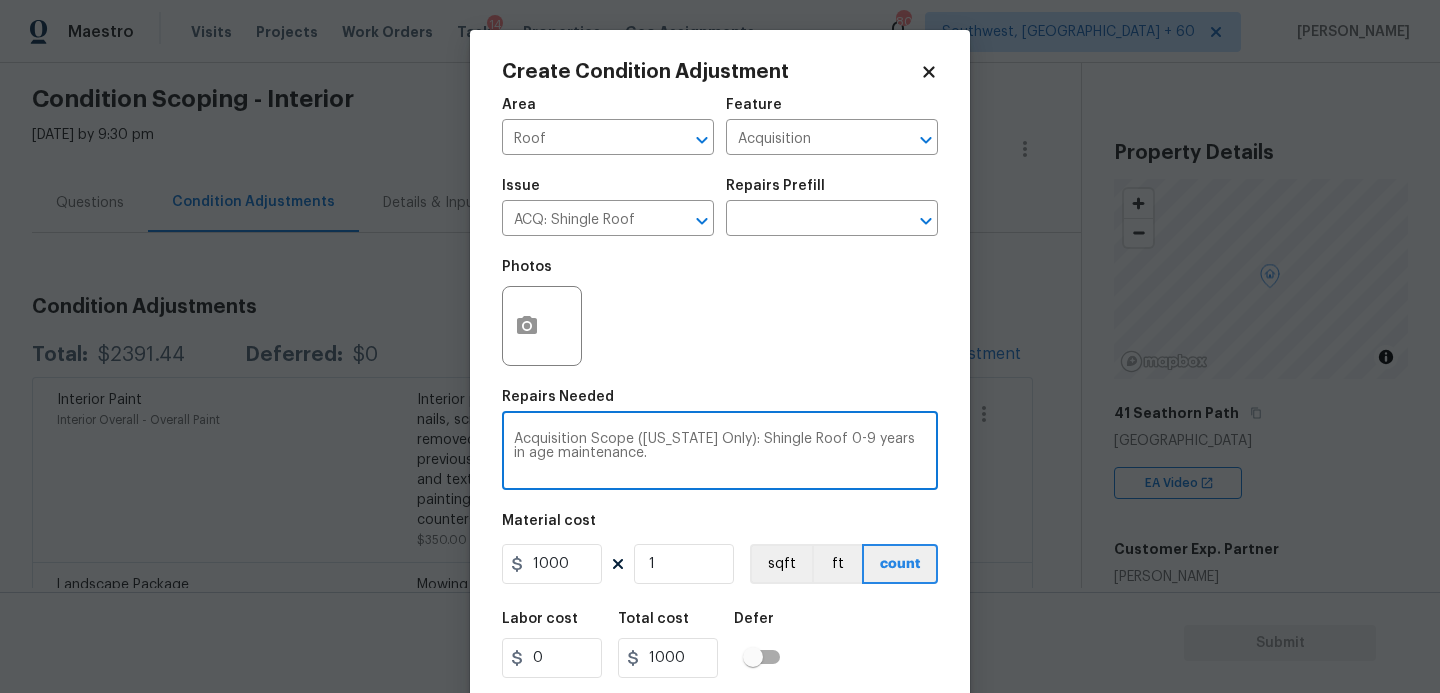 type on "Acquisition Scope (Florida Only): Shingle Roof 0-9 years in age maintenance." 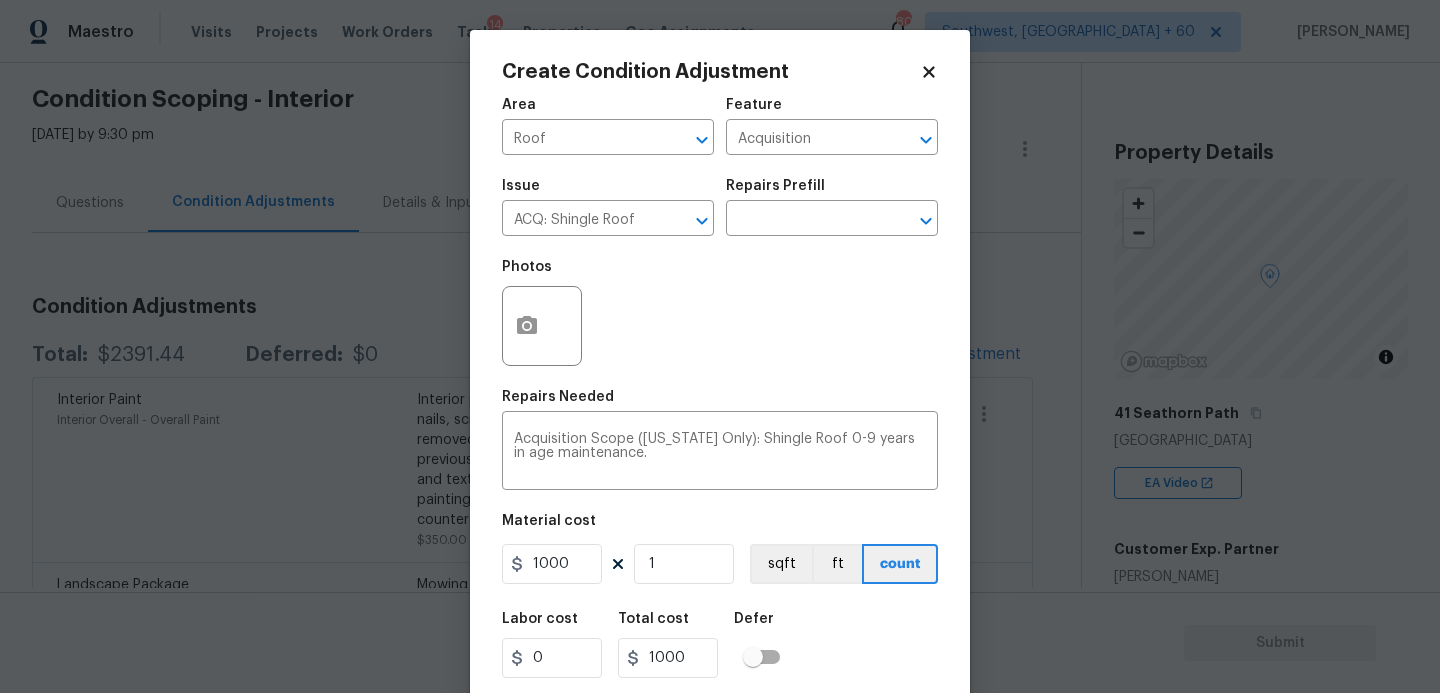 scroll, scrollTop: 54, scrollLeft: 0, axis: vertical 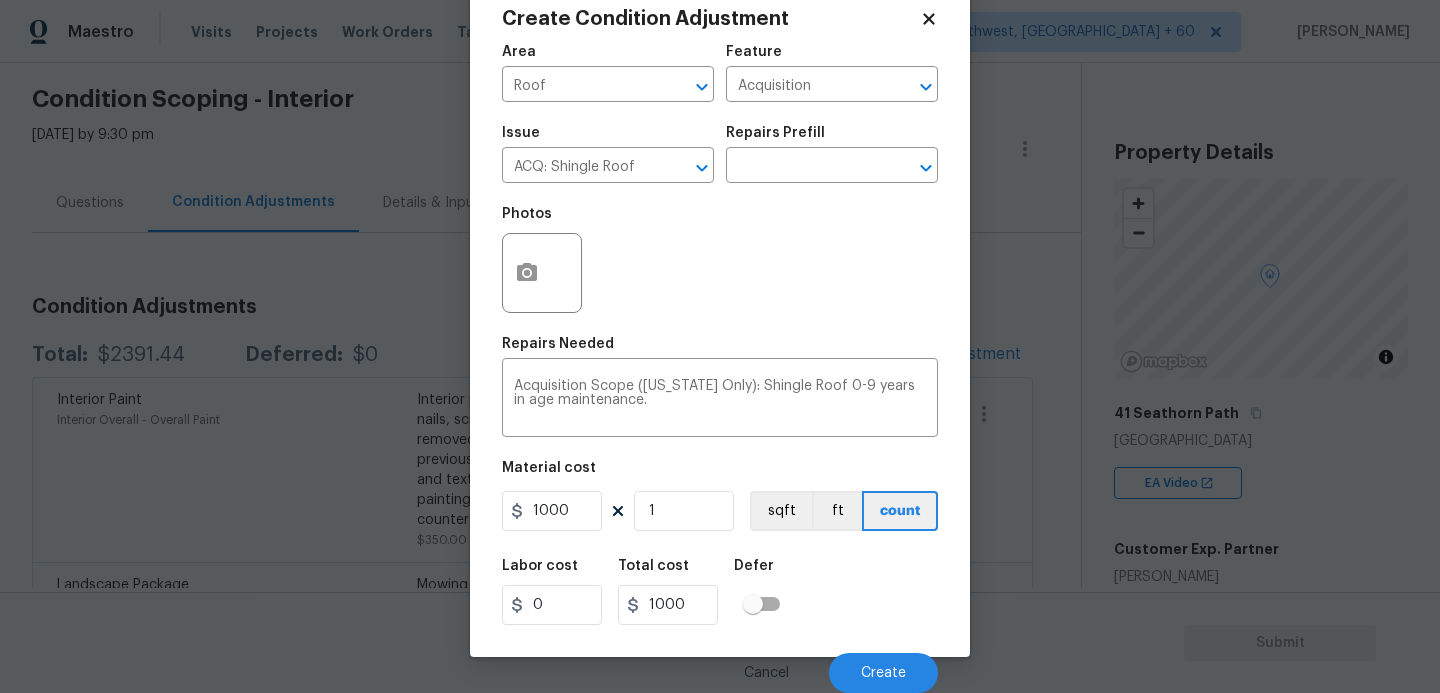 click on "Cancel Create" at bounding box center [720, 665] 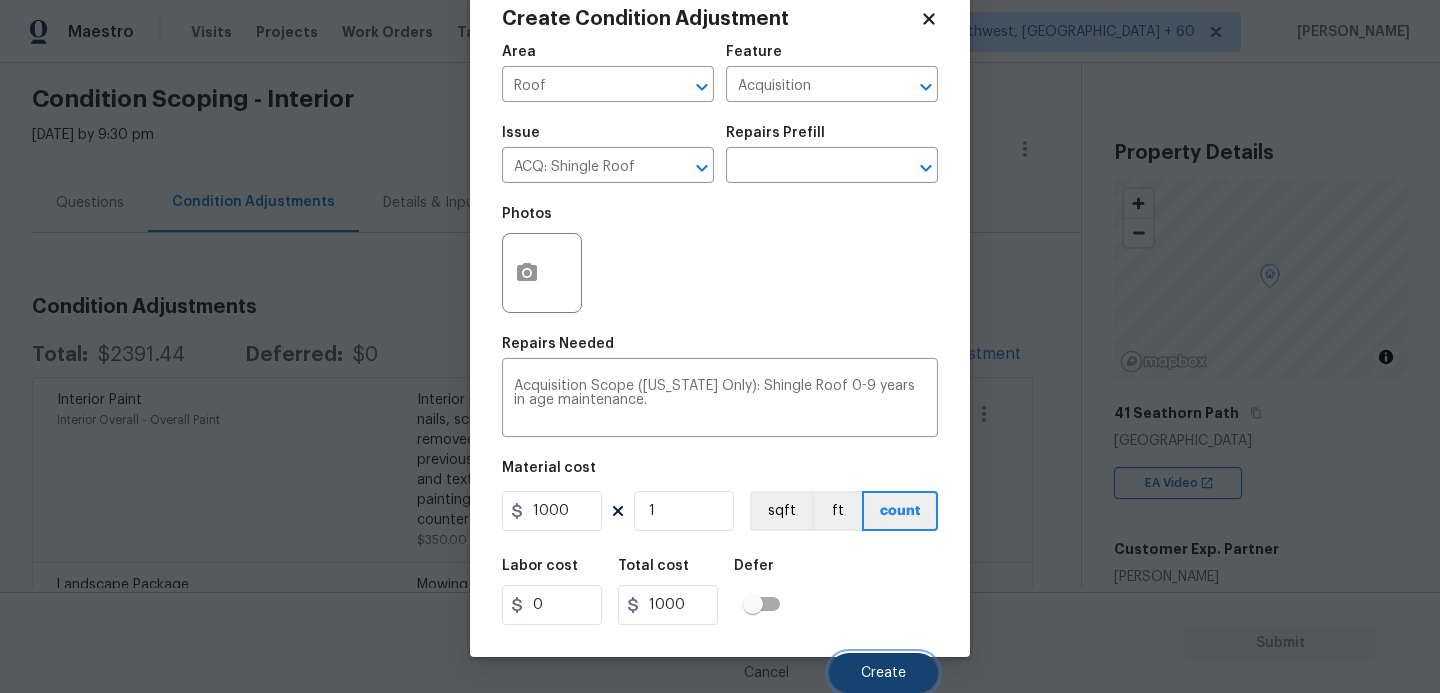 click on "Create" at bounding box center (883, 673) 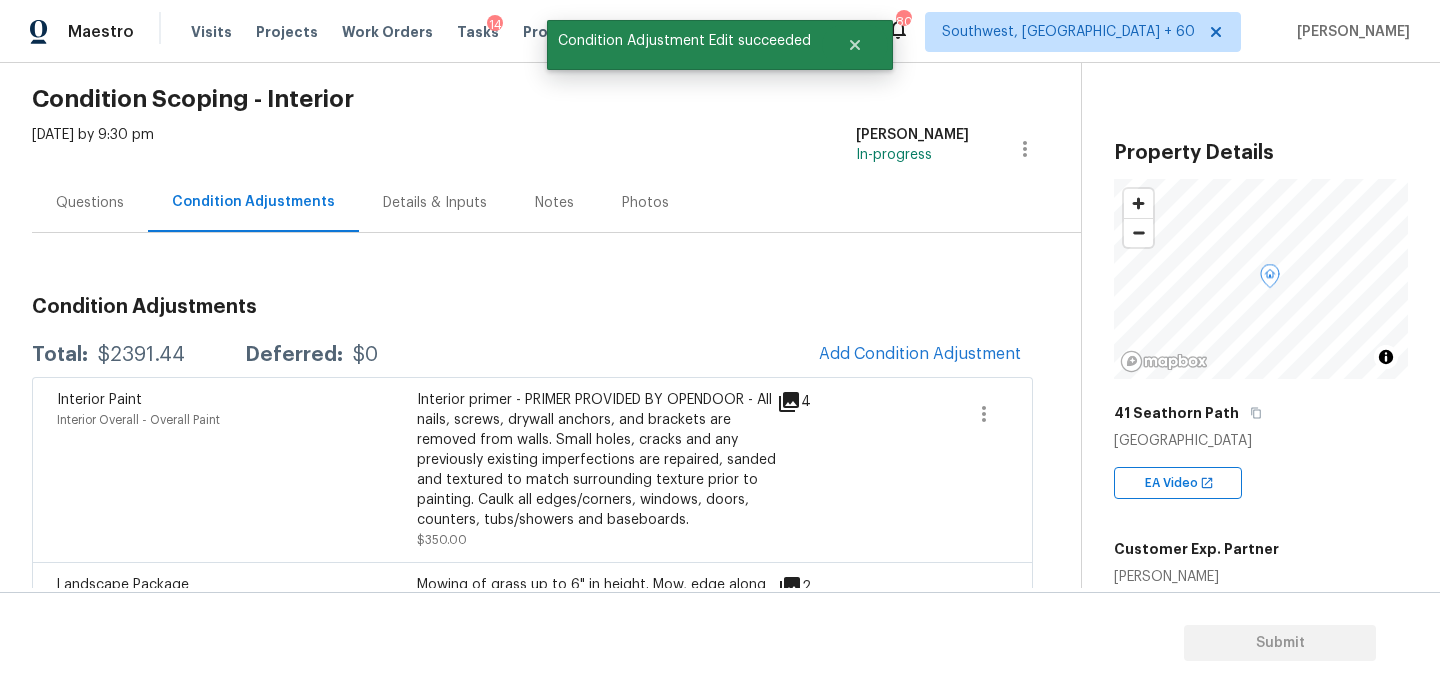 scroll, scrollTop: 47, scrollLeft: 0, axis: vertical 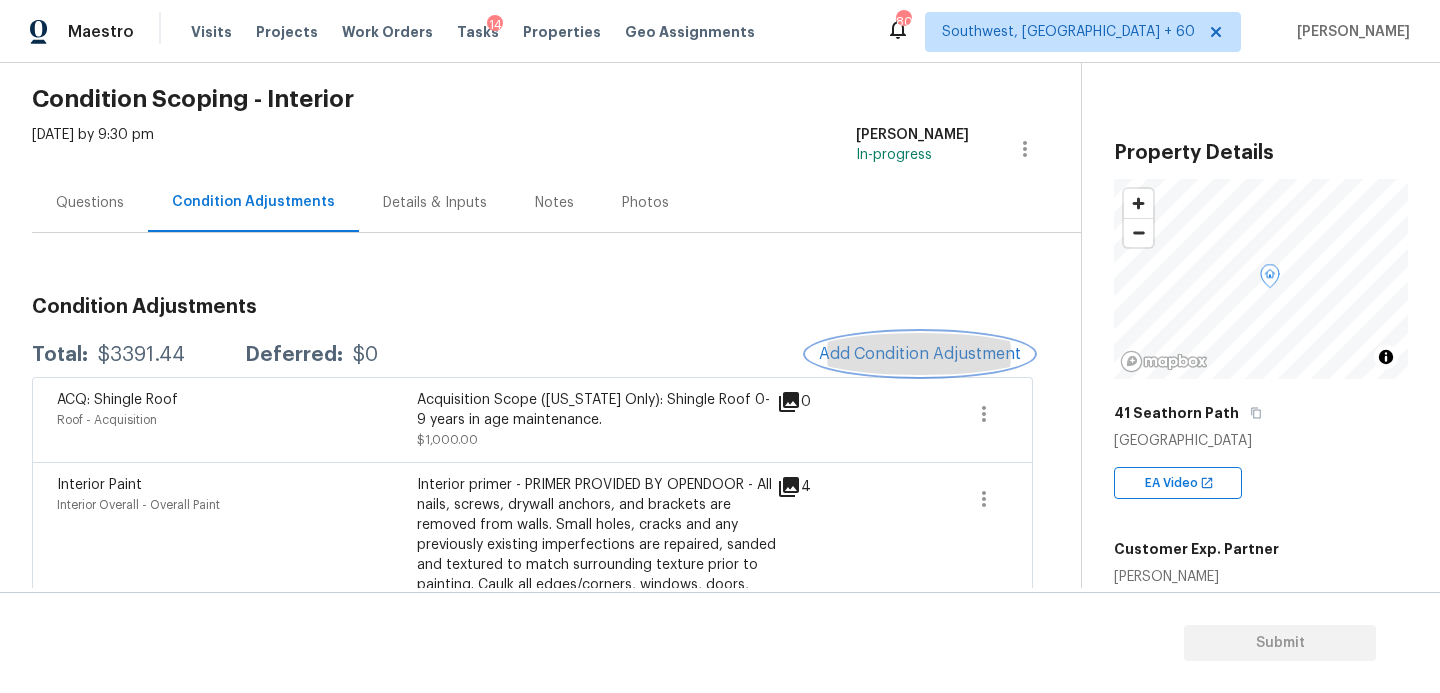 click on "Add Condition Adjustment" at bounding box center (920, 354) 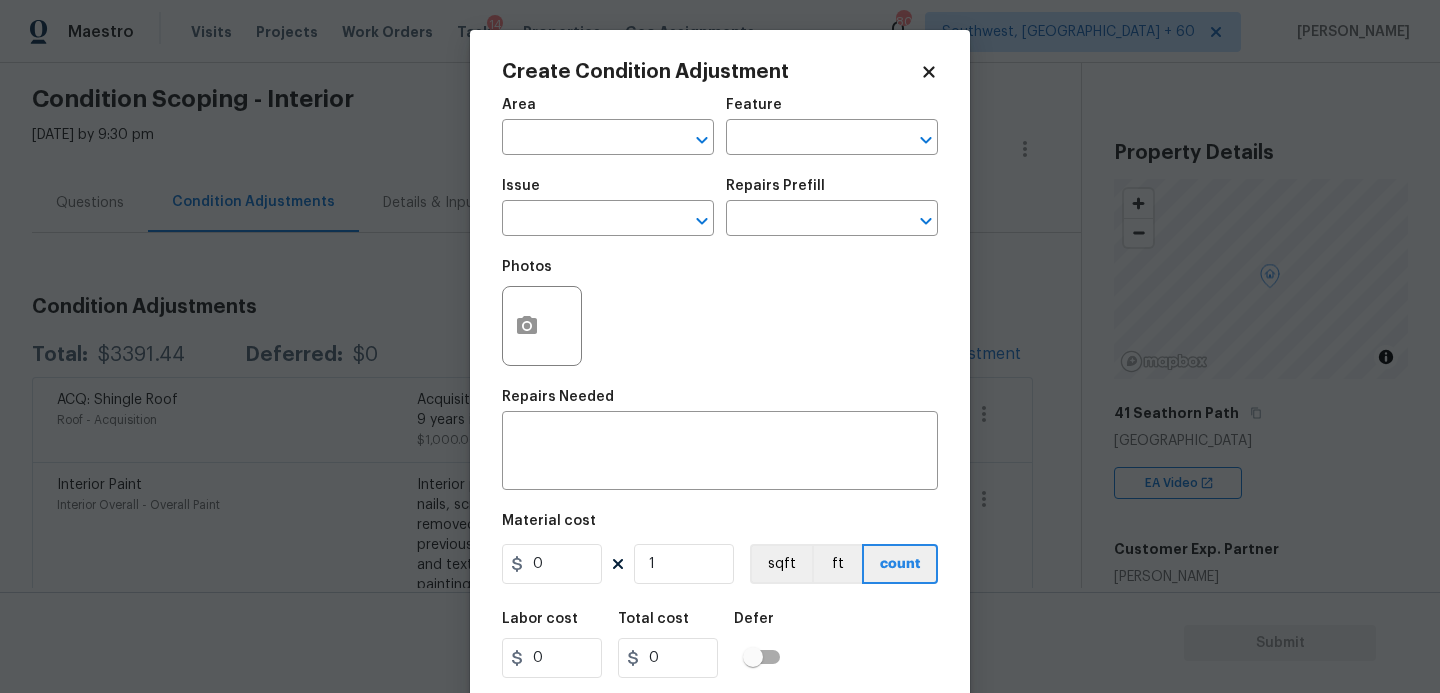 click on "Issue ​" at bounding box center [608, 207] 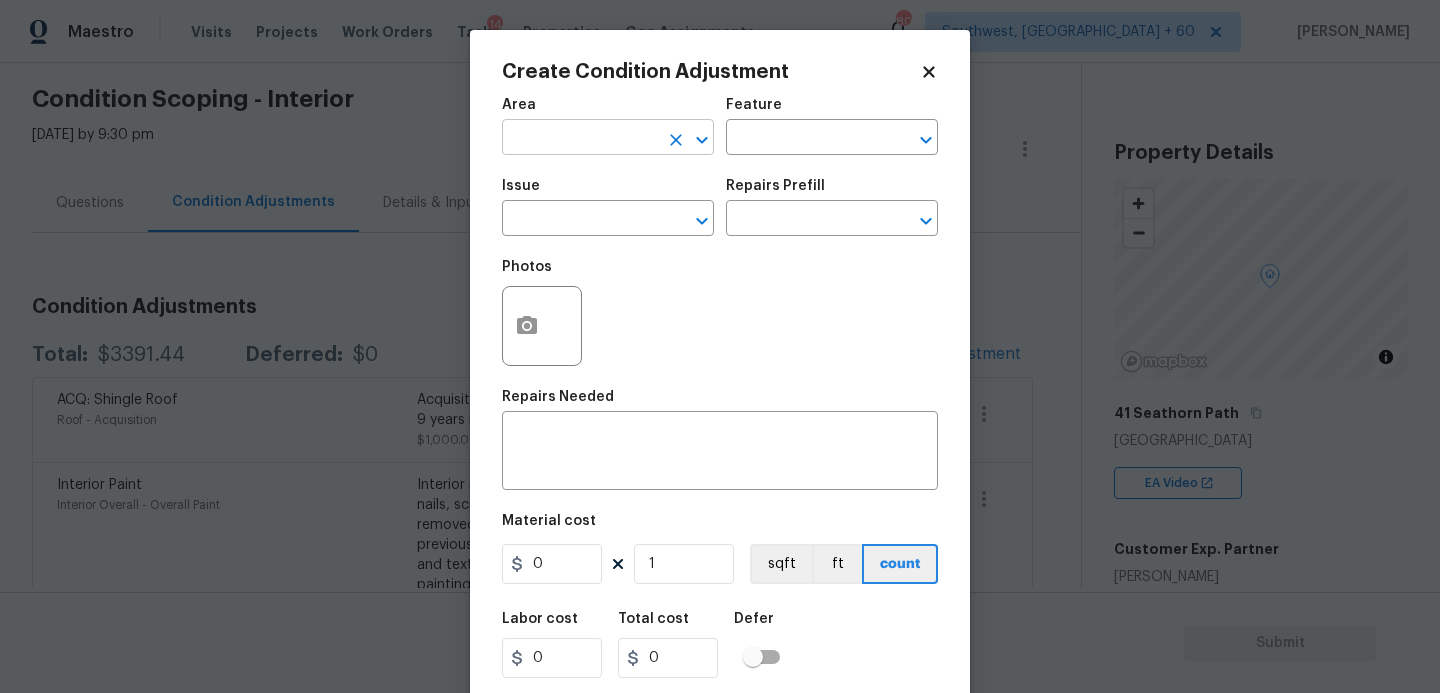 click at bounding box center [580, 139] 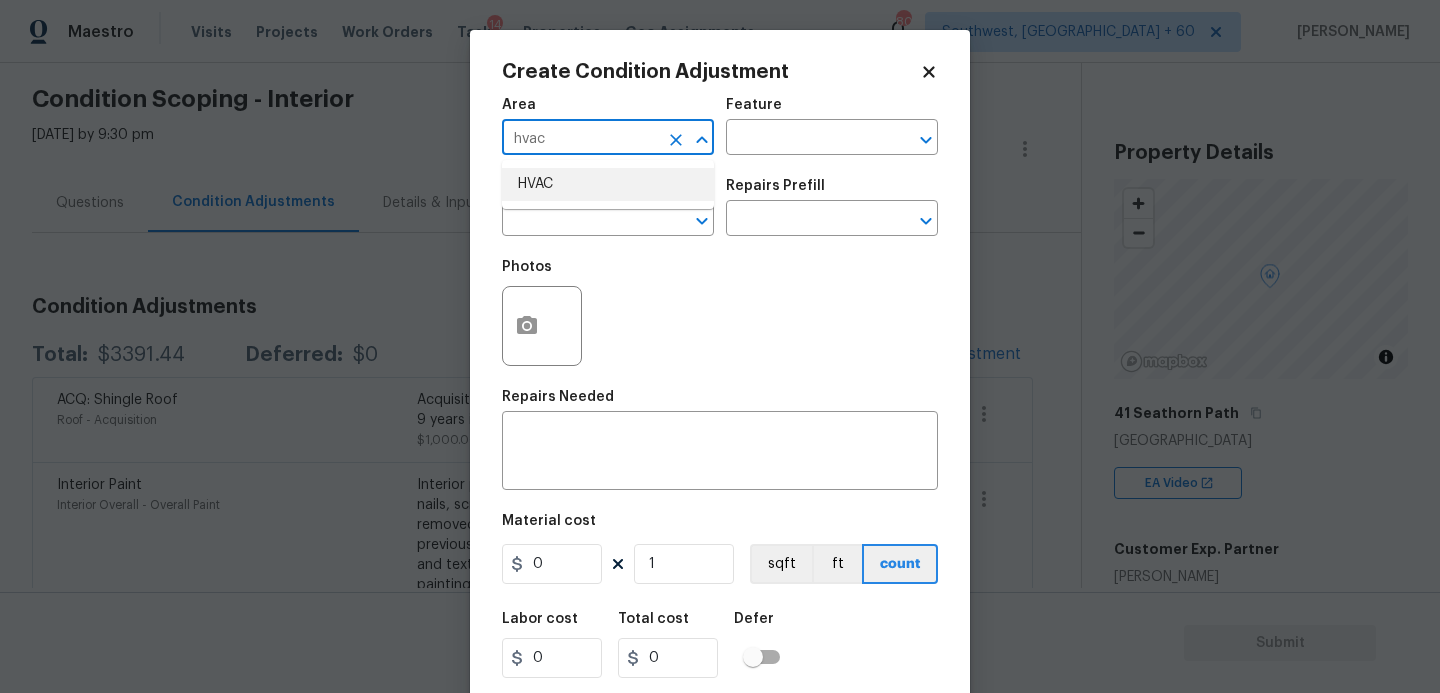 click on "HVAC" at bounding box center [608, 184] 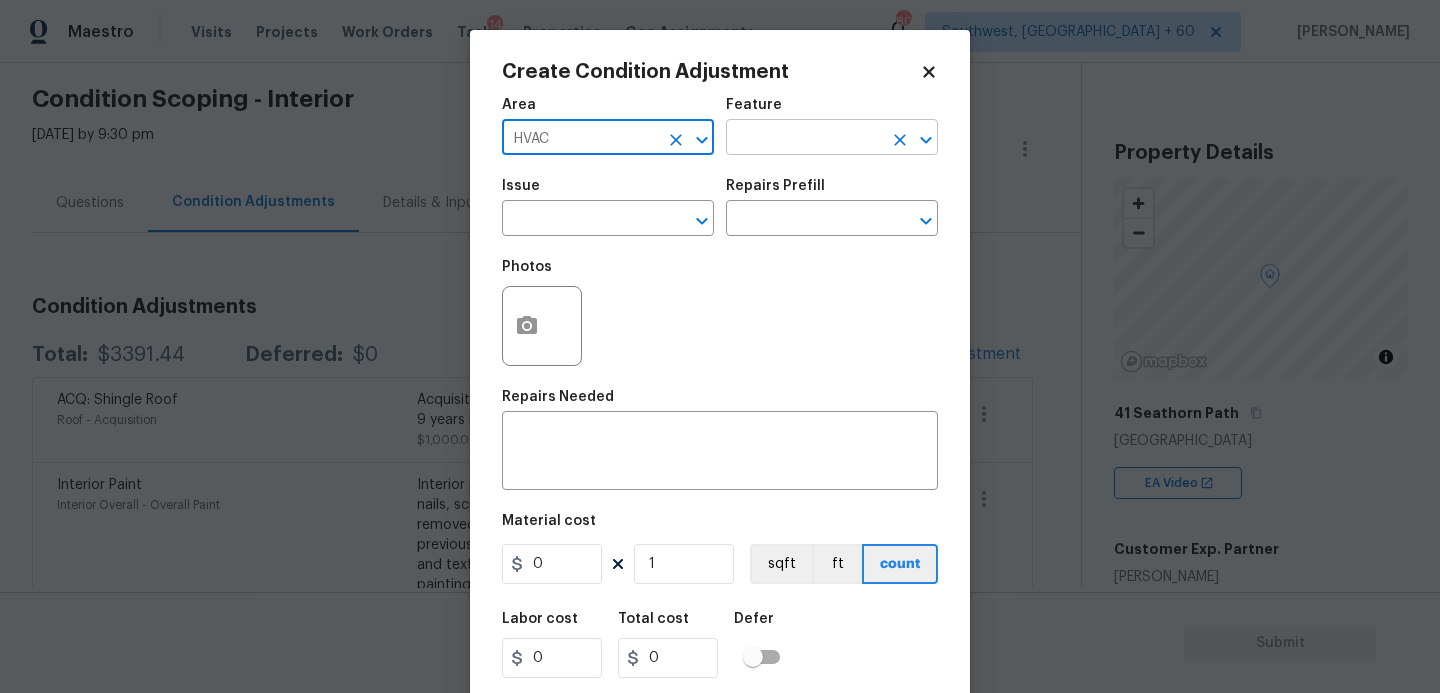type on "HVAC" 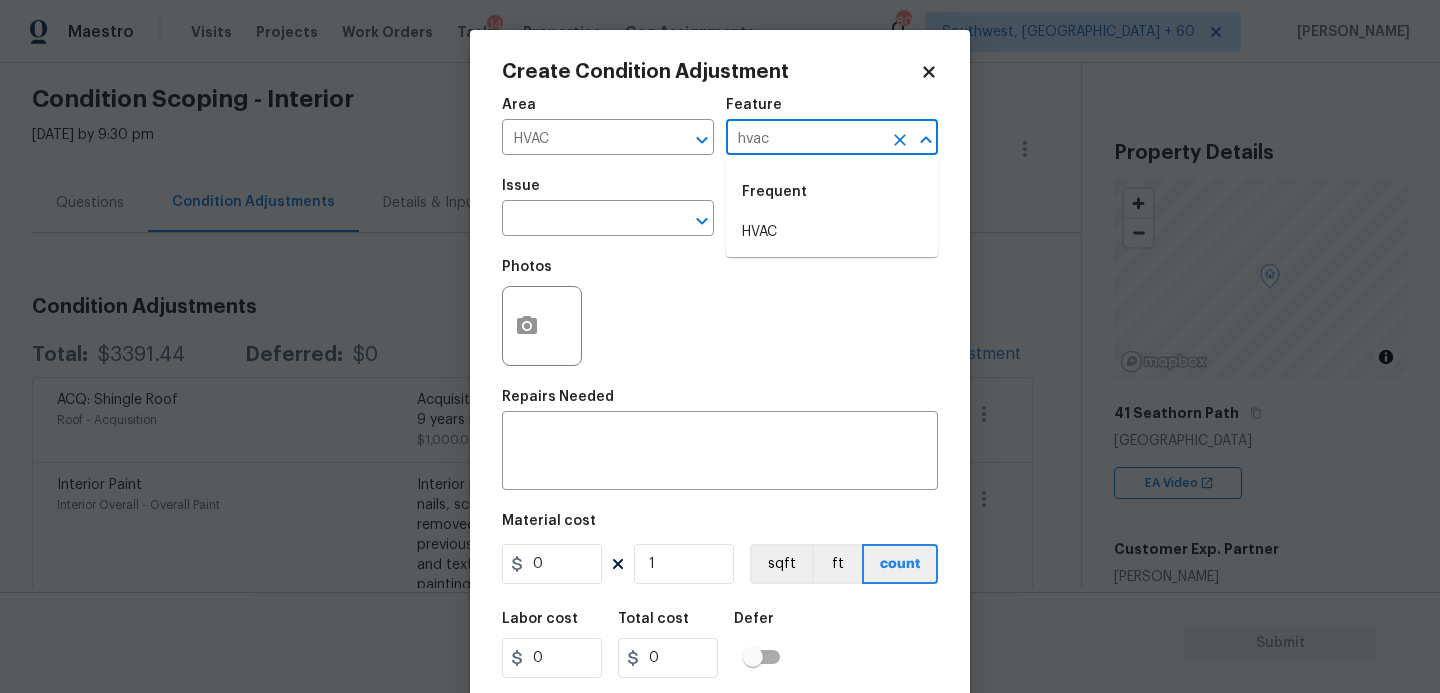 click on "HVAC" at bounding box center (832, 232) 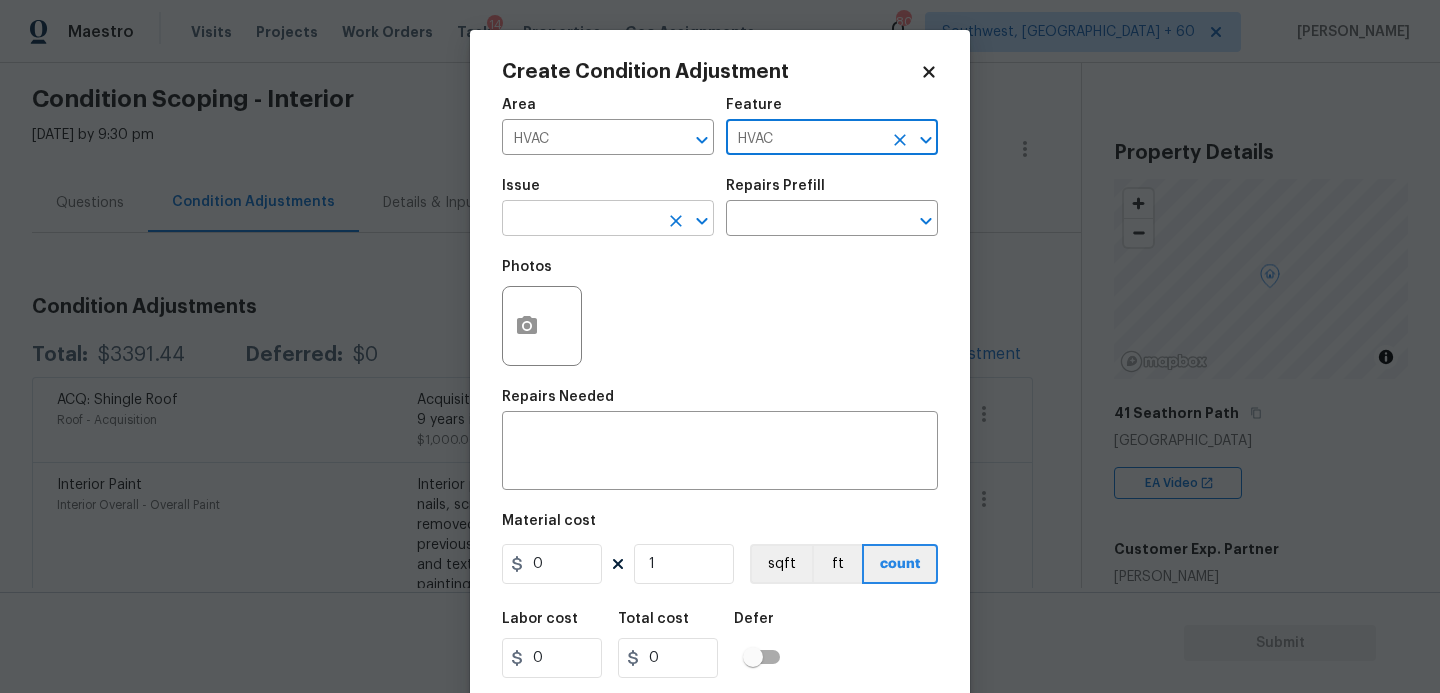 type on "HVAC" 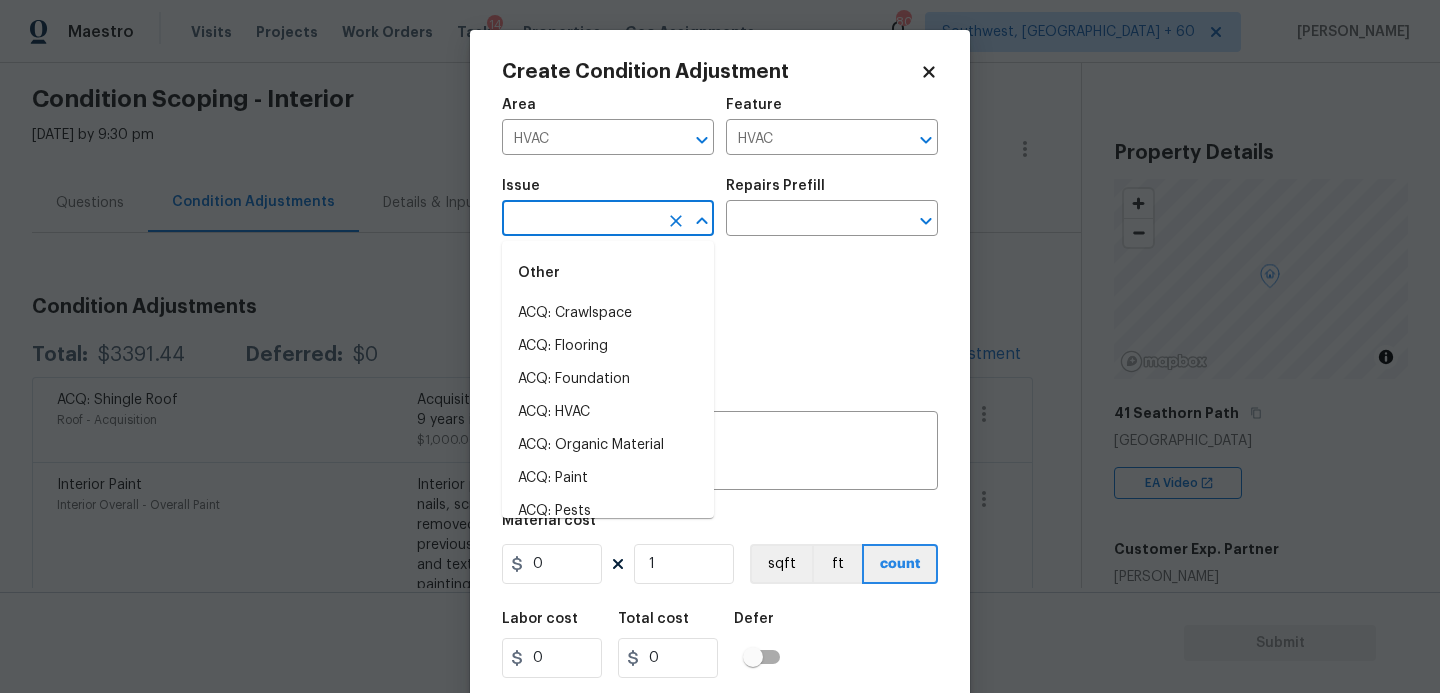 click at bounding box center (580, 220) 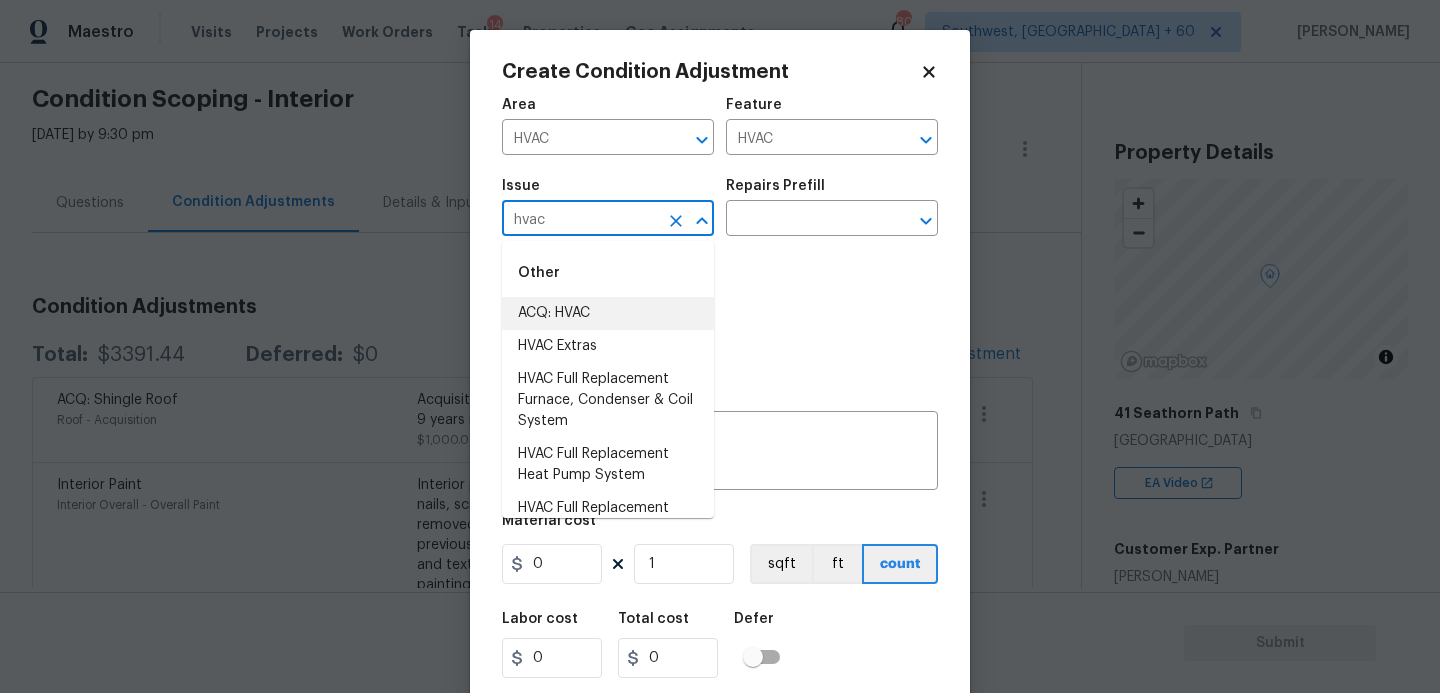 click on "ACQ: HVAC" at bounding box center (608, 313) 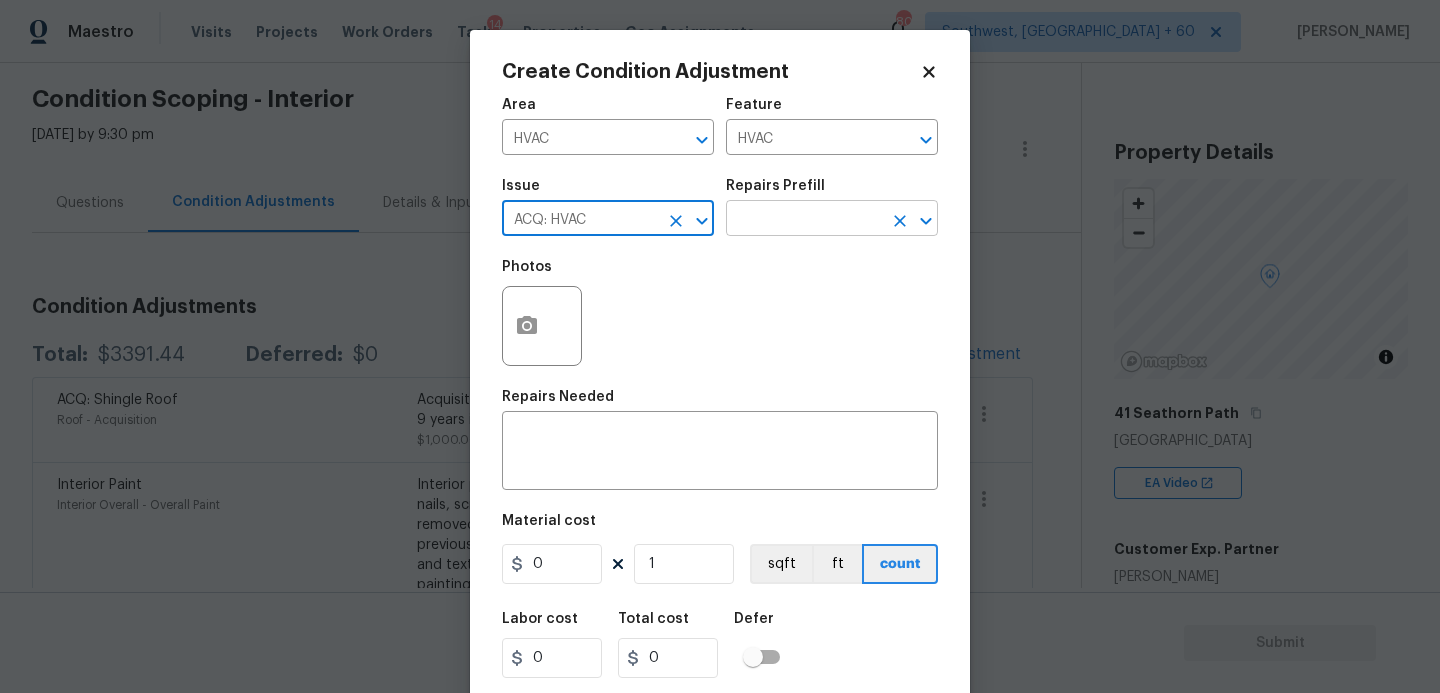 type on "ACQ: HVAC" 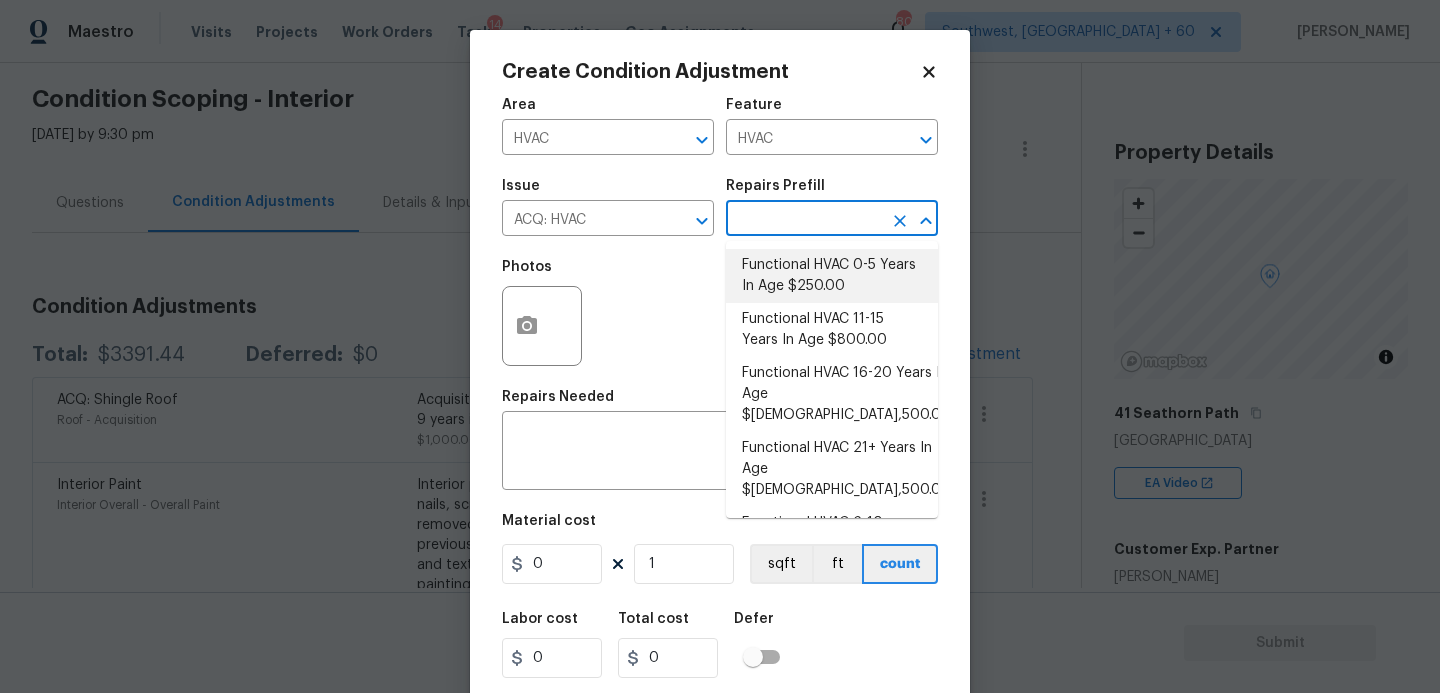 click on "Functional HVAC 0-5 Years In Age $250.00" at bounding box center [832, 276] 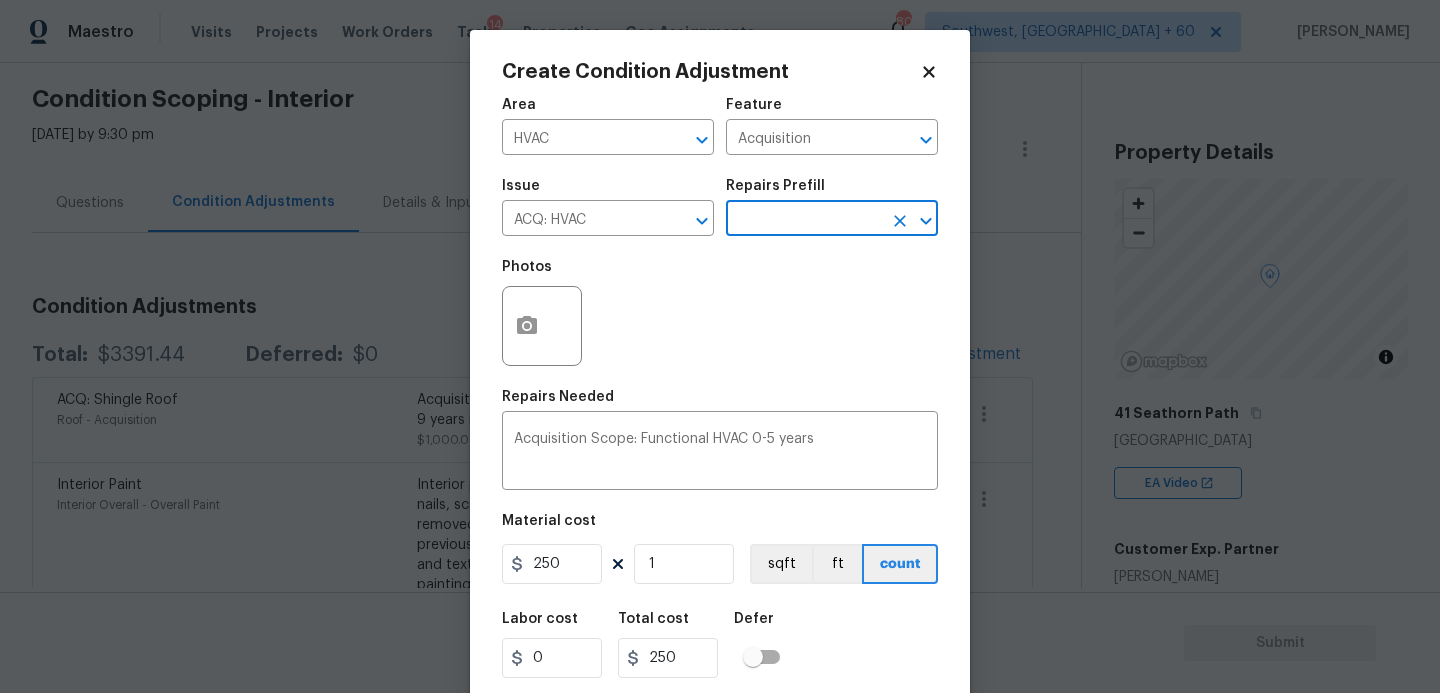 scroll, scrollTop: 54, scrollLeft: 0, axis: vertical 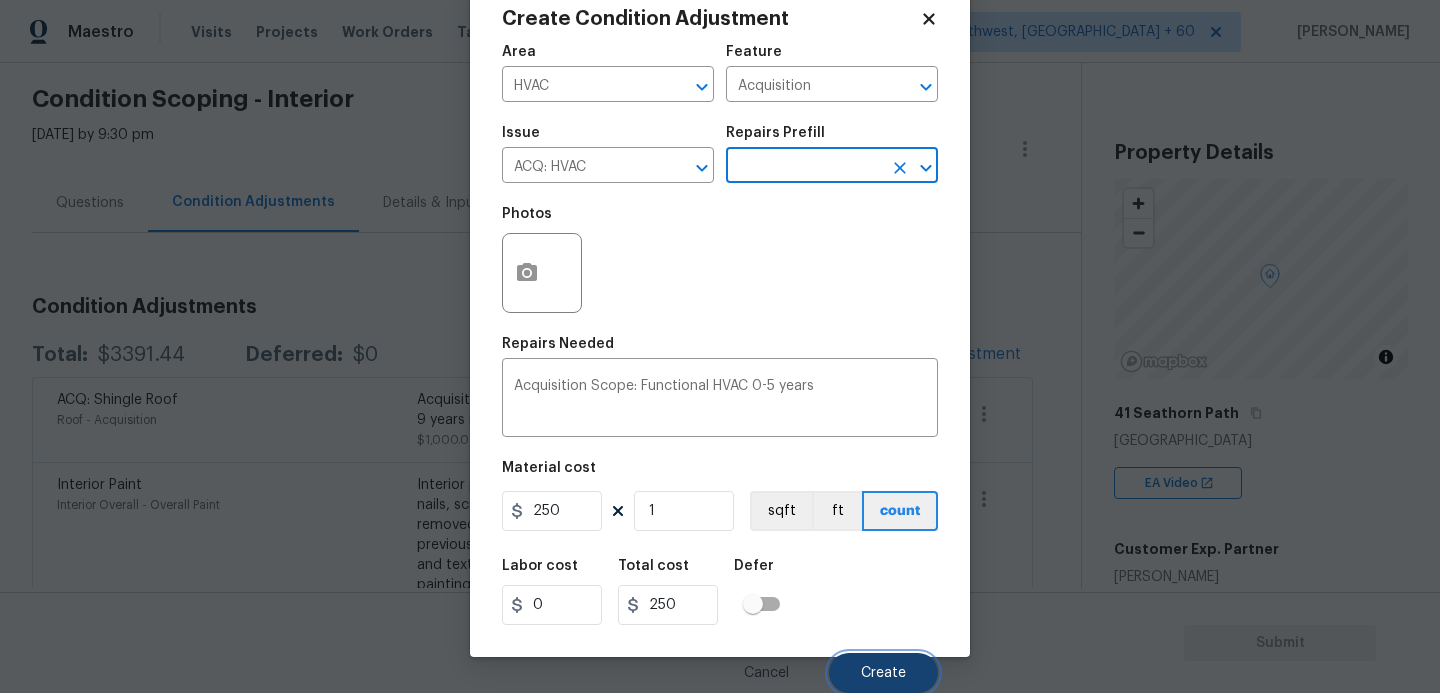 click on "Create" at bounding box center (883, 673) 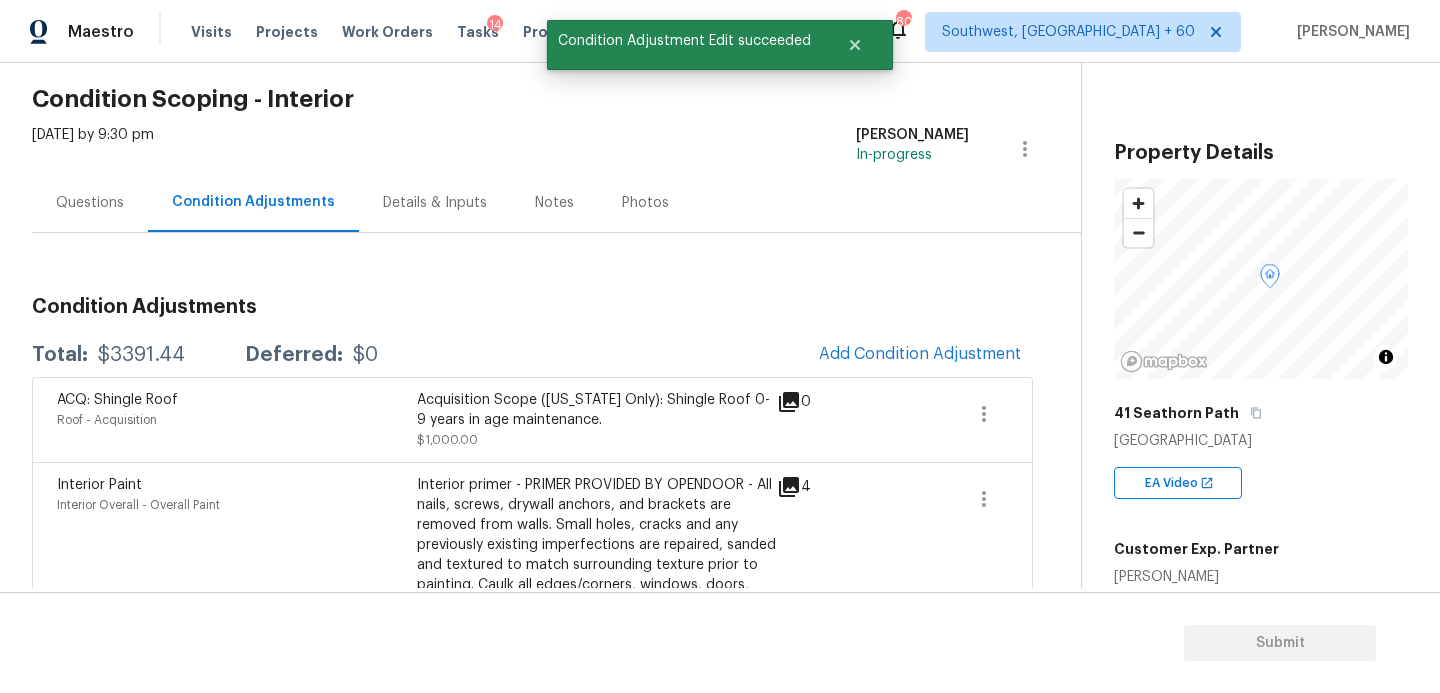 scroll, scrollTop: 47, scrollLeft: 0, axis: vertical 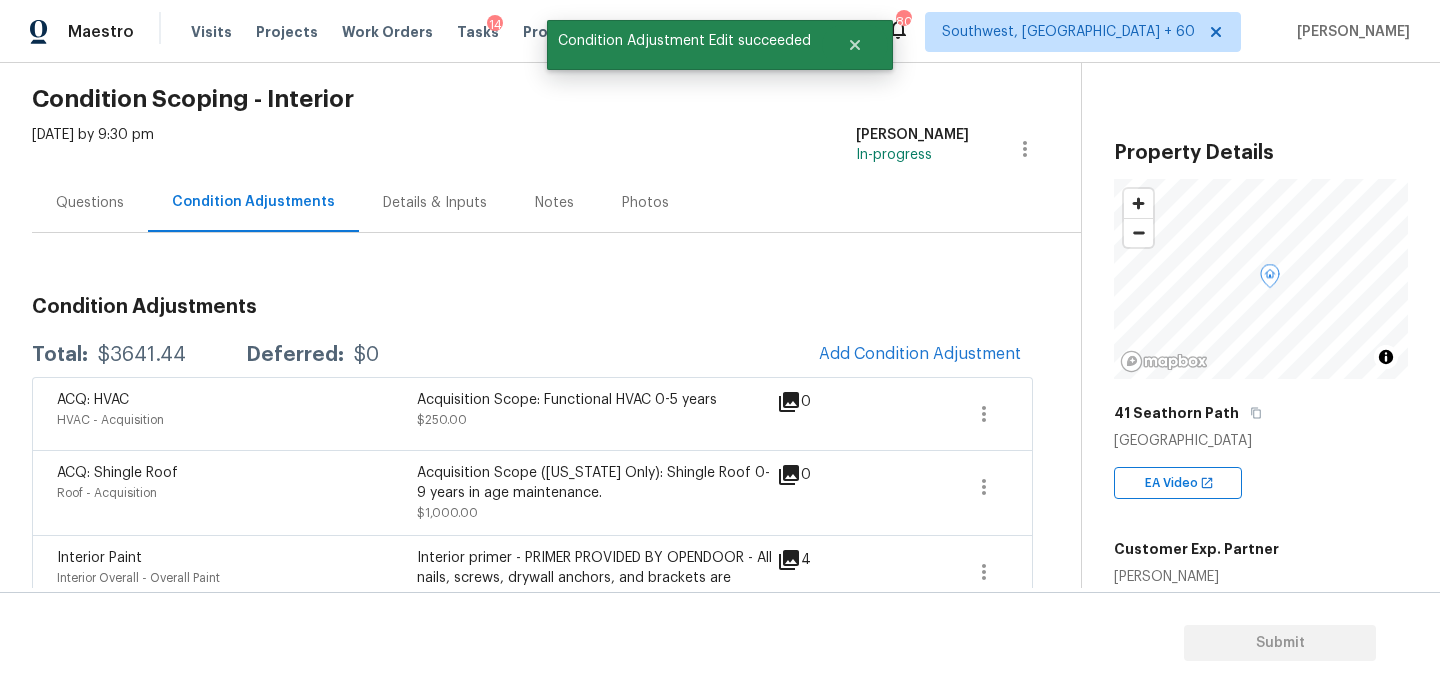 drag, startPoint x: 77, startPoint y: 217, endPoint x: 98, endPoint y: 217, distance: 21 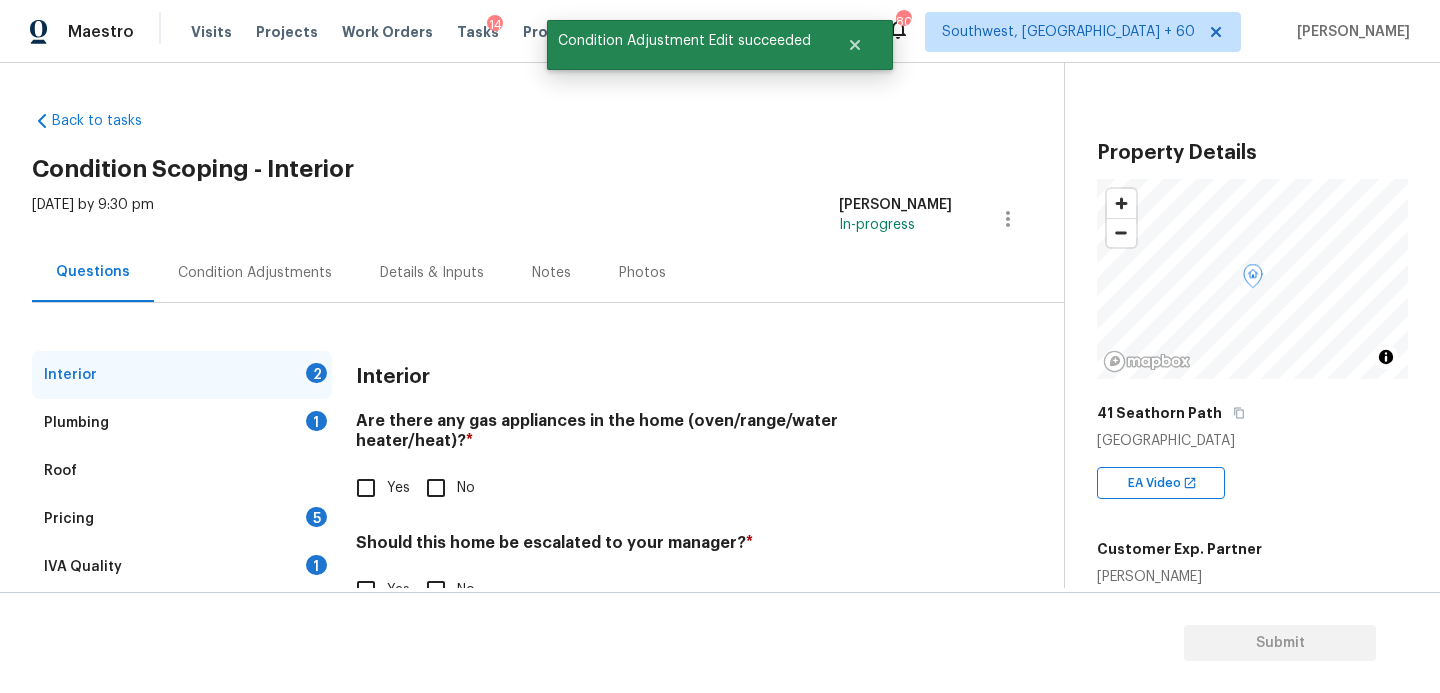 scroll, scrollTop: 57, scrollLeft: 0, axis: vertical 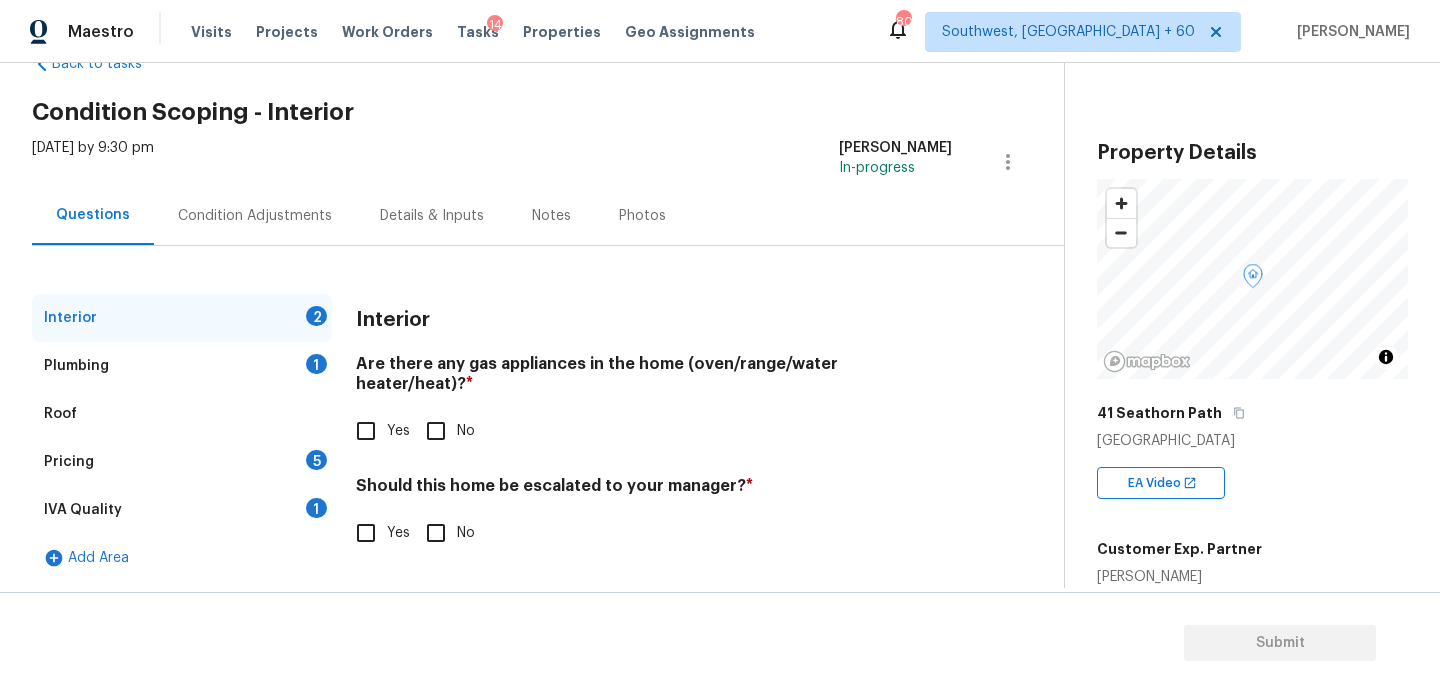 click on "No" at bounding box center (436, 431) 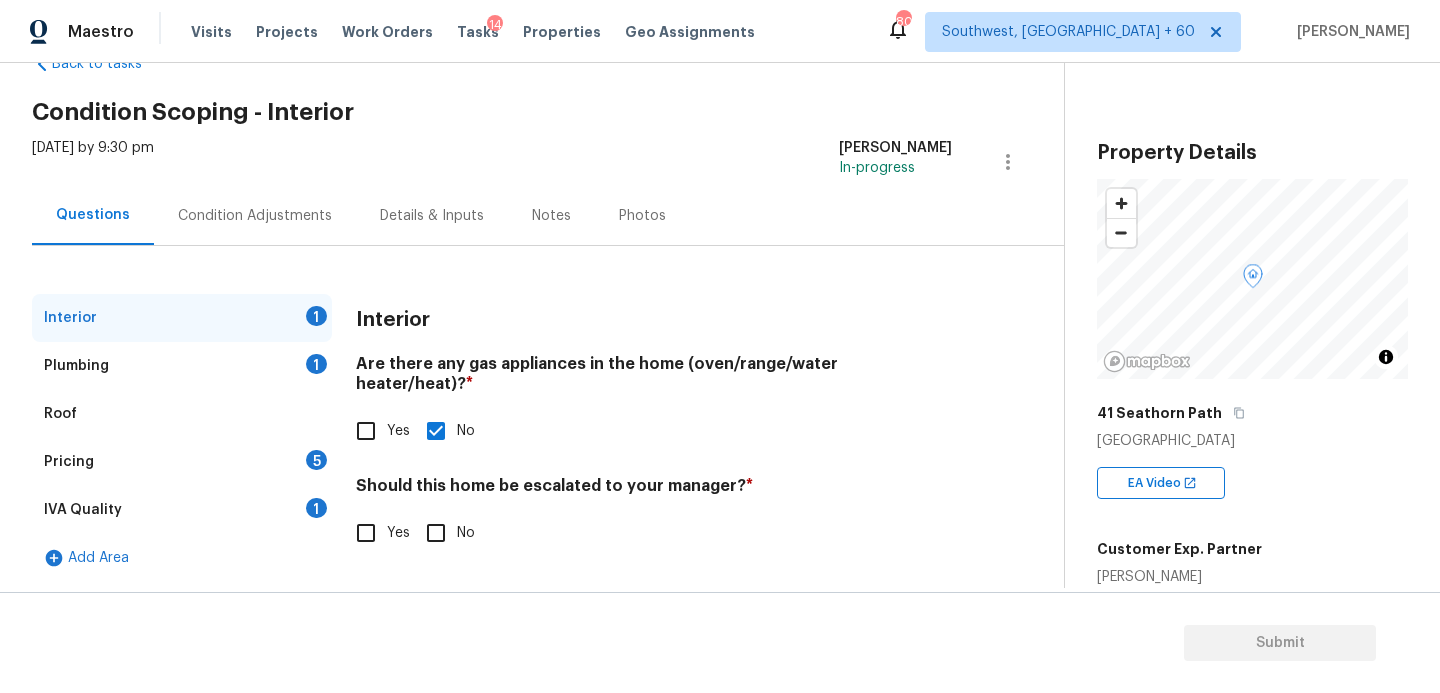 click on "No" at bounding box center [436, 533] 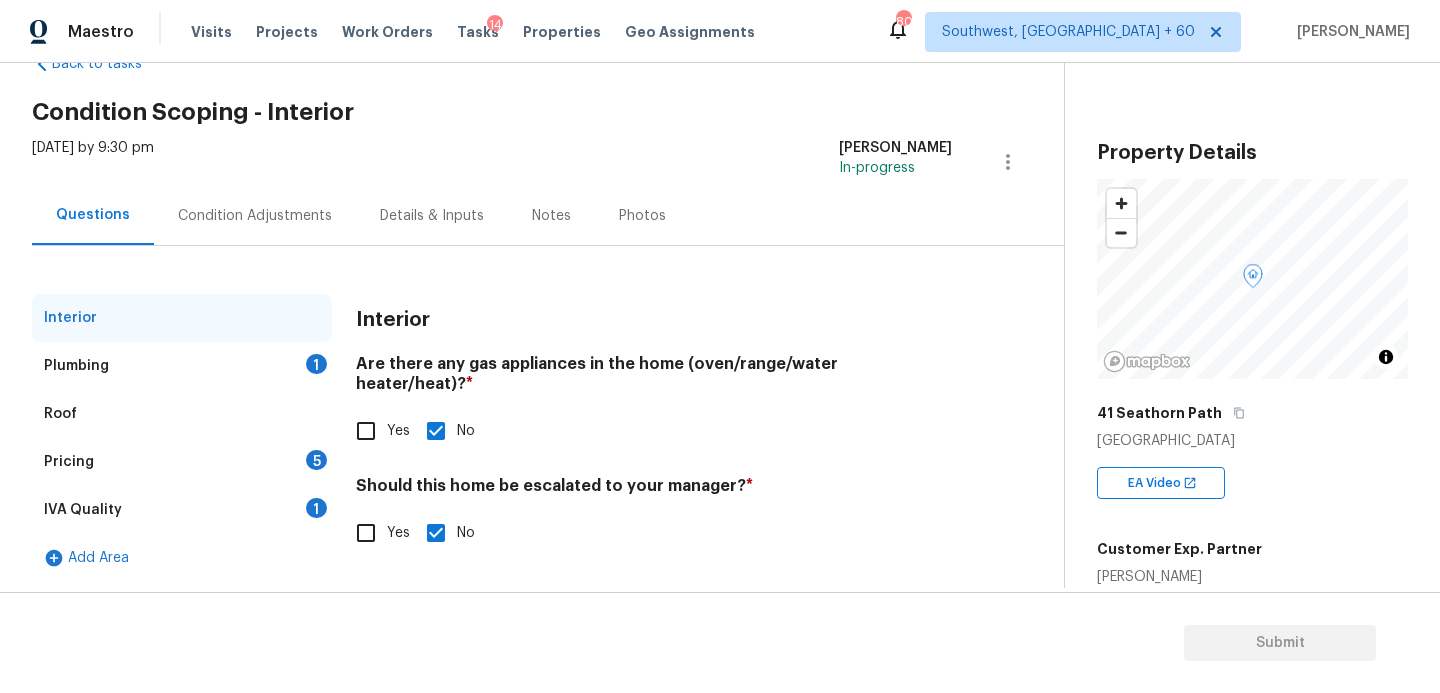 click on "Condition Adjustments" at bounding box center [255, 216] 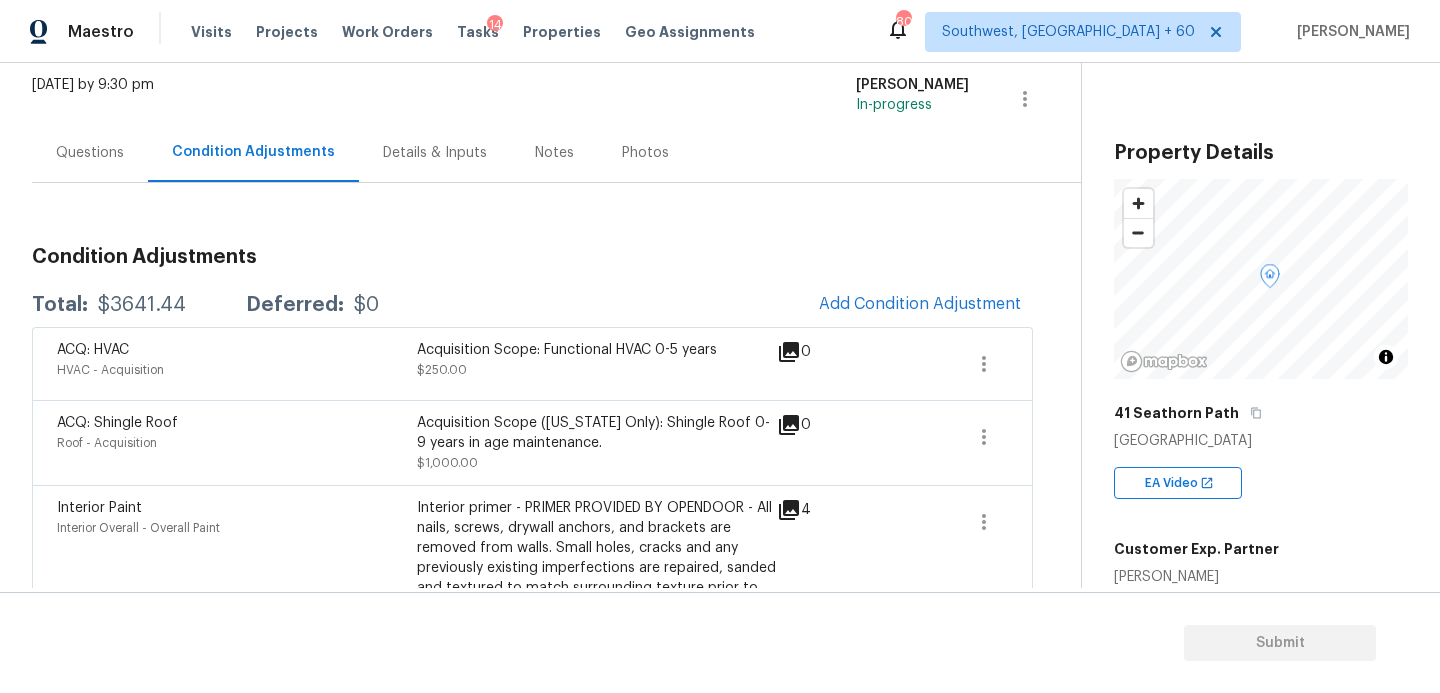 scroll, scrollTop: 142, scrollLeft: 0, axis: vertical 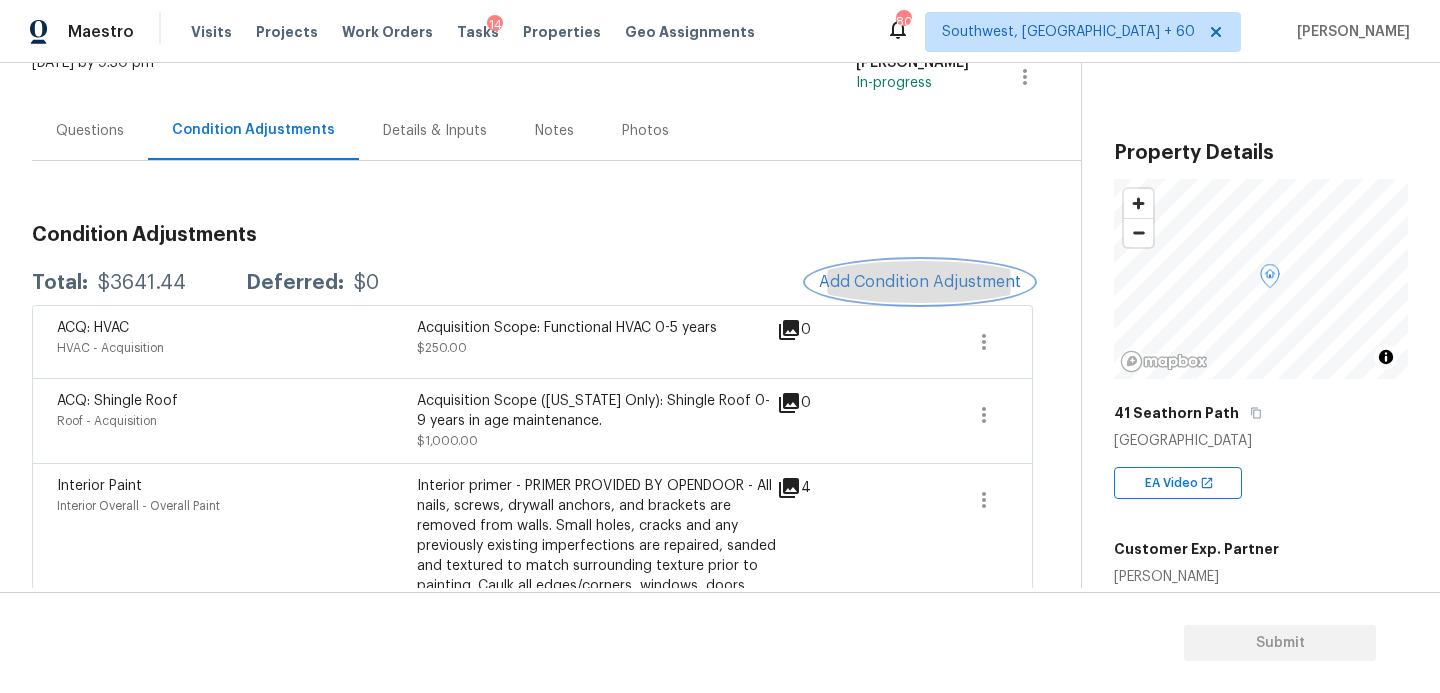 click on "Add Condition Adjustment" at bounding box center [920, 282] 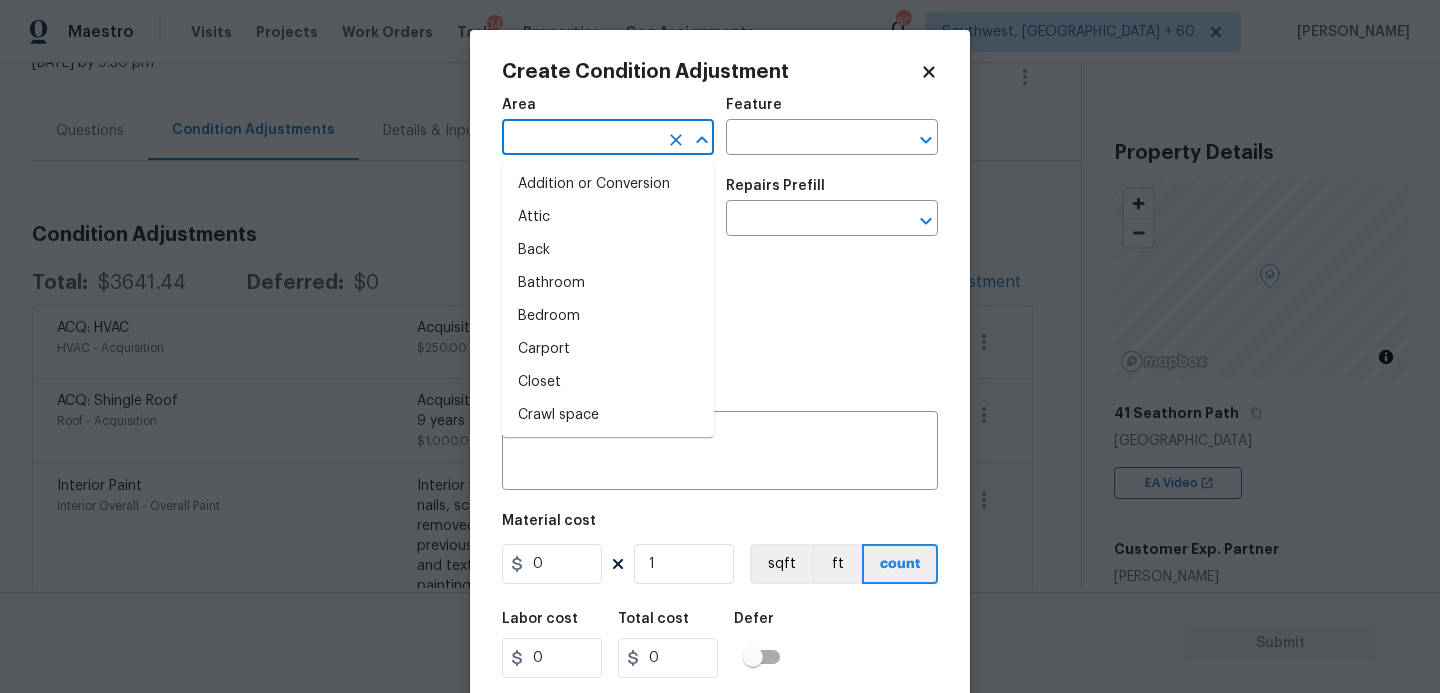 click at bounding box center (580, 139) 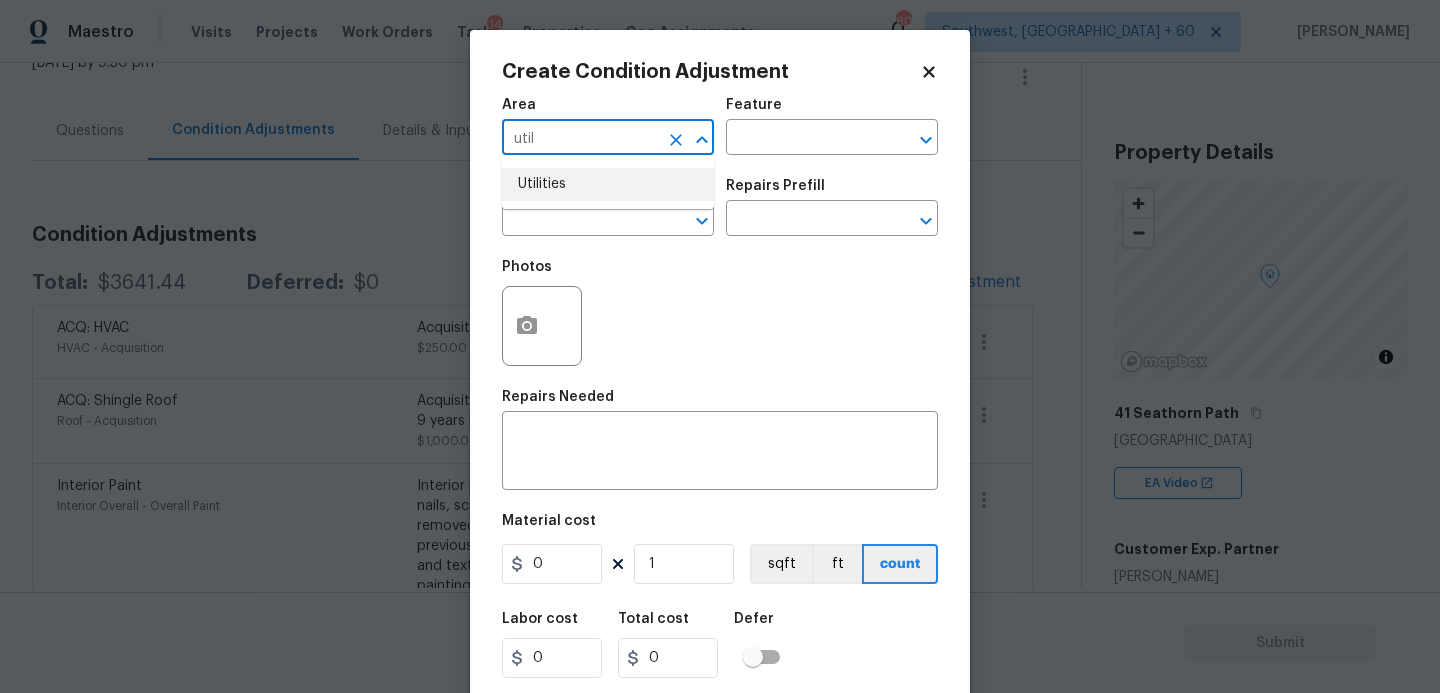 click on "Utilities" at bounding box center (608, 184) 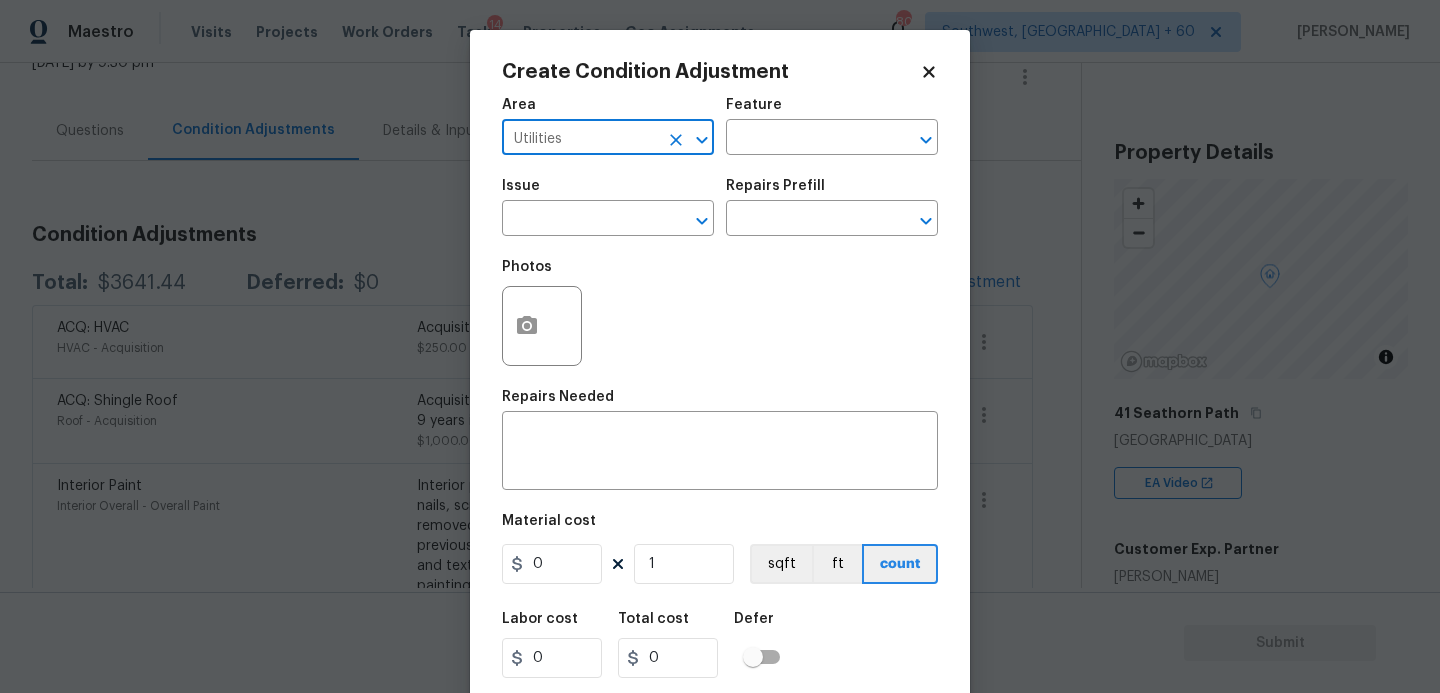 type on "Utilities" 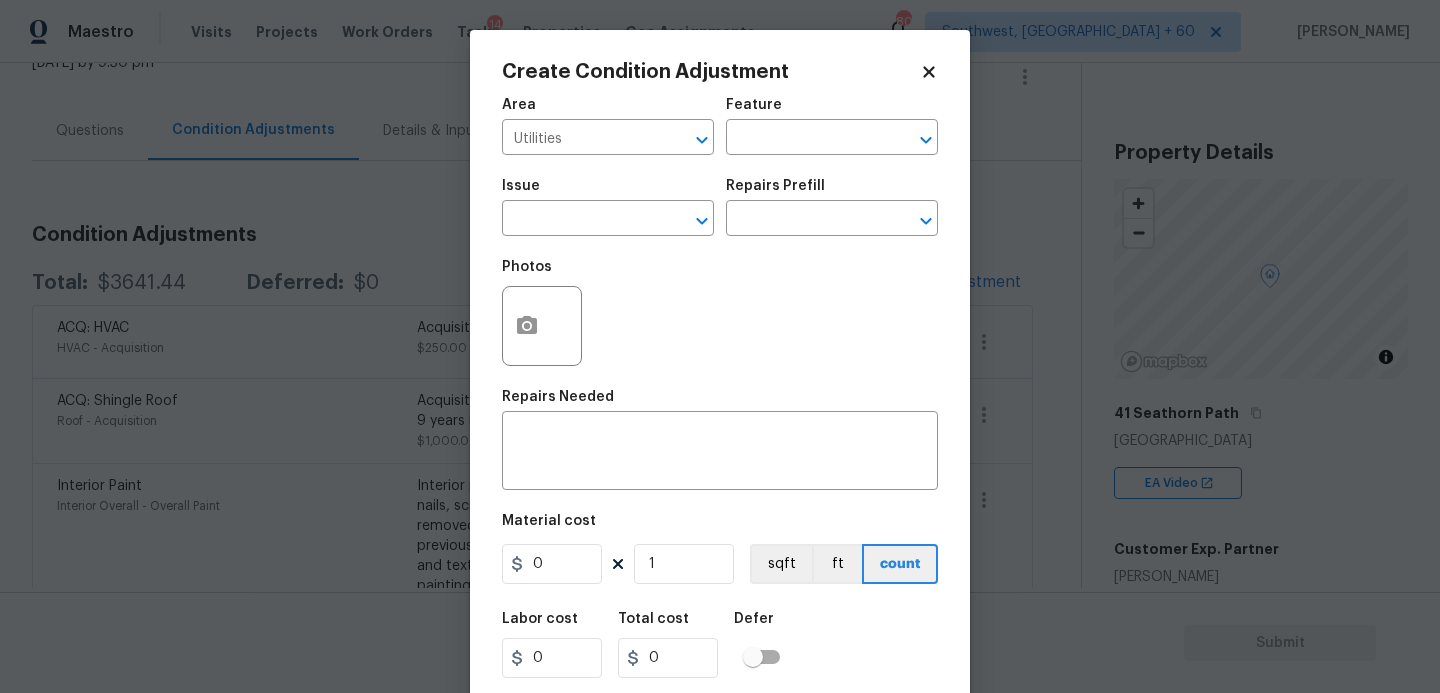 click on "Photos" at bounding box center [544, 313] 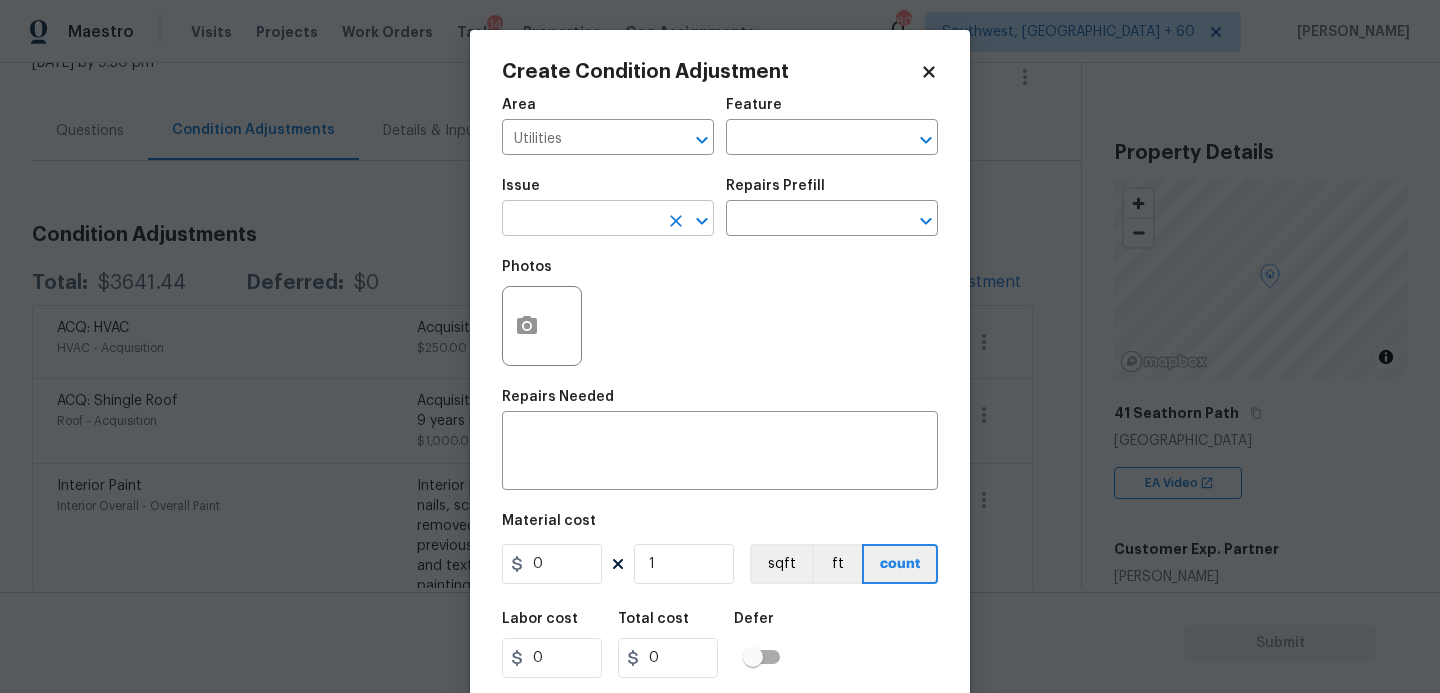 click at bounding box center (580, 220) 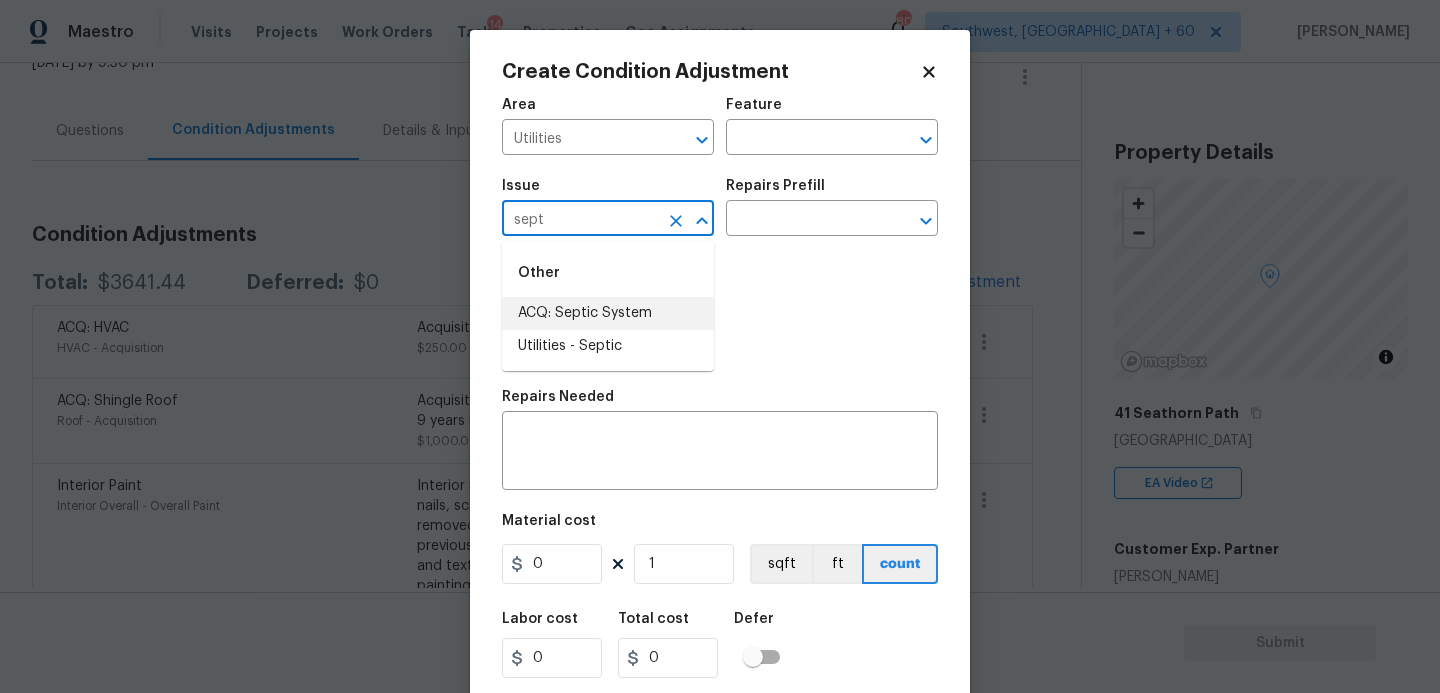click on "ACQ: Septic System" at bounding box center [608, 313] 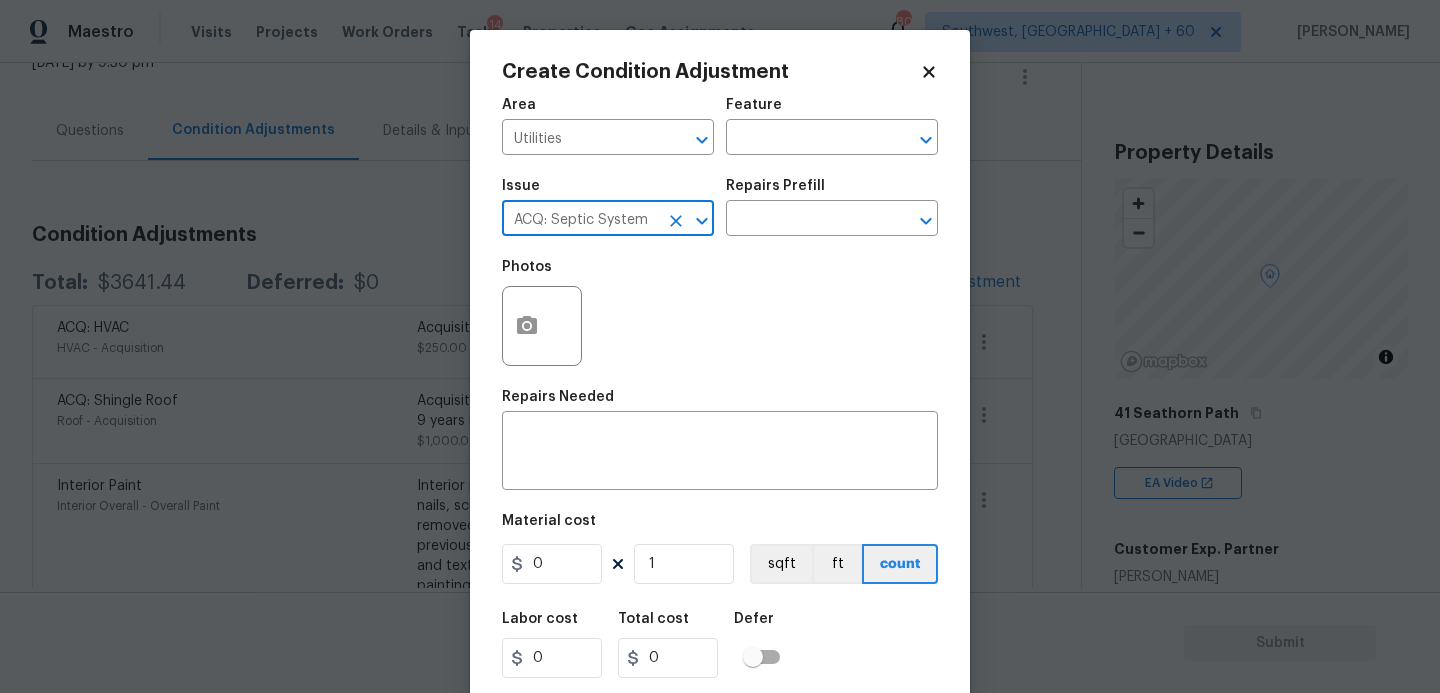 type on "ACQ: Septic System" 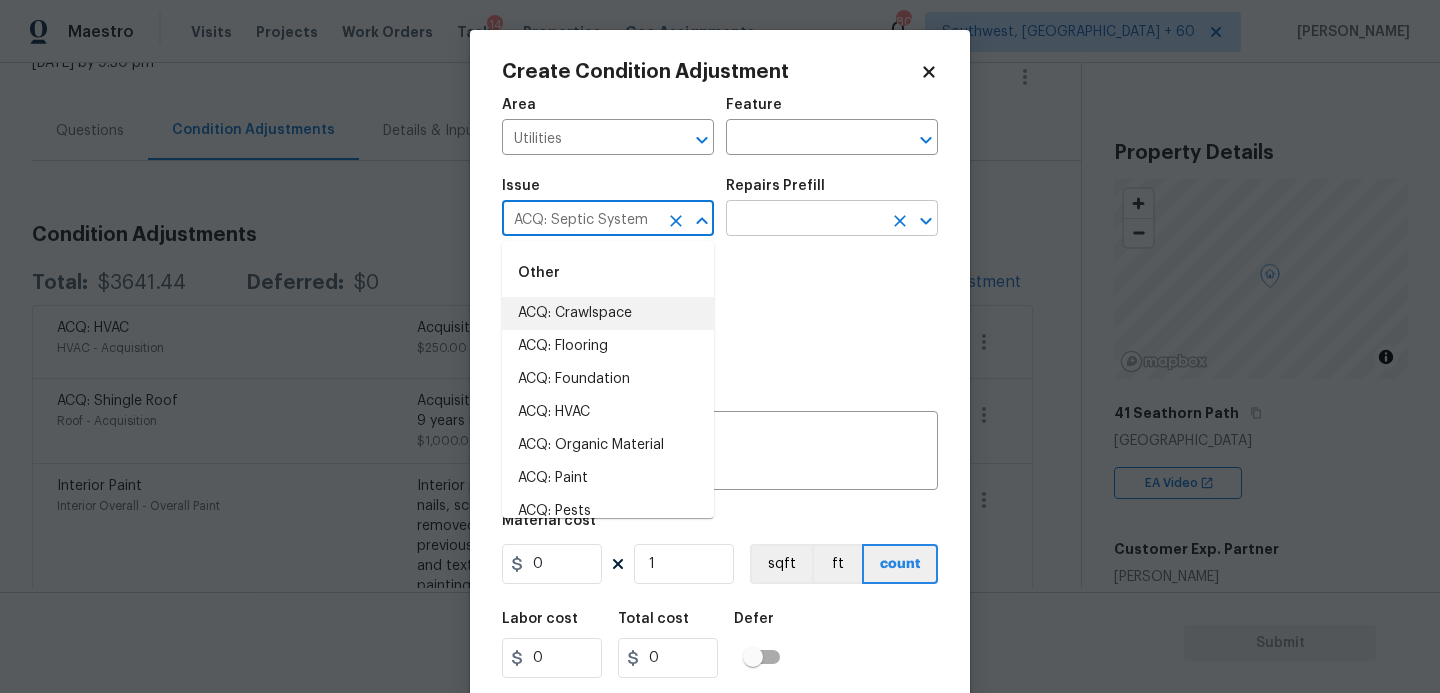 click at bounding box center [804, 220] 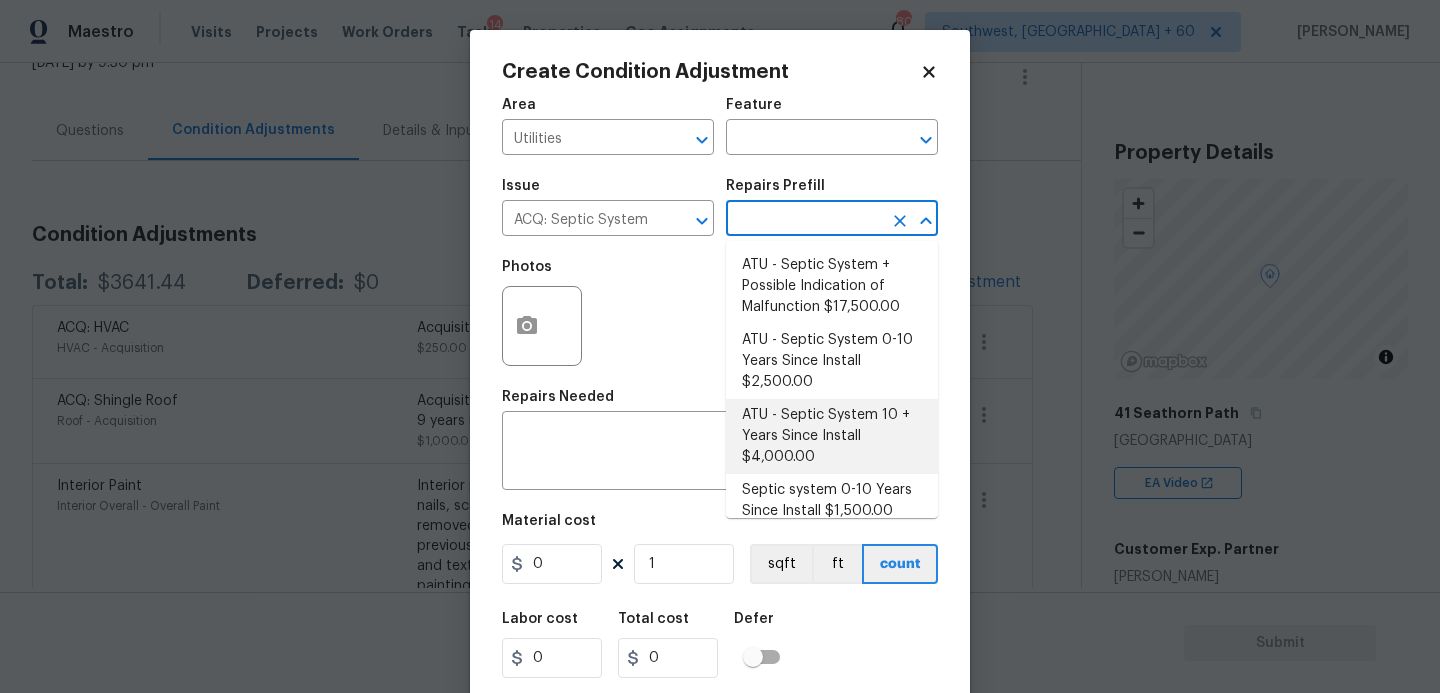 scroll, scrollTop: 9, scrollLeft: 0, axis: vertical 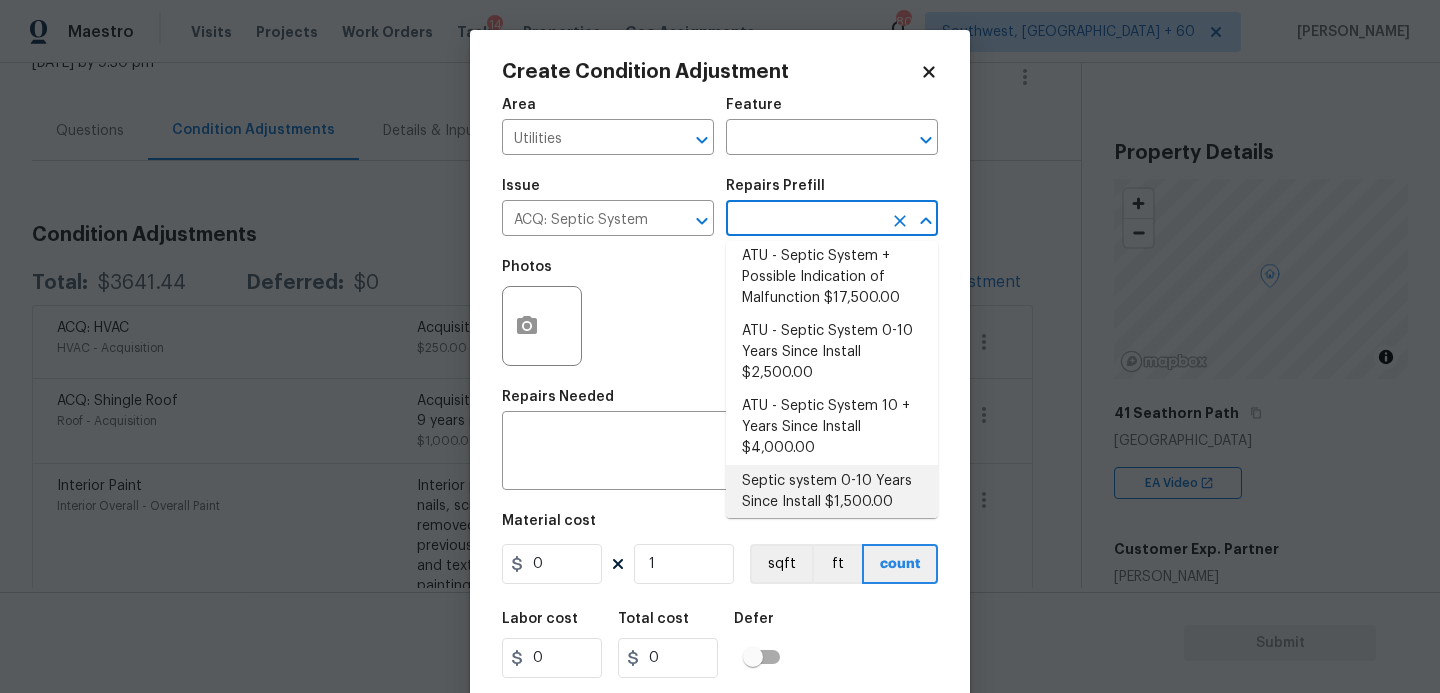 click on "Septic system 0-10 Years Since Install $1,500.00" at bounding box center [832, 492] 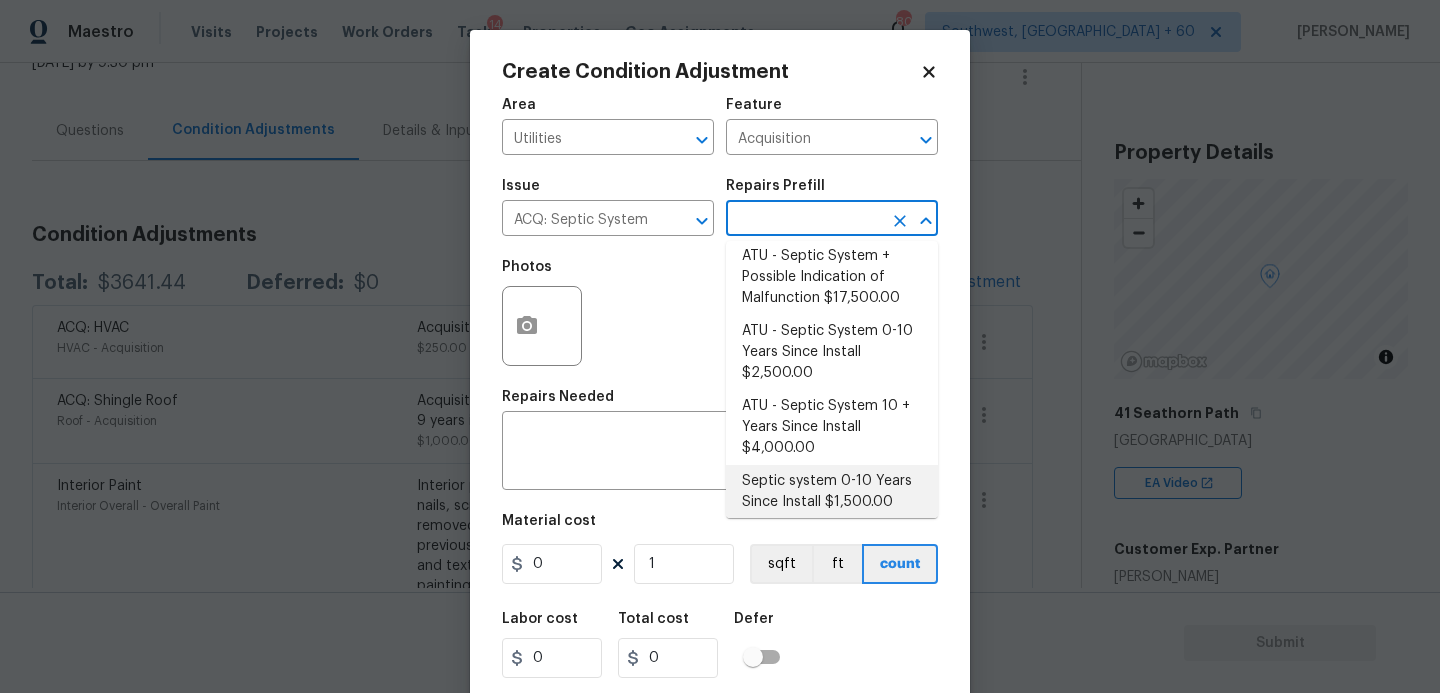 type on "Acquisition Scope: Septic 0-10 years in age.  Disclaimer: Opendoor's assessment does not comprehensively cover the identification of potential defects. This is NOT a fully exhaustive inspection of the septic system or its components and may not reveal or be an accurate representation of all deficiencies or defects nor is intended to make any representation regarding the presence or absence of latent or concealed defects that are not reasonably ascertainable in a competently performed home septic system inspection. No warranty or guaranty is expressed or implied." 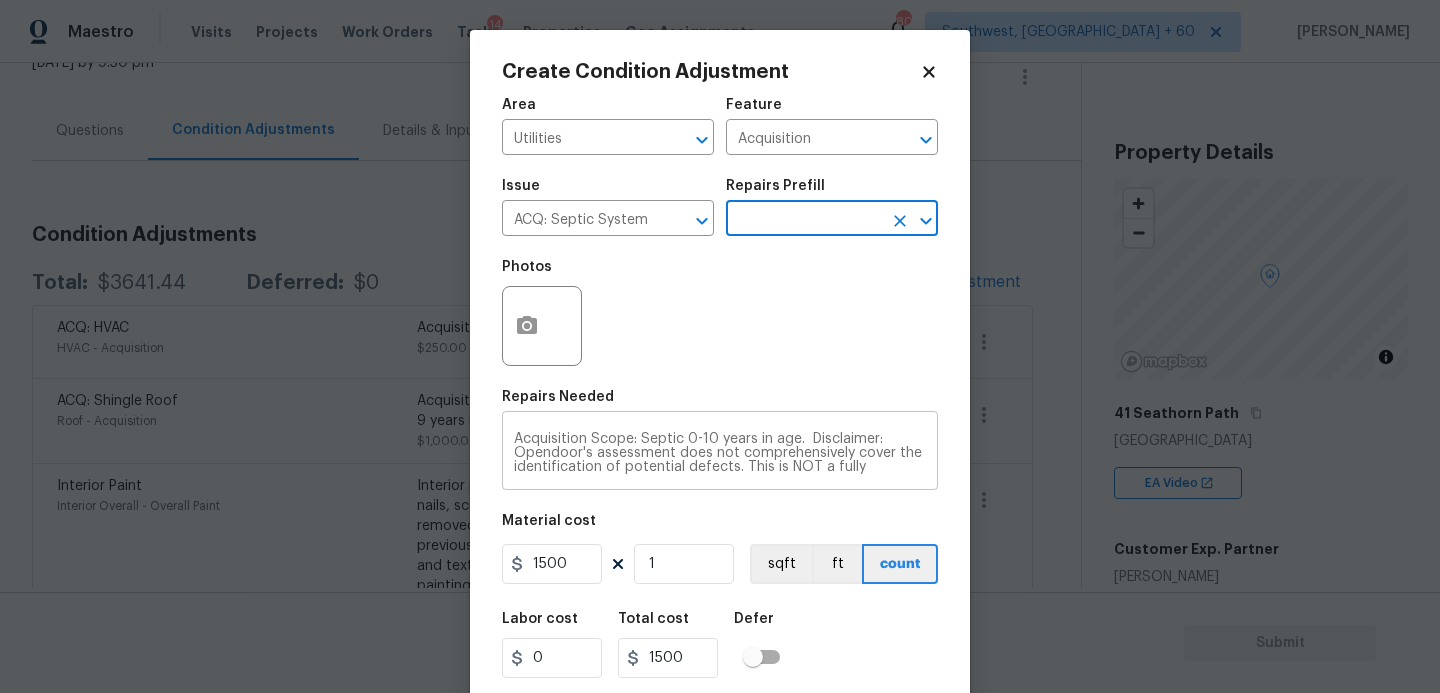 scroll, scrollTop: 98, scrollLeft: 0, axis: vertical 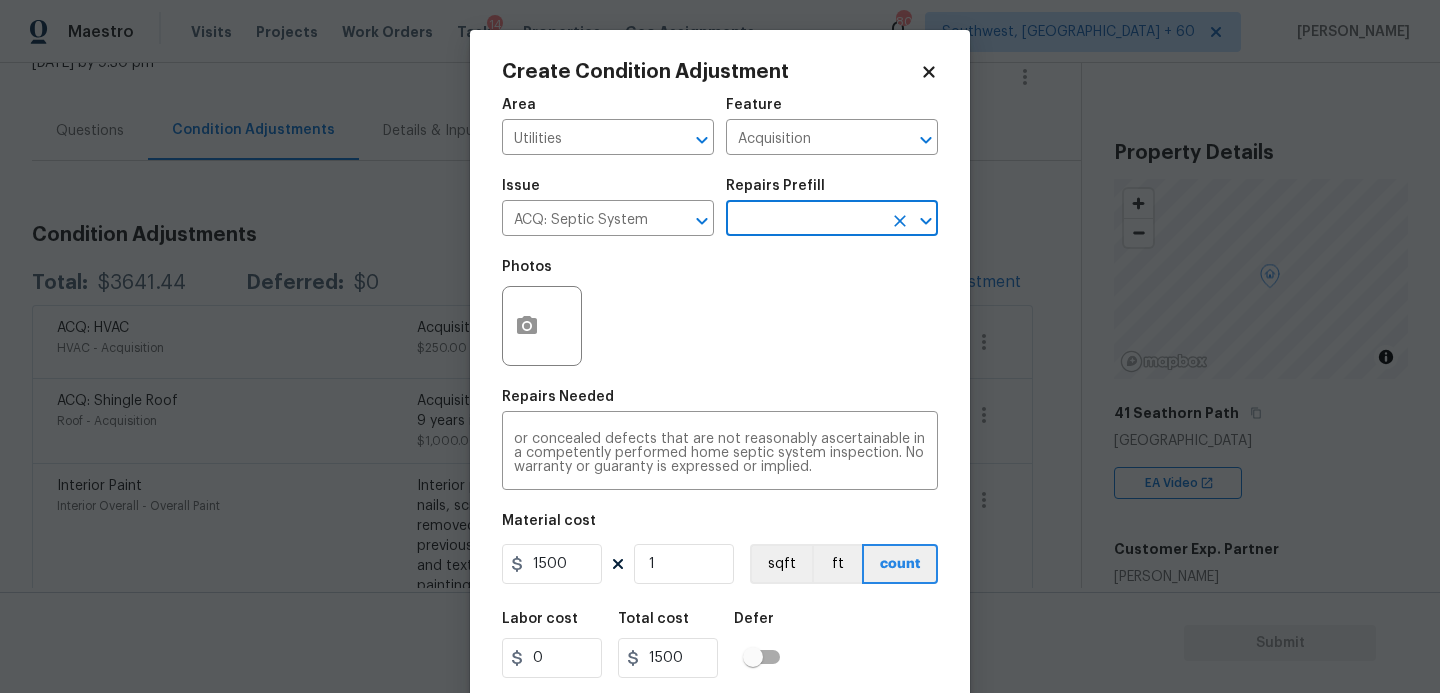 click on "Labor cost 0 Total cost 1500 Defer" at bounding box center (720, 645) 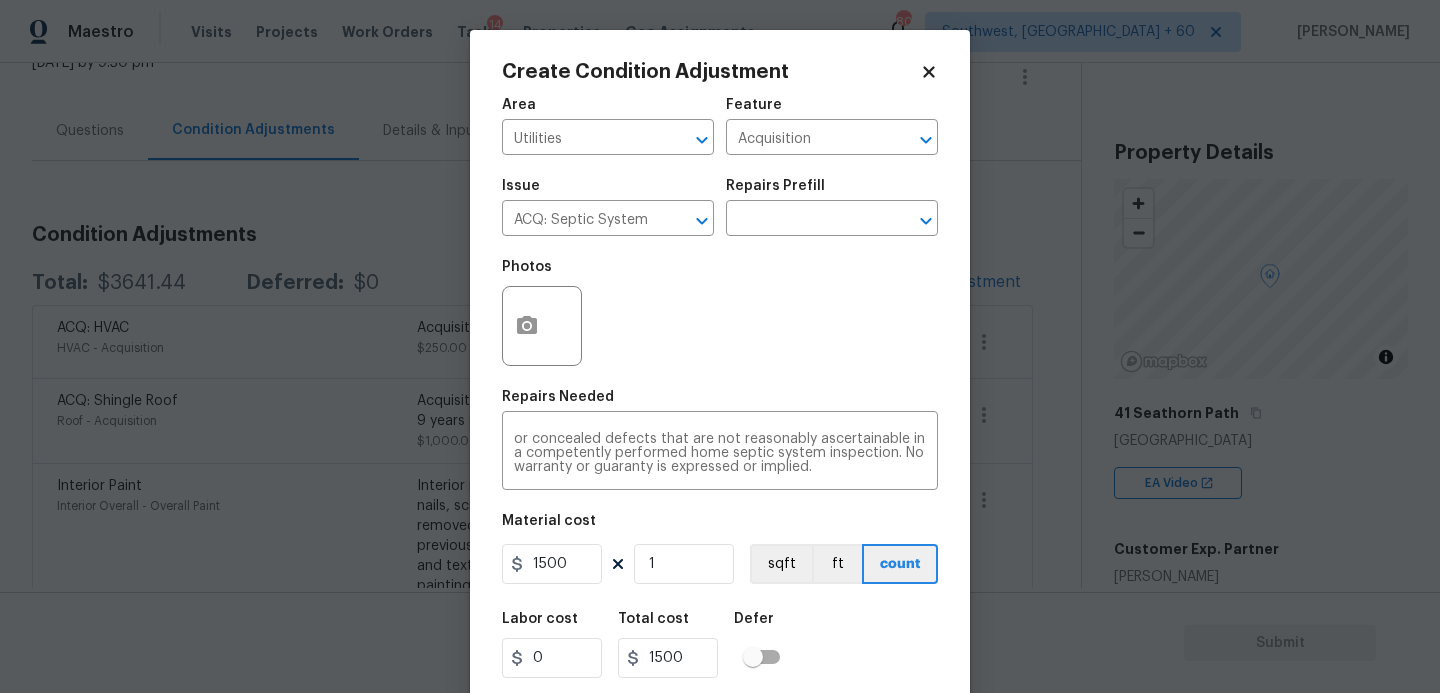scroll, scrollTop: 54, scrollLeft: 0, axis: vertical 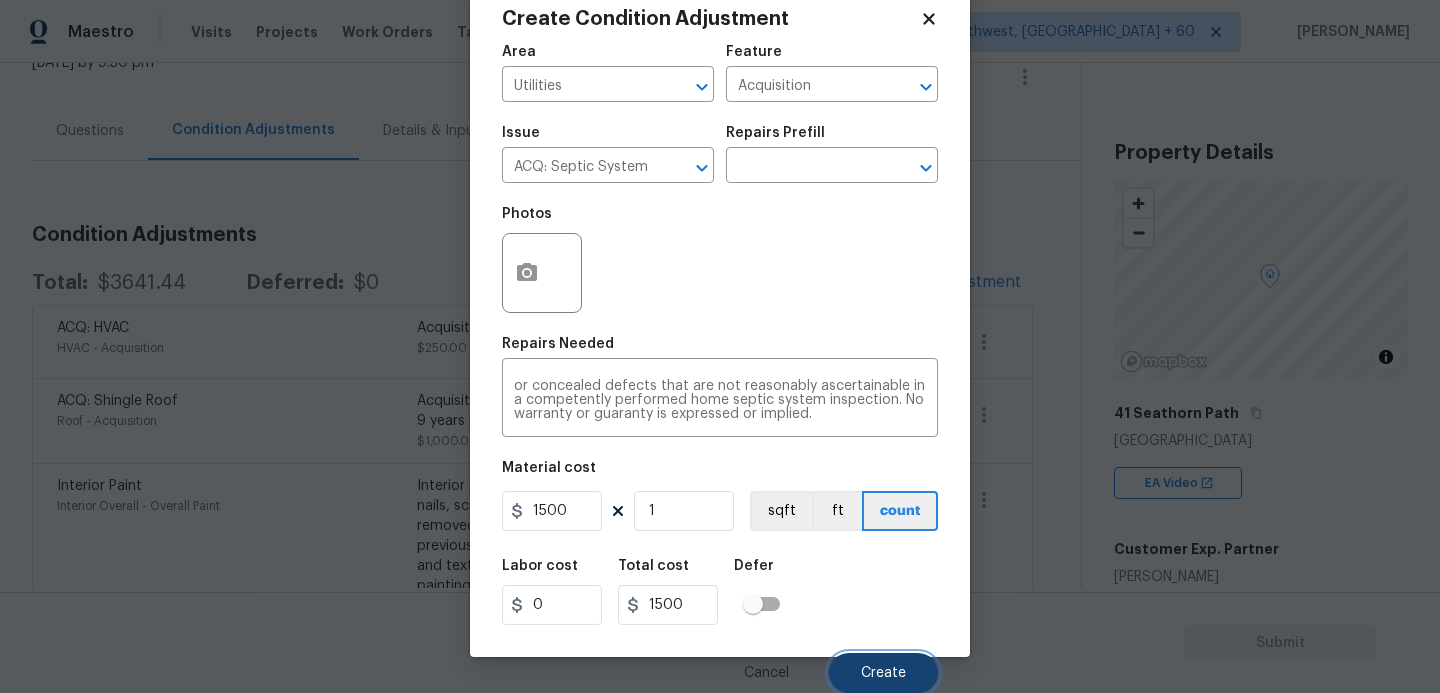 click on "Create" at bounding box center [883, 673] 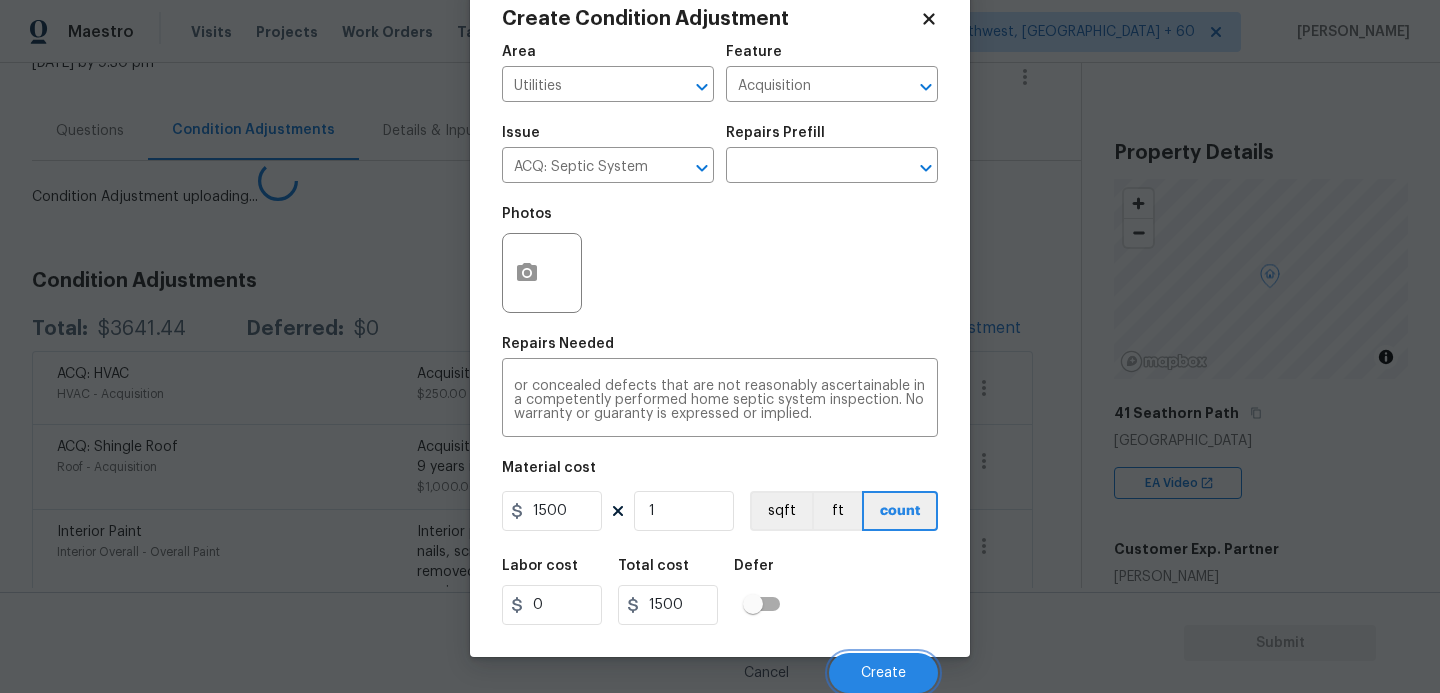 scroll, scrollTop: 47, scrollLeft: 0, axis: vertical 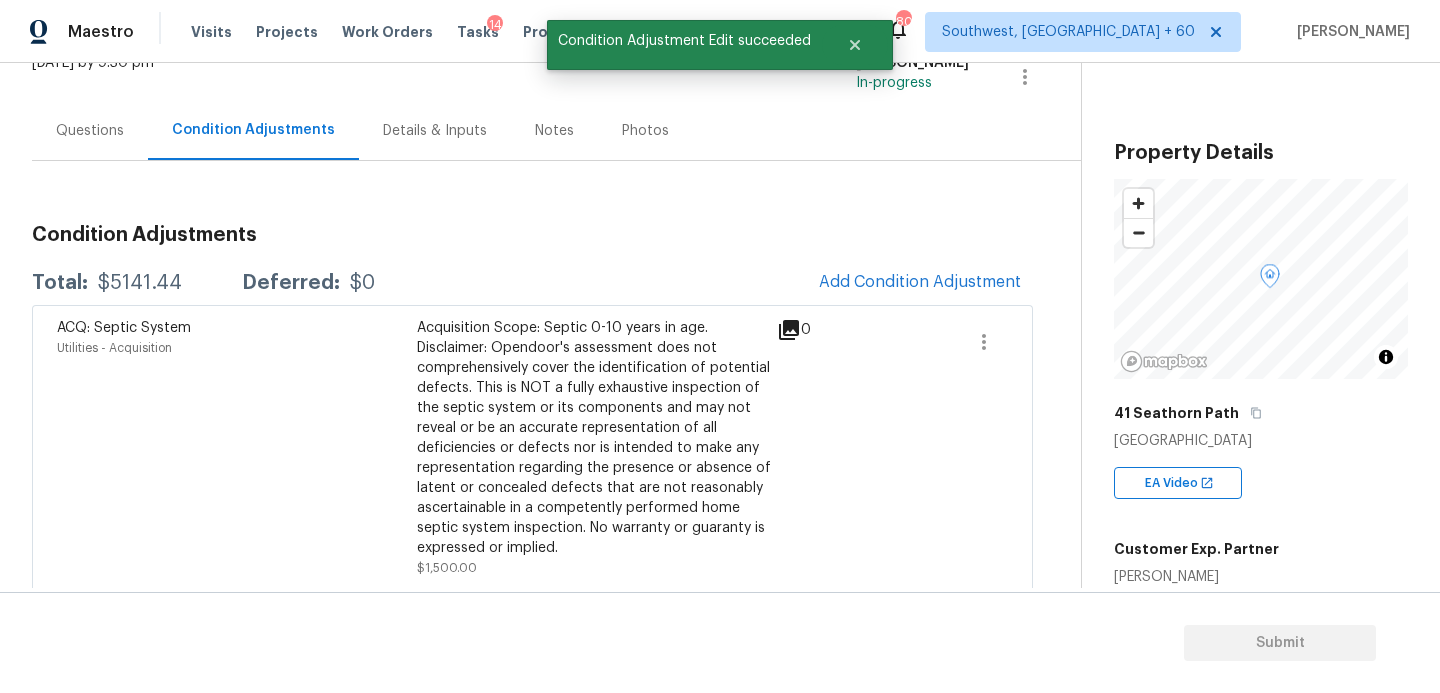 click on "Questions" at bounding box center [90, 131] 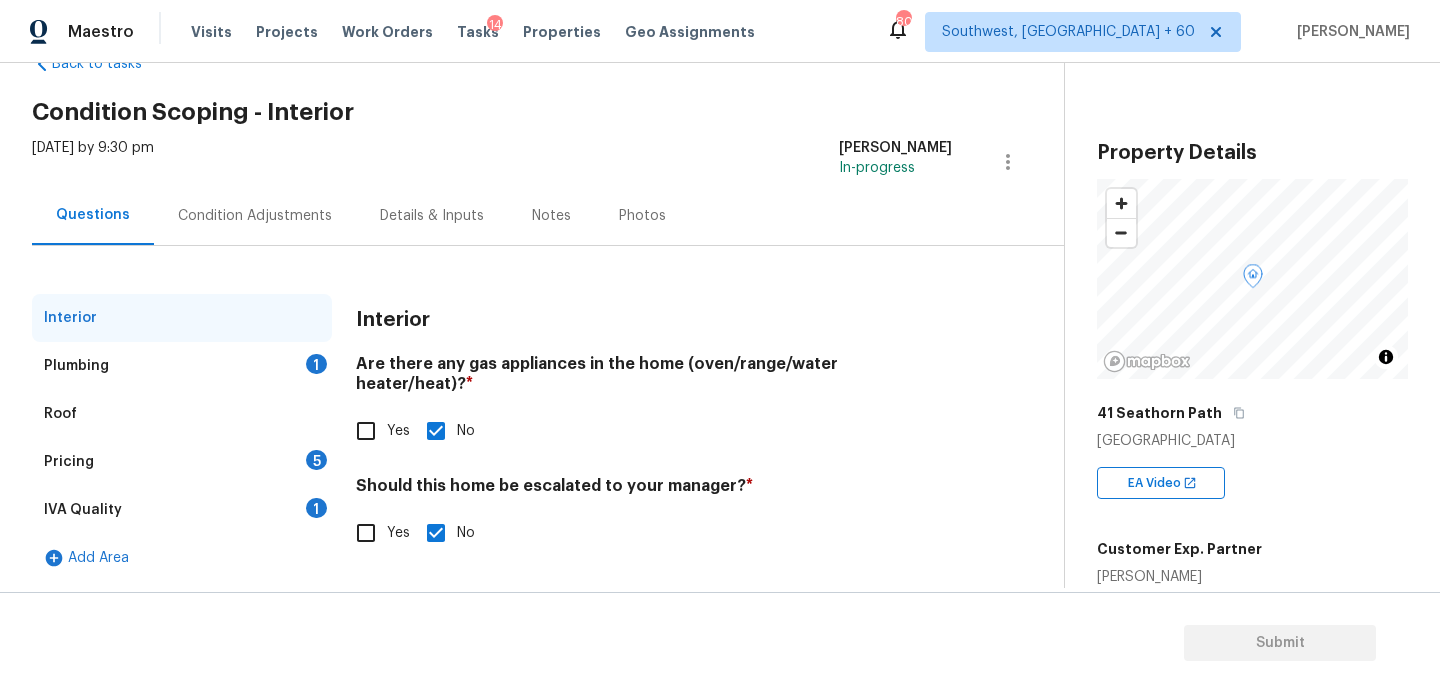 click on "Yes" at bounding box center (366, 533) 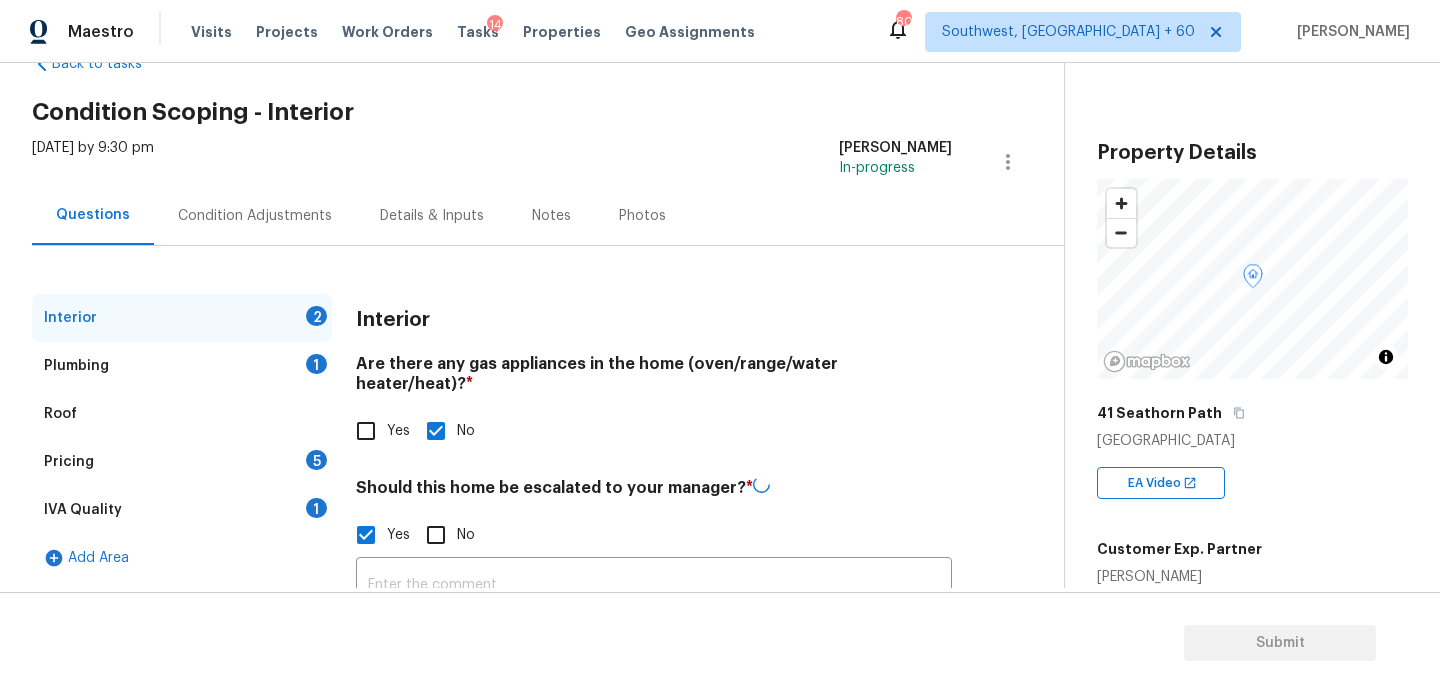 scroll, scrollTop: 158, scrollLeft: 0, axis: vertical 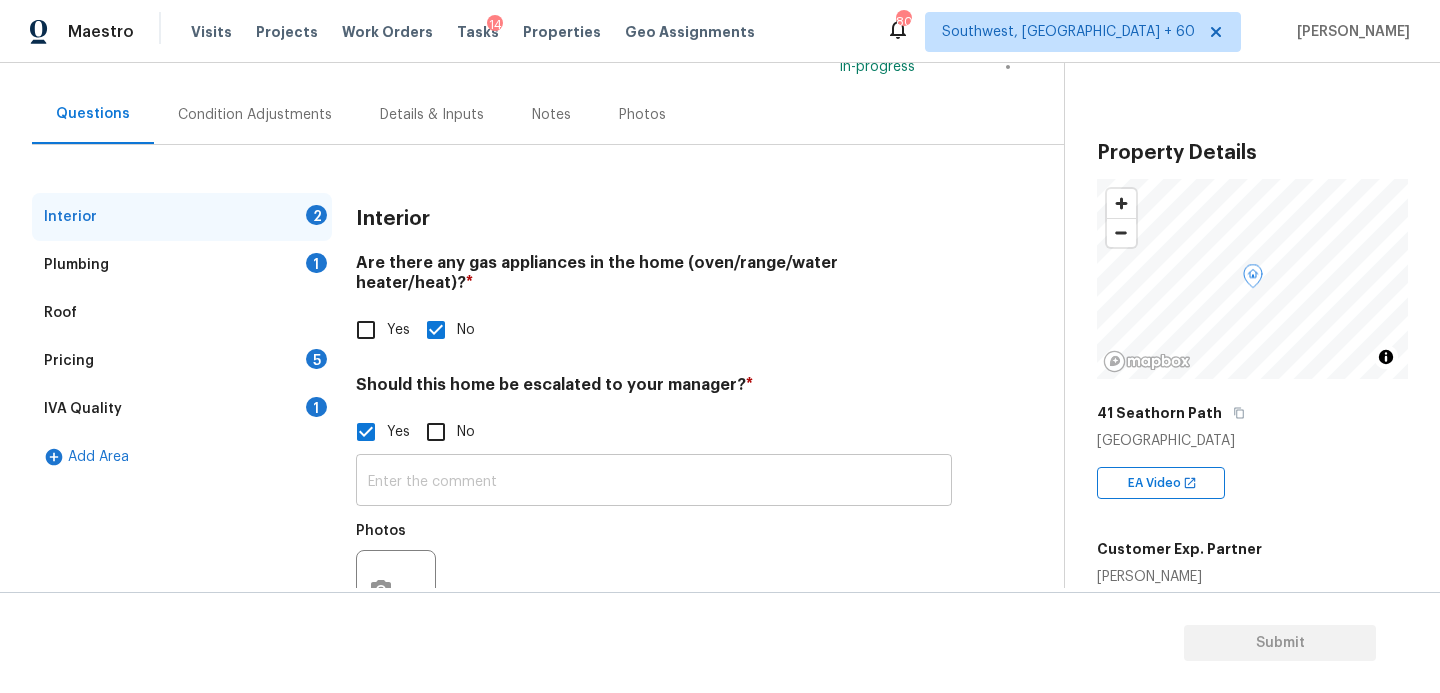 click at bounding box center (654, 482) 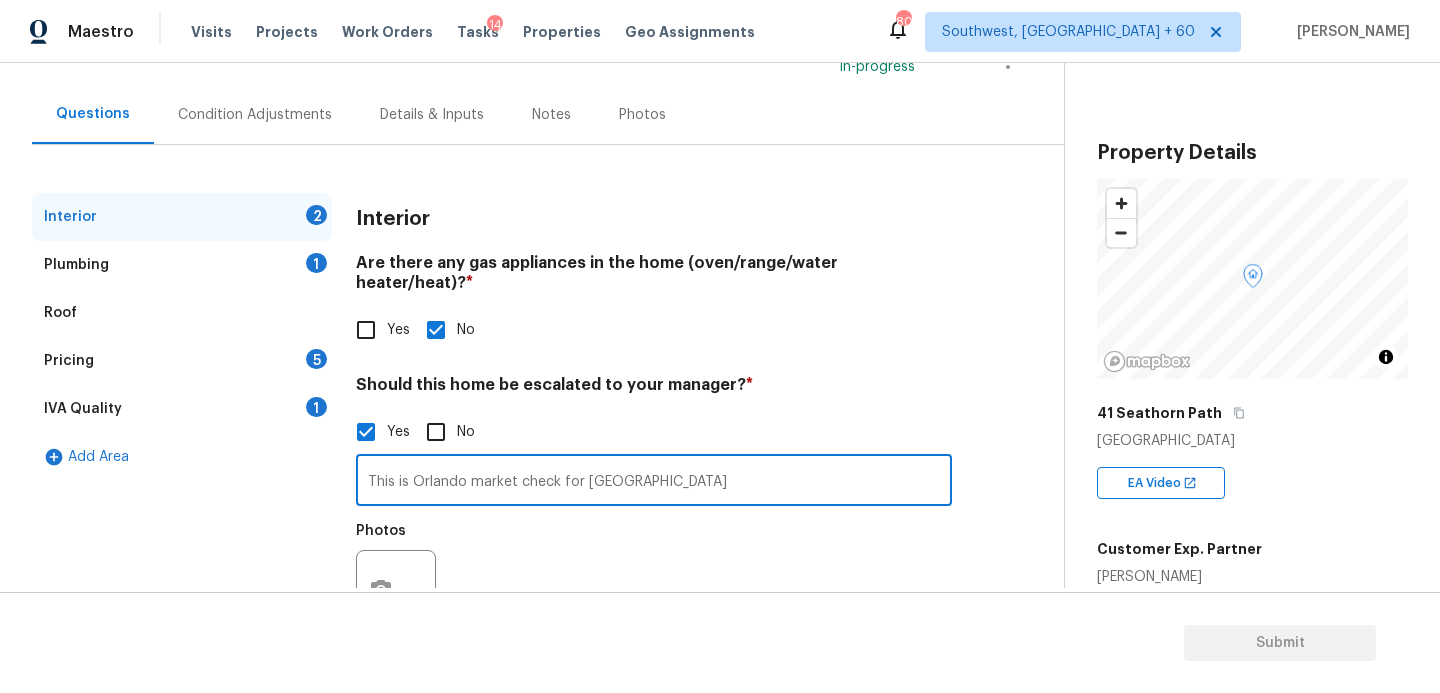 scroll, scrollTop: 222, scrollLeft: 0, axis: vertical 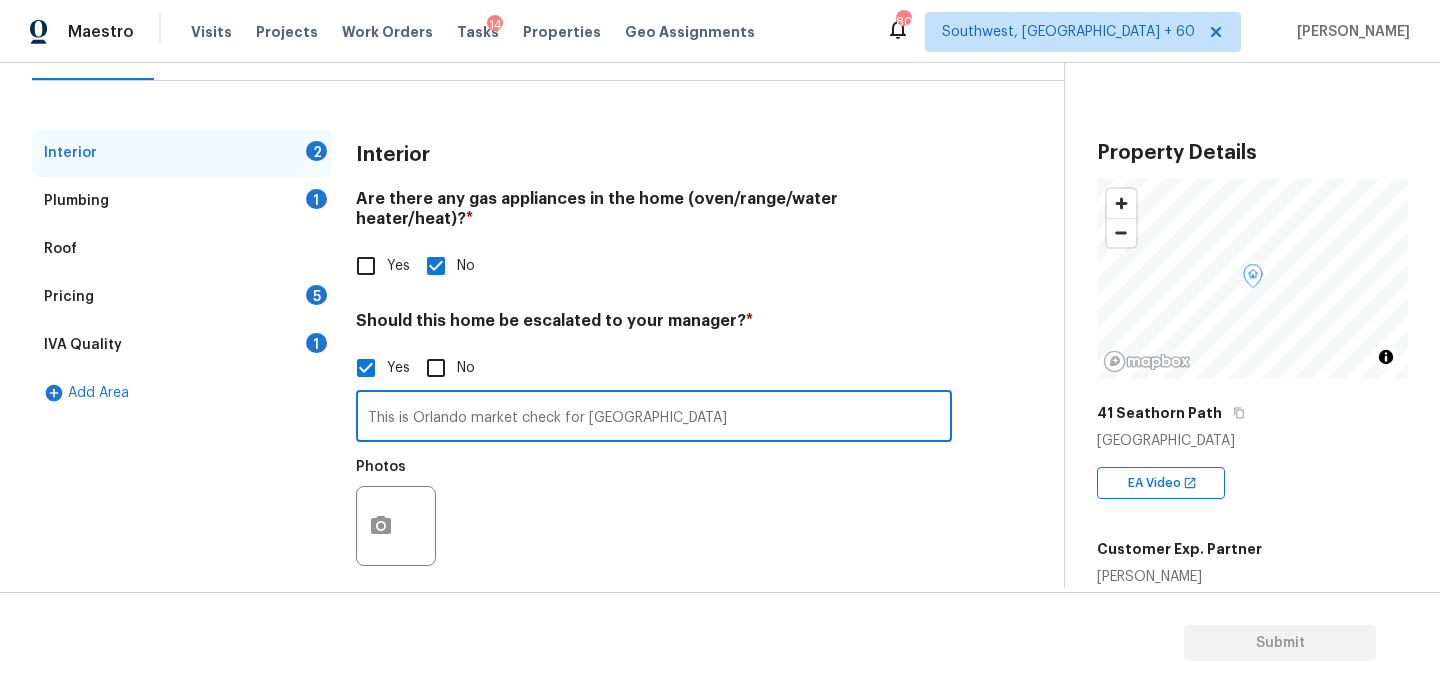 type on "This is Orlando market check for volusia county" 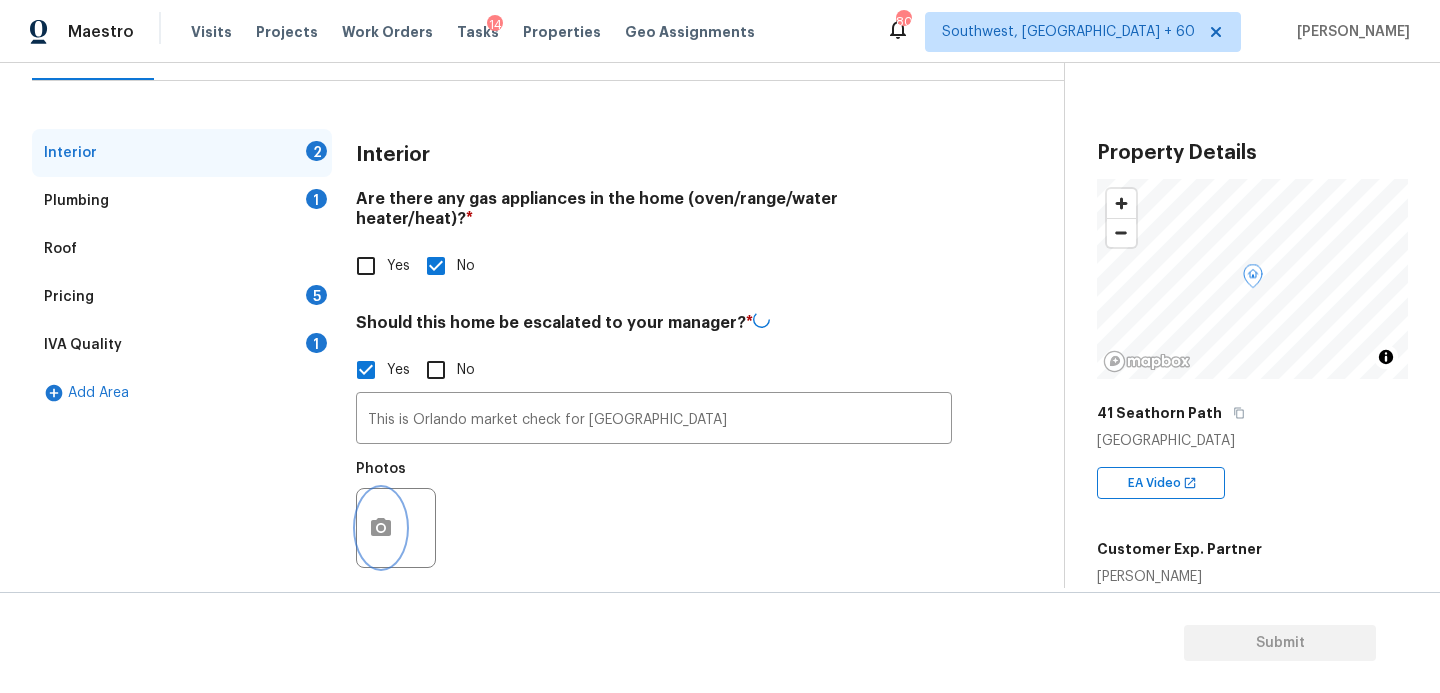 click at bounding box center [396, 528] 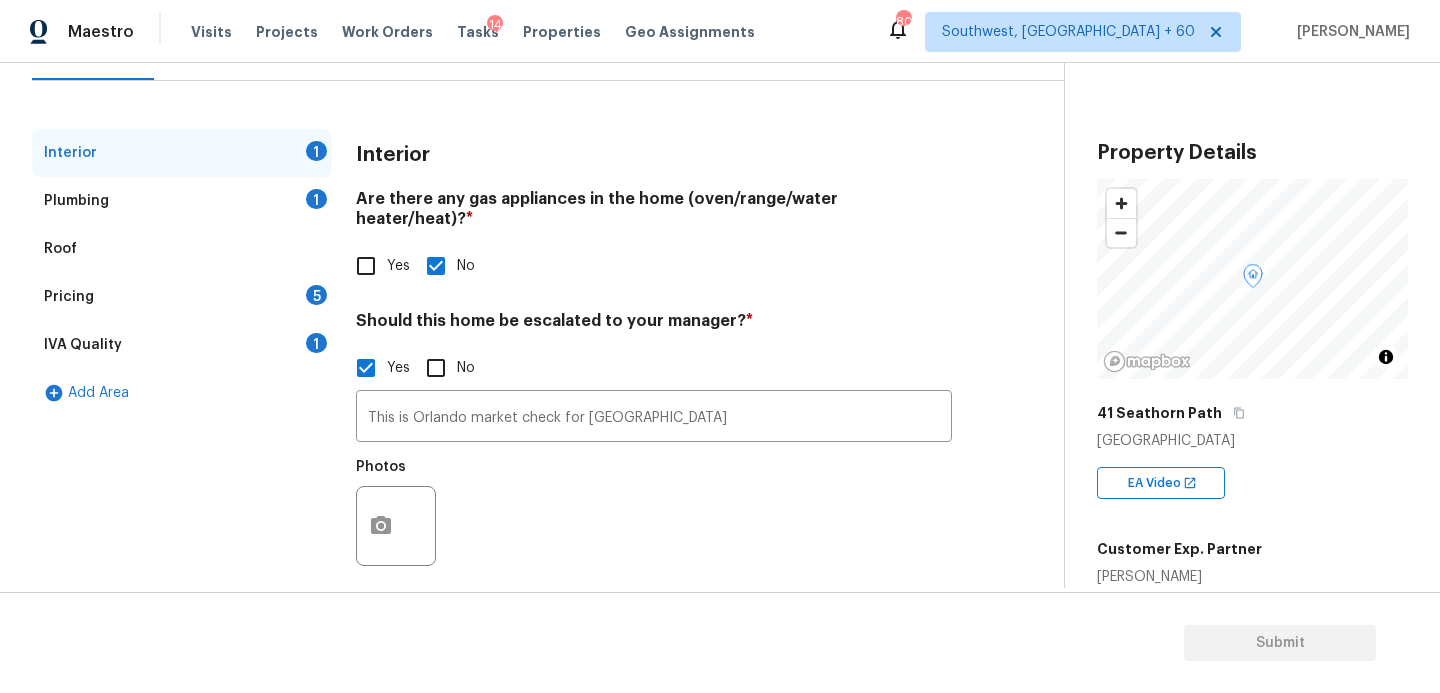 click on "Photos" at bounding box center [654, 513] 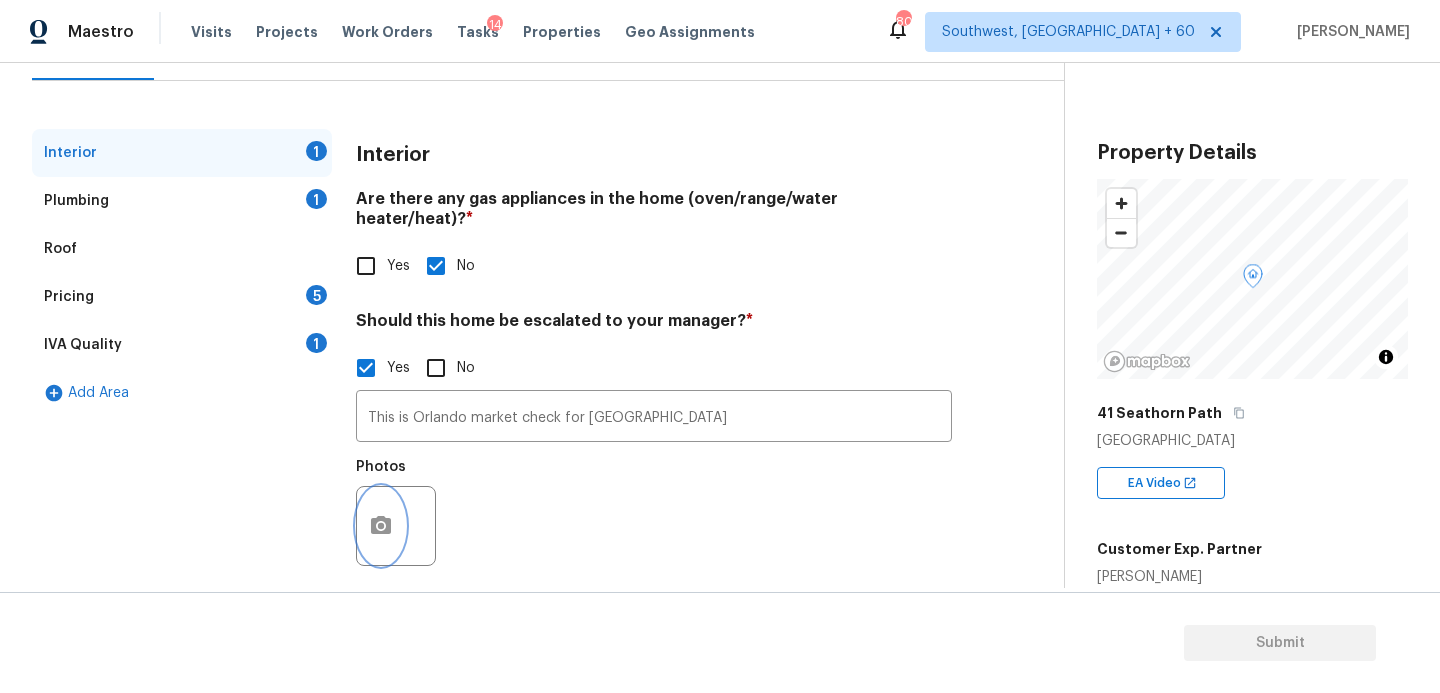 click at bounding box center [381, 526] 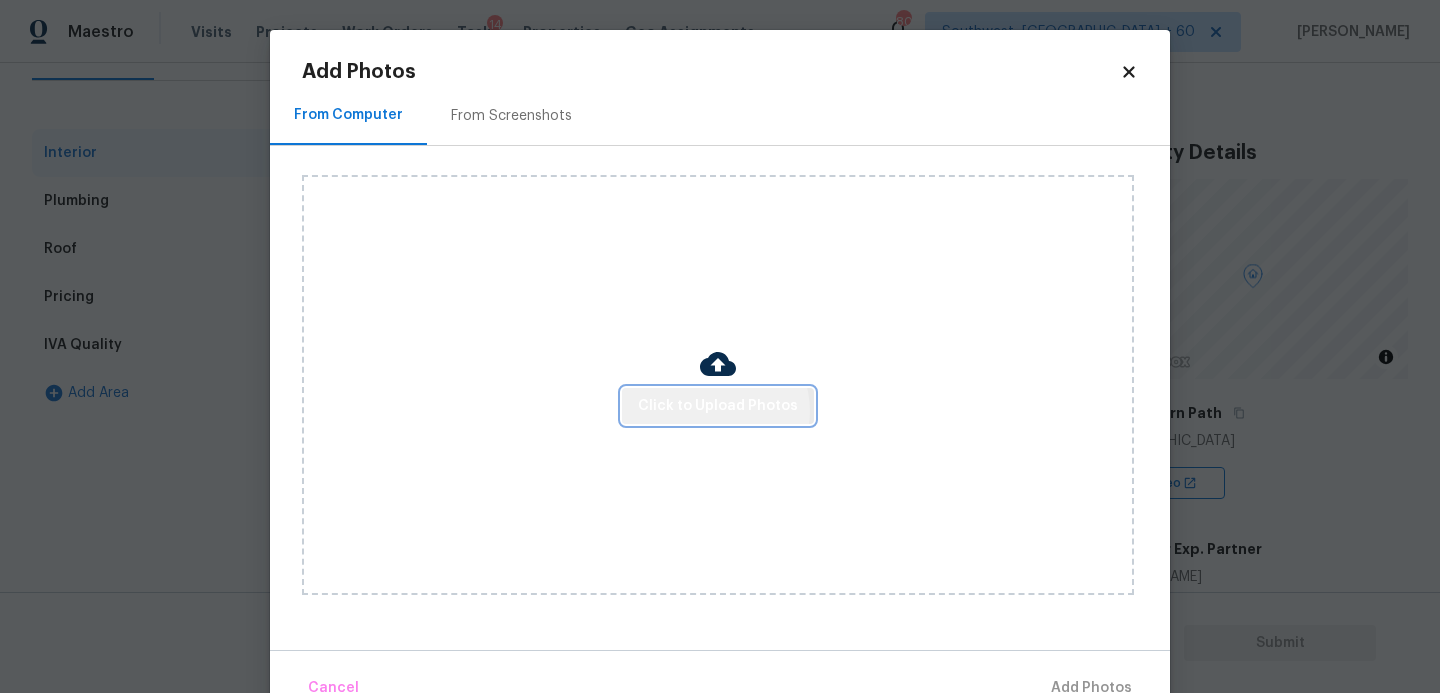 click on "Click to Upload Photos" at bounding box center [718, 406] 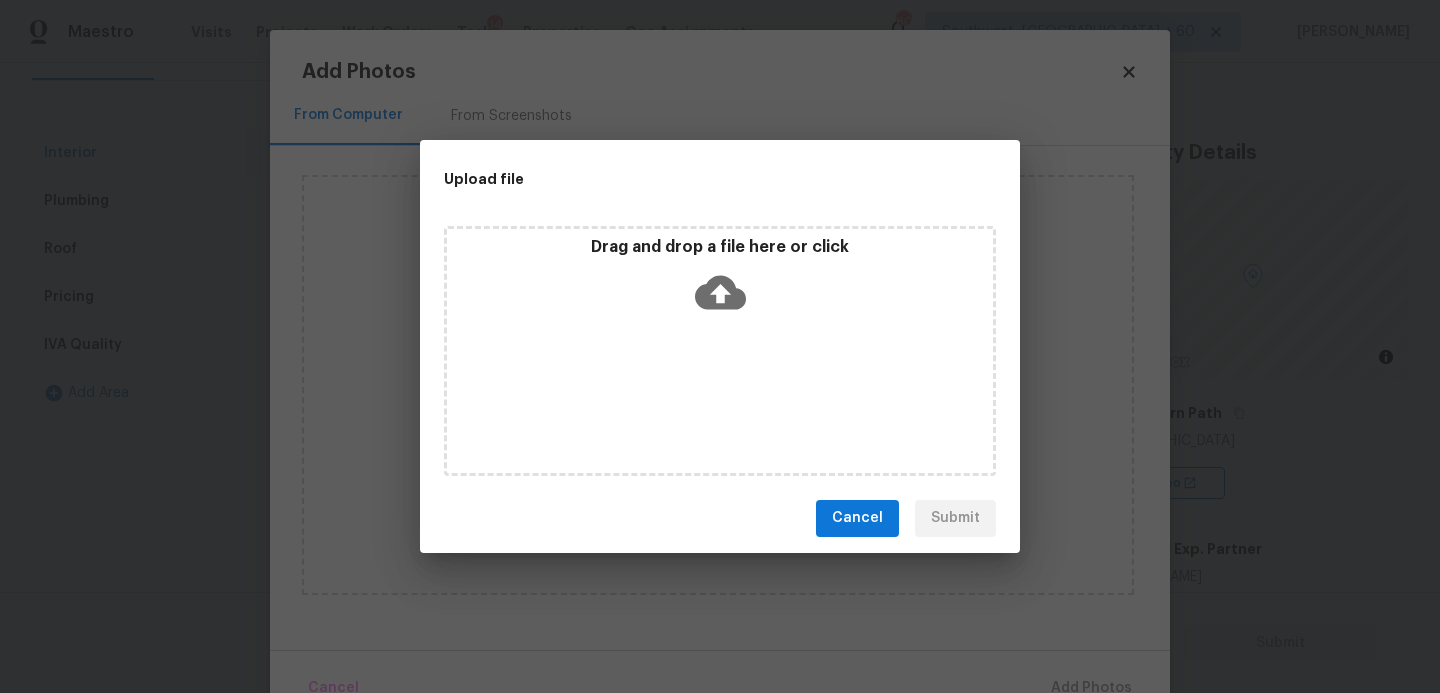 click 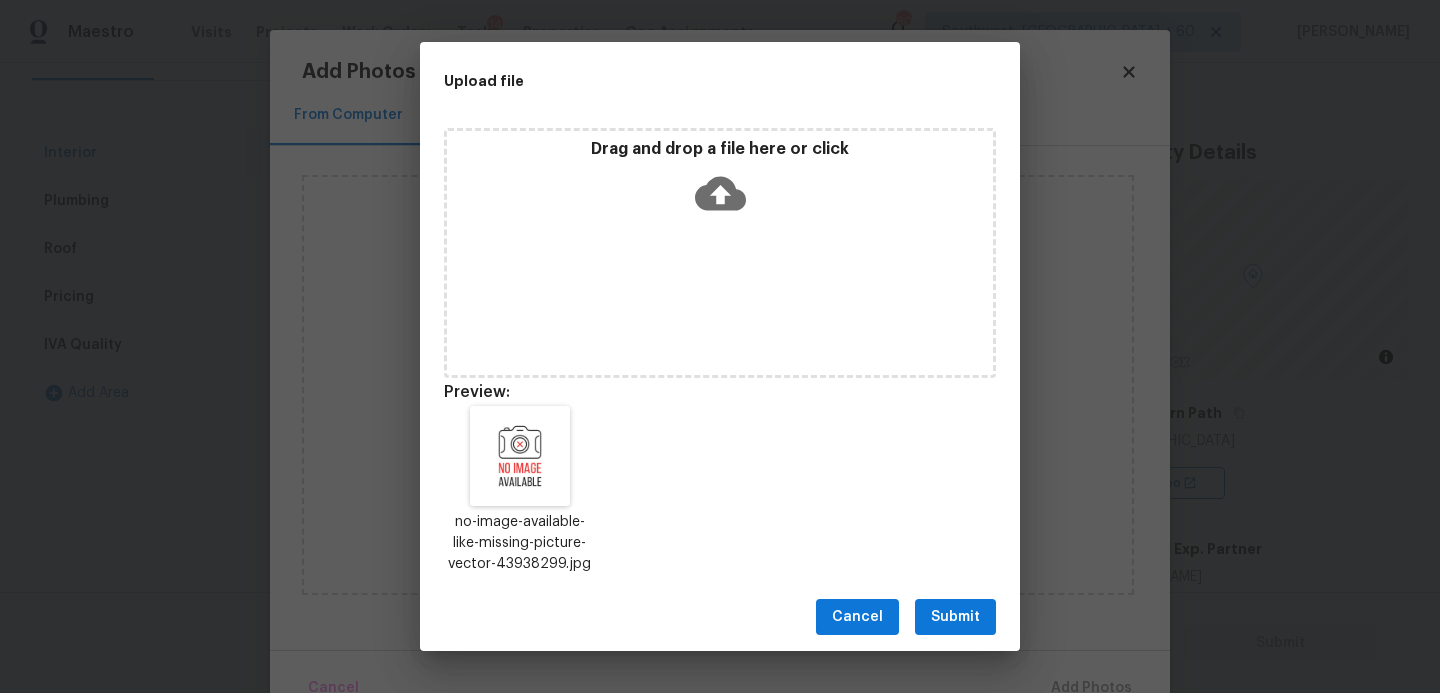 click on "Submit" at bounding box center (955, 617) 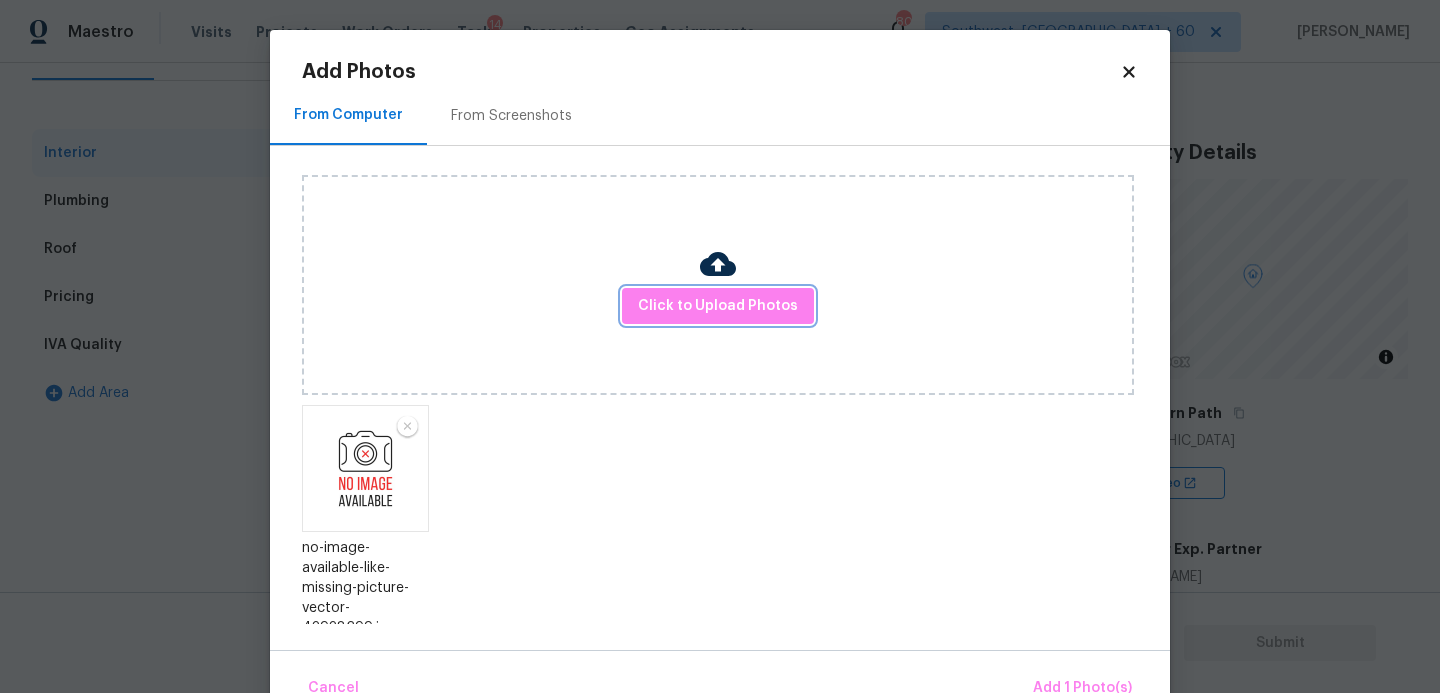 scroll, scrollTop: 13, scrollLeft: 0, axis: vertical 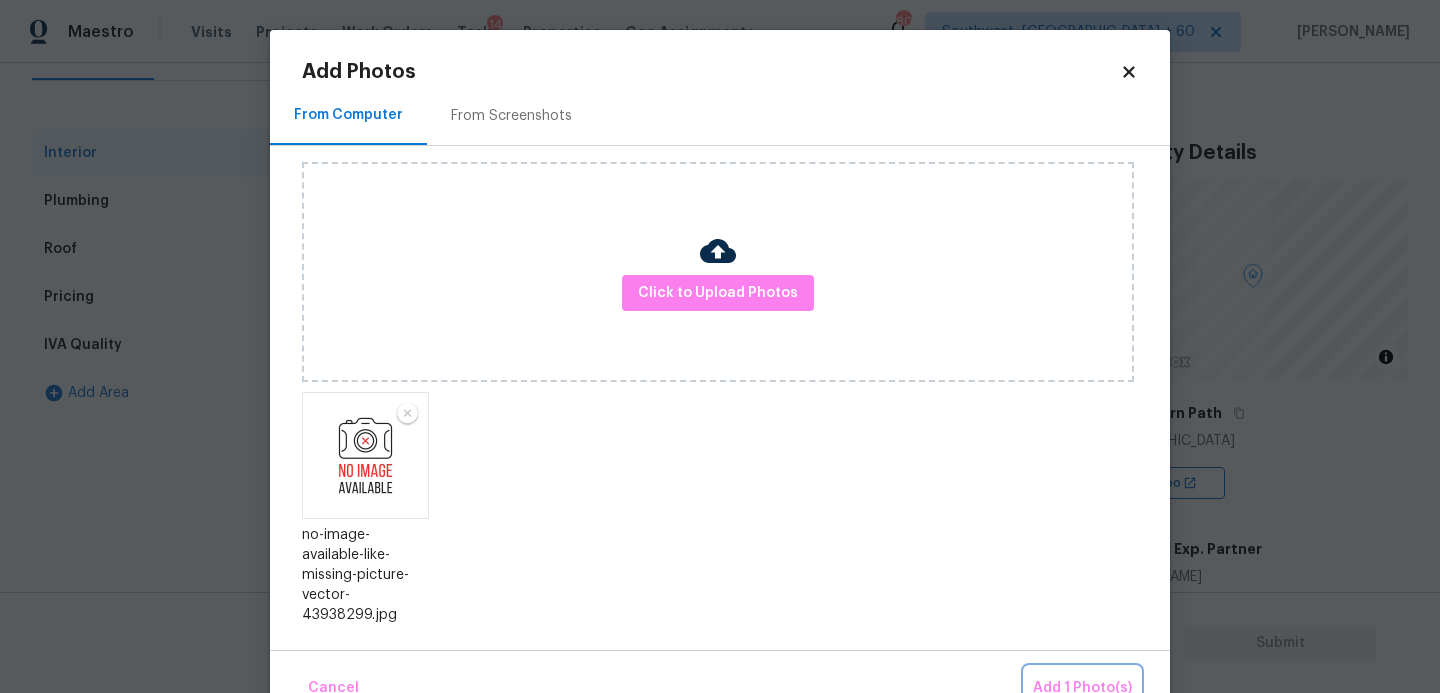 click on "Add 1 Photo(s)" at bounding box center [1082, 688] 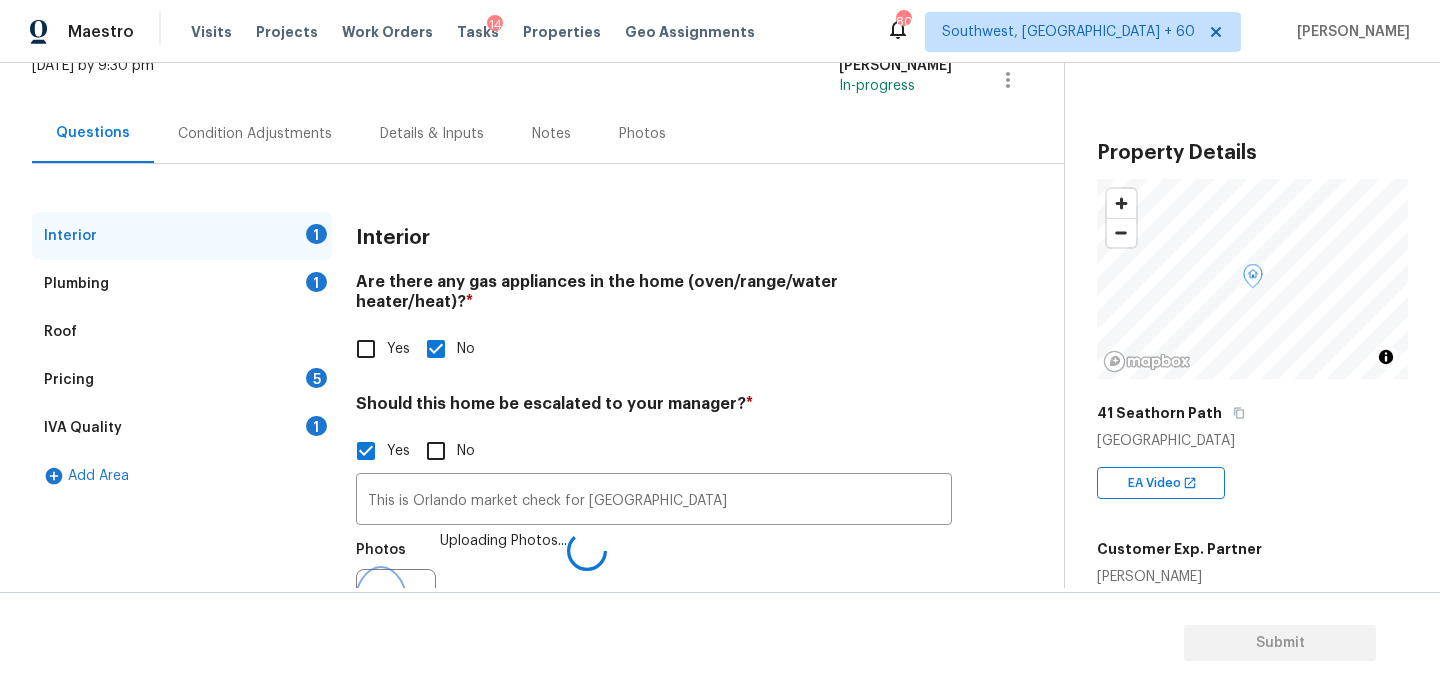 scroll, scrollTop: 222, scrollLeft: 0, axis: vertical 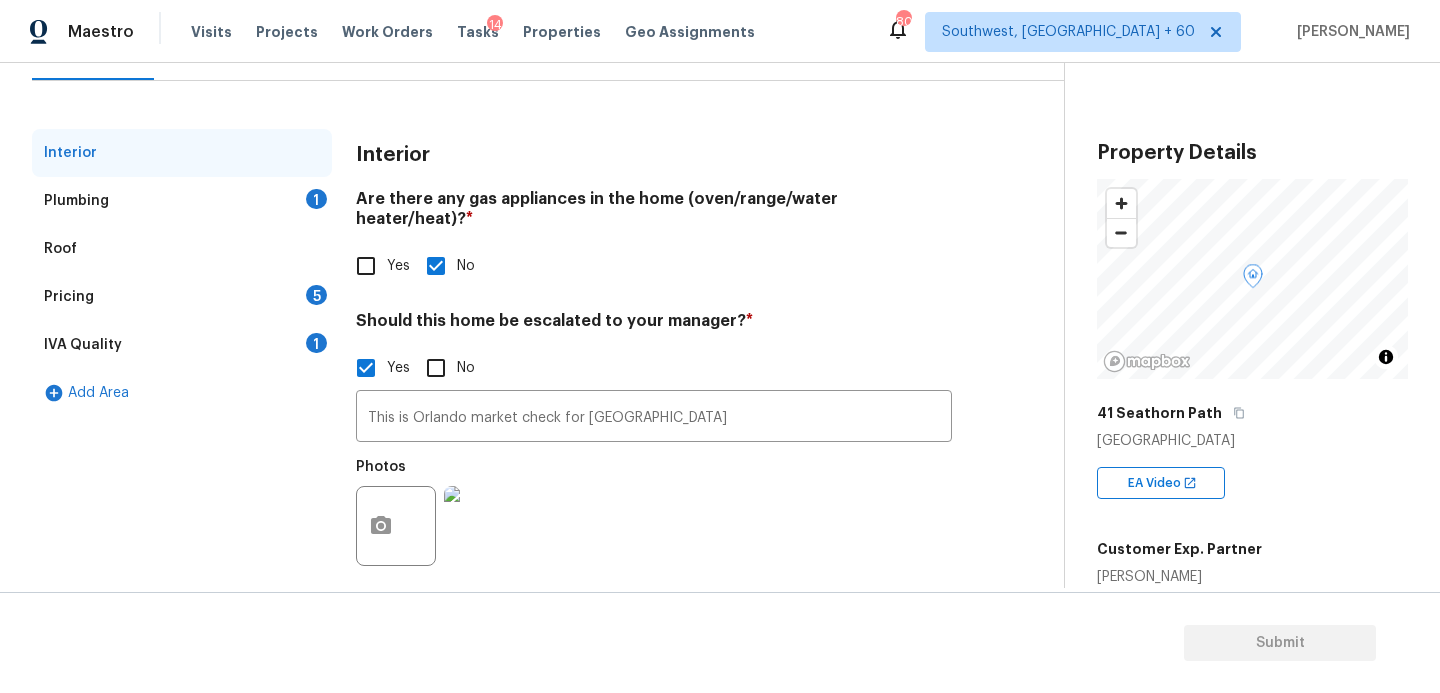 click on "Plumbing 1" at bounding box center [182, 201] 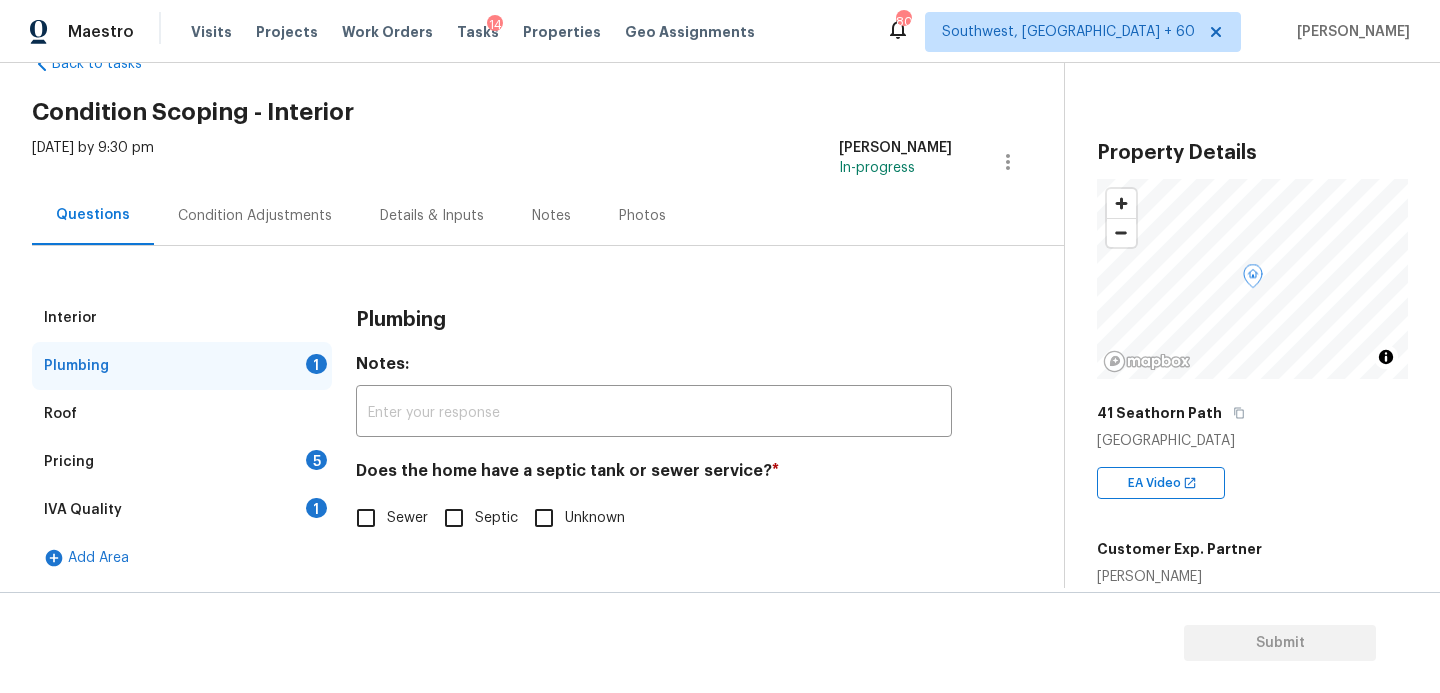 click on "Septic" at bounding box center (496, 518) 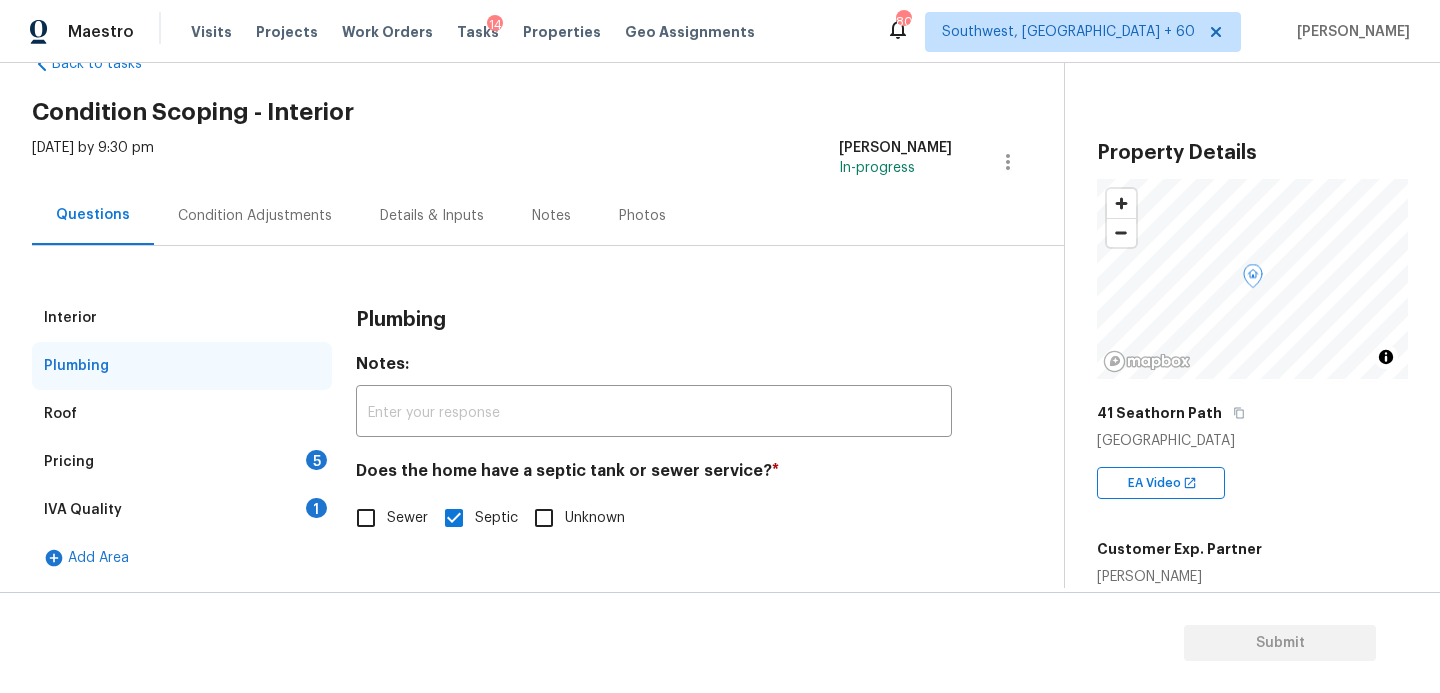 click on "IVA Quality 1" at bounding box center (182, 510) 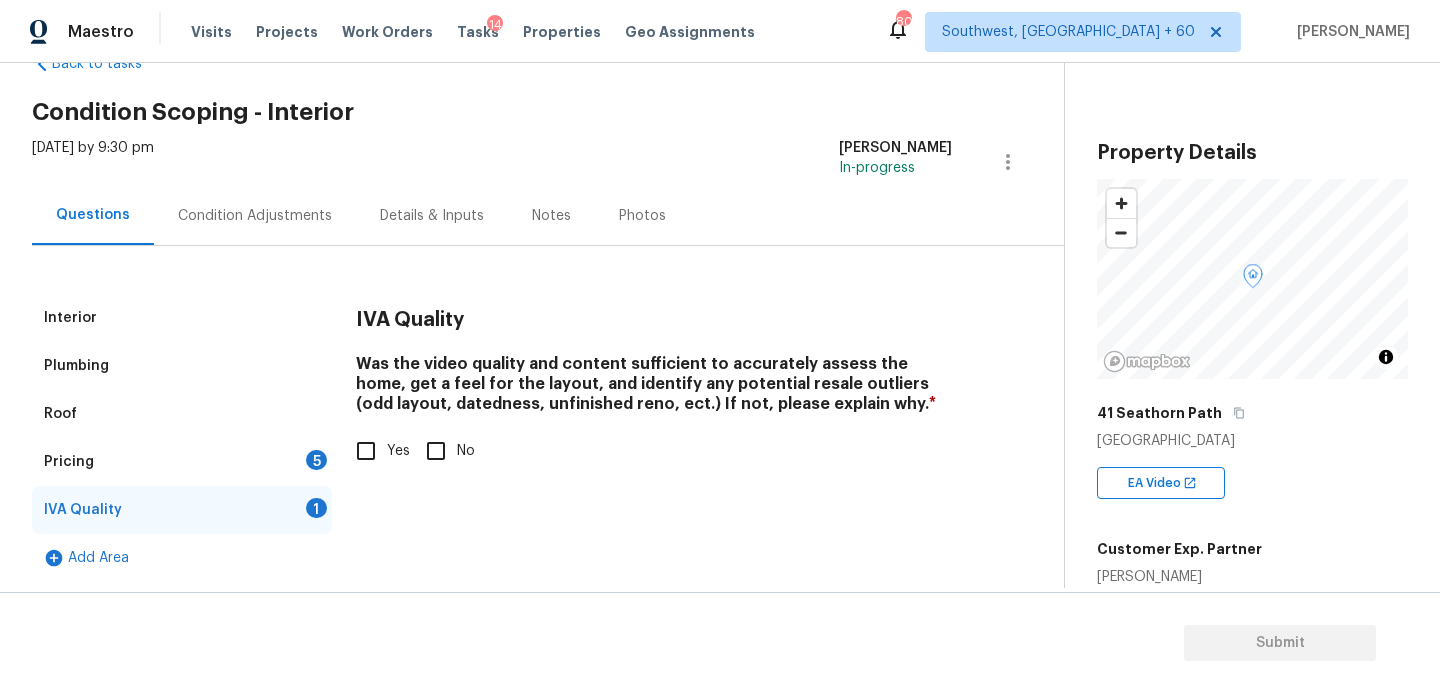 click on "Pricing 5" at bounding box center (182, 462) 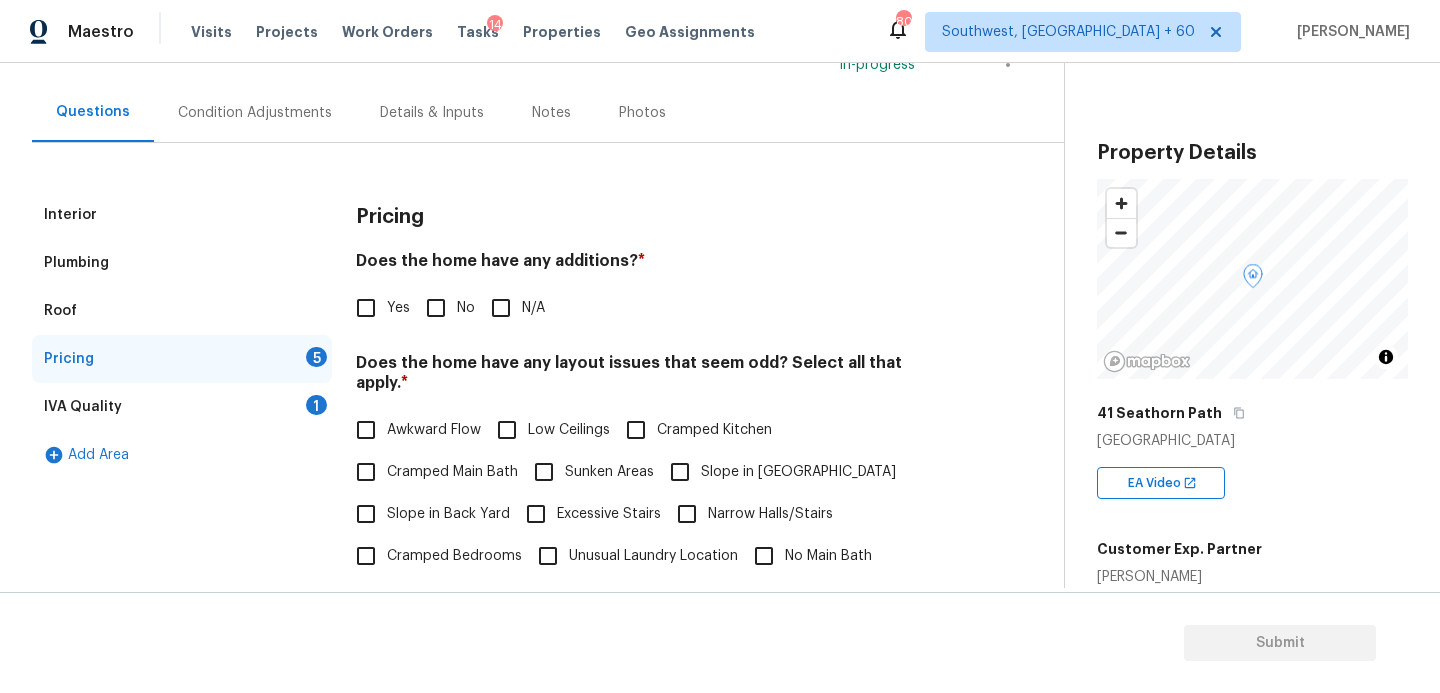 scroll, scrollTop: 247, scrollLeft: 0, axis: vertical 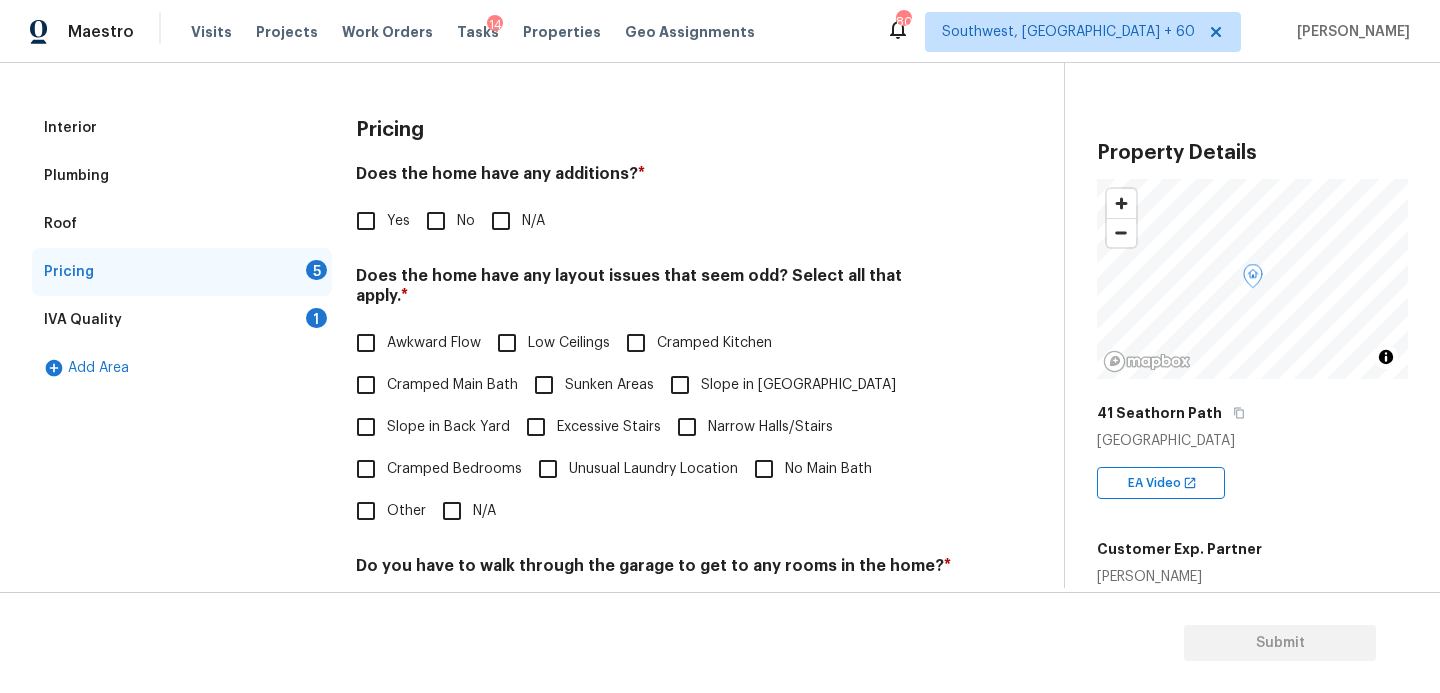 click on "N/A" at bounding box center (501, 221) 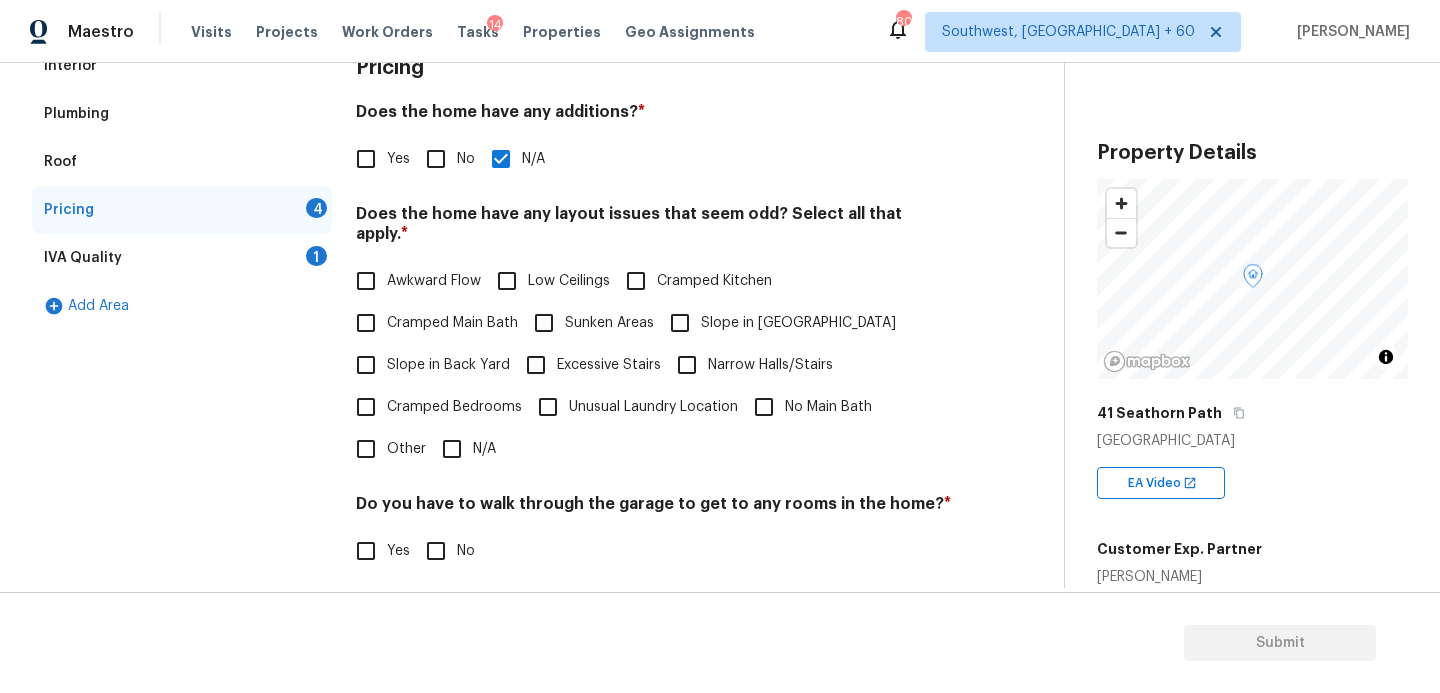 scroll, scrollTop: 321, scrollLeft: 0, axis: vertical 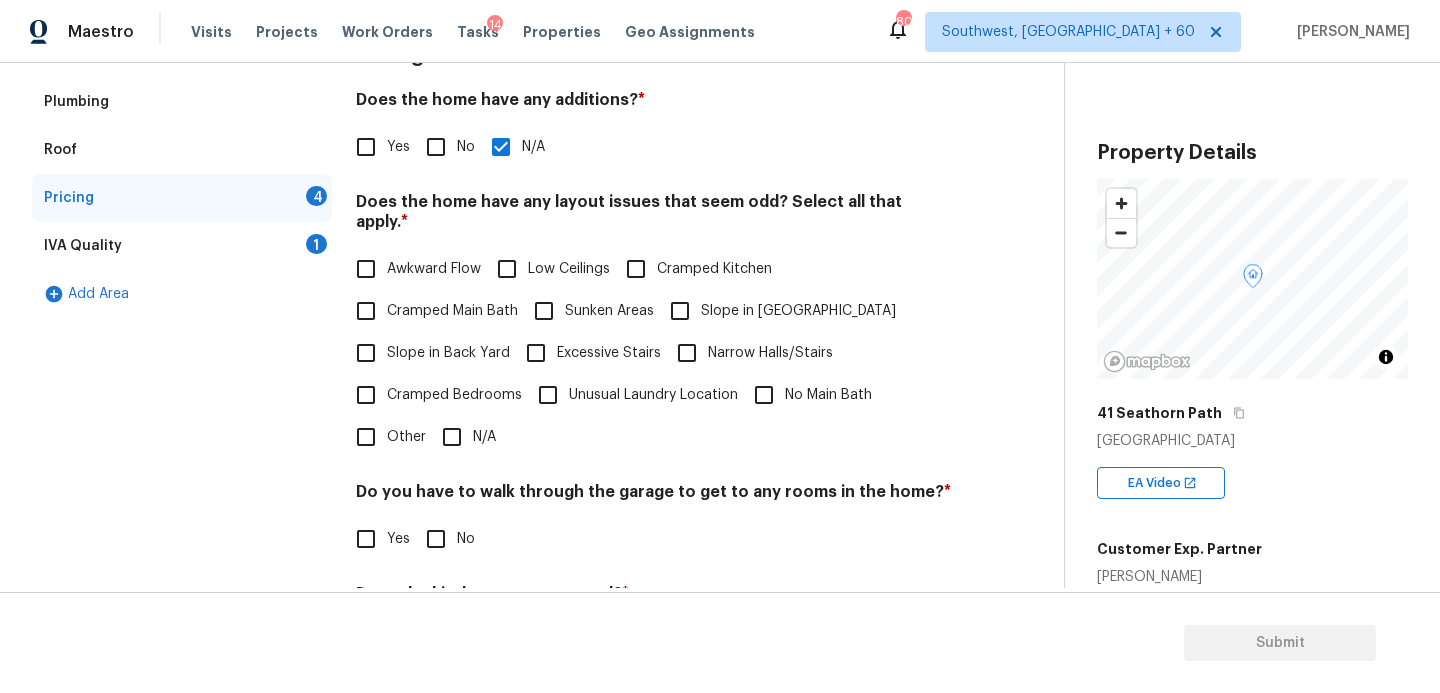 click on "N/A" at bounding box center [452, 437] 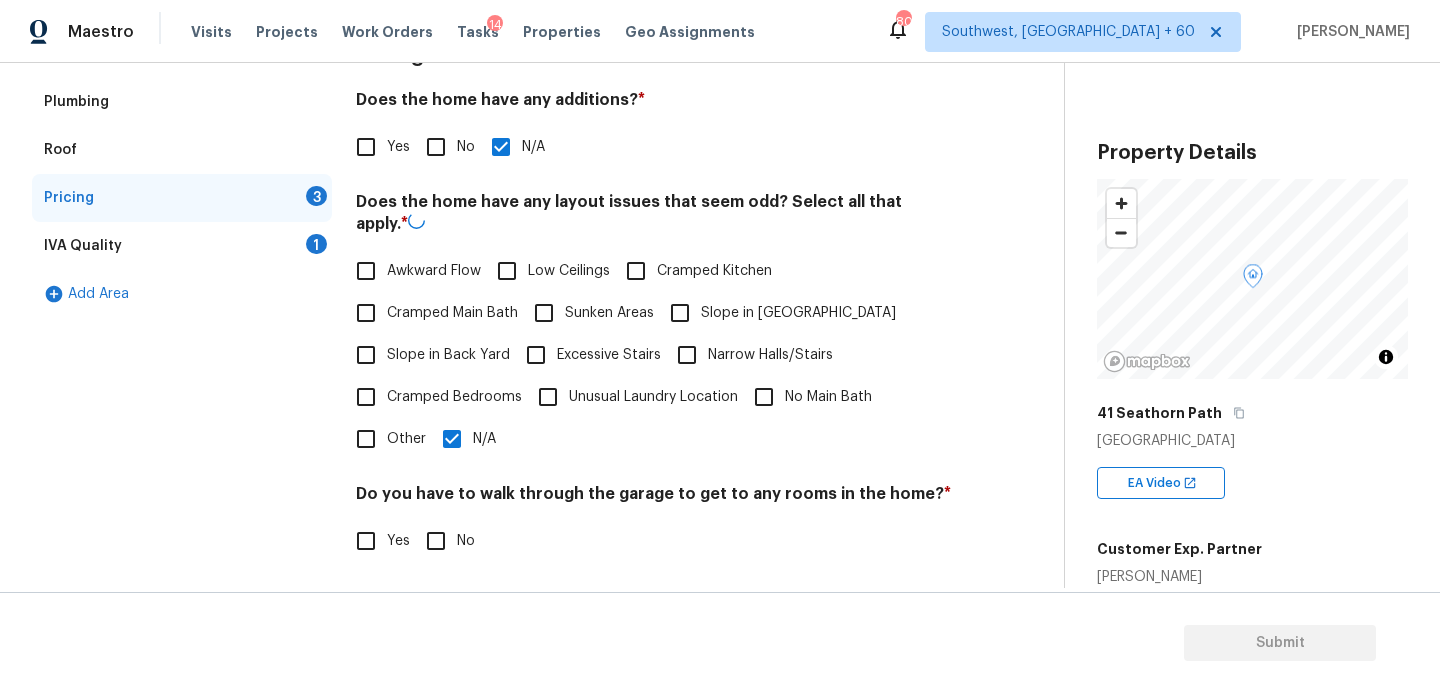 scroll, scrollTop: 507, scrollLeft: 0, axis: vertical 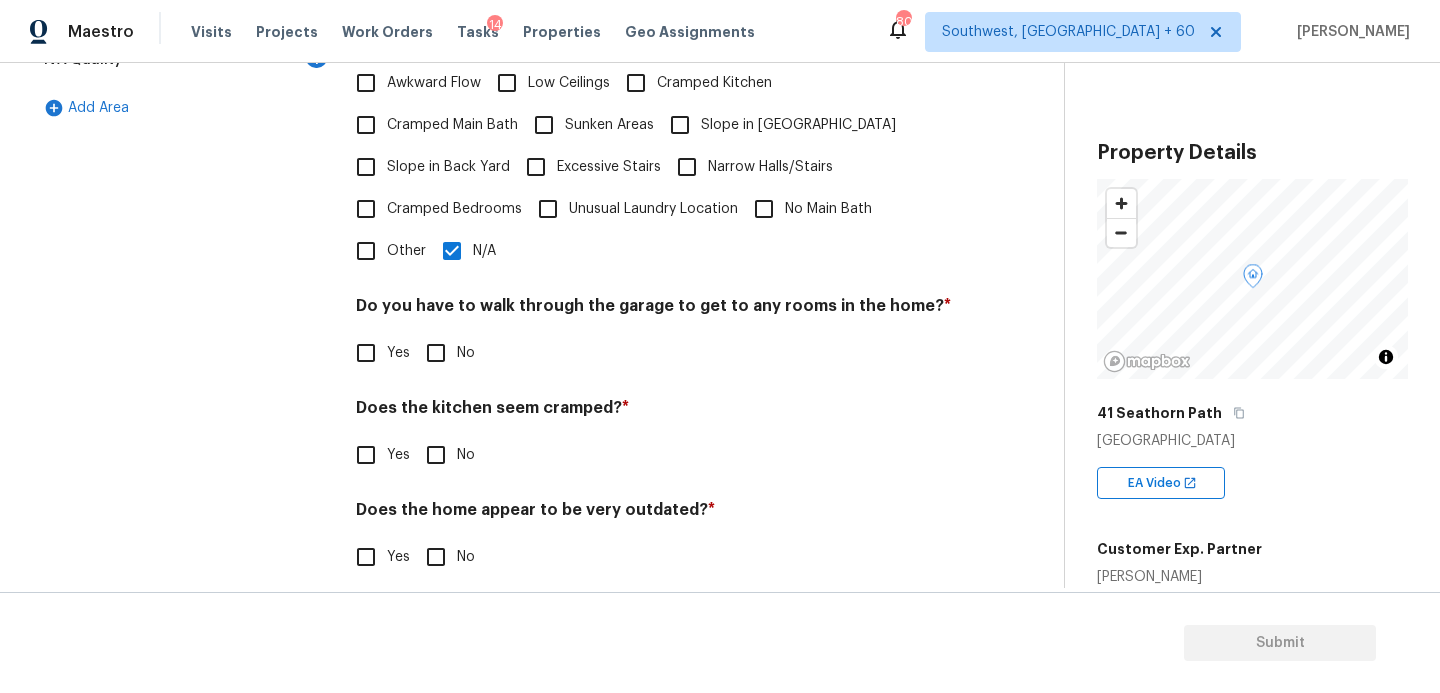 click on "No" at bounding box center [436, 353] 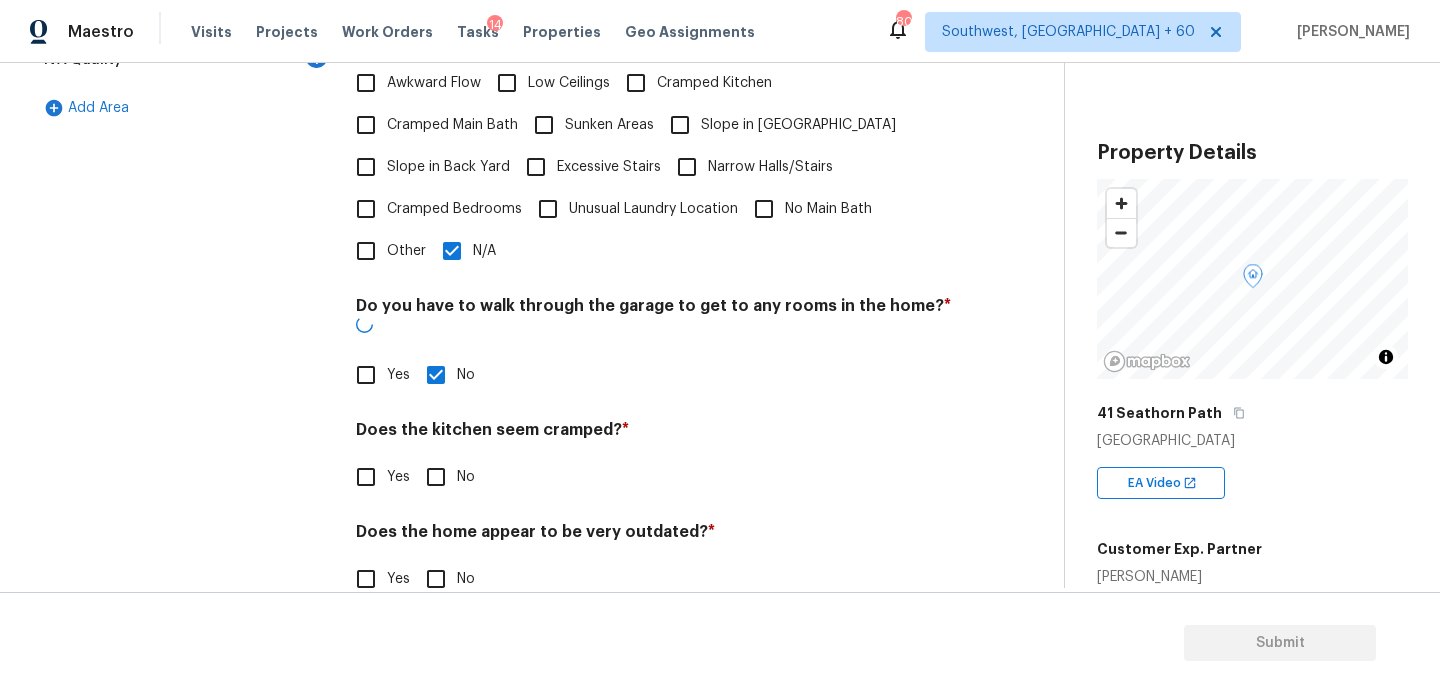 click on "Does the home appear to be very outdated?  * Yes No" at bounding box center (654, 561) 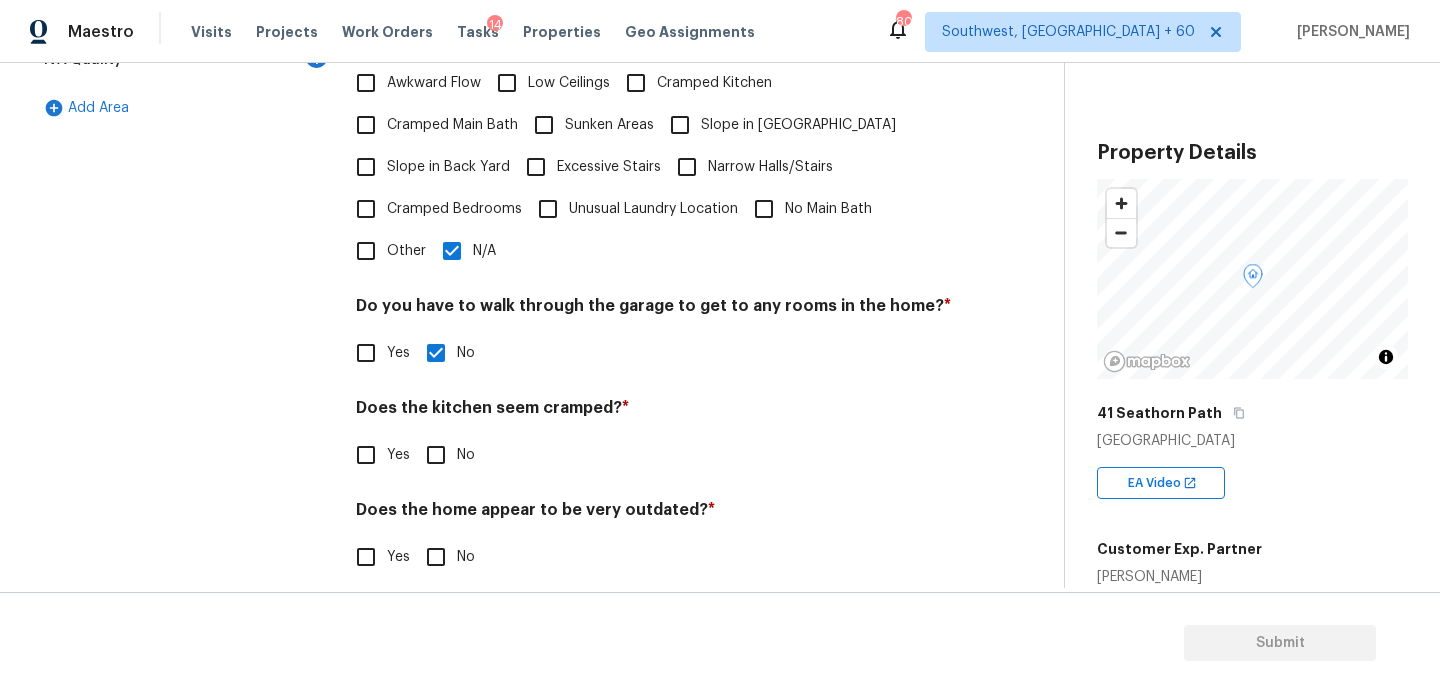 click on "No" at bounding box center (436, 455) 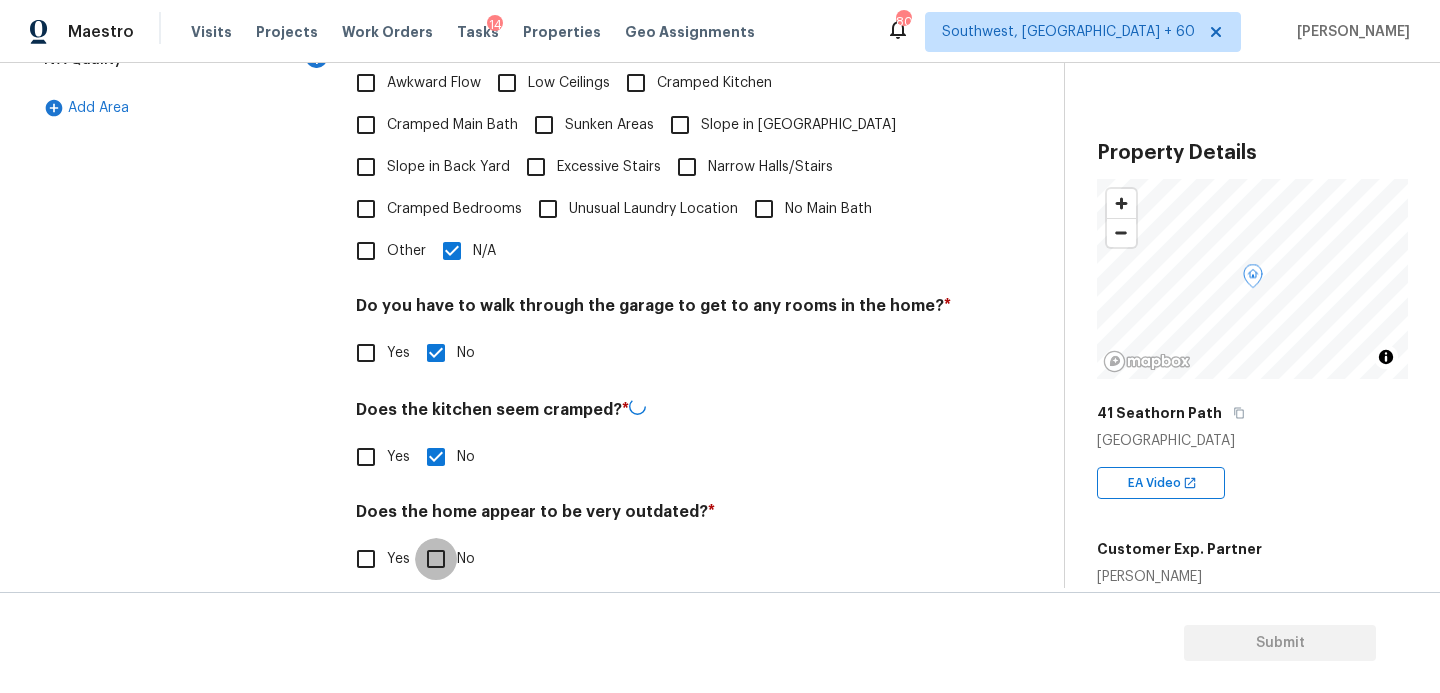 click on "No" at bounding box center (436, 559) 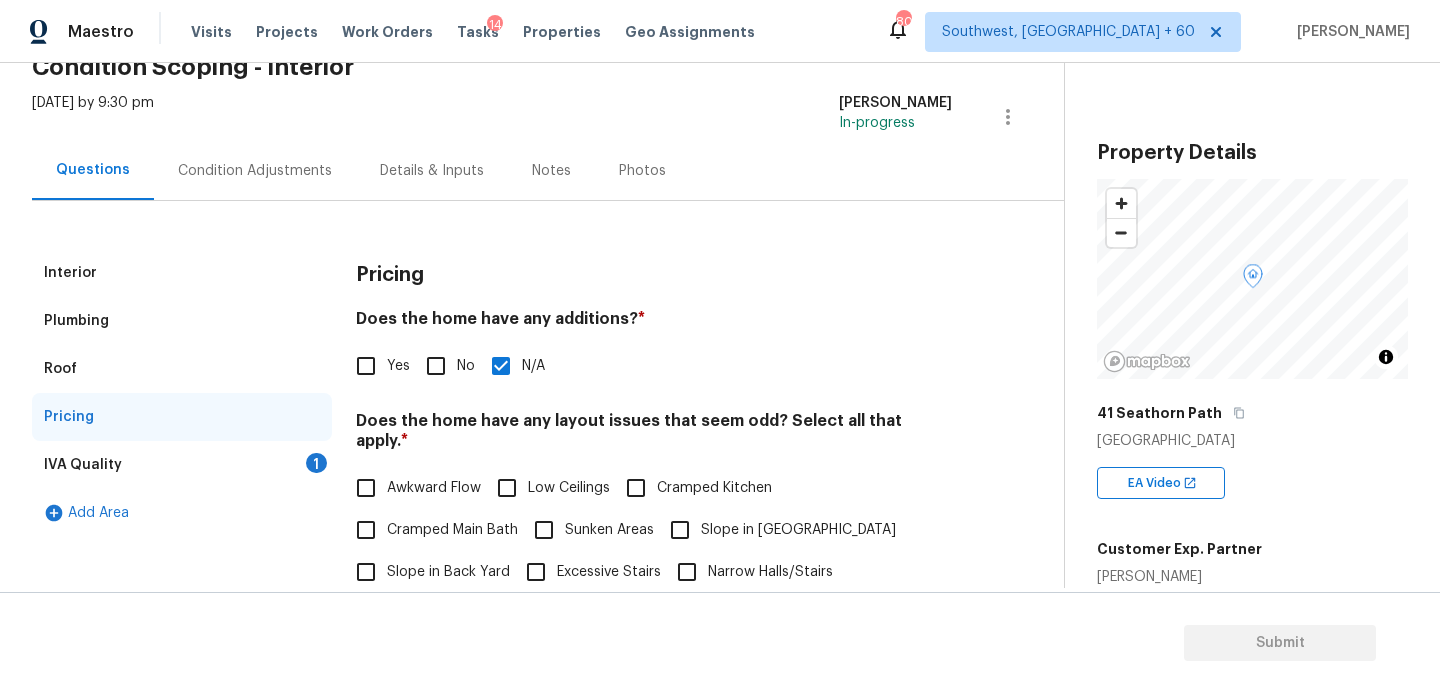 click on "IVA Quality 1" at bounding box center [182, 465] 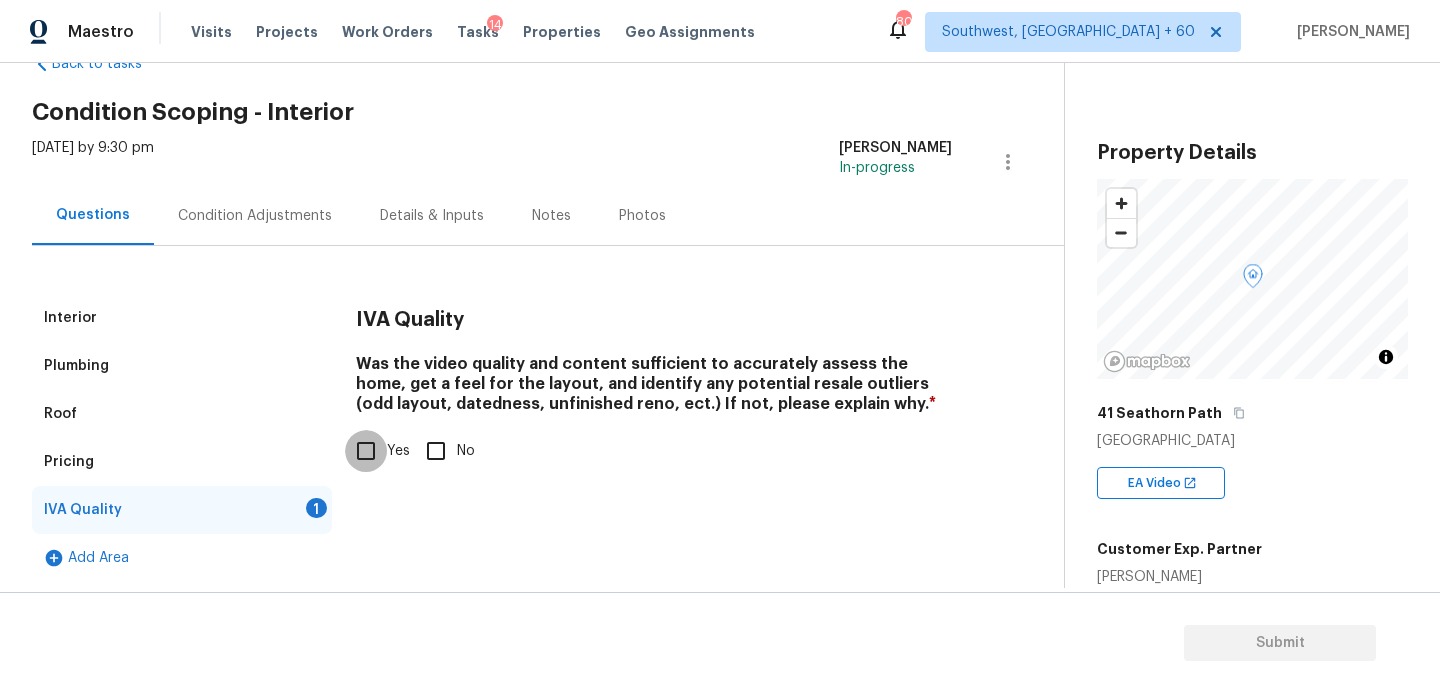 click on "Yes" at bounding box center (366, 451) 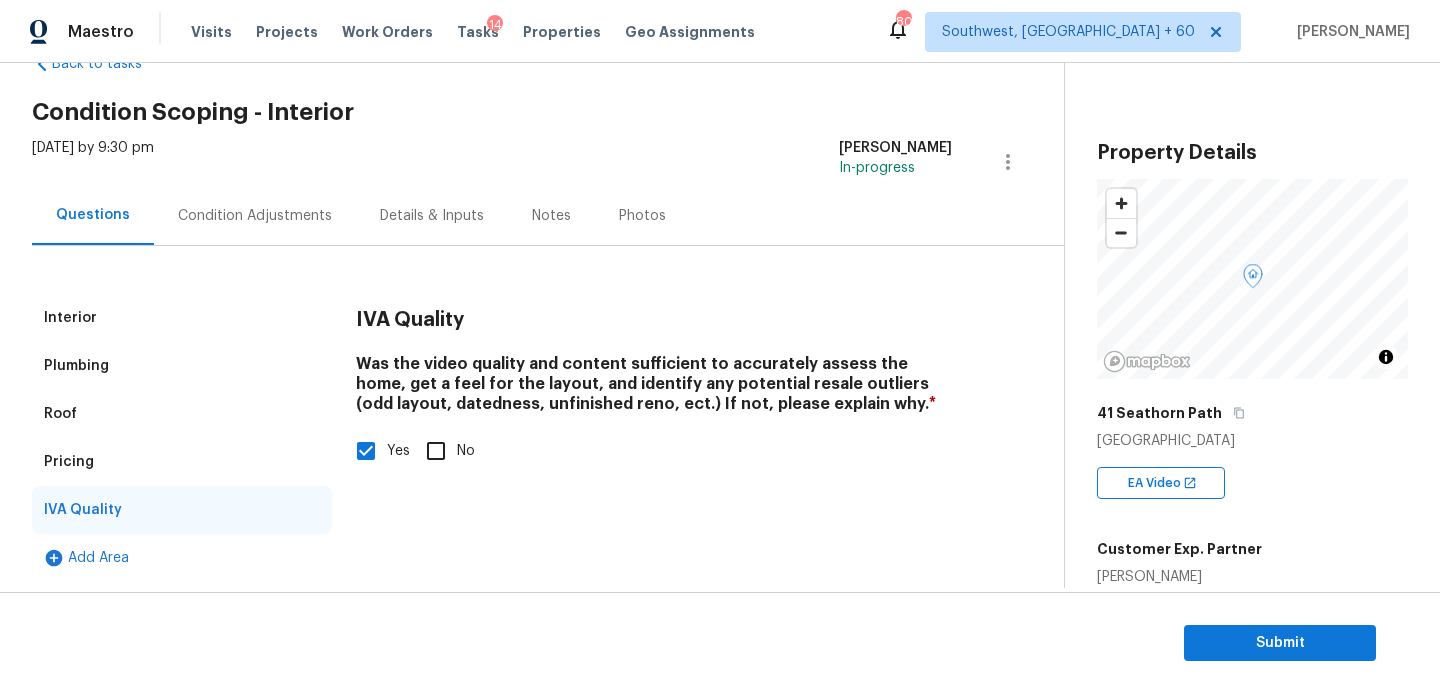 click on "Condition Adjustments" at bounding box center (255, 216) 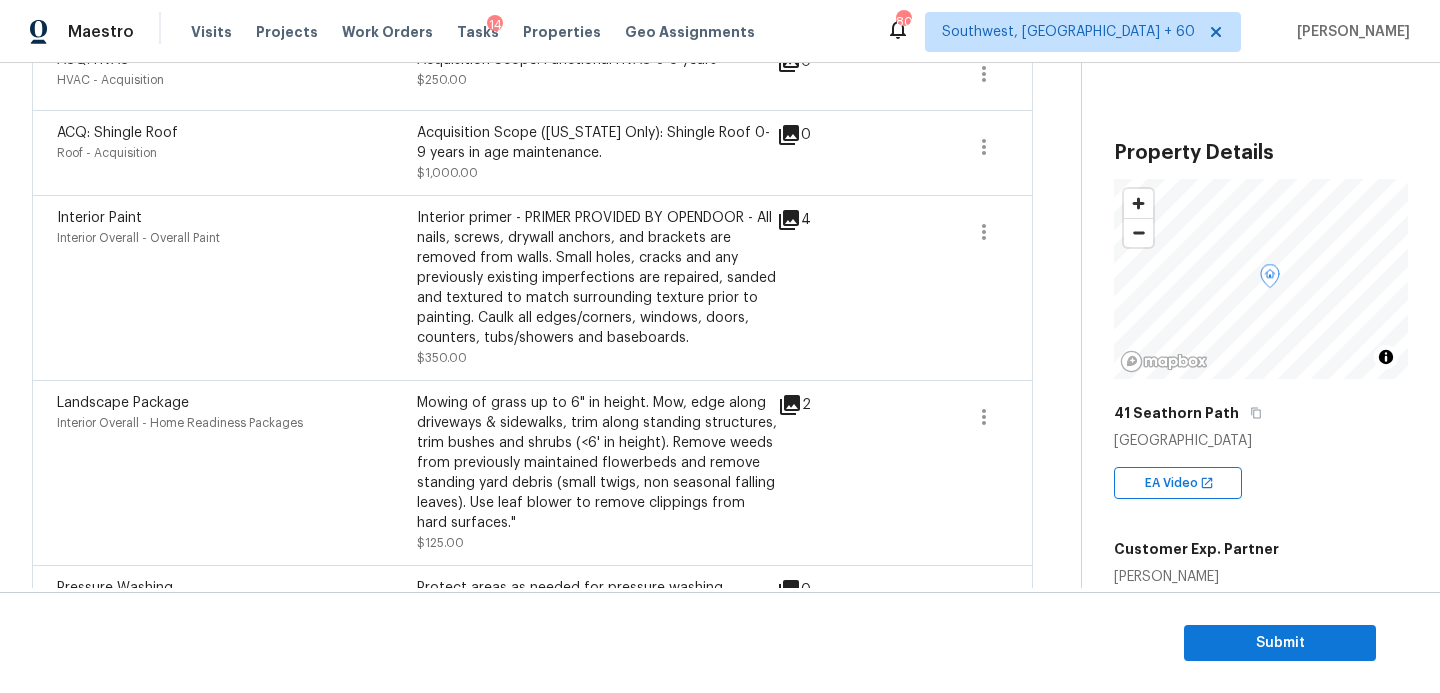 drag, startPoint x: 329, startPoint y: 282, endPoint x: 439, endPoint y: 366, distance: 138.4052 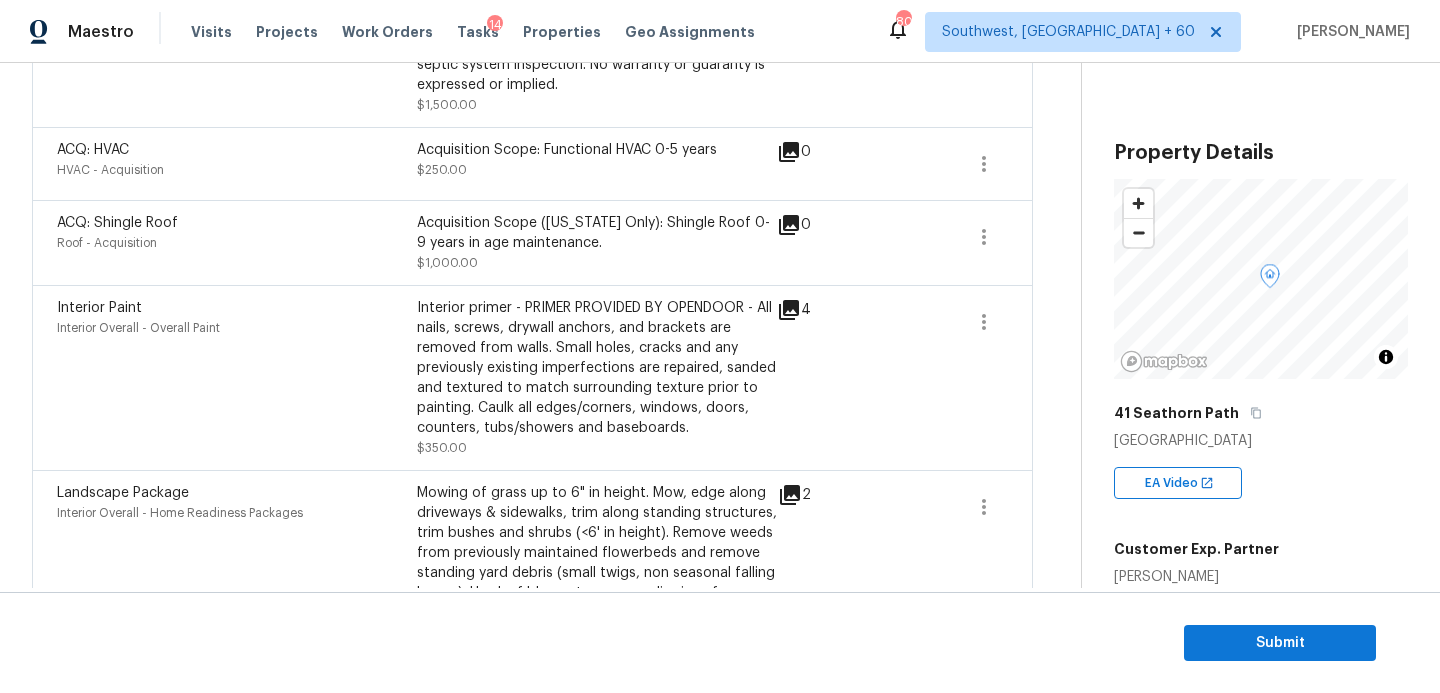 scroll, scrollTop: 528, scrollLeft: 0, axis: vertical 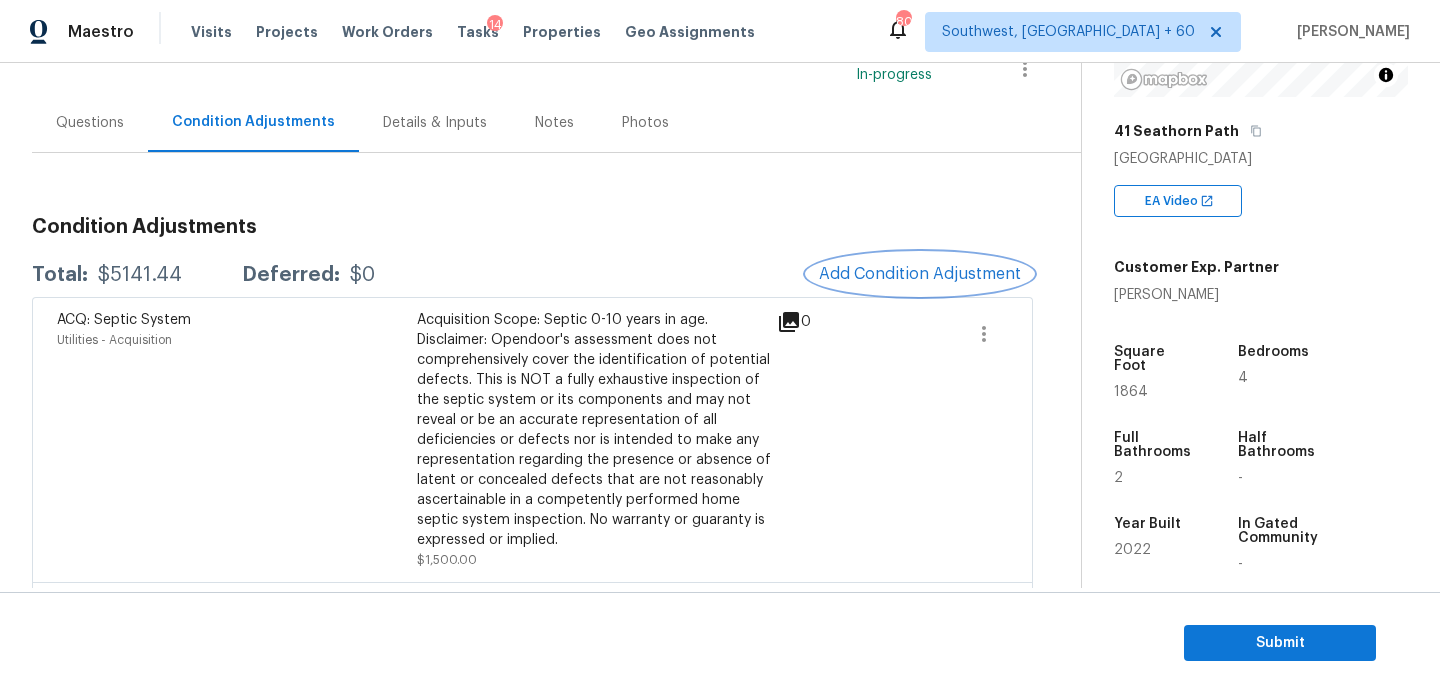 click on "Add Condition Adjustment" at bounding box center (920, 274) 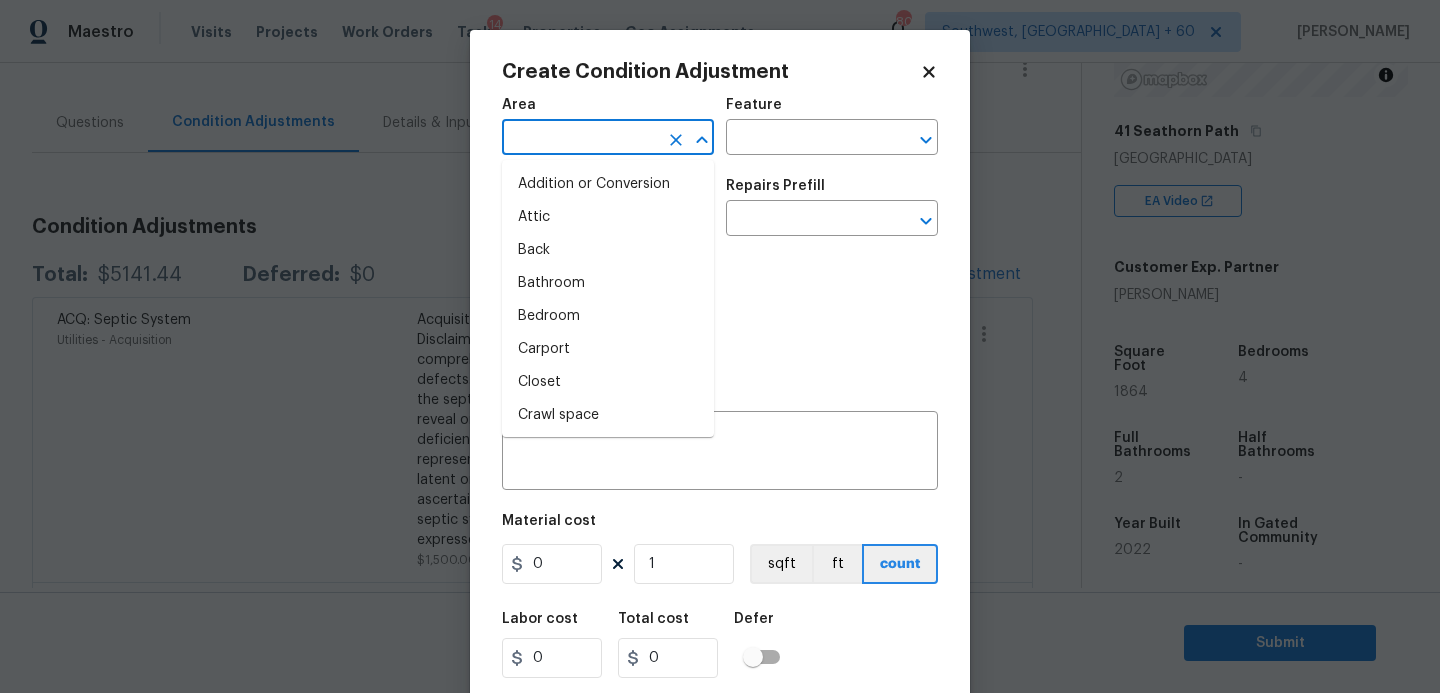 click at bounding box center (580, 139) 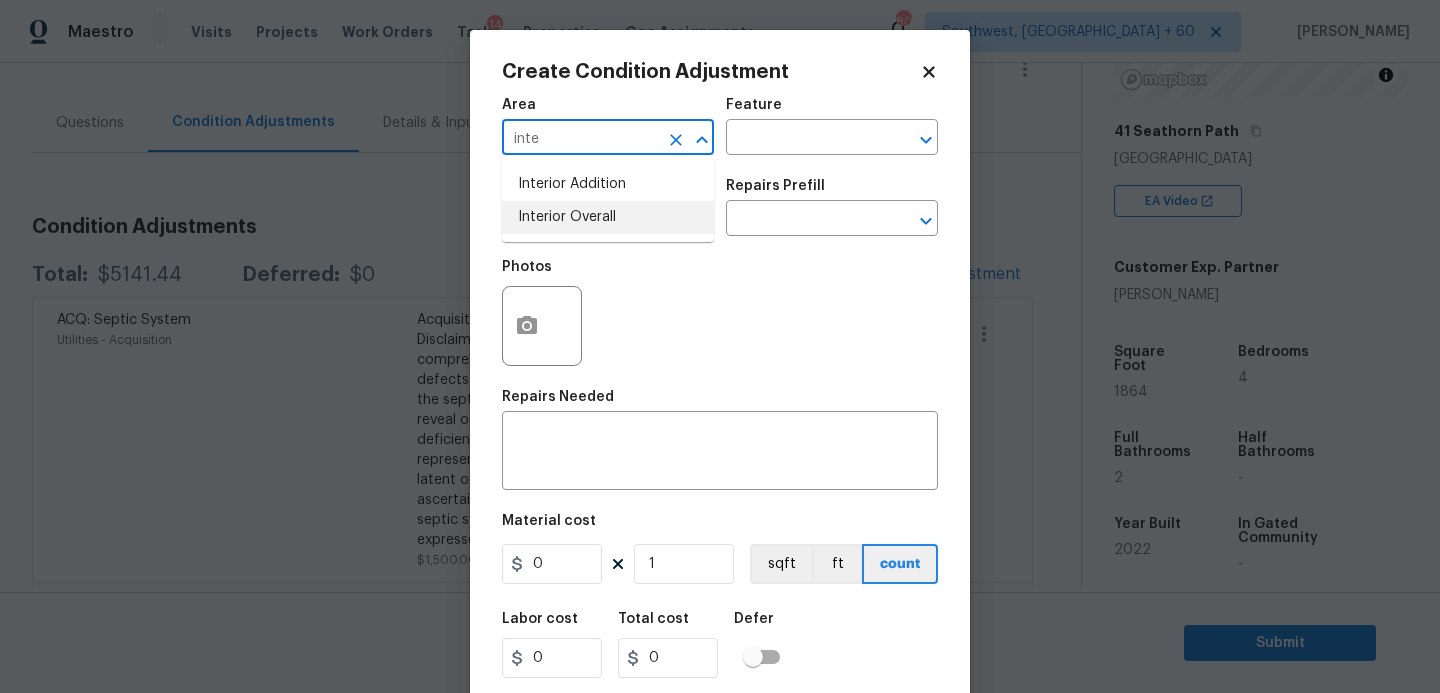 click on "Interior Overall" at bounding box center [608, 217] 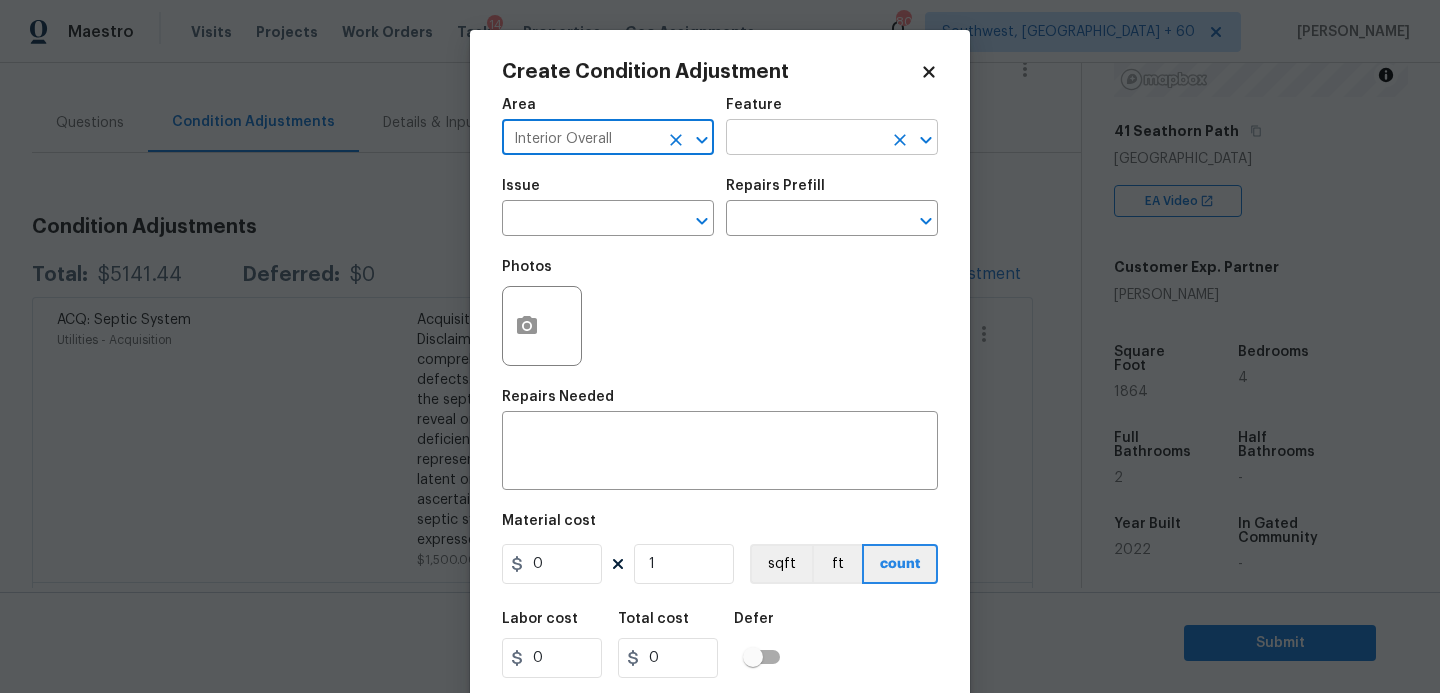 type on "Interior Overall" 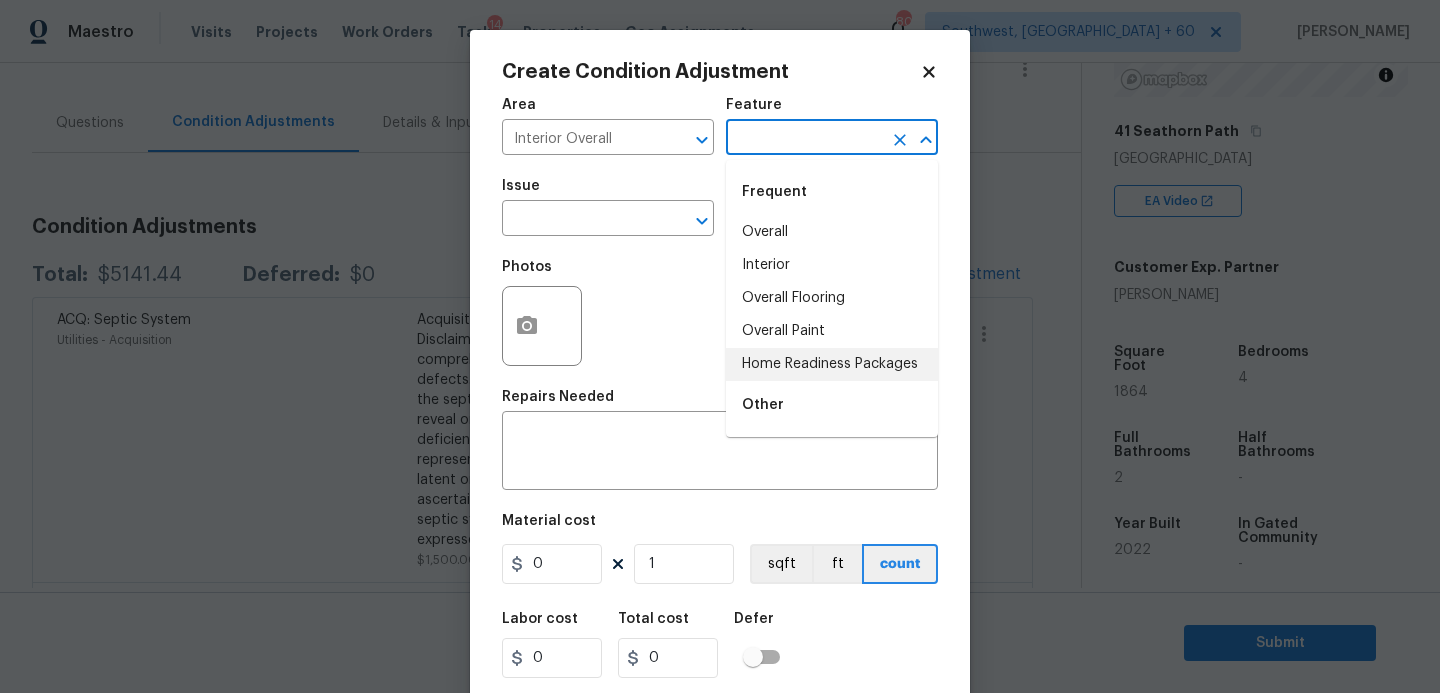 click on "Home Readiness Packages" at bounding box center [832, 364] 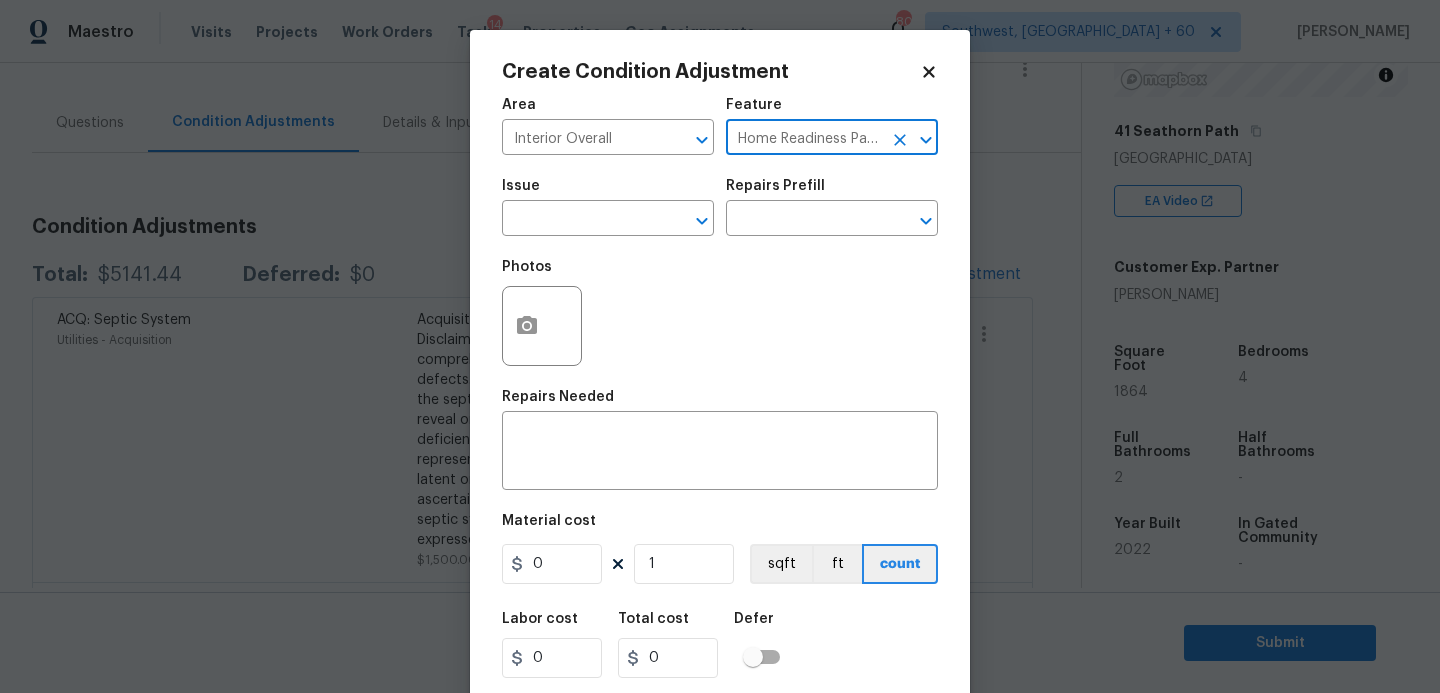 click on "Issue" at bounding box center (608, 192) 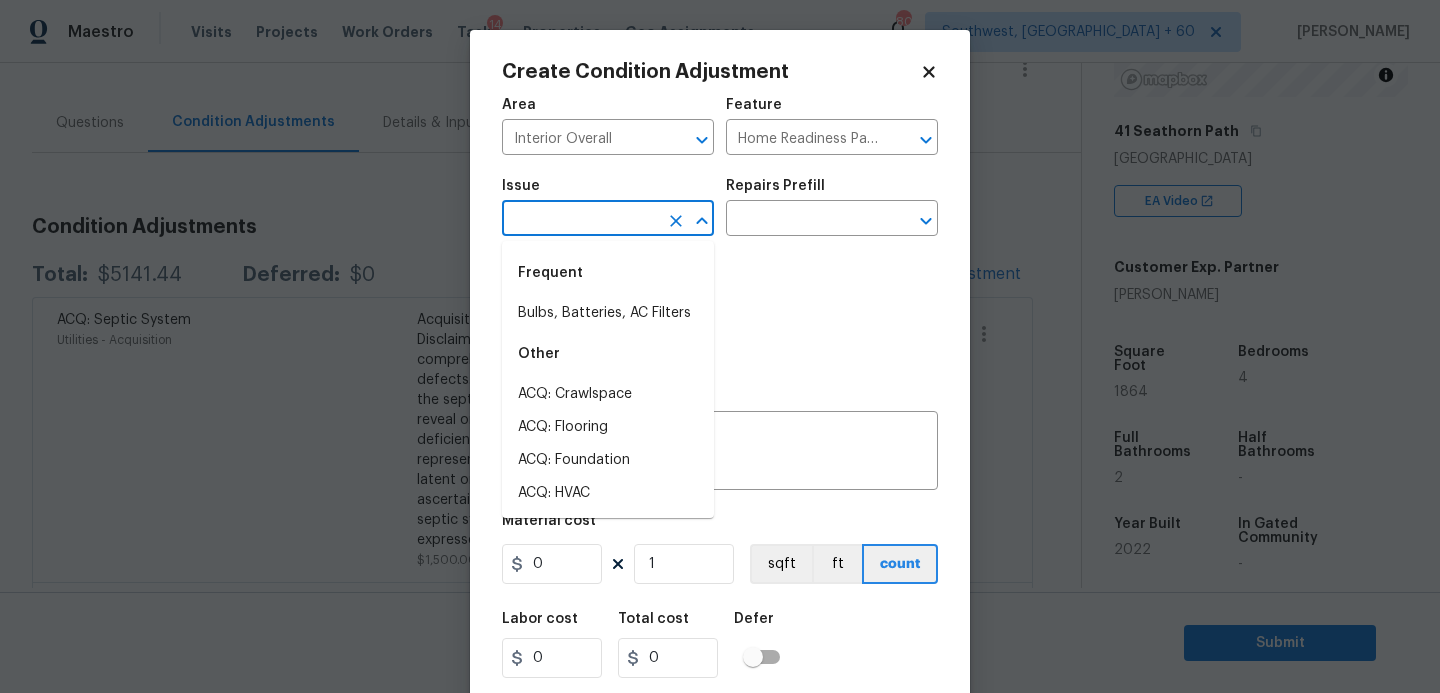 click at bounding box center (580, 220) 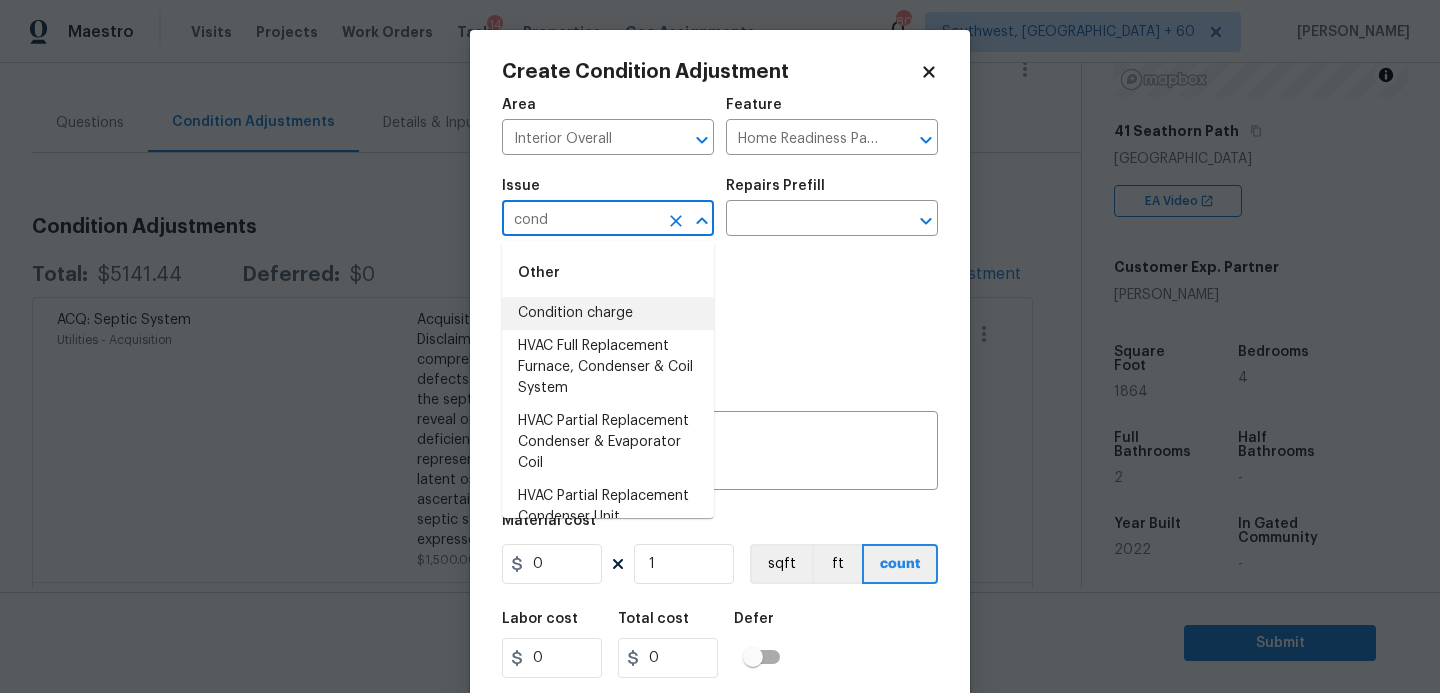 click on "Condition charge" at bounding box center (608, 313) 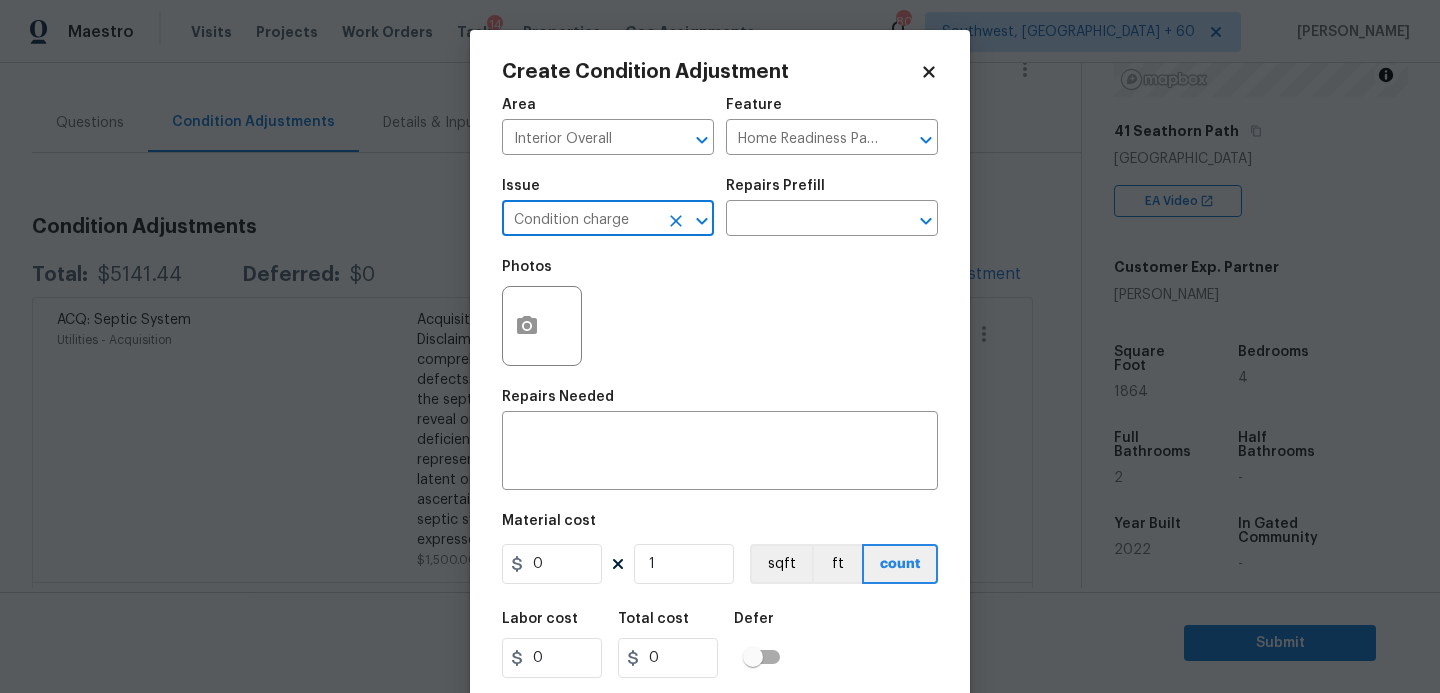 type on "Condition charge" 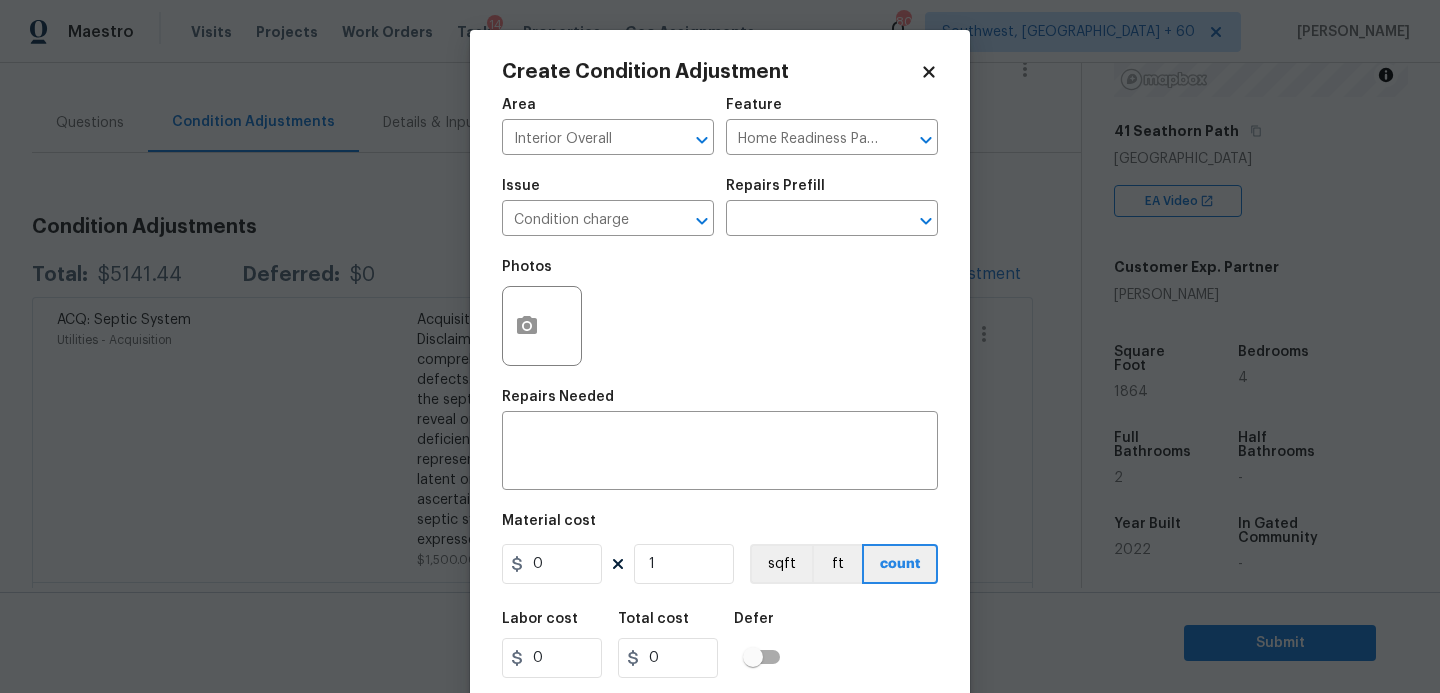click on "Issue Condition charge ​ Repairs Prefill ​" at bounding box center [720, 207] 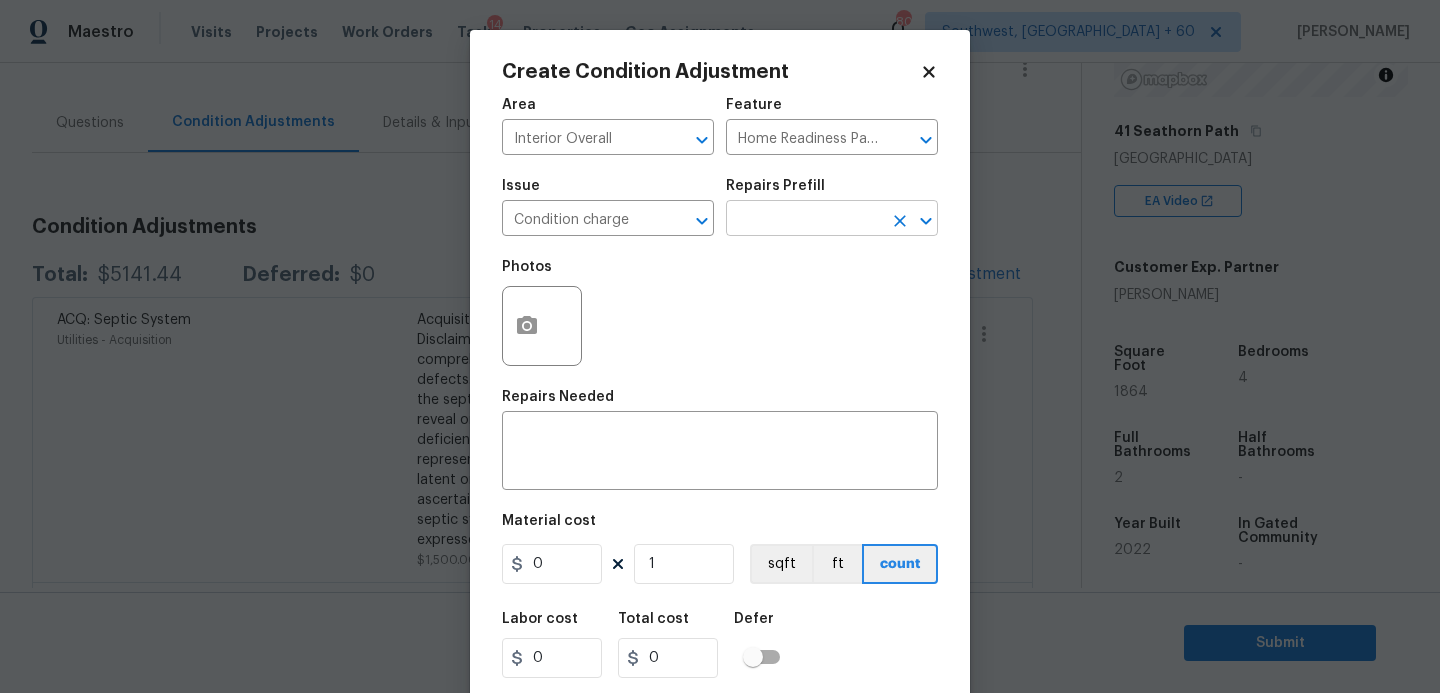 click at bounding box center [804, 220] 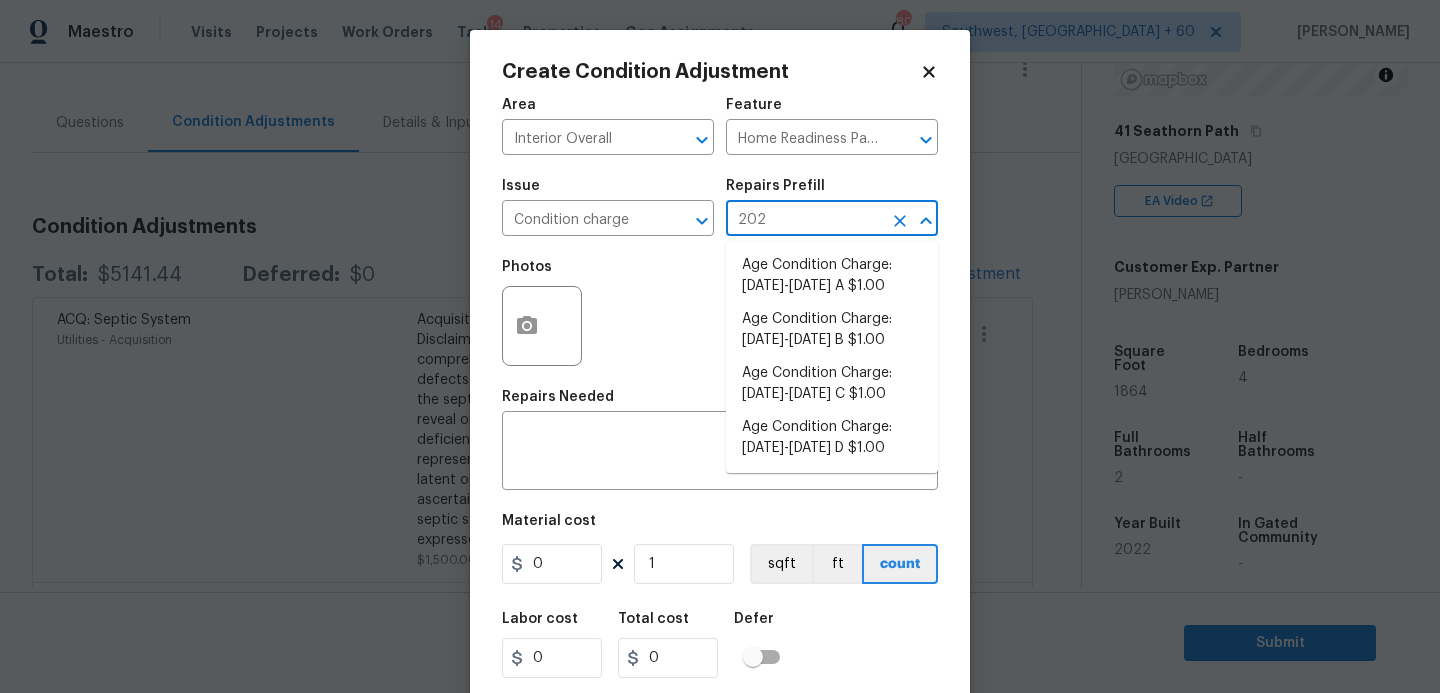 type on "2023" 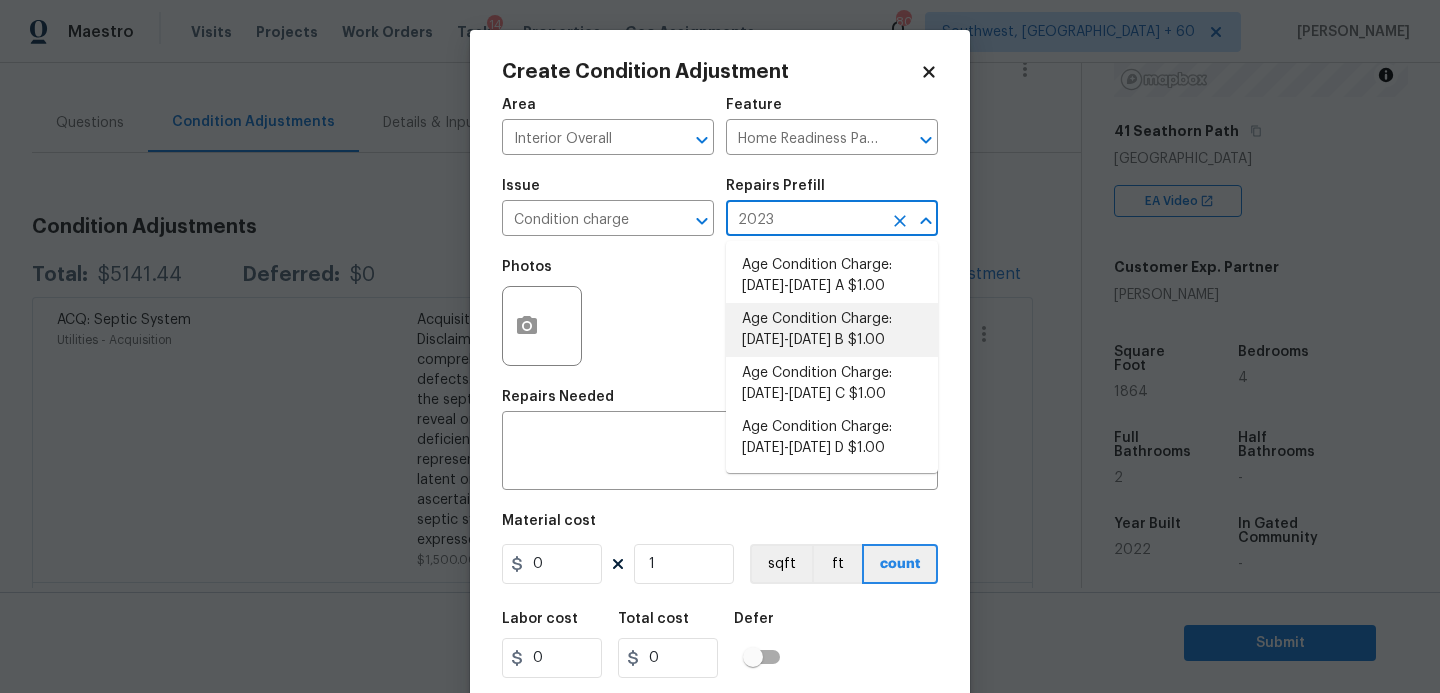 click on "Age Condition Charge: 2009-2023 B	 $1.00" at bounding box center [832, 330] 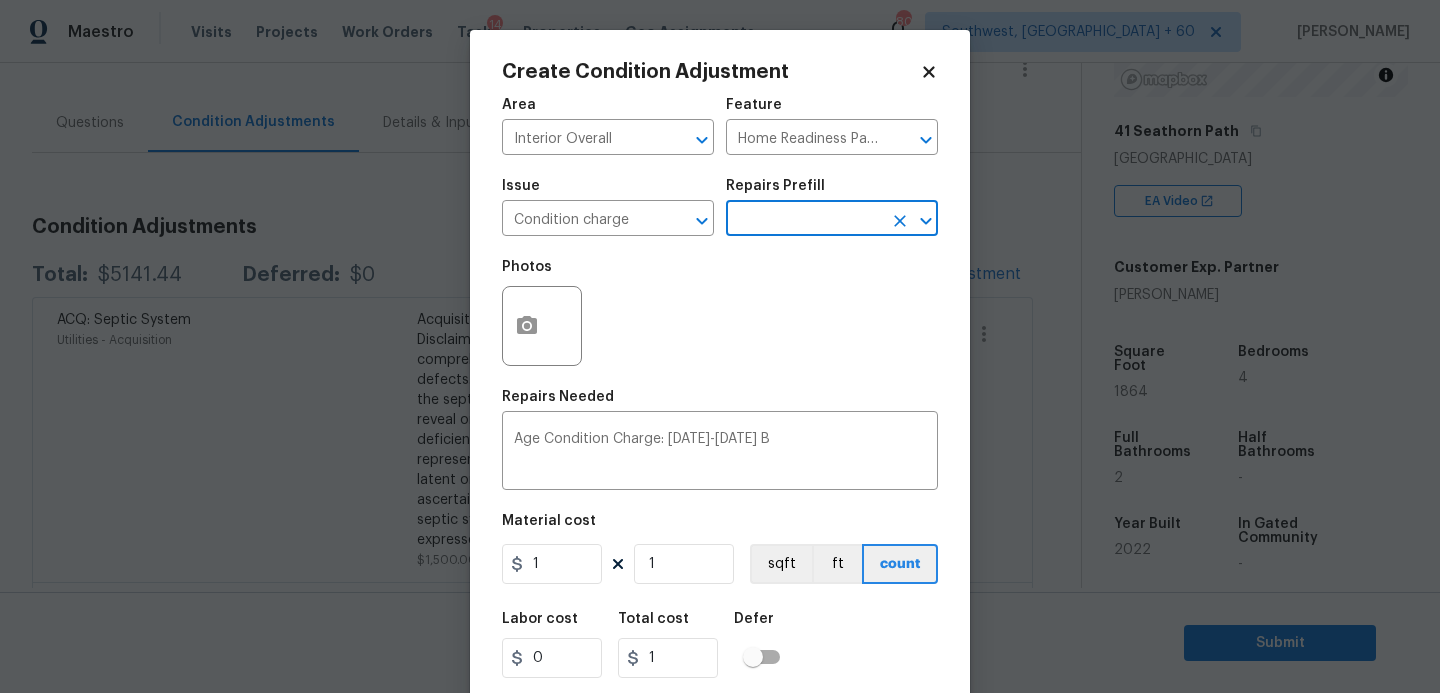 click on "Labor cost 0 Total cost 1 Defer" at bounding box center (720, 645) 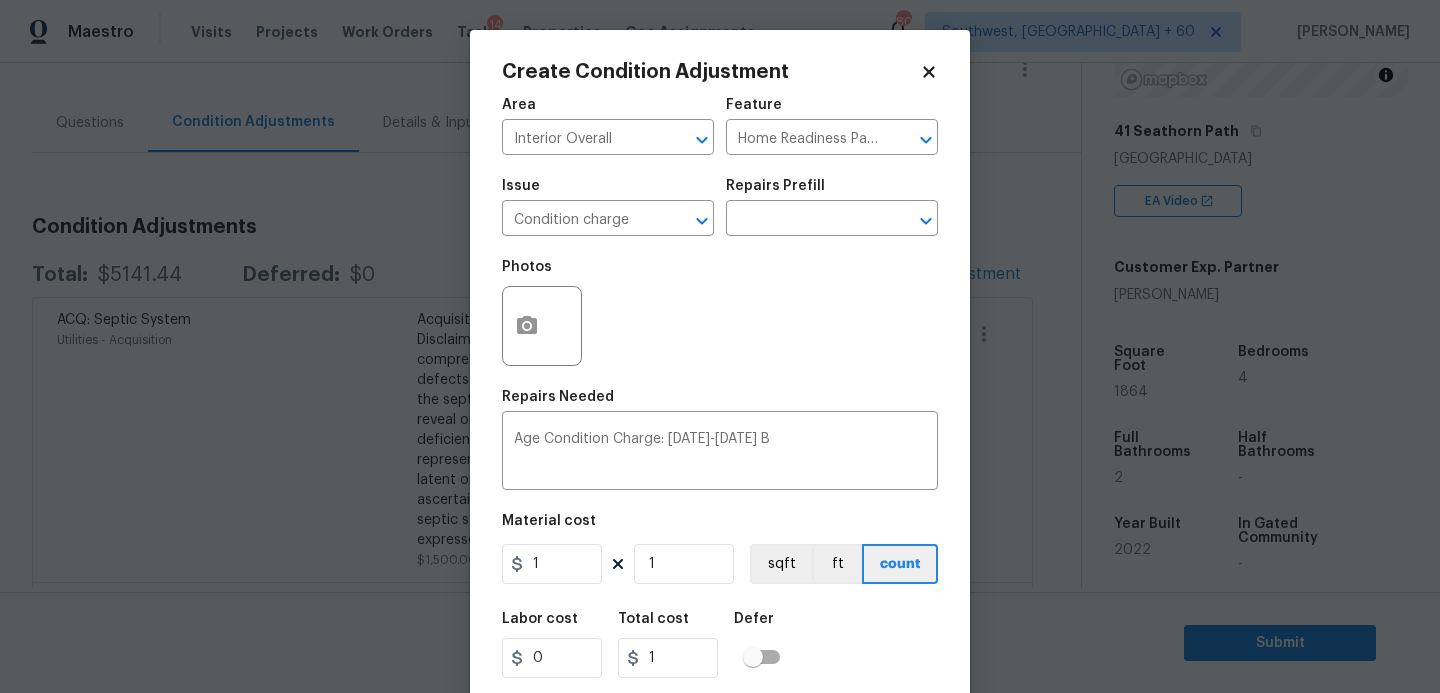 scroll, scrollTop: 54, scrollLeft: 0, axis: vertical 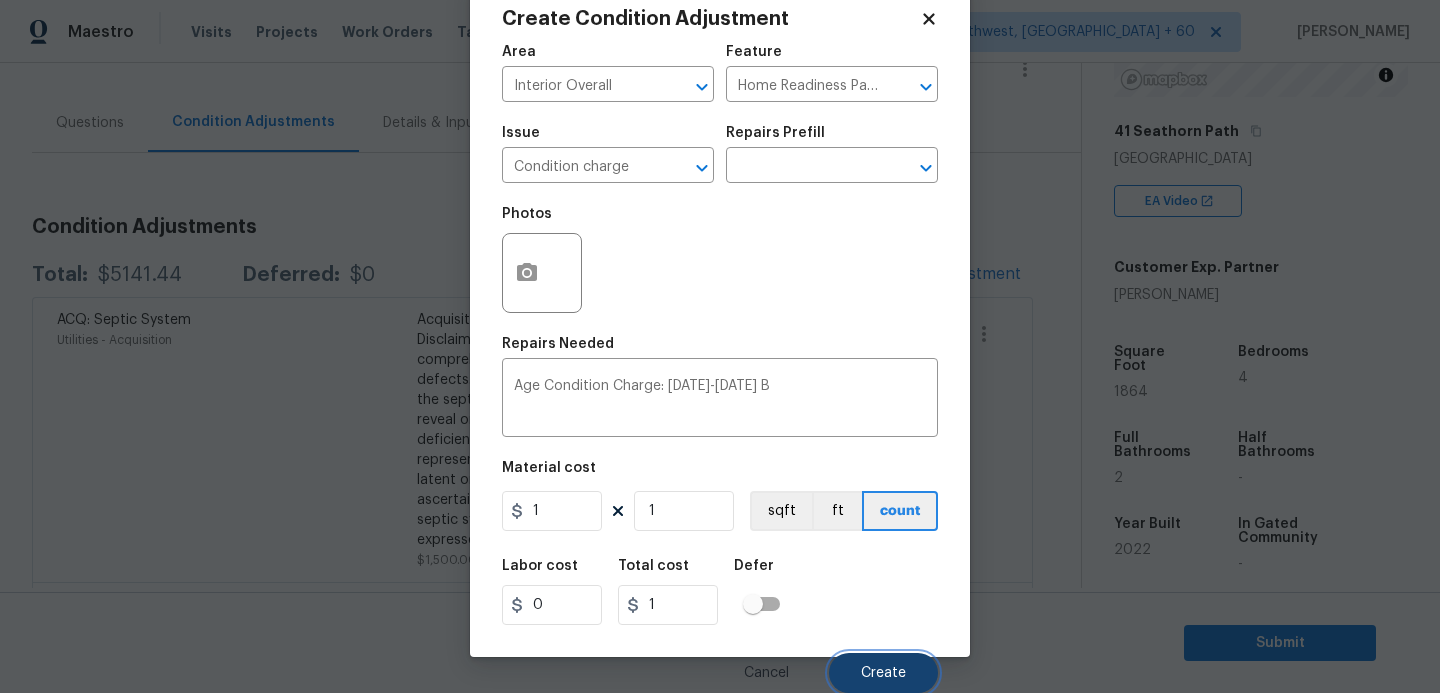 click on "Create" at bounding box center [883, 673] 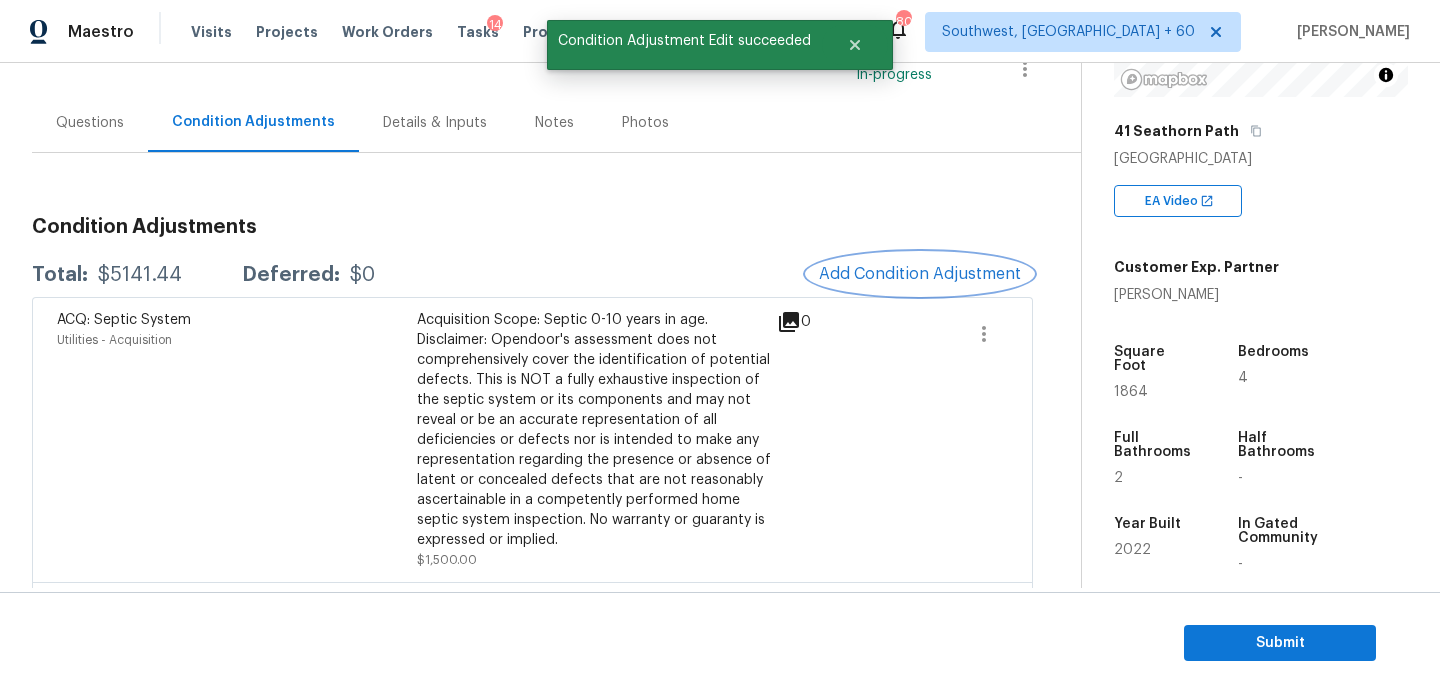 scroll, scrollTop: 0, scrollLeft: 0, axis: both 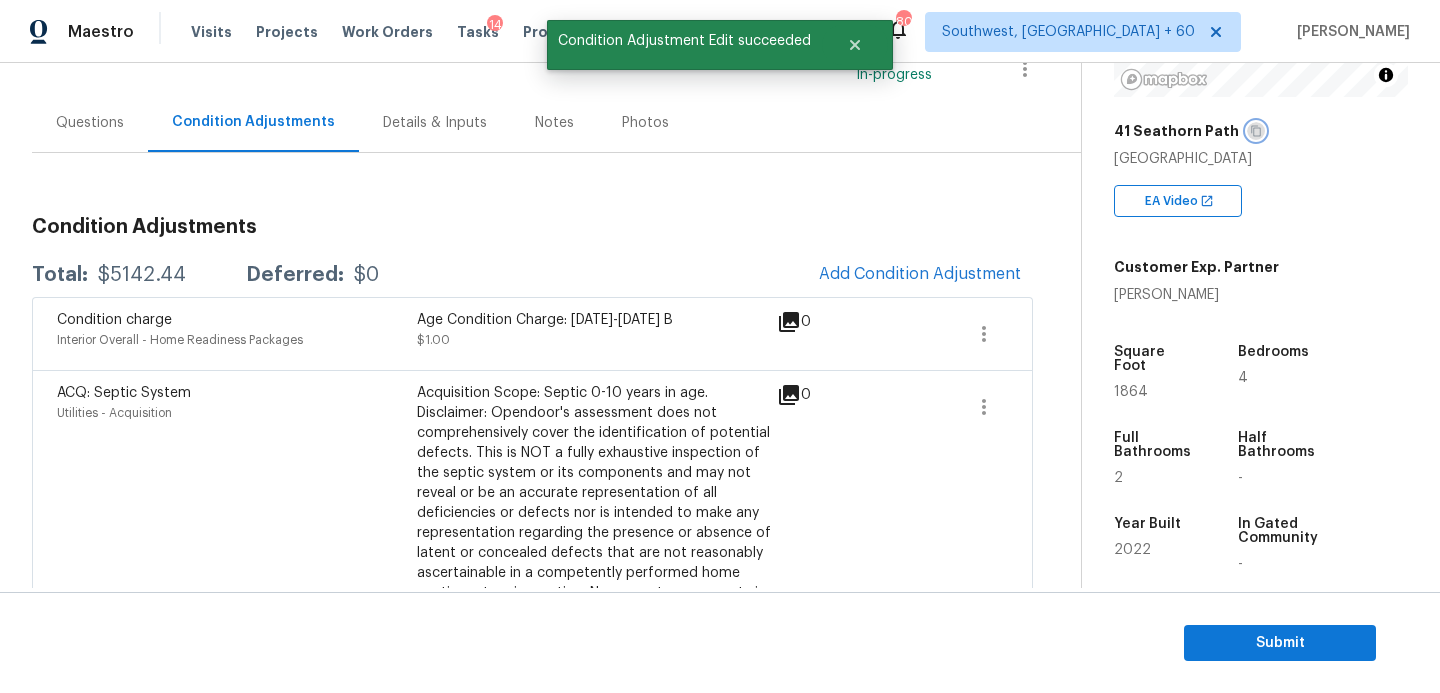 click 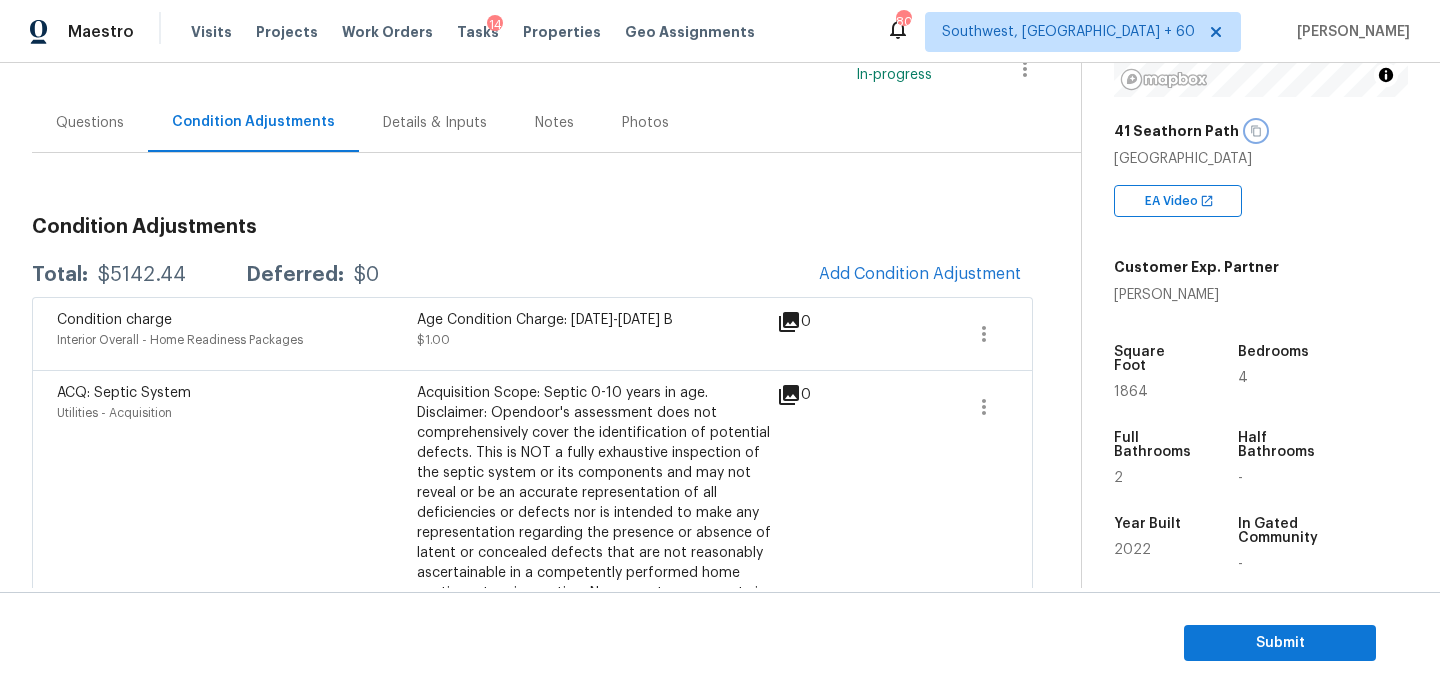 click 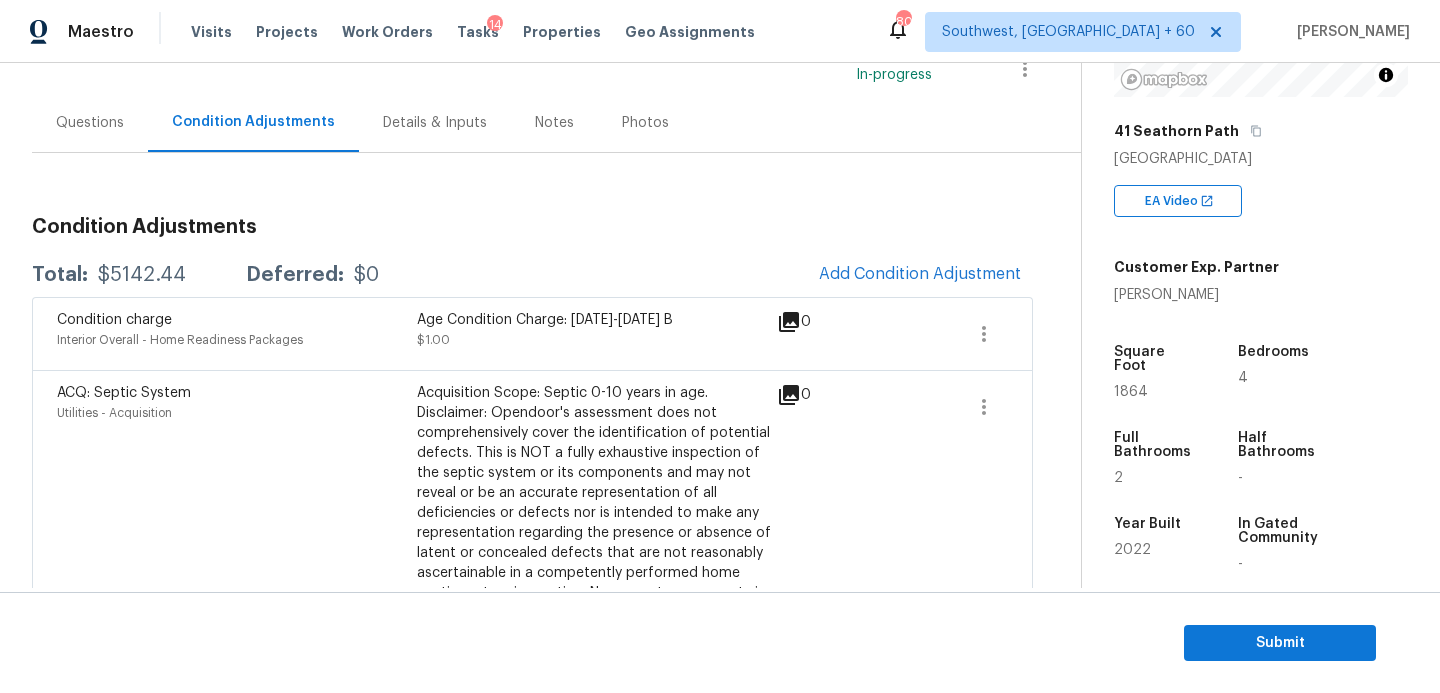 click on "Condition Adjustments Total:  $5142.44 Deferred:  $0 Add Condition Adjustment Condition charge Interior Overall - Home Readiness Packages Age Condition Charge: 2009-2023 B	 $1.00   0 ACQ: Septic System Utilities - Acquisition Acquisition Scope: Septic 0-10 years in age.  Disclaimer: Opendoor's assessment does not comprehensively cover the identification of potential defects. This is NOT a fully exhaustive inspection of the septic system or its components and may not reveal or be an accurate representation of all deficiencies or defects nor is intended to make any representation regarding the presence or absence of latent or concealed defects that are not reasonably ascertainable in a competently performed home septic system inspection. No warranty or guaranty is expressed or implied. $1,500.00   0 ACQ: HVAC HVAC - Acquisition Acquisition Scope: Functional HVAC 0-5 years $250.00   0 ACQ: Shingle Roof Roof - Acquisition Acquisition Scope (Florida Only): Shingle Roof 0-9 years in age maintenance. $1,000.00   0" at bounding box center (532, 890) 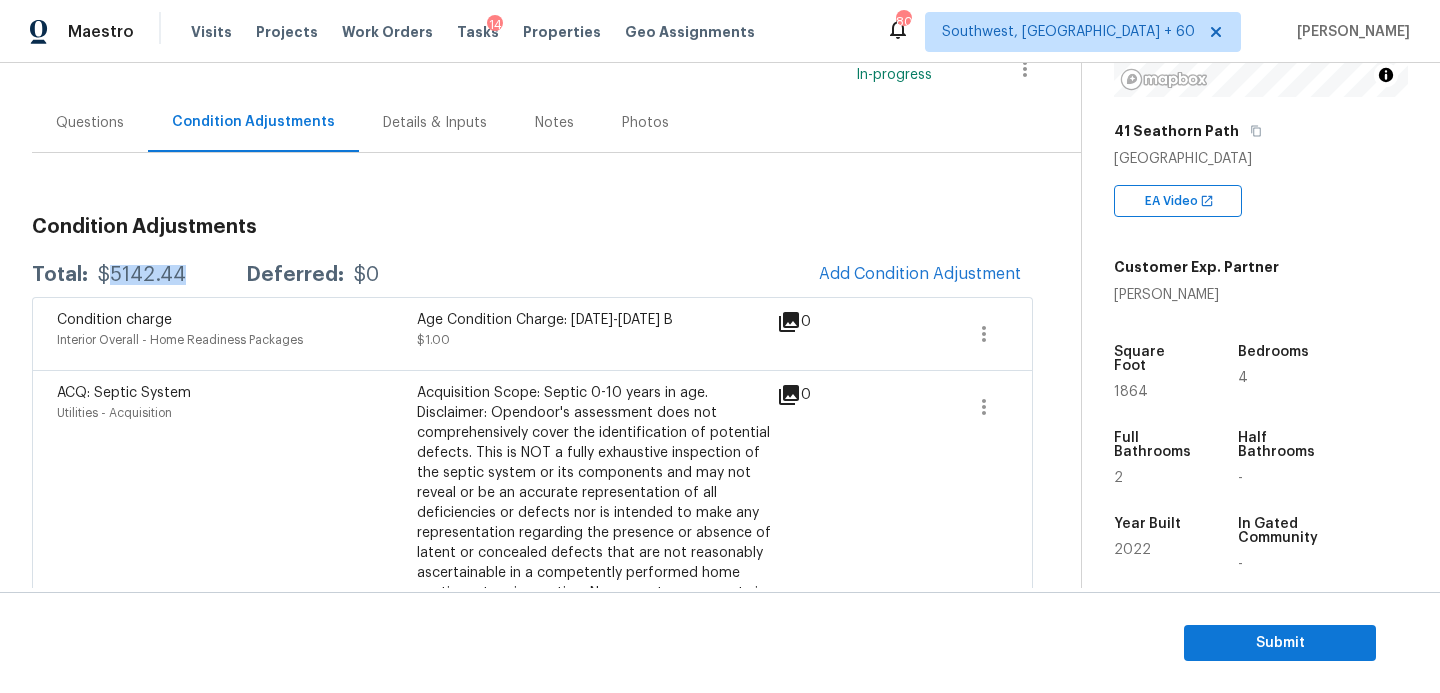 click on "$5142.44" at bounding box center [142, 275] 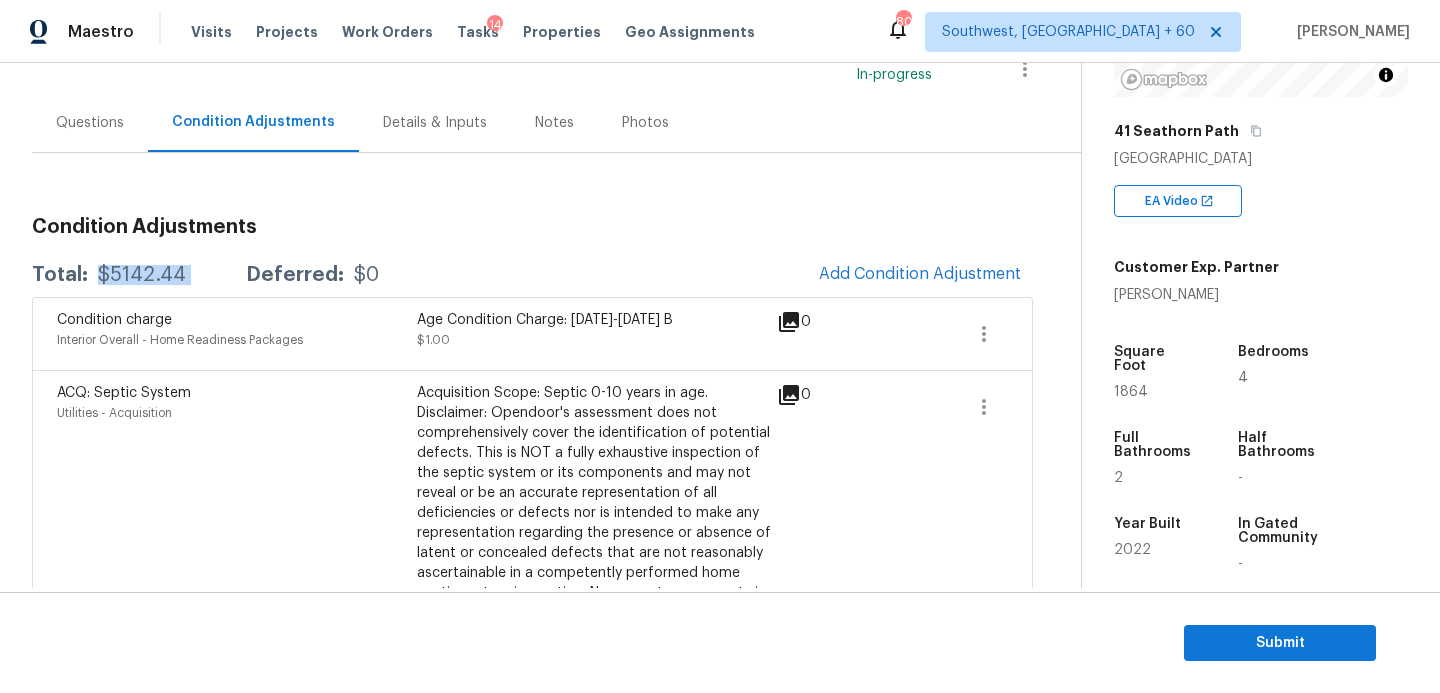 click on "$5142.44" at bounding box center [142, 275] 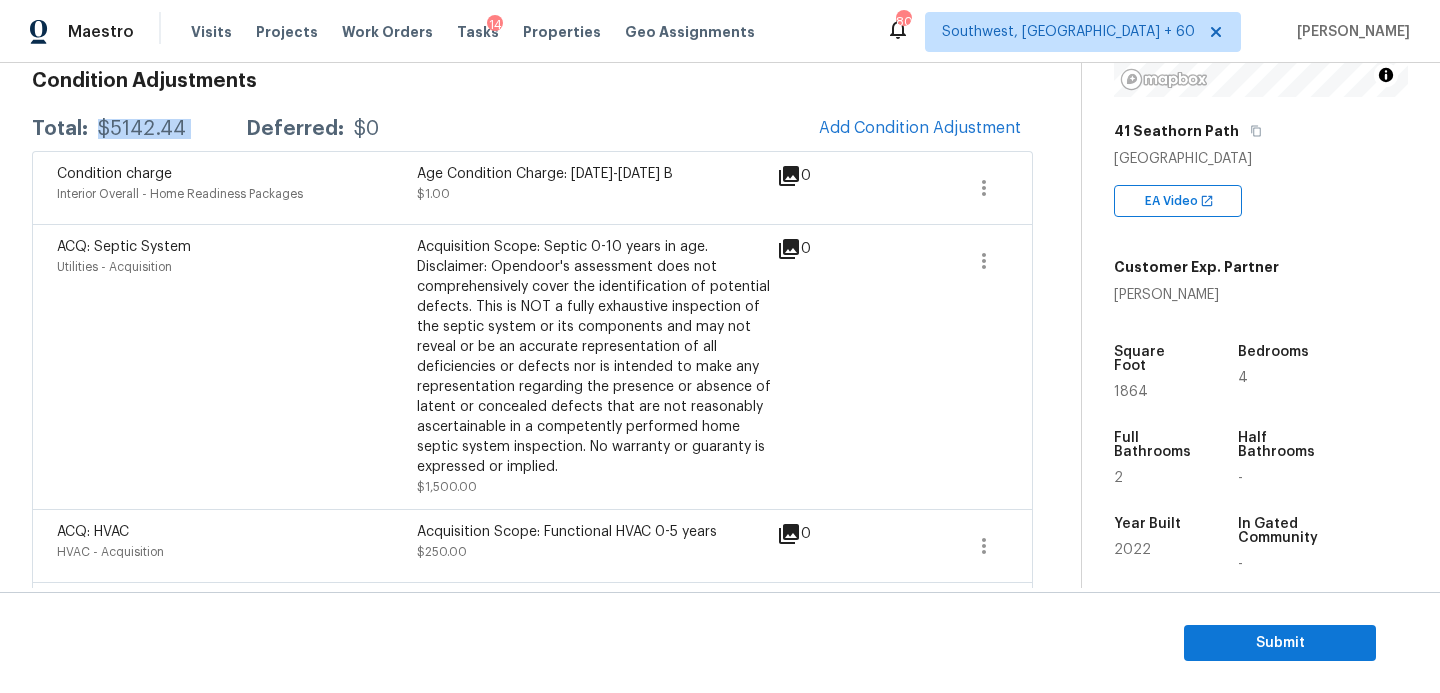 scroll, scrollTop: 359, scrollLeft: 0, axis: vertical 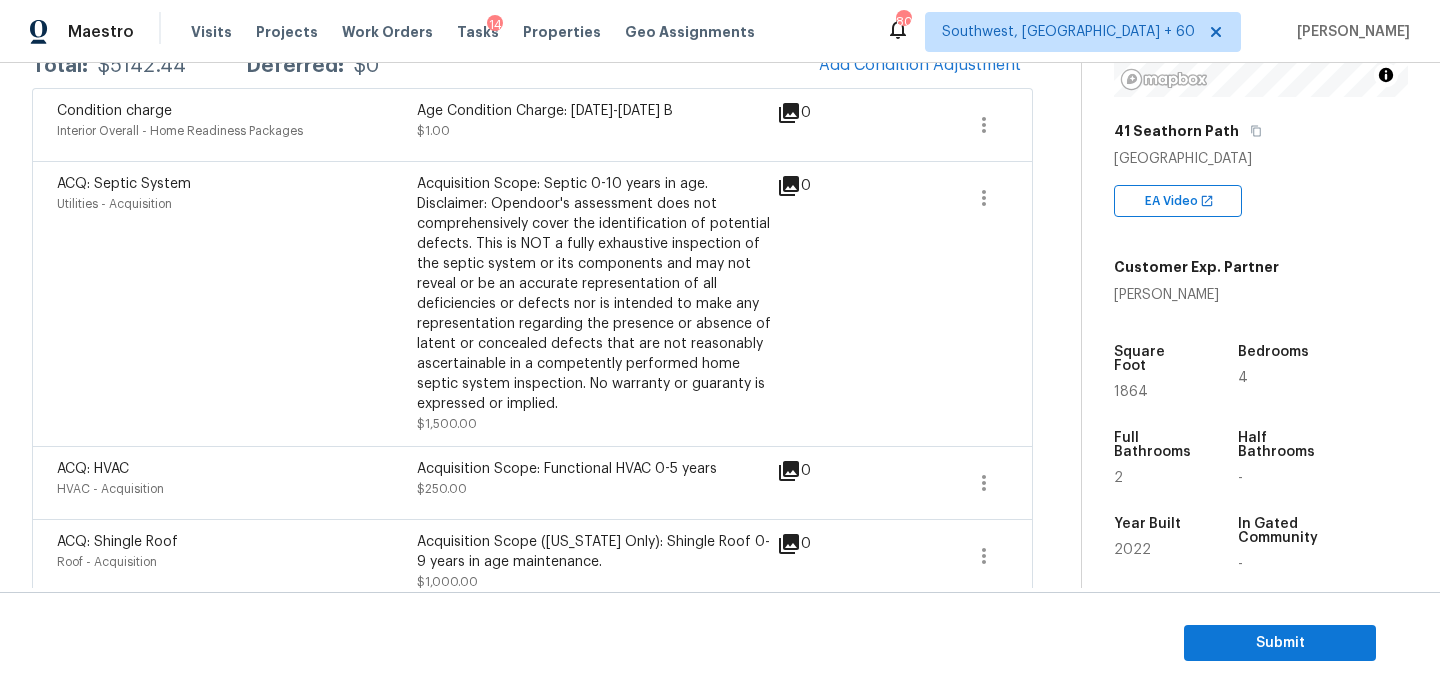 click on "Acquisition Scope: Septic 0-10 years in age.  Disclaimer: Opendoor's assessment does not comprehensively cover the identification of potential defects. This is NOT a fully exhaustive inspection of the septic system or its components and may not reveal or be an accurate representation of all deficiencies or defects nor is intended to make any representation regarding the presence or absence of latent or concealed defects that are not reasonably ascertainable in a competently performed home septic system inspection. No warranty or guaranty is expressed or implied." at bounding box center (597, 294) 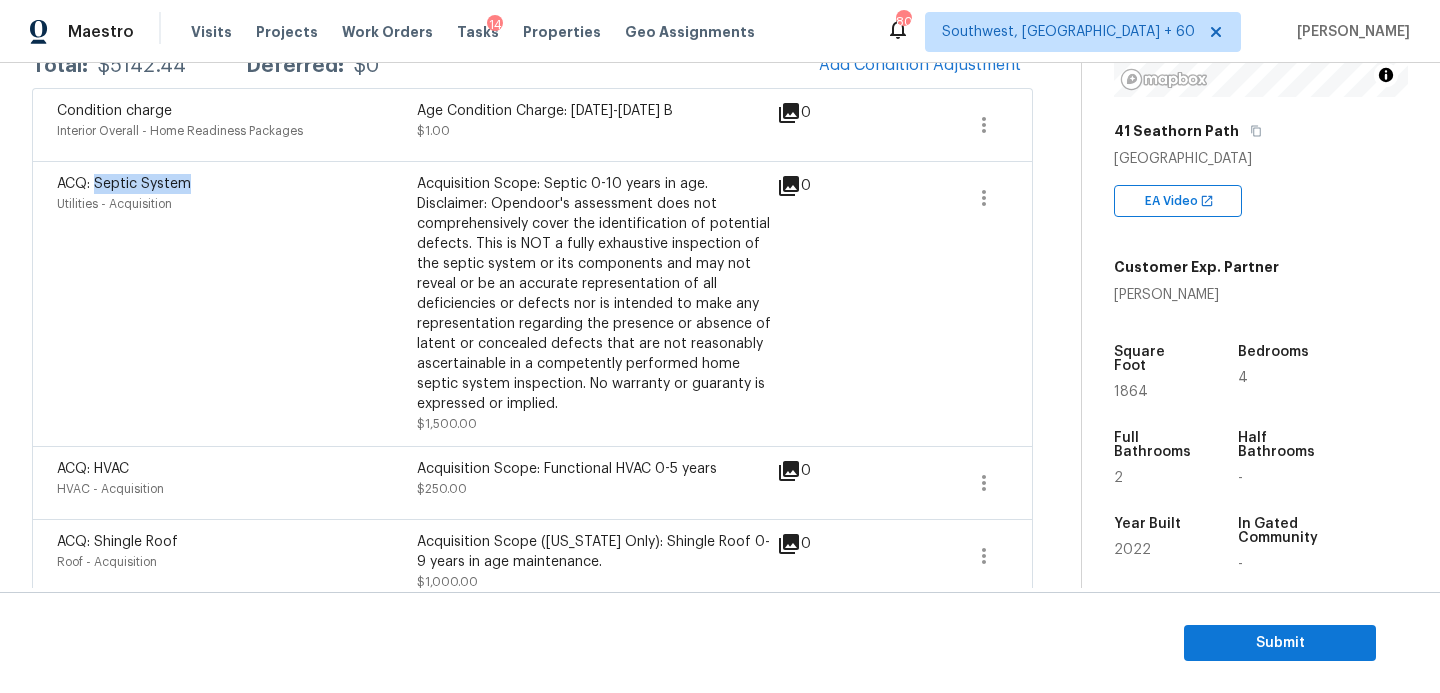 drag, startPoint x: 98, startPoint y: 181, endPoint x: 237, endPoint y: 181, distance: 139 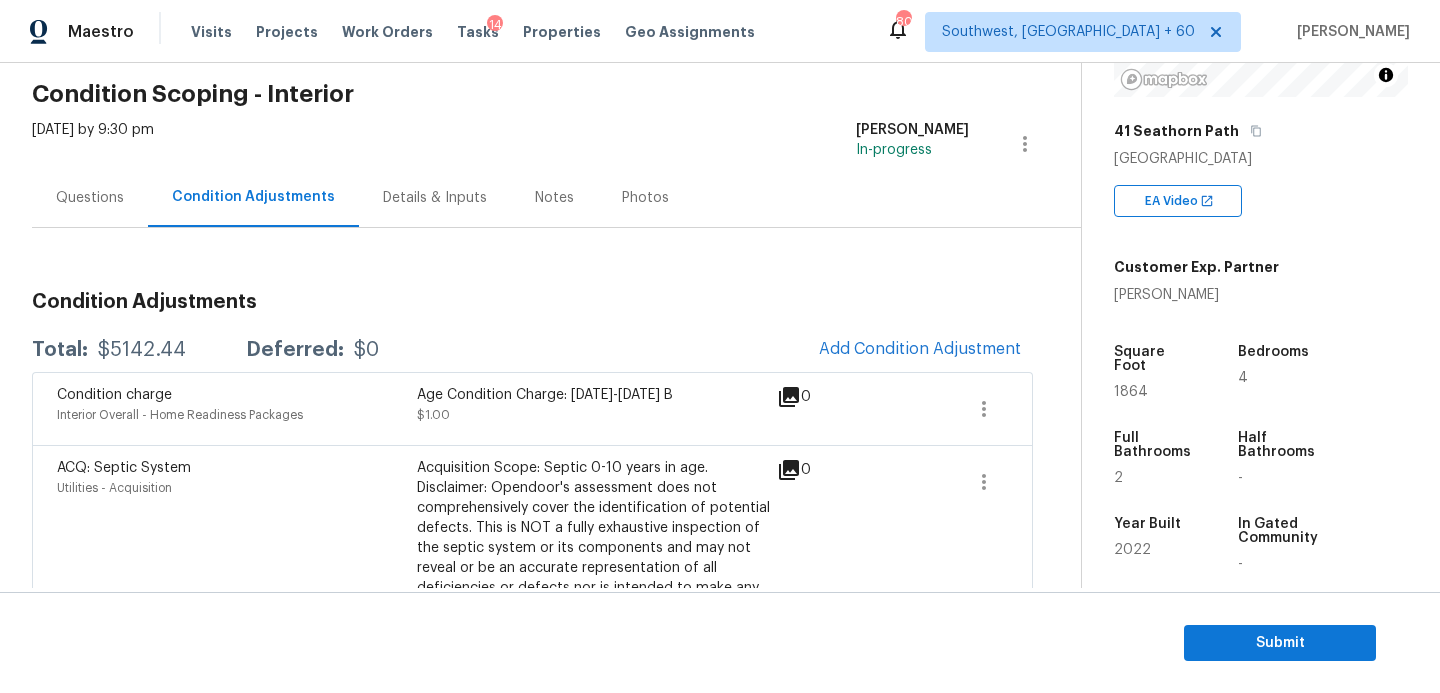 click on "Questions" at bounding box center [90, 198] 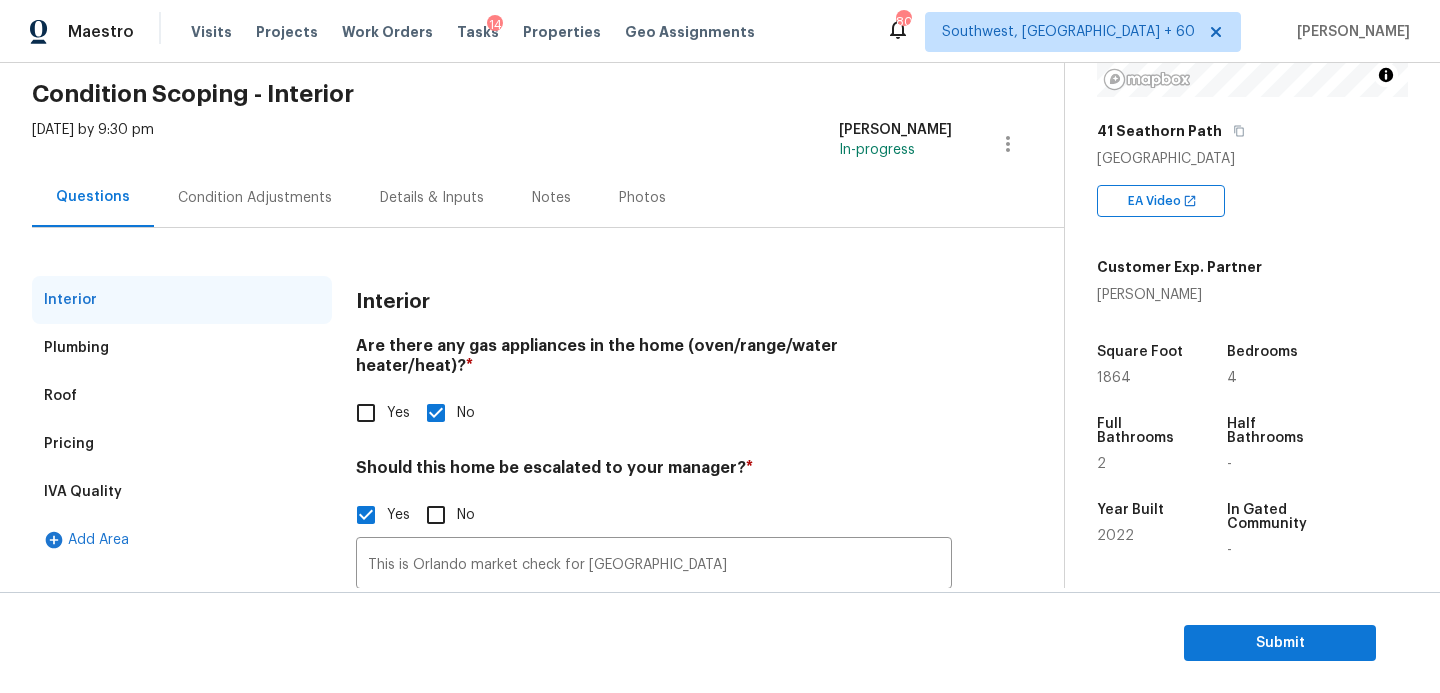 scroll, scrollTop: 222, scrollLeft: 0, axis: vertical 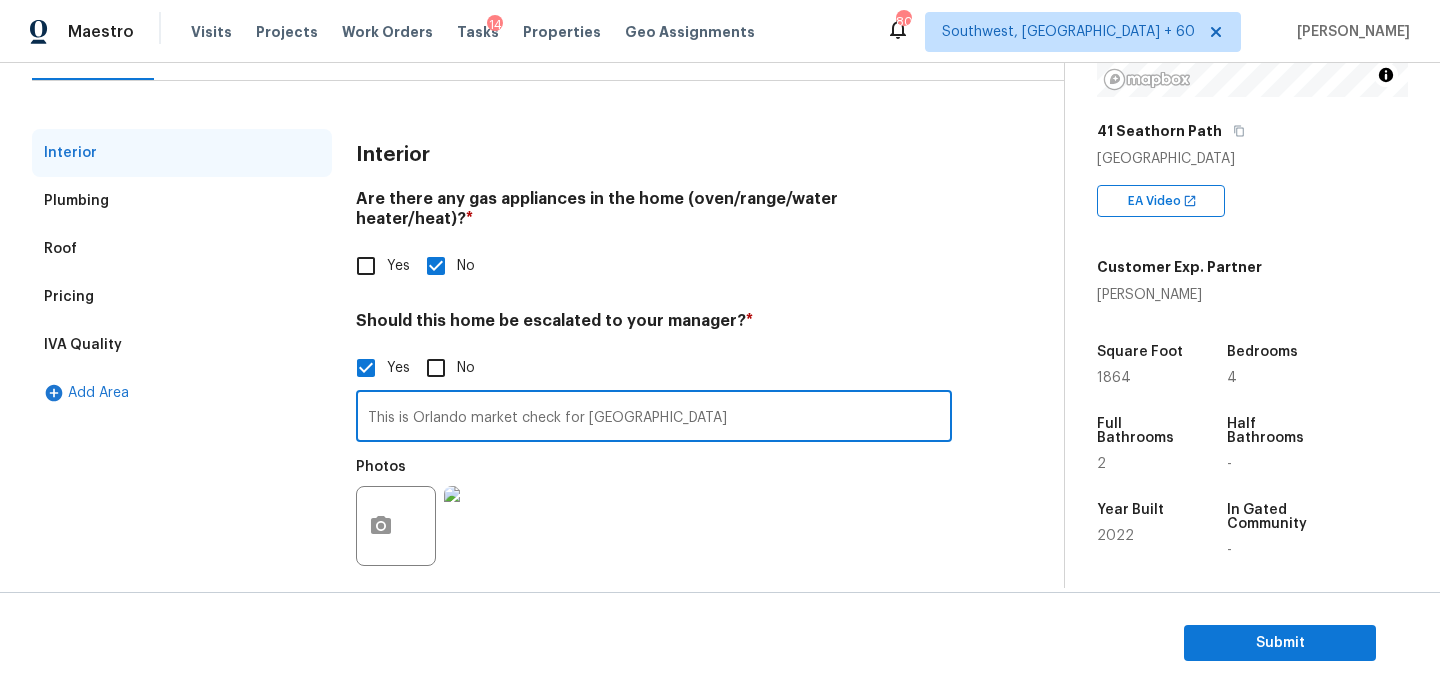 drag, startPoint x: 711, startPoint y: 401, endPoint x: 277, endPoint y: 400, distance: 434.00116 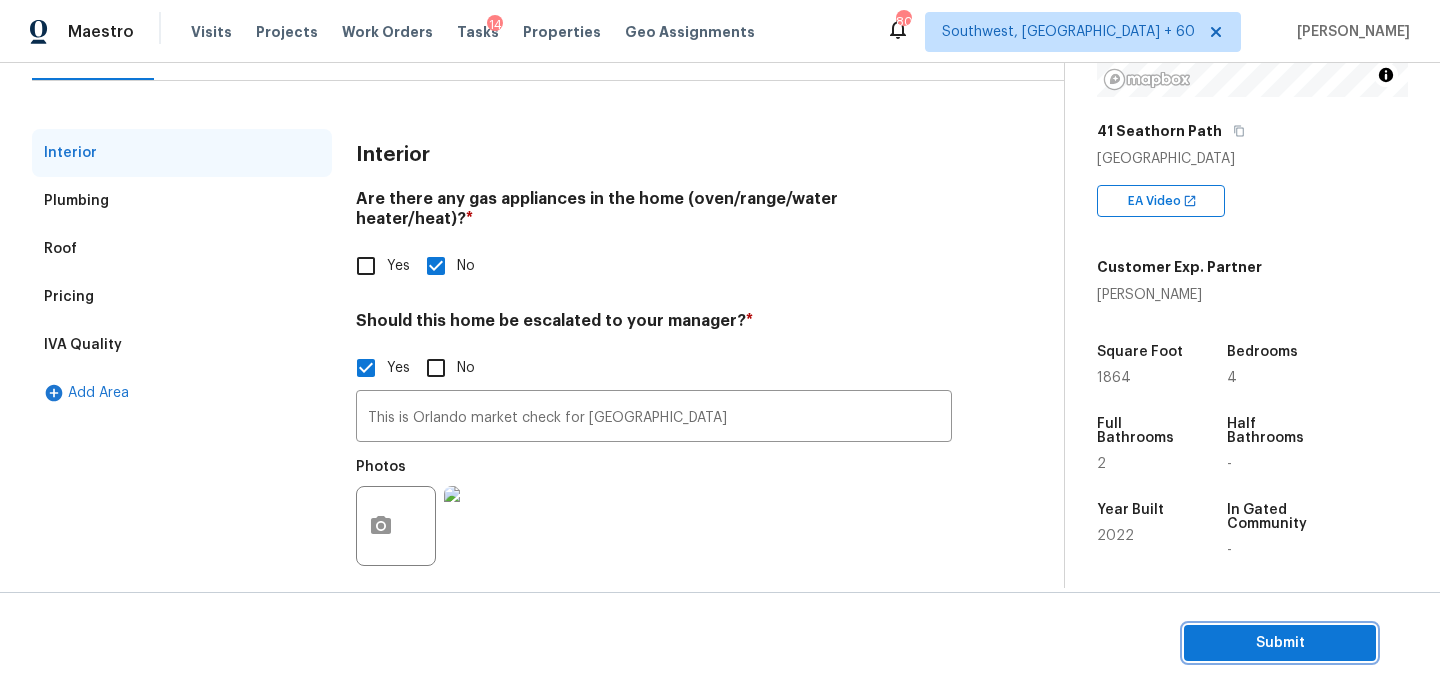 click on "Submit" at bounding box center [1280, 643] 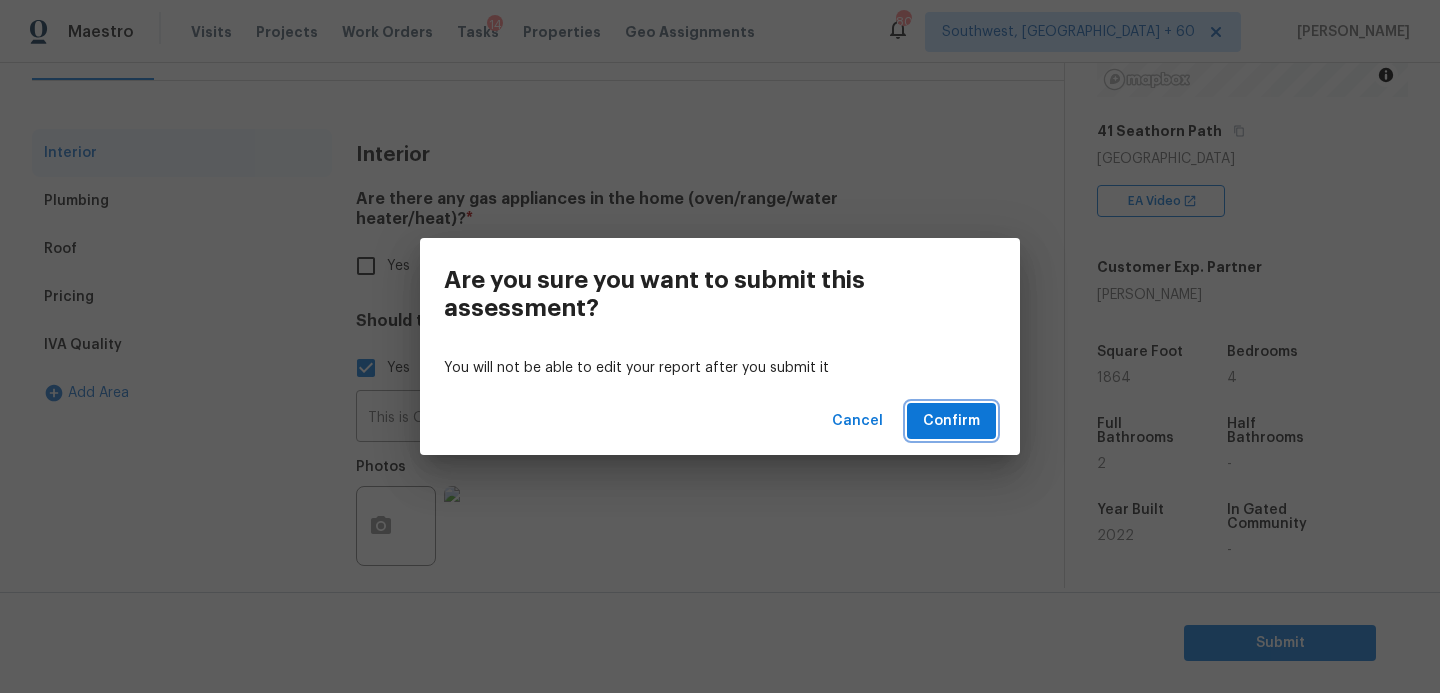 click on "Confirm" at bounding box center [951, 421] 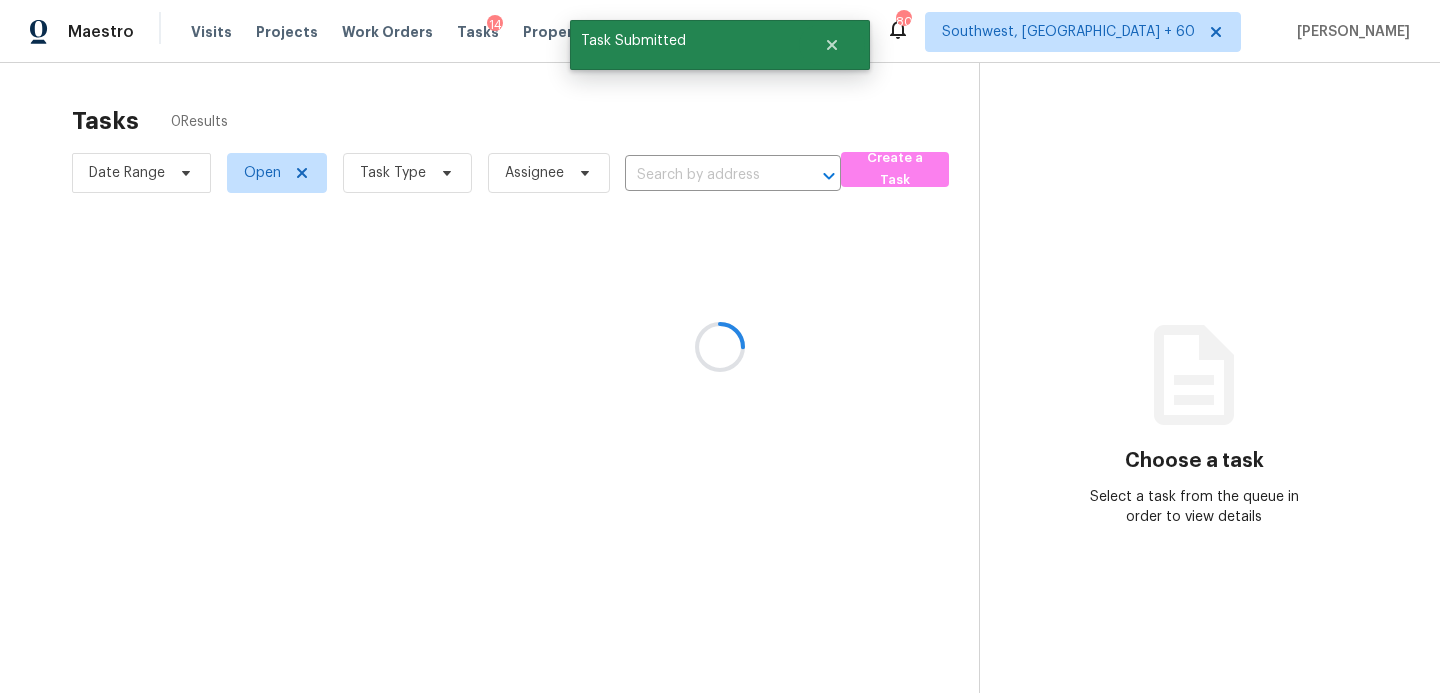 click at bounding box center (720, 346) 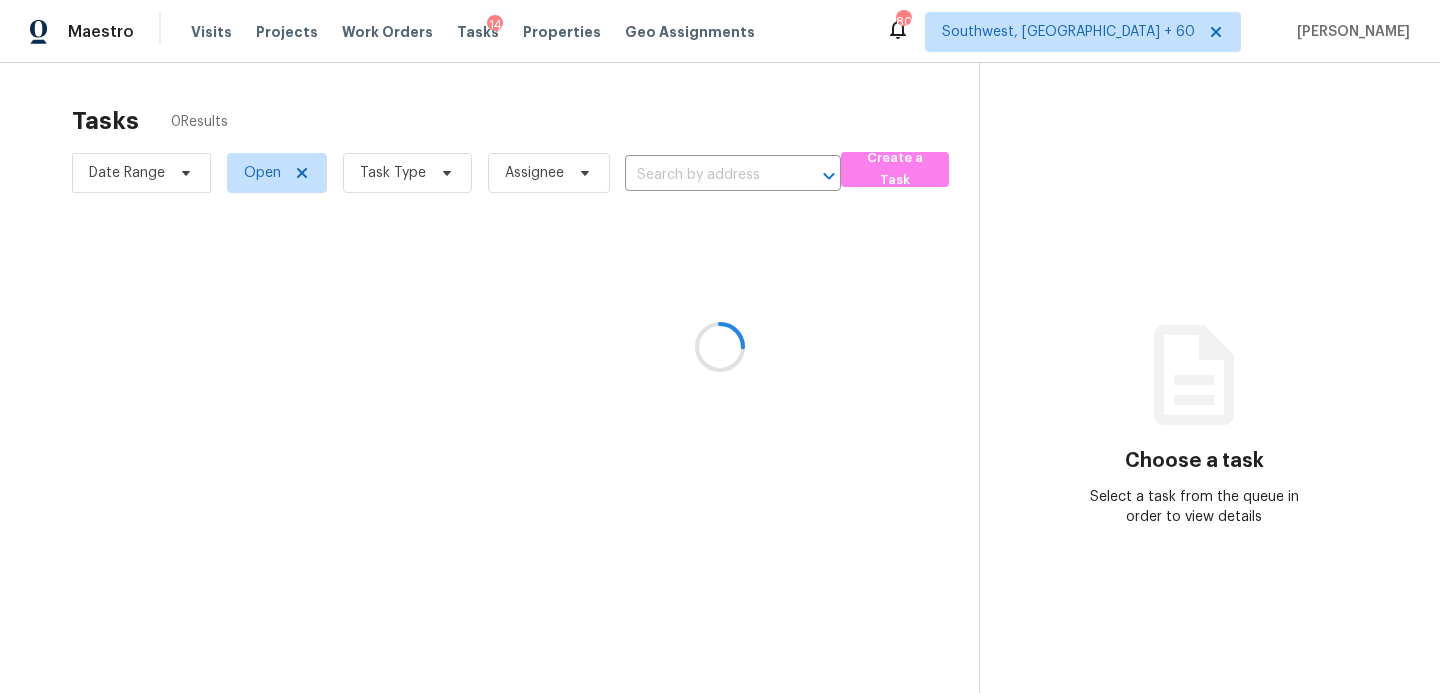 click at bounding box center (720, 346) 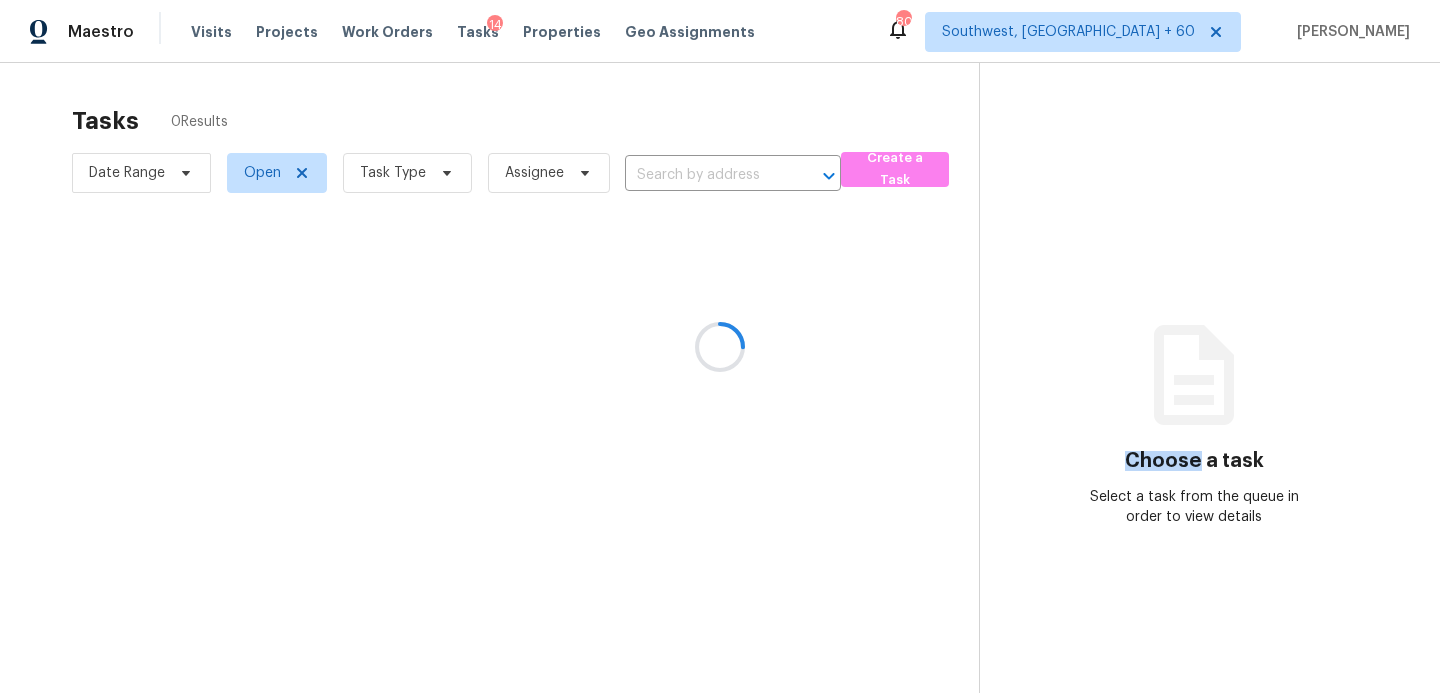 click at bounding box center [720, 346] 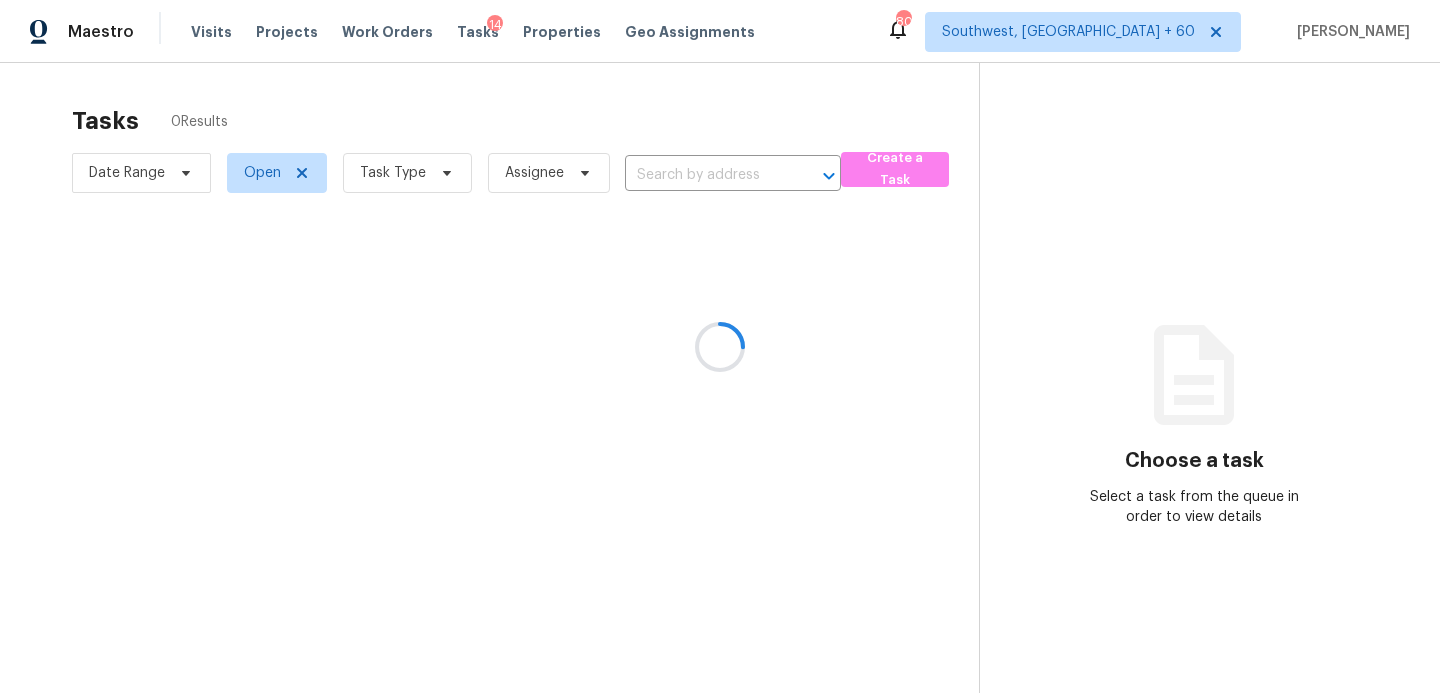 click at bounding box center [720, 346] 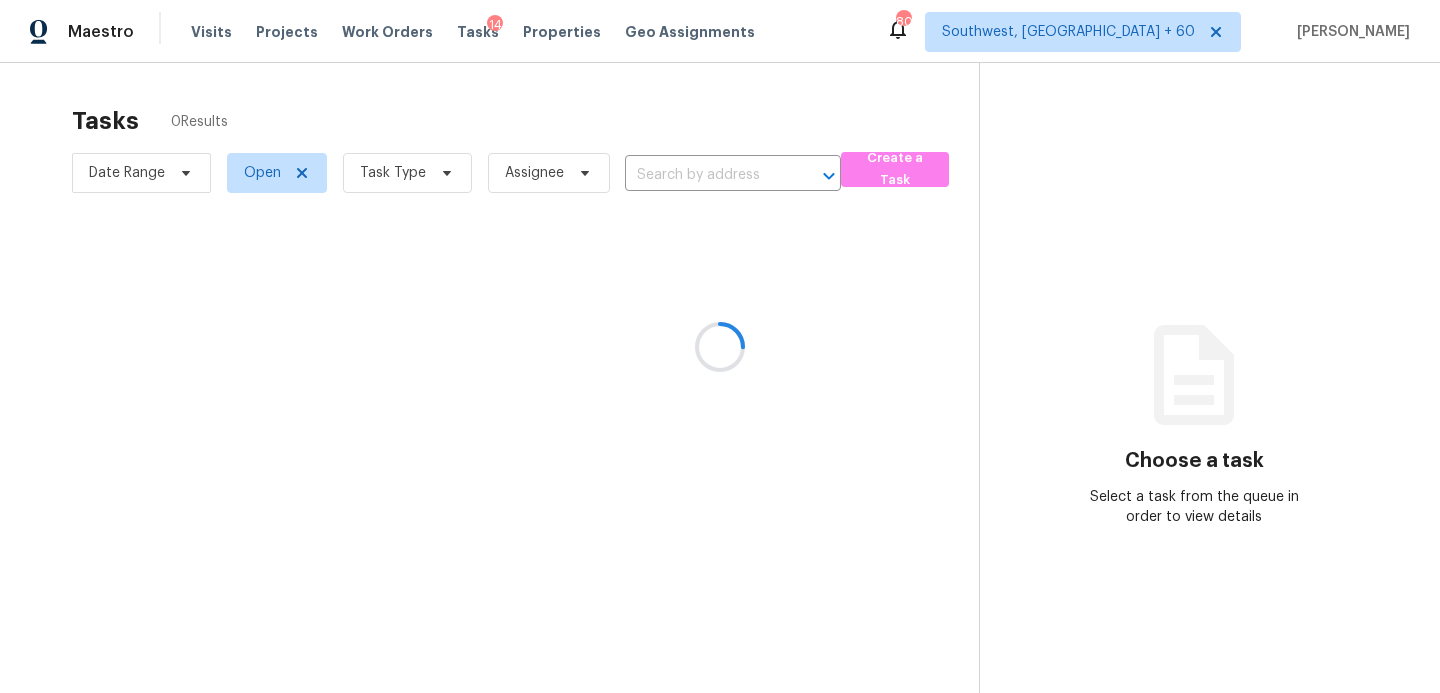 click at bounding box center [720, 346] 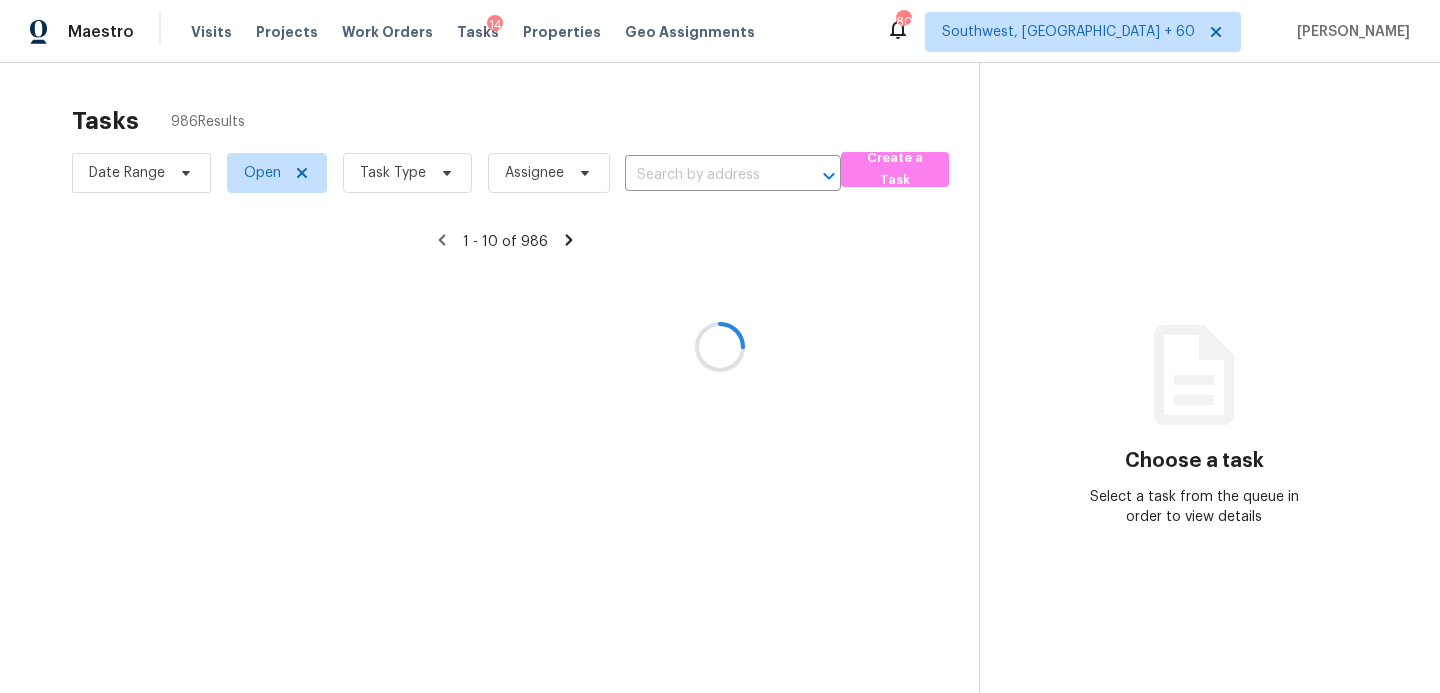 click at bounding box center (720, 346) 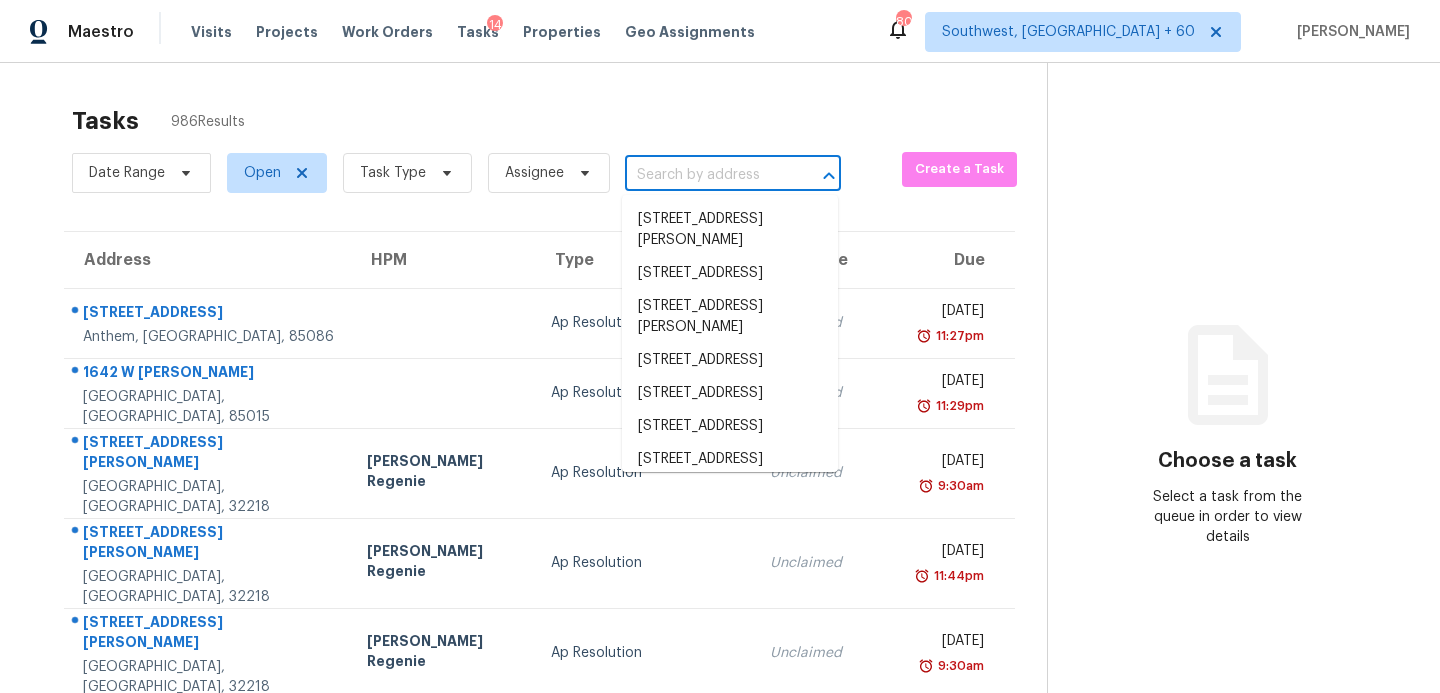 click at bounding box center [705, 175] 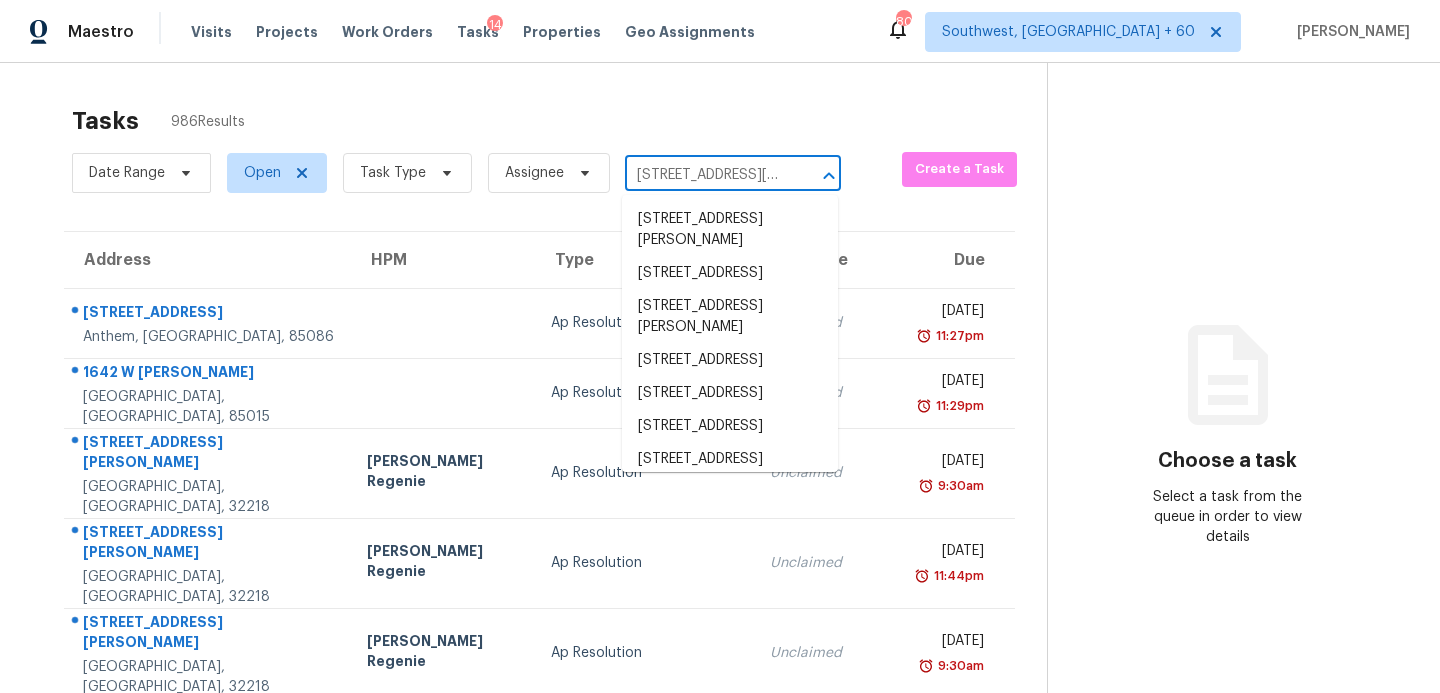 scroll, scrollTop: 0, scrollLeft: 132, axis: horizontal 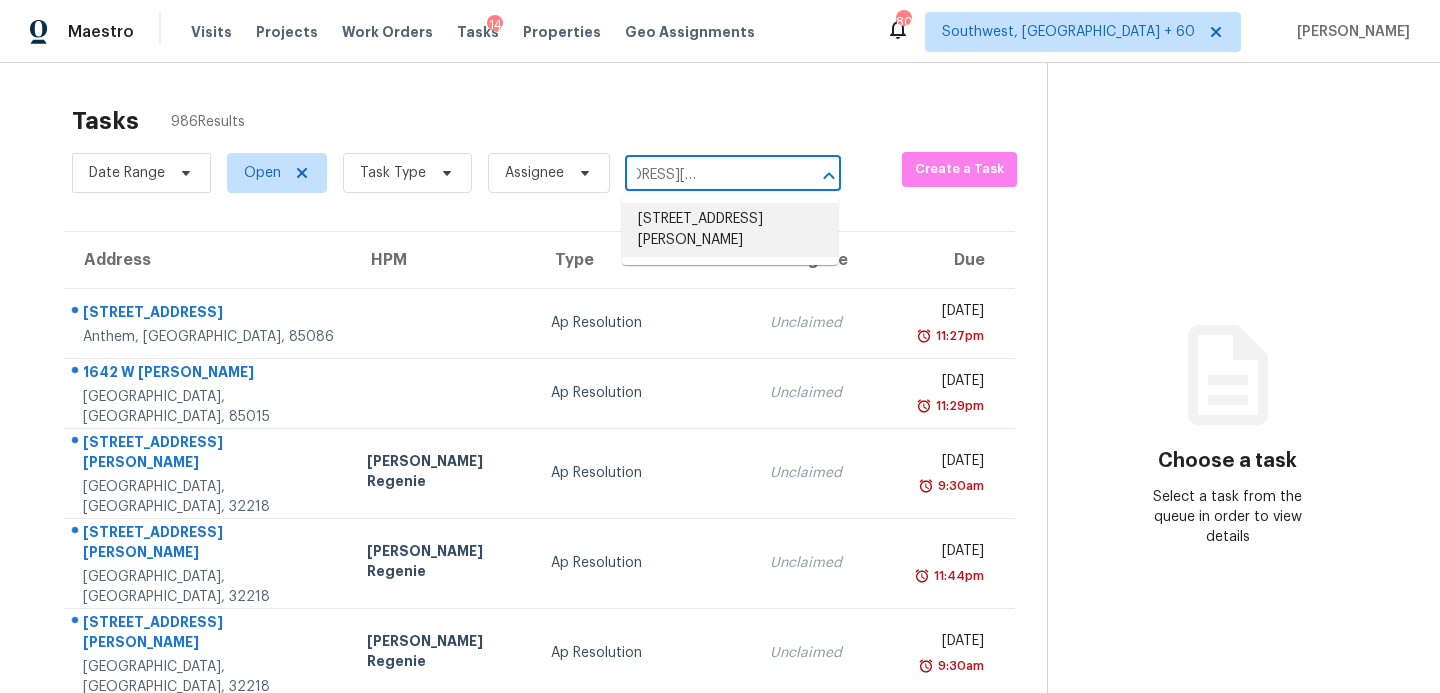 click on "617 Texanna Way, Holly Springs, NC 27540" at bounding box center [730, 230] 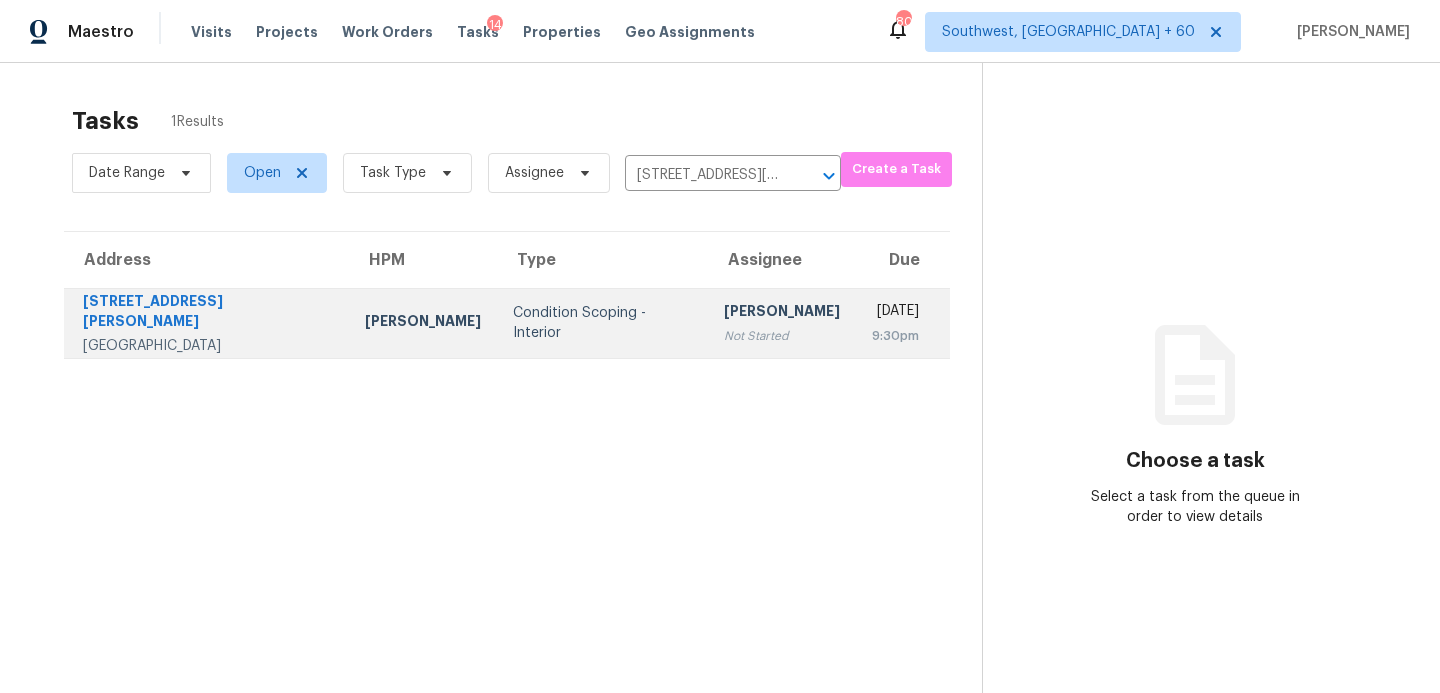 click on "Condition Scoping - Interior" at bounding box center [602, 323] 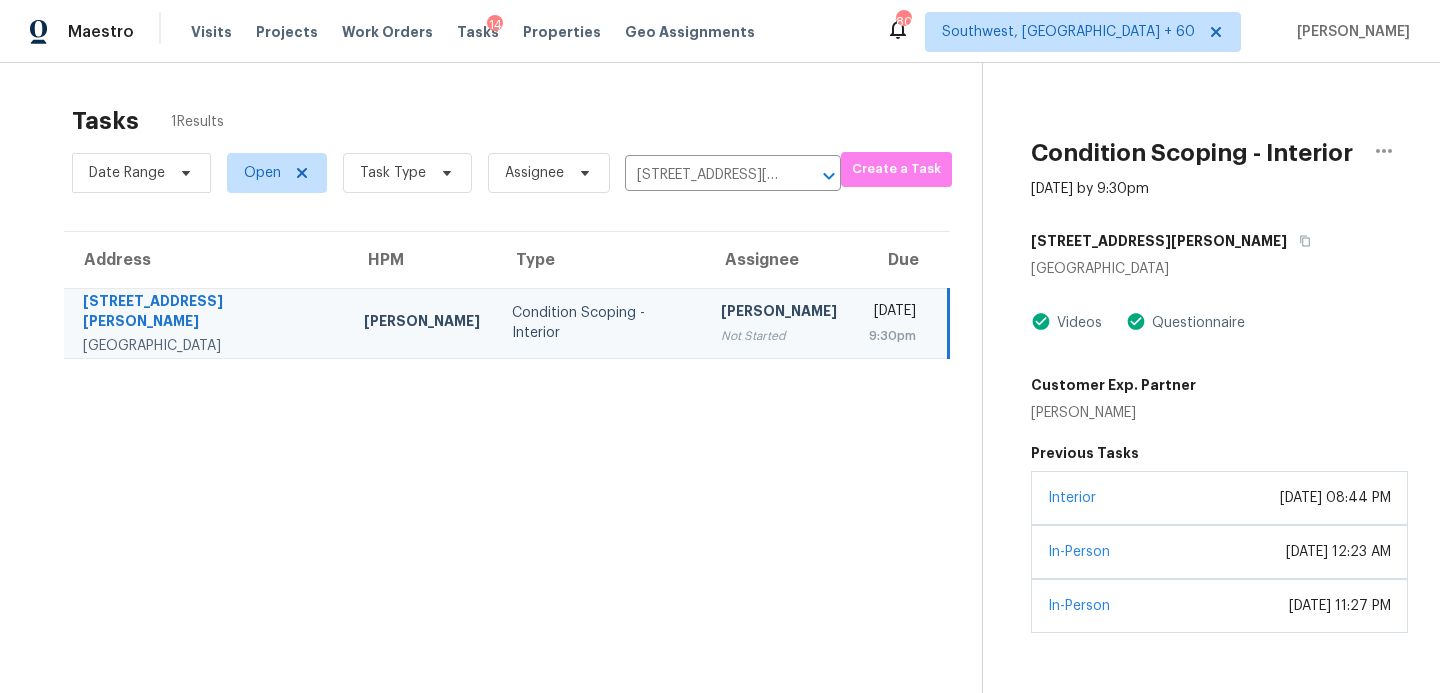 scroll, scrollTop: 63, scrollLeft: 0, axis: vertical 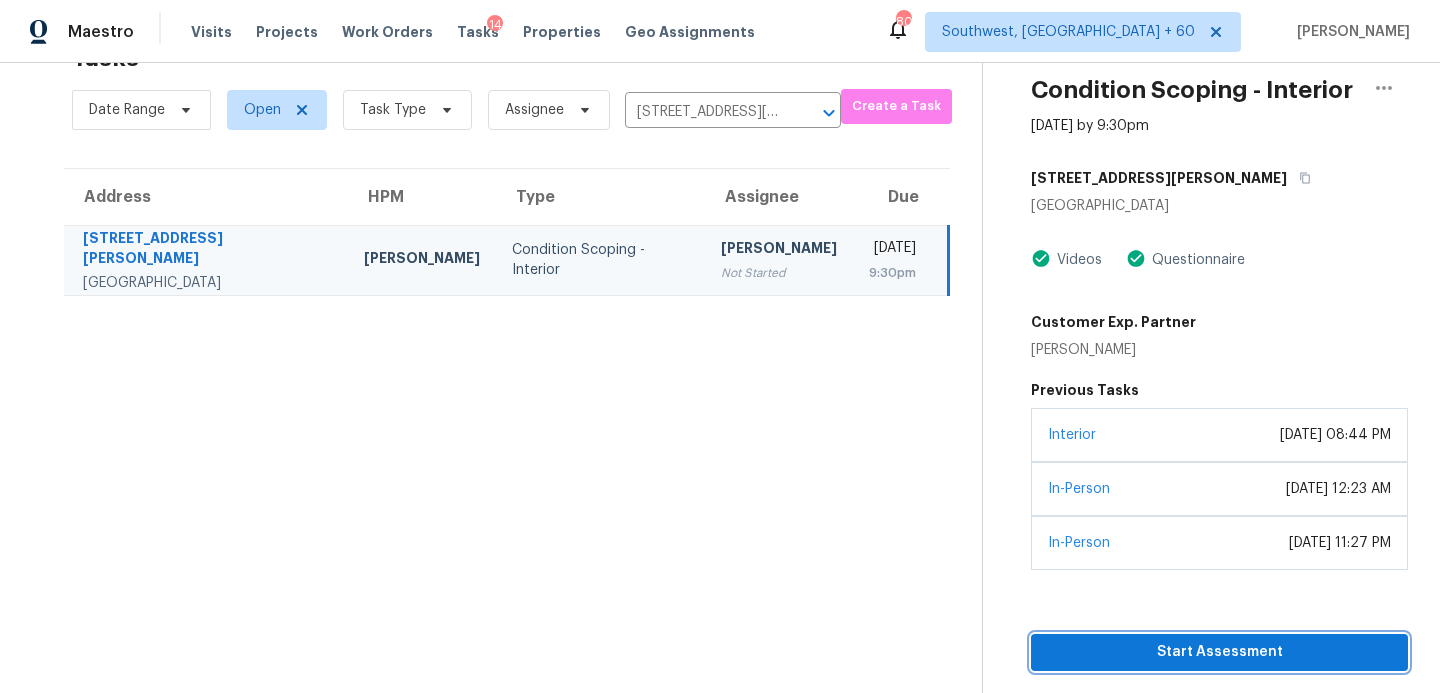 click on "Start Assessment" at bounding box center (1219, 652) 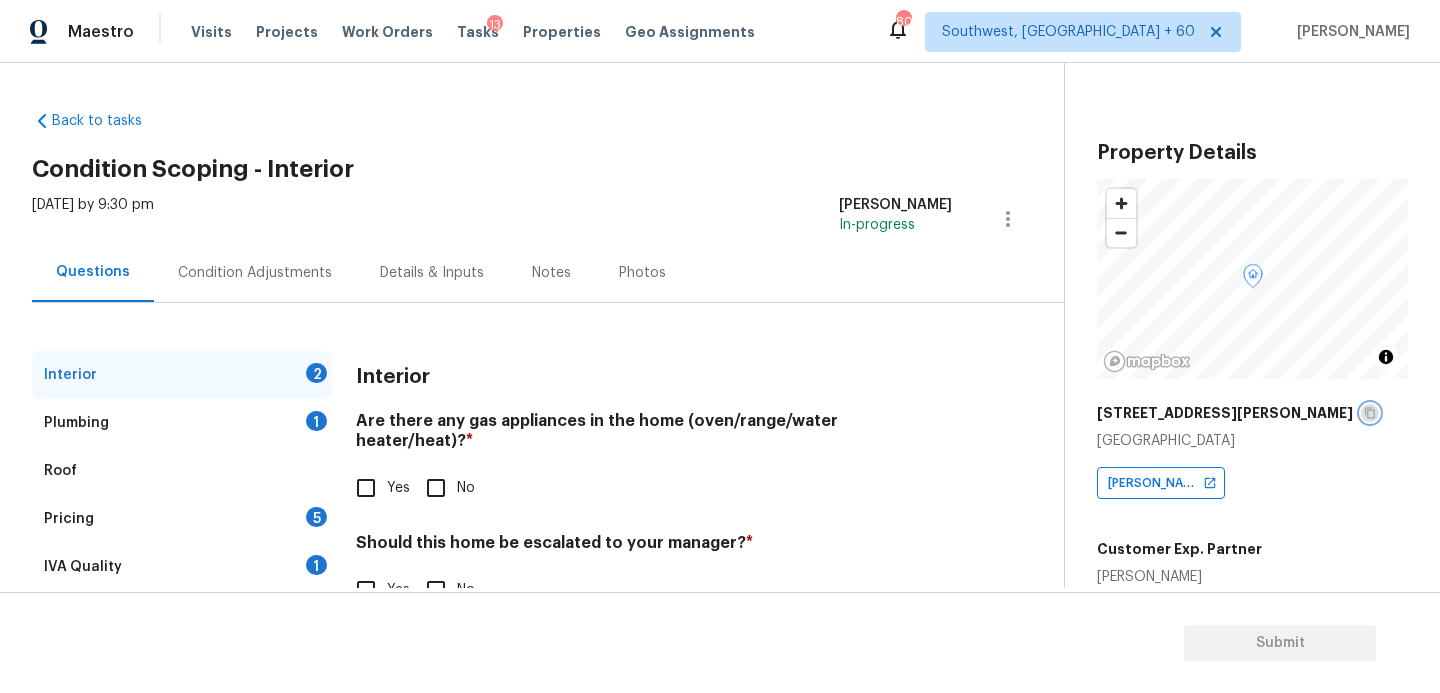 click 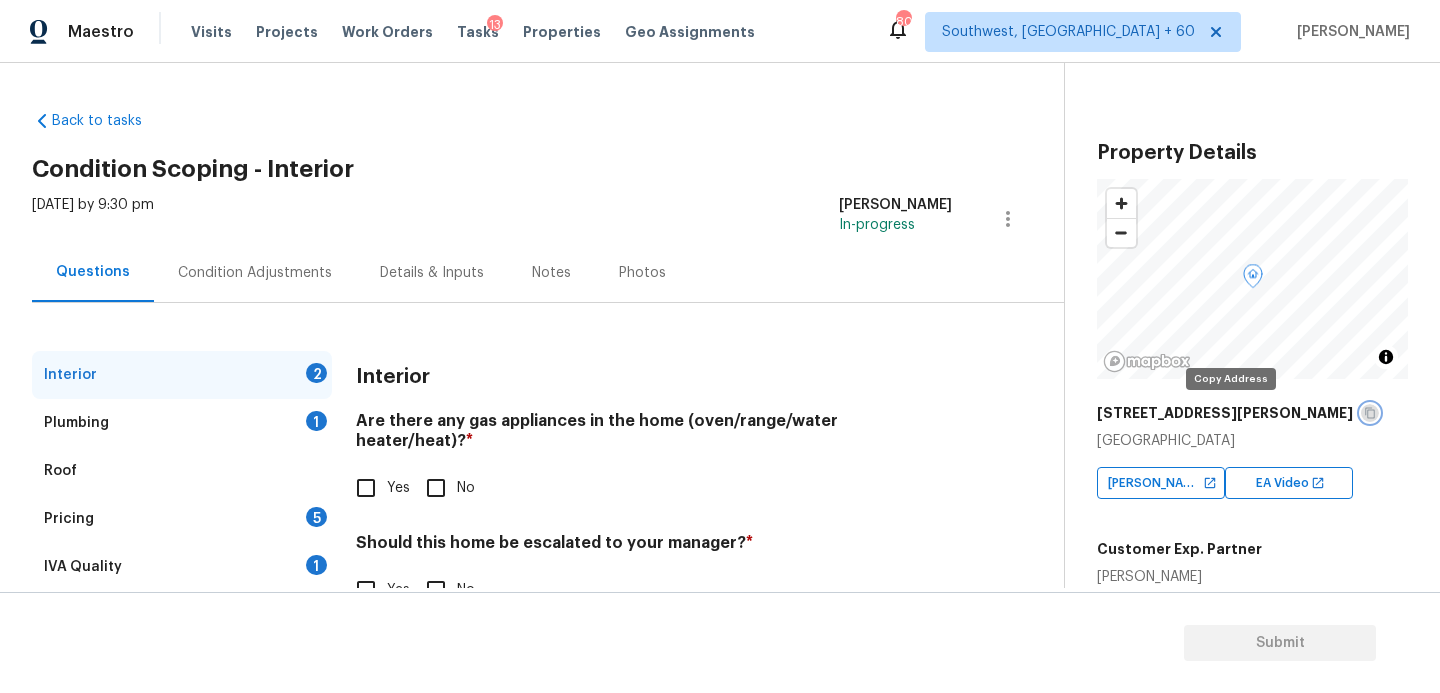 click 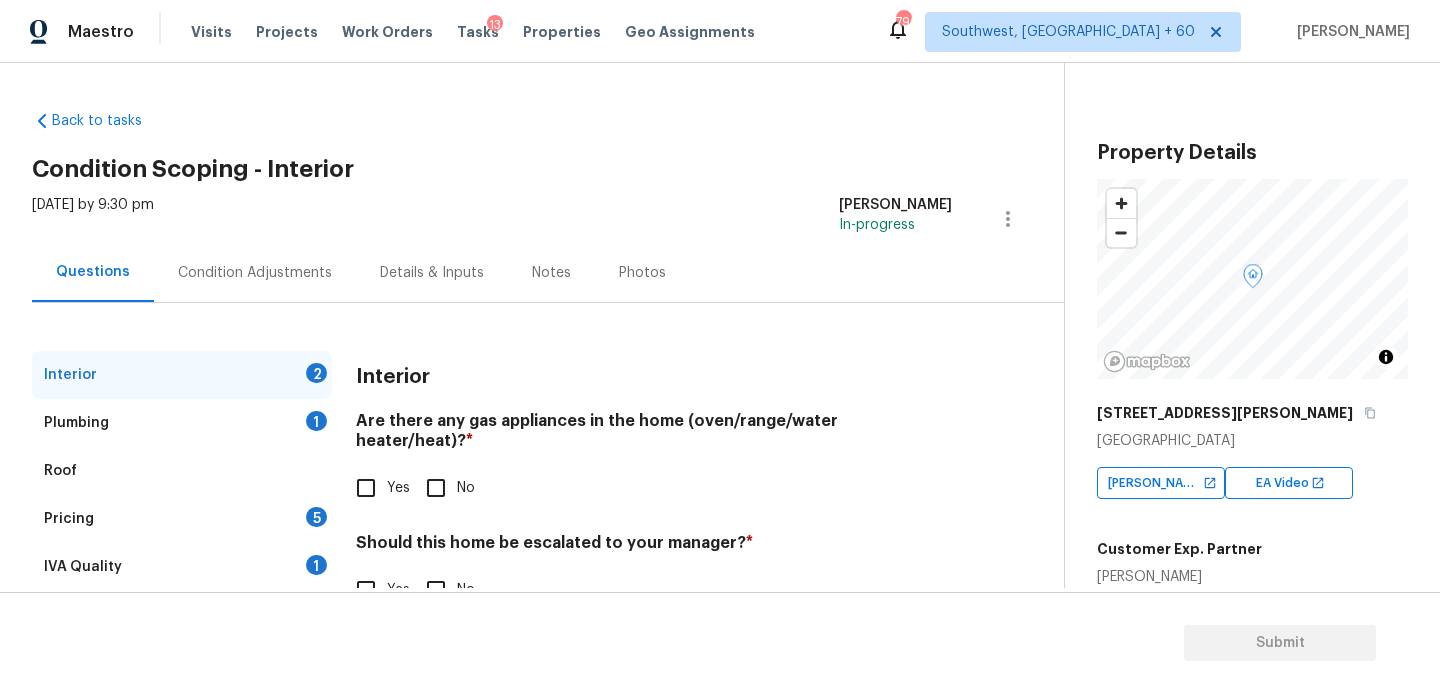 click on "Condition Adjustments" at bounding box center [255, 273] 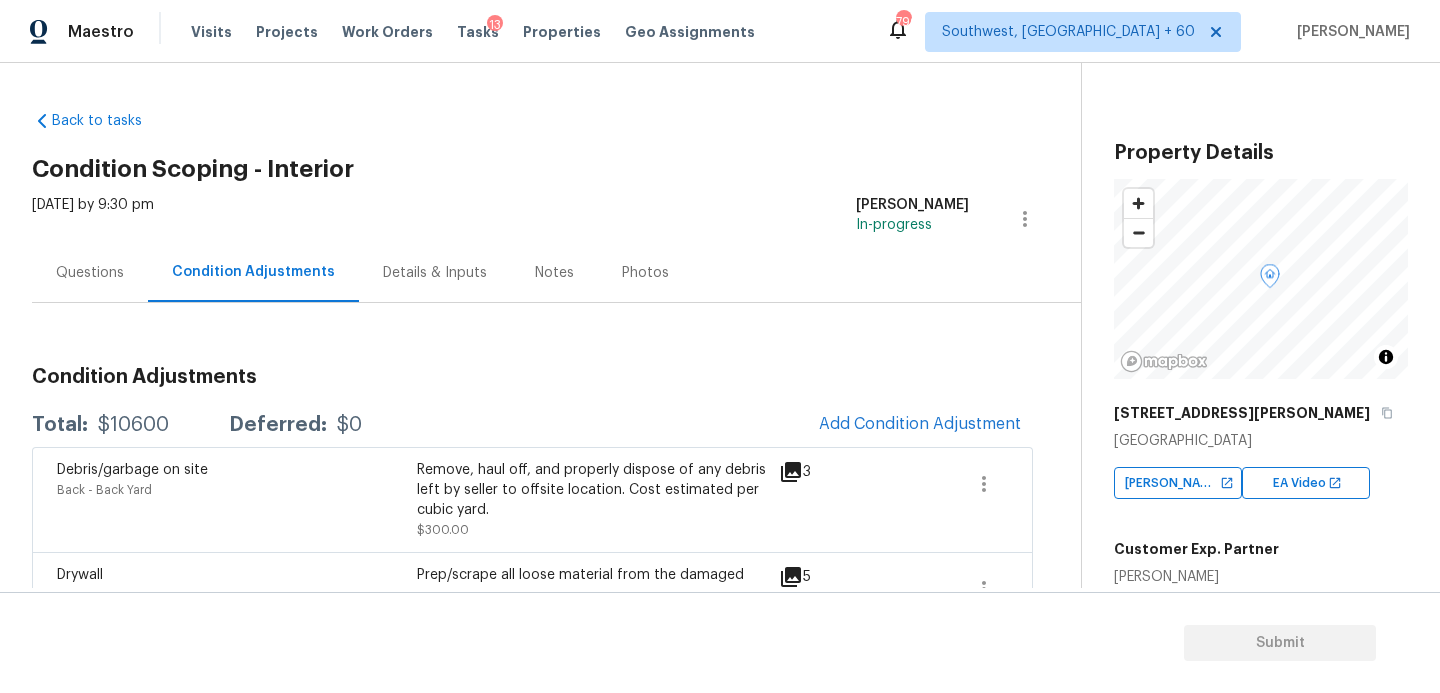 scroll, scrollTop: 146, scrollLeft: 0, axis: vertical 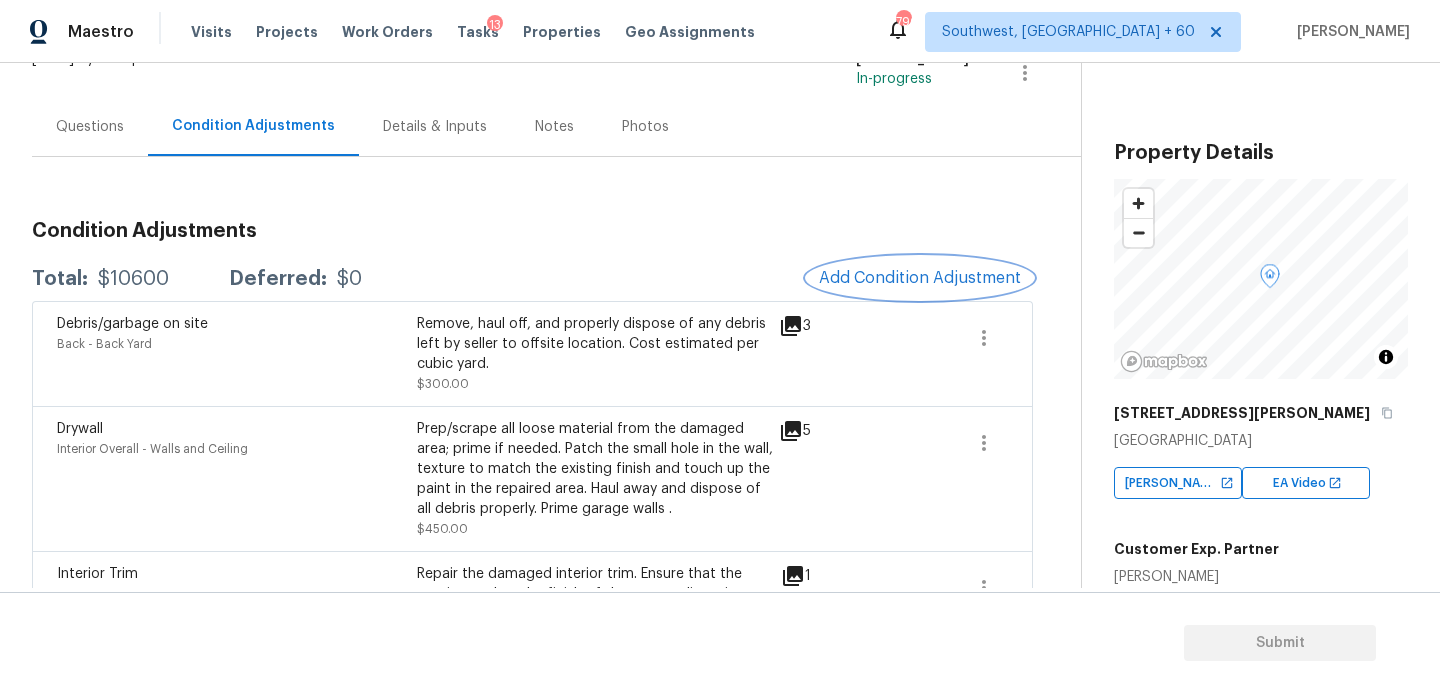 click on "Add Condition Adjustment" at bounding box center [920, 278] 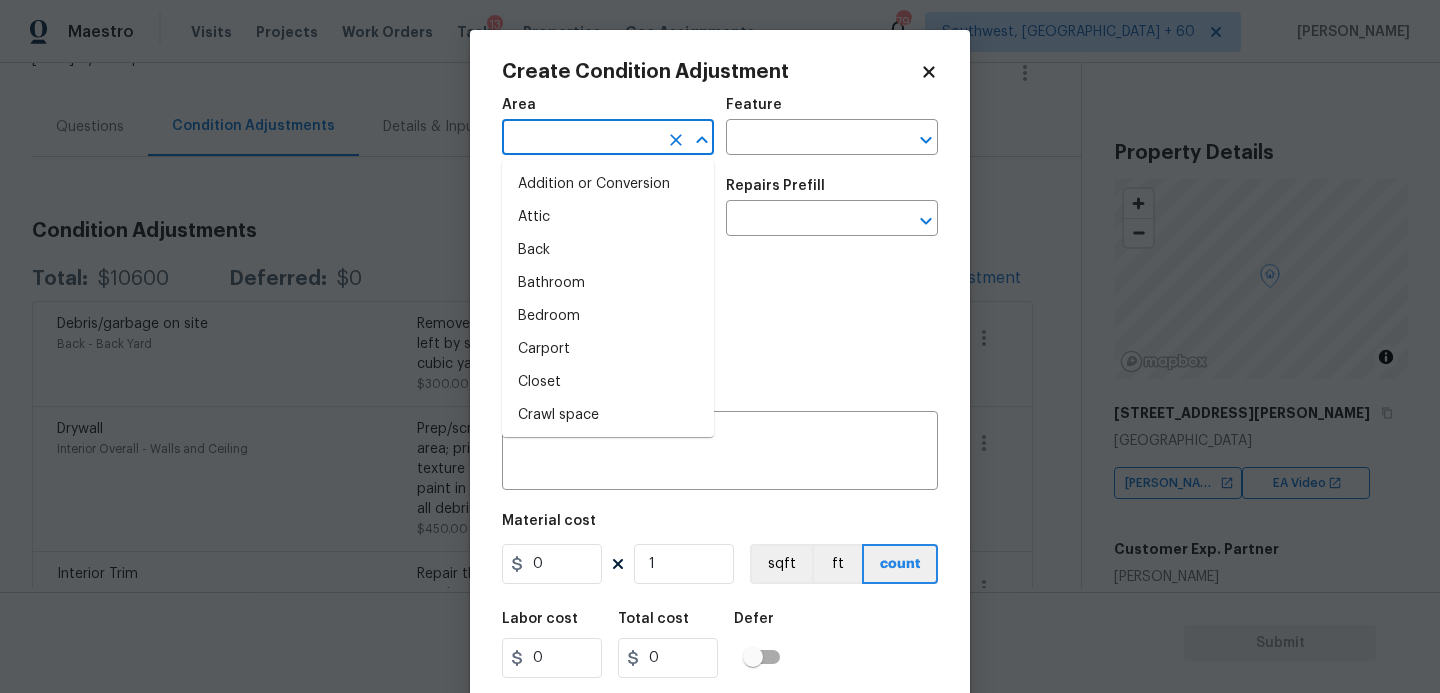 click at bounding box center [580, 139] 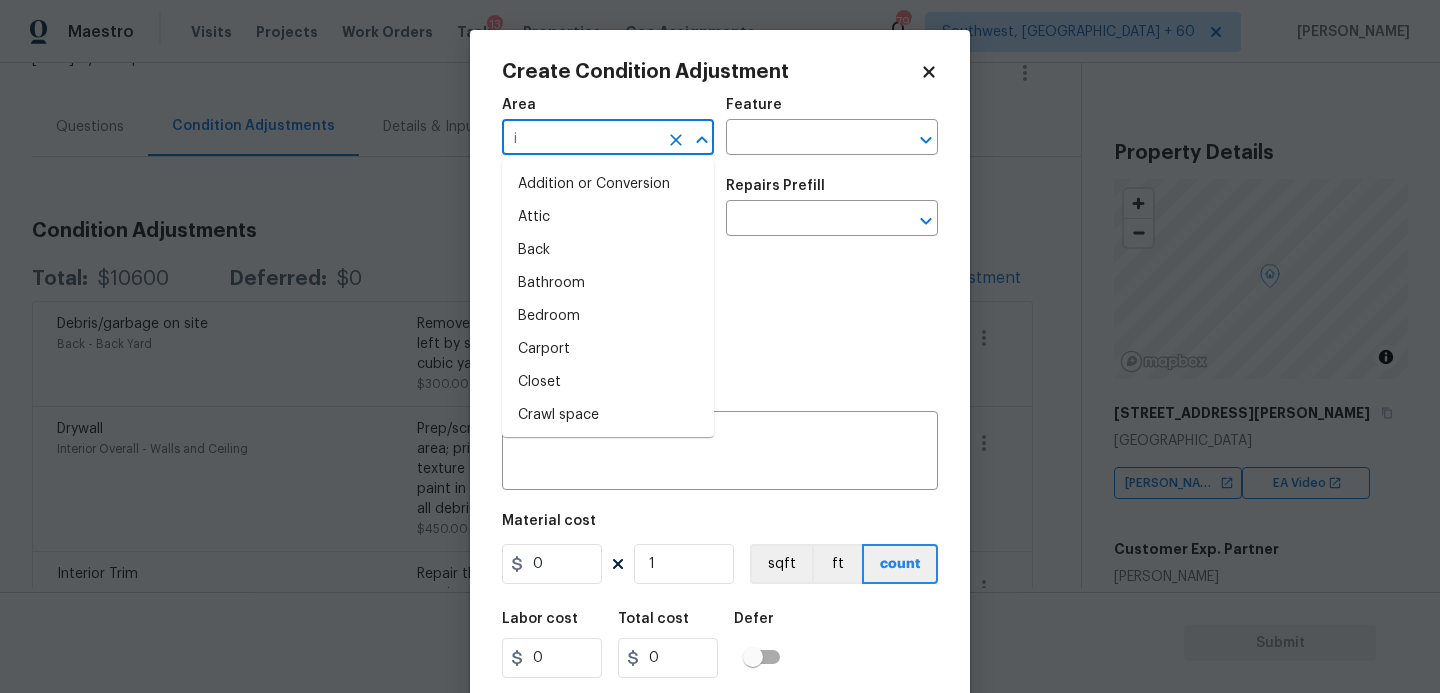 type on "in" 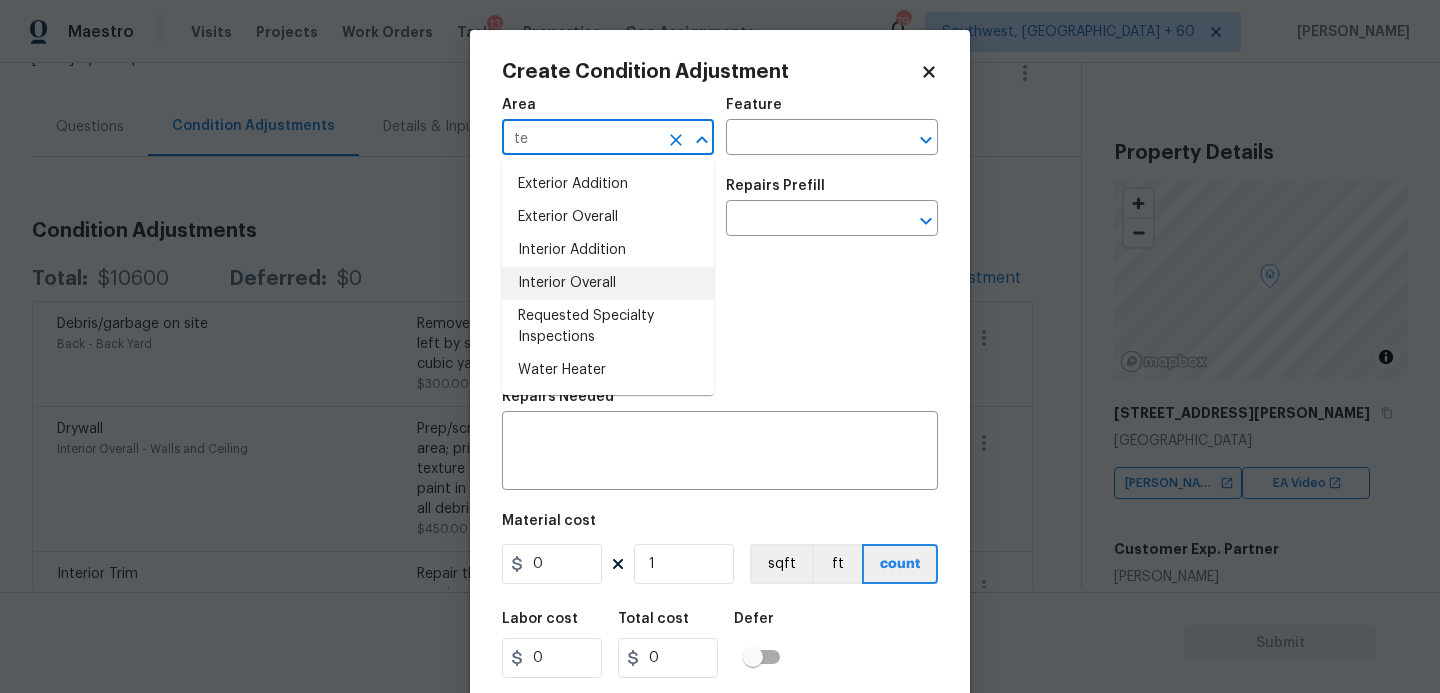 click on "Interior Overall" at bounding box center [608, 283] 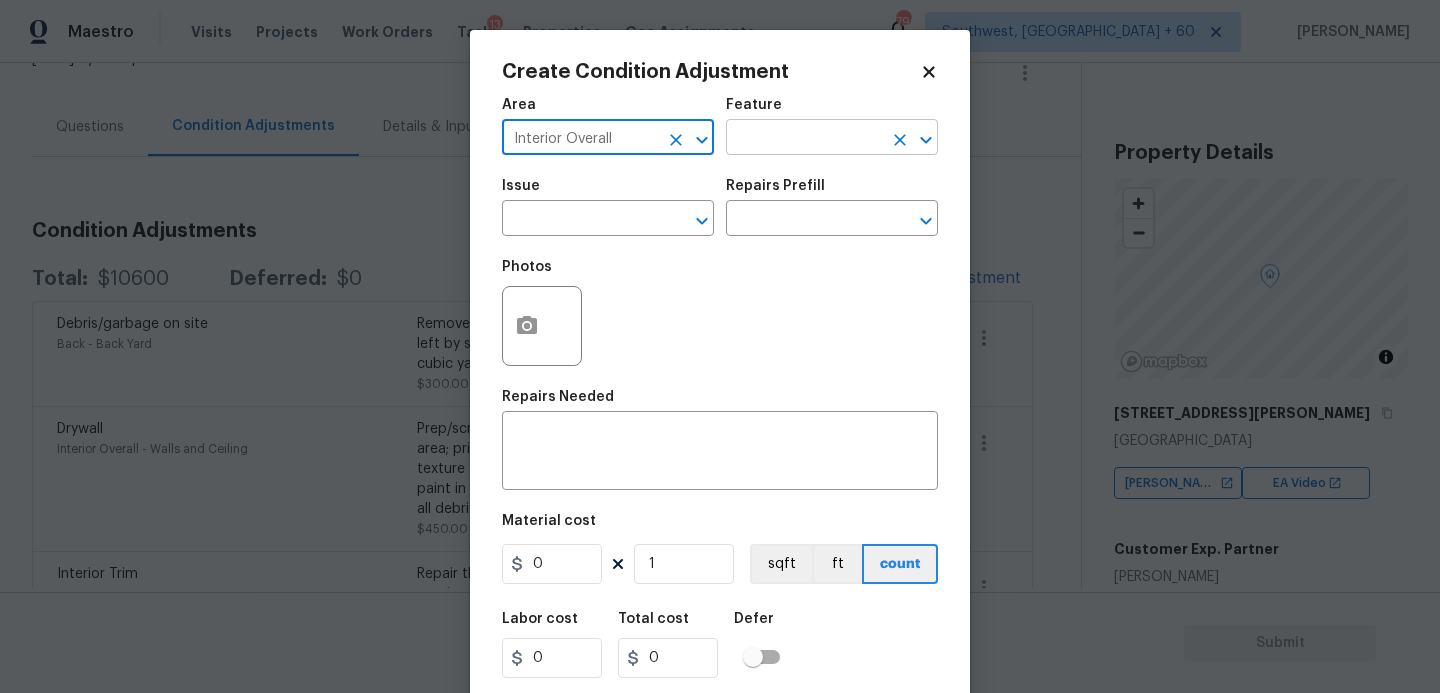 type on "Interior Overall" 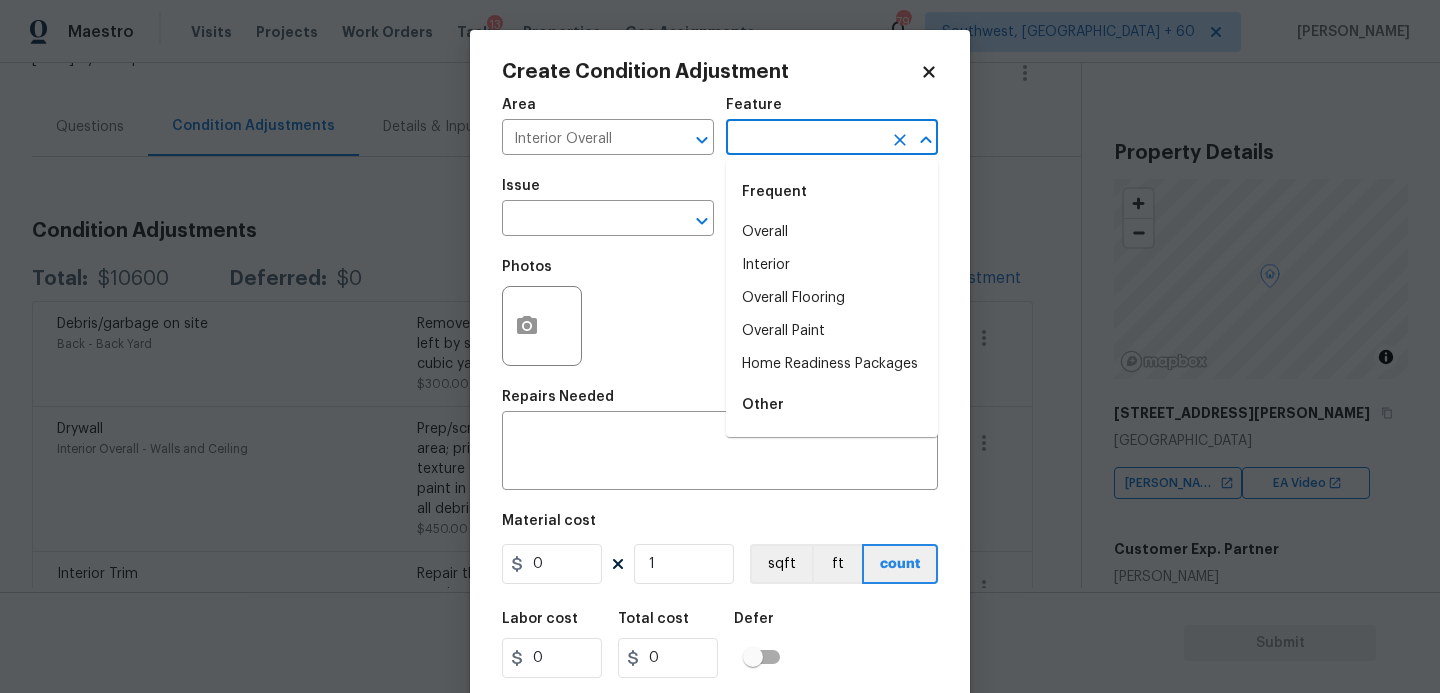 click at bounding box center [804, 139] 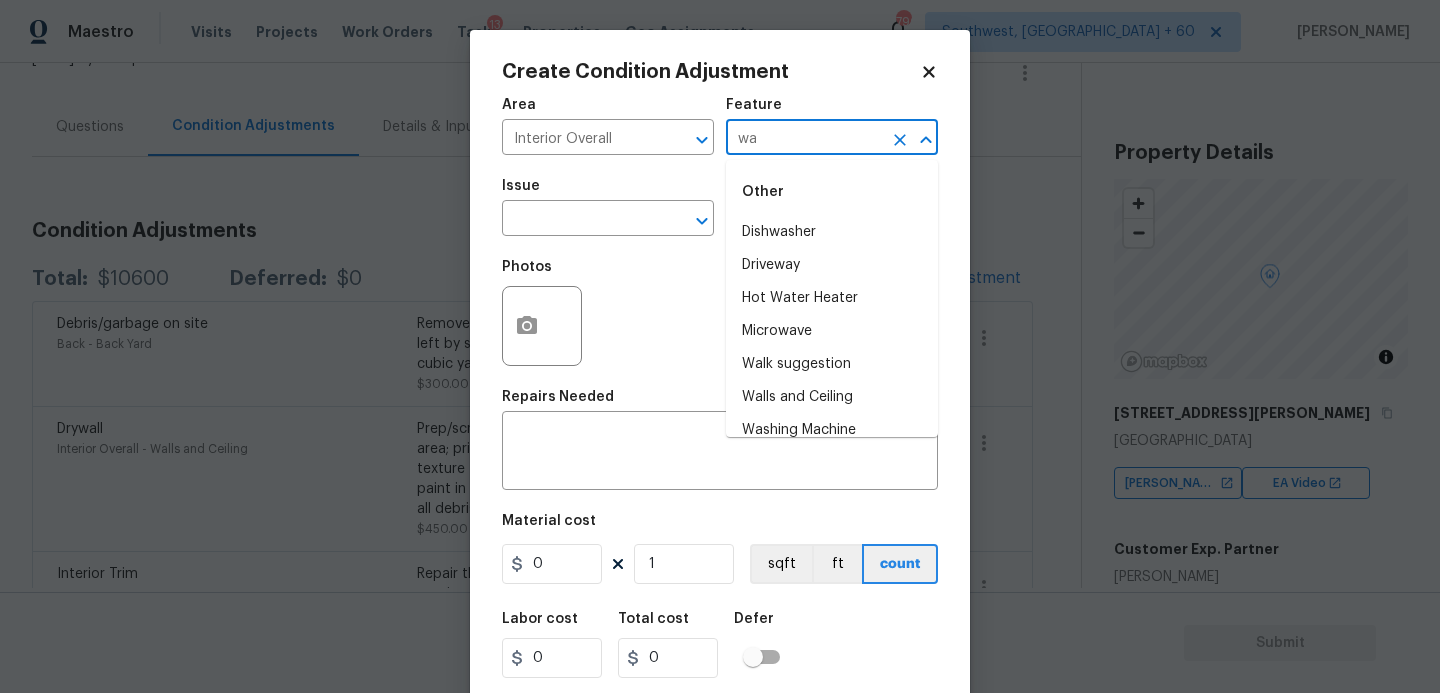 type on "w" 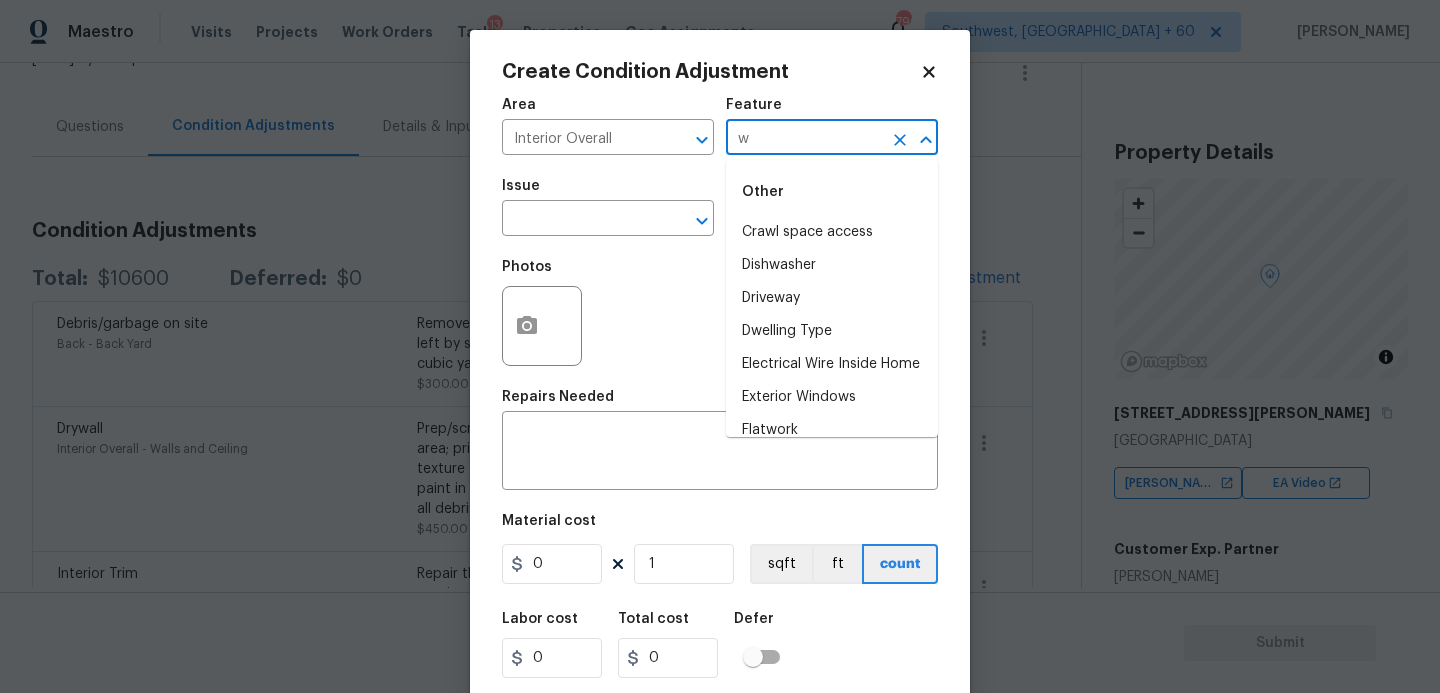 type 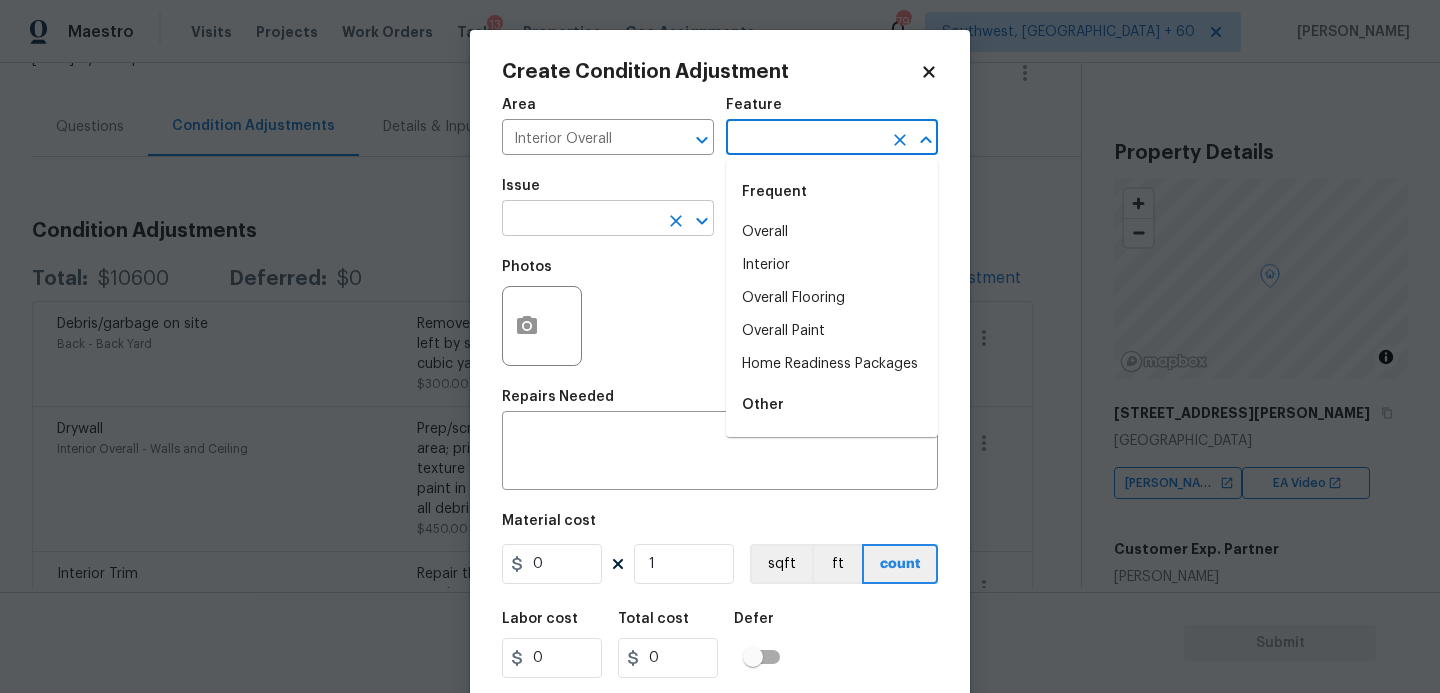 click at bounding box center [580, 220] 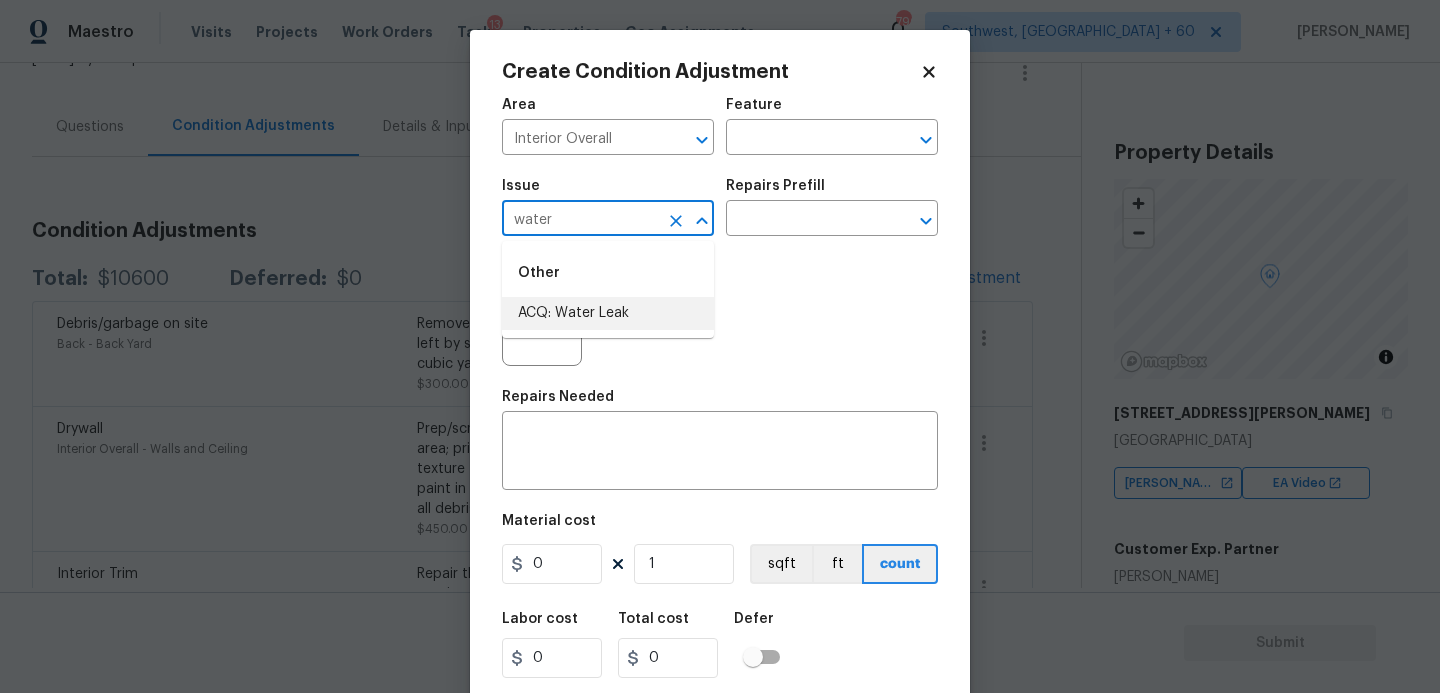 click on "ACQ: Water Leak" at bounding box center (608, 313) 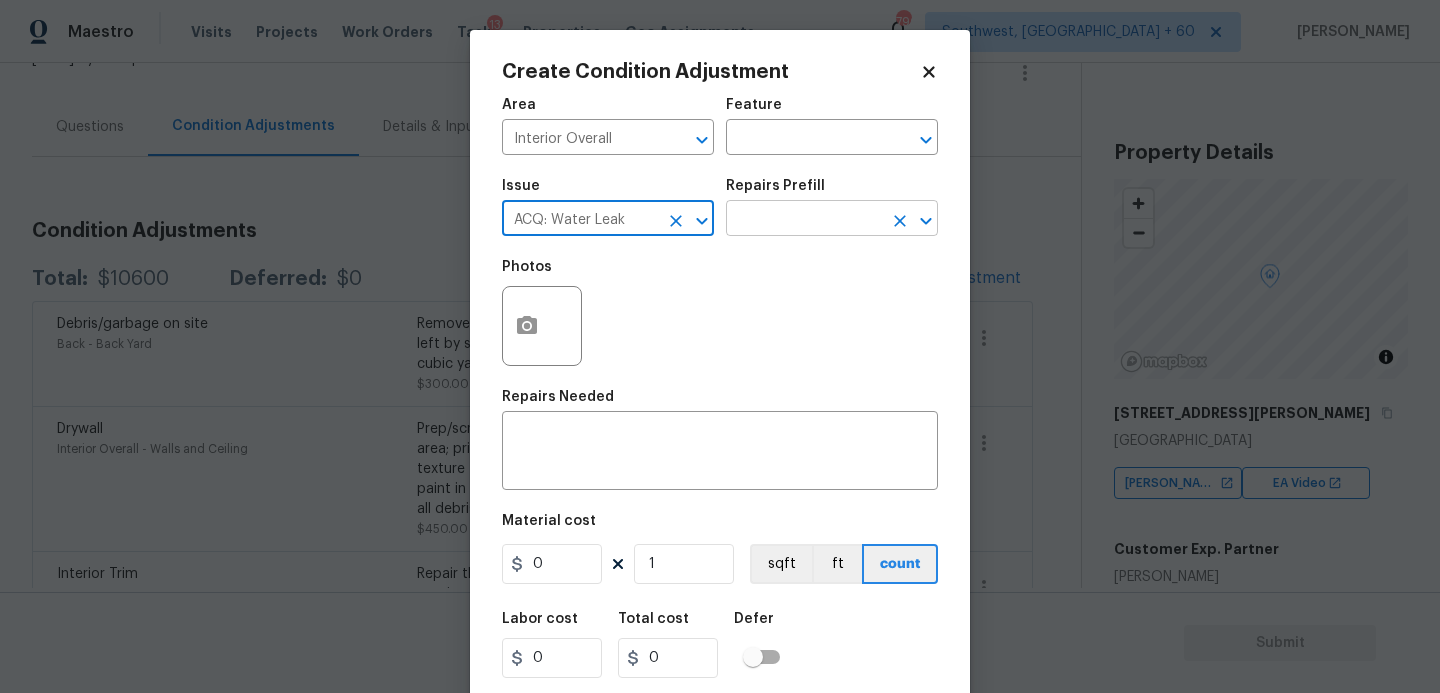 type on "ACQ: Water Leak" 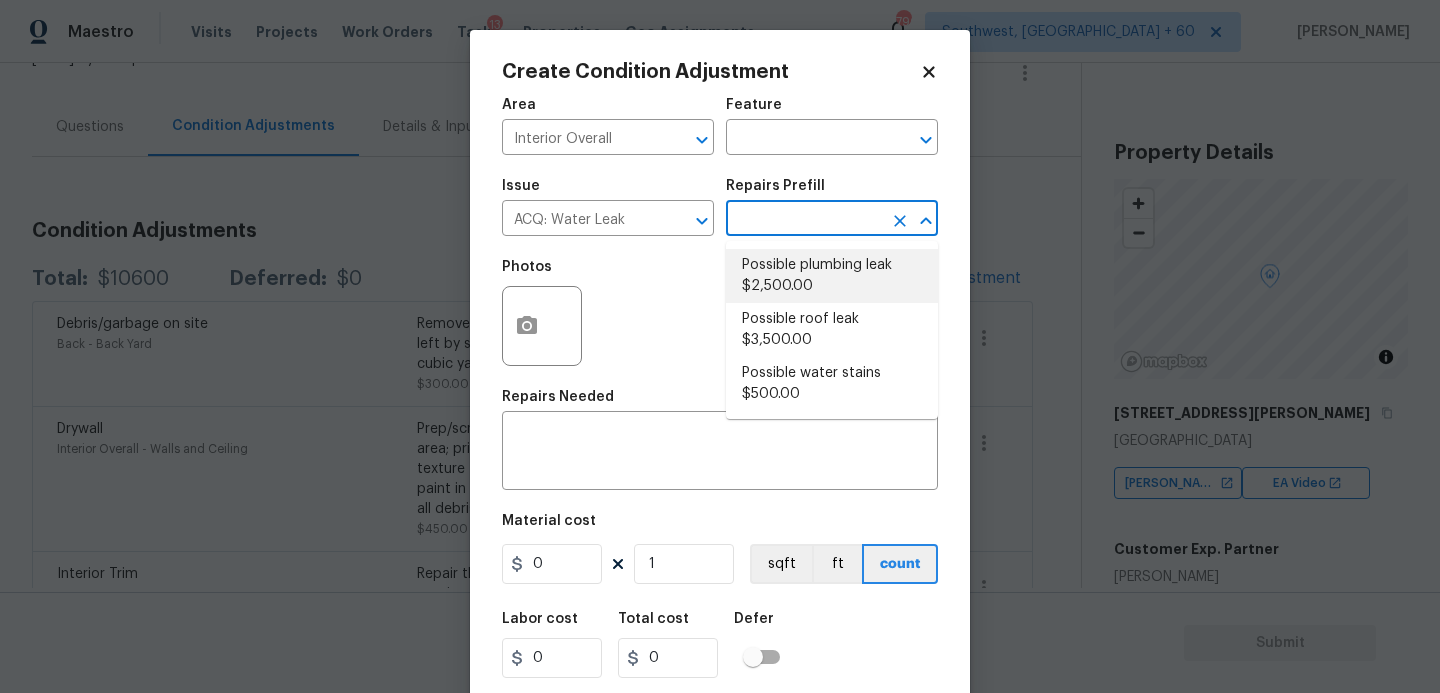 click on "Possible plumbing leak $2,500.00" at bounding box center (832, 276) 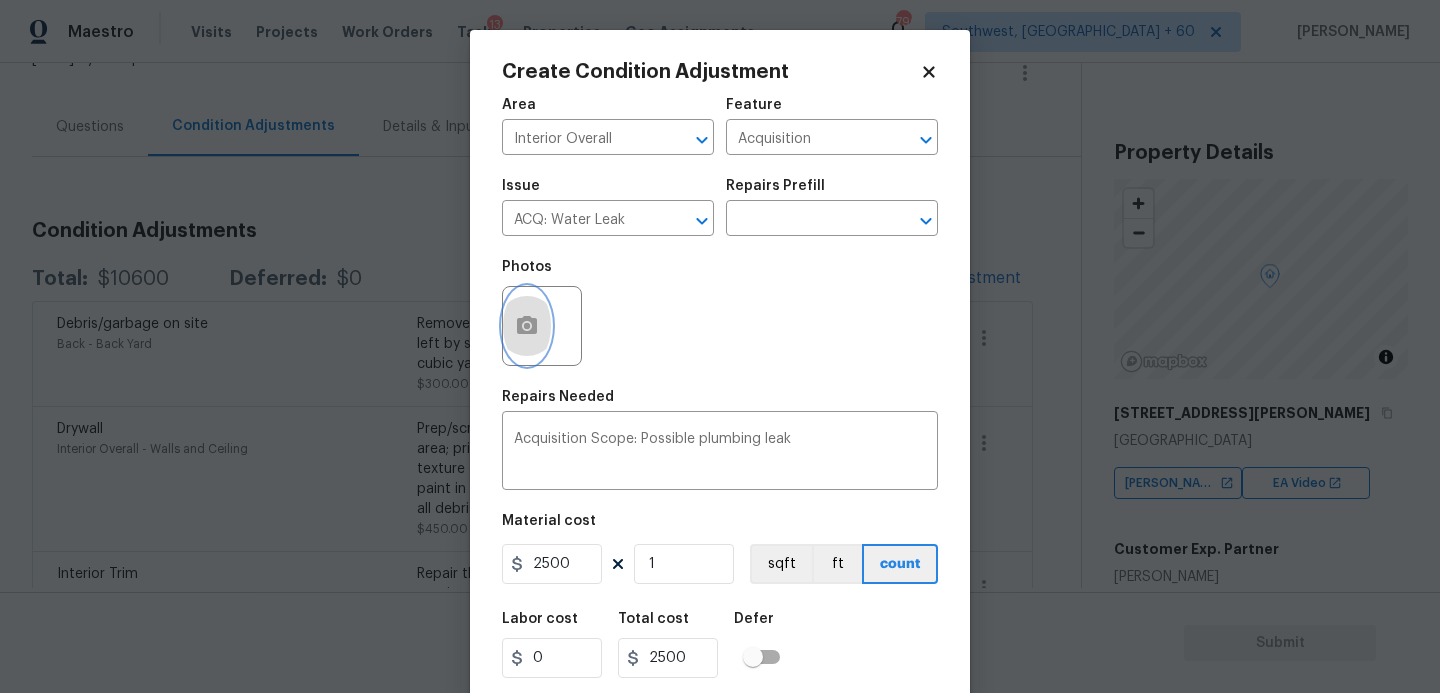 click at bounding box center (527, 326) 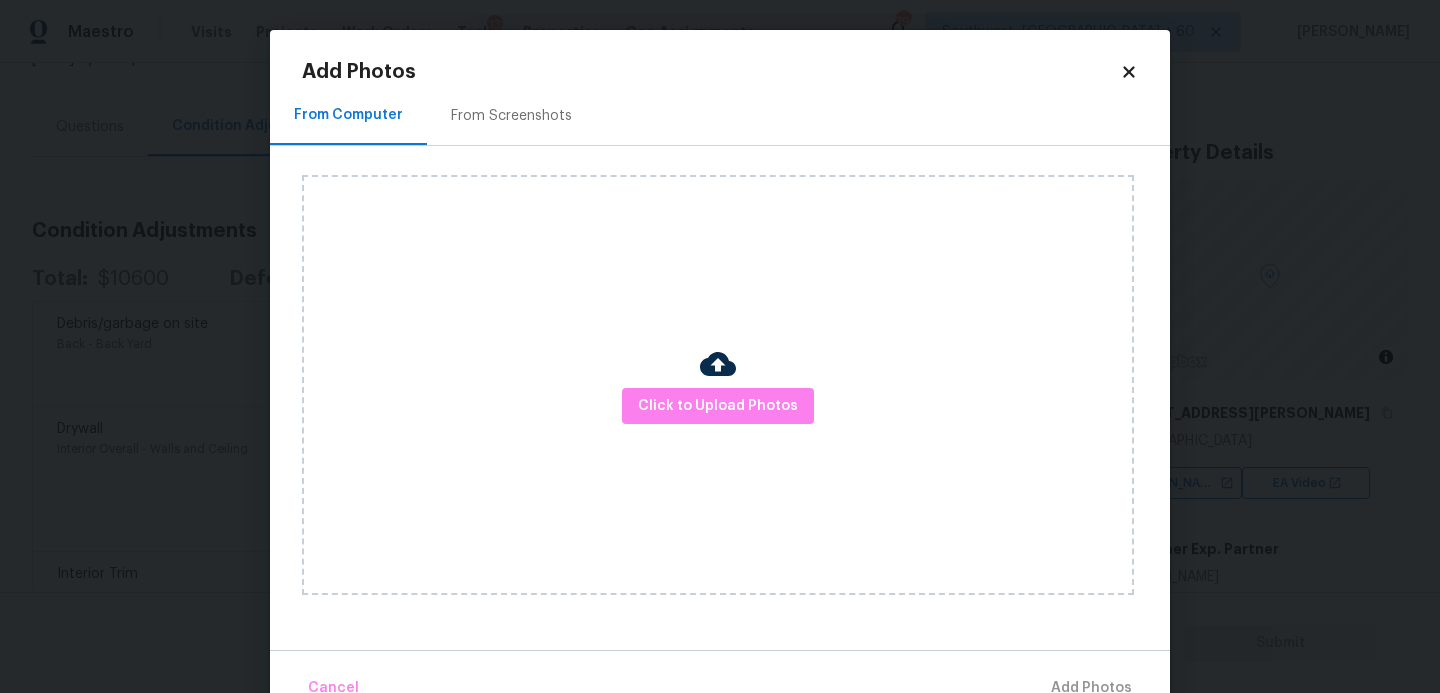 drag, startPoint x: 526, startPoint y: 313, endPoint x: 636, endPoint y: 364, distance: 121.24768 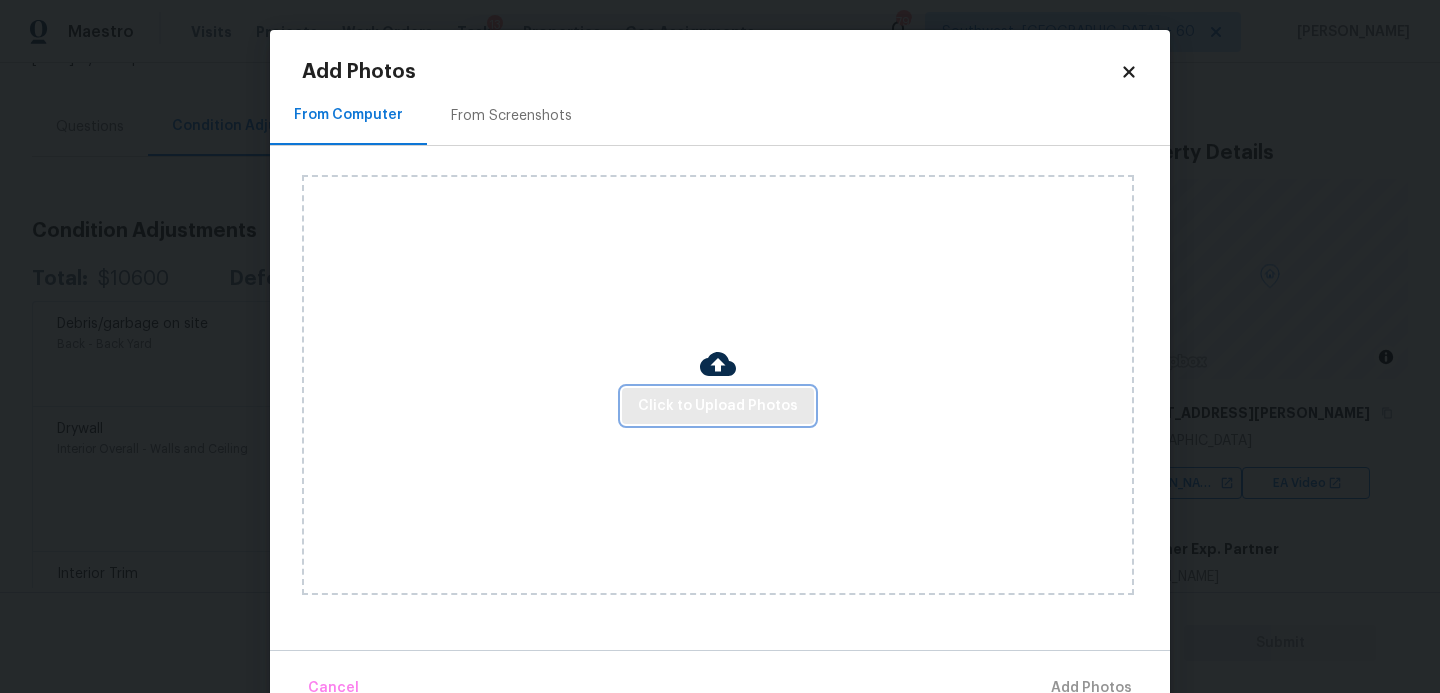 click on "Click to Upload Photos" at bounding box center [718, 406] 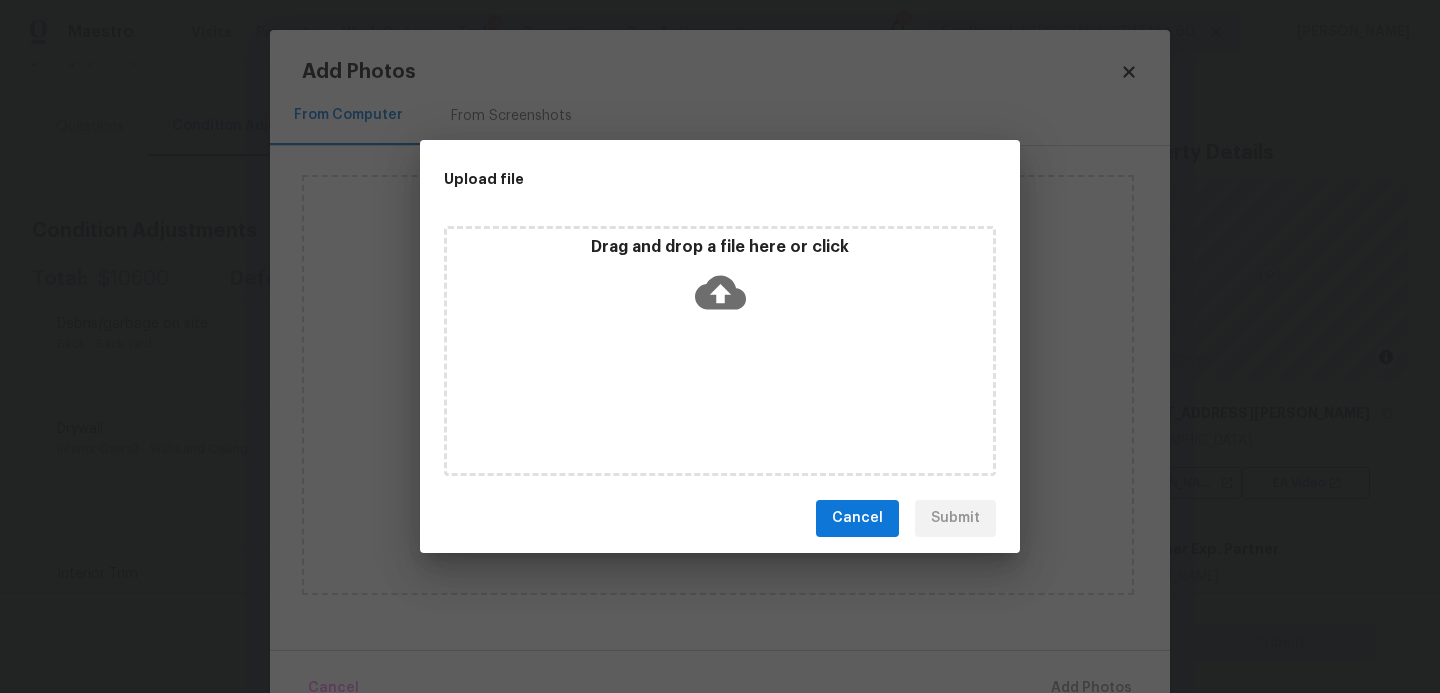 click on "Drag and drop a file here or click" at bounding box center (720, 351) 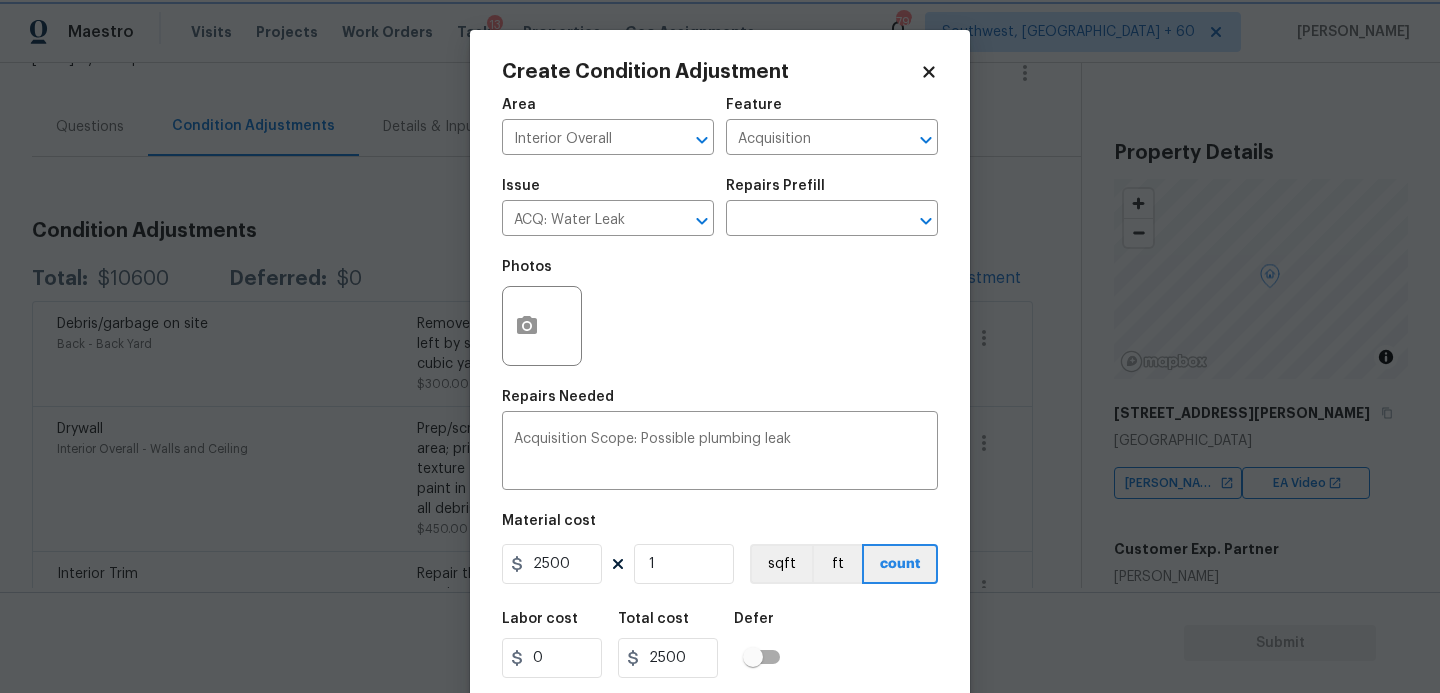 click on "Maestro Visits Projects Work Orders Tasks 13 Properties Geo Assignments 796 Southwest, FL + 60 Sakthivel Chandran Back to tasks Condition Scoping - Interior Thu, Jul 17 2025 by 9:30 pm   Sakthivel Chandran In-progress Questions Condition Adjustments Details & Inputs Notes Photos Condition Adjustments Total:  $10600 Deferred:  $0 Add Condition Adjustment Debris/garbage on site Back - Back Yard Remove, haul off, and properly dispose of any debris left by seller to offsite location. Cost estimated per cubic yard. $300.00   3 Drywall Interior Overall - Walls and Ceiling
Prep/scrape all loose material from the damaged area; prime if needed. Patch the small hole in the wall, texture to match the existing finish and touch up the paint in the repaired area. Haul away and dispose of all debris properly. Prime garage walls . $450.00   5 Interior Trim Interior Overall - Interior Trim Repair the damaged interior trim. Ensure that the repair matches the finish of the surrounding trim. Dispose of all debris properly.    1" at bounding box center [720, 346] 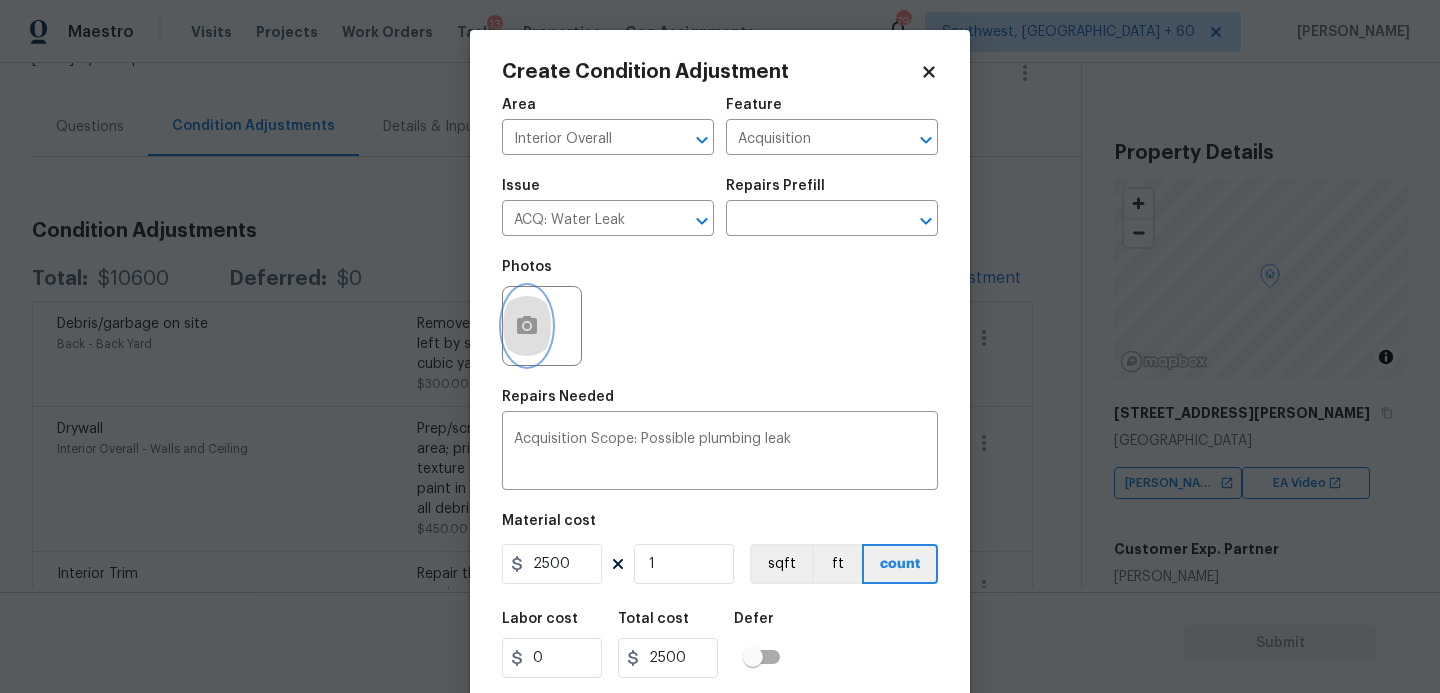 click 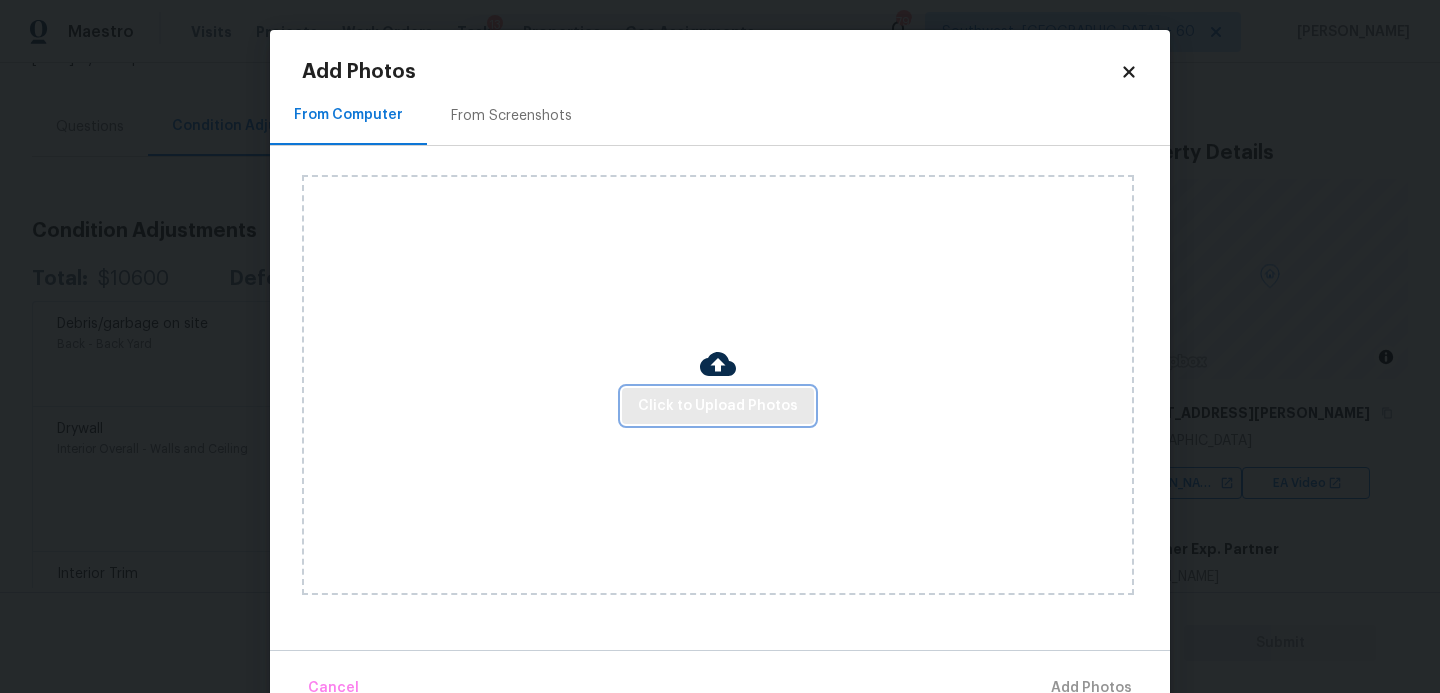 click on "Click to Upload Photos" at bounding box center (718, 406) 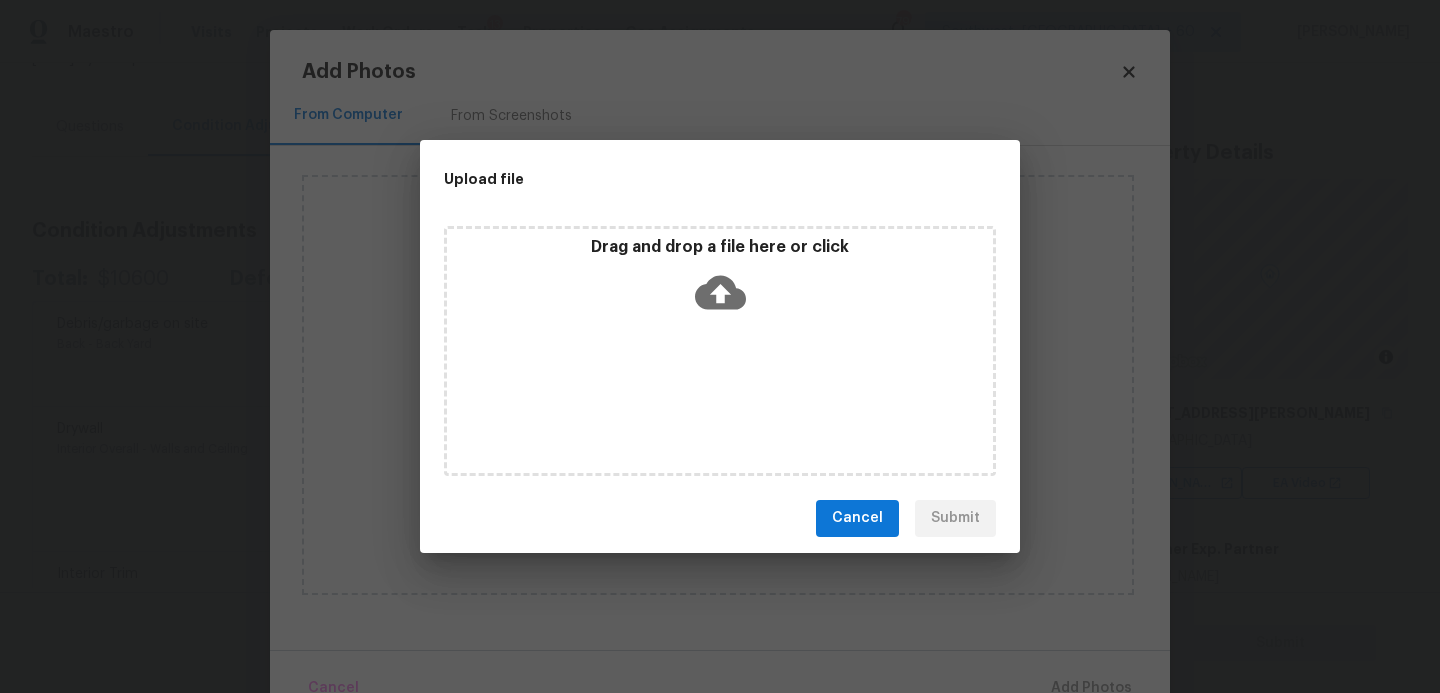 click on "Drag and drop a file here or click" at bounding box center (720, 351) 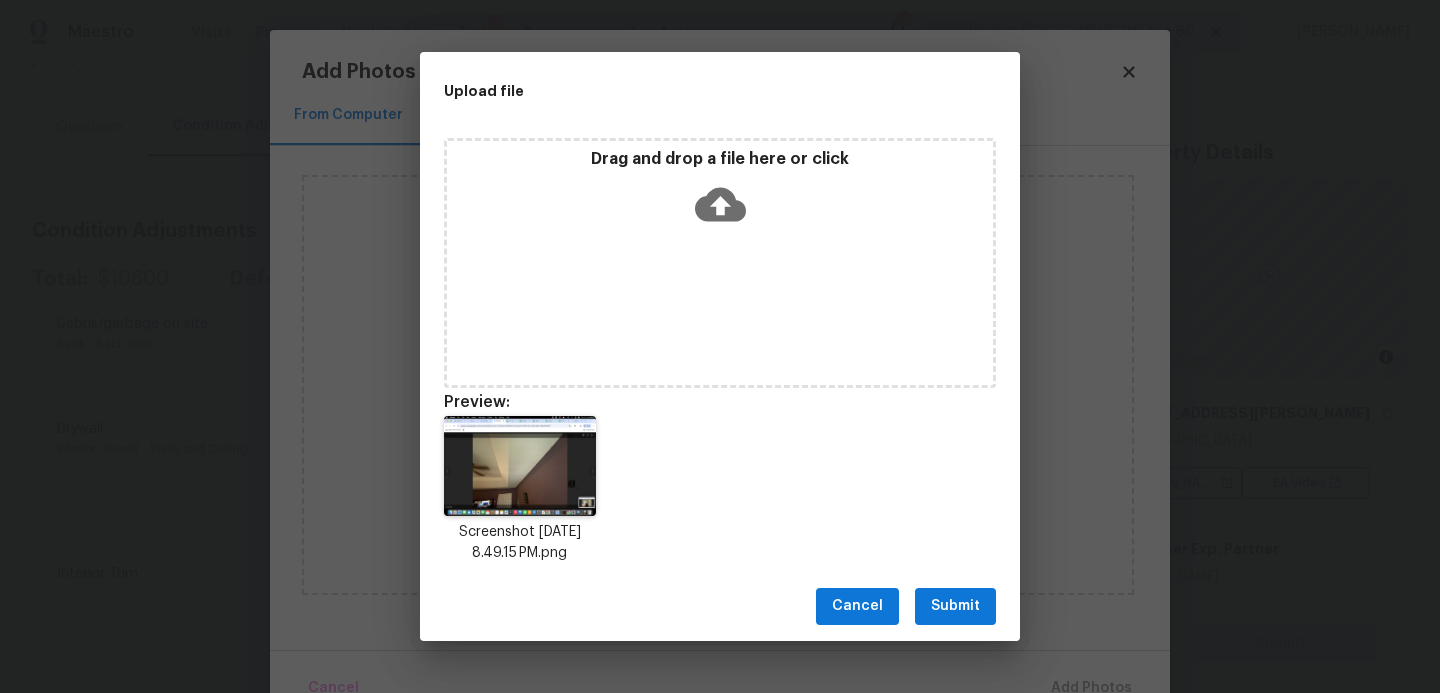 click on "Submit" at bounding box center [955, 606] 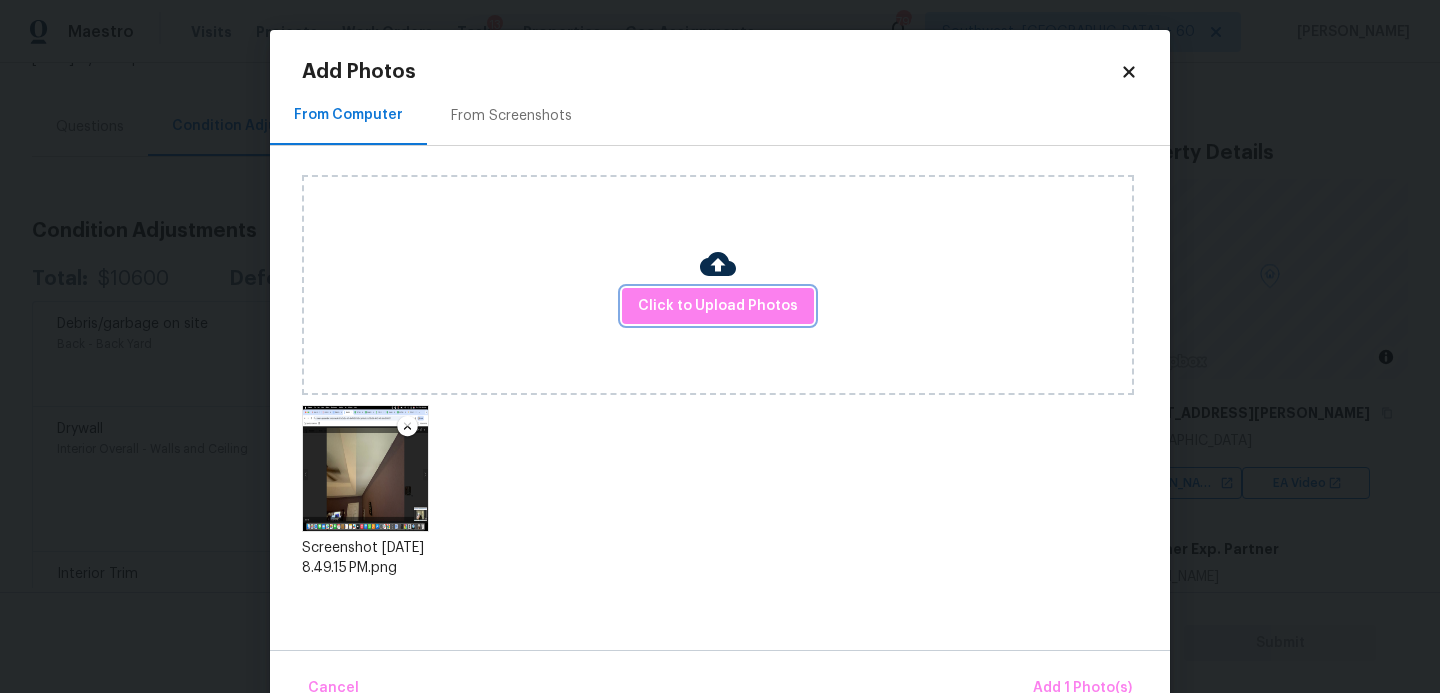 scroll, scrollTop: 47, scrollLeft: 0, axis: vertical 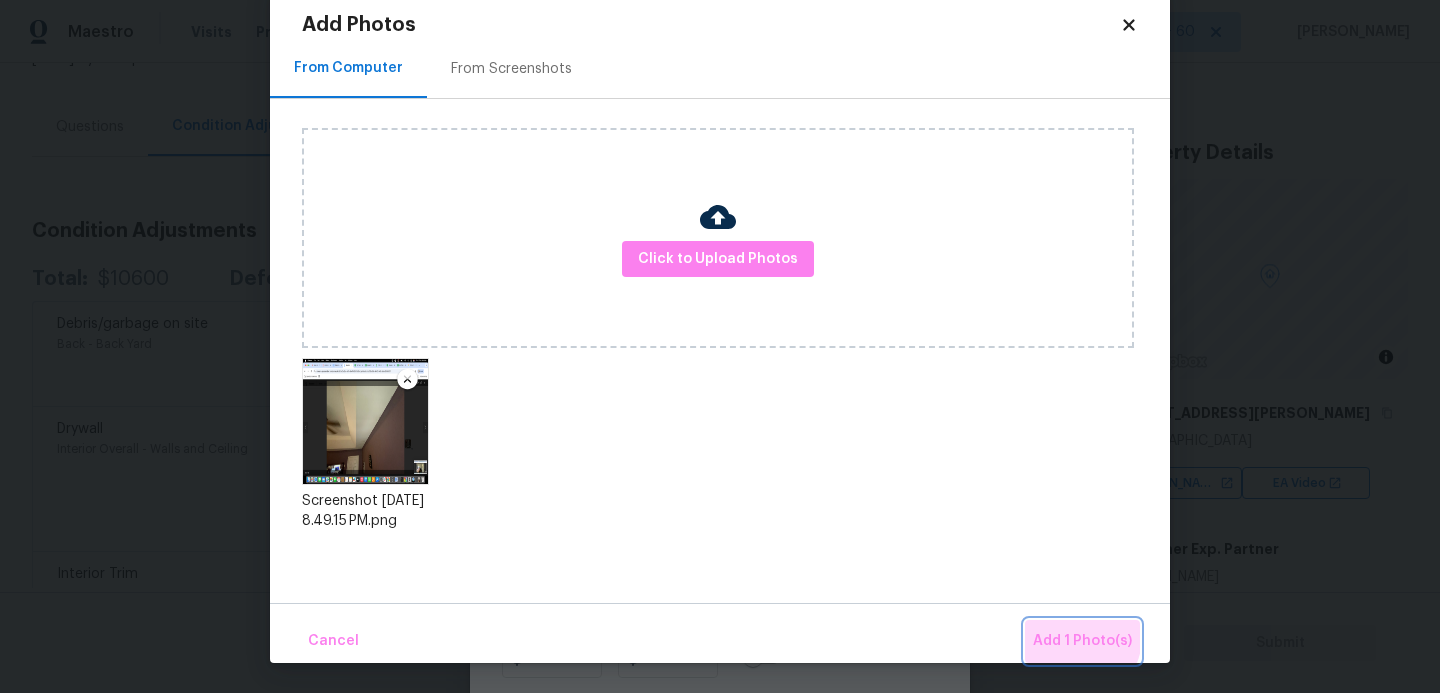 click on "Add 1 Photo(s)" at bounding box center (1082, 641) 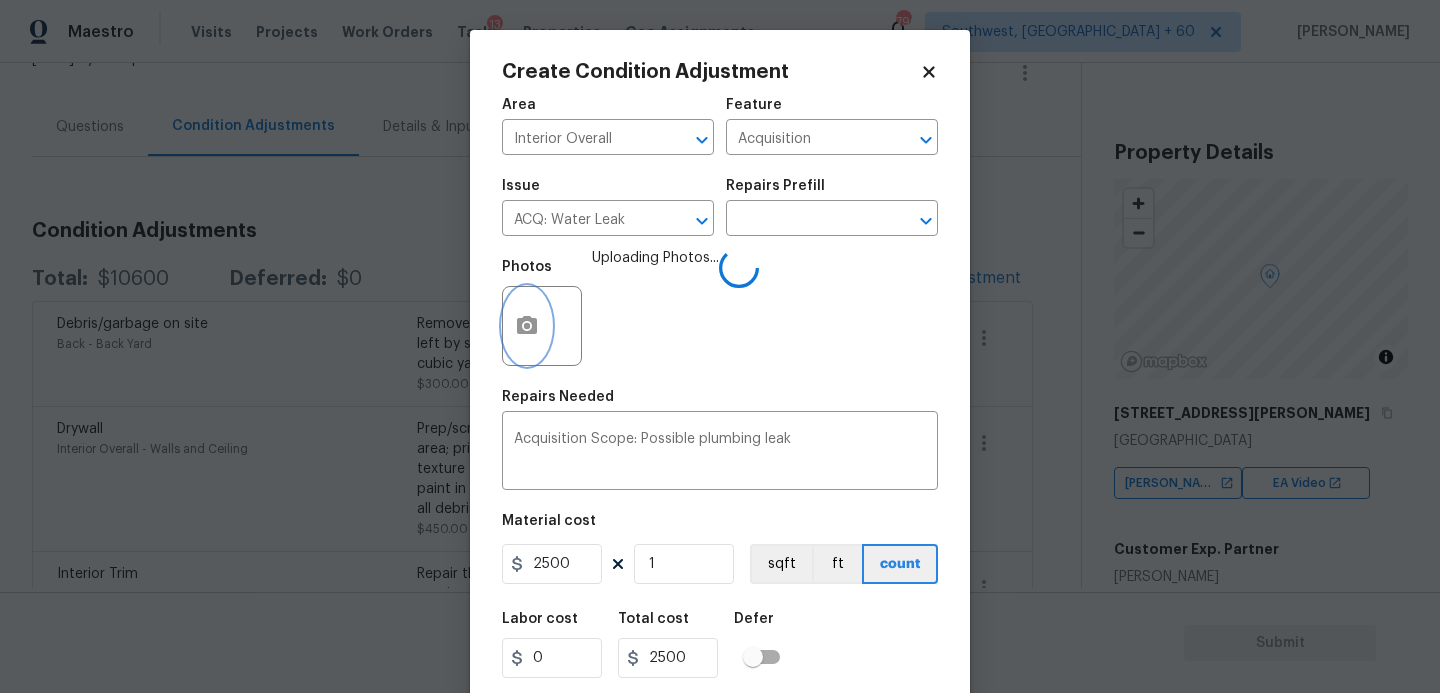 scroll, scrollTop: 0, scrollLeft: 0, axis: both 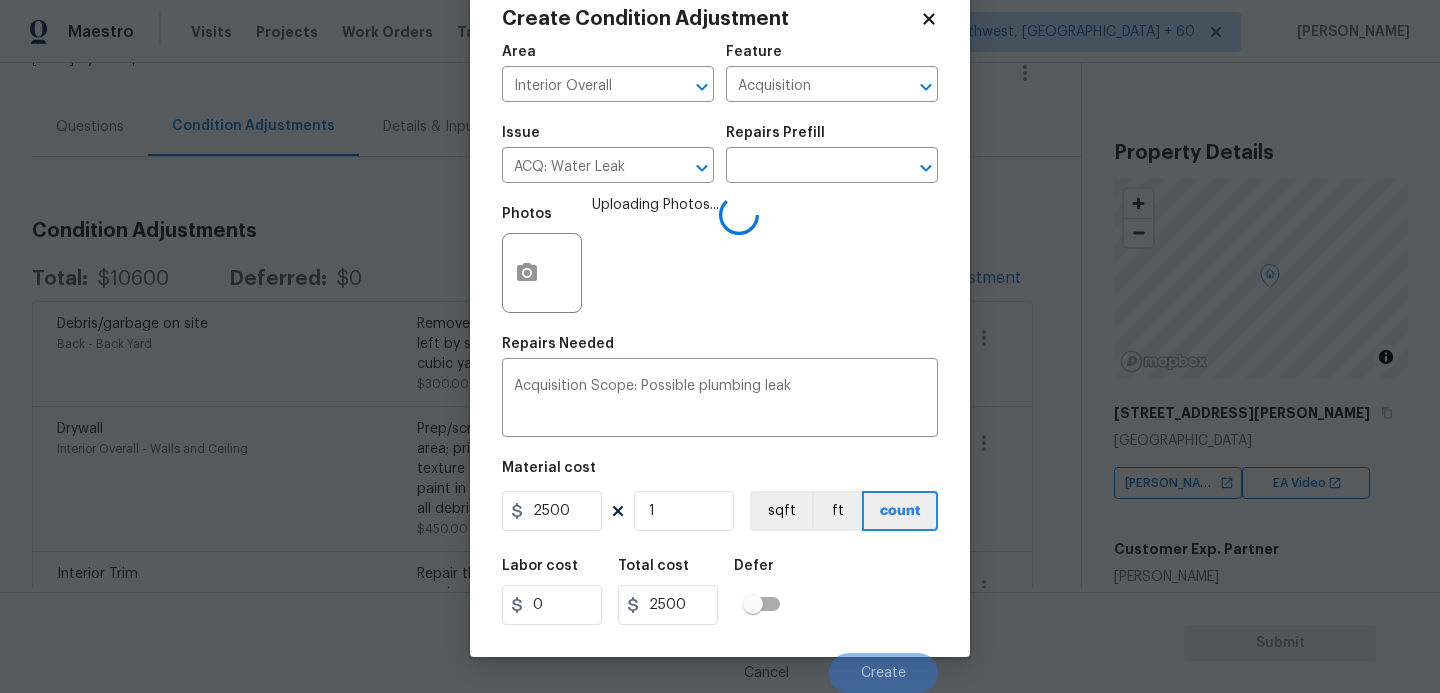 click on "Labor cost 0 Total cost 2500 Defer" at bounding box center (720, 592) 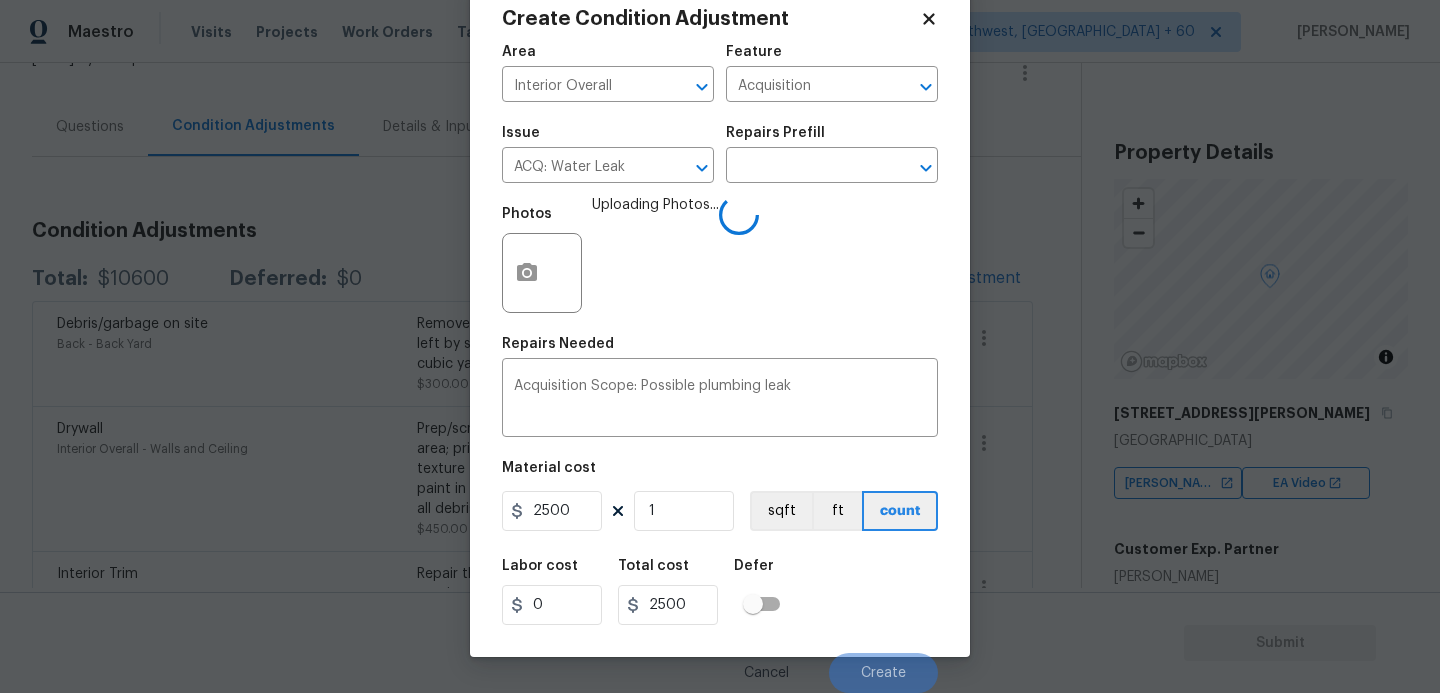 click on "Labor cost 0 Total cost 2500 Defer" at bounding box center (720, 592) 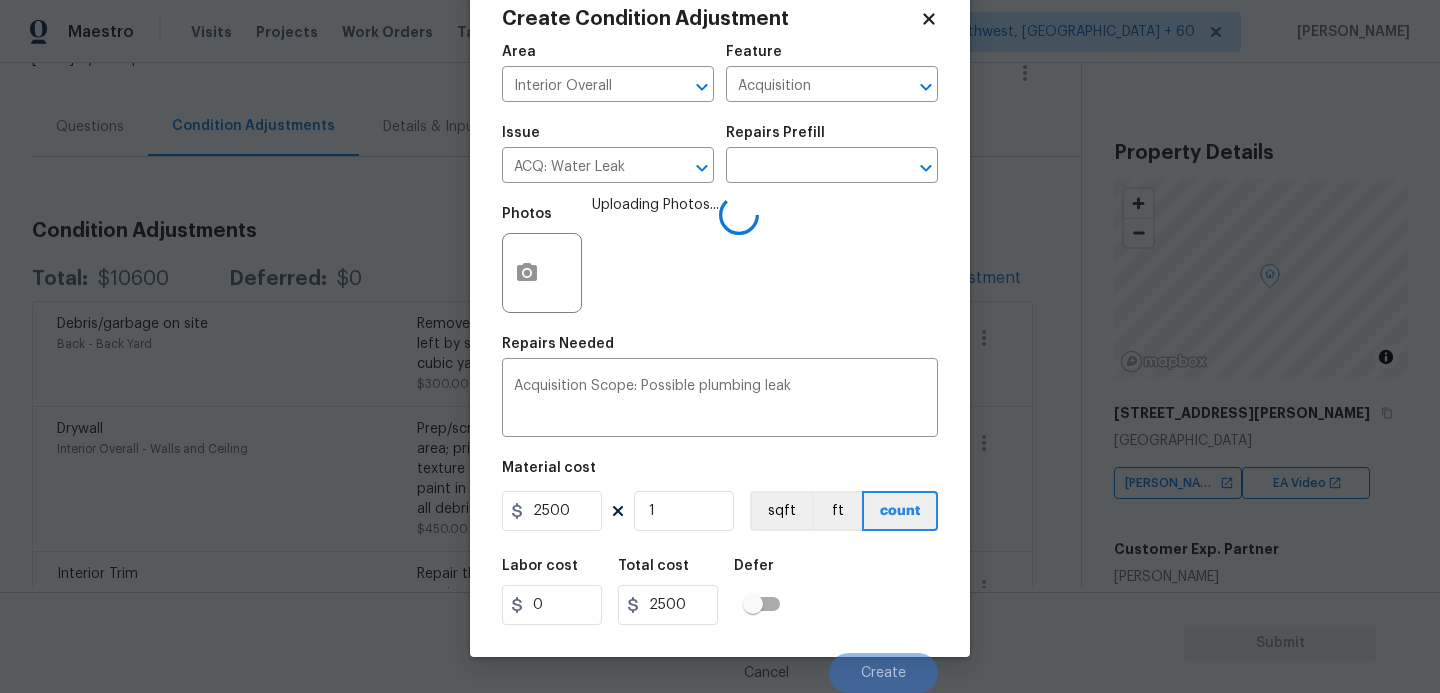 click on "Labor cost 0 Total cost 2500 Defer" at bounding box center [720, 592] 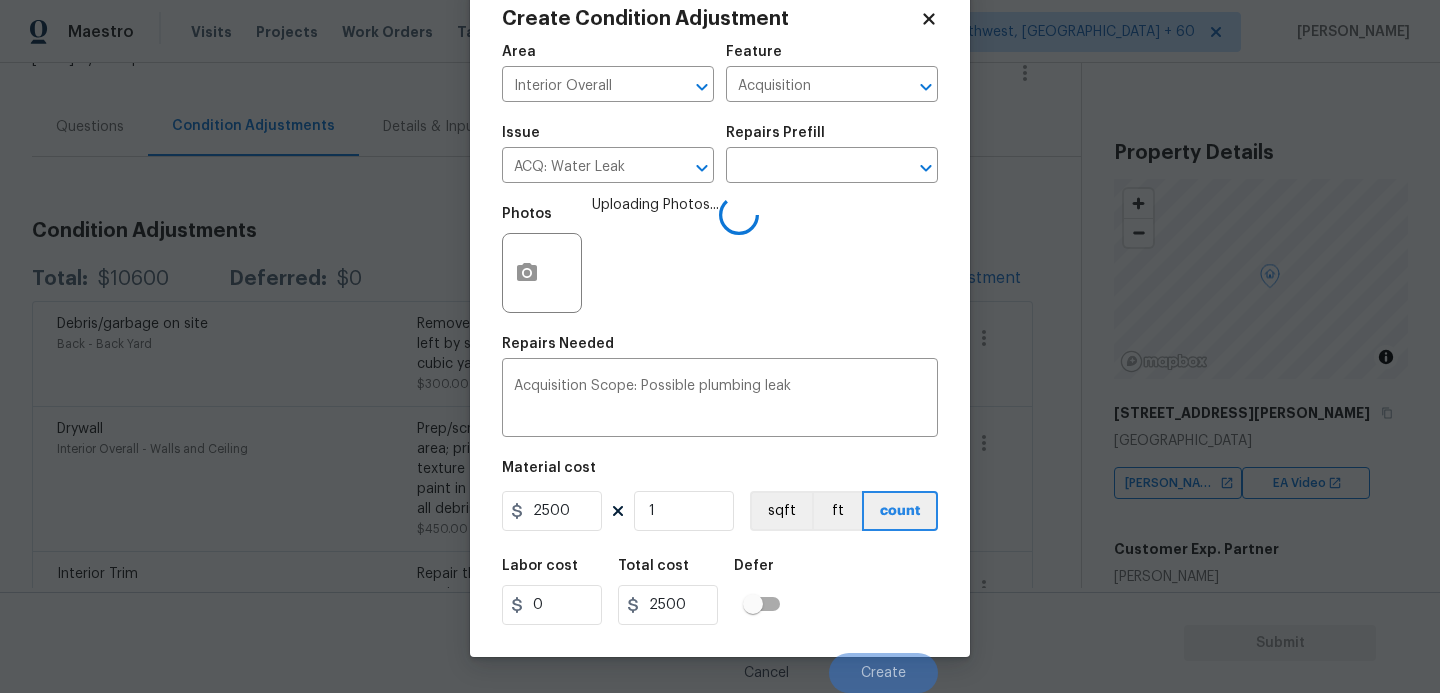 click on "Labor cost 0 Total cost 2500 Defer" at bounding box center (720, 592) 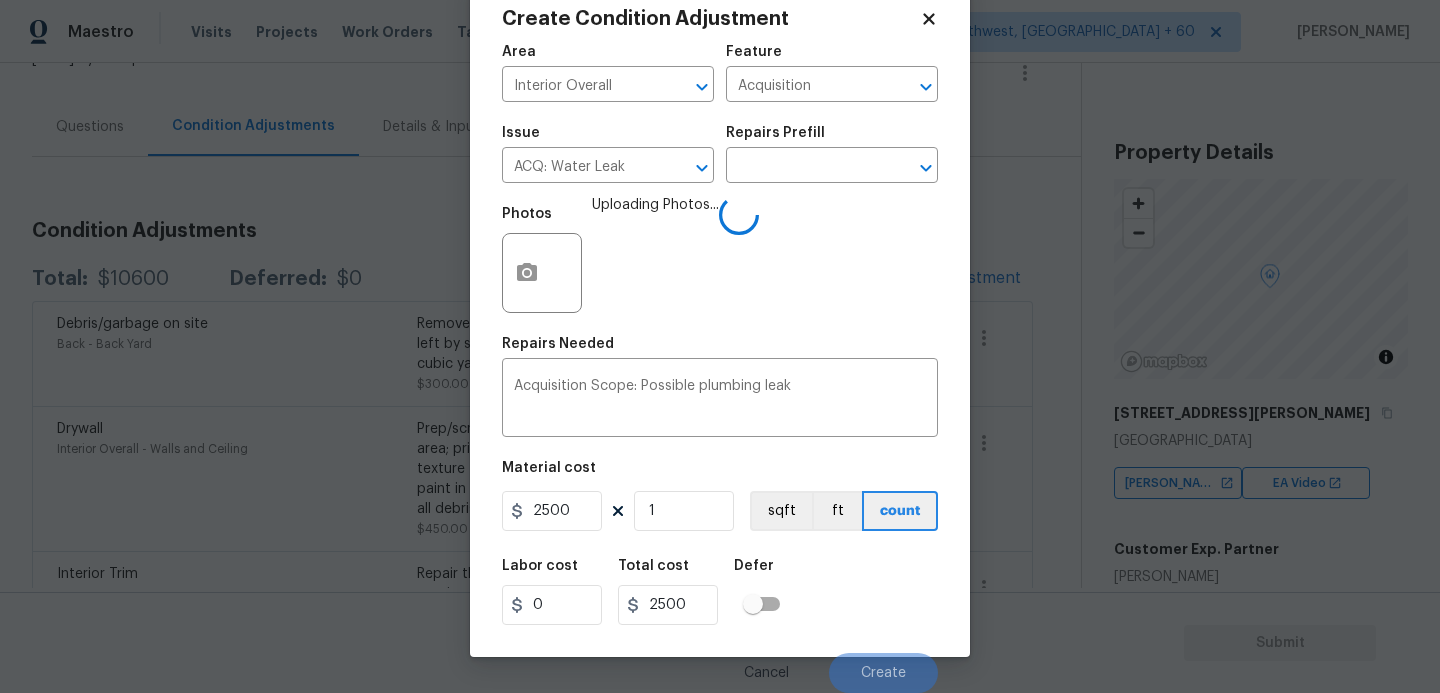 click on "Labor cost 0 Total cost 2500 Defer" at bounding box center (720, 592) 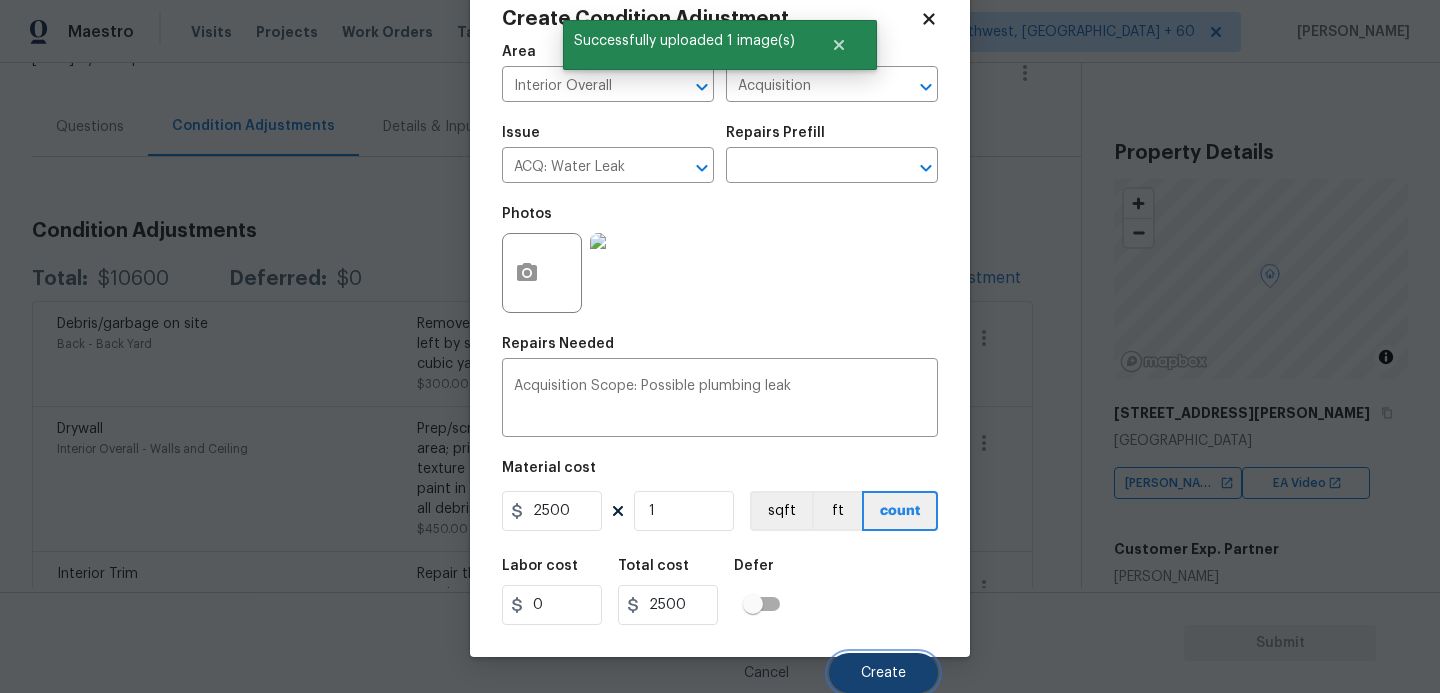 click on "Create" at bounding box center (883, 673) 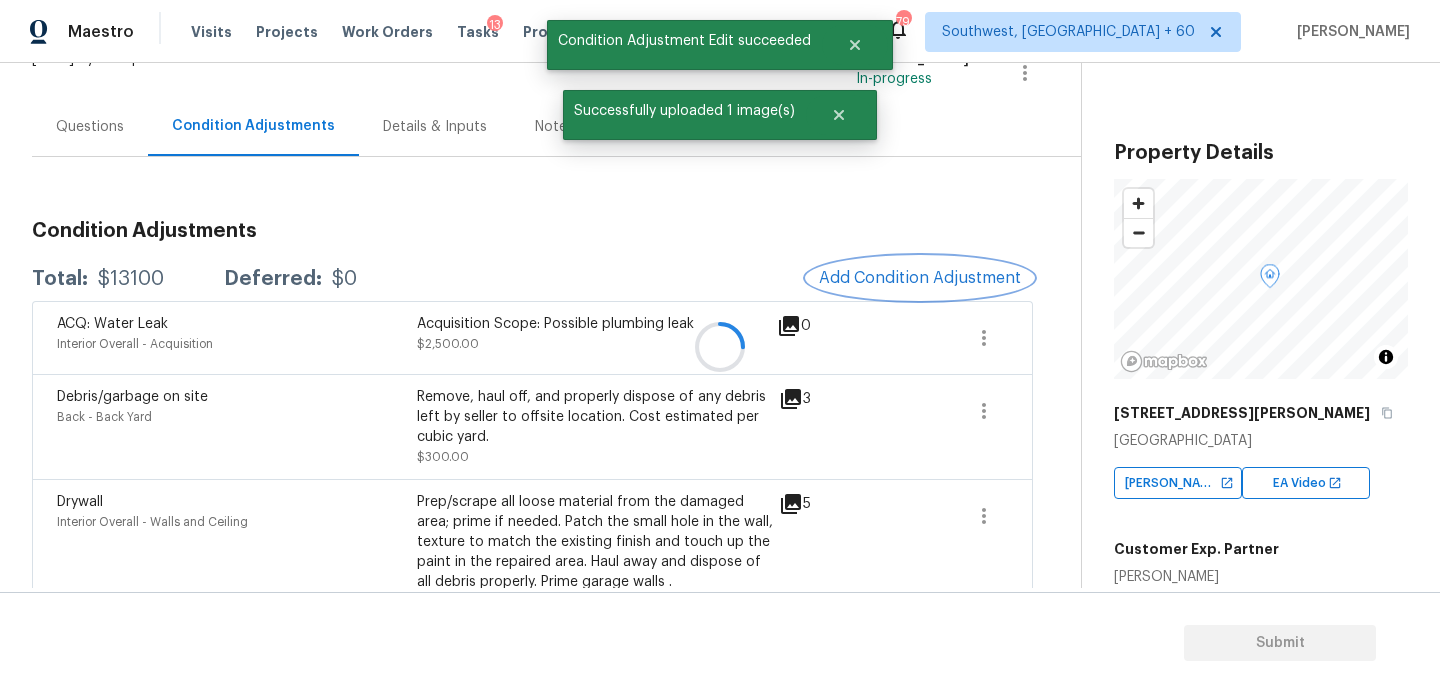 scroll, scrollTop: 0, scrollLeft: 0, axis: both 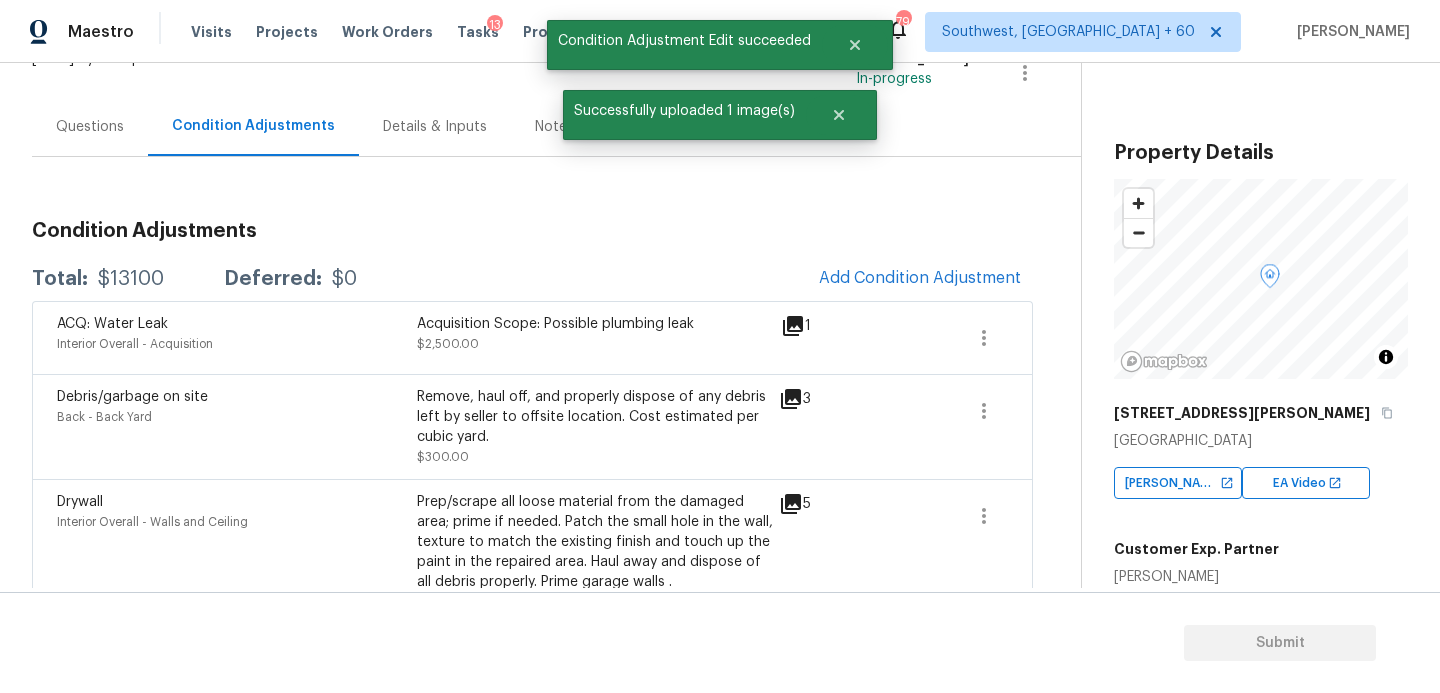 click on "Questions" at bounding box center [90, 127] 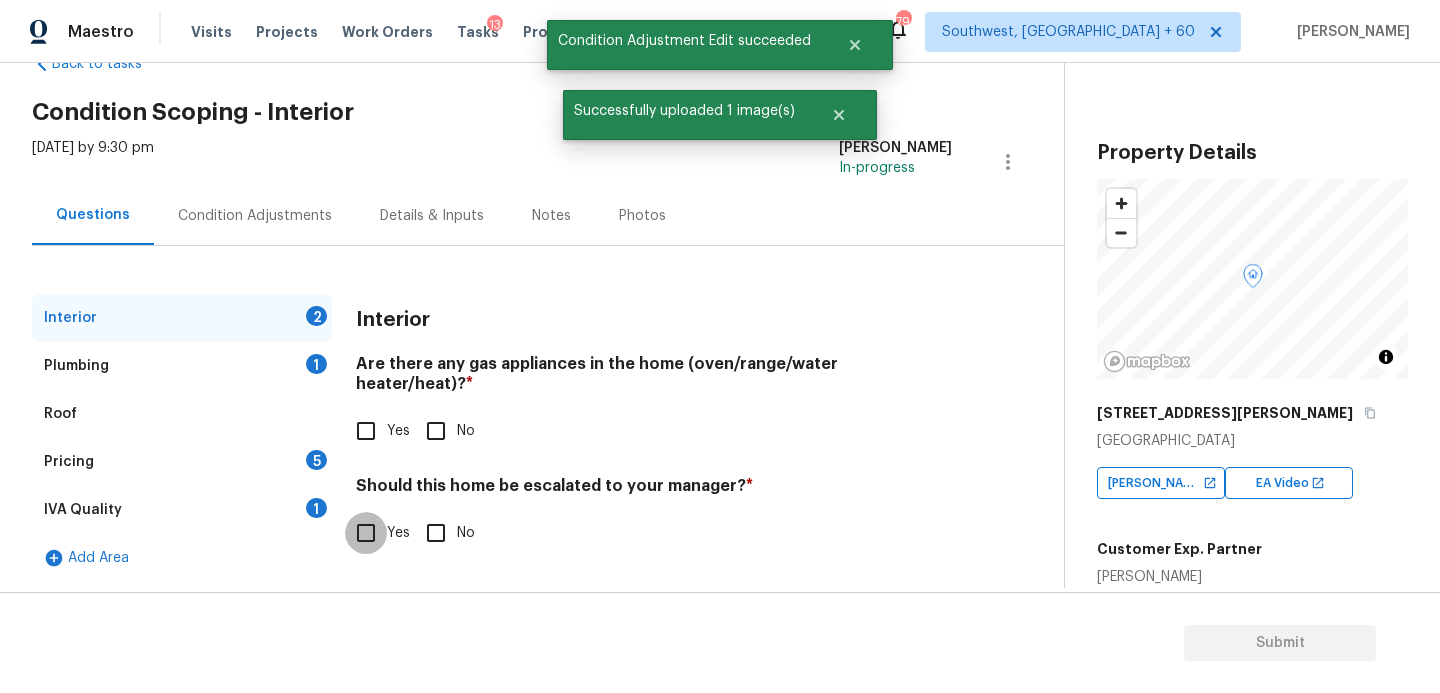 click on "Yes" at bounding box center [366, 533] 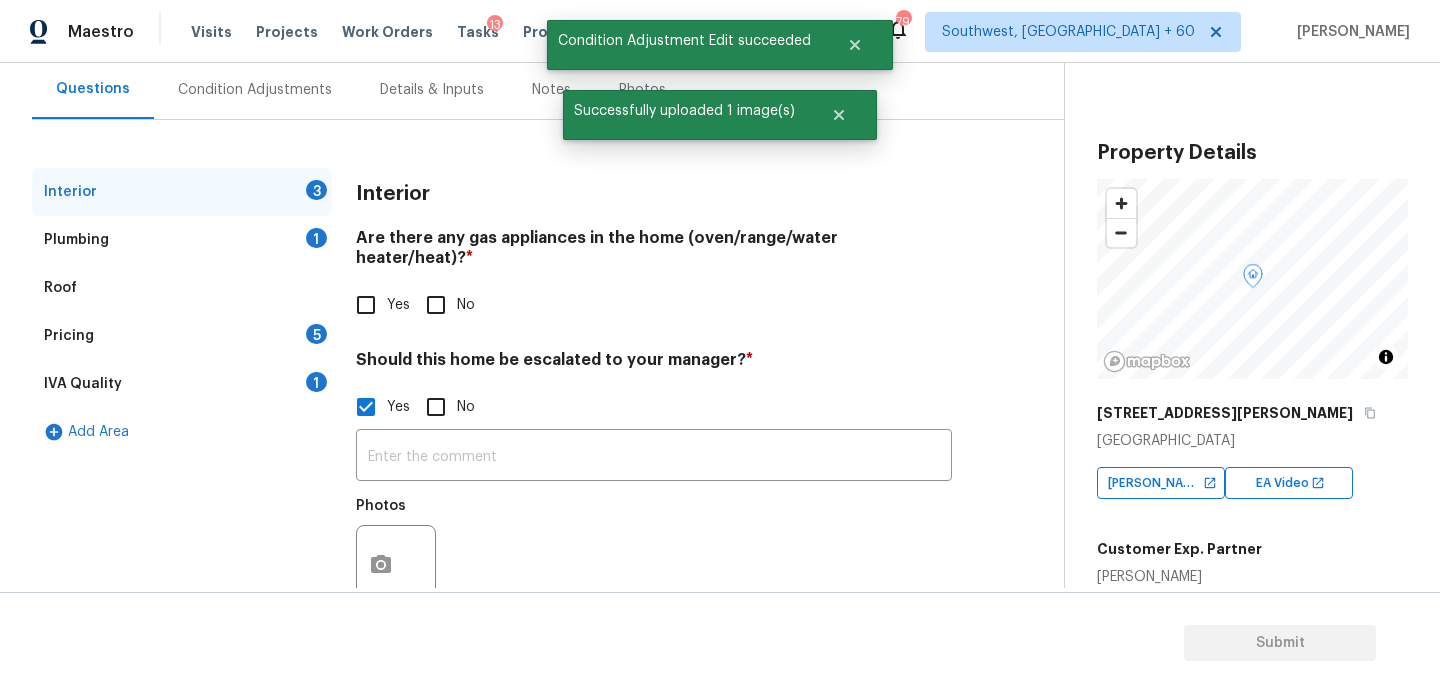 scroll, scrollTop: 222, scrollLeft: 0, axis: vertical 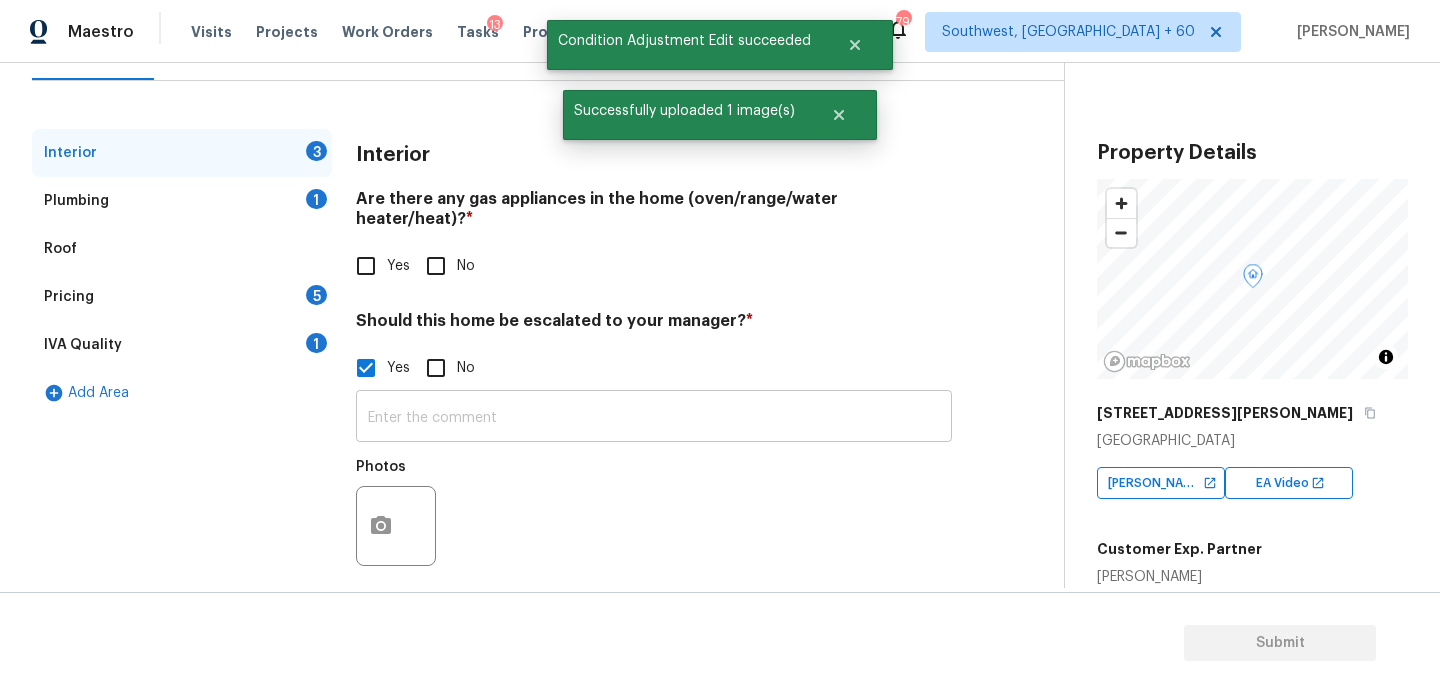 click at bounding box center [654, 418] 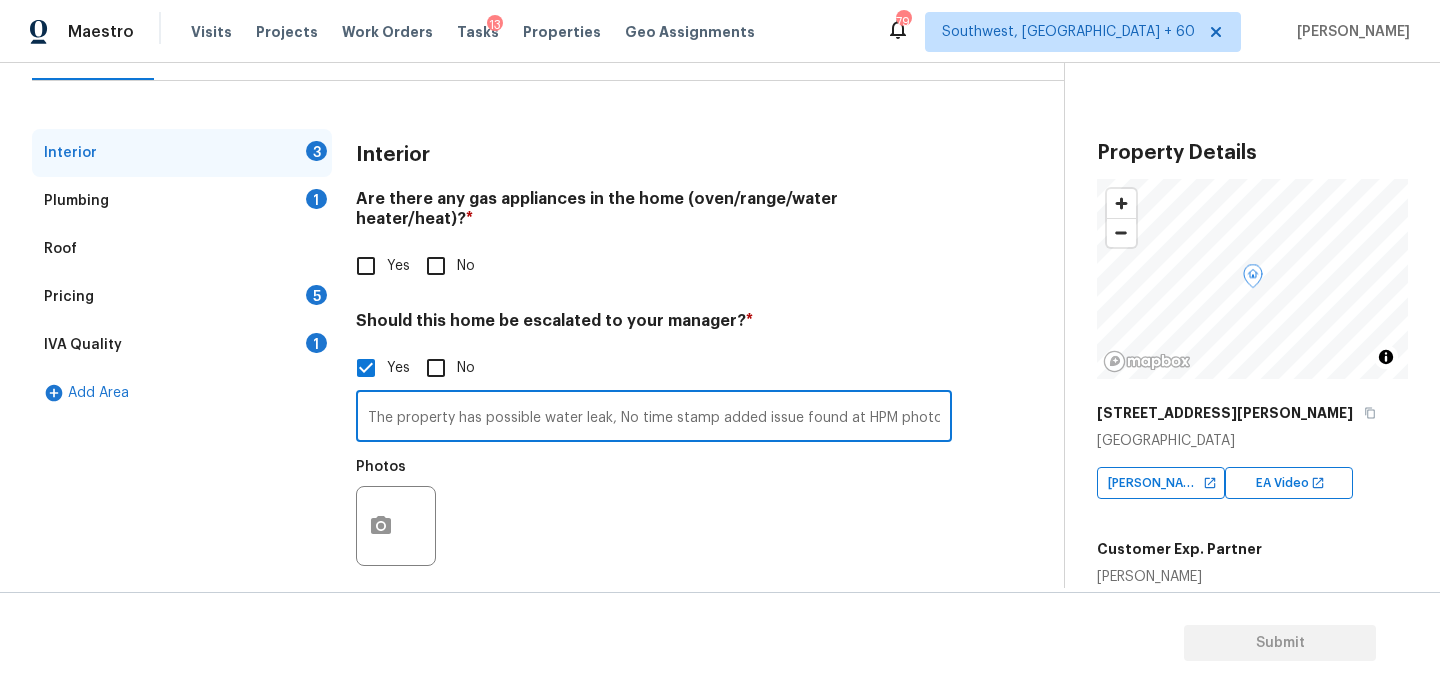 drag, startPoint x: 478, startPoint y: 409, endPoint x: 444, endPoint y: 539, distance: 134.37262 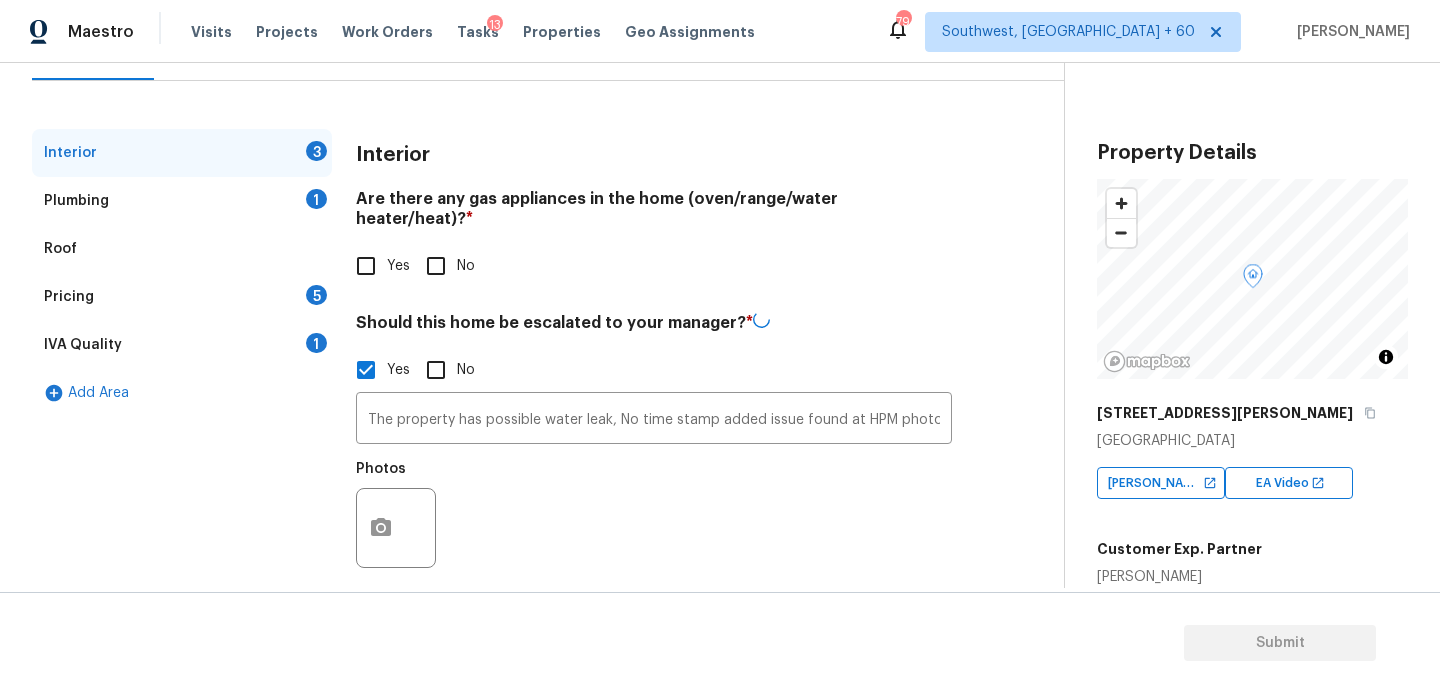 click on "Photos" at bounding box center [654, 515] 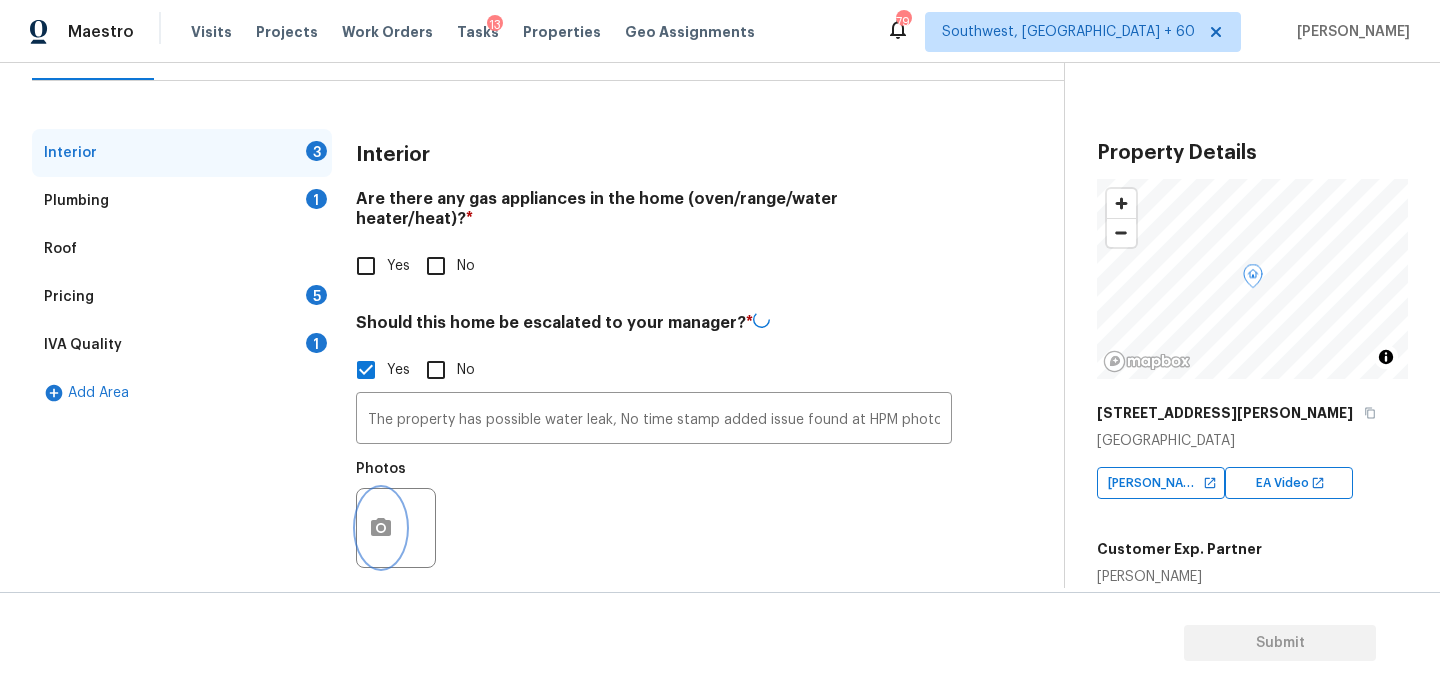 click at bounding box center [381, 528] 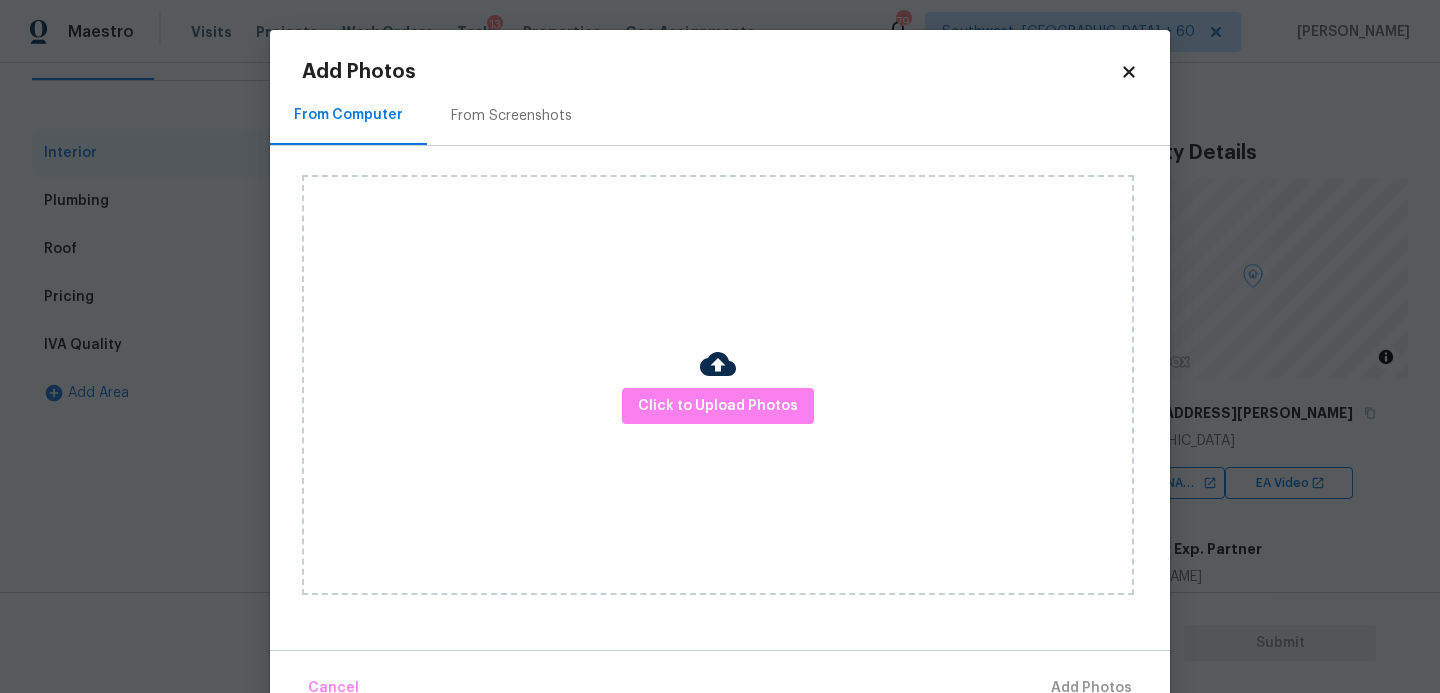 click on "Click to Upload Photos" at bounding box center [718, 385] 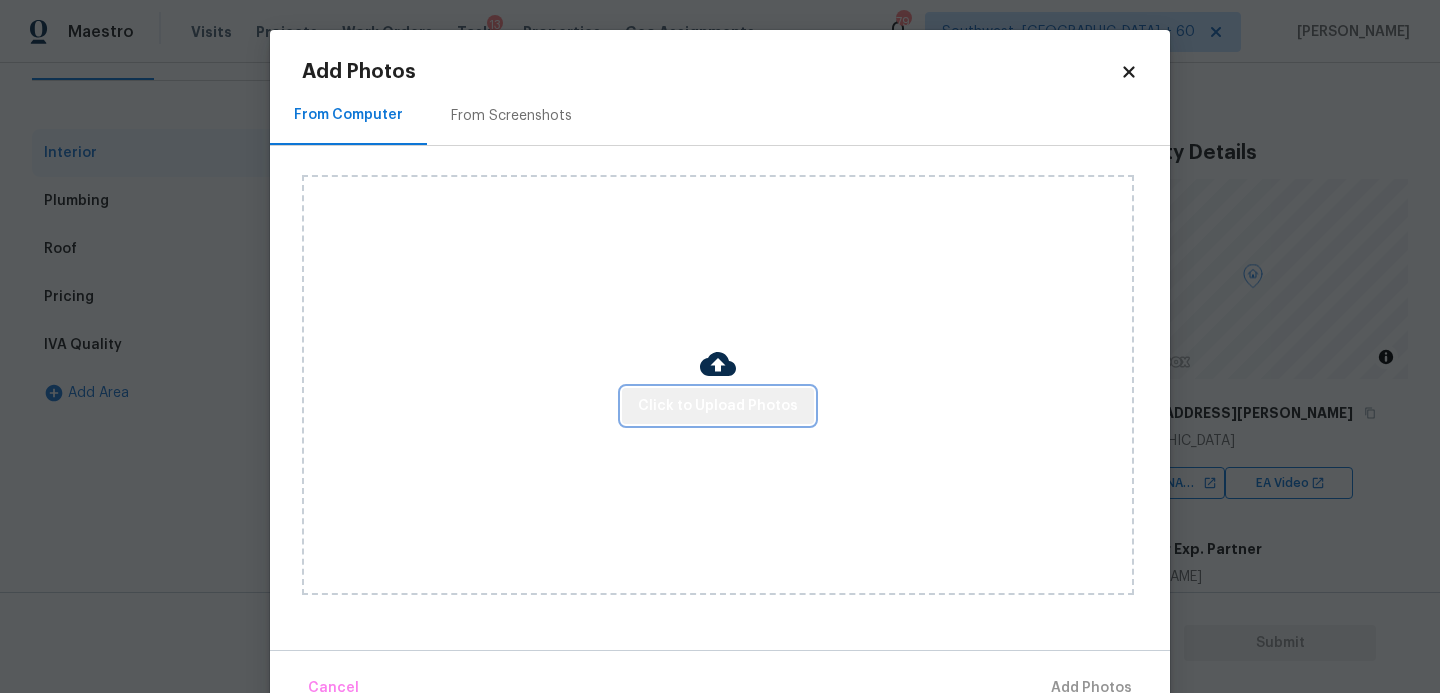 click on "Click to Upload Photos" at bounding box center (718, 406) 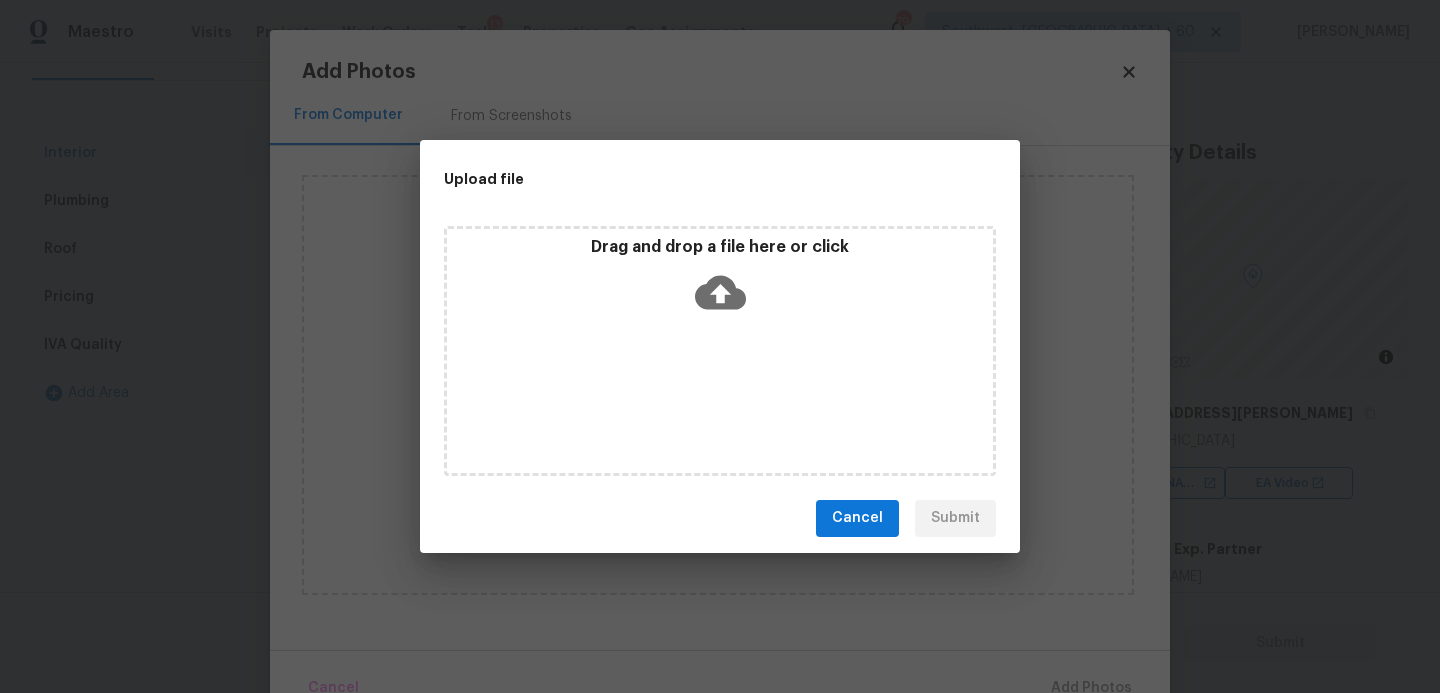 click on "Drag and drop a file here or click" at bounding box center (720, 351) 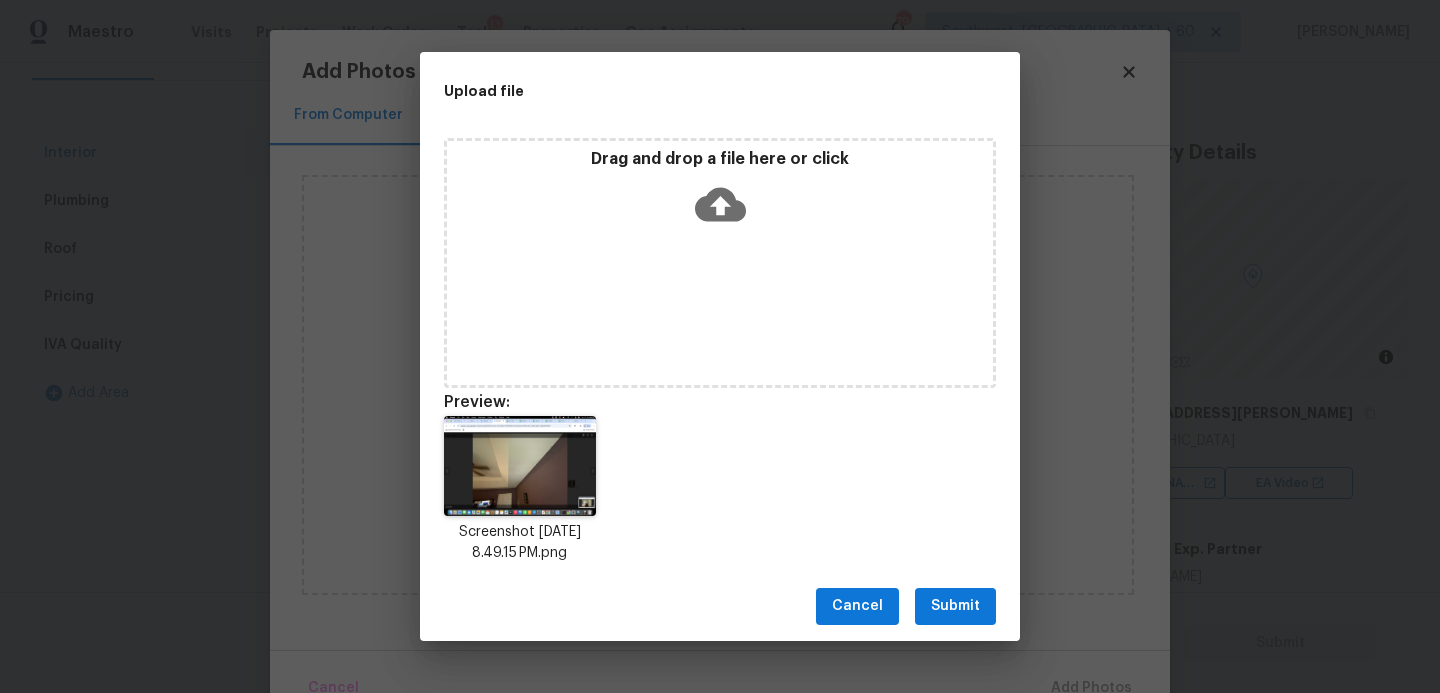 click on "Submit" at bounding box center (955, 606) 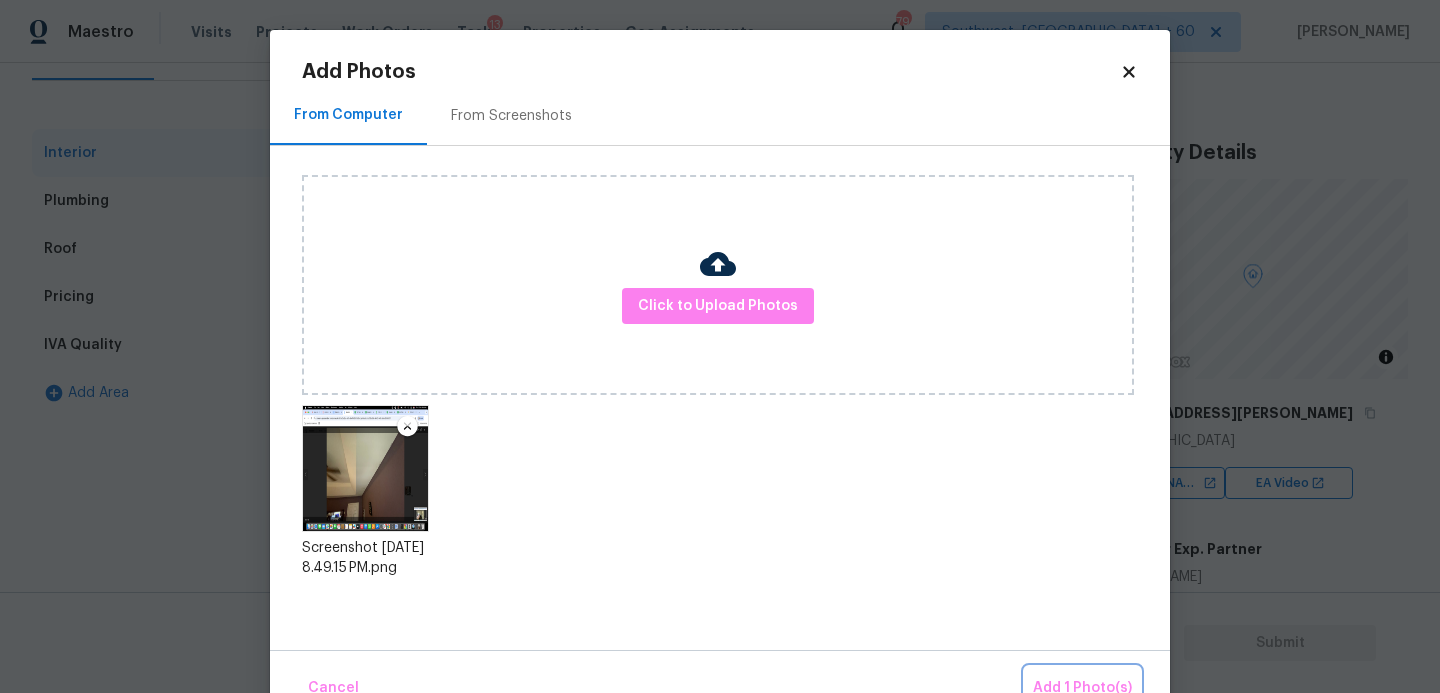 click on "Add 1 Photo(s)" at bounding box center [1082, 688] 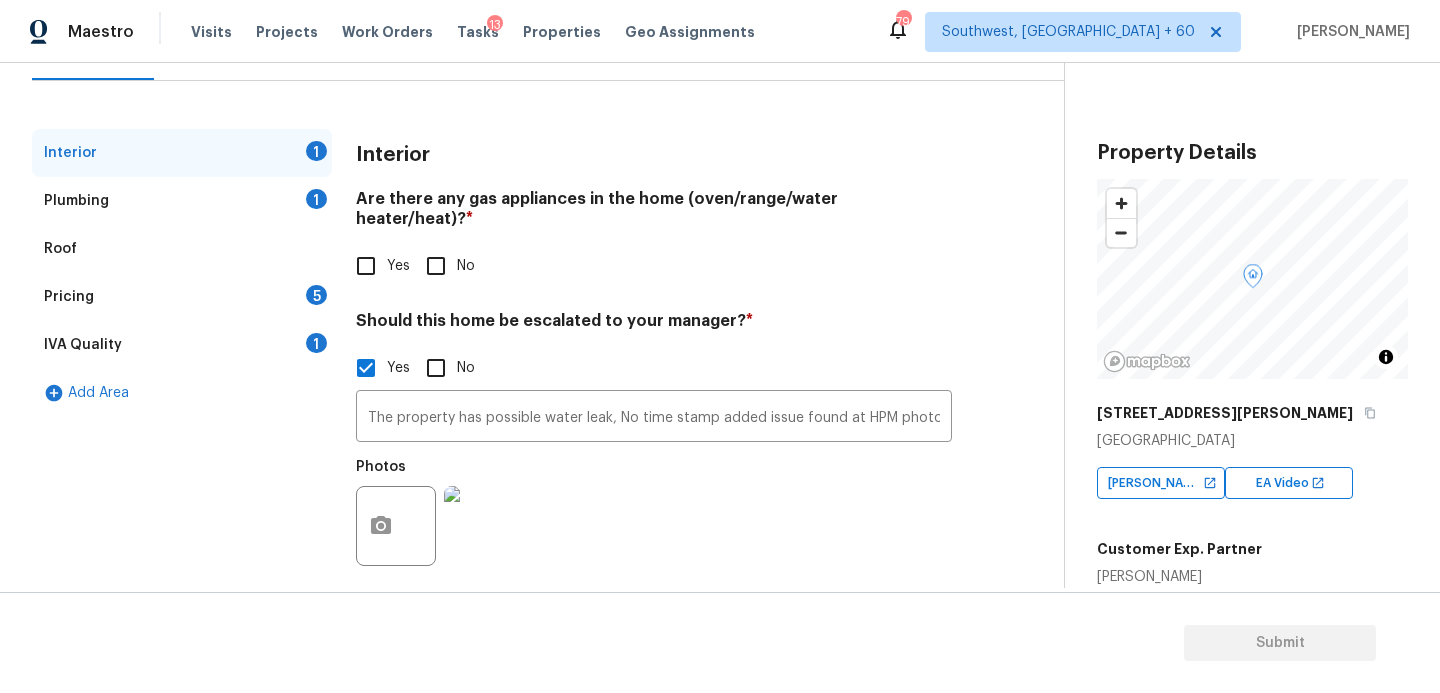 click on "No" at bounding box center (436, 266) 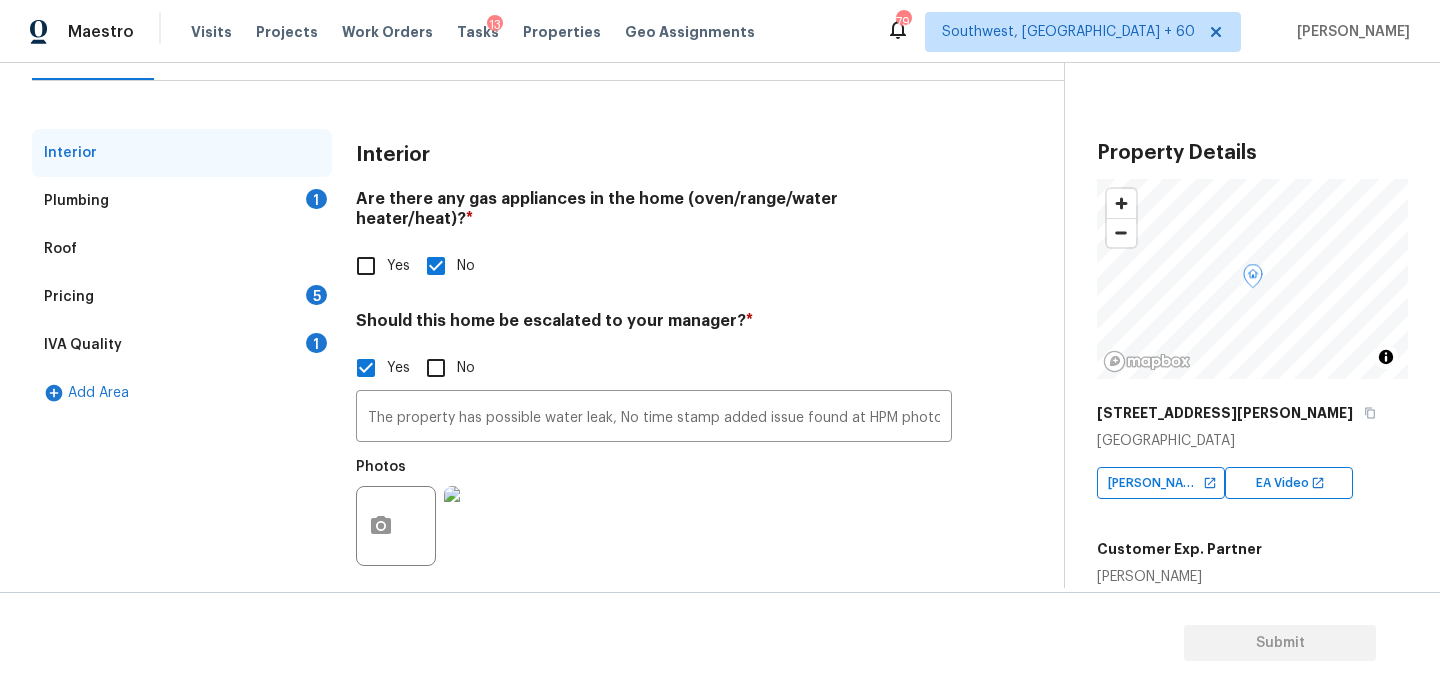click on "Plumbing 1" at bounding box center (182, 201) 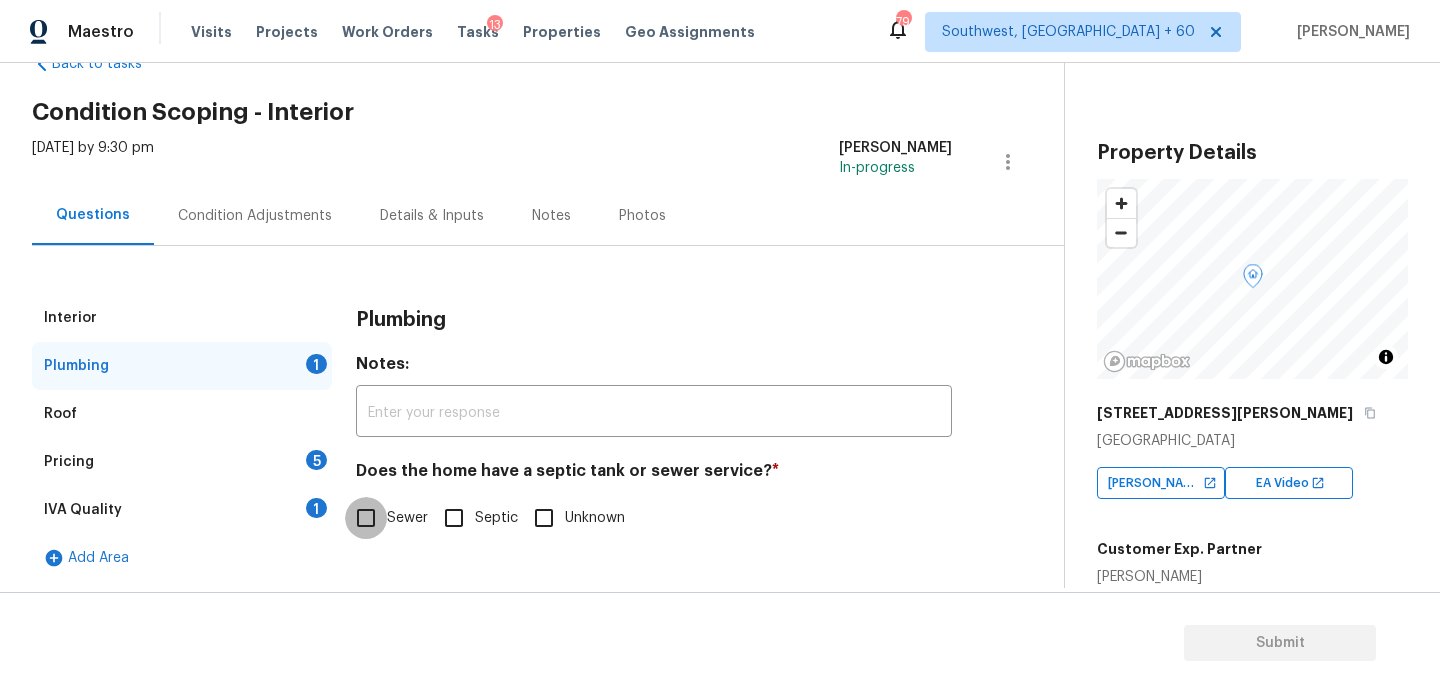 click on "Sewer" at bounding box center [366, 518] 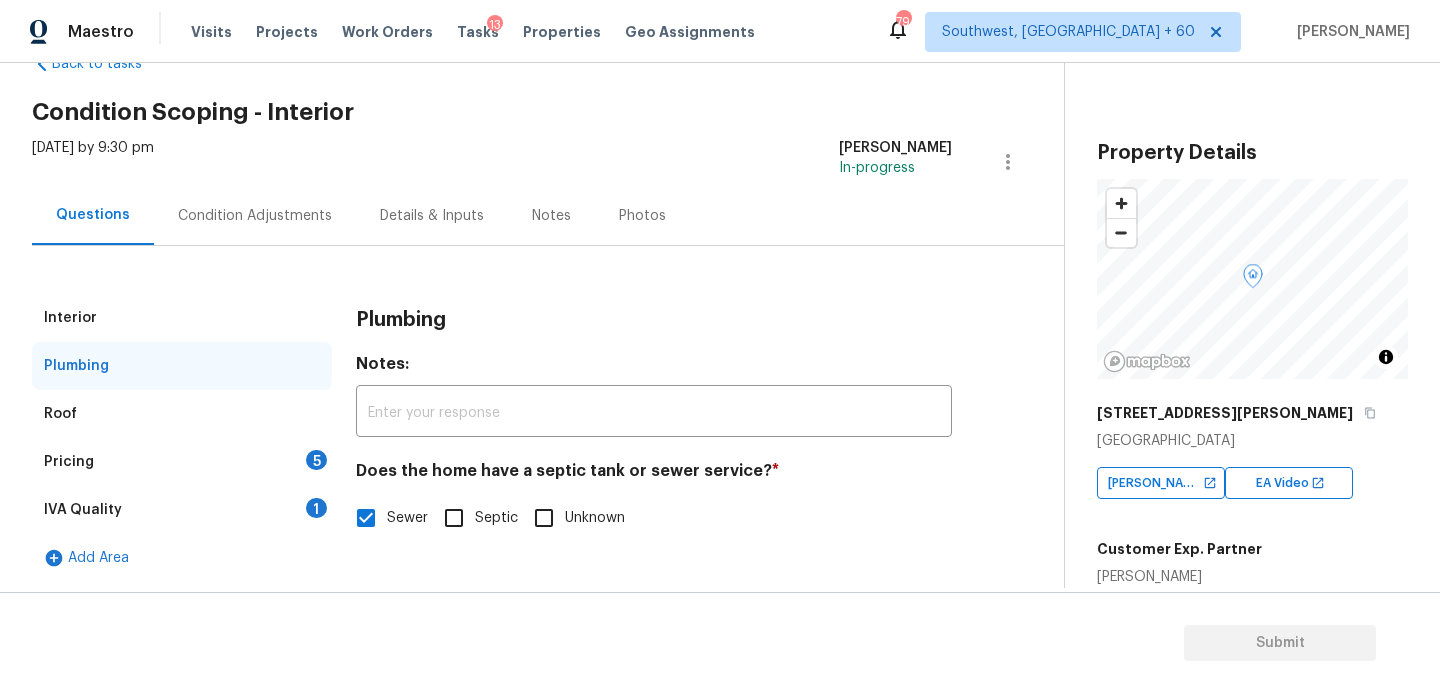 click on "Pricing 5" at bounding box center (182, 462) 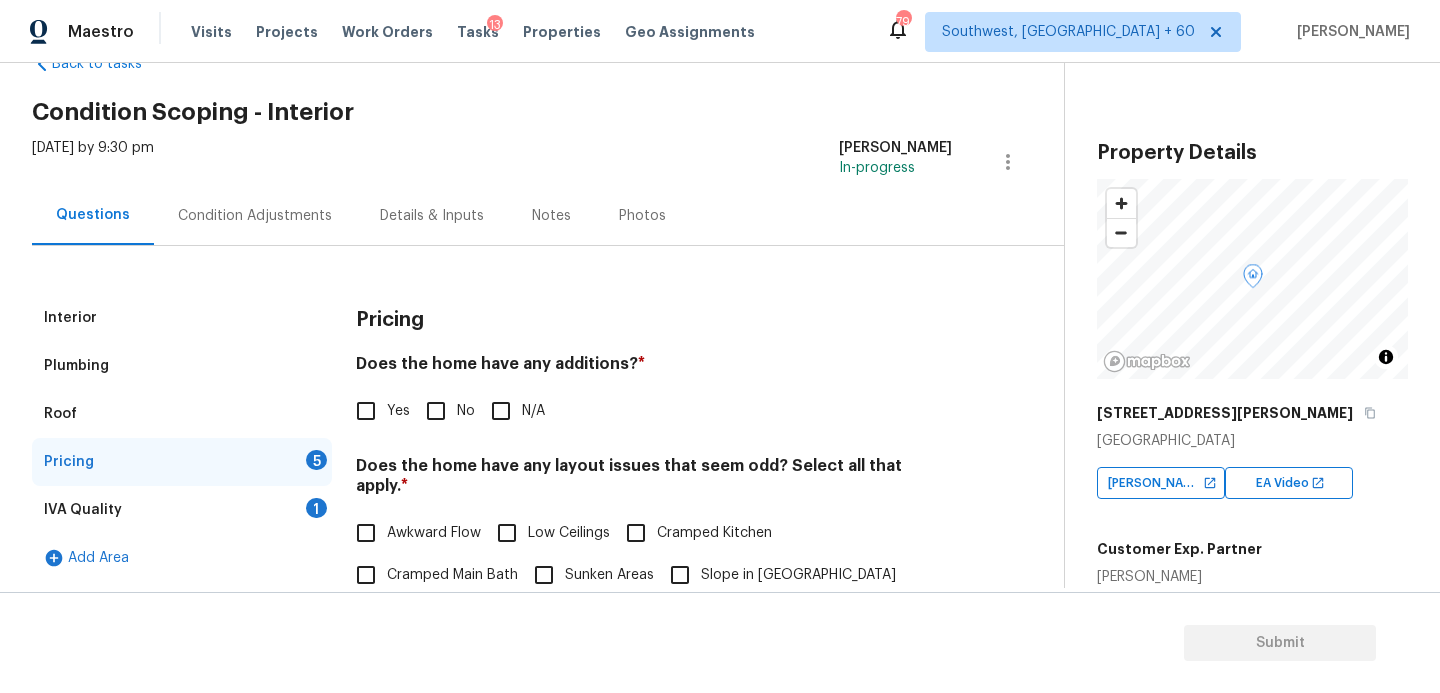 scroll, scrollTop: 231, scrollLeft: 0, axis: vertical 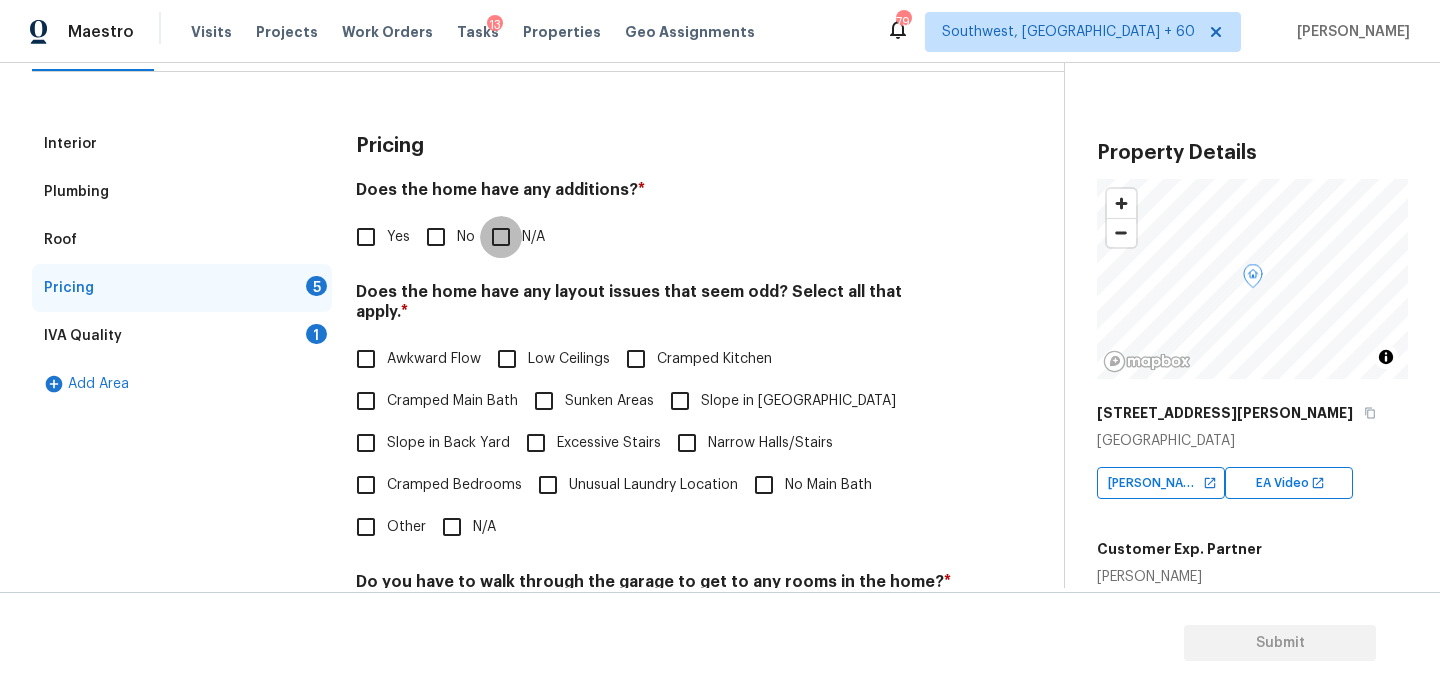 click on "N/A" at bounding box center [501, 237] 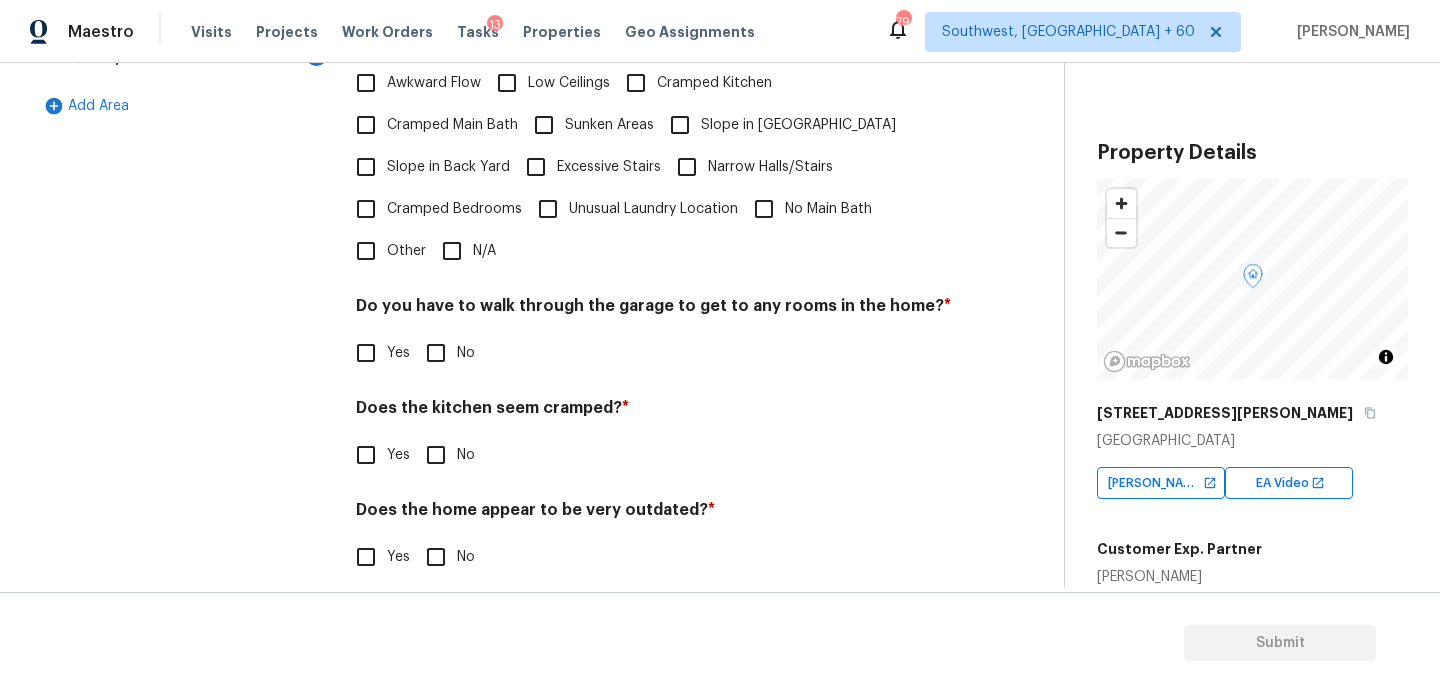 scroll, scrollTop: 507, scrollLeft: 0, axis: vertical 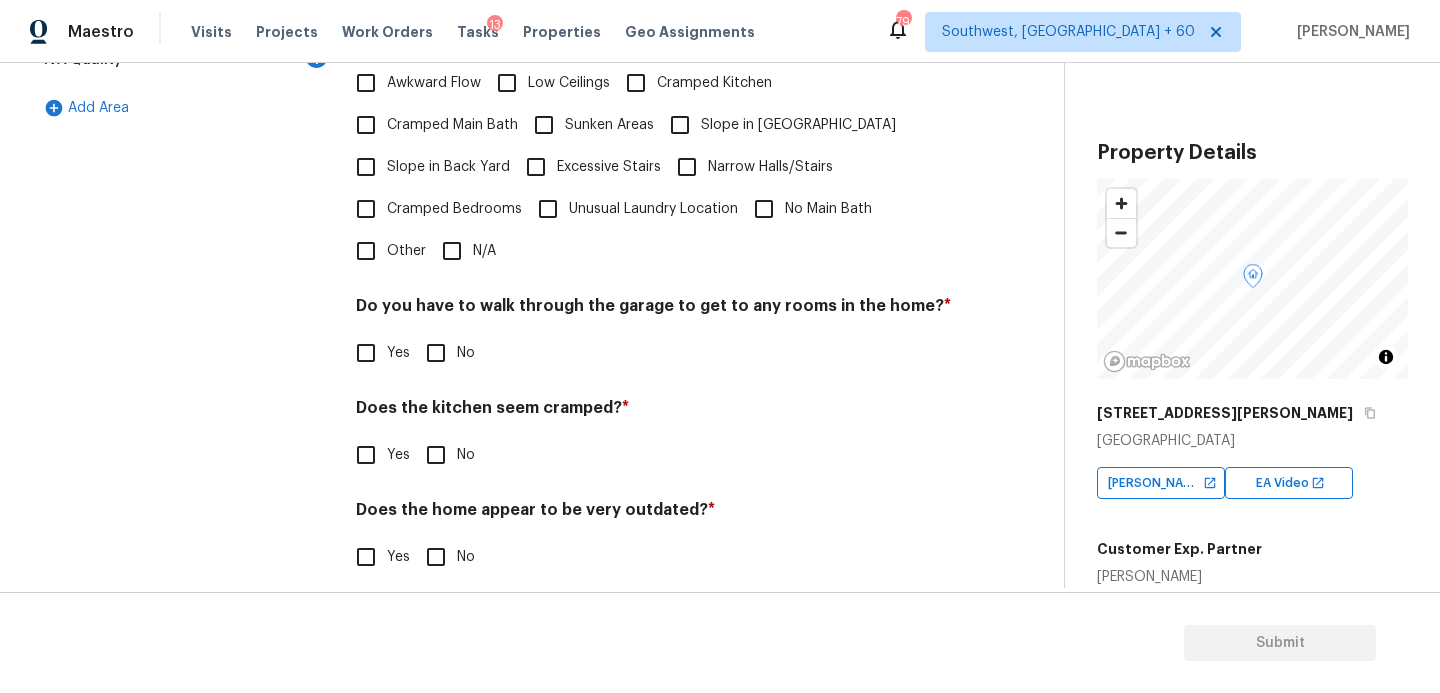 click on "N/A" at bounding box center (484, 251) 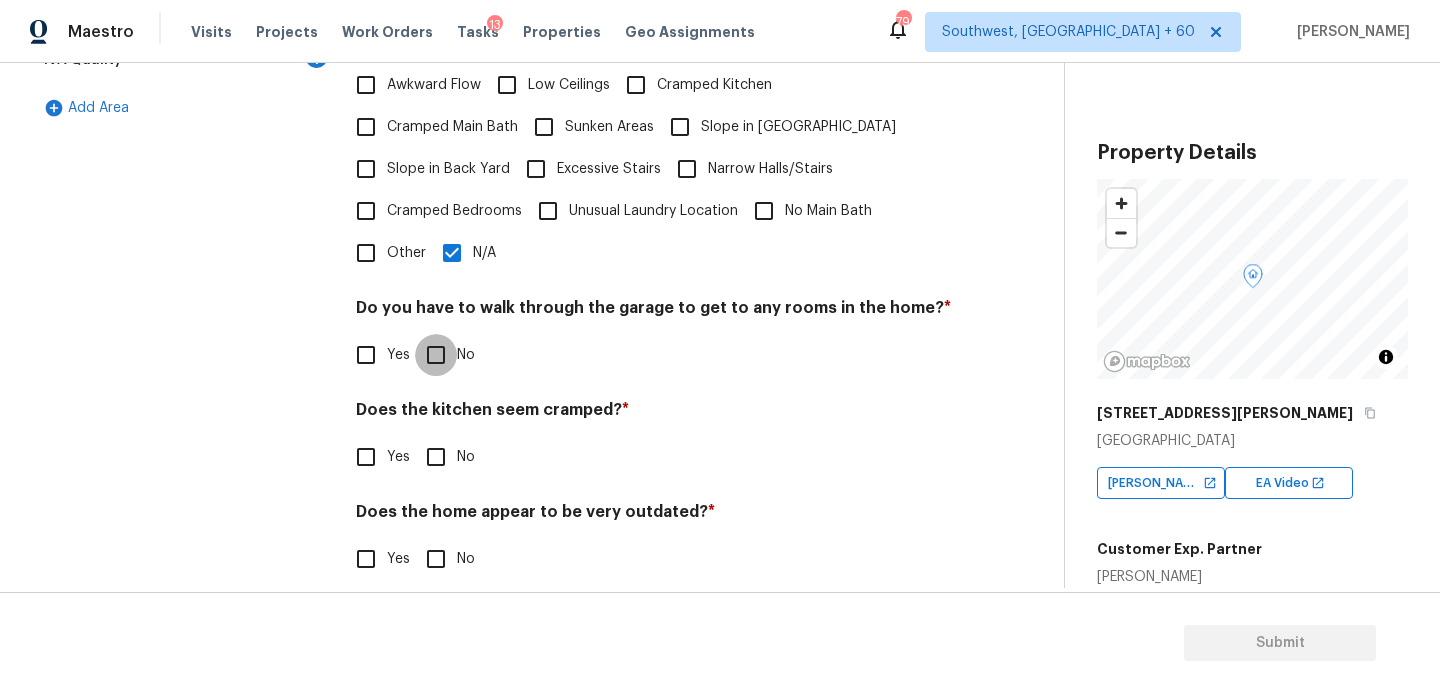 click on "No" at bounding box center (436, 355) 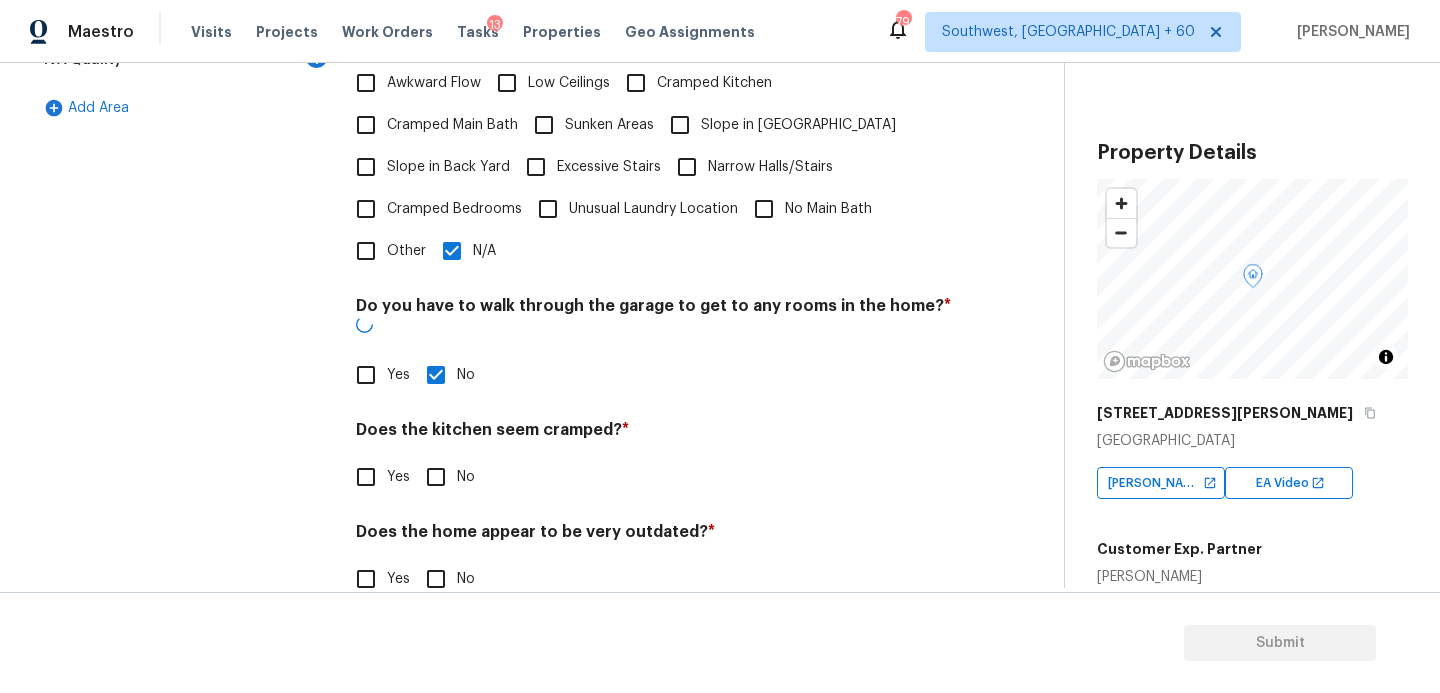 click on "No" at bounding box center [436, 477] 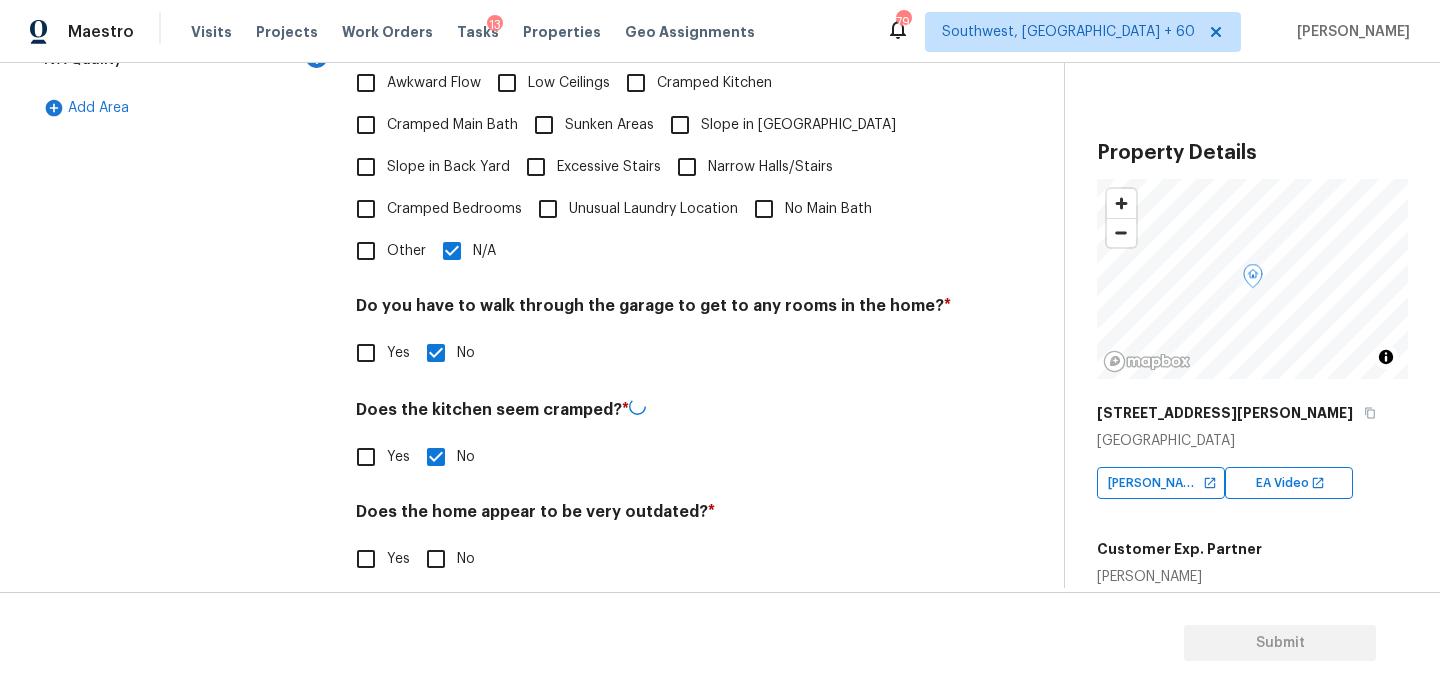 click on "No" at bounding box center (436, 559) 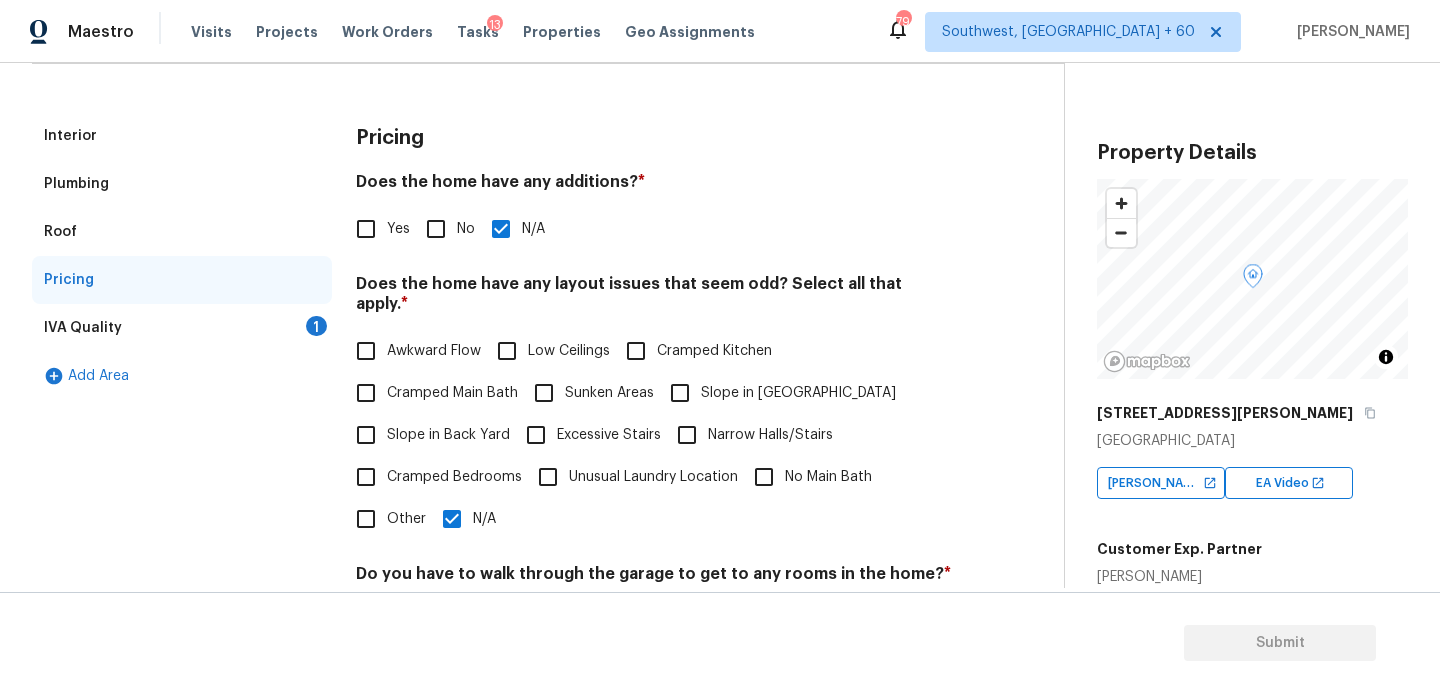 scroll, scrollTop: 173, scrollLeft: 0, axis: vertical 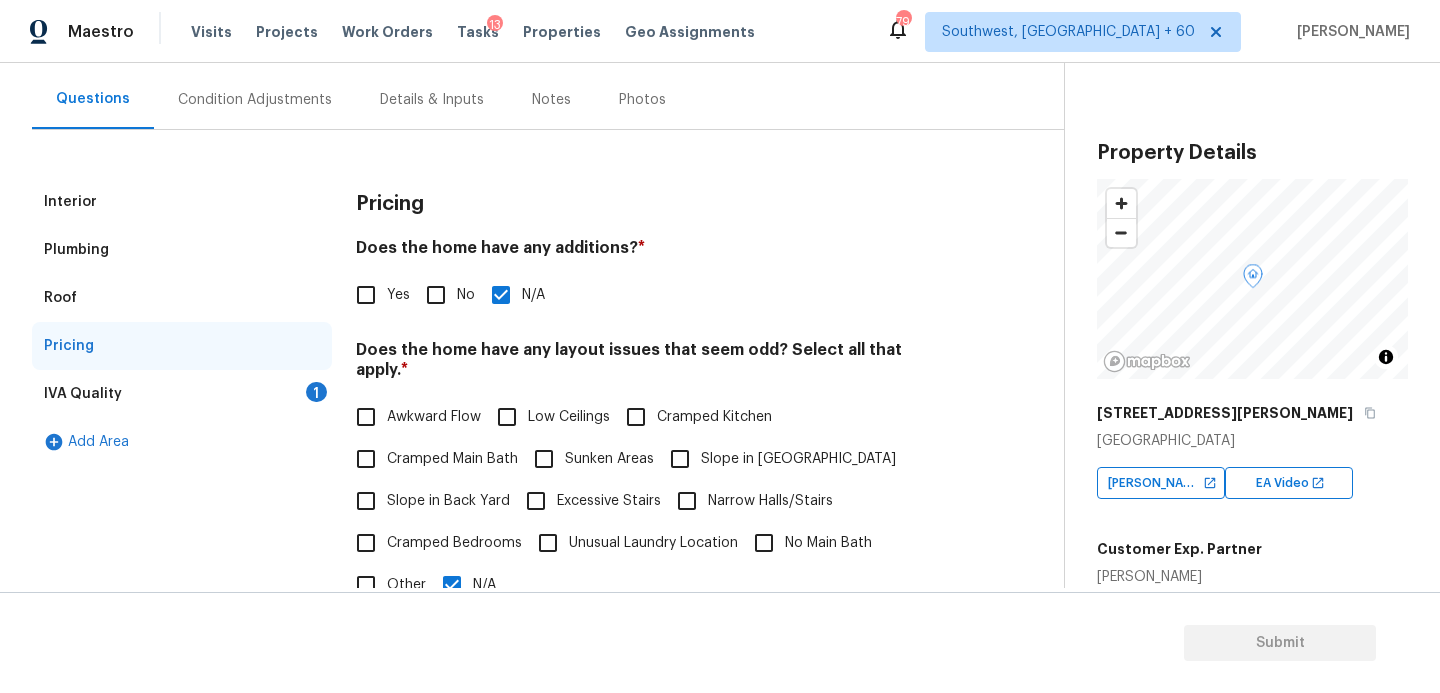 click on "Add Area" at bounding box center (182, 442) 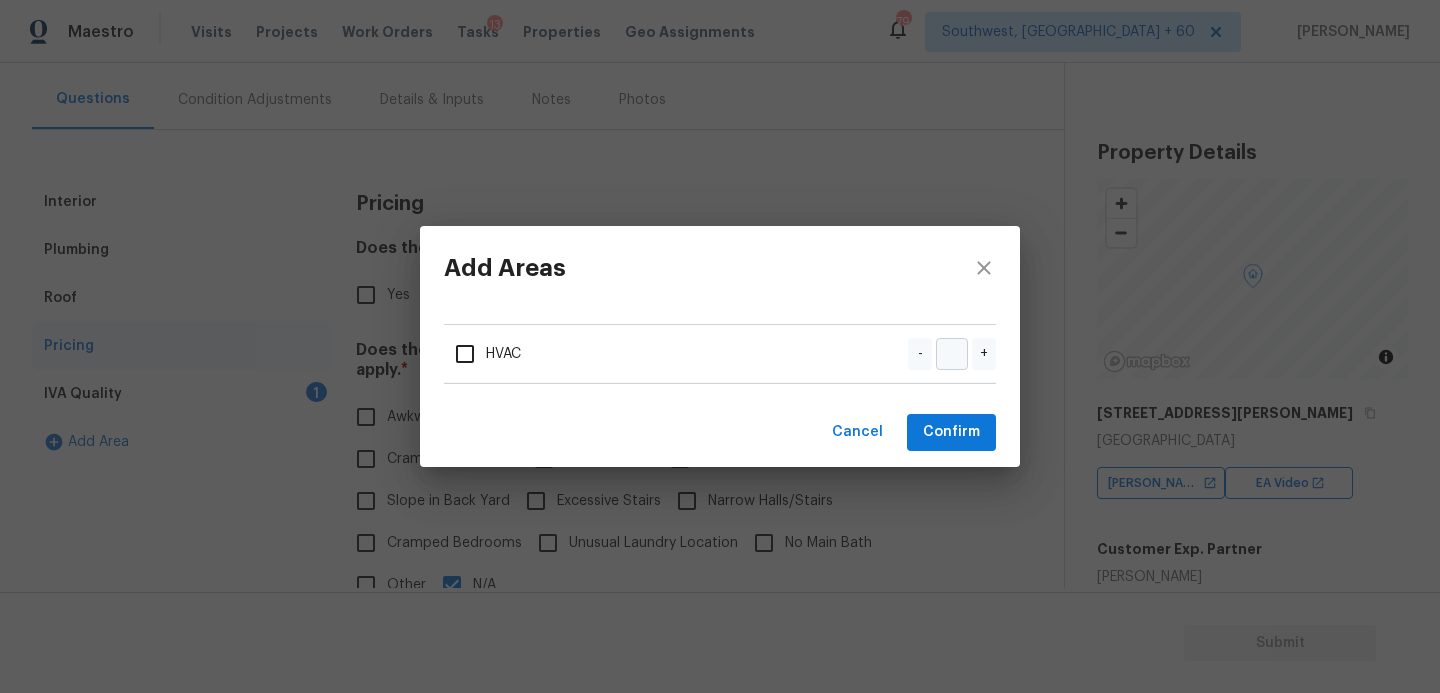 click on "Cancel Confirm" at bounding box center (720, 432) 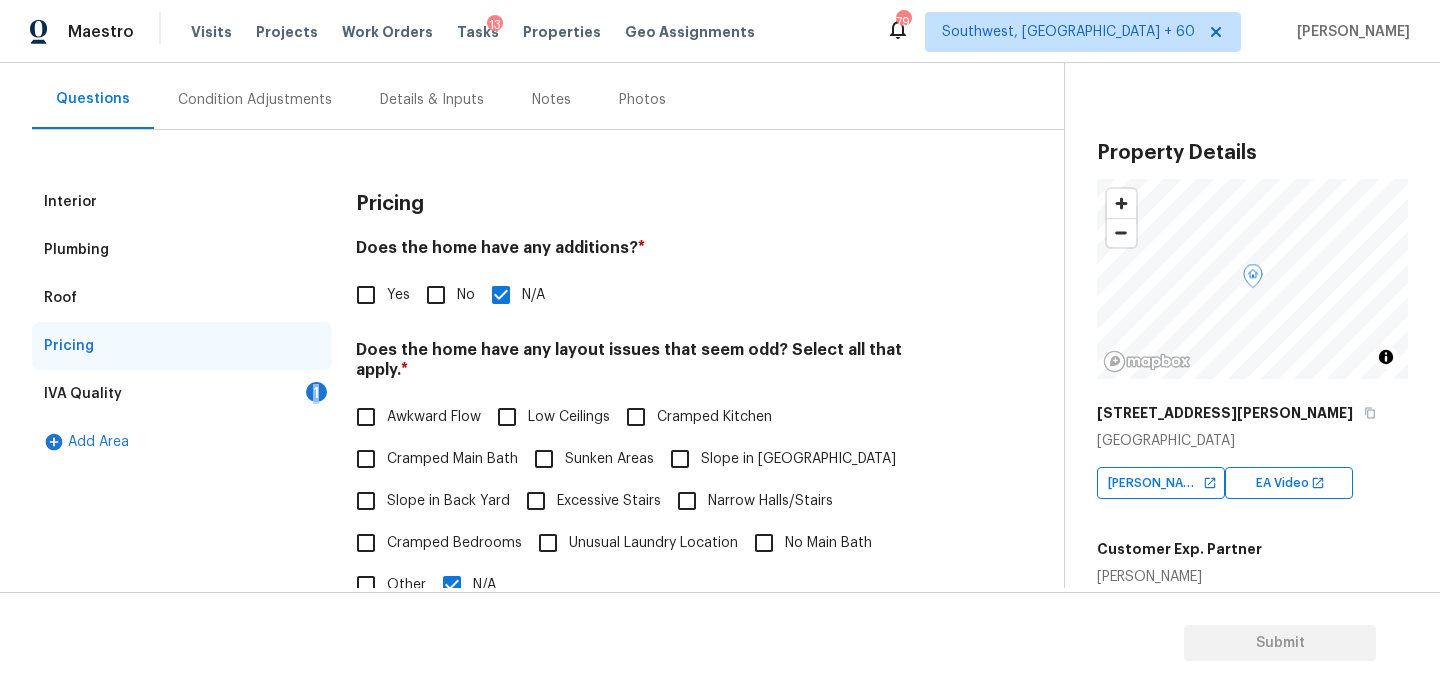 click on "IVA Quality 1" at bounding box center [182, 394] 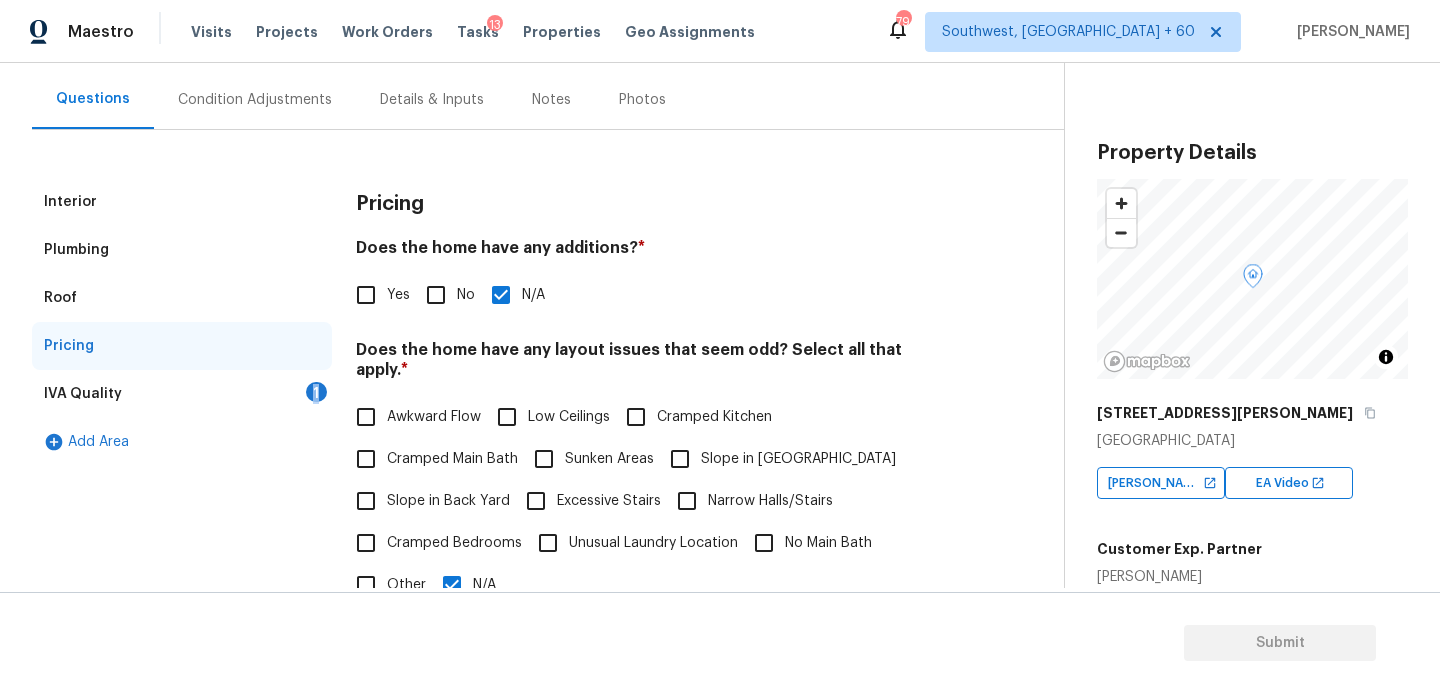 scroll, scrollTop: 57, scrollLeft: 0, axis: vertical 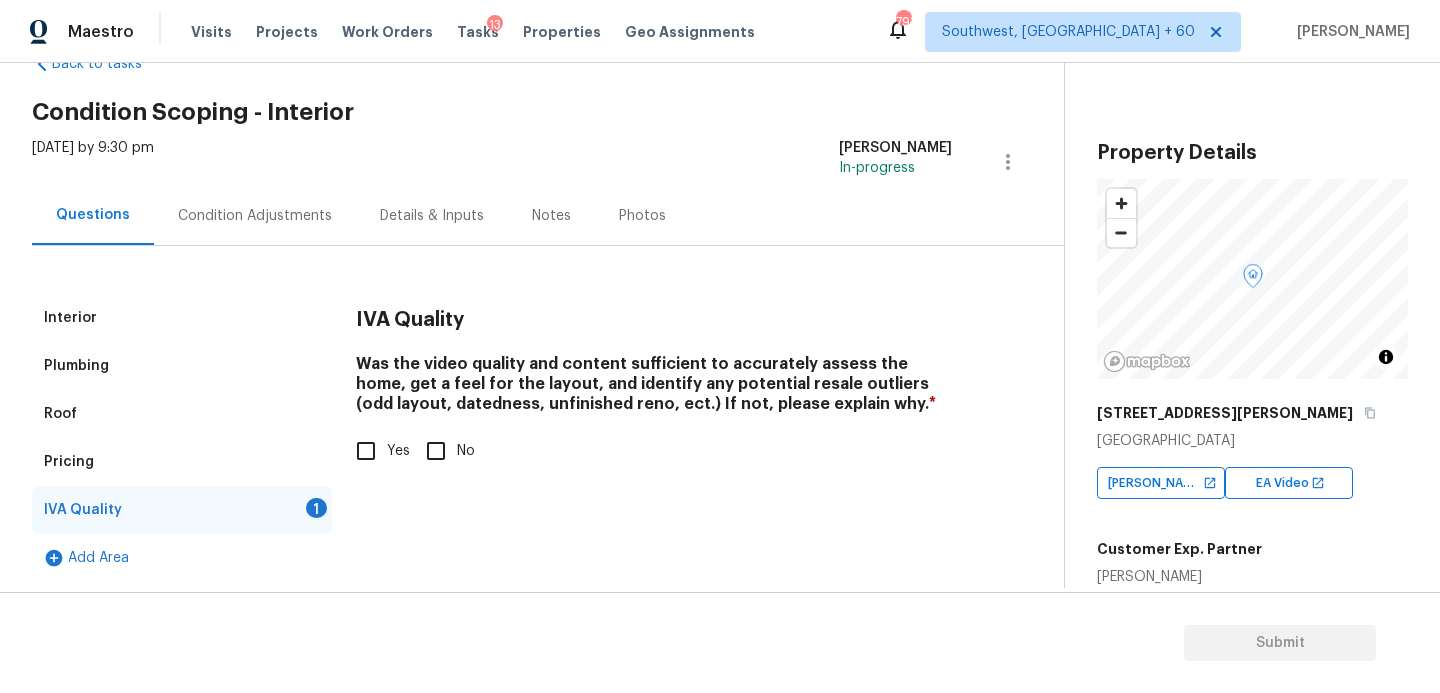 click on "Yes No" at bounding box center (654, 451) 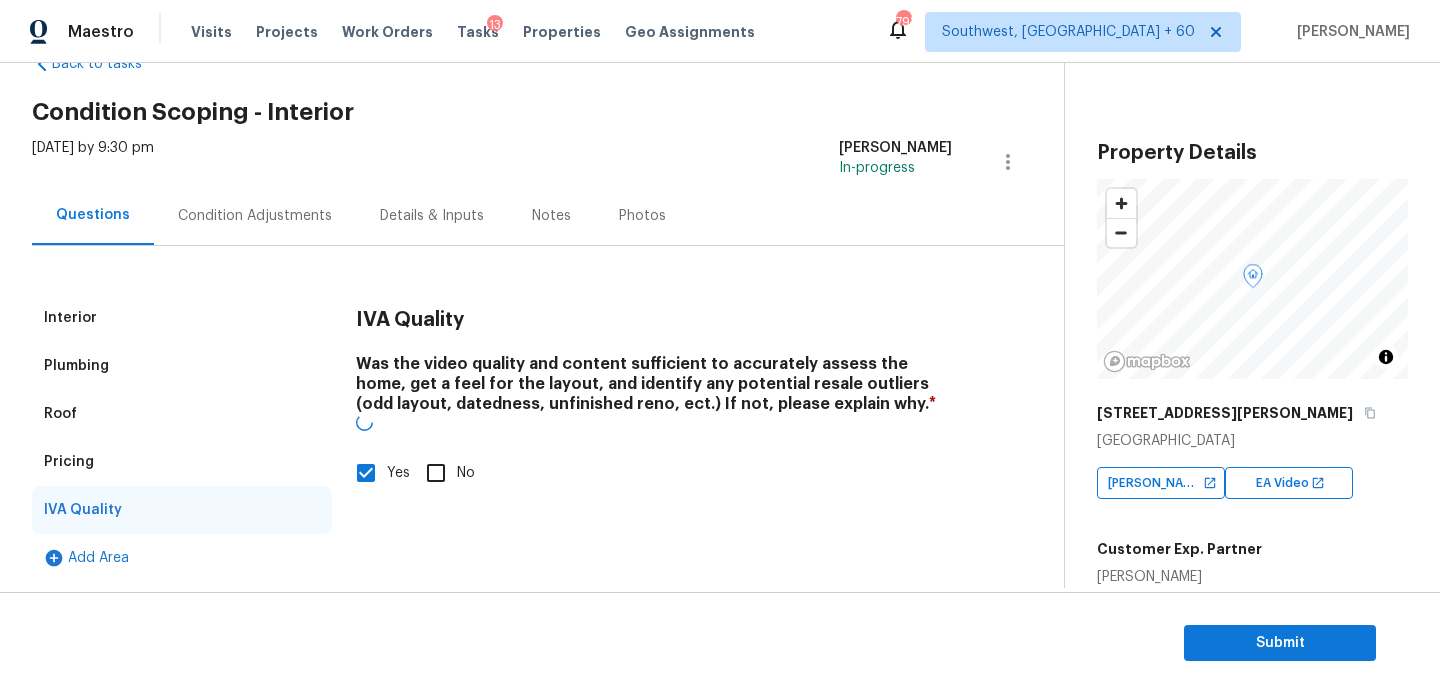click on "Thu, Jul 17 2025 by 9:30 pm   Sakthivel Chandran In-progress" at bounding box center (548, 162) 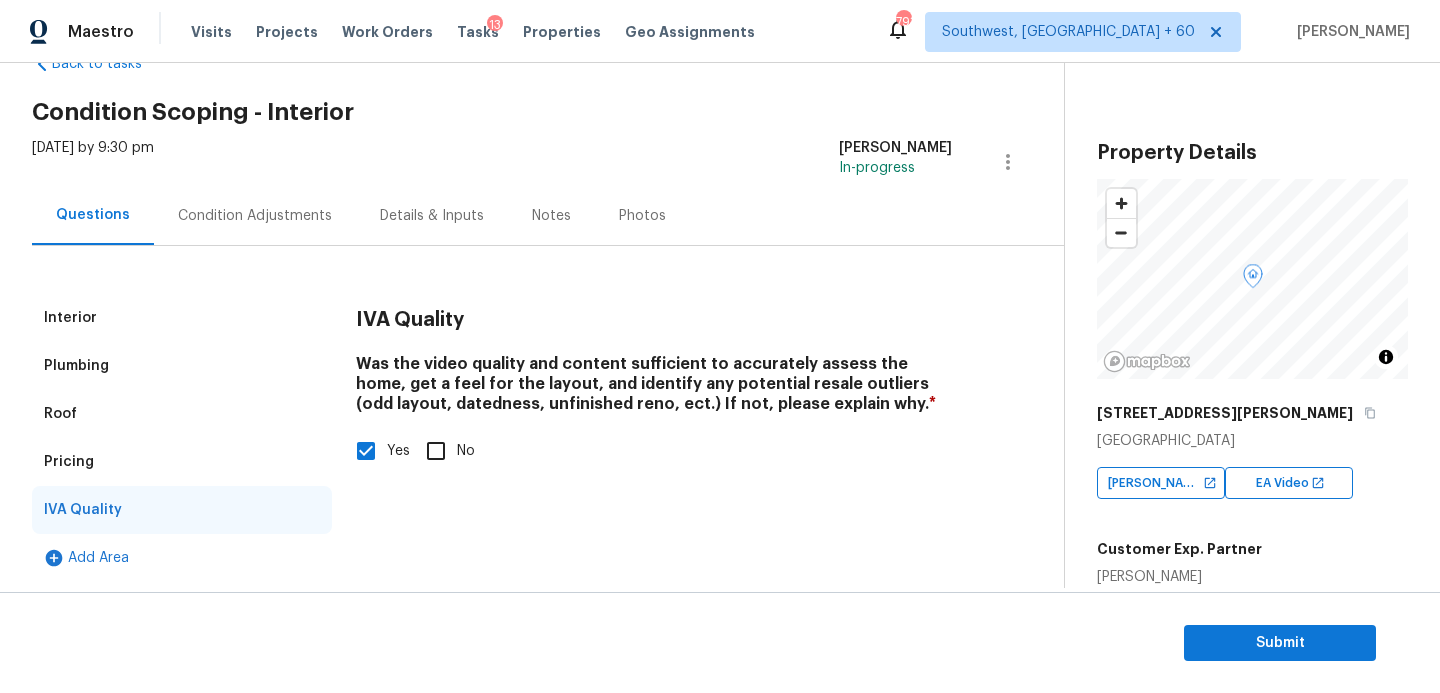 click on "Condition Adjustments" at bounding box center [255, 215] 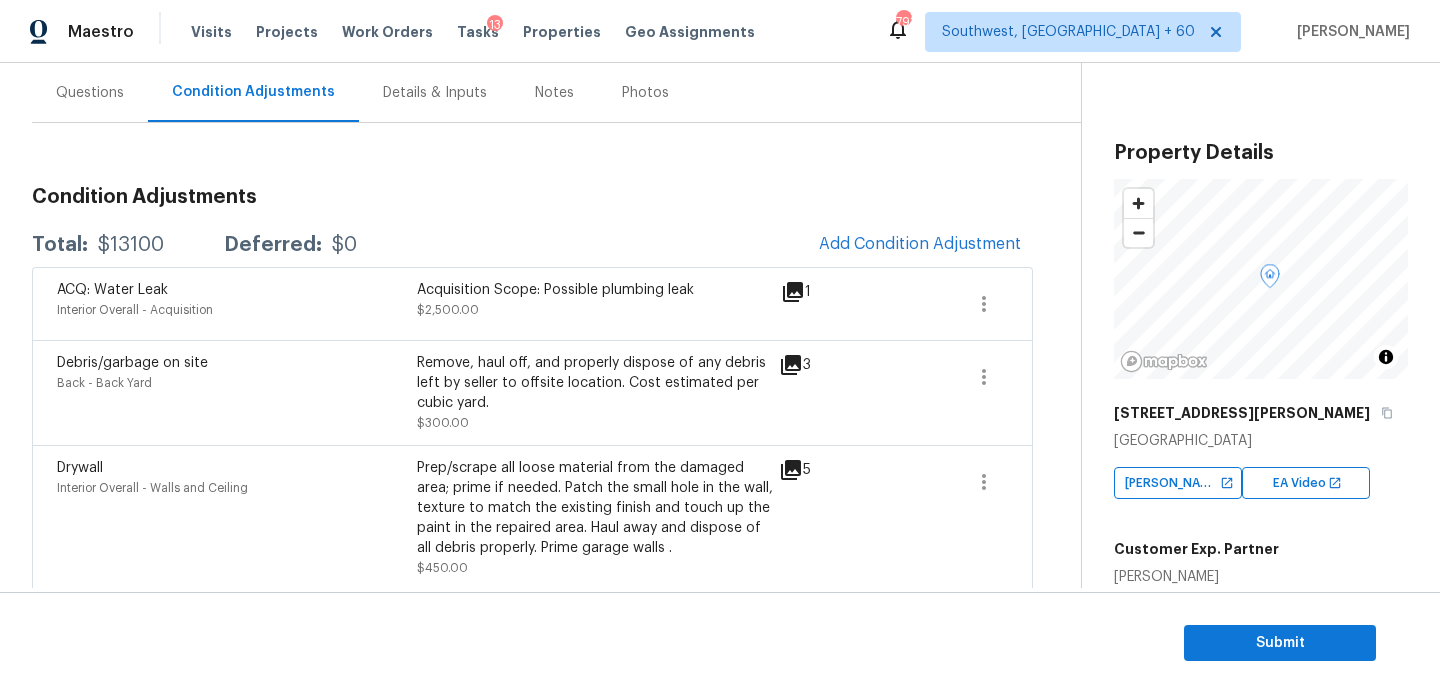 scroll, scrollTop: 138, scrollLeft: 0, axis: vertical 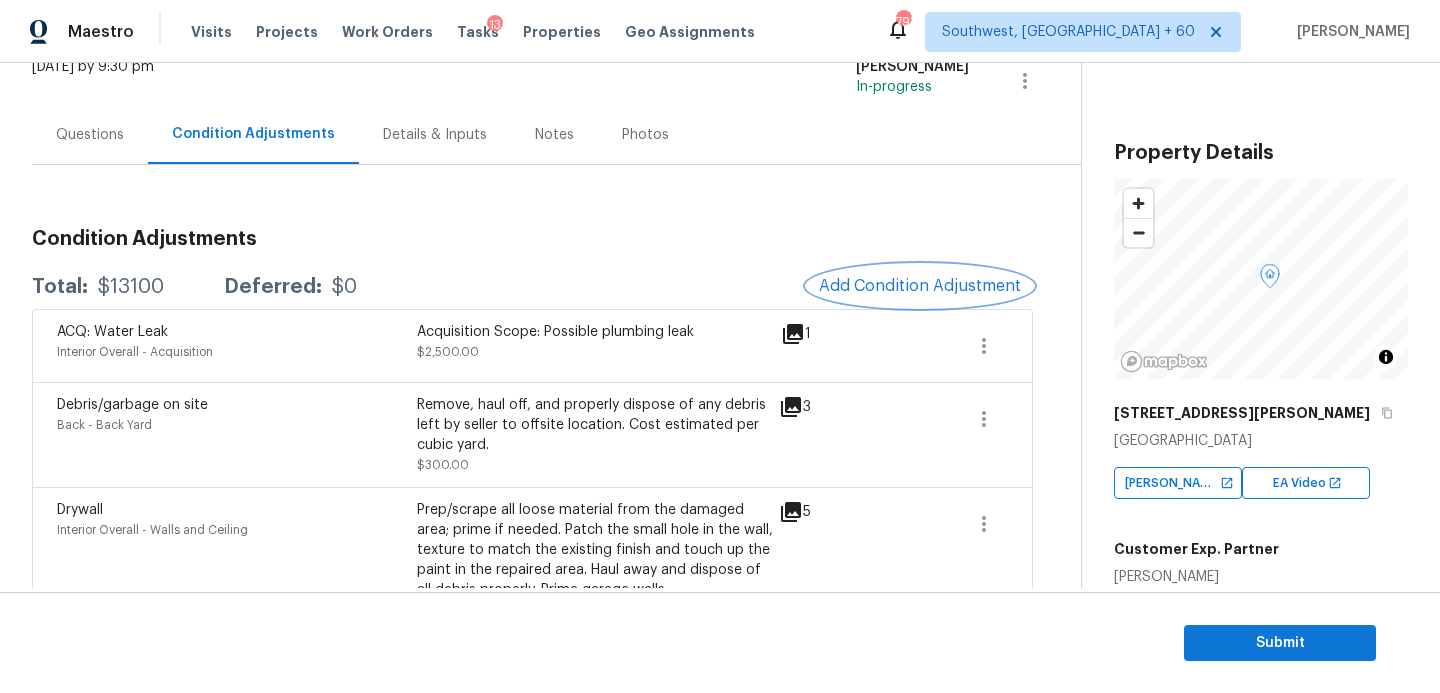 click on "Add Condition Adjustment" at bounding box center [920, 286] 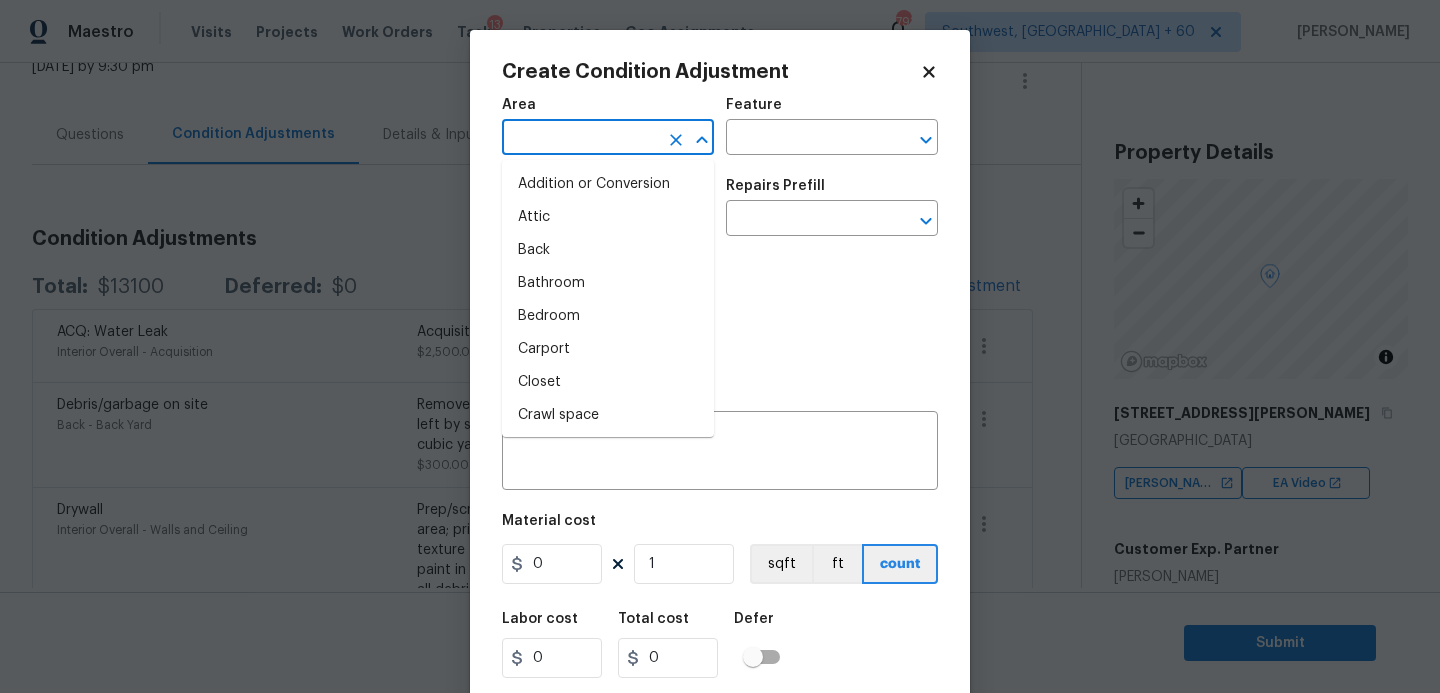 click at bounding box center (580, 139) 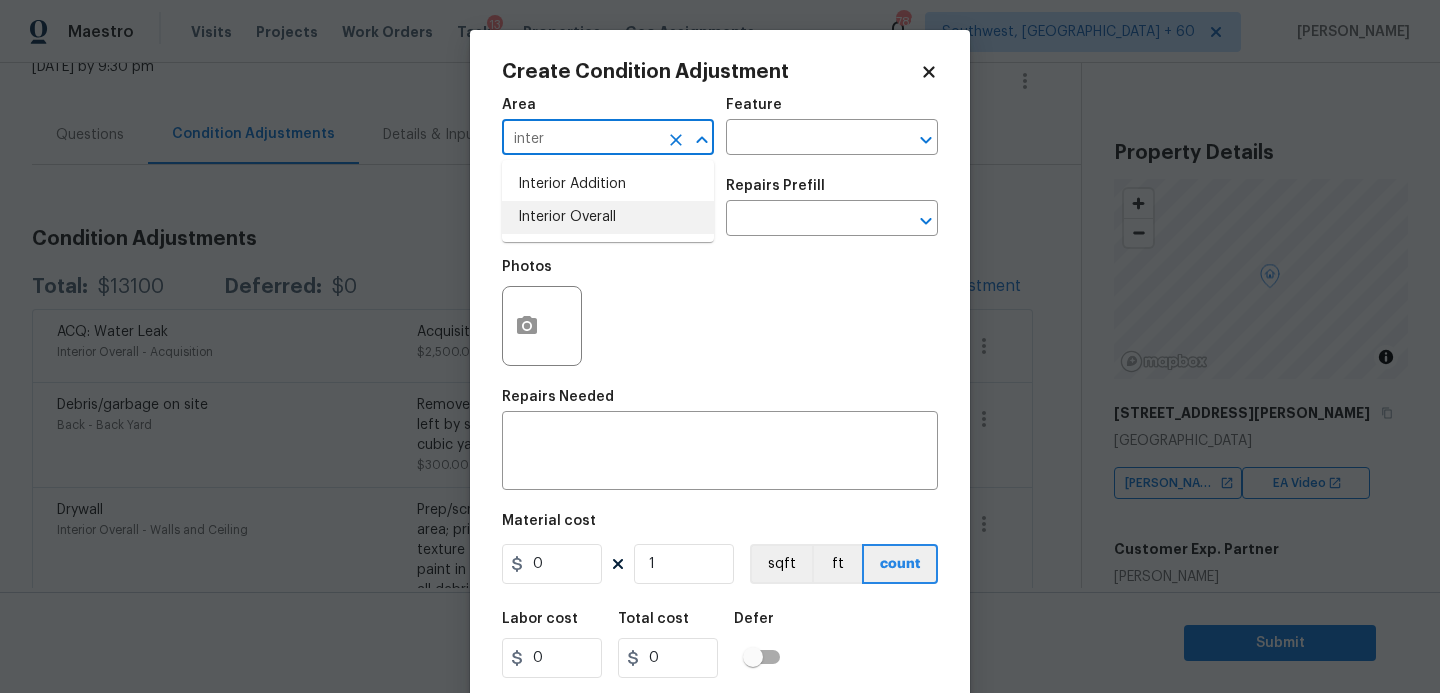 click on "Interior Overall" at bounding box center (608, 217) 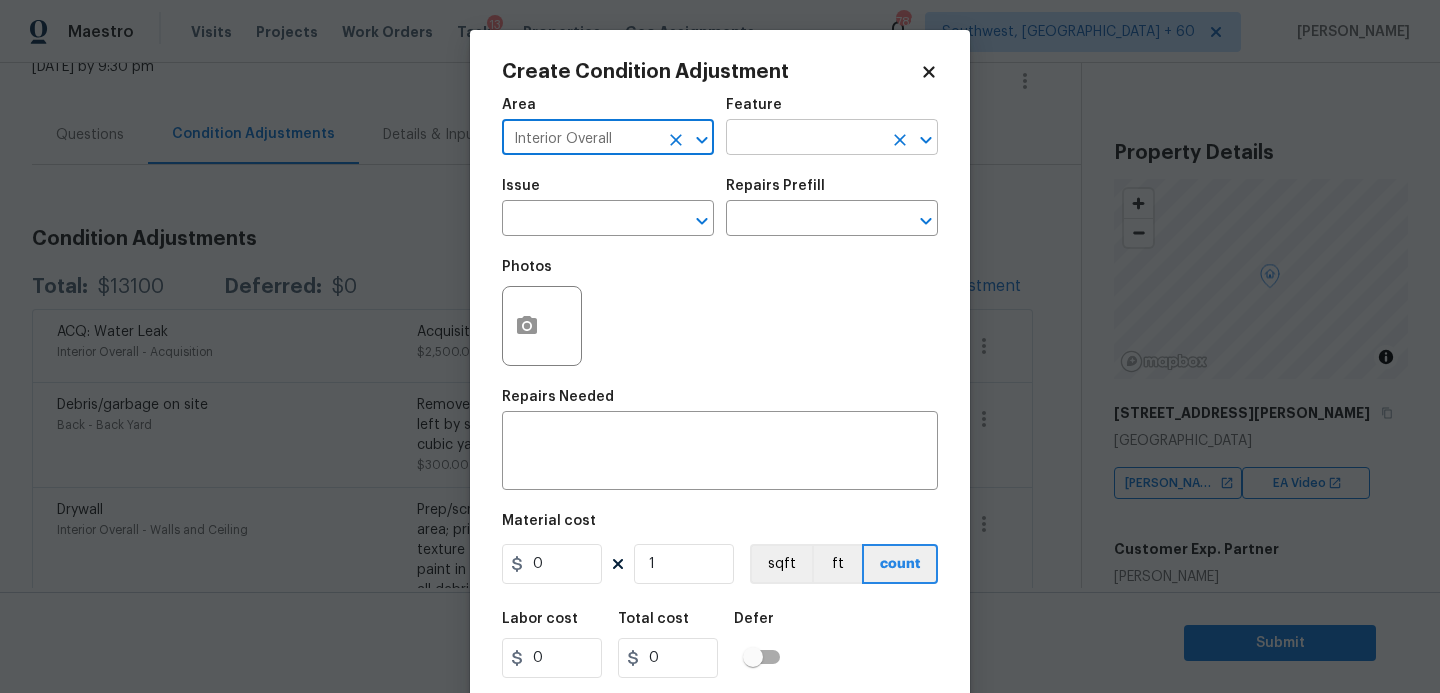 type on "Interior Overall" 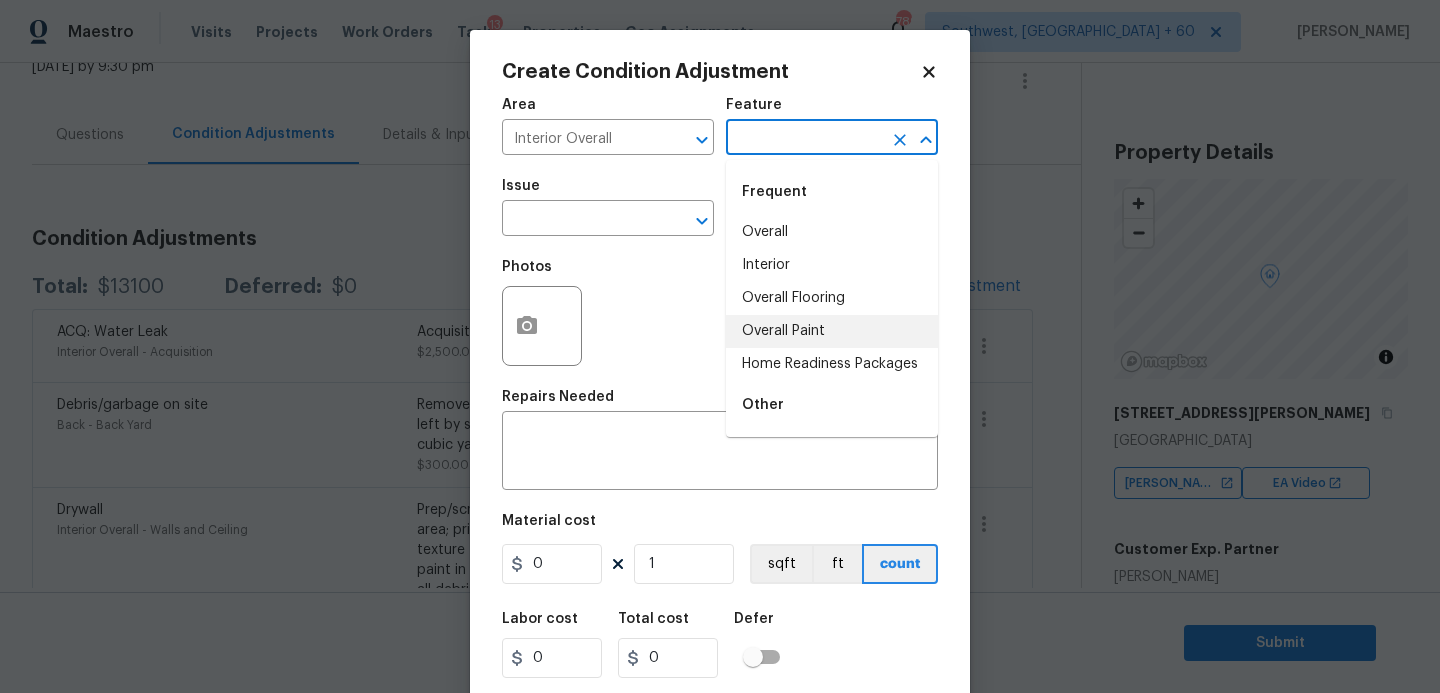 click on "Overall Paint" at bounding box center [832, 331] 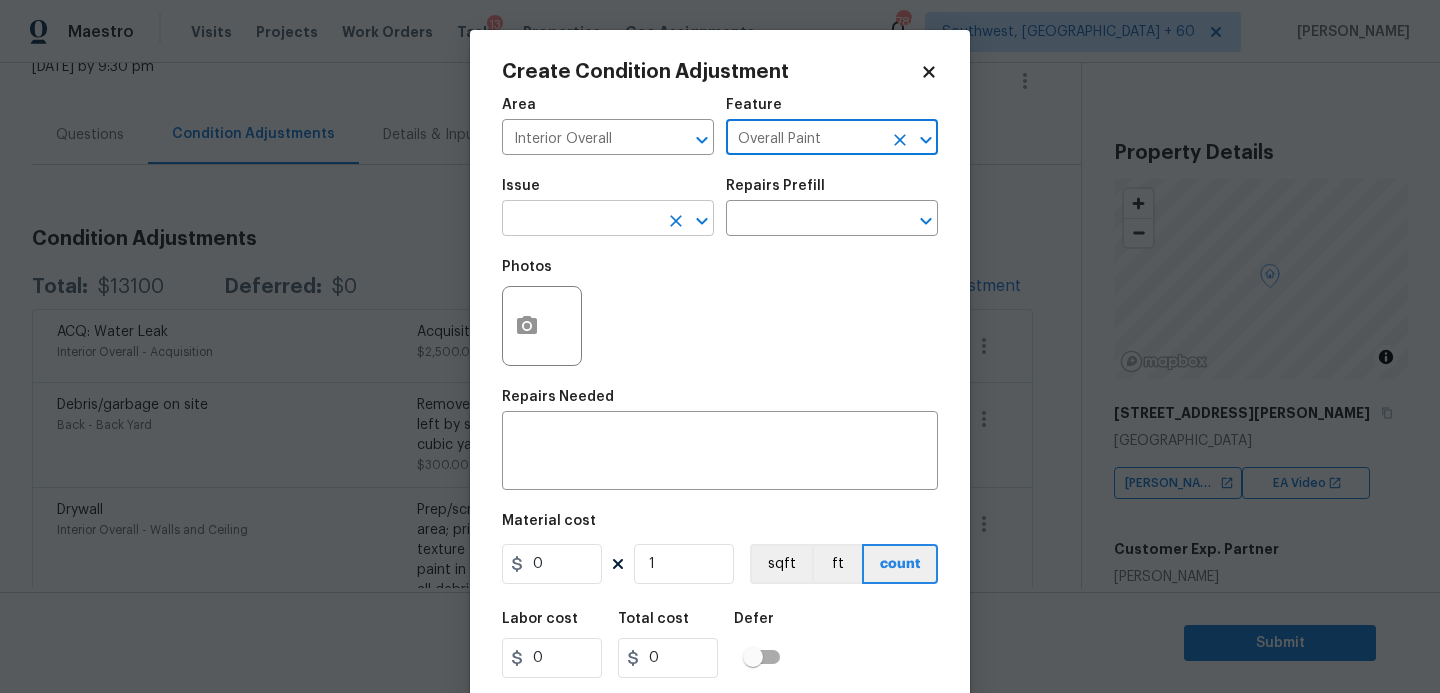 click at bounding box center [580, 220] 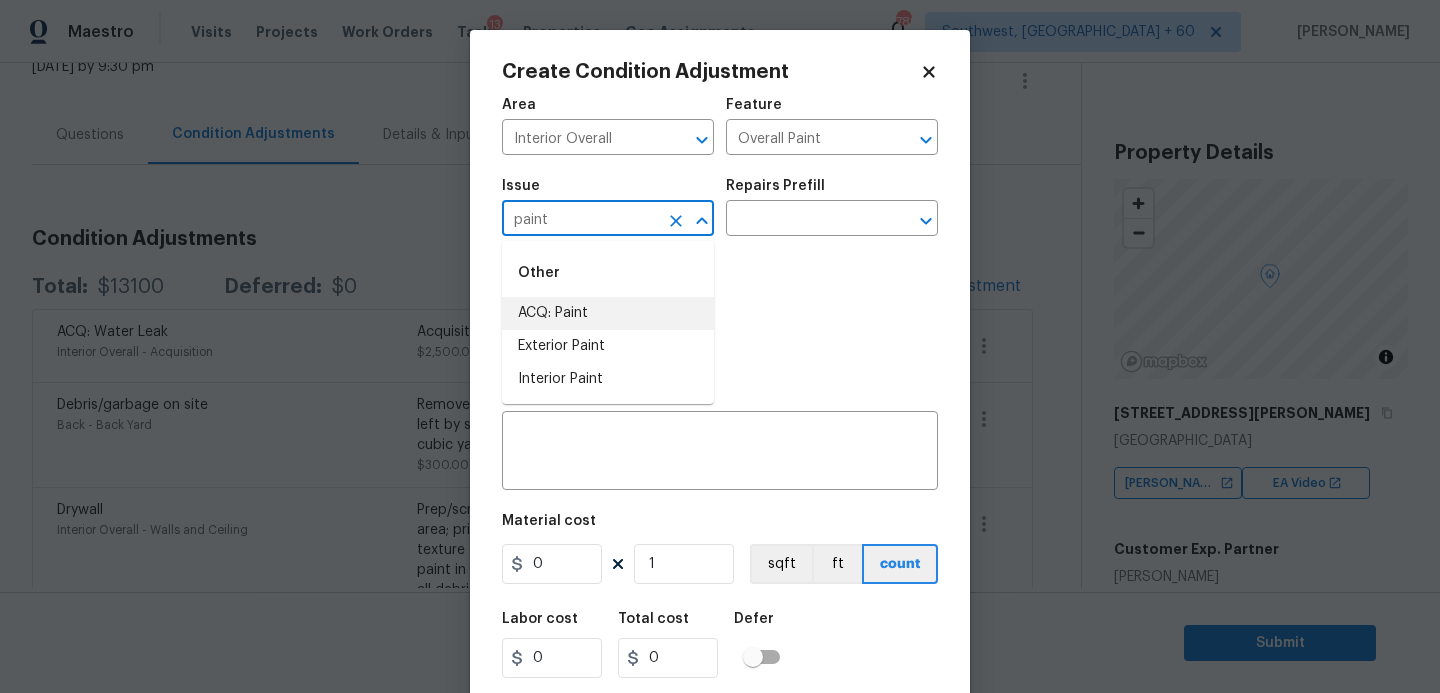 click on "ACQ: Paint" at bounding box center [608, 313] 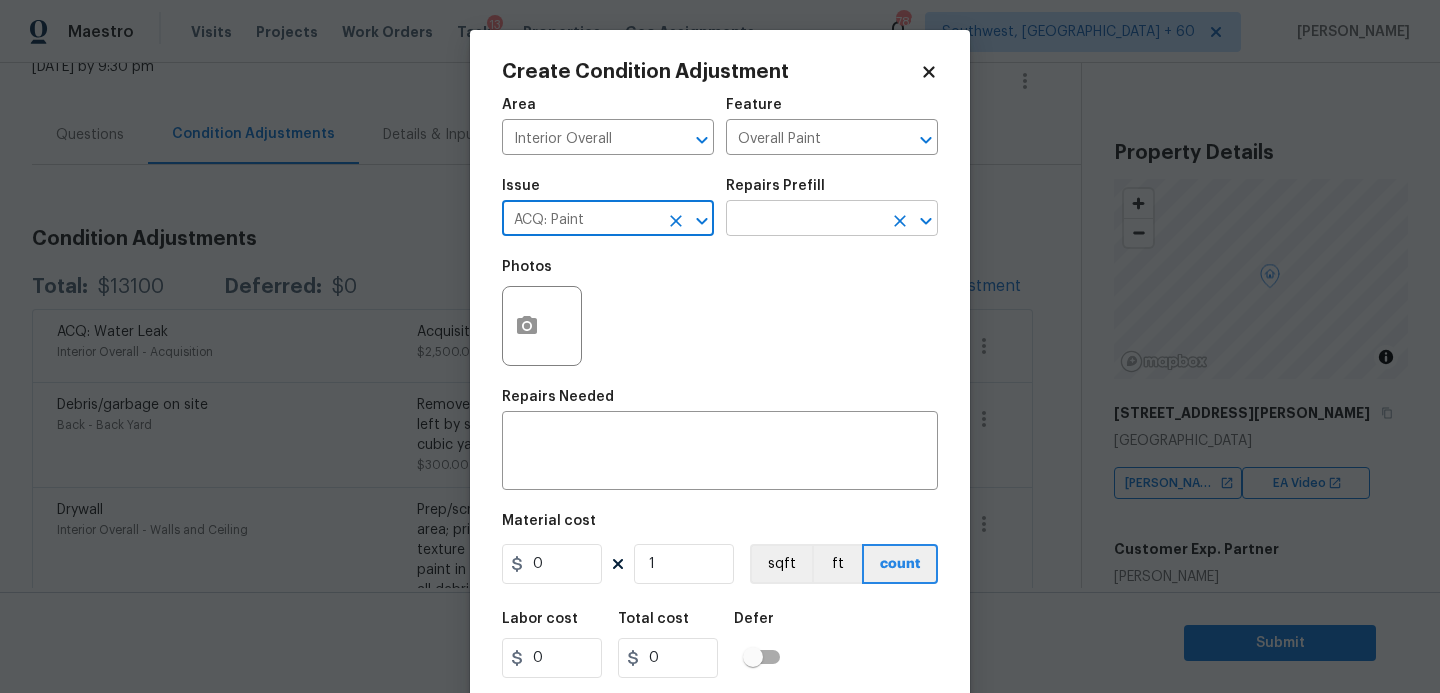 type on "ACQ: Paint" 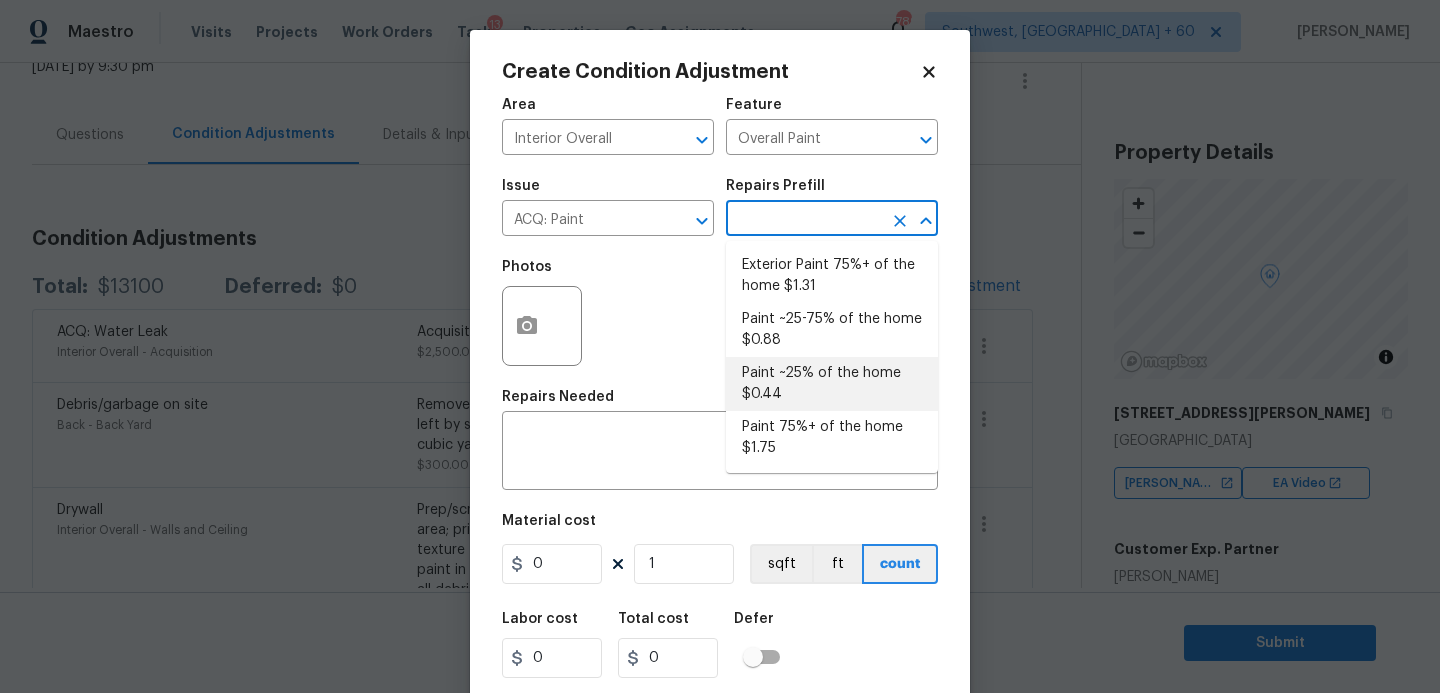 click on "Paint 75%+ of the home $1.75" at bounding box center (832, 438) 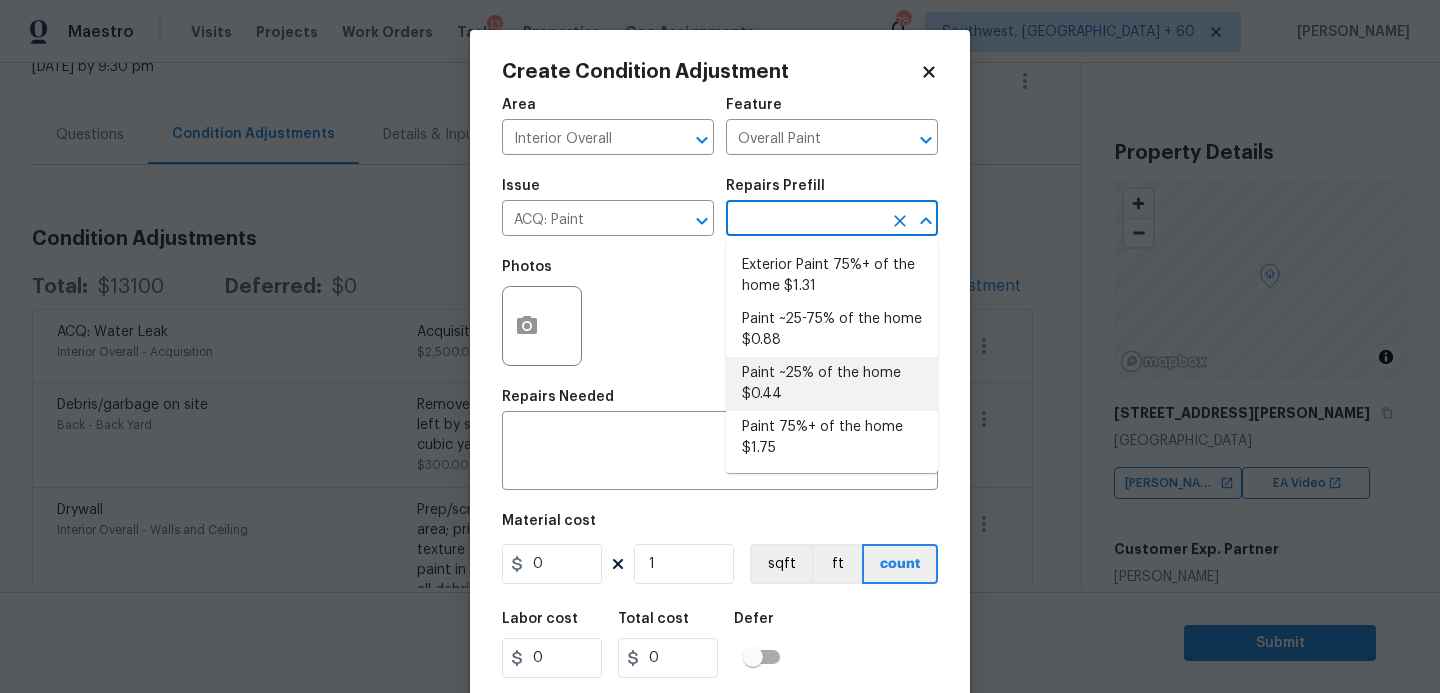 type on "Acquisition" 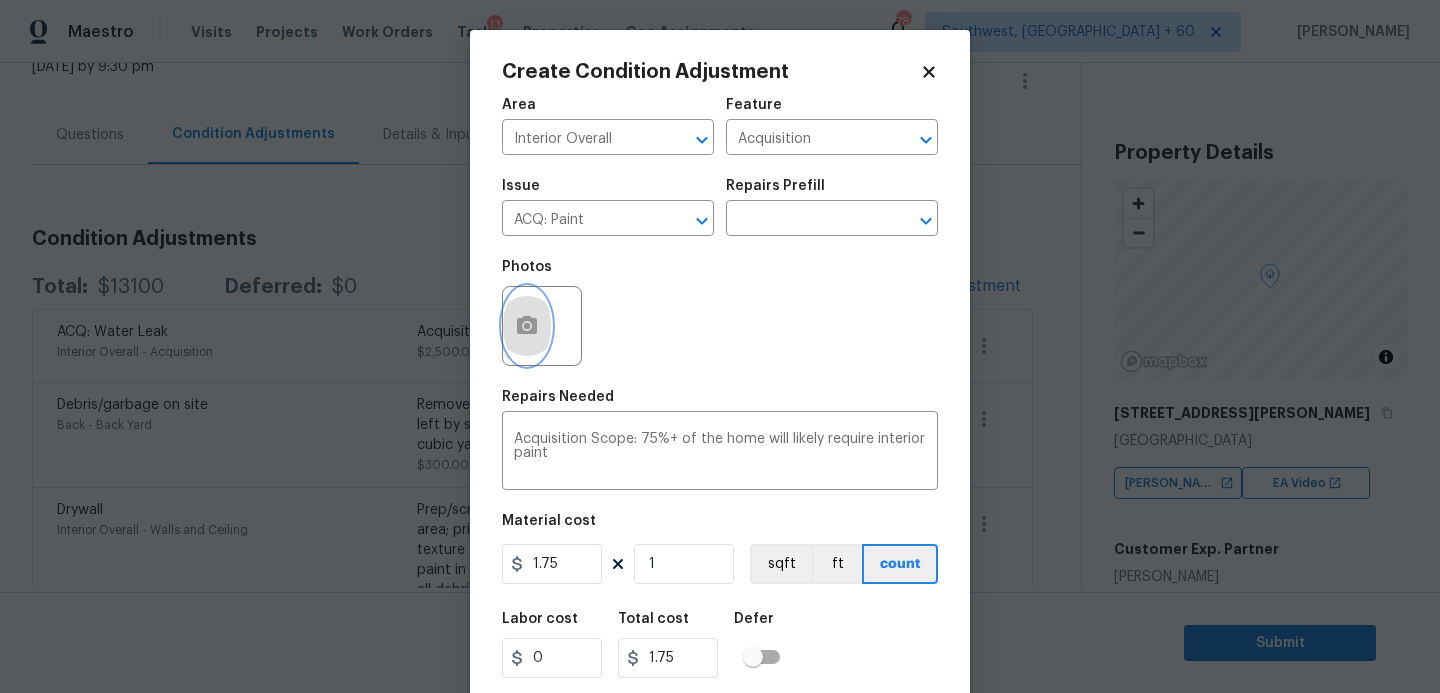 click at bounding box center [527, 326] 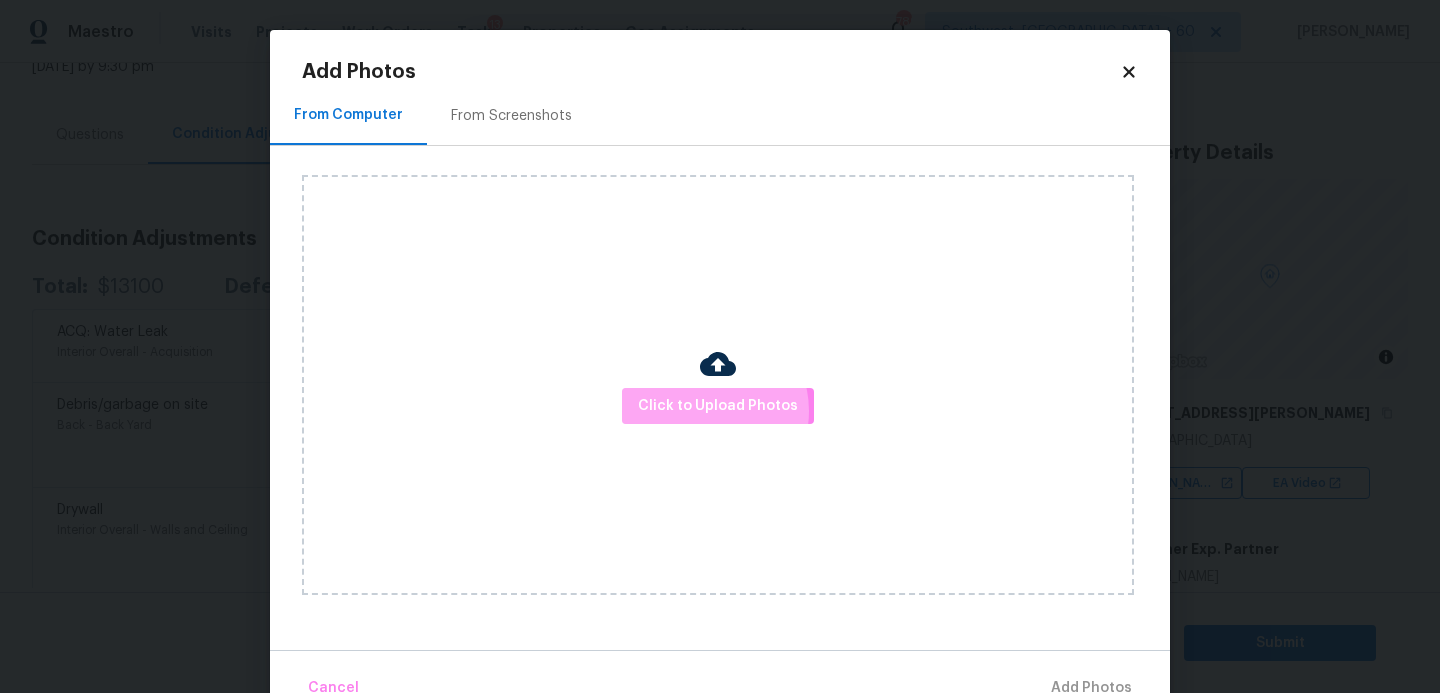 click on "Click to Upload Photos" at bounding box center [718, 406] 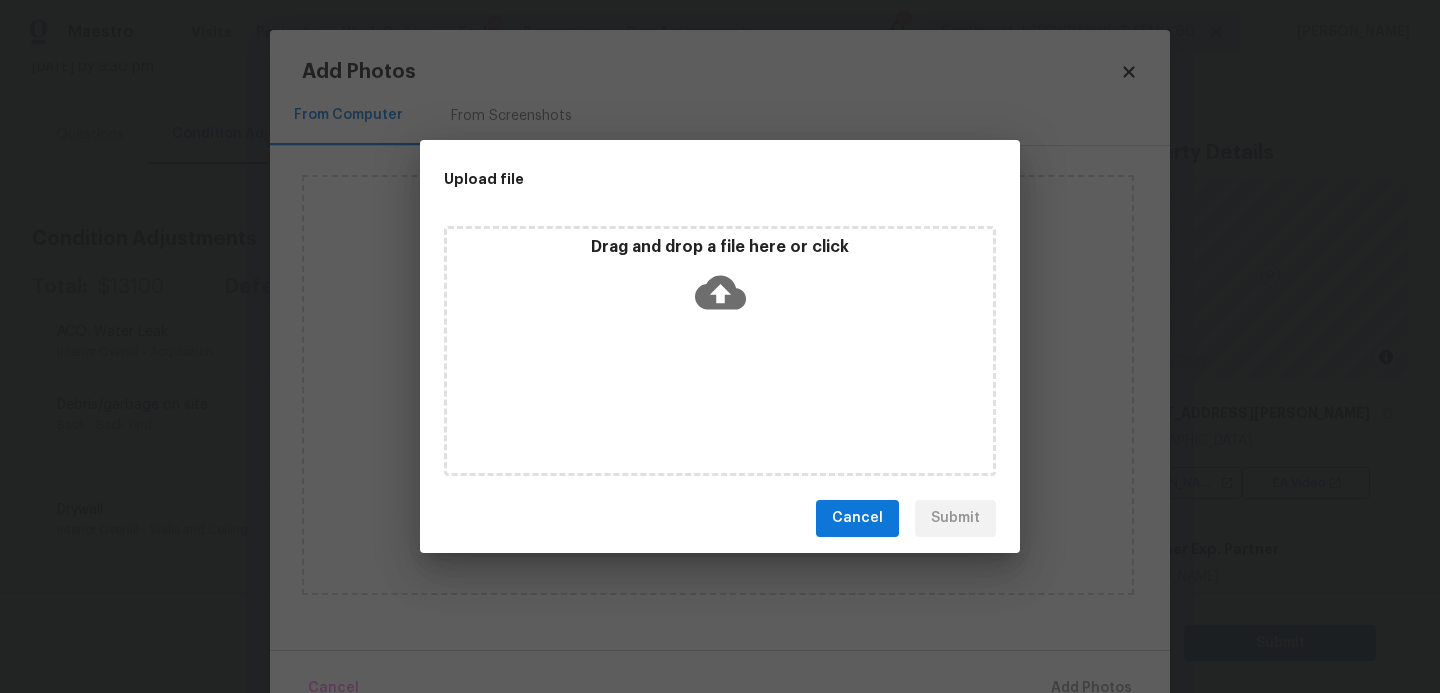 drag, startPoint x: 525, startPoint y: 346, endPoint x: 714, endPoint y: 334, distance: 189.38057 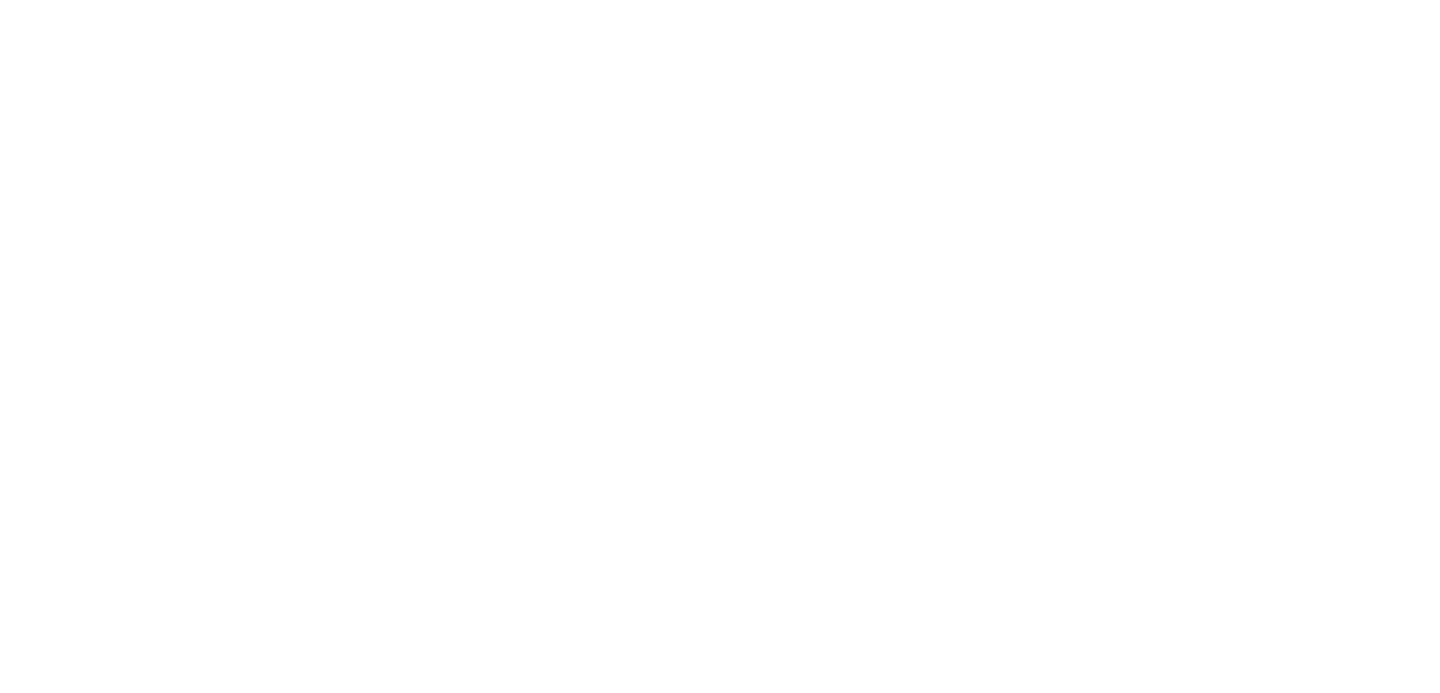 scroll, scrollTop: 0, scrollLeft: 0, axis: both 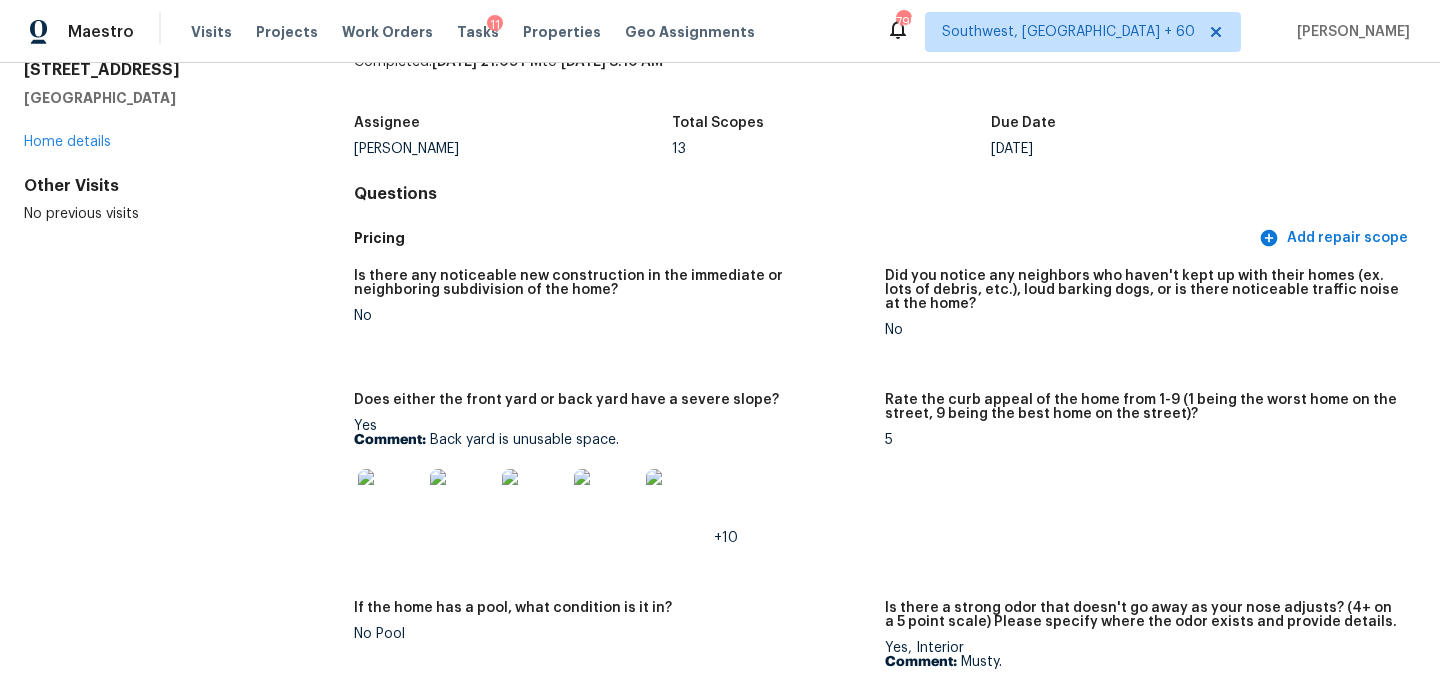 click on "Questions" at bounding box center (885, 194) 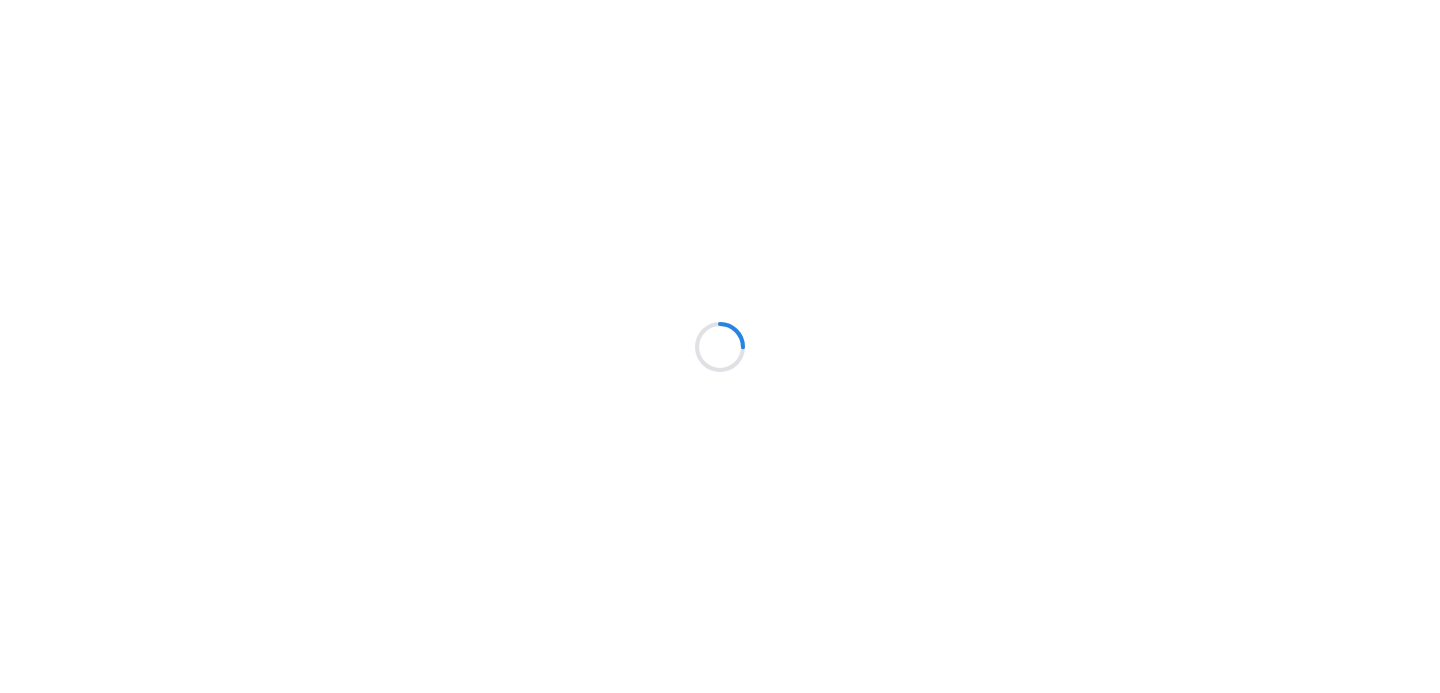scroll, scrollTop: 0, scrollLeft: 0, axis: both 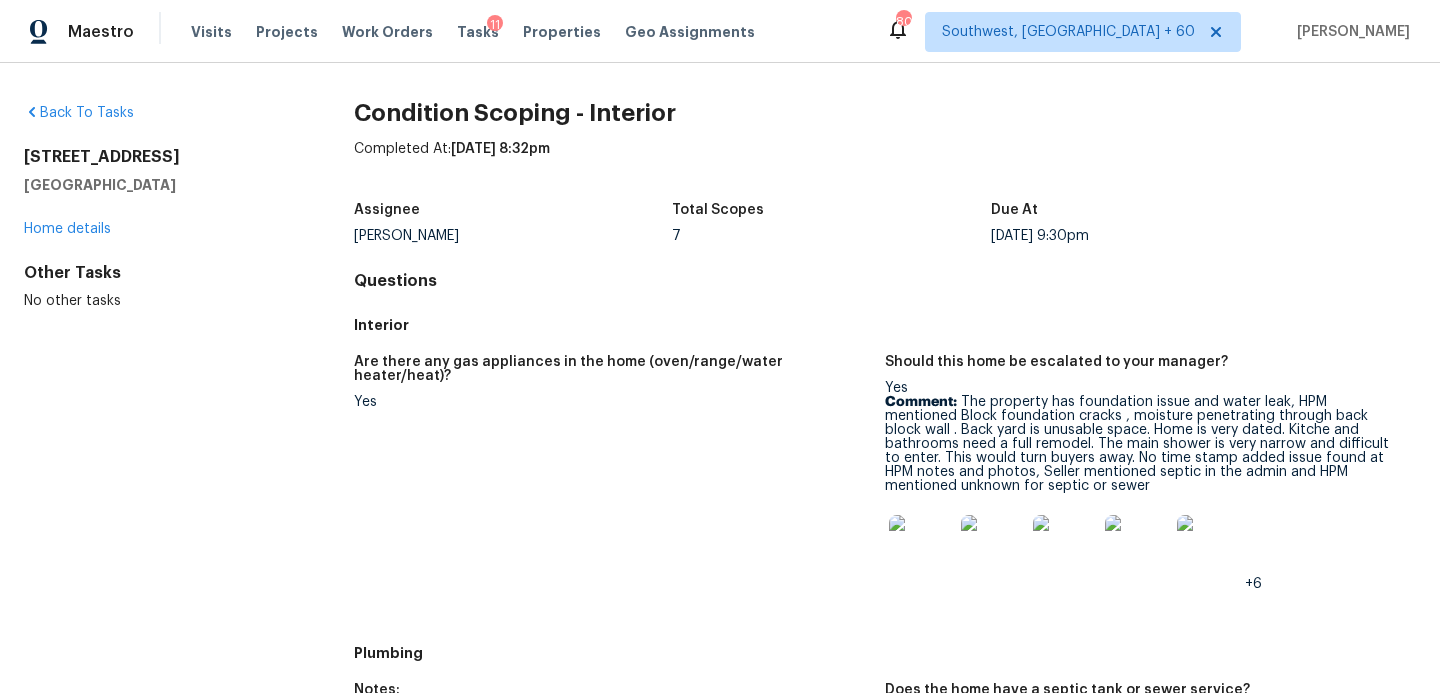 drag, startPoint x: 184, startPoint y: 181, endPoint x: 20, endPoint y: 148, distance: 167.28719 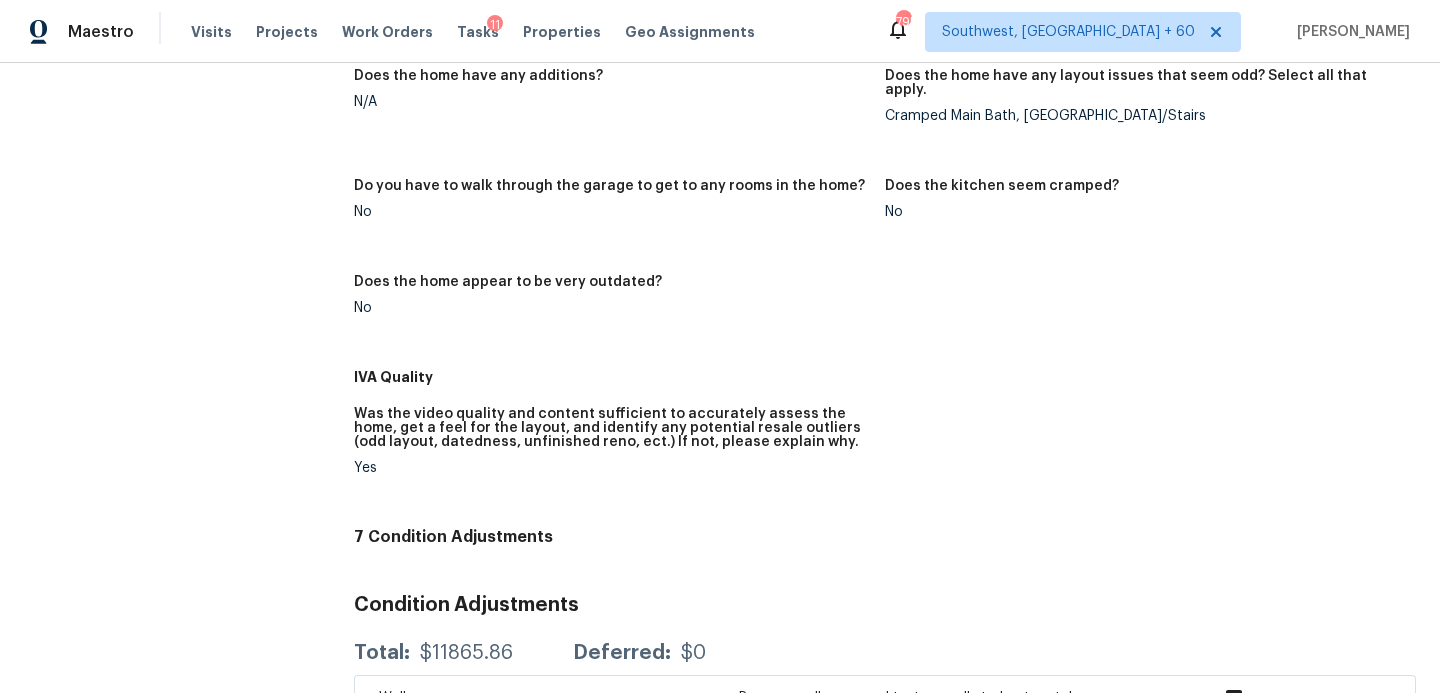 scroll, scrollTop: 0, scrollLeft: 0, axis: both 